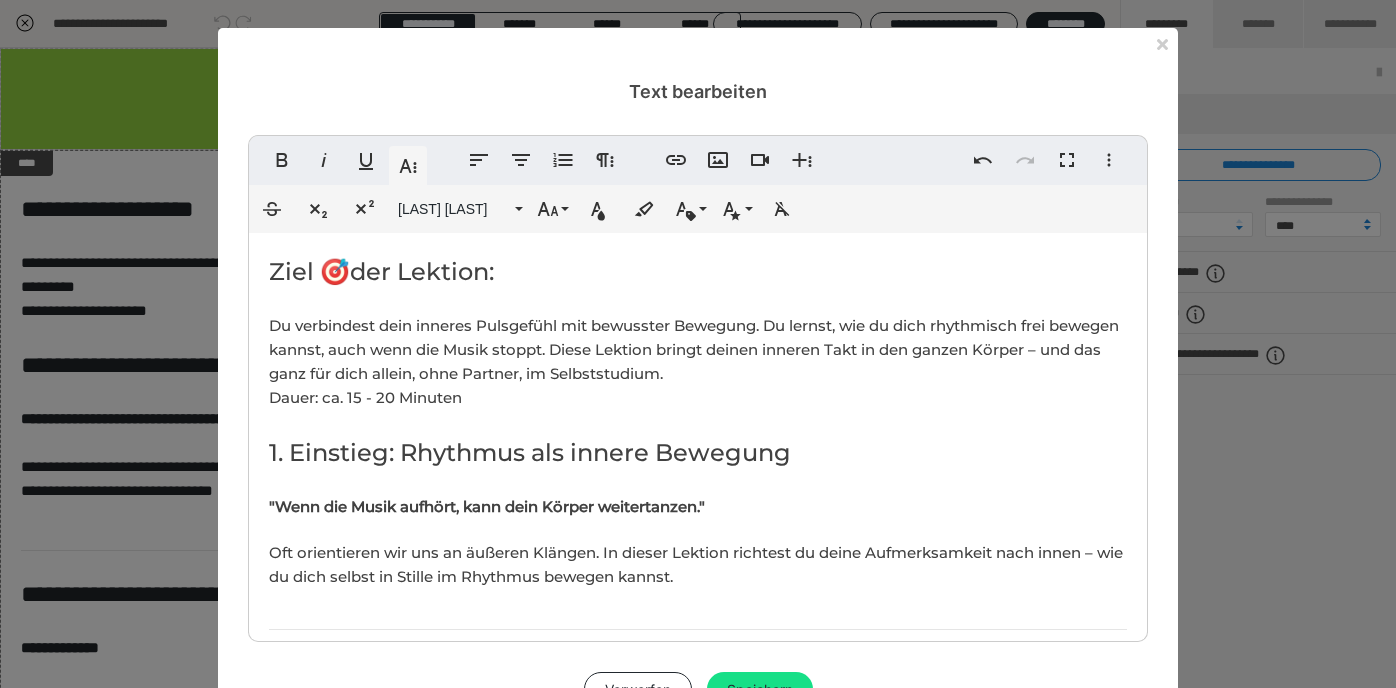 scroll, scrollTop: 266, scrollLeft: 0, axis: vertical 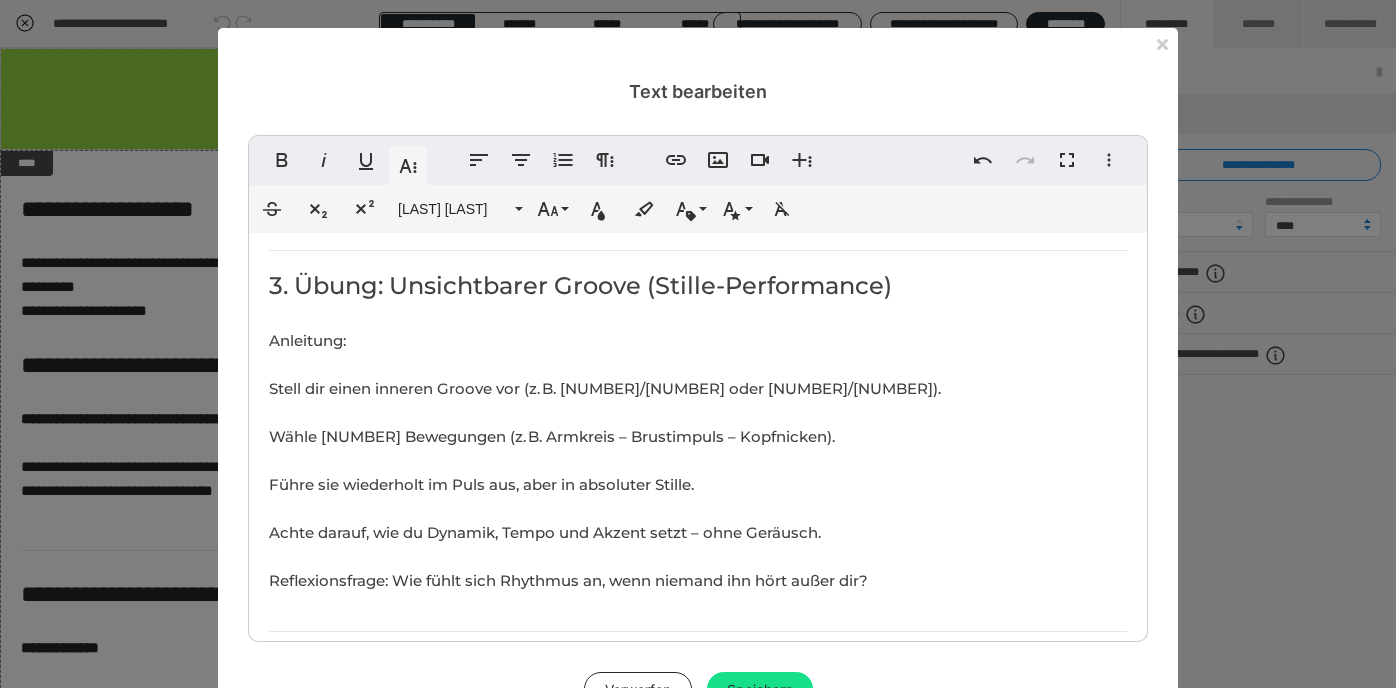 click on "Anleitung: Stell dir einen inneren Groove vor (z. B. [NUMBER]/[NUMBER] oder [NUMBER]/[NUMBER]). Wähle [NUMBER] Bewegungen (z. B. Armkreis – Brustimpuls – Kopfnicken). Führe sie wiederholt im Puls aus, aber in absoluter Stille. Achte darauf, wie du Dynamik, Tempo und Akzent setzt – ohne Geräusch. Reflexionsfrage: Wie fühlt sich Rhythmus an, wenn niemand ihn hört außer dir?" at bounding box center [605, 460] 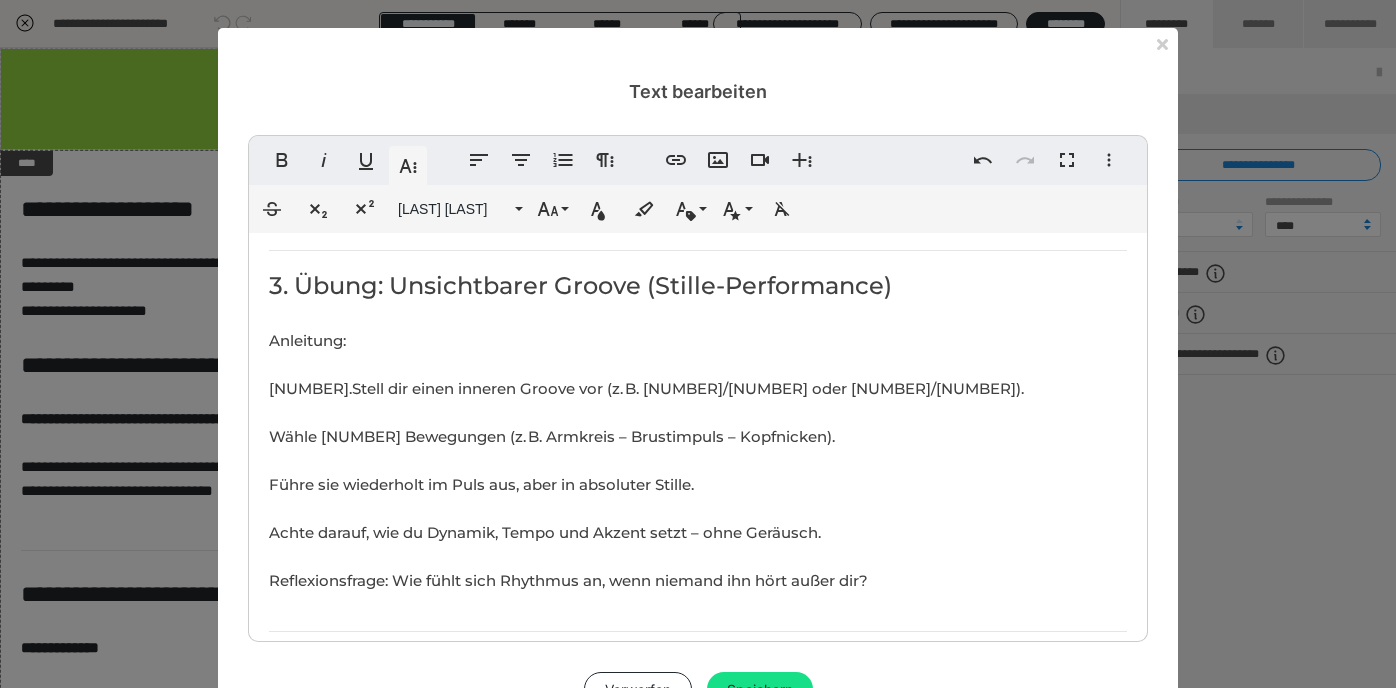 click on "Anleitung: 1.  Stell dir einen inneren Groove vor (z. B. 4/4 oder 6/8). Wähle 3 Bewegungen (z. B. Armkreis – Brustimpuls – Kopfnicken). Führe sie wiederholt im Puls aus, aber in absoluter Stille. Achte darauf, wie du Dynamik, Tempo und Akzent setzt – ohne Geräusch. Reflexionsfrage: Wie fühlt sich Rhythmus an, wenn niemand ihn hört außer dir?" at bounding box center [646, 460] 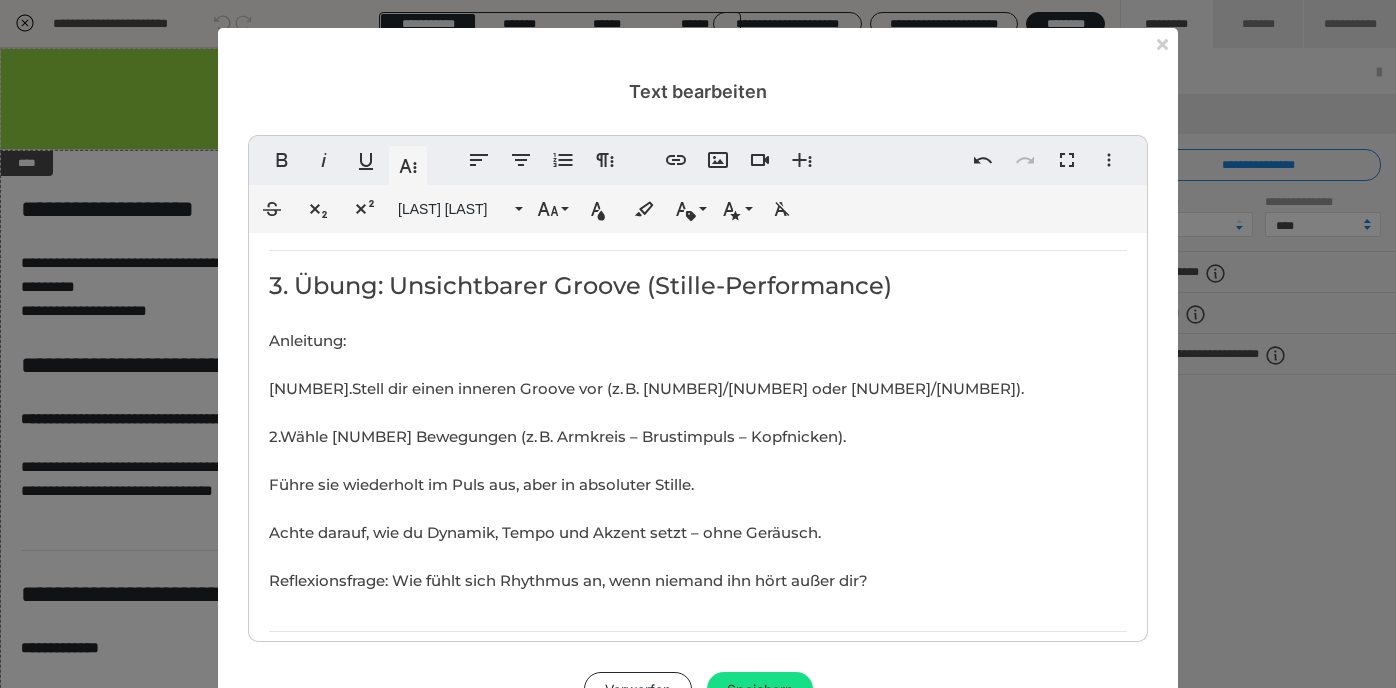 click on "Ziel 🎯der Lektion: Du verbindest dein inneres Pulsgefühl mit bewusster Bewegung. Du lernst, wie du dich rhythmisch frei bewegen kannst, auch wenn die Musik stoppt. Diese Lektion bringt deinen inneren Takt in den ganzen Körper – und das ganz für dich allein, ohne Partner, im Selbststudium. Dauer: ca. [NUMBER] - [NUMBER] Minuten 1. Einstieg: Rhythmus als innere Bewegung "Wenn die Musik aufhört, kann dein Körper weitertanzen." Oft orientieren wir uns an äußeren Klängen. In dieser Lektion richtest du deine Aufmerksamkeit nach innen – wie du dich selbst in Stille im Rhythmus bewegen kannst. 2. Übung: Der Puls wandert durch den Körper Vorbereitung: 🔸 Stelle ein Metronom auf [NUMBER] oder [NUMBER] bpm oder denke dir einen inneren Puls. 🔸 Finde einen ruhigen Ort mit etwas Platz (Wohnzimmer reicht). Schritt-für-Schritt-Anleitung: 1. Starte im Stehen, Füße stabil am Boden. 2. Spüre den Puls in deinem Kopf. Dann: bewege nur den Kopf im Takt. 4. Jeder Körperbereich bekommt eine kurze Phase (ca. [NUMBER]–[NUMBER] Sekunden). ​" at bounding box center (698, 408) 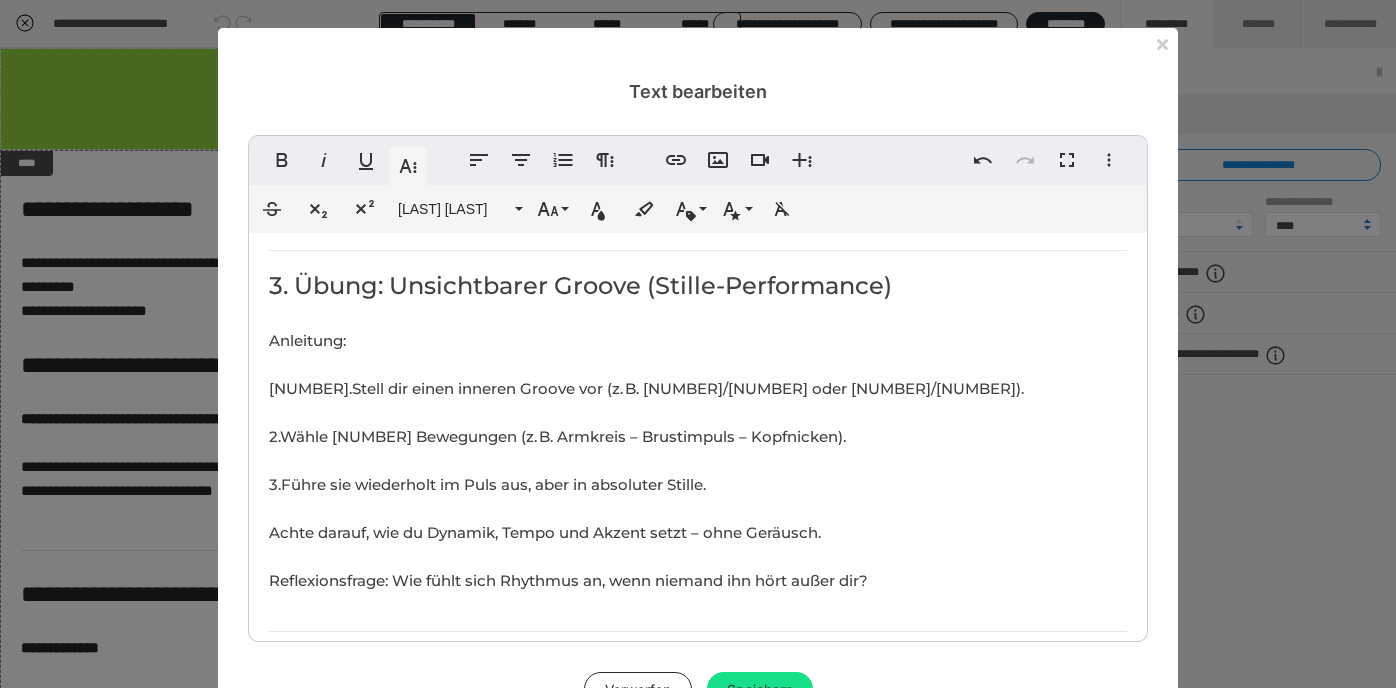 click on "Anleitung: 1.  Stell dir einen inneren Groove vor (z. B. 4/4 oder 6/8). 2.  Wähle 3 Bewegungen (z. B. Armkreis – Brustimpuls – Kopfnicken). 3.  Führe sie wiederholt im Puls aus, aber in absoluter Stille. Achte darauf, wie du Dynamik, Tempo und Akzent setzt – ohne Geräusch. Reflexionsfrage: Wie fühlt sich Rhythmus an, wenn niemand ihn hört außer dir?" at bounding box center (646, 460) 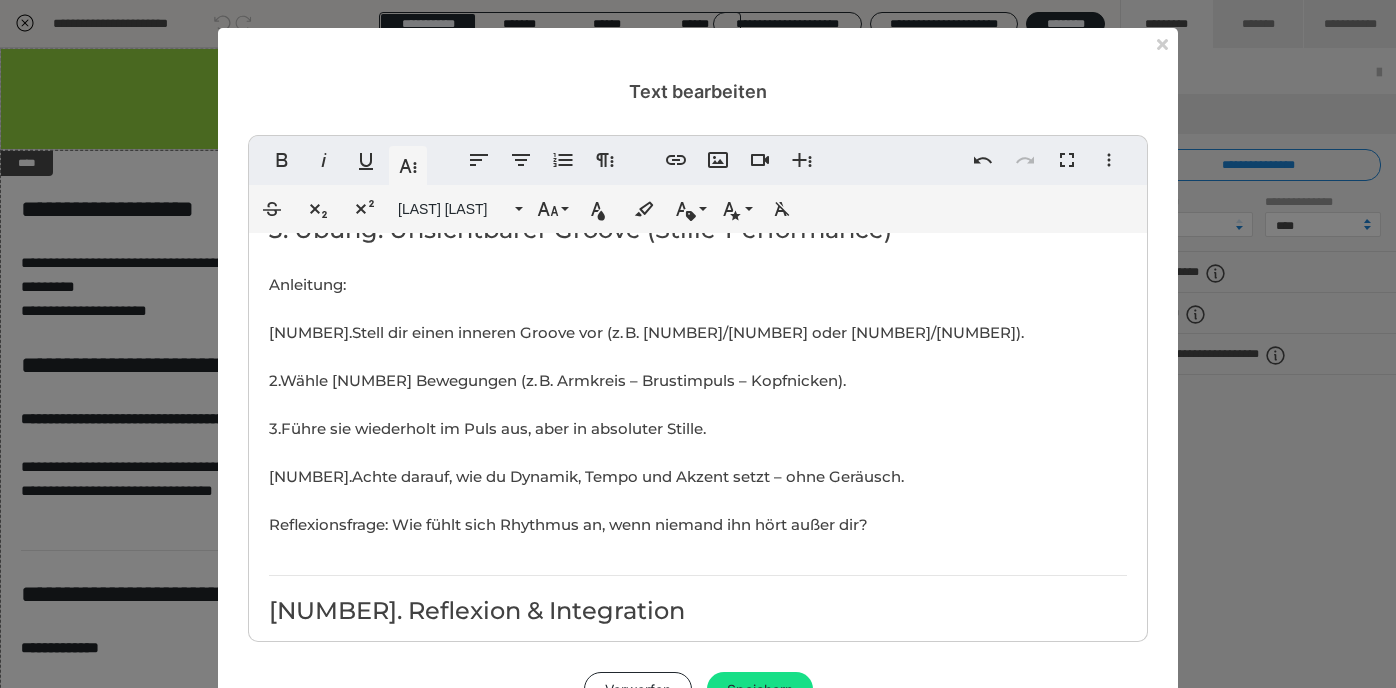 scroll, scrollTop: 1088, scrollLeft: 0, axis: vertical 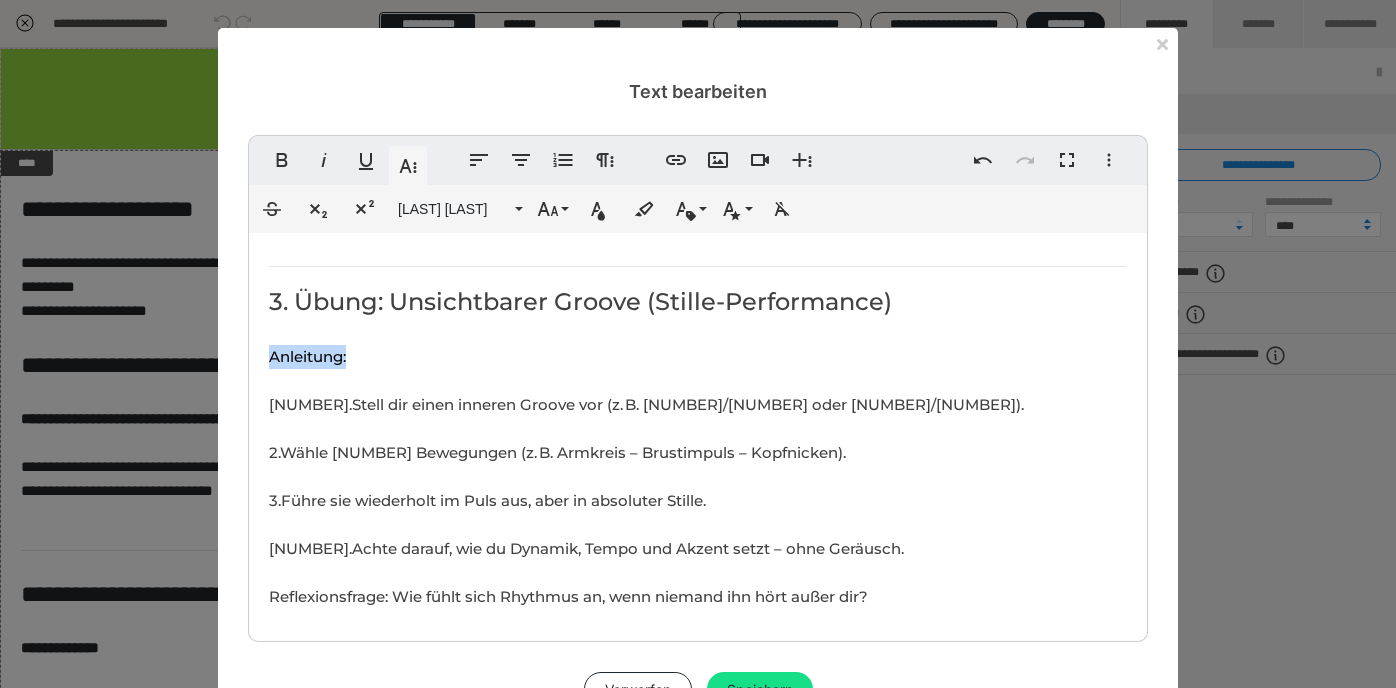 drag, startPoint x: 358, startPoint y: 354, endPoint x: 268, endPoint y: 356, distance: 90.02222 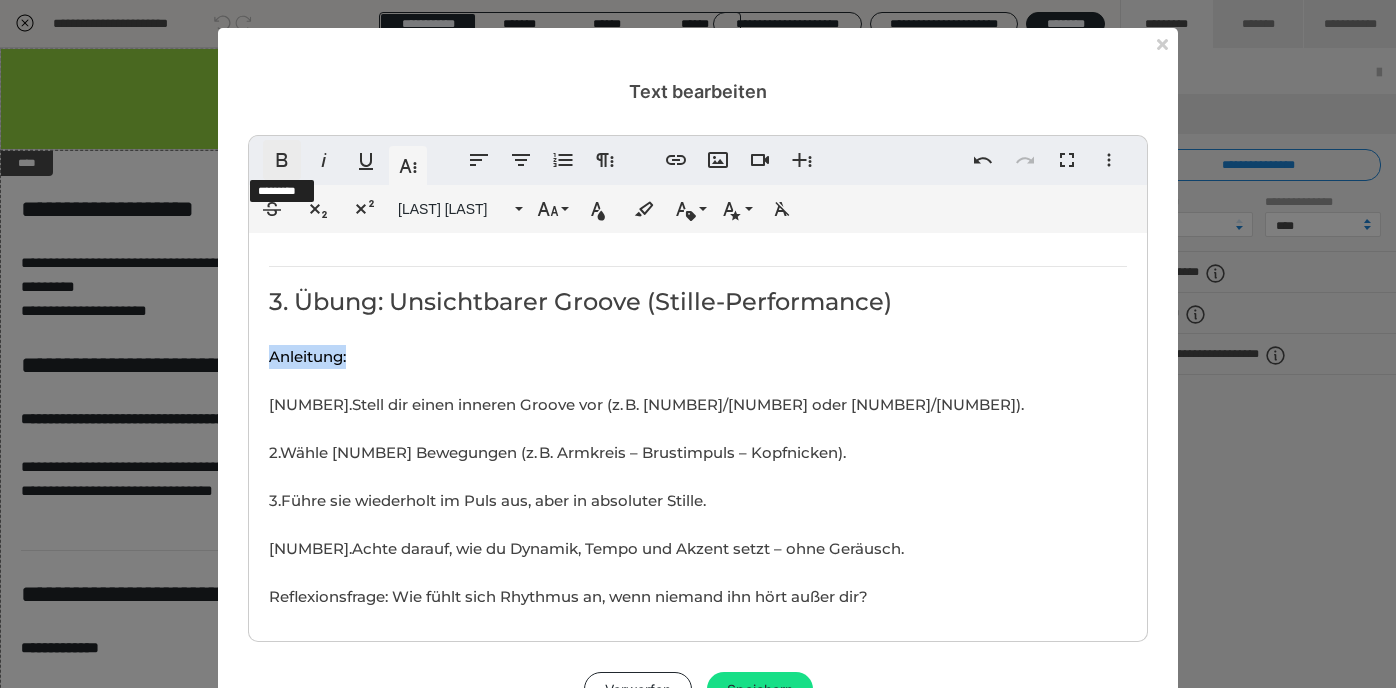 click 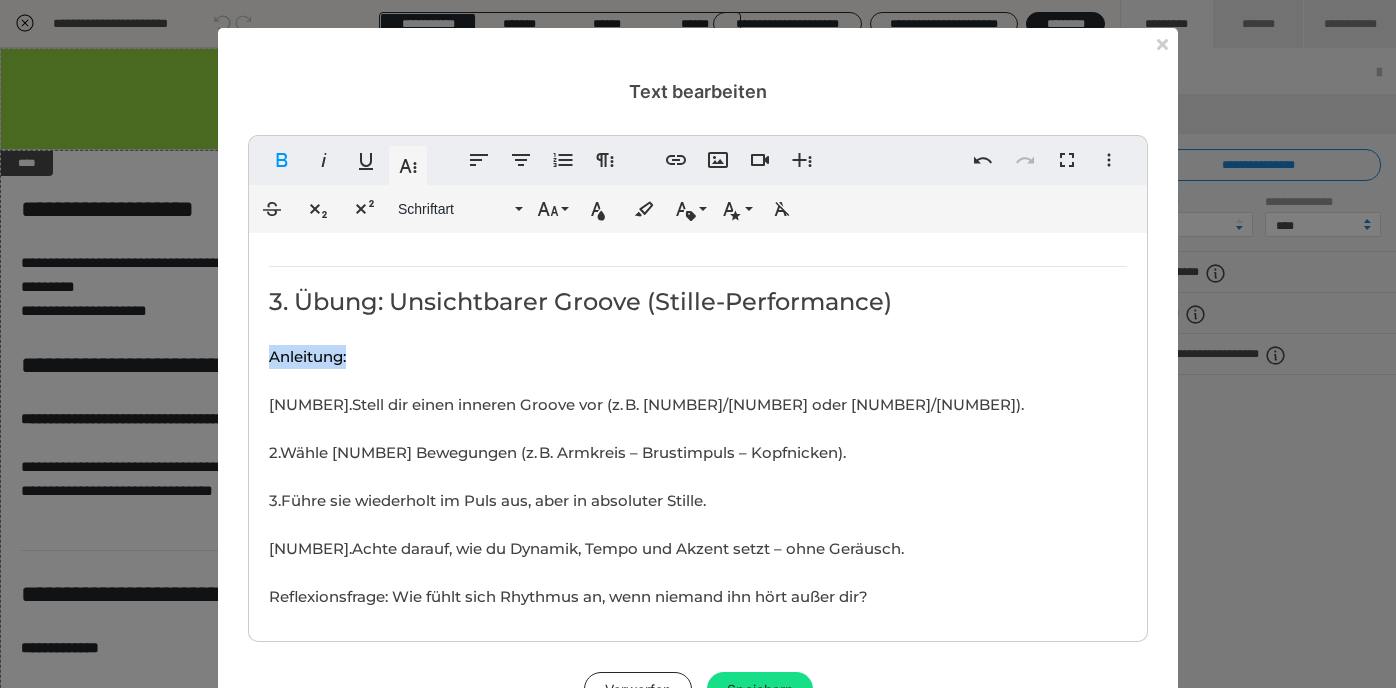 drag, startPoint x: 361, startPoint y: 343, endPoint x: 258, endPoint y: 351, distance: 103.31021 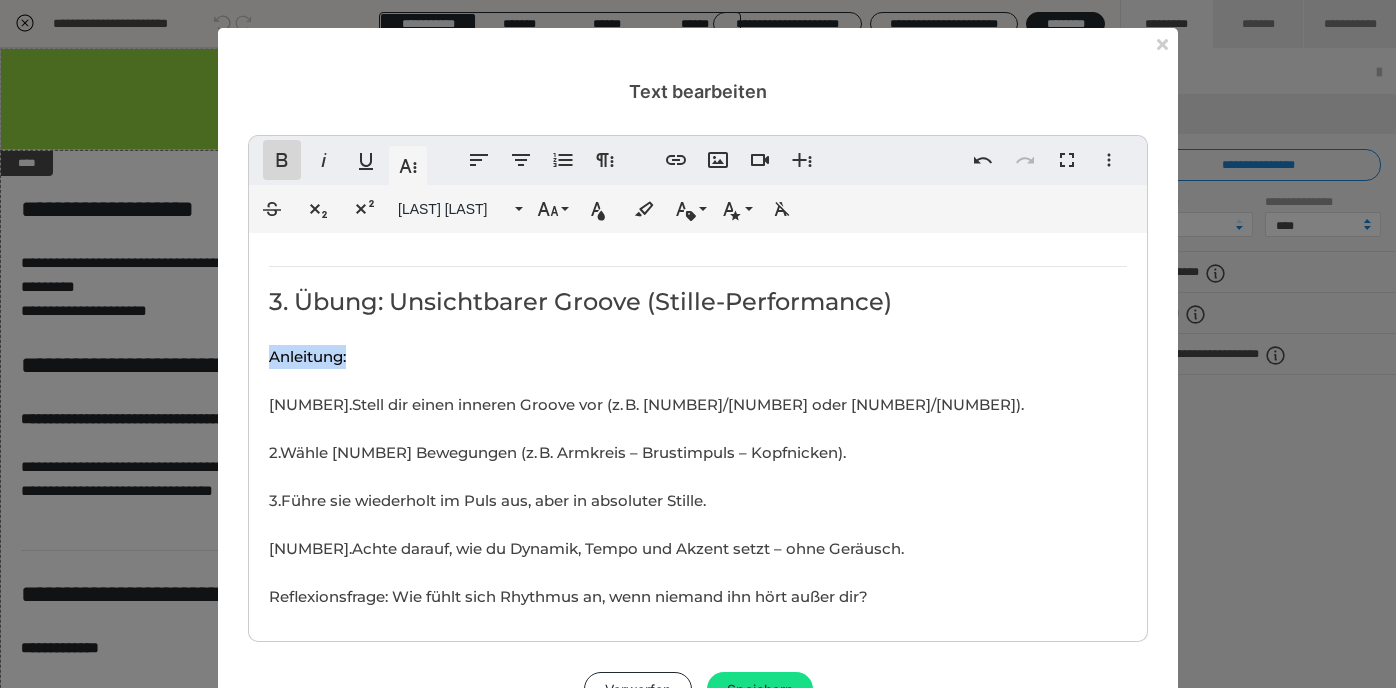 click 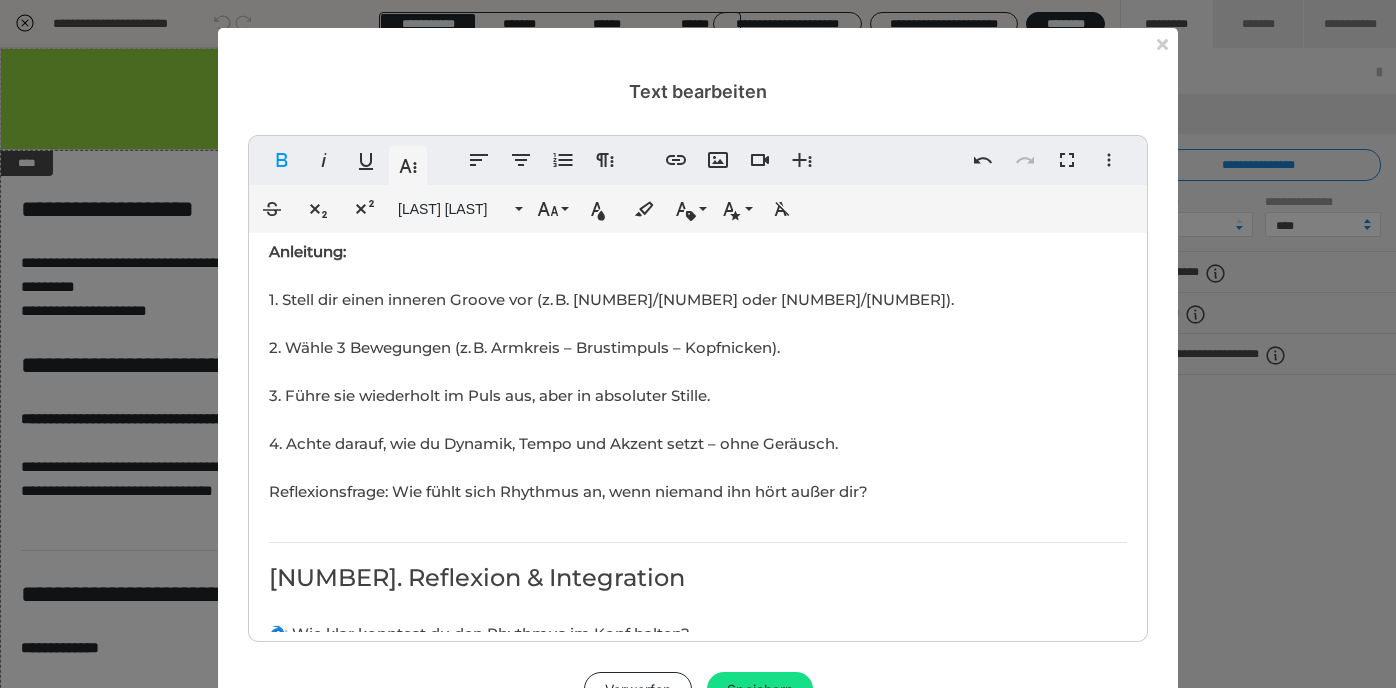 scroll, scrollTop: 1130, scrollLeft: 0, axis: vertical 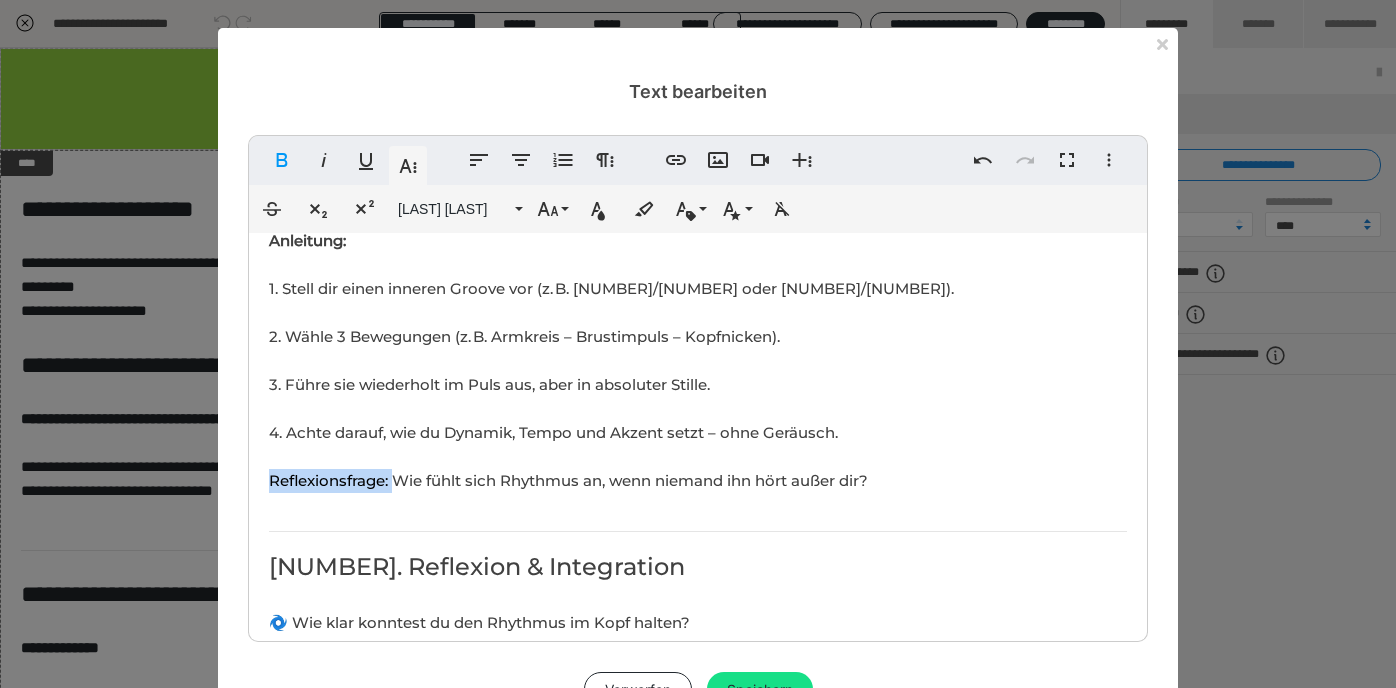drag, startPoint x: 392, startPoint y: 480, endPoint x: 265, endPoint y: 481, distance: 127.00394 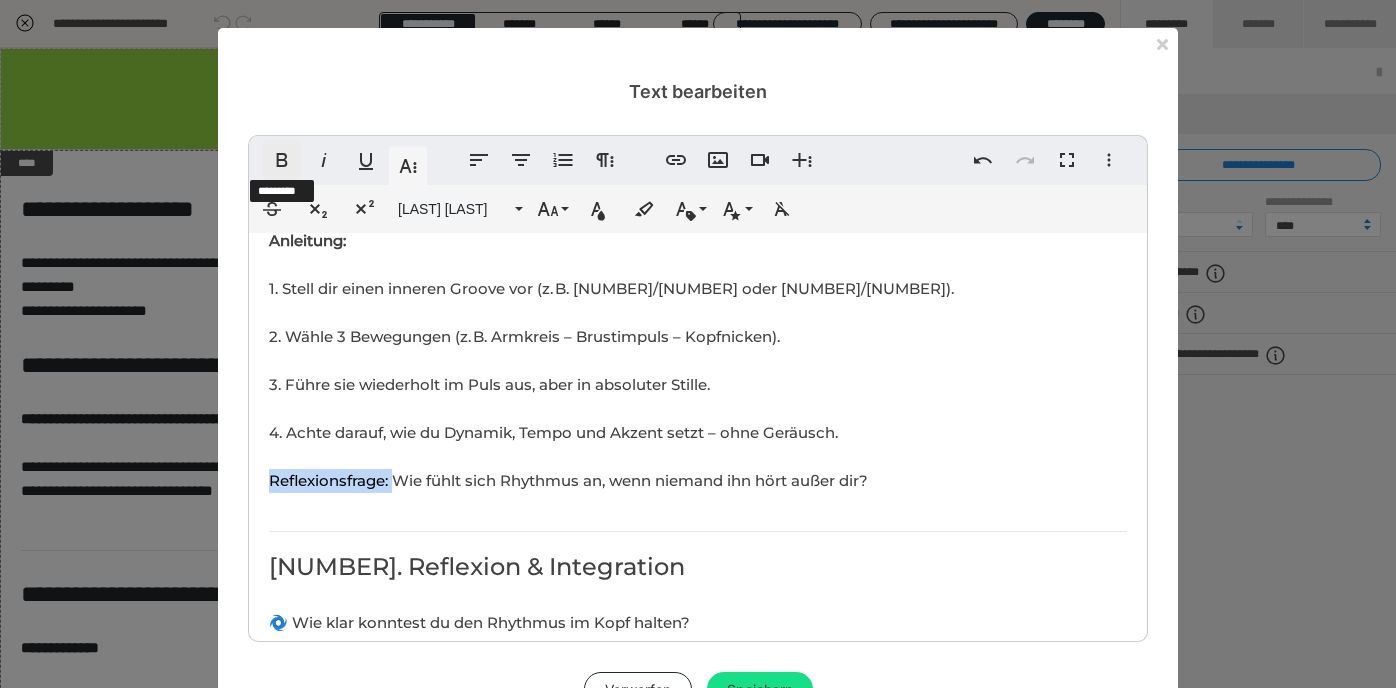 click 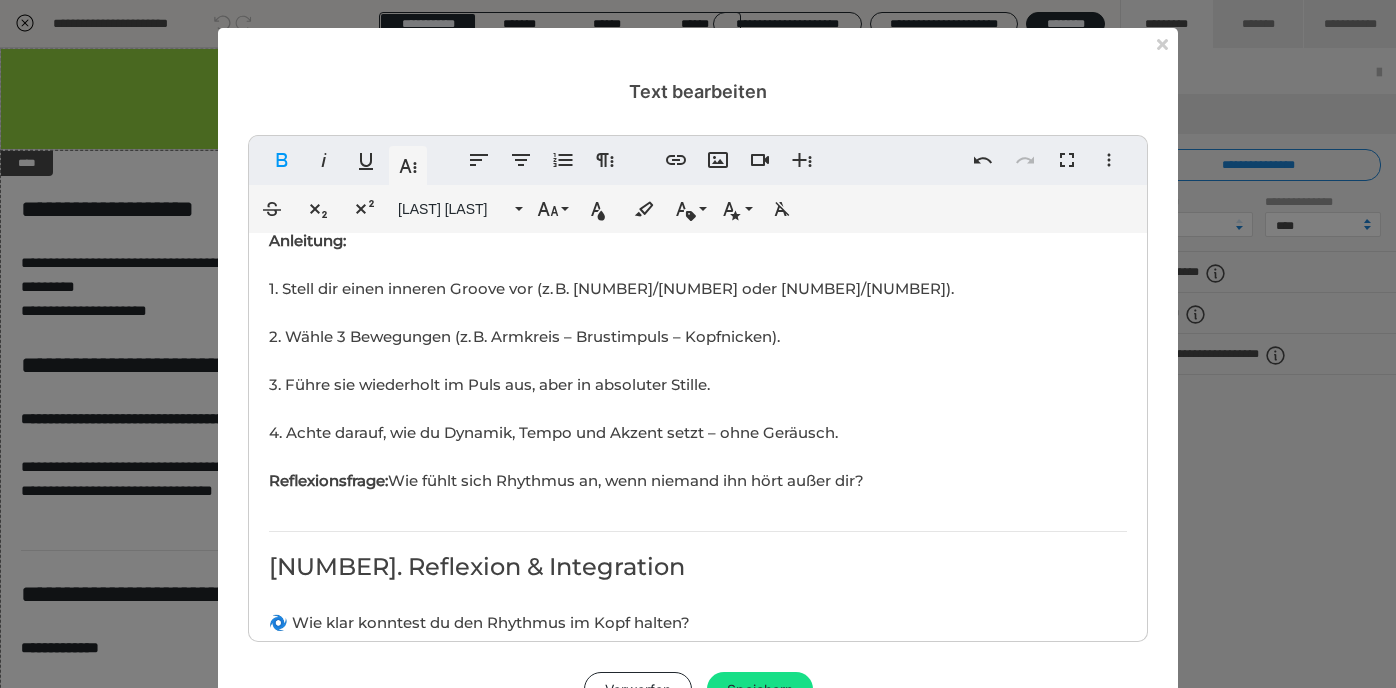 click on "Ziel 🎯der Lektion: Du verbindest dein inneres Pulsgefühl mit bewusster Bewegung. Du lernst, wie du dich rhythmisch frei bewegen kannst, auch wenn die Musik stoppt. Diese Lektion bringt deinen inneren Takt in den ganzen Körper – und das ganz für dich allein, ohne Partner, im Selbststudium. Dauer: ca. [NUMBER] - [NUMBER] Minuten 1. Einstieg: Rhythmus als innere Bewegung "Wenn die Musik aufhört, kann dein Körper weitertanzen." Oft orientieren wir uns an äußeren Klängen. In dieser Lektion richtest du deine Aufmerksamkeit nach innen – wie du dich selbst in Stille im Rhythmus bewegen kannst. 2. Übung: Der Puls wandert durch den Körper Vorbereitung: 🔸 Stelle ein Metronom auf [NUMBER] oder [NUMBER] bpm oder denke dir einen inneren Puls. 🔸 Finde einen ruhigen Ort mit etwas Platz (Wohnzimmer reicht). Schritt-für-Schritt-Anleitung: 1. Starte im Stehen, Füße stabil am Boden. 2. Spüre den Puls in deinem Kopf. Dann: bewege nur den Kopf im Takt. 4. Jeder Körperbereich bekommt eine kurze Phase (ca. [NUMBER]–[NUMBER] Sekunden). ​" at bounding box center (698, 308) 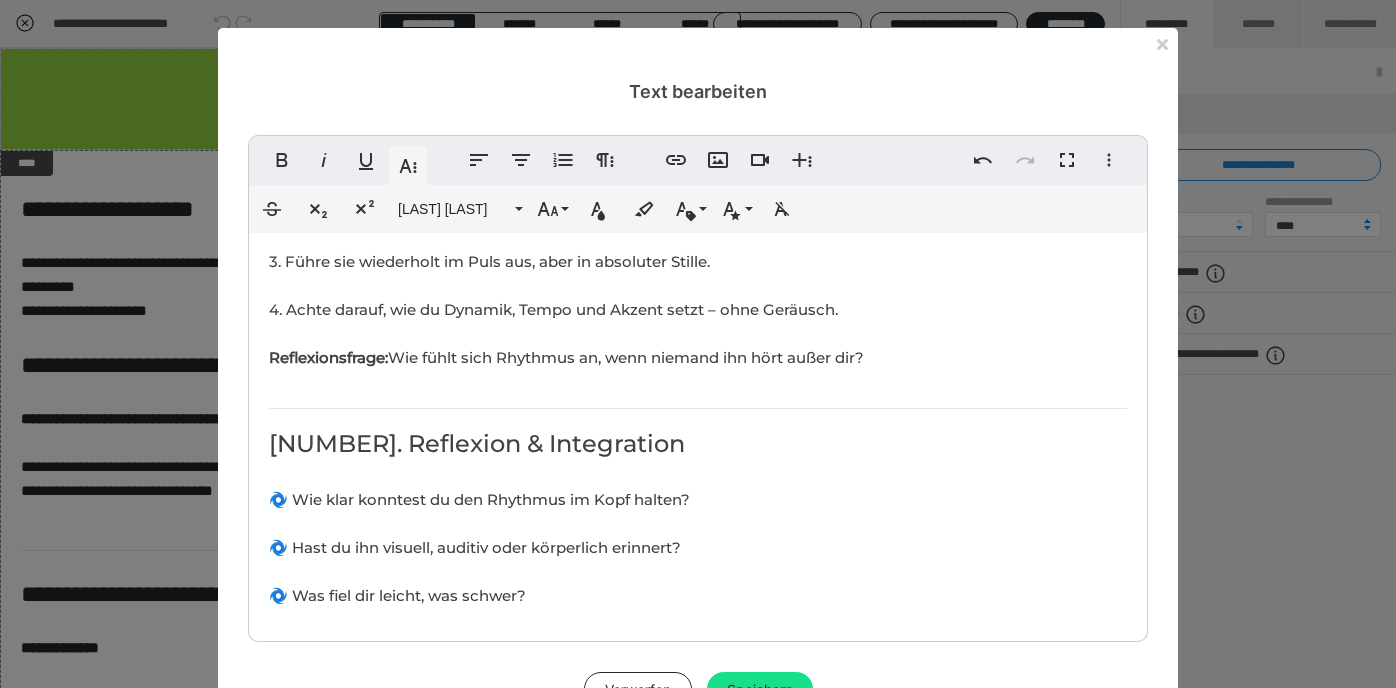 scroll, scrollTop: 1250, scrollLeft: 0, axis: vertical 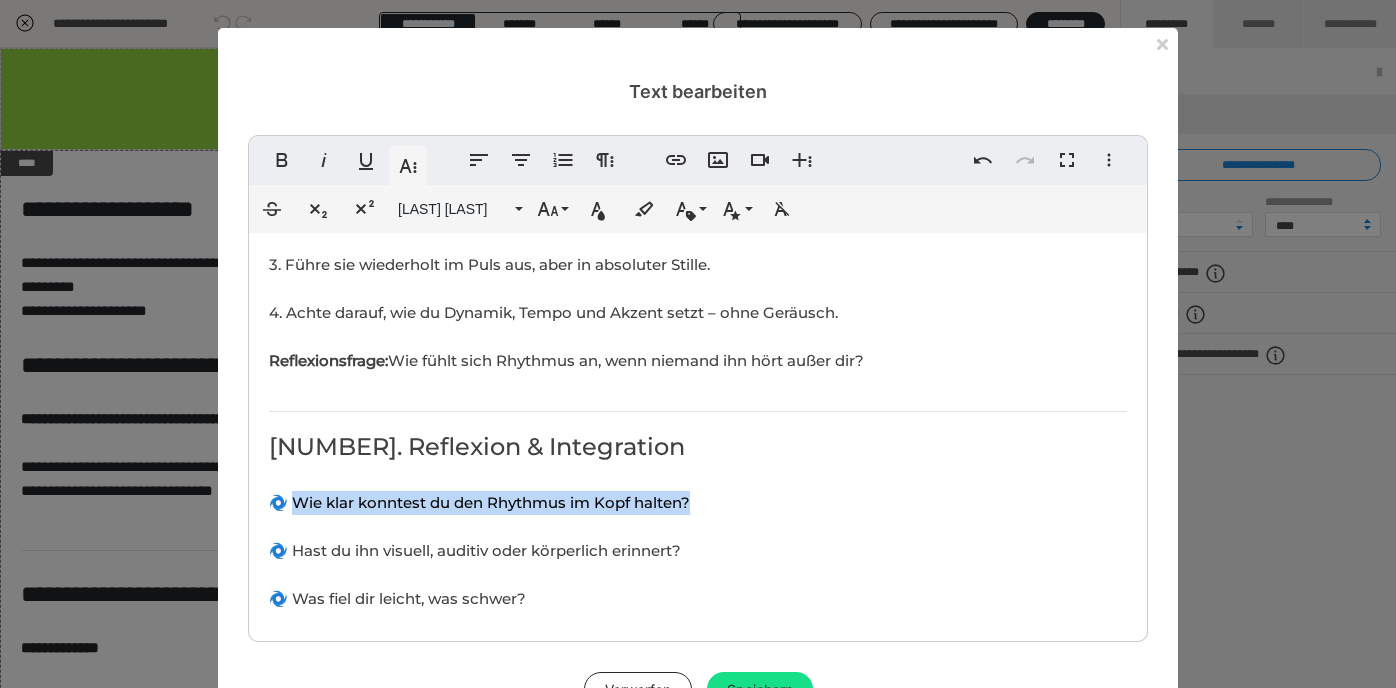 drag, startPoint x: 300, startPoint y: 497, endPoint x: 705, endPoint y: 491, distance: 405.04443 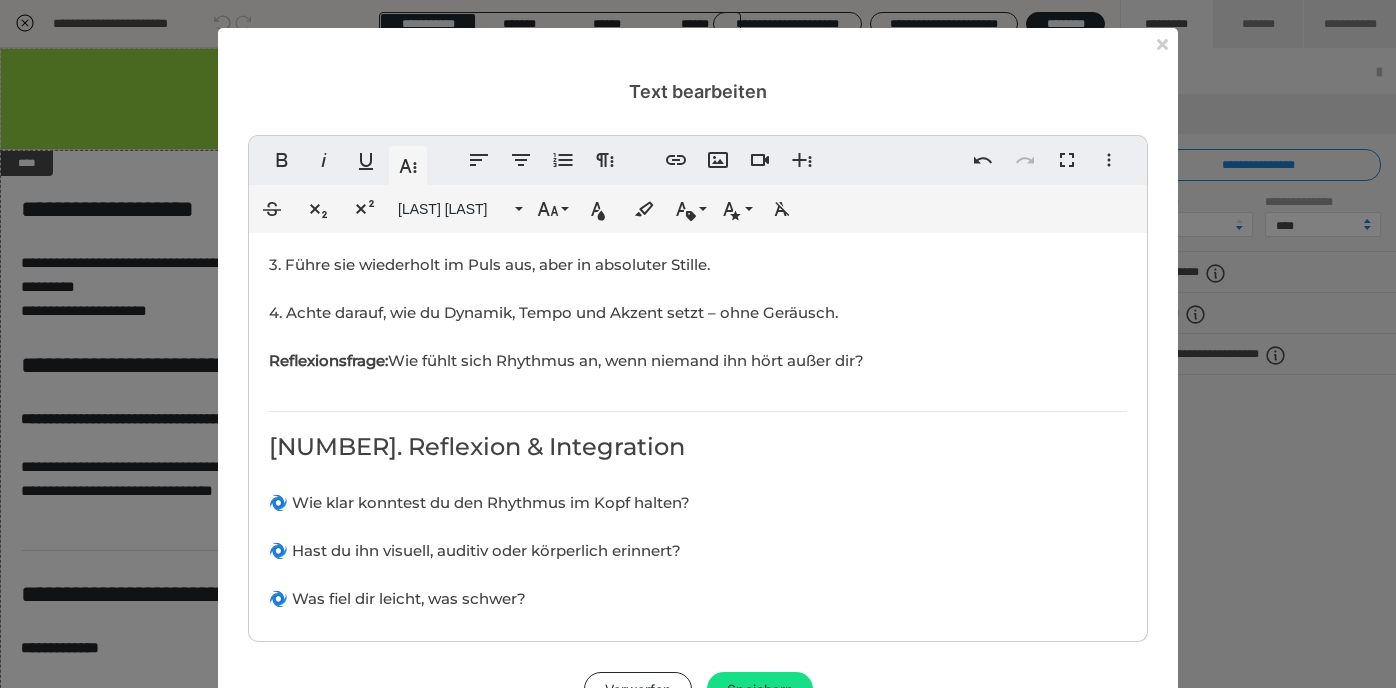 scroll, scrollTop: 148, scrollLeft: 7, axis: both 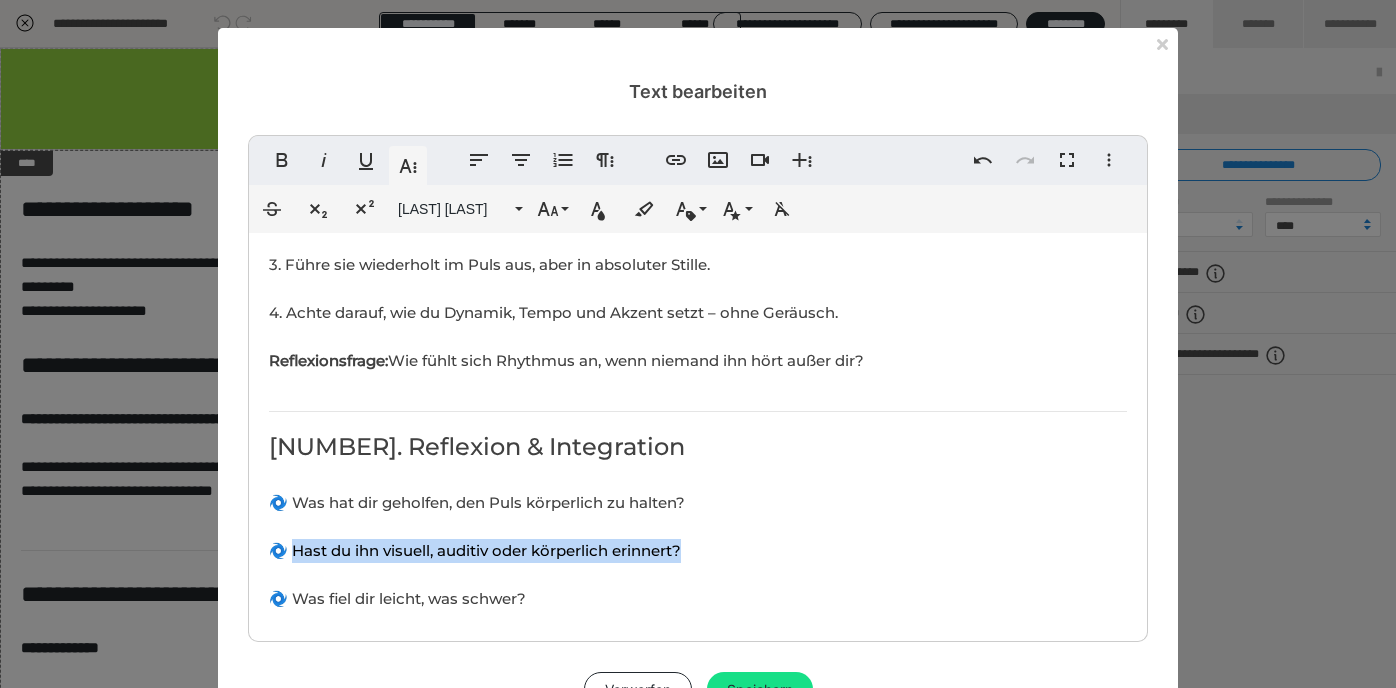 drag, startPoint x: 295, startPoint y: 545, endPoint x: 706, endPoint y: 540, distance: 411.03043 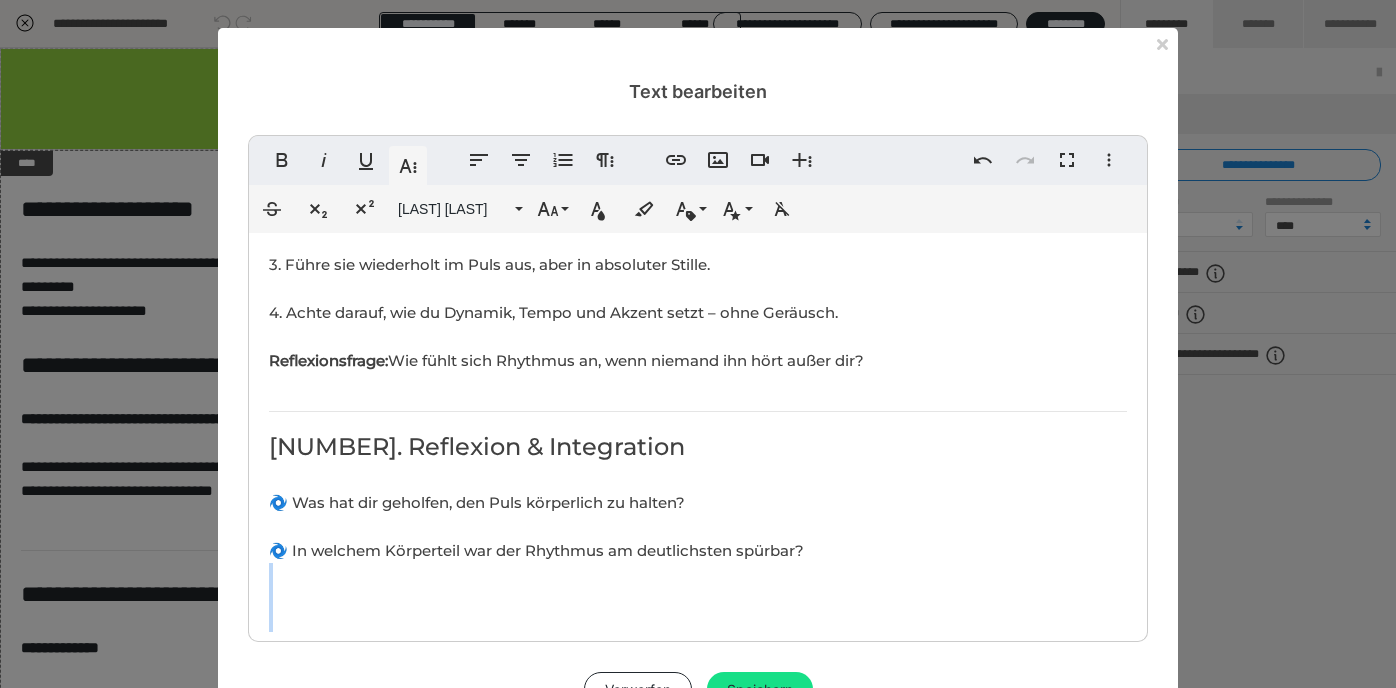 scroll, scrollTop: 376, scrollLeft: 1, axis: both 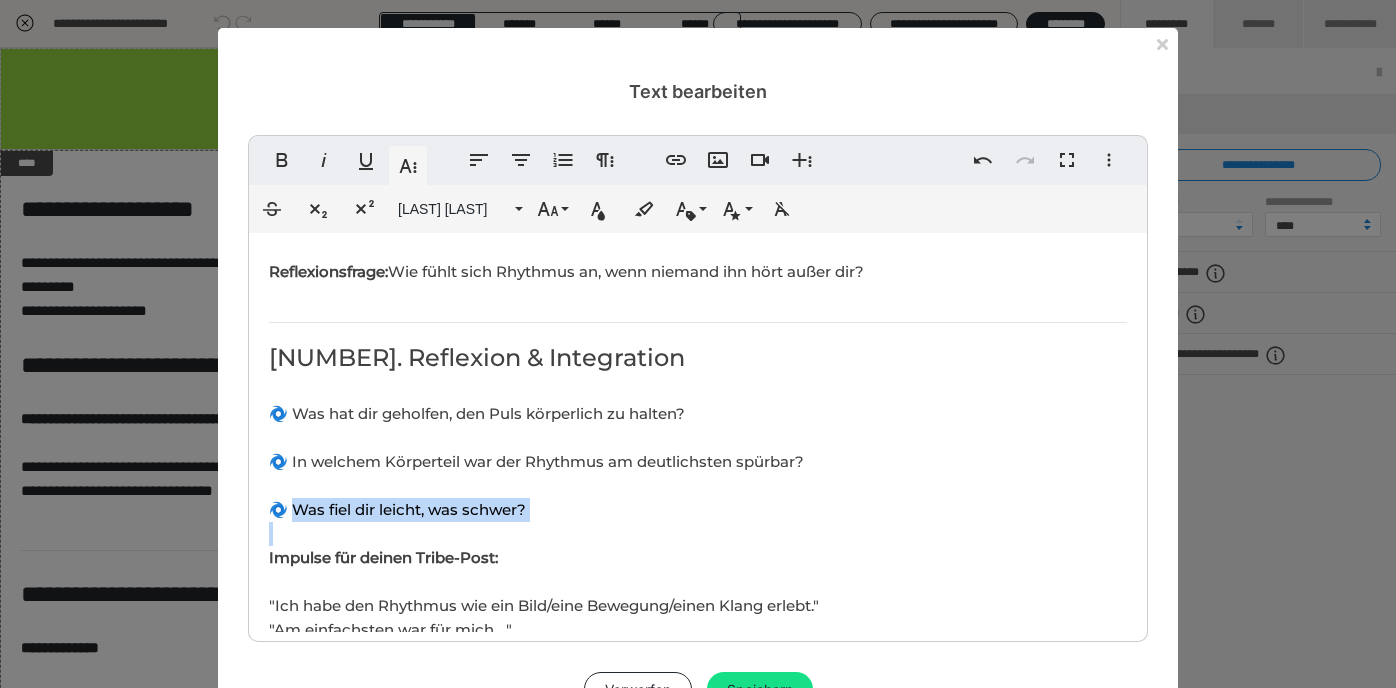 drag, startPoint x: 293, startPoint y: 506, endPoint x: 515, endPoint y: 518, distance: 222.32408 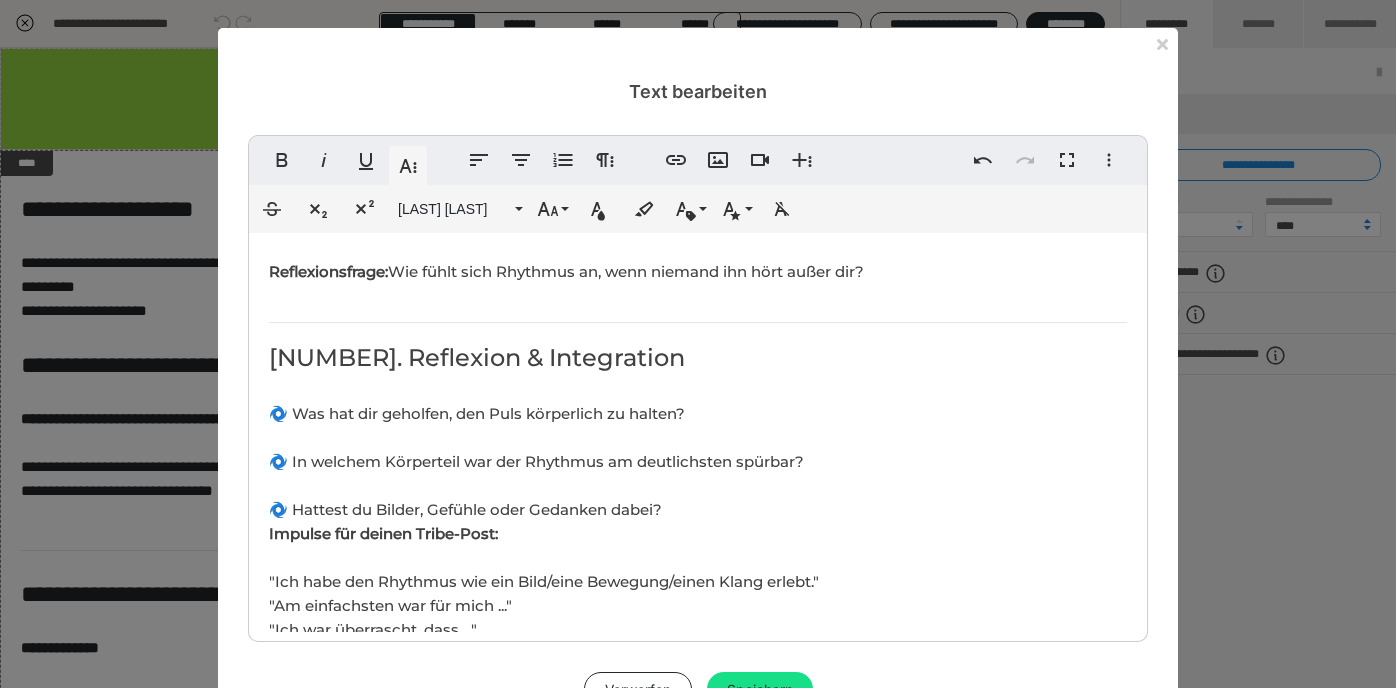 scroll, scrollTop: 91, scrollLeft: 7, axis: both 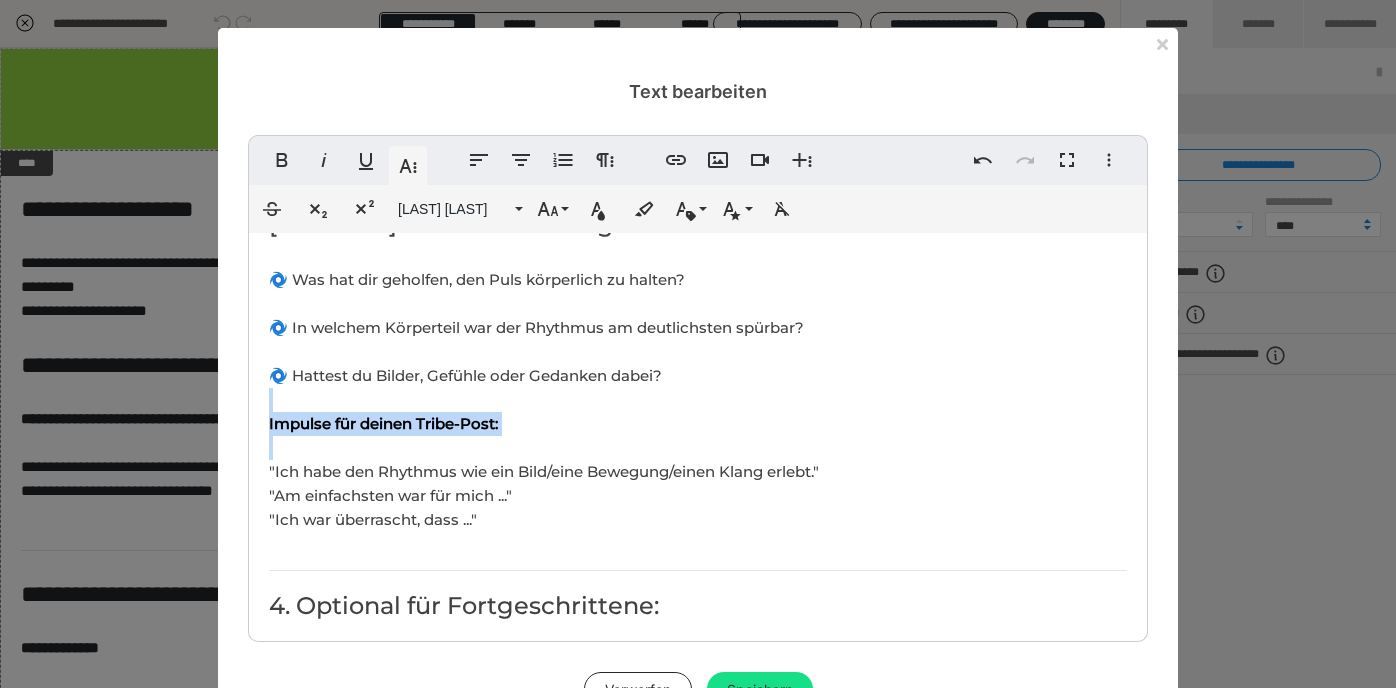 drag, startPoint x: 264, startPoint y: 468, endPoint x: 472, endPoint y: 525, distance: 215.66873 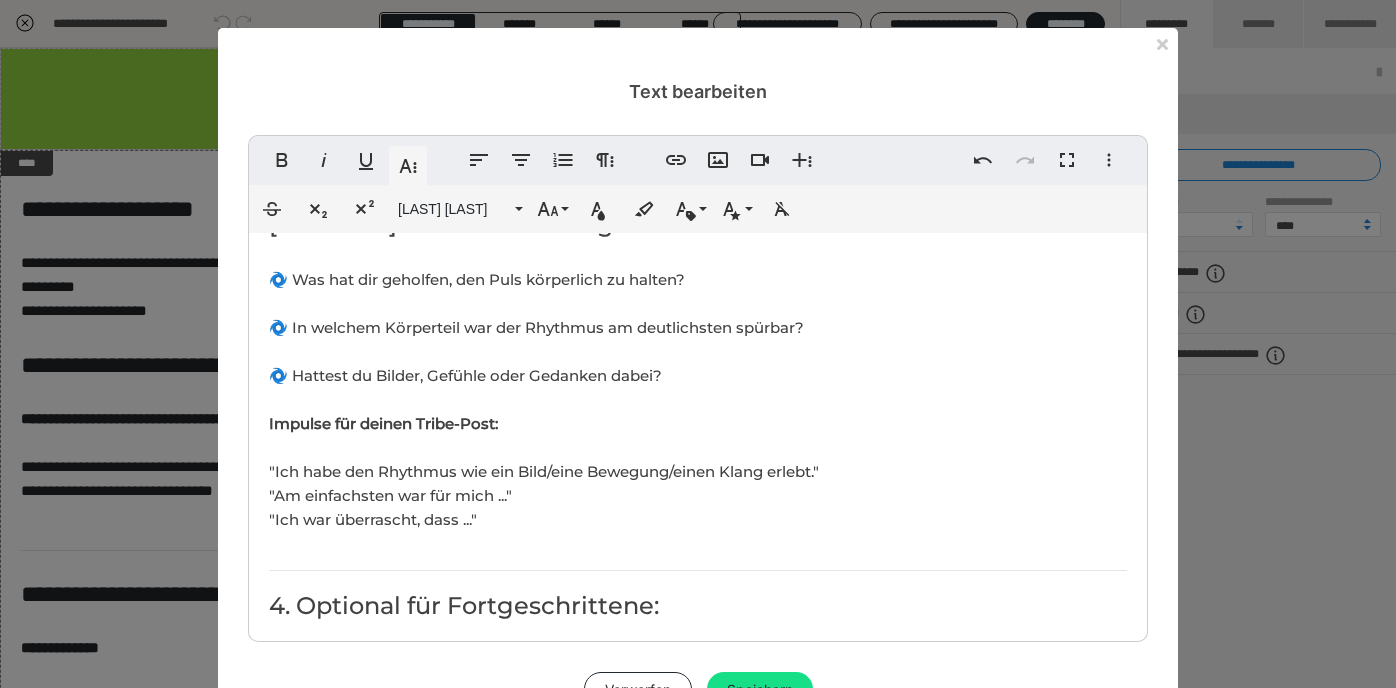 scroll, scrollTop: 946, scrollLeft: 16, axis: both 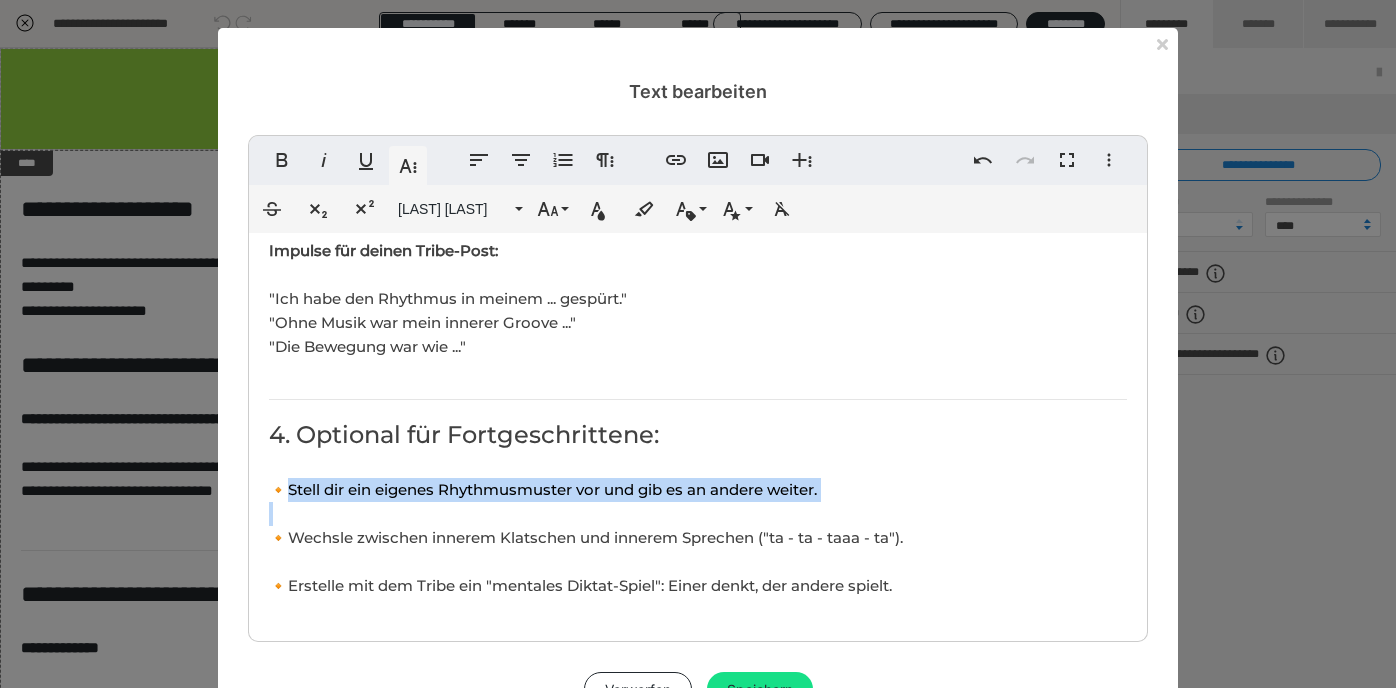 drag, startPoint x: 292, startPoint y: 486, endPoint x: 590, endPoint y: 515, distance: 299.40775 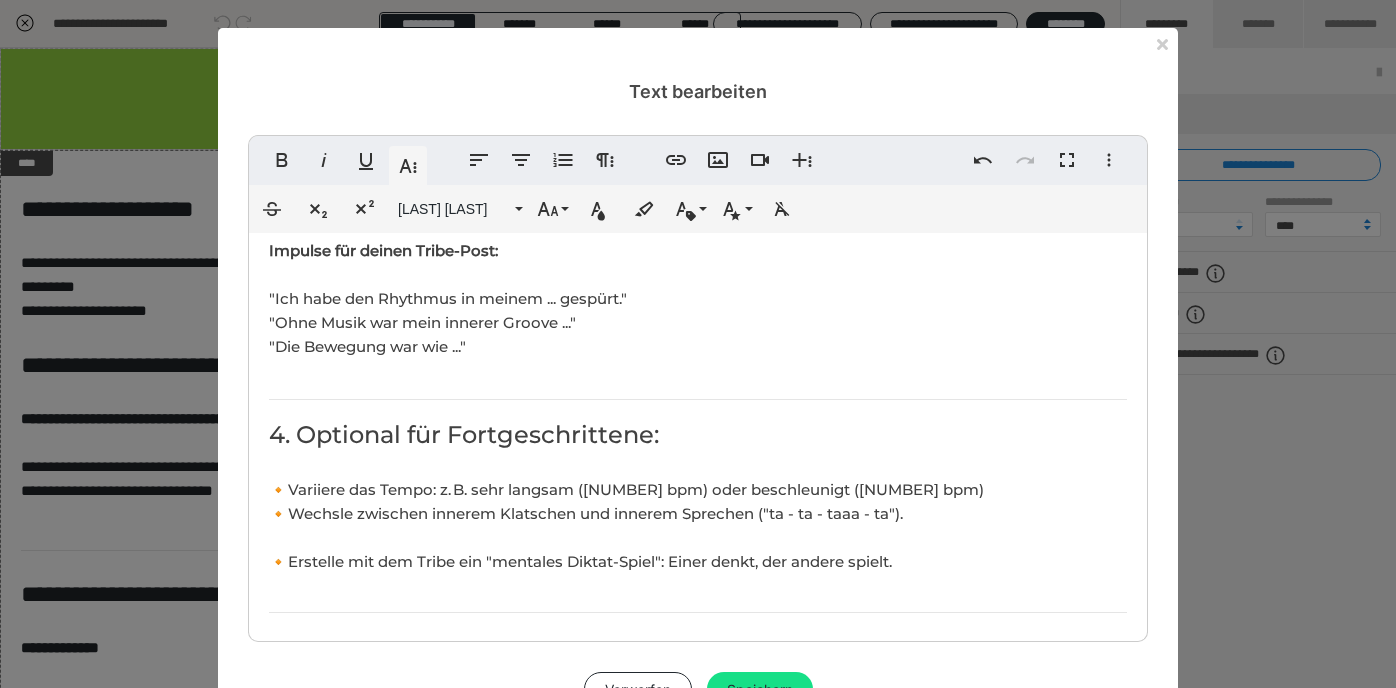 scroll, scrollTop: 509, scrollLeft: 5, axis: both 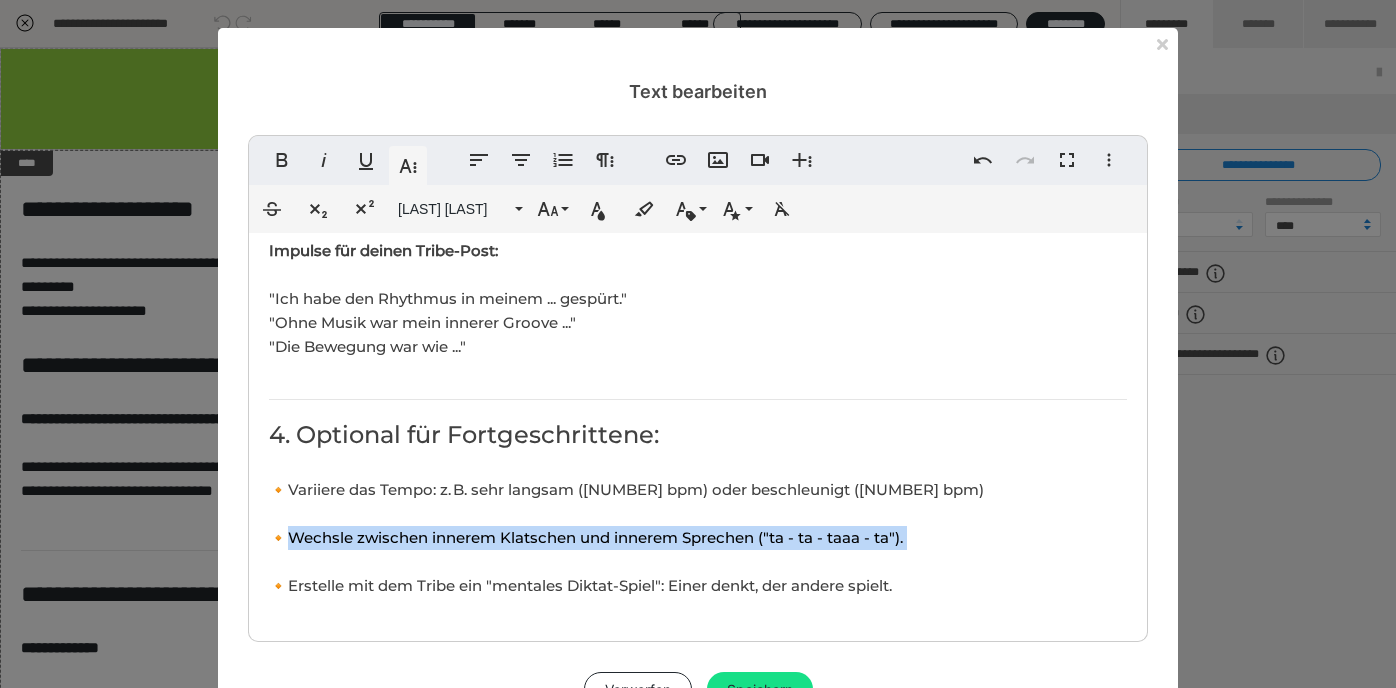 drag, startPoint x: 292, startPoint y: 536, endPoint x: 645, endPoint y: 545, distance: 353.11472 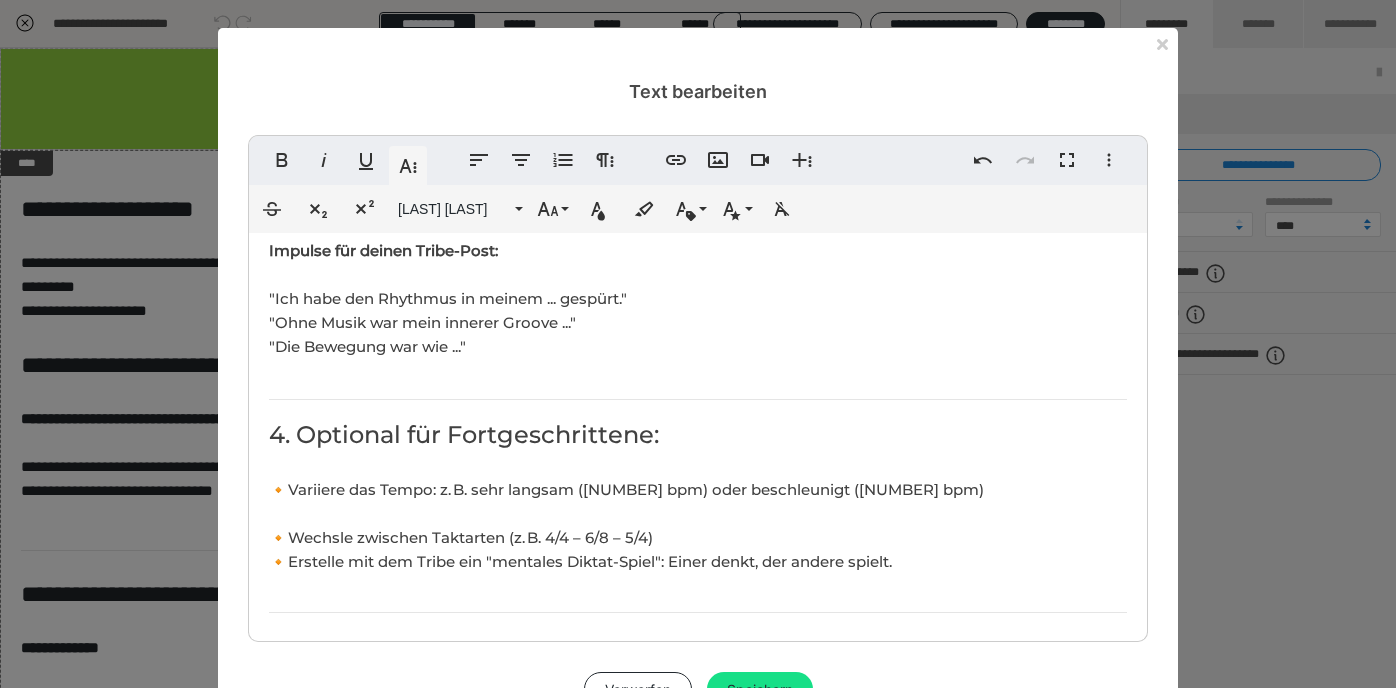 scroll, scrollTop: 110, scrollLeft: 5, axis: both 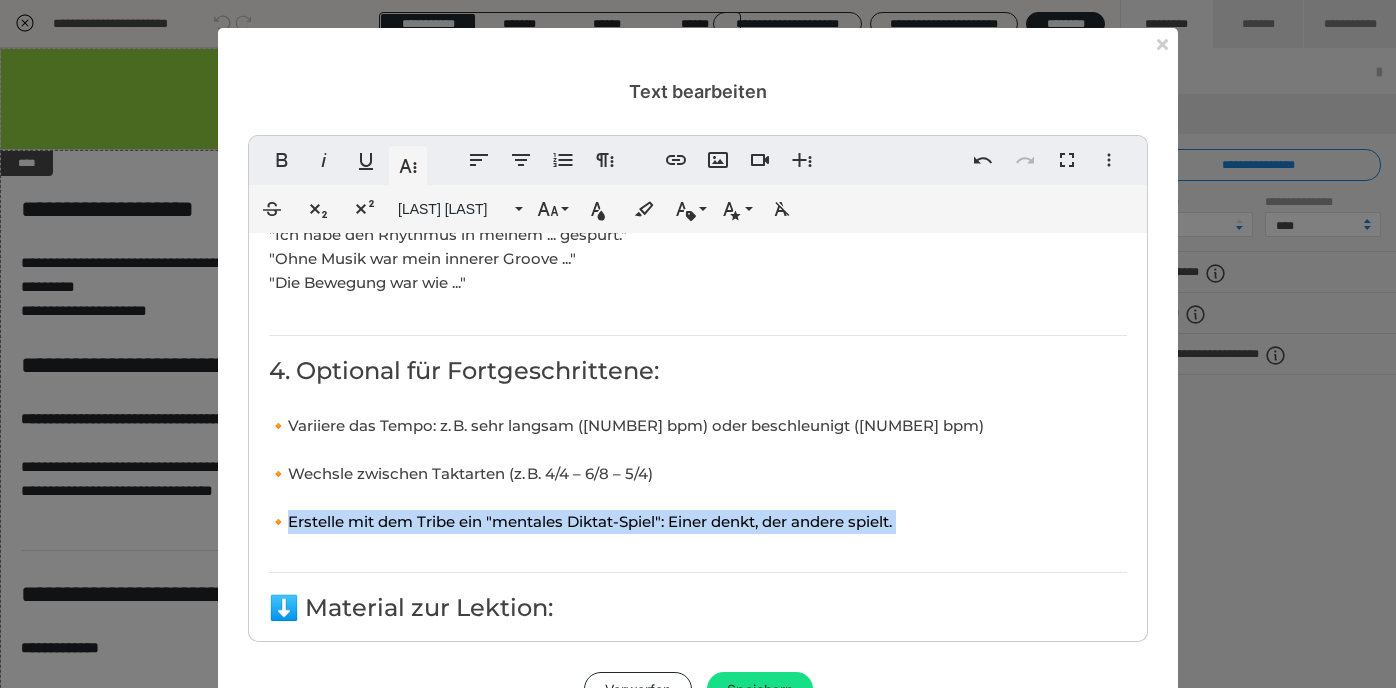 drag, startPoint x: 291, startPoint y: 520, endPoint x: 514, endPoint y: 533, distance: 223.3786 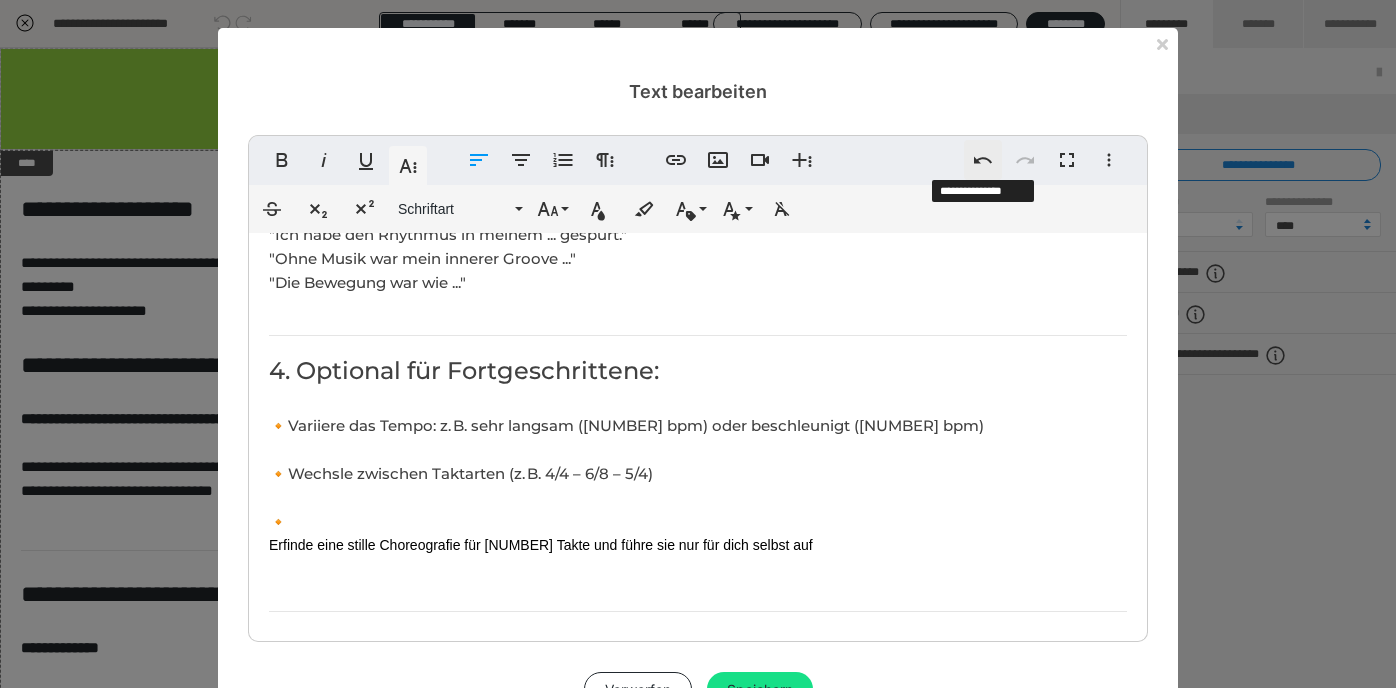 click 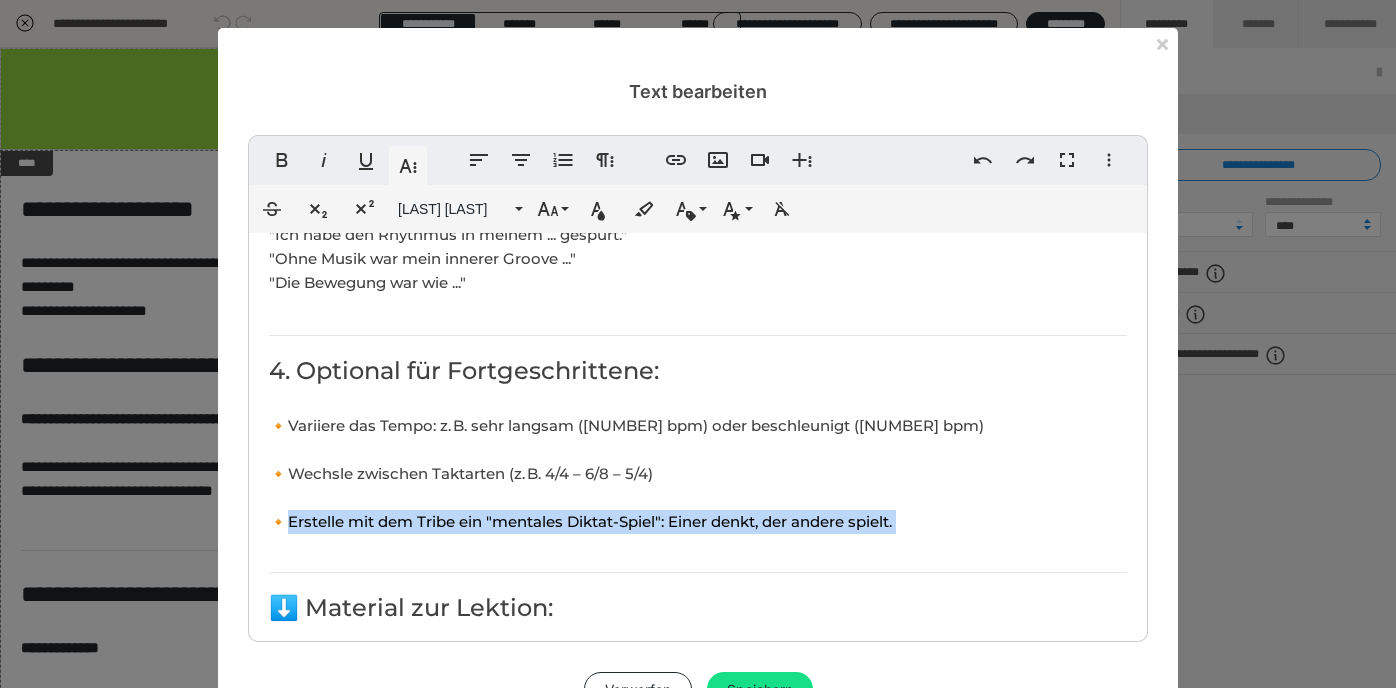 scroll, scrollTop: 604, scrollLeft: 5, axis: both 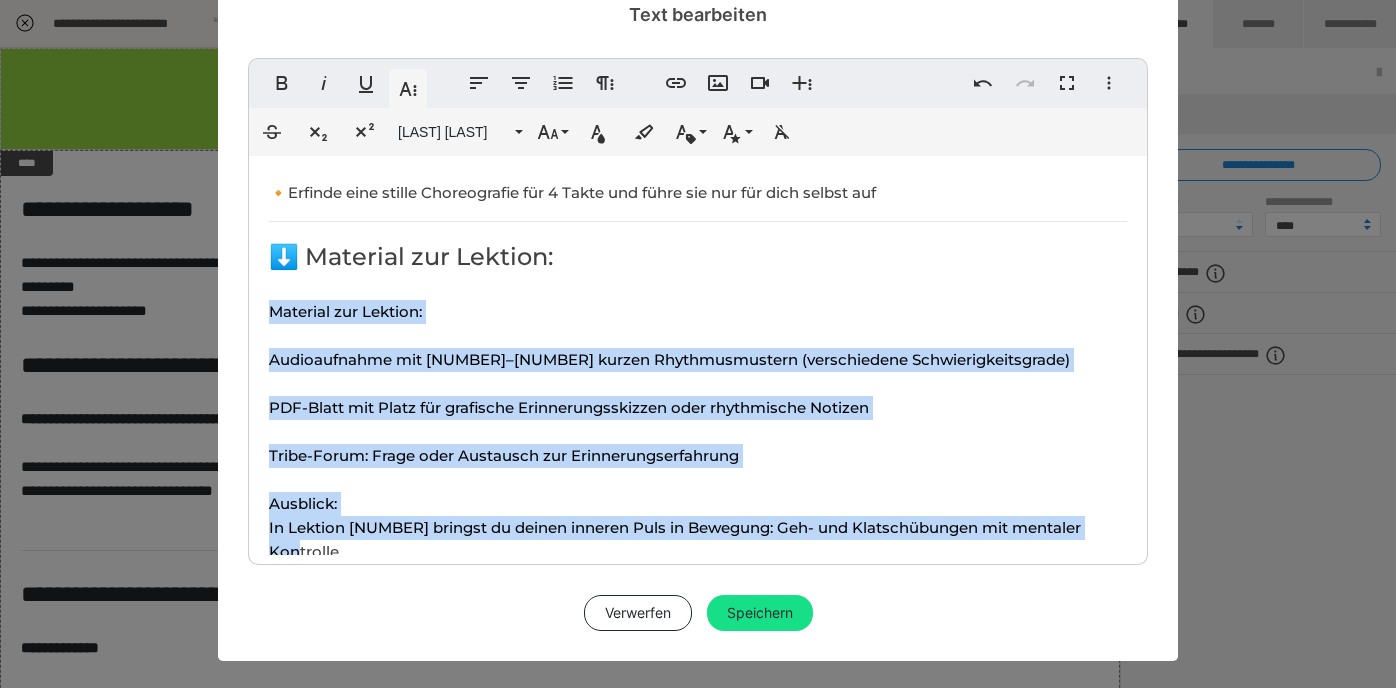 drag, startPoint x: 270, startPoint y: 306, endPoint x: 279, endPoint y: 538, distance: 232.1745 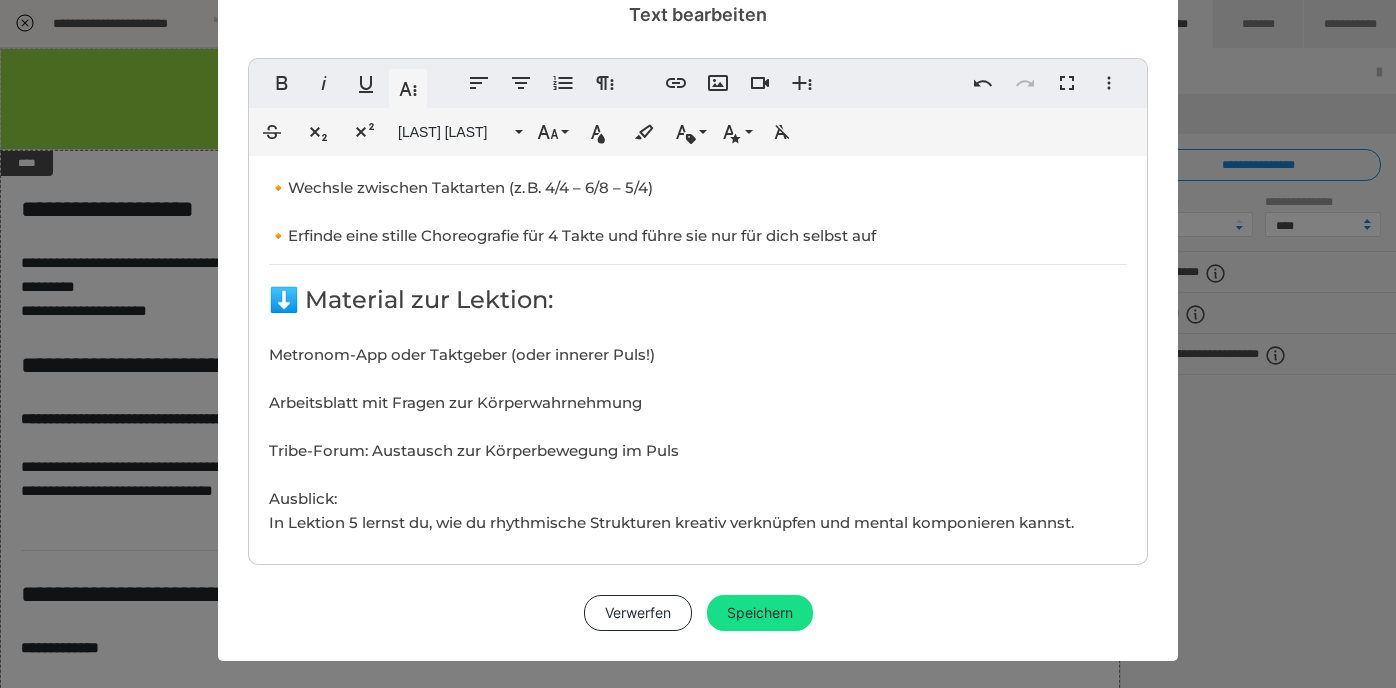 scroll, scrollTop: 3644, scrollLeft: 3, axis: both 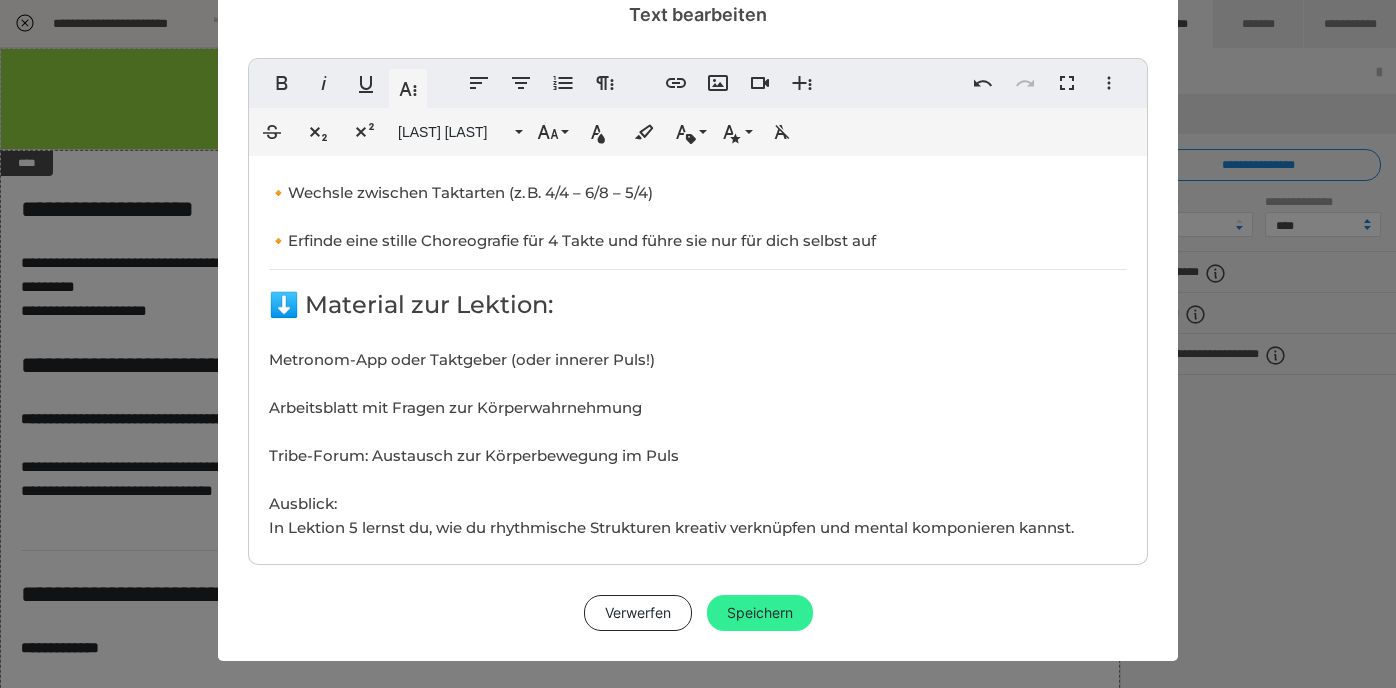 click on "Speichern" at bounding box center [760, 613] 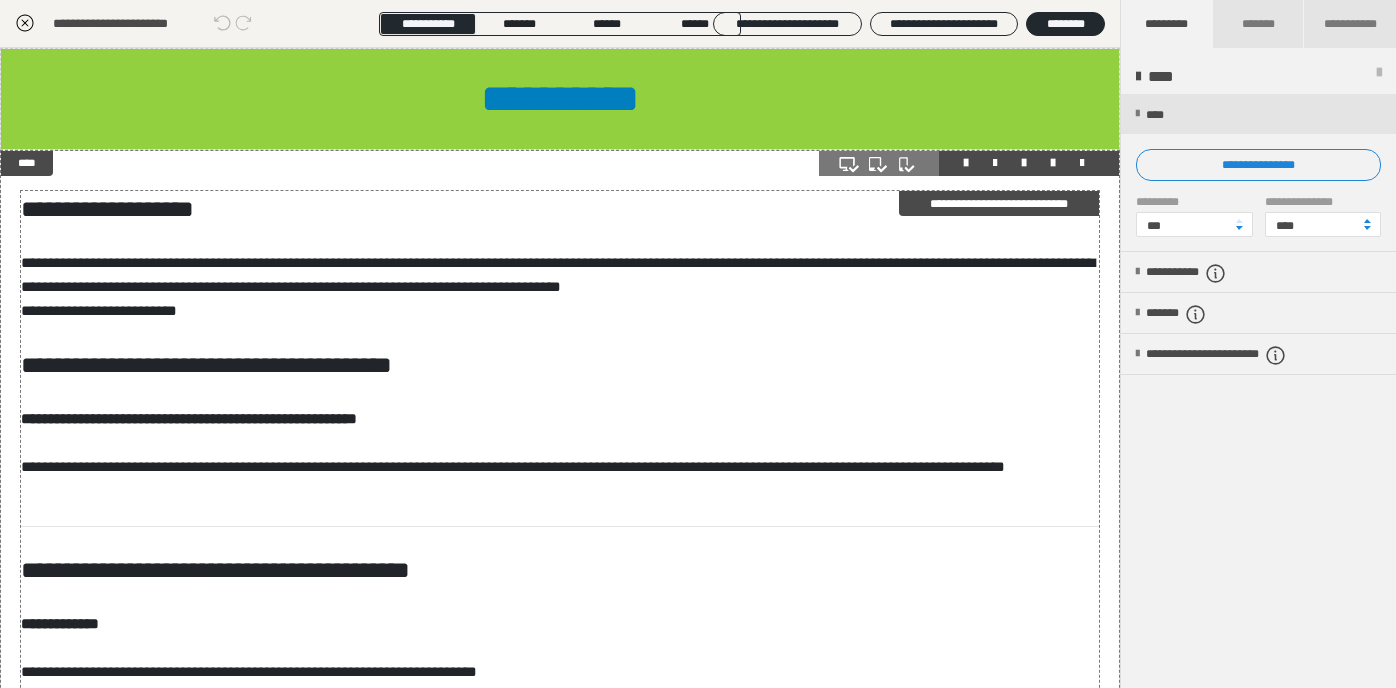 scroll, scrollTop: 0, scrollLeft: 0, axis: both 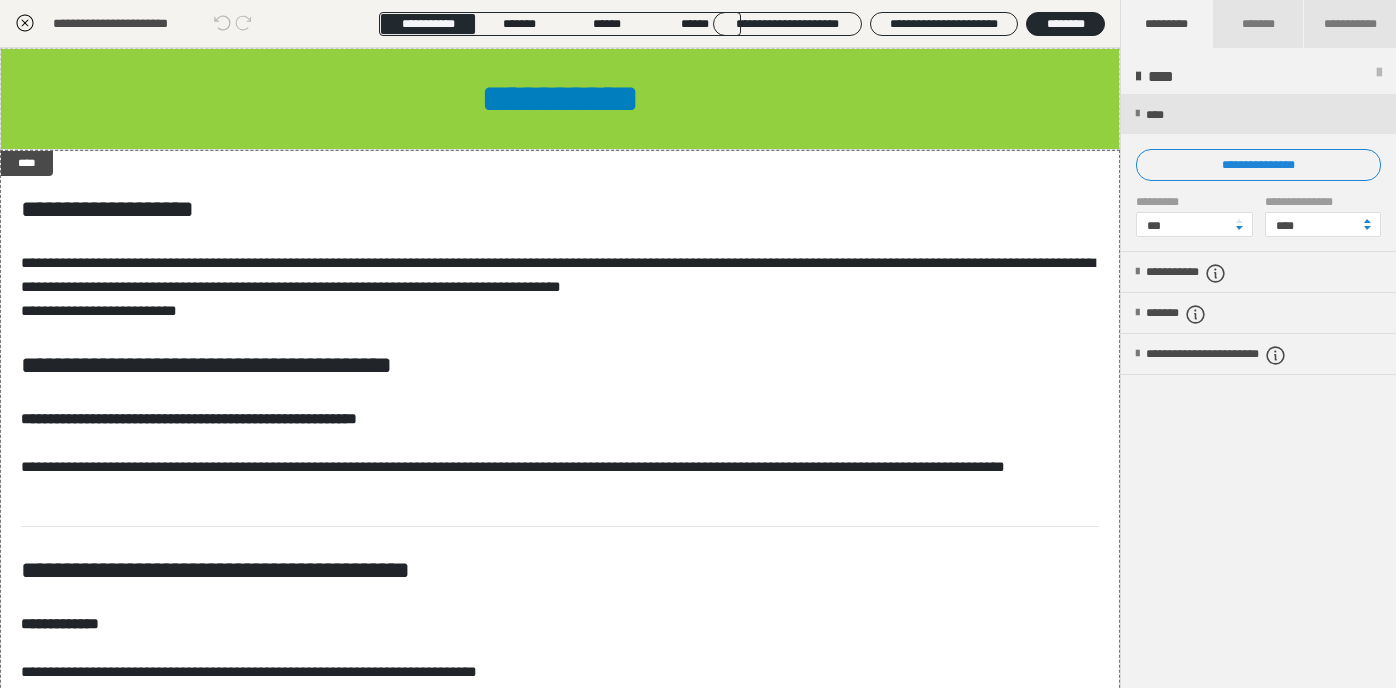 click 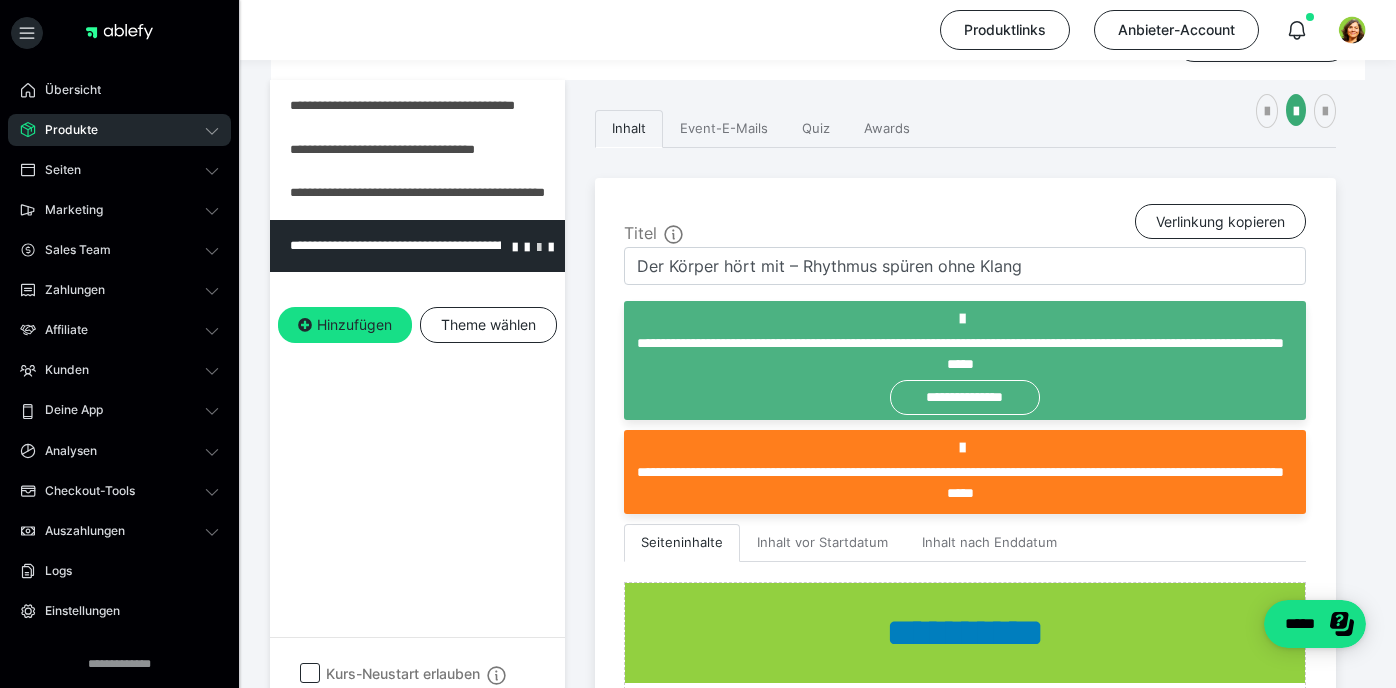 click at bounding box center (539, 246) 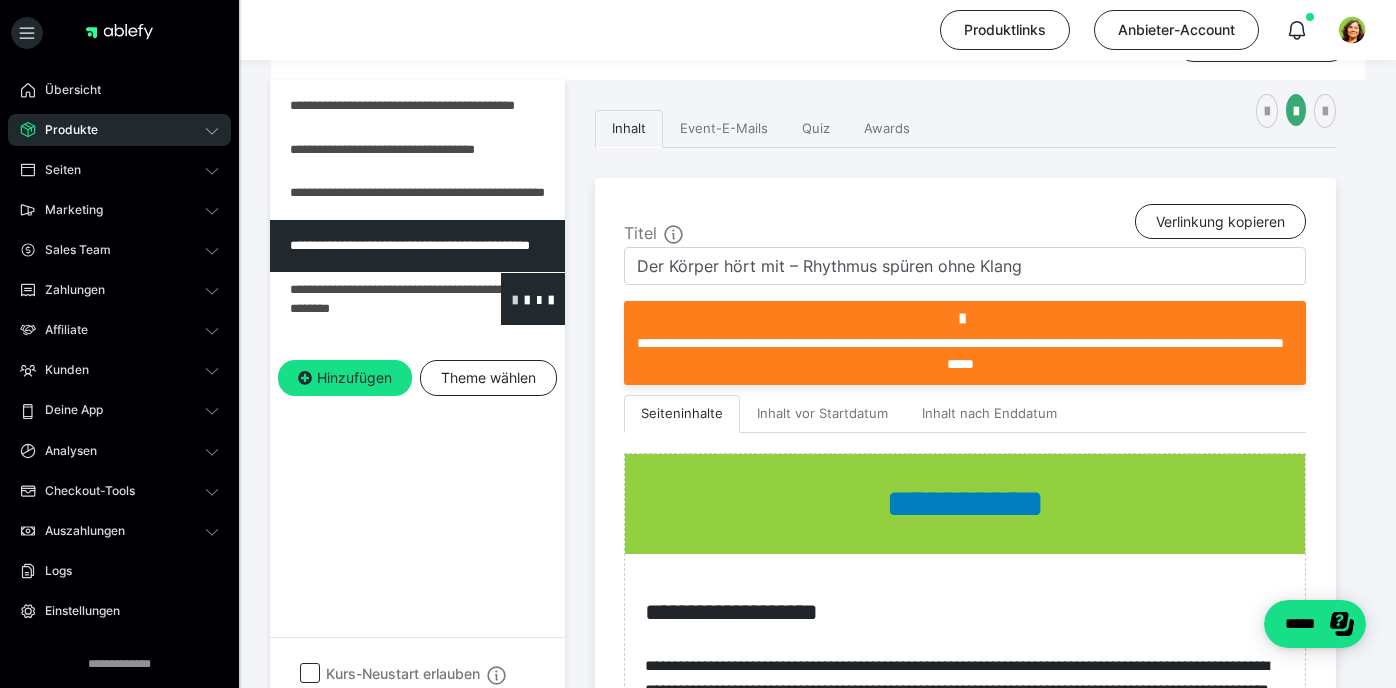 click at bounding box center [515, 299] 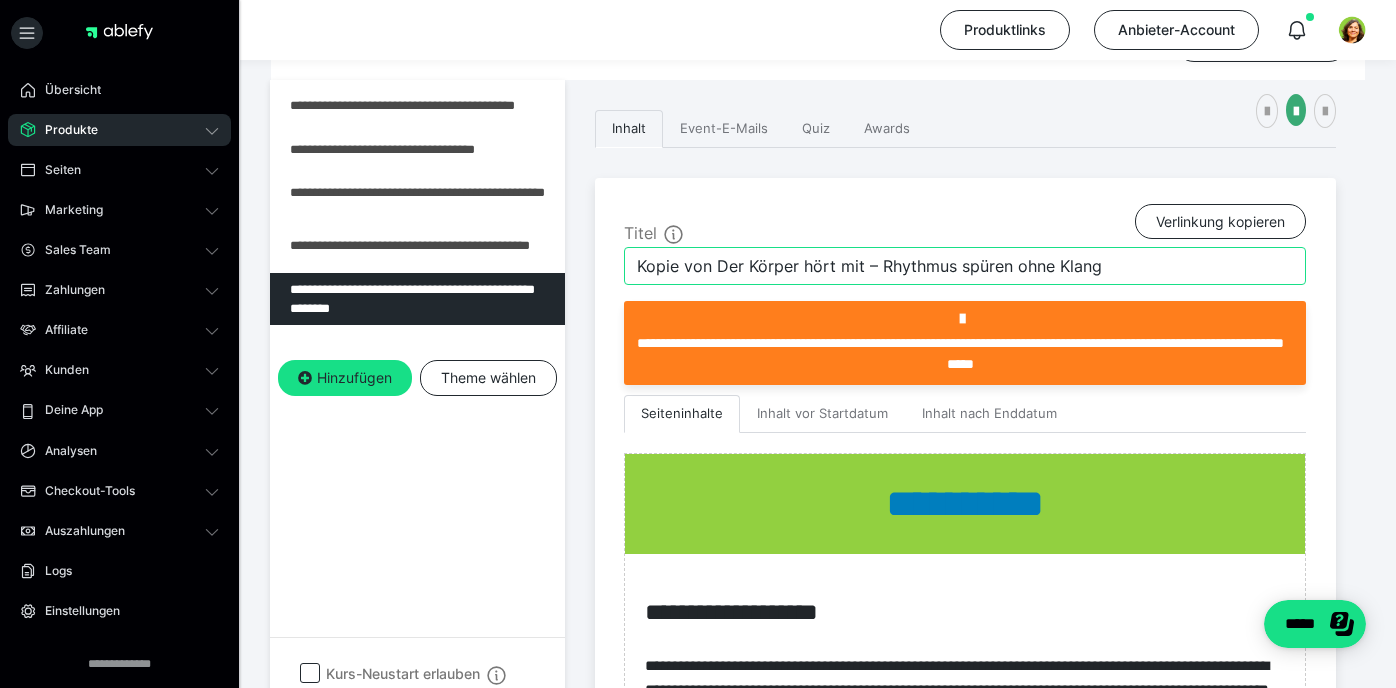 click on "Kopie von Der Körper hört mit – Rhythmus spüren ohne Klang" at bounding box center (965, 266) 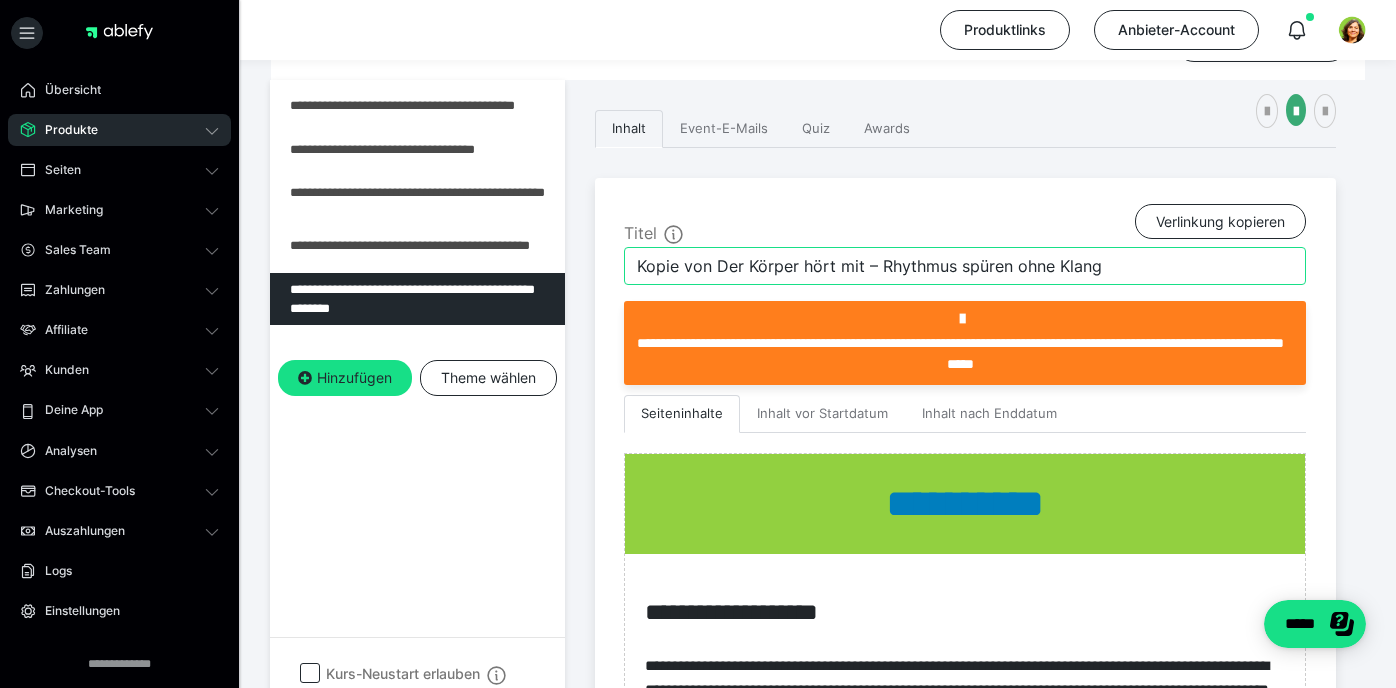 paste on "Rhythmus gestalten – Kreatives Bauen mit innerem Puls" 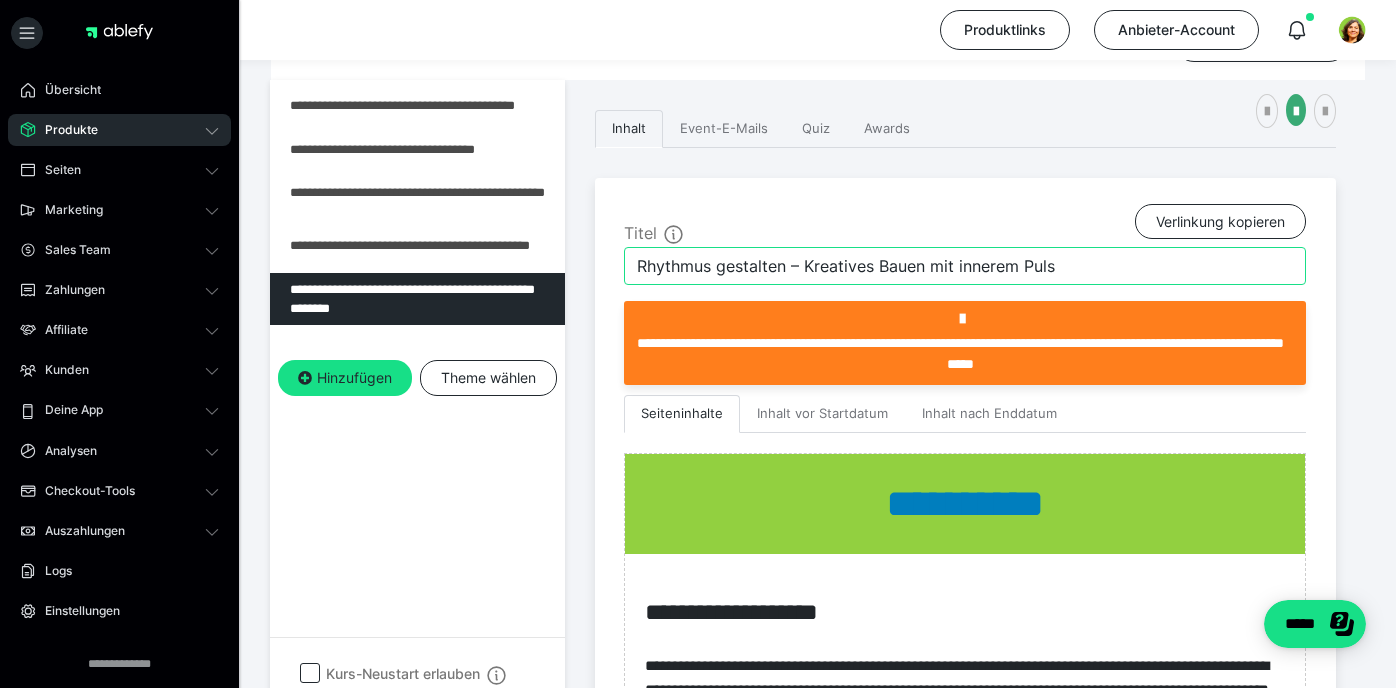 click on "Rhythmus gestalten – Kreatives Bauen mit innerem Puls" at bounding box center [965, 266] 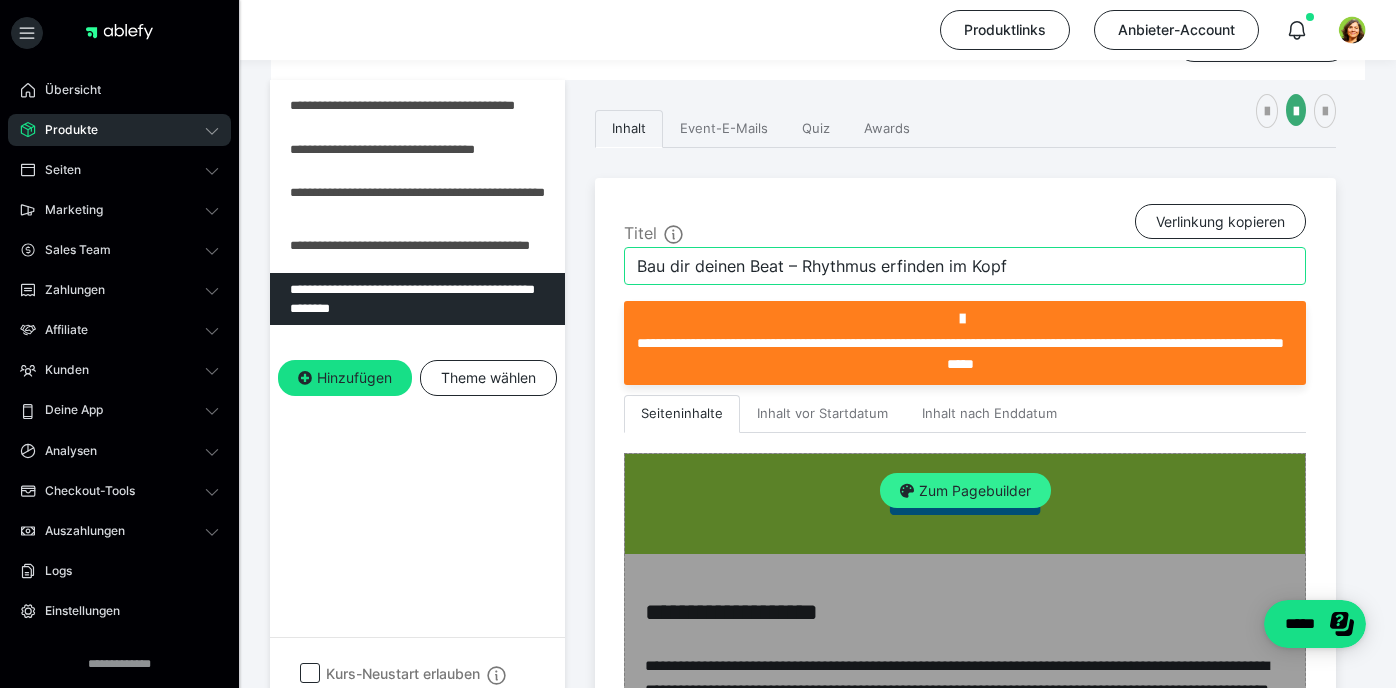 type on "Bau dir deinen Beat – Rhythmus erfinden im Kopf" 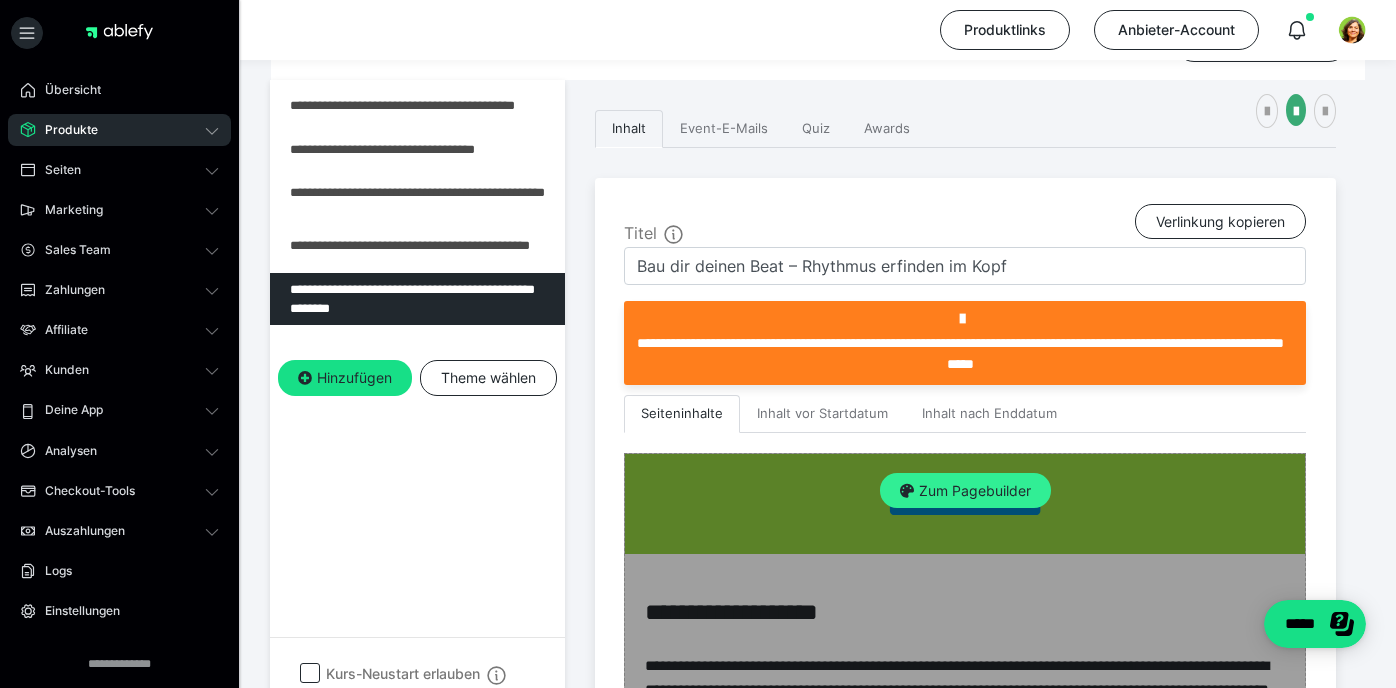 click on "Zum Pagebuilder" at bounding box center [965, 491] 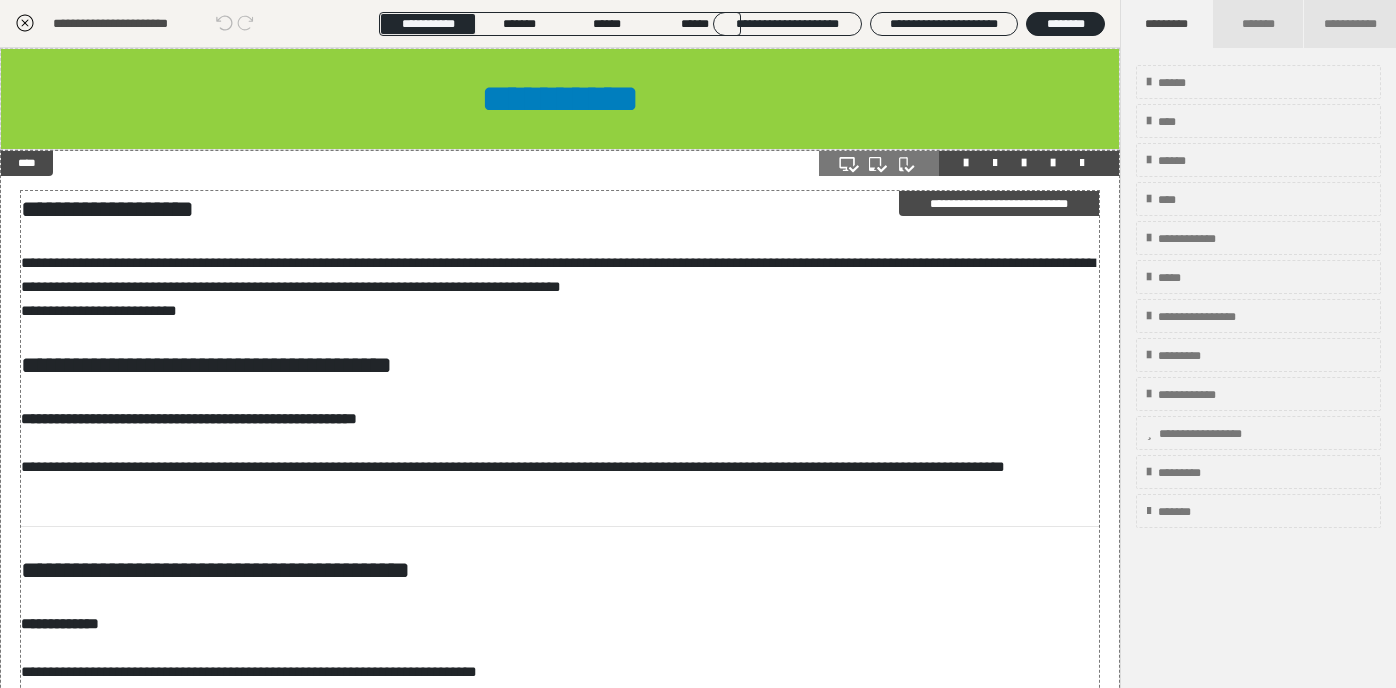click on "**********" at bounding box center (558, 286) 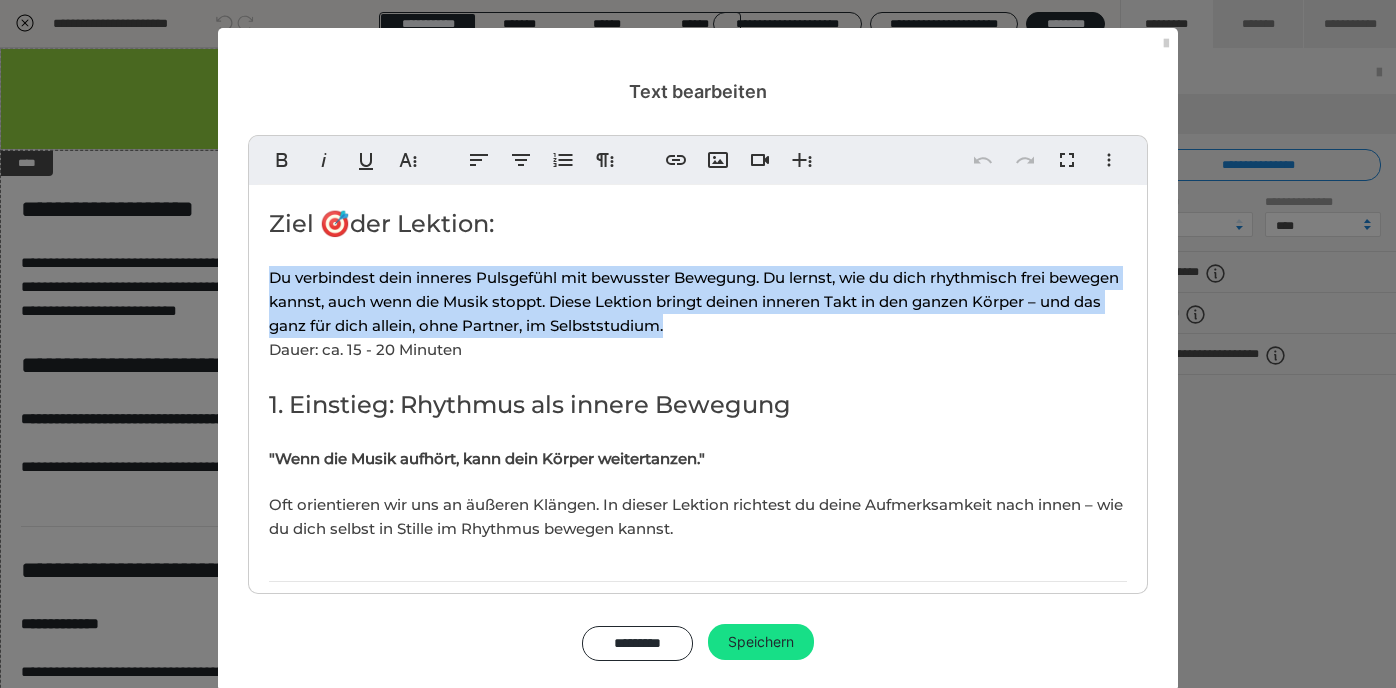 drag, startPoint x: 271, startPoint y: 275, endPoint x: 762, endPoint y: 312, distance: 492.39212 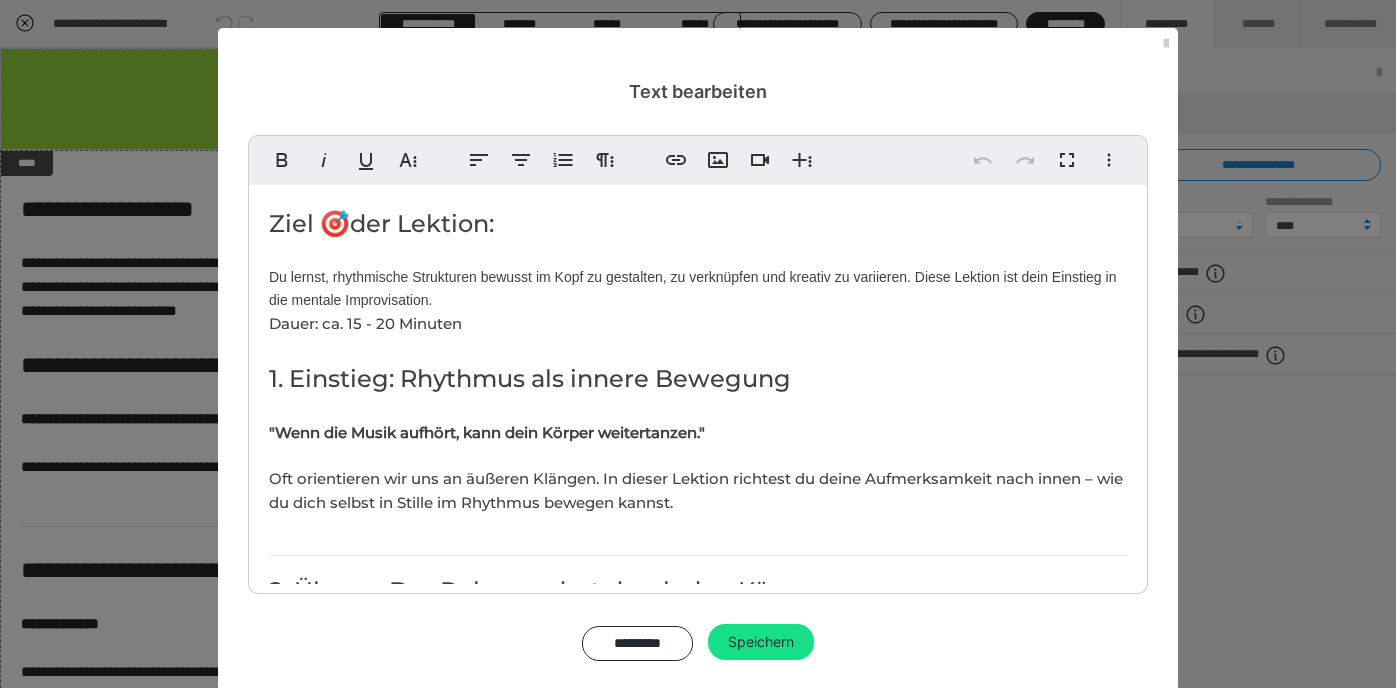scroll, scrollTop: 2010, scrollLeft: 3, axis: both 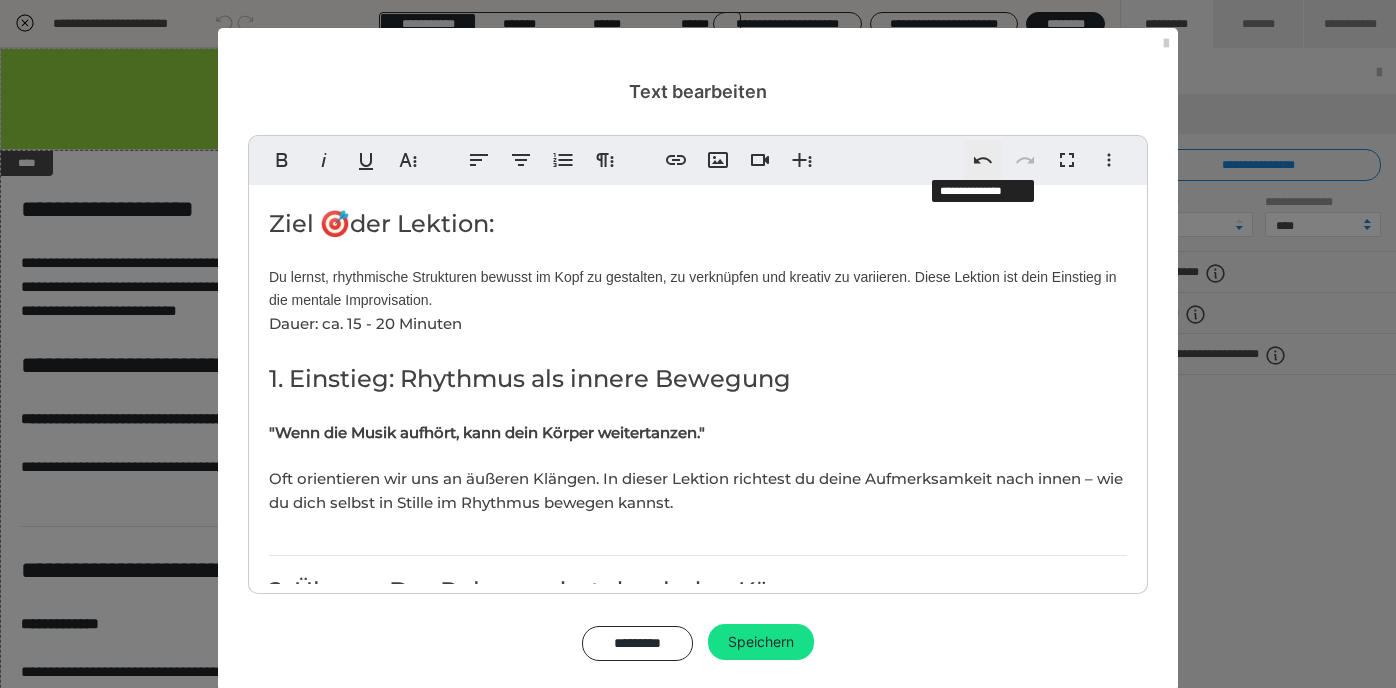 click 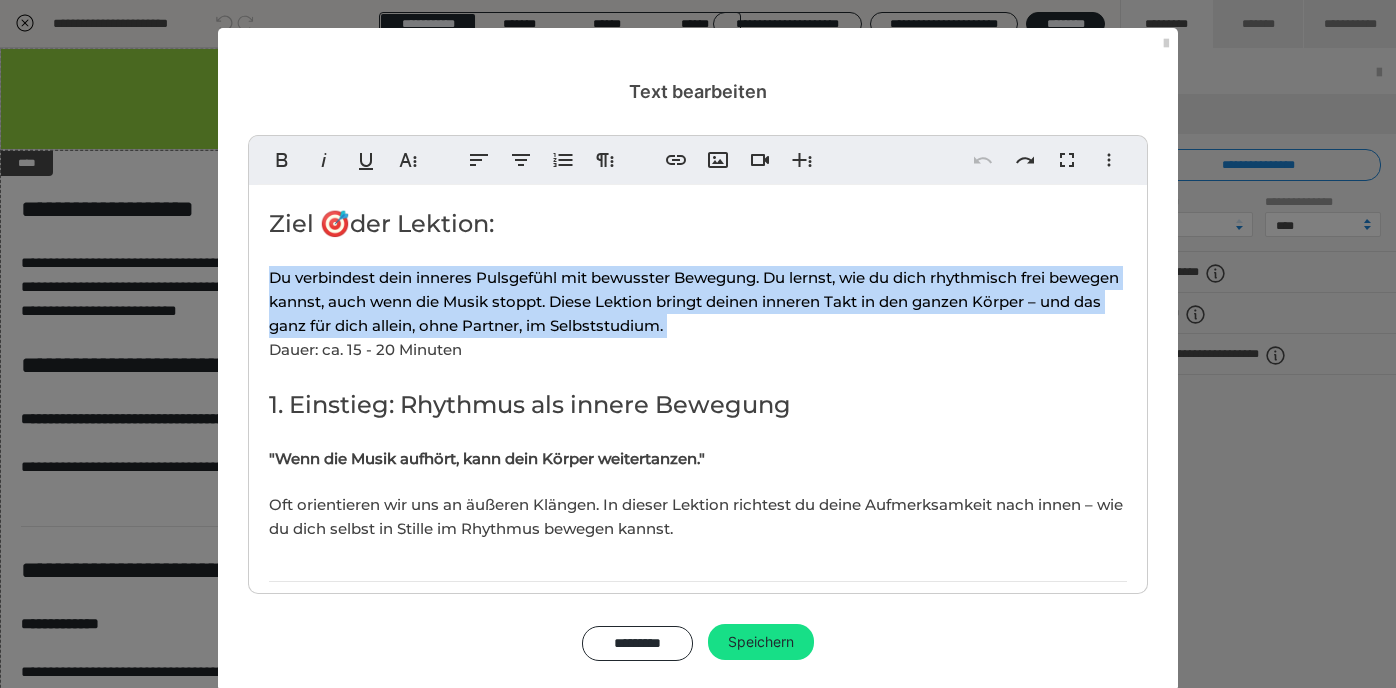 click on "Du verbindest dein inneres Pulsgefühl mit bewusster Bewegung. Du lernst, wie du dich rhythmisch frei bewegen kannst, auch wenn die Musik stoppt. Diese Lektion bringt deinen inneren Takt in den ganzen Körper – und das ganz für dich allein, ohne Partner, im Selbststudium. Dauer: ca. 15 - 20 Minuten" at bounding box center [694, 313] 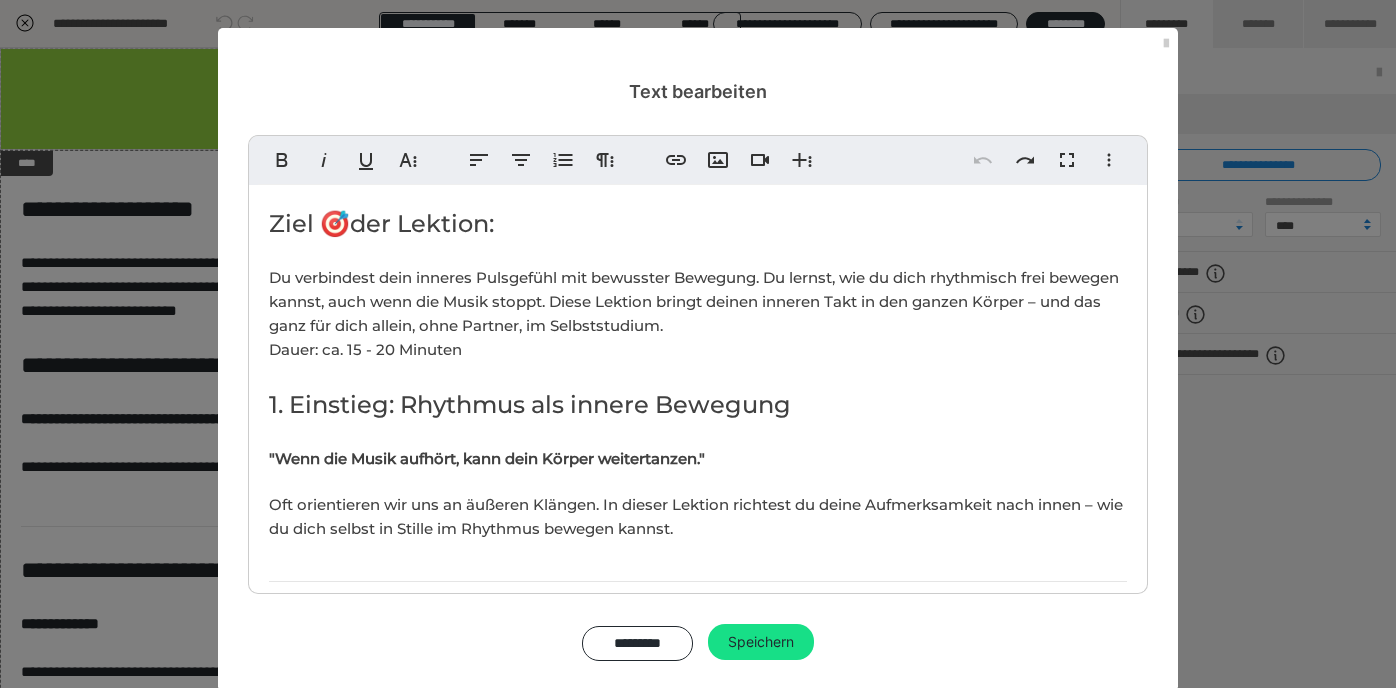 click on "Du verbindest dein inneres Pulsgefühl mit bewusster Bewegung. Du lernst, wie du dich rhythmisch frei bewegen kannst, auch wenn die Musik stoppt. Diese Lektion bringt deinen inneren Takt in den ganzen Körper – und das ganz für dich allein, ohne Partner, im Selbststudium. Dauer: ca. 15 - 20 Minuten" at bounding box center [694, 313] 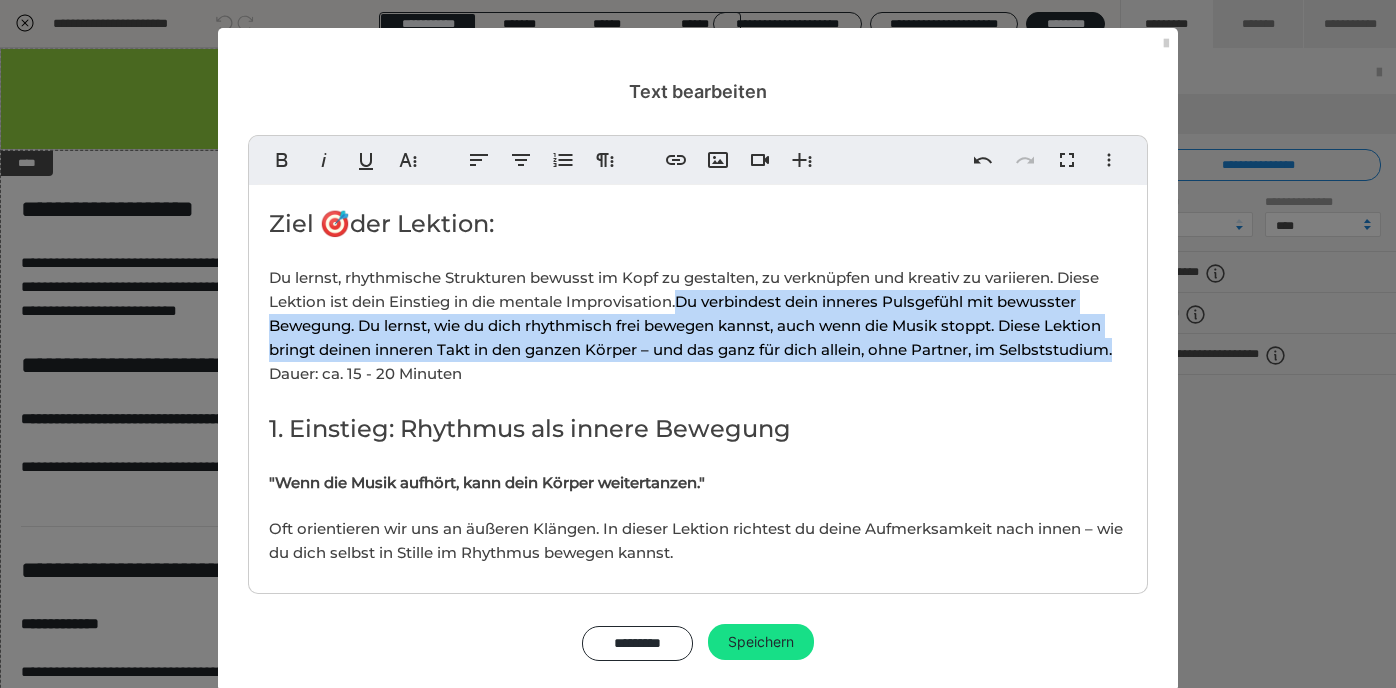 drag, startPoint x: 682, startPoint y: 302, endPoint x: 1130, endPoint y: 342, distance: 449.78217 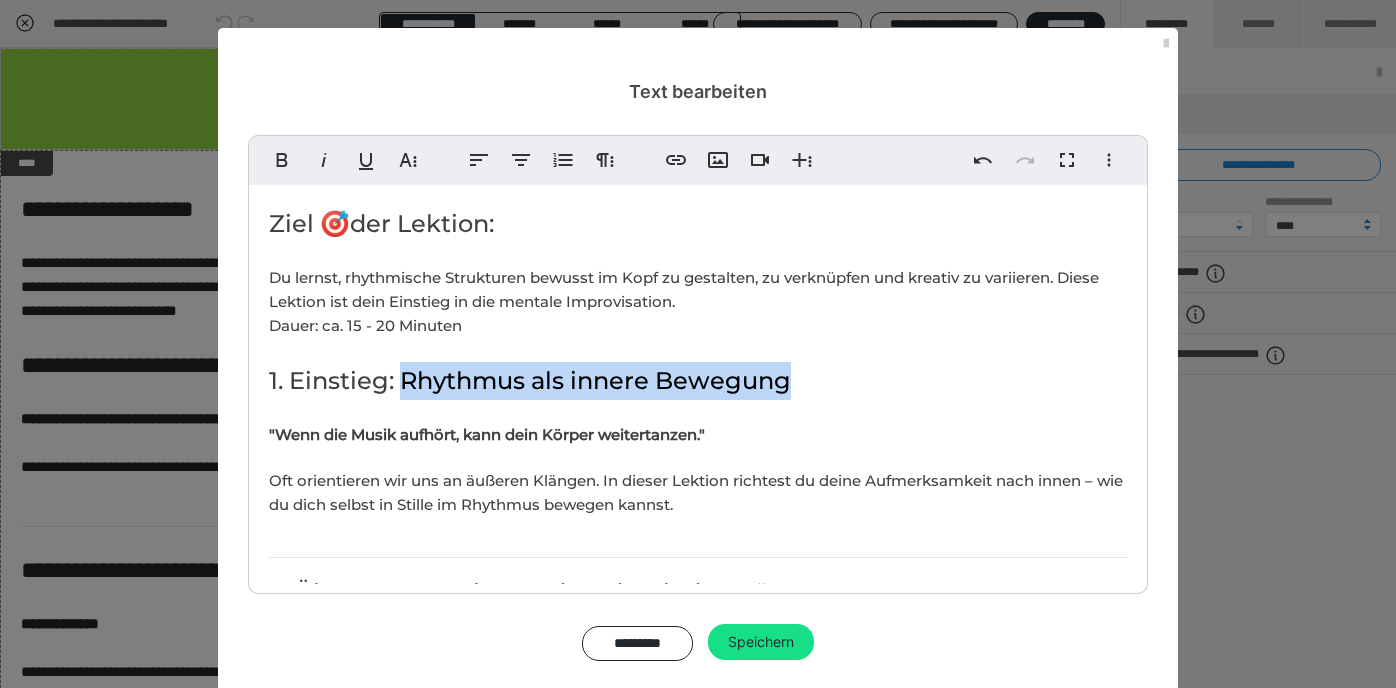drag, startPoint x: 406, startPoint y: 384, endPoint x: 819, endPoint y: 407, distance: 413.63995 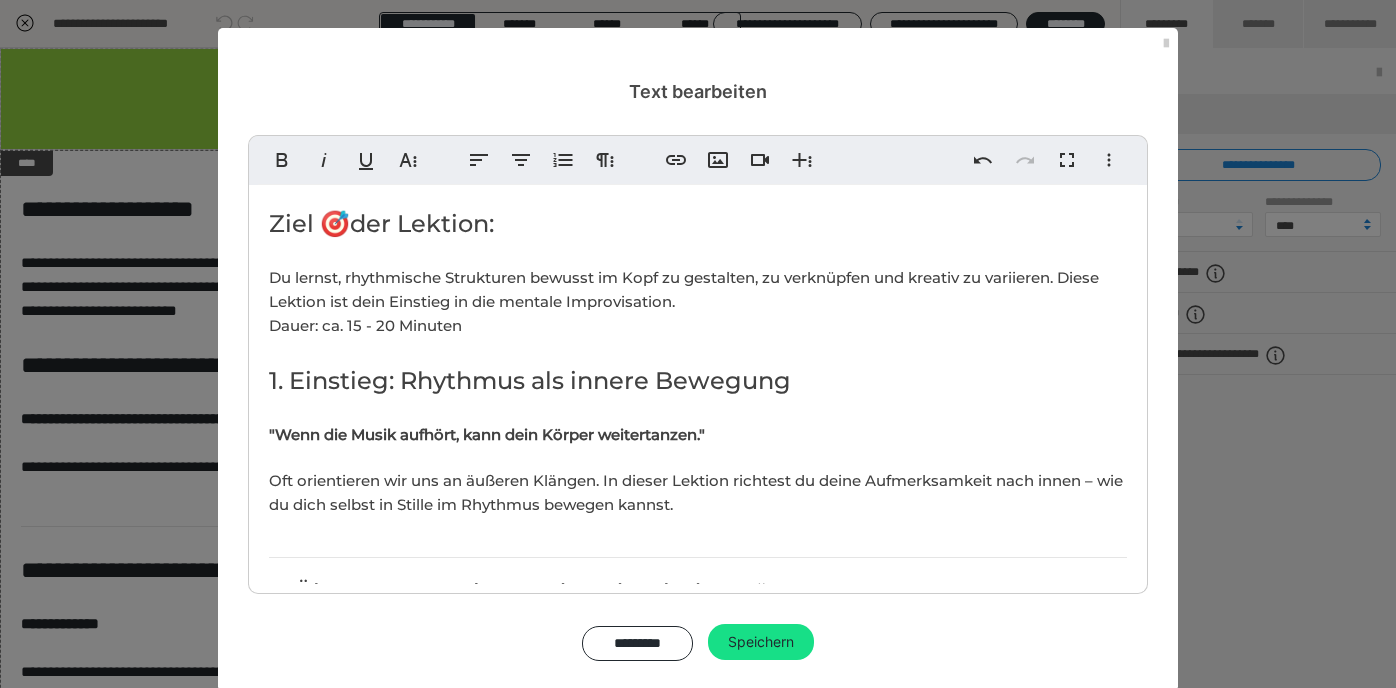 scroll, scrollTop: 0, scrollLeft: 8, axis: horizontal 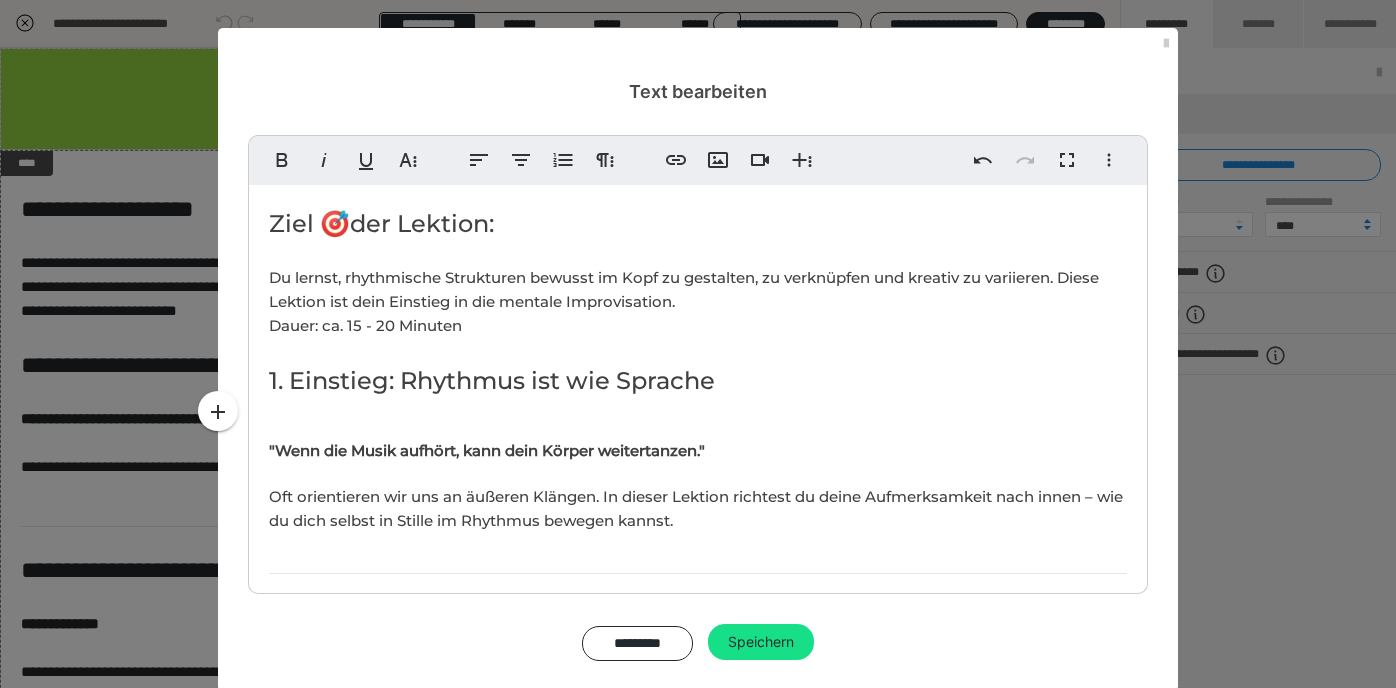 click on "Ziel 🎯der Lektion: Du lernst, rhythmische Strukturen bewusst im Kopf zu gestalten, zu verknüpfen und kreativ zu variieren. Diese Lektion ist dein Einstieg in die mentale Improvisation. Dauer: ca. 15 - 20 Minuten 1. Einstieg: Rhythmus ist wie Sprache ​ "Wenn die Musik aufhört, kann dein Körper weitertanzen." Oft orientieren wir uns an äußeren Klängen. In dieser Lektion richtest du deine Aufmerksamkeit nach innen – wie du dich selbst in Stille im Rhythmus bewegen kannst. 2. Übung: Der Puls wandert durch den Körper Vorbereitung: 🔸 Stelle ein Metronom auf 60 oder 72 bpm oder denke dir einen inneren Puls. 🔸 Finde einen ruhigen Ort mit etwas Platz (Wohnzimmer reicht). Schritt-für-Schritt-Anleitung: 1. Starte im Stehen, Füße stabil am Boden. 2. Spüre den Puls in deinem Kopf. Dann: bewege nur den Kopf im Takt. 3. Wandere weiter: Schultern – Arme – Hände – Brust – Hüfte – Beine – Füße. 4. Jeder Körperbereich bekommt eine kurze Phase (ca. 15–30 Sekunden). Tipp: Anleitung:" at bounding box center [698, 1338] 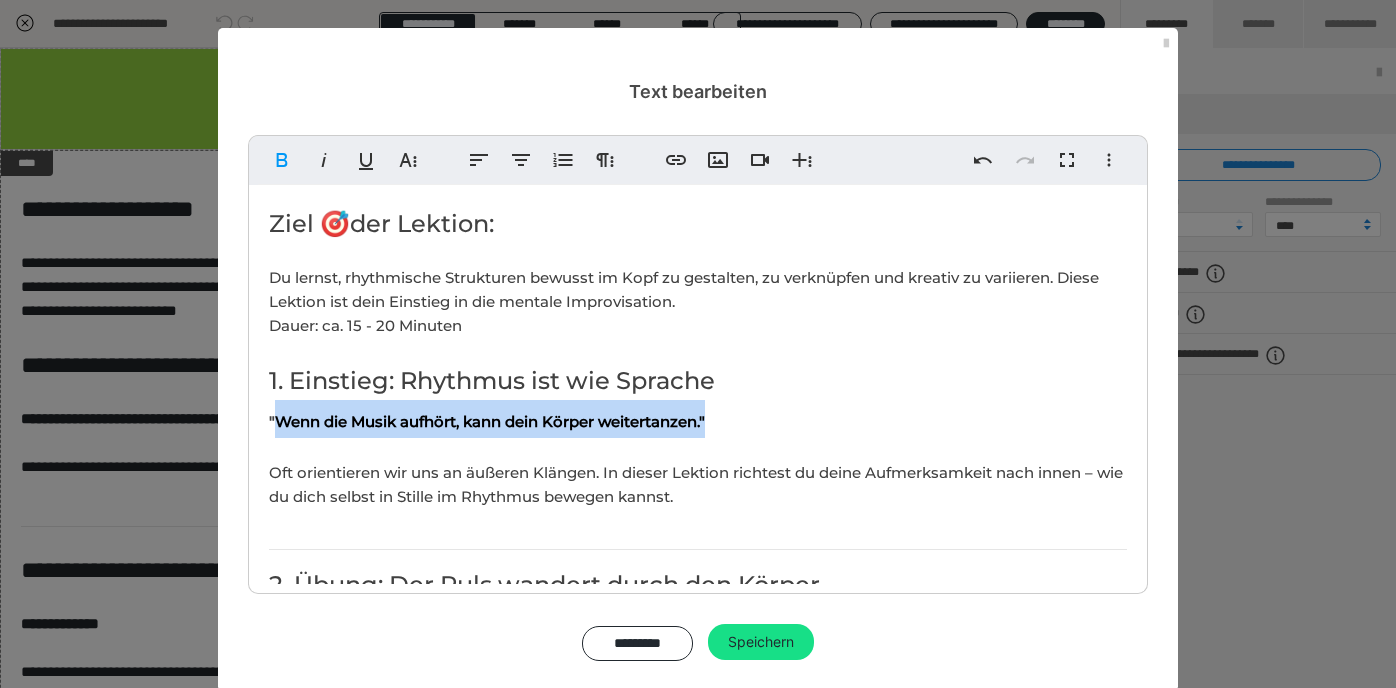 drag, startPoint x: 282, startPoint y: 423, endPoint x: 744, endPoint y: 424, distance: 462.00107 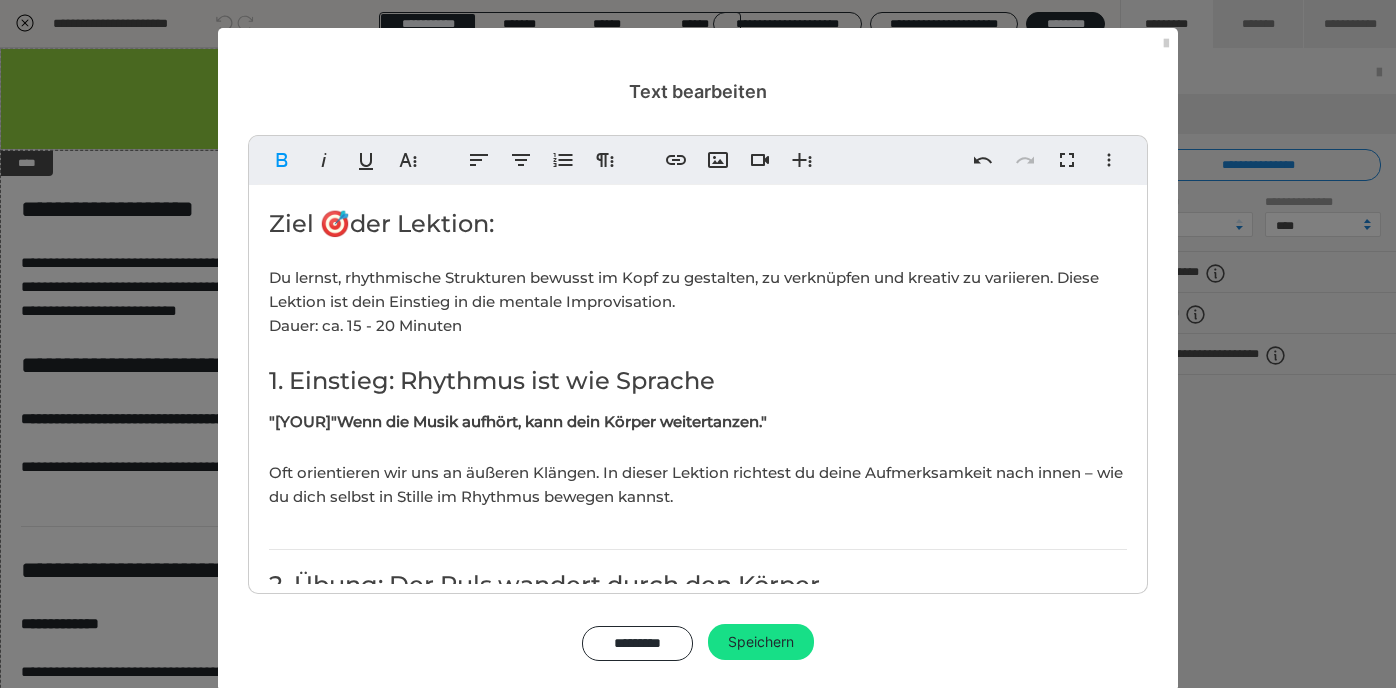 scroll, scrollTop: 262, scrollLeft: 8, axis: both 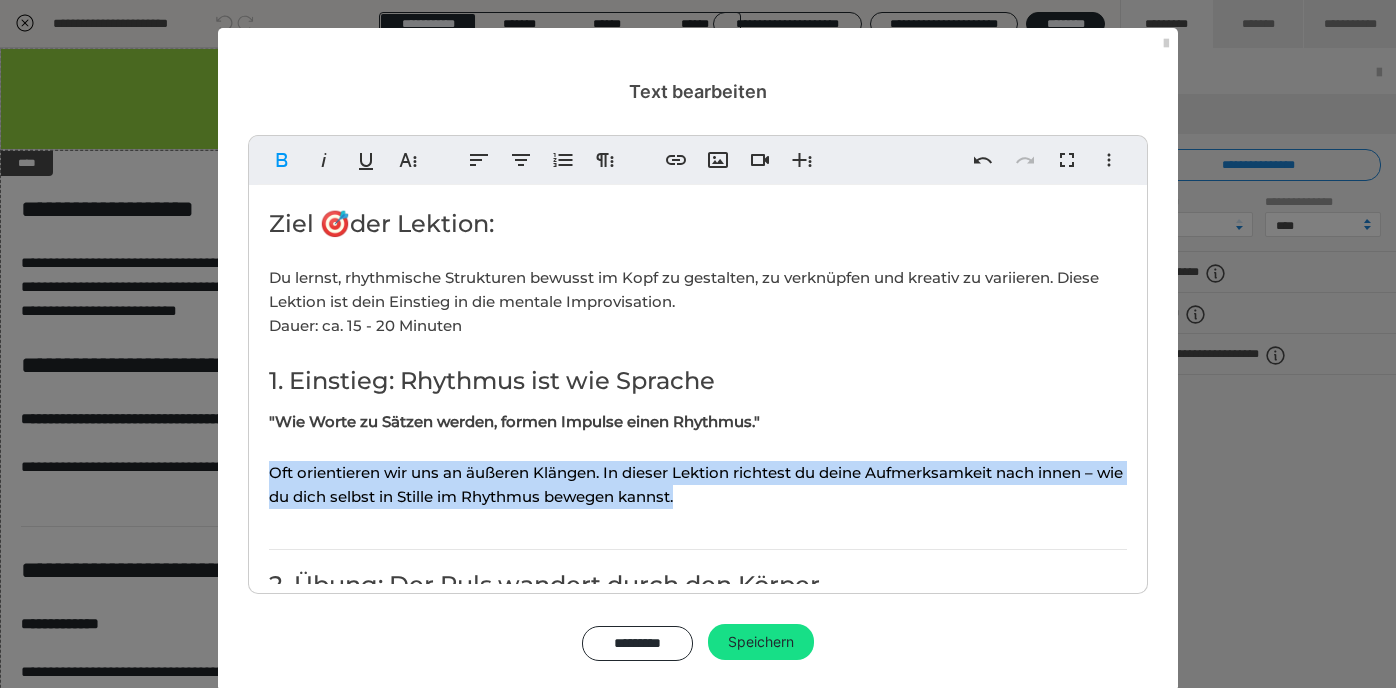 drag, startPoint x: 270, startPoint y: 470, endPoint x: 746, endPoint y: 488, distance: 476.3402 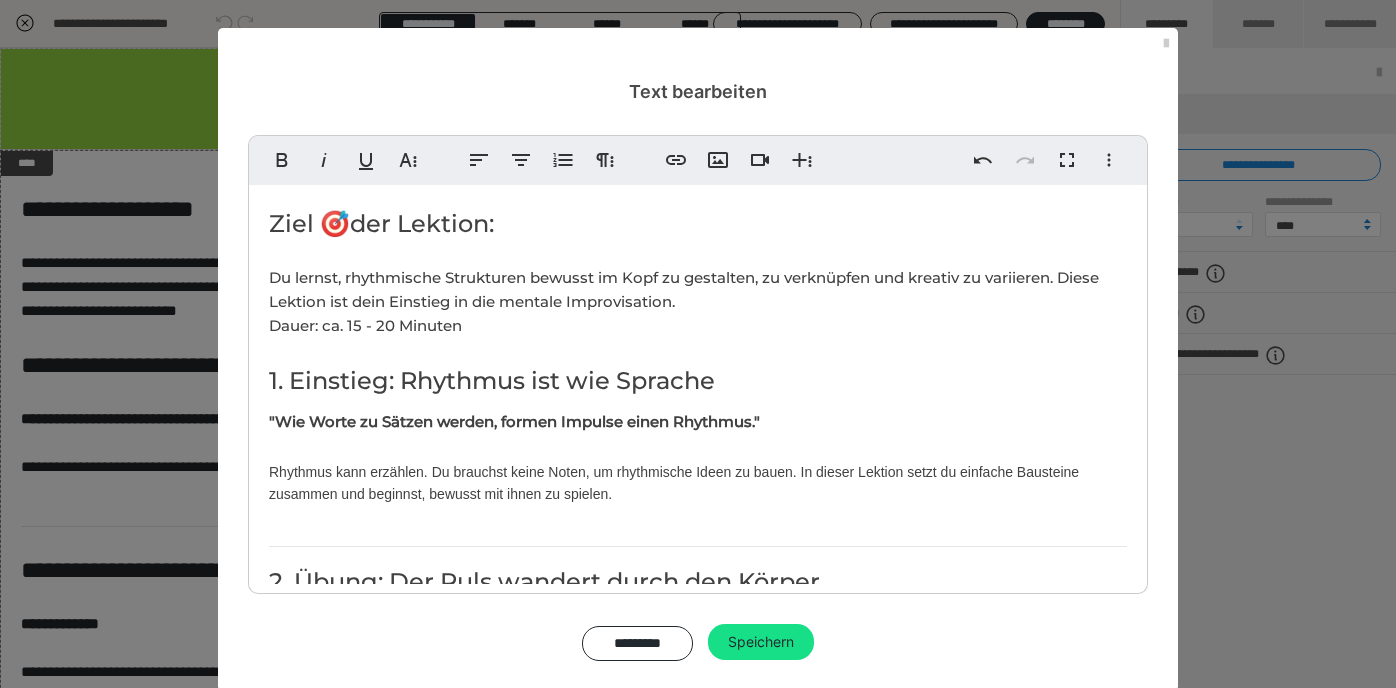 scroll, scrollTop: 2200, scrollLeft: 3, axis: both 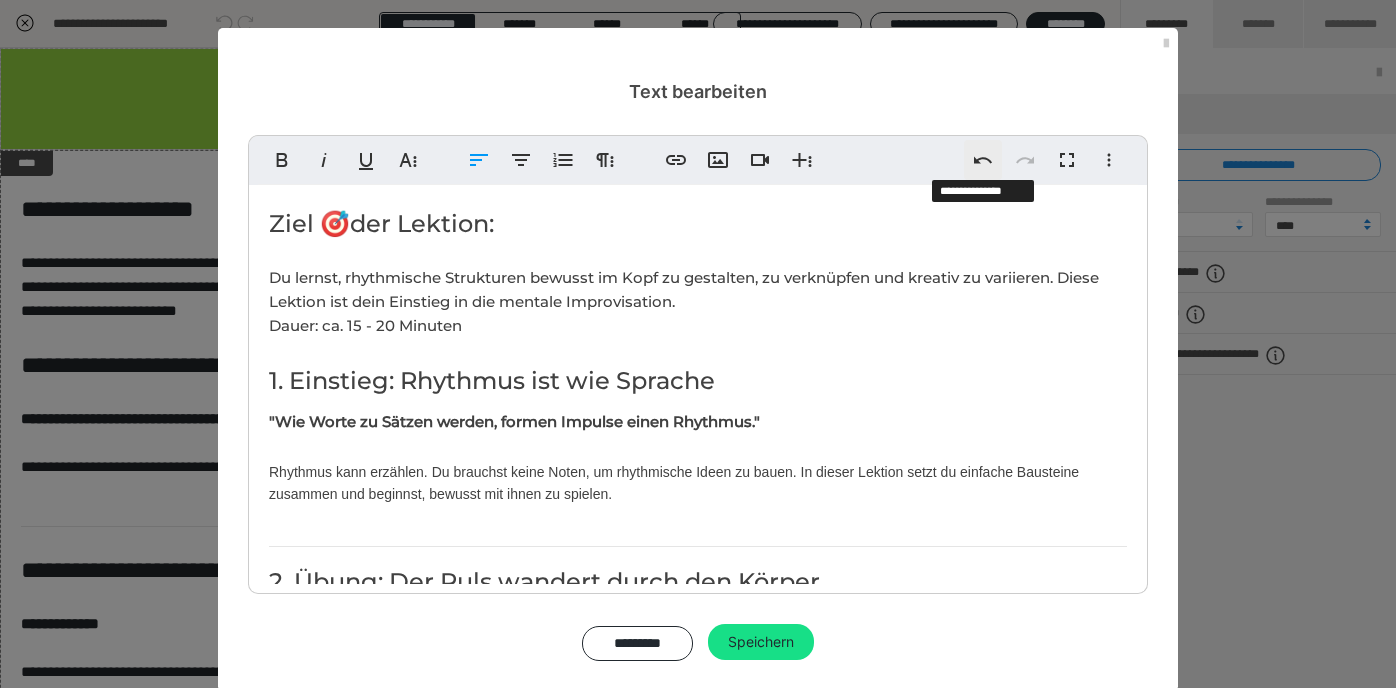 click 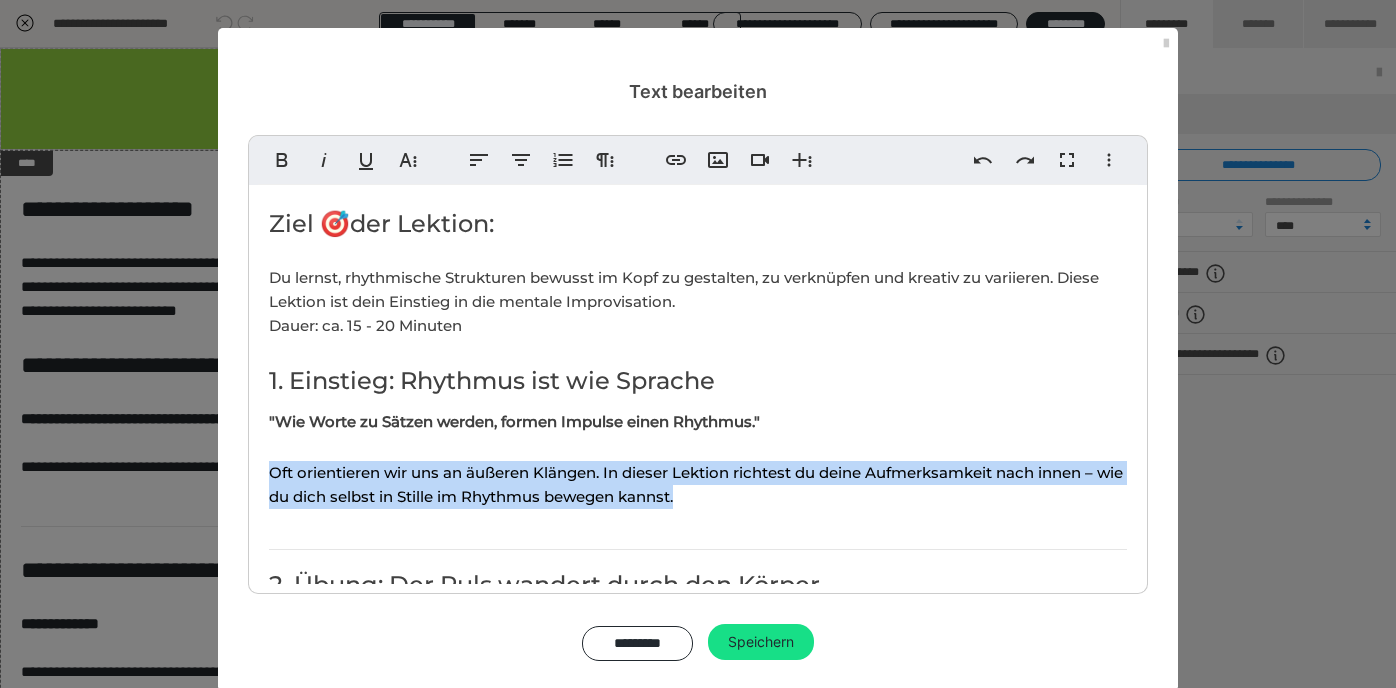 click on "Oft orientieren wir uns an äußeren Klängen. In dieser Lektion richtest du deine Aufmerksamkeit nach innen – wie du dich selbst in Stille im Rhythmus bewegen kannst." at bounding box center (696, 484) 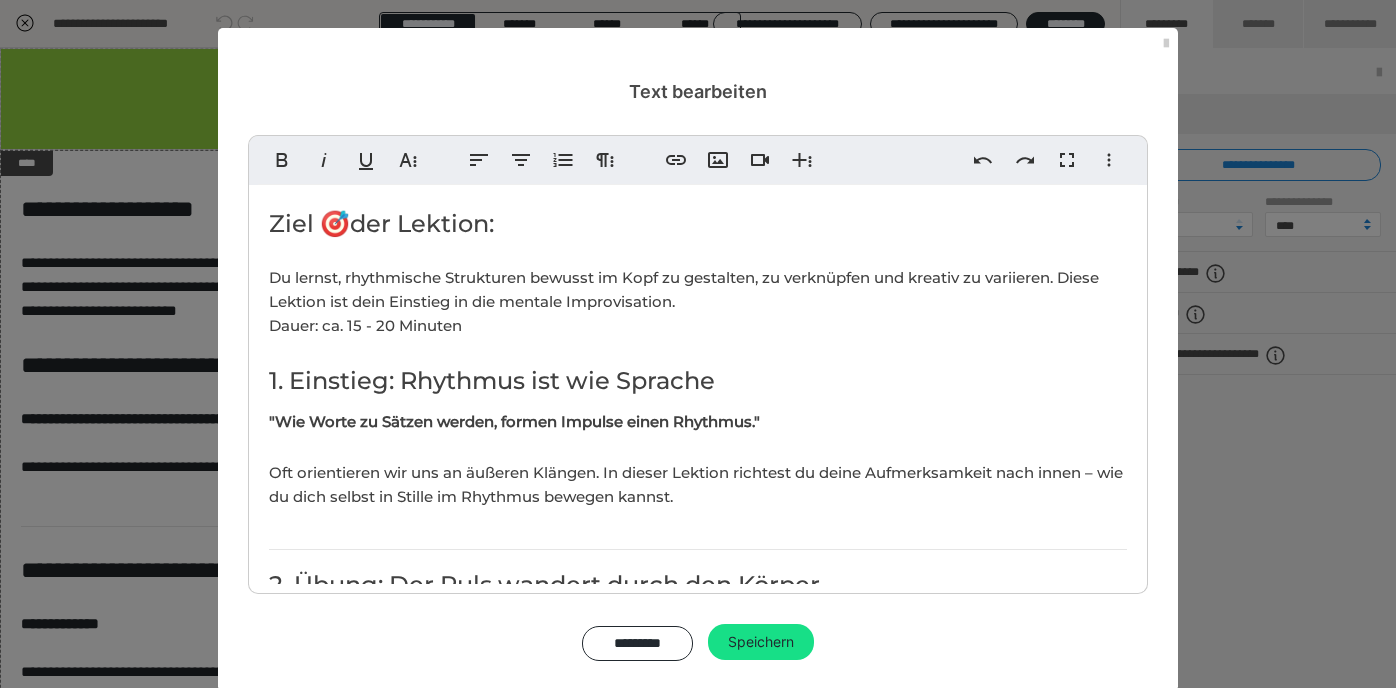 scroll, scrollTop: 2200, scrollLeft: 3, axis: both 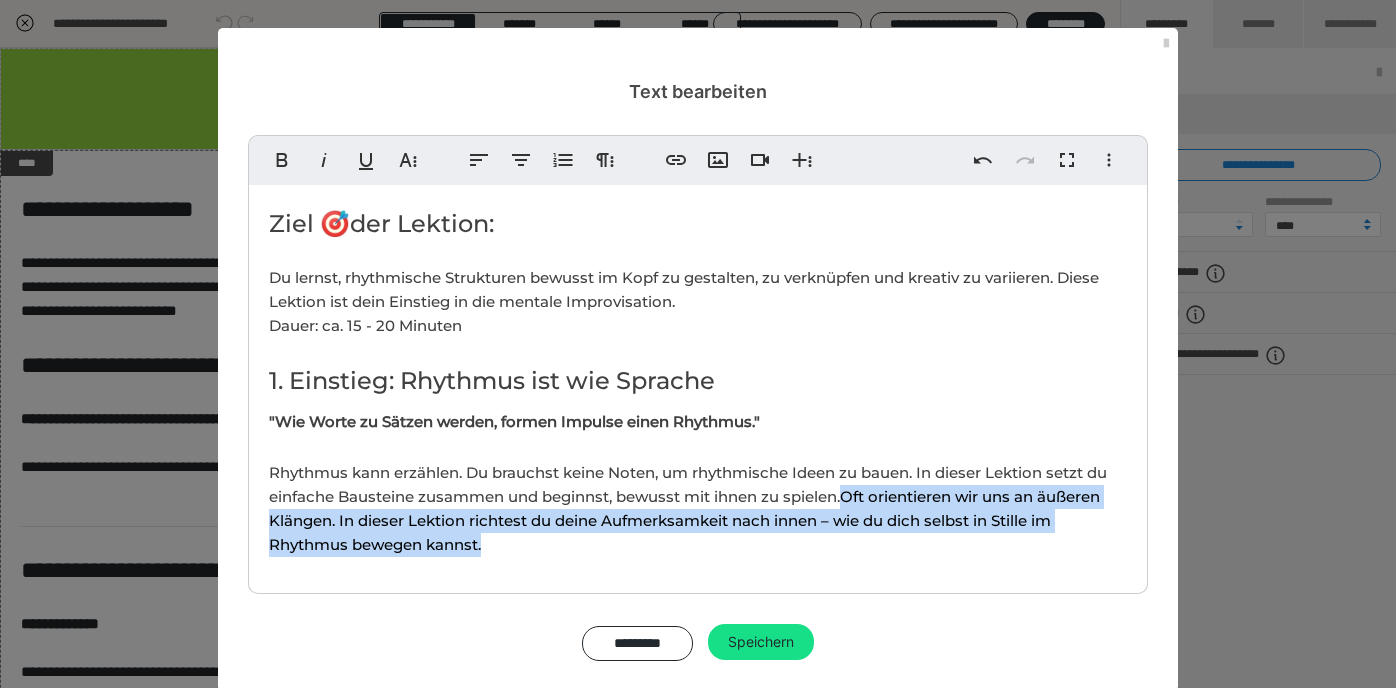 drag, startPoint x: 848, startPoint y: 496, endPoint x: 862, endPoint y: 533, distance: 39.56008 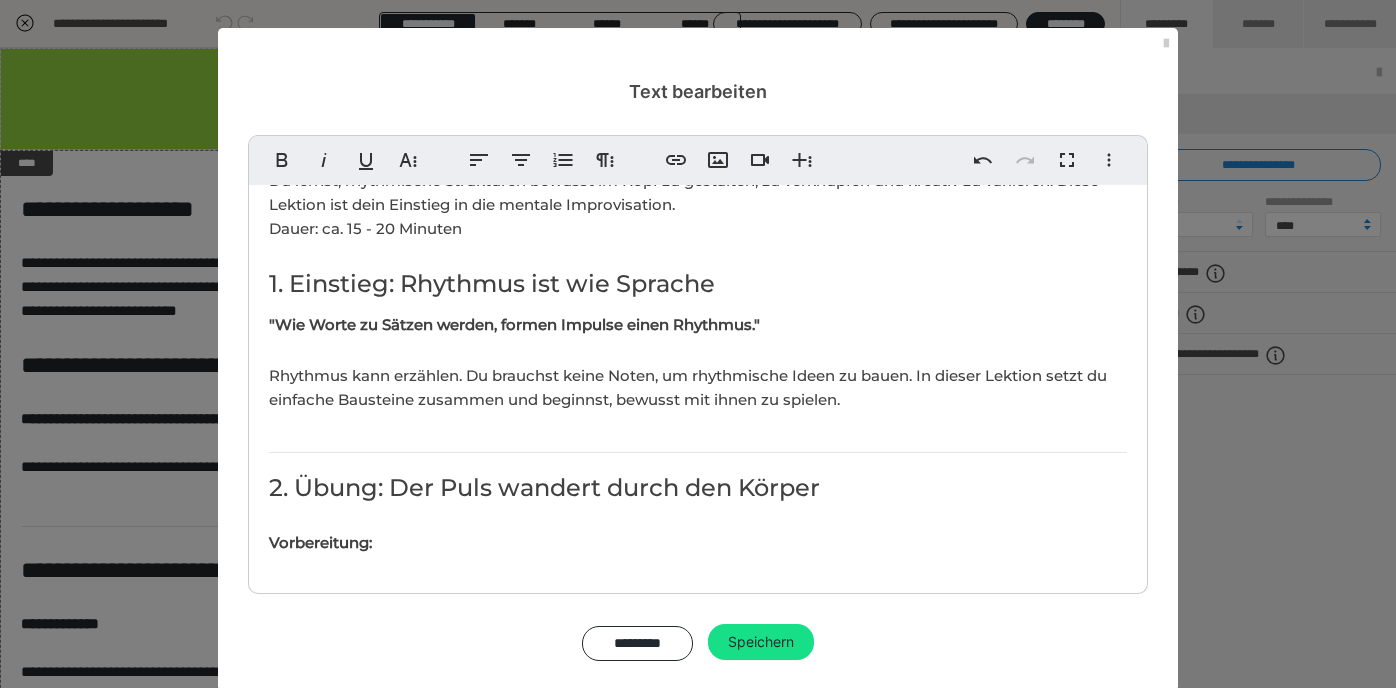 scroll, scrollTop: 98, scrollLeft: 0, axis: vertical 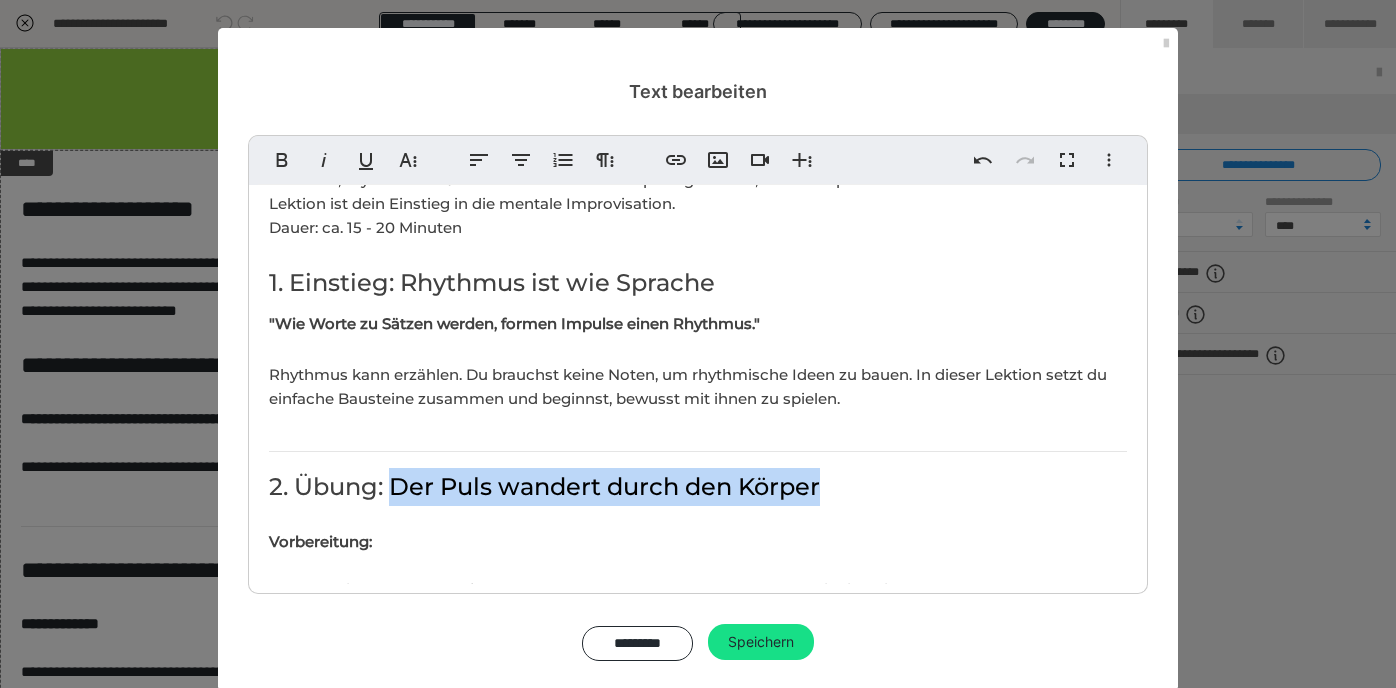 drag, startPoint x: 398, startPoint y: 483, endPoint x: 846, endPoint y: 479, distance: 448.01785 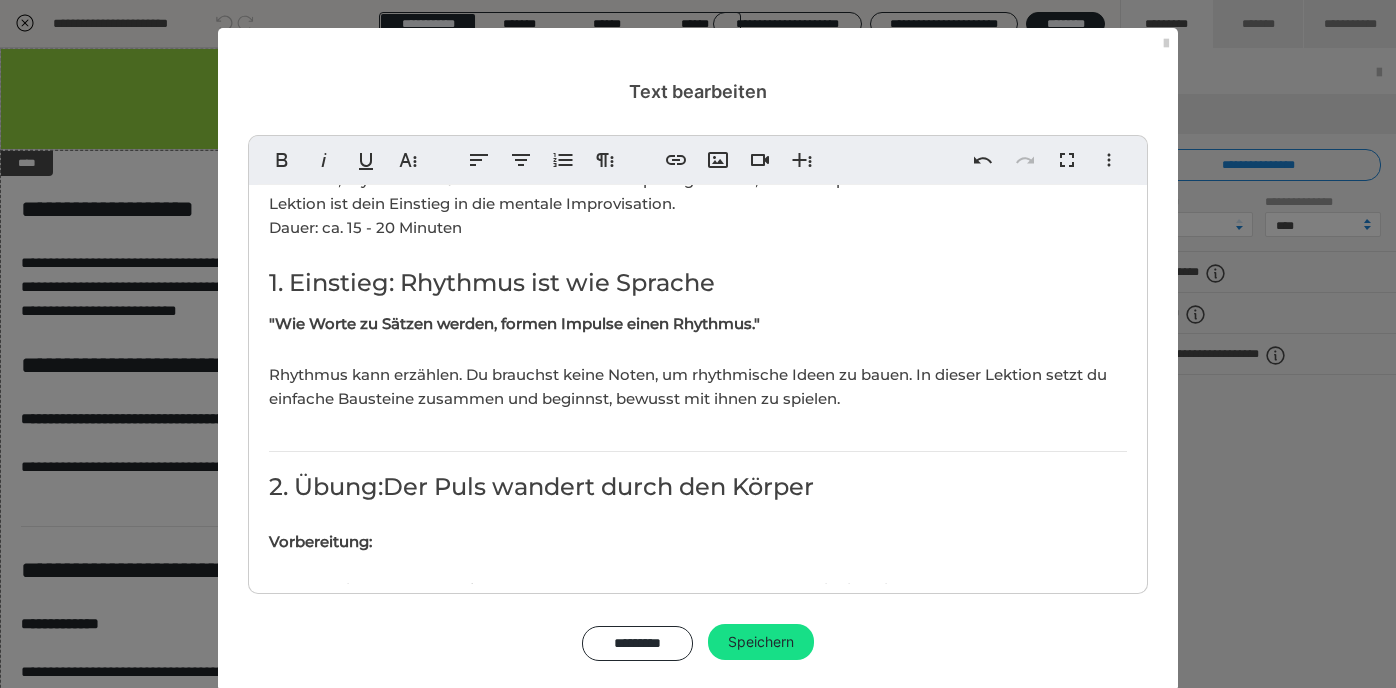 scroll, scrollTop: 0, scrollLeft: 7, axis: horizontal 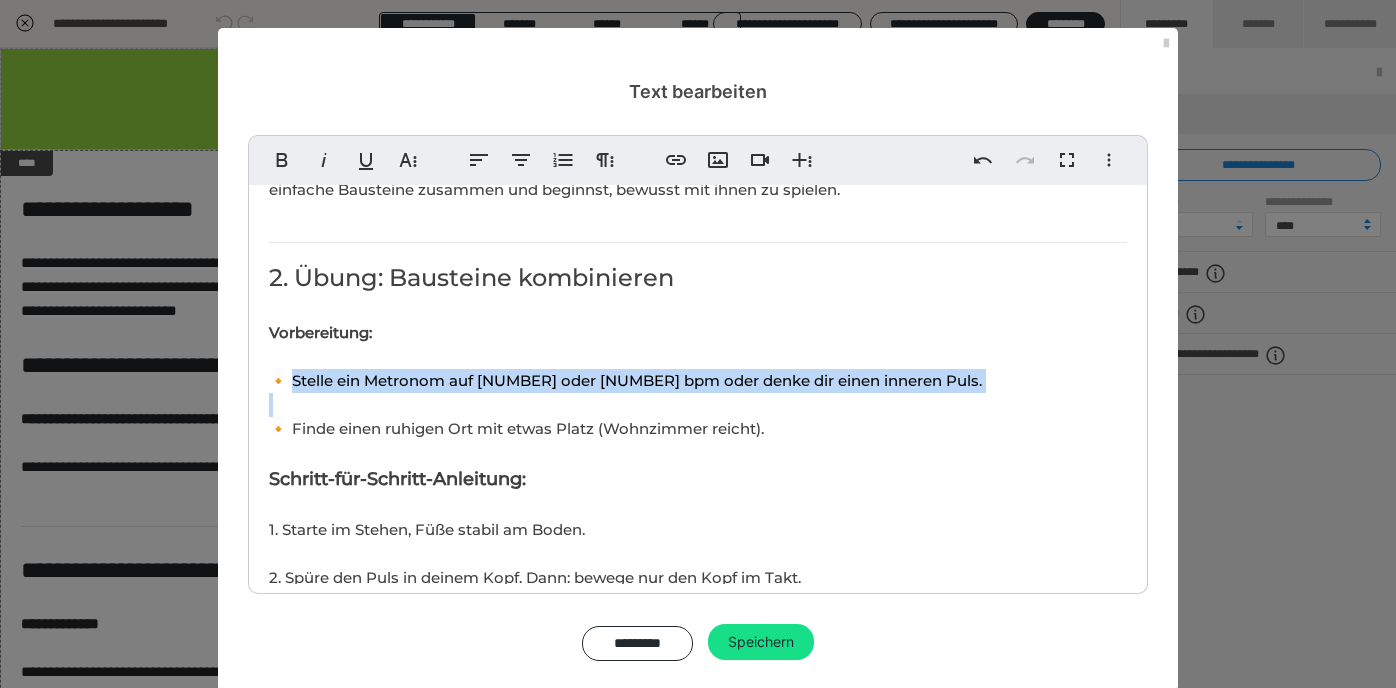 drag, startPoint x: 294, startPoint y: 379, endPoint x: 889, endPoint y: 401, distance: 595.40656 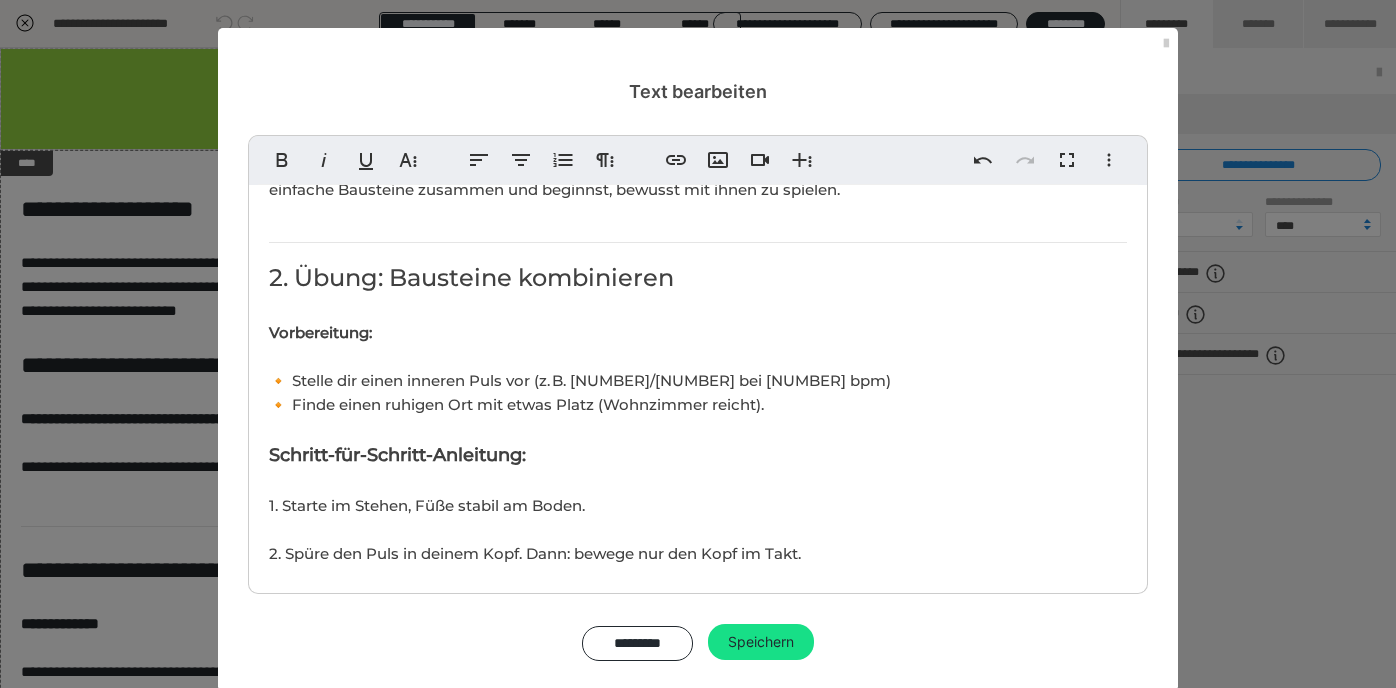 scroll, scrollTop: 186, scrollLeft: 5, axis: both 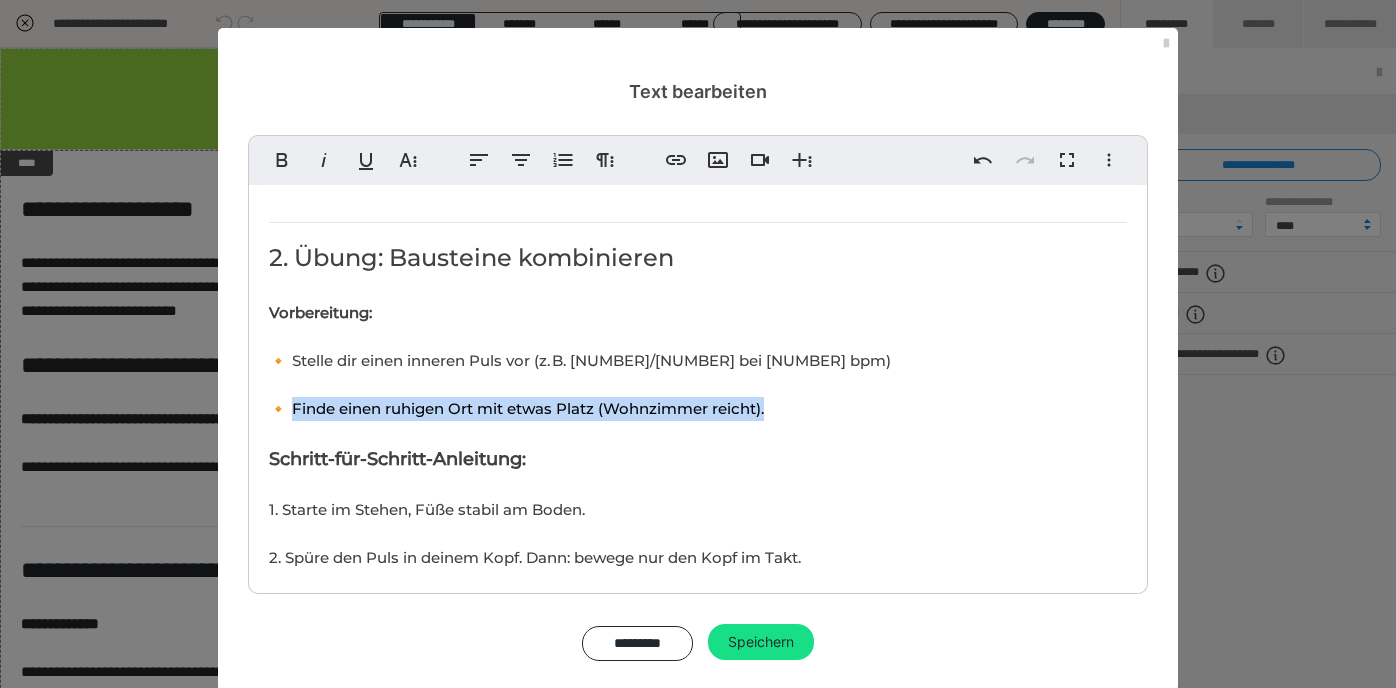 drag, startPoint x: 295, startPoint y: 409, endPoint x: 810, endPoint y: 402, distance: 515.04755 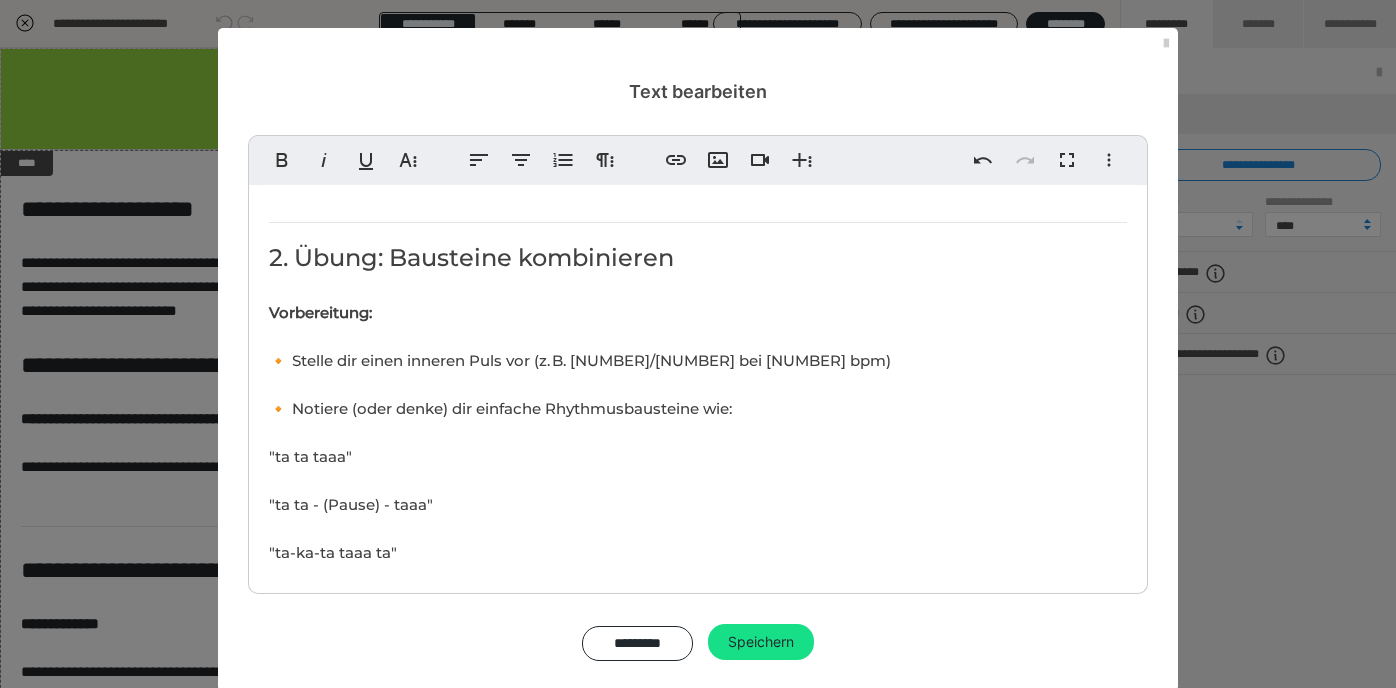 scroll, scrollTop: 1174, scrollLeft: 5, axis: both 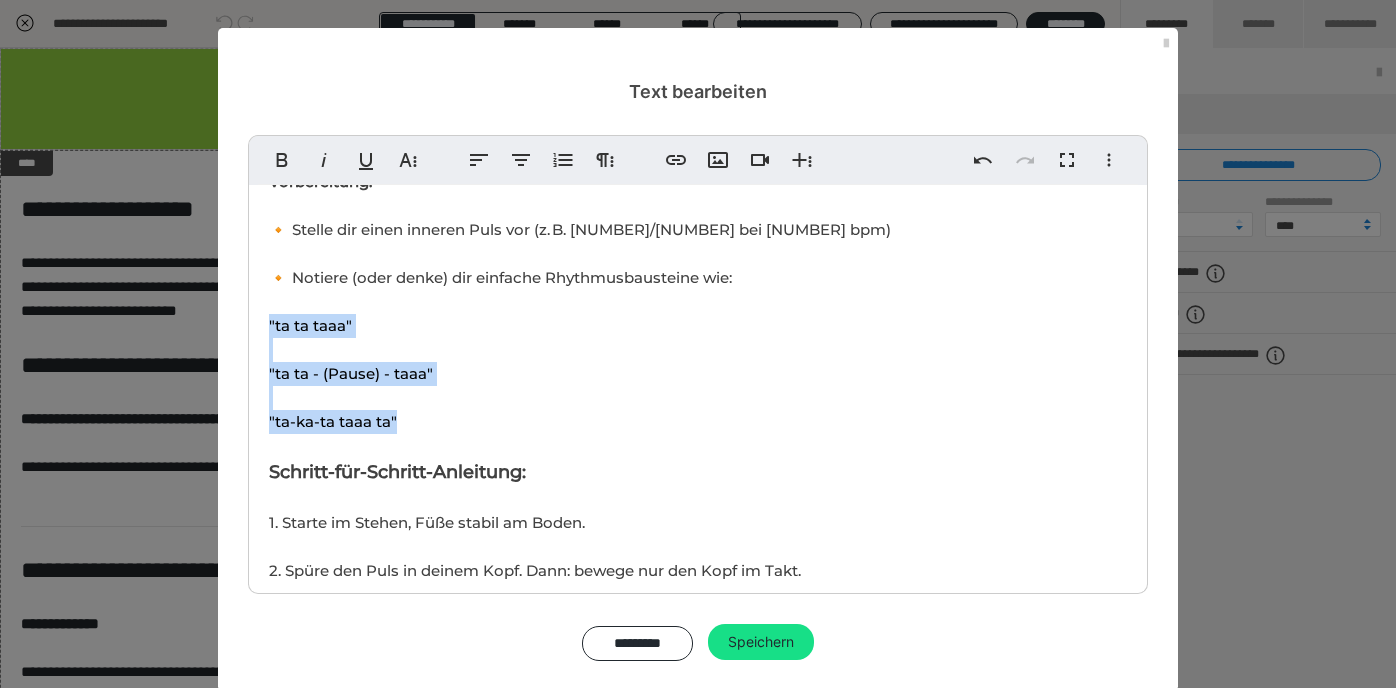 drag, startPoint x: 265, startPoint y: 318, endPoint x: 402, endPoint y: 421, distance: 171.40012 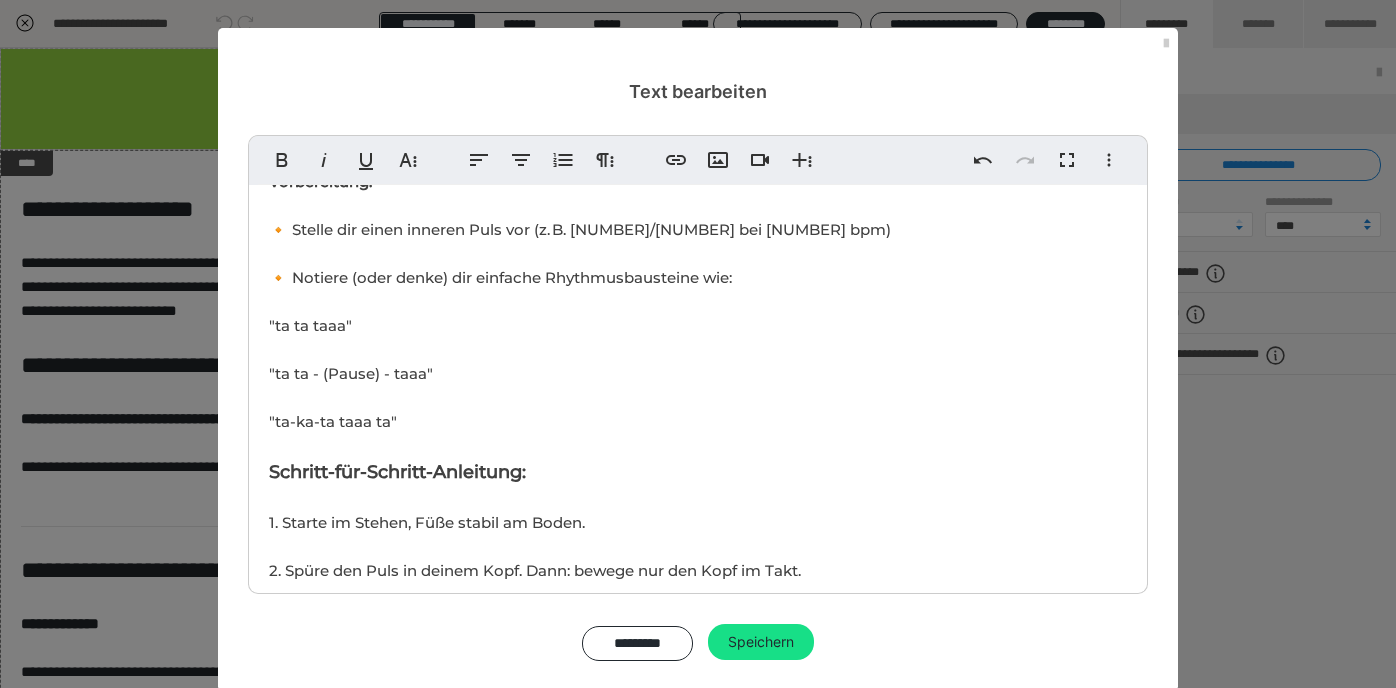 scroll, scrollTop: 490, scrollLeft: 5, axis: both 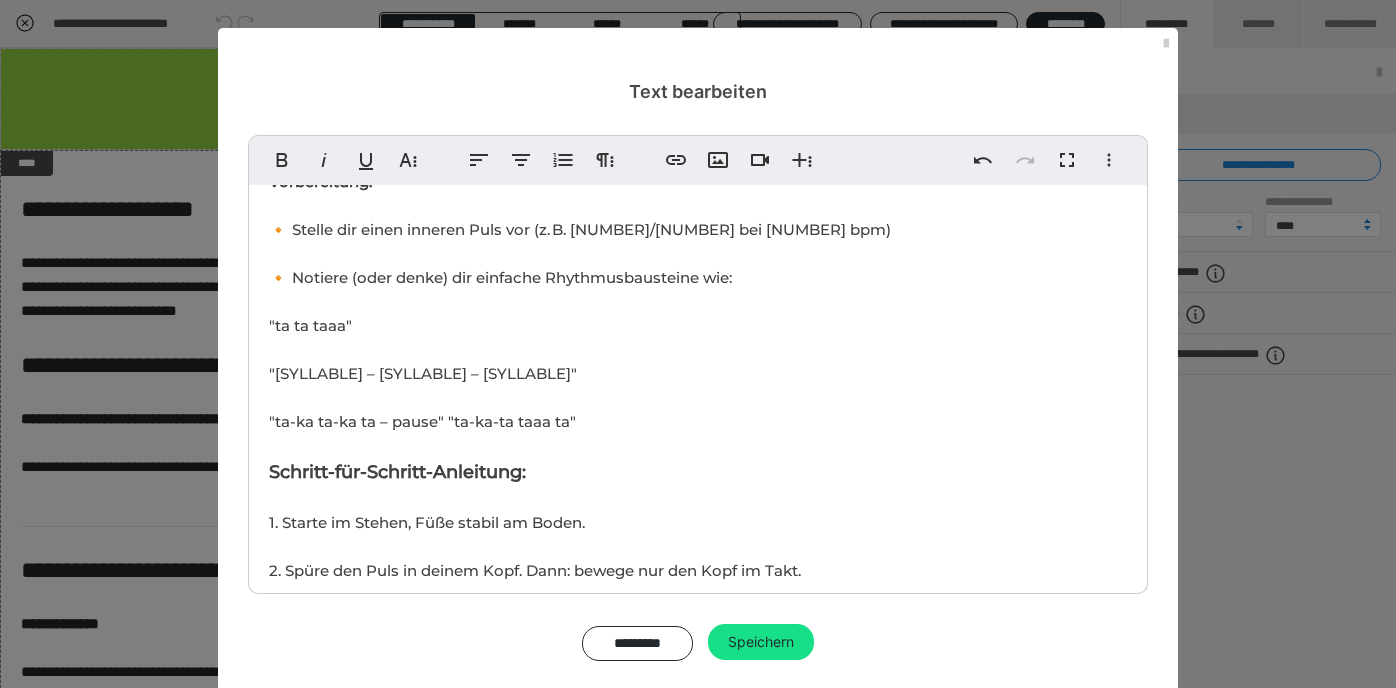 click on "🔸 Notiere (oder denke) dir einfache Rhythmusbausteine wie: "ta ta taaa" "ta – ti-ti – taaa" "ta-ka ta-ka ta – pause""ta-ka-ta taaa ta"" at bounding box center (500, 349) 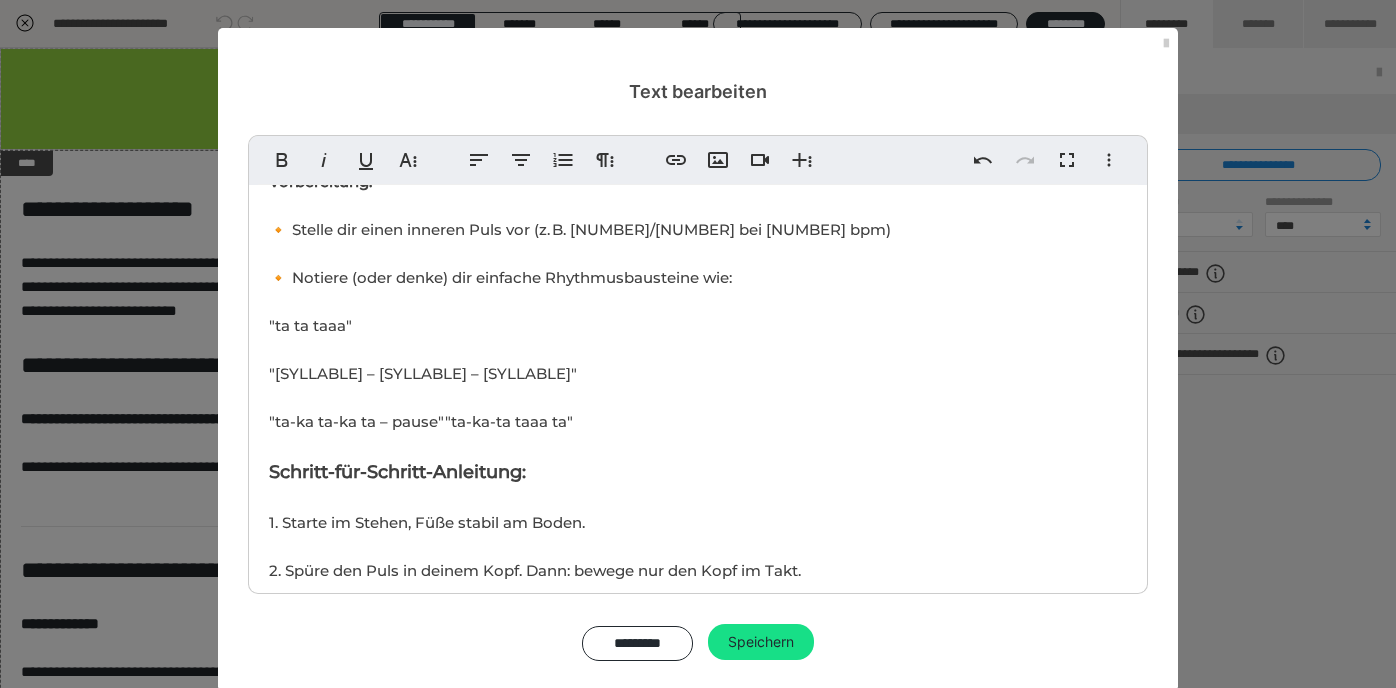 type 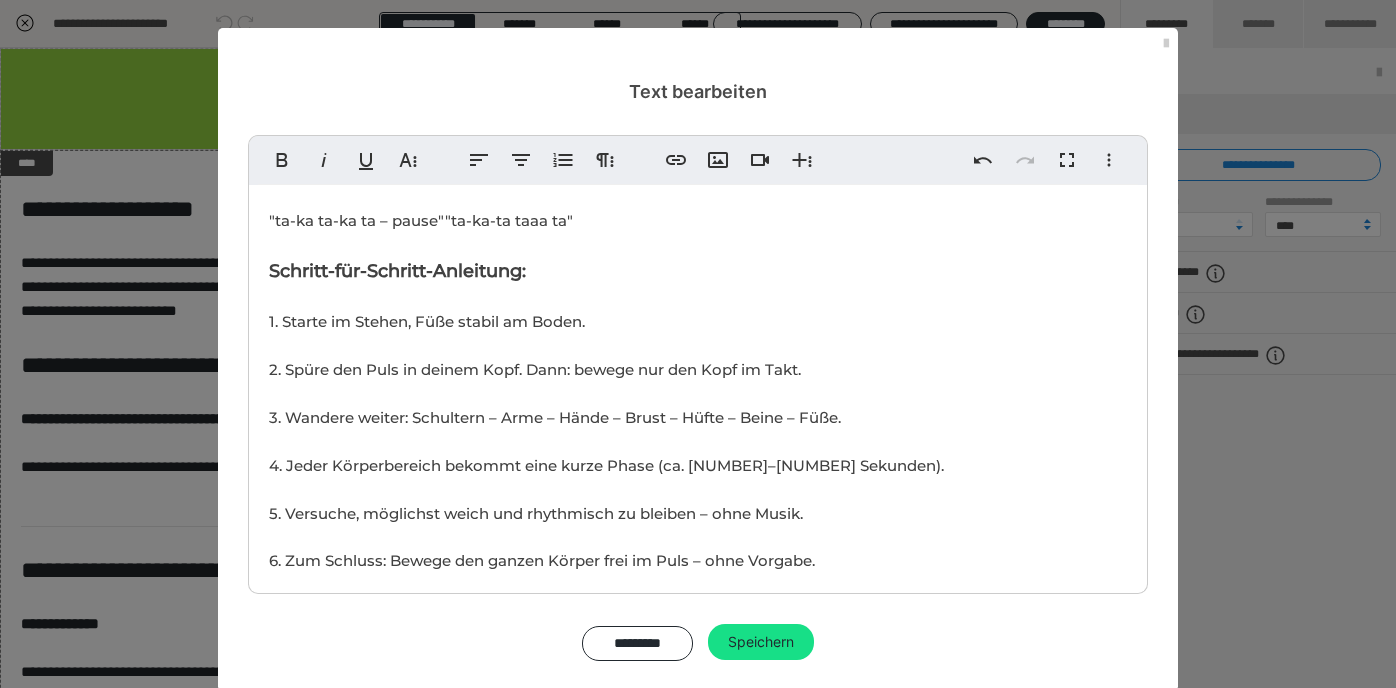 scroll, scrollTop: 670, scrollLeft: 0, axis: vertical 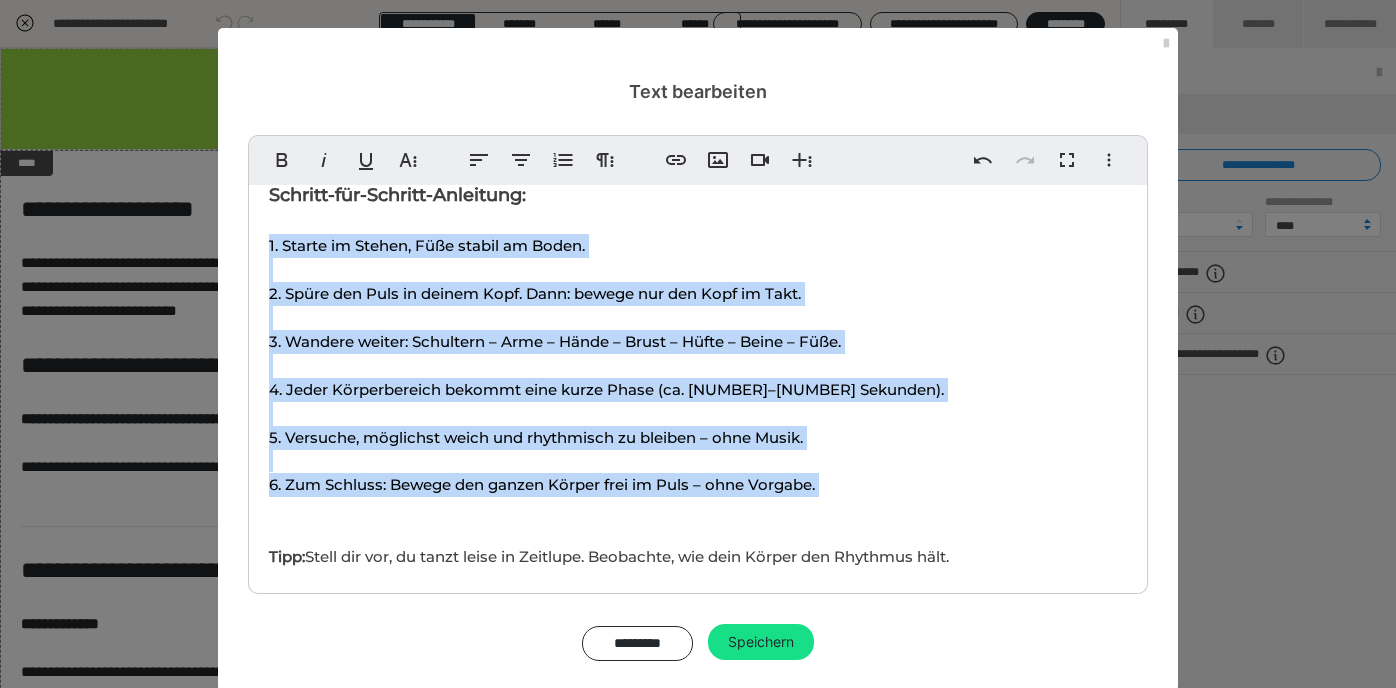 drag, startPoint x: 267, startPoint y: 243, endPoint x: 278, endPoint y: 495, distance: 252.23996 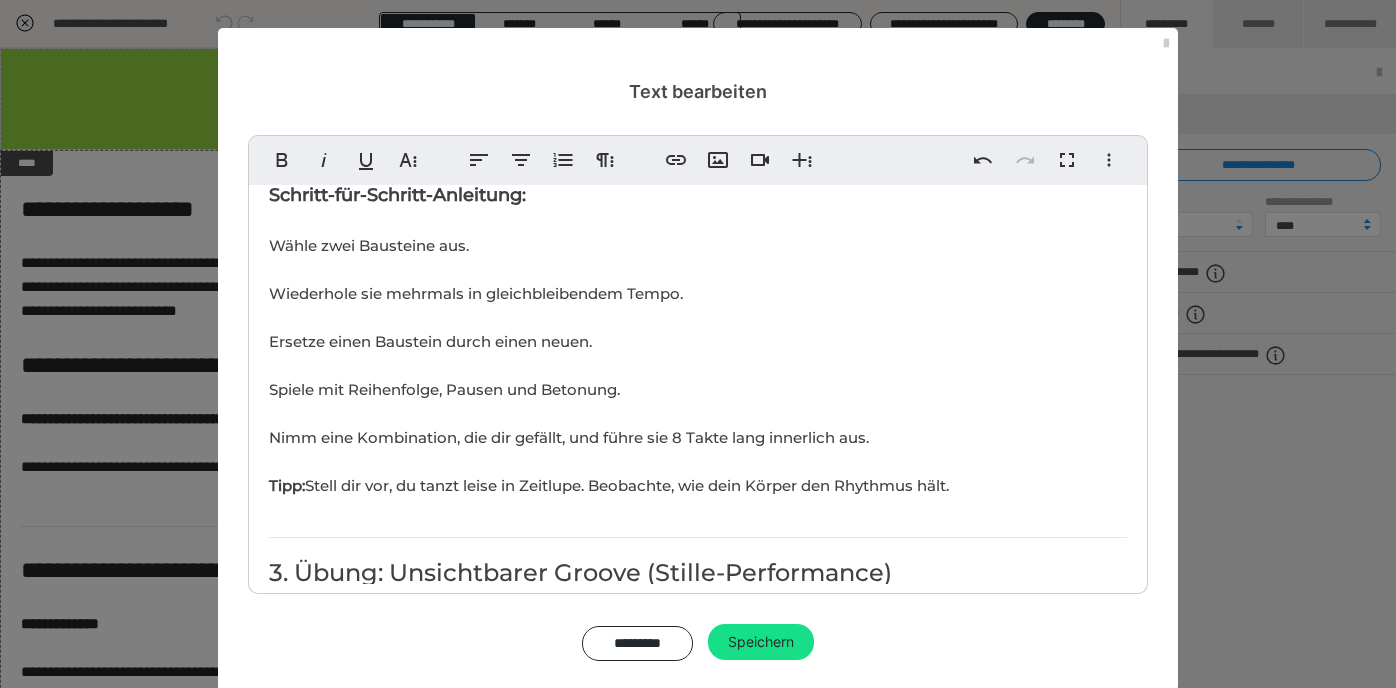 click on "Wähle zwei Bausteine aus. Wiederhole sie mehrmals in gleichbleibendem Tempo. Ersetze einen Baustein durch einen neuen. Spiele mit Reihenfolge, Pausen und Betonung. Nimm eine Kombination, die dir gefällt, und führe sie [NUMBER] Takte lang innerlich aus." at bounding box center [569, 341] 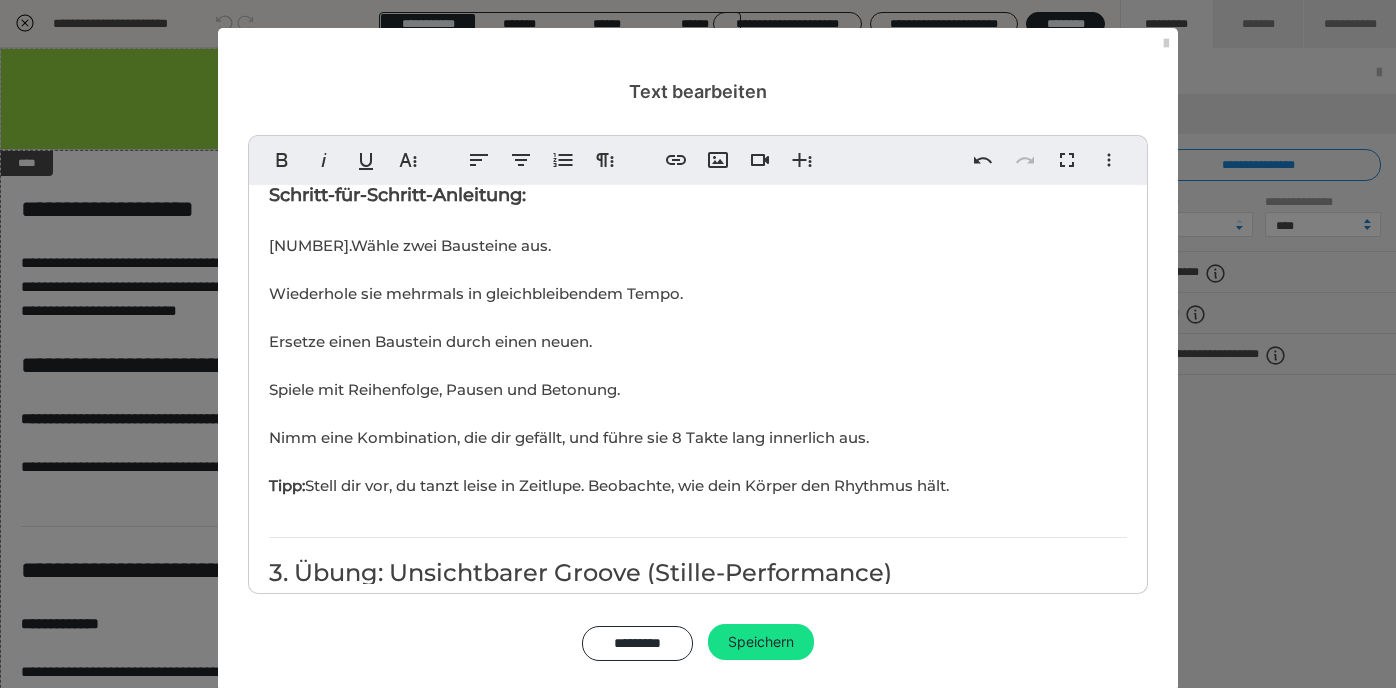 click on "1.  Wähle zwei Bausteine aus. Wiederhole sie mehrmals in gleichbleibendem Tempo. Ersetze einen Baustein durch einen neuen. Spiele mit Reihenfolge, Pausen und Betonung. Nimm eine Kombination, die dir gefällt, und führe sie [NUMBER] Takte lang innerlich aus." at bounding box center [569, 341] 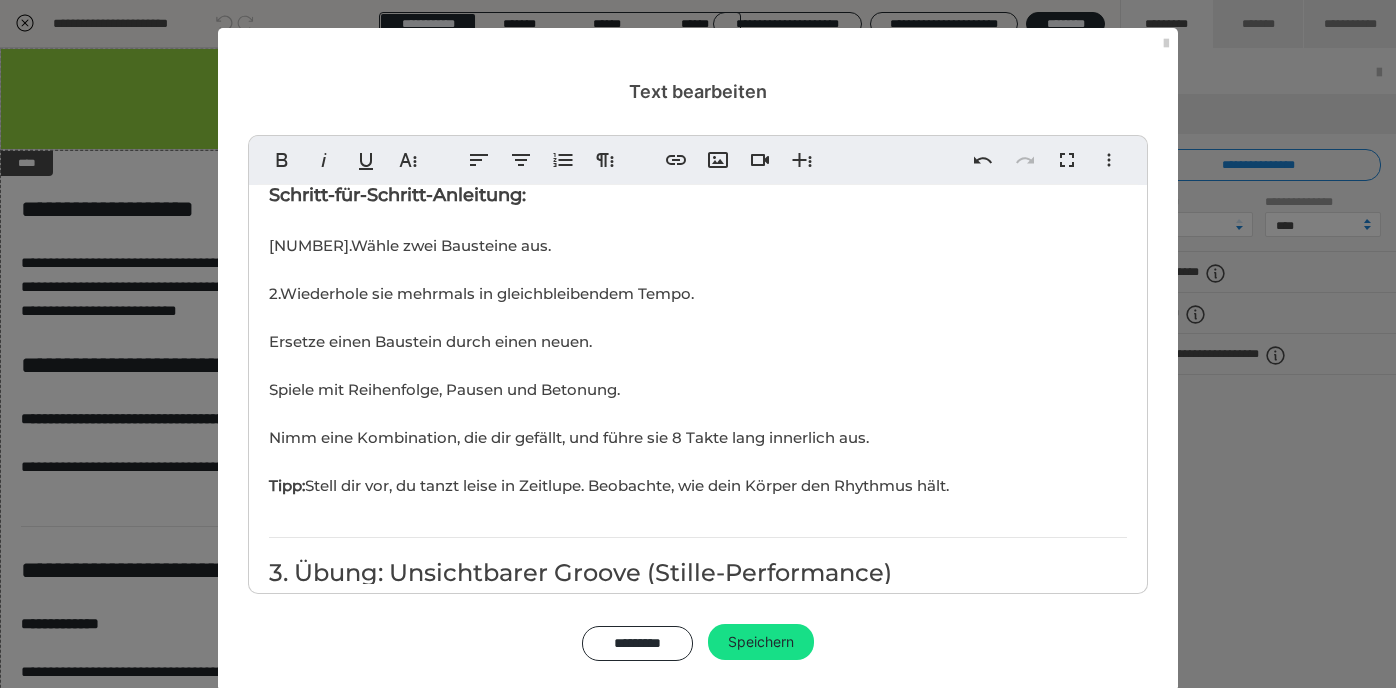 click on "1.  Wähle zwei Bausteine aus. 2.  Wiederhole sie mehrmals in gleichbleibendem Tempo. Ersetze einen Baustein durch einen neuen. Spiele mit Reihenfolge, Pausen und Betonung. Nimm eine Kombination, die dir gefällt, und führe sie [NUMBER] Takte lang innerlich aus." at bounding box center [569, 341] 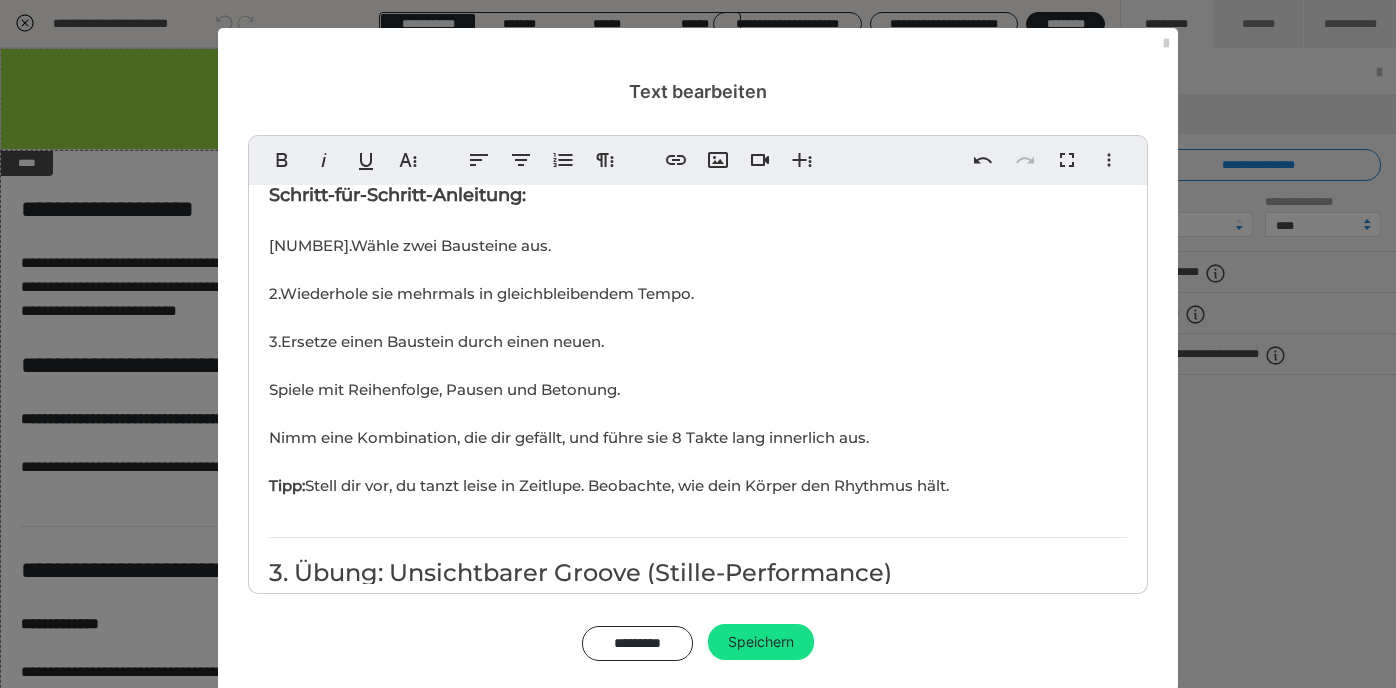 click on "Ziel 🎯der Lektion: Du lernst, rhythmische Strukturen bewusst im Kopf zu gestalten, zu verknüpfen und kreativ zu variieren. Diese Lektion ist dein Einstieg in die mentale Improvisation. Dauer: ca. [DURATION] 1. Einstieg: Rhythmus ist wie Sprache ​ "Wie Worte zu Sätzen werden, formen Impulse einen Rhythmus." Rhythmus kann erzählen. Du brauchst keine Noten, um rhythmische Ideen zu bauen. In dieser Lektion setzt du einfache Bausteine zusammen und beginnst, bewusst mit ihnen zu spielen. 2. Übung: Bausteine kombinieren Vorbereitung: 🔸 Stelle dir einen inneren Puls vor (z. B. [NUMBER]/[NUMBER] bei [NUMBER] bpm) ​ 🔸 Notiere (oder denke) dir einfache Rhythmusbausteine wie: "ta ta taaa" "ta – ti-ti – taaa" "ta-ka ta-ka ta – pause" "ta-ka-ta taaa ta" Schritt-für-Schritt-Anleitung: 1.  Wähle zwei Bausteine aus. 2.  Wiederhole sie mehrmals in gleichbleibendem Tempo. 3.  Ersetze einen Baustein durch einen neuen. Spiele mit Reihenfolge, Pausen und Betonung. Tipp:  Anleitung: Reflexionsfrage:  Ausblick:" at bounding box center (698, 628) 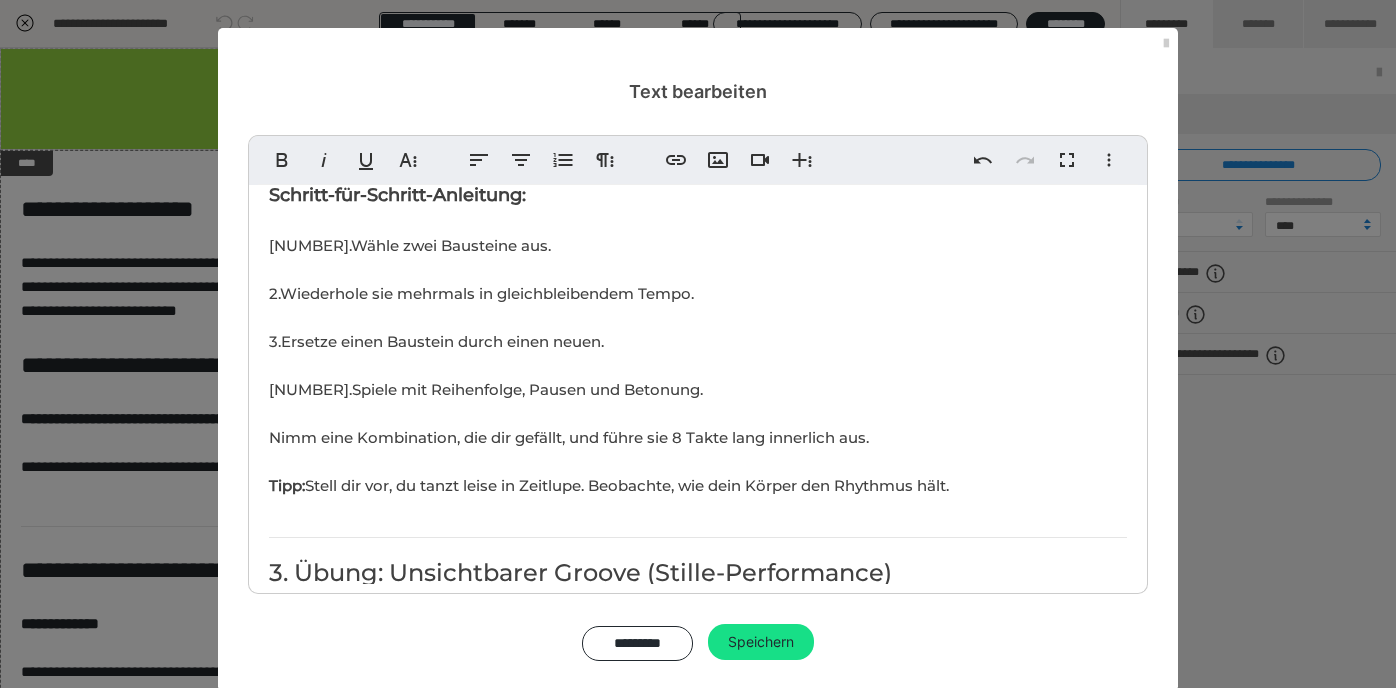click on "1. Wähle zwei Bausteine aus. 2. Wiederhole sie mehrmals in gleichbleibendem Tempo. 3. Ersetze einen Baustein durch einen neuen. 4. Spiele mit Reihenfolge, Pausen und Betonung. Nimm eine Kombination, die dir gefällt, und führe sie [NUMBER] Takte lang innerlich aus." at bounding box center [569, 341] 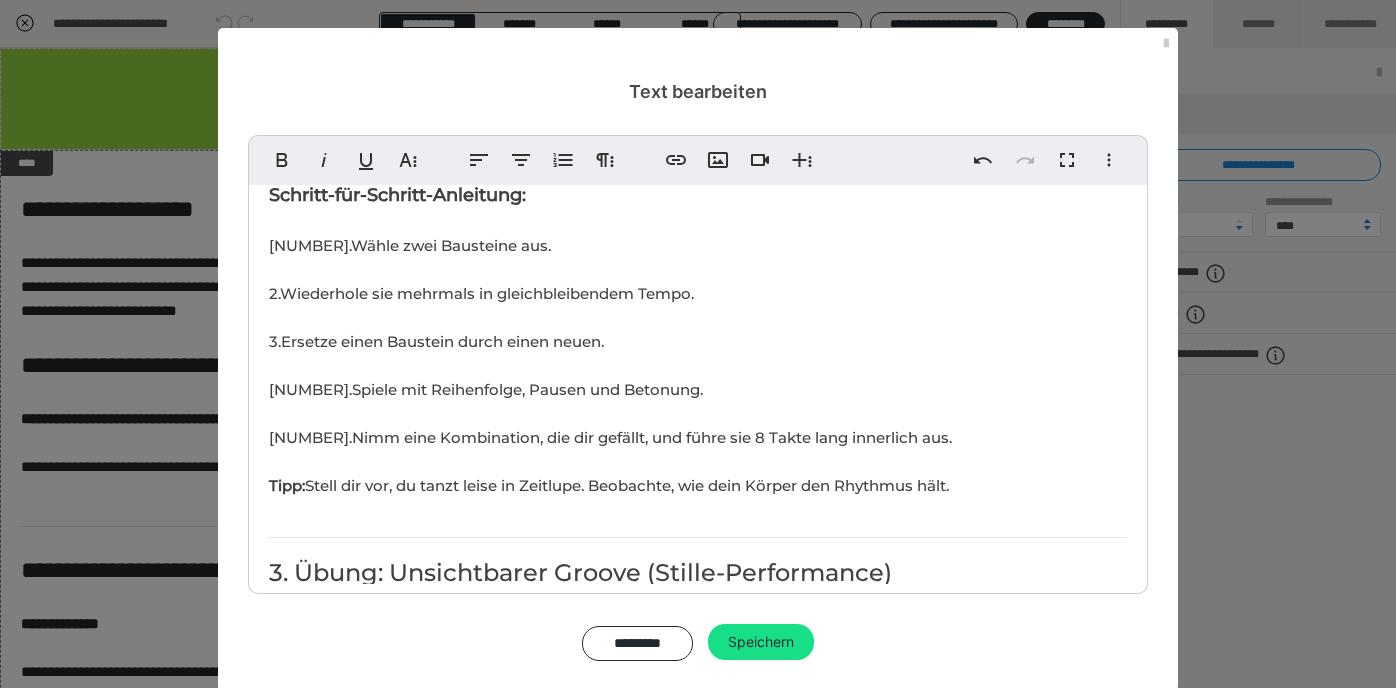drag, startPoint x: 314, startPoint y: 483, endPoint x: 989, endPoint y: 478, distance: 675.0185 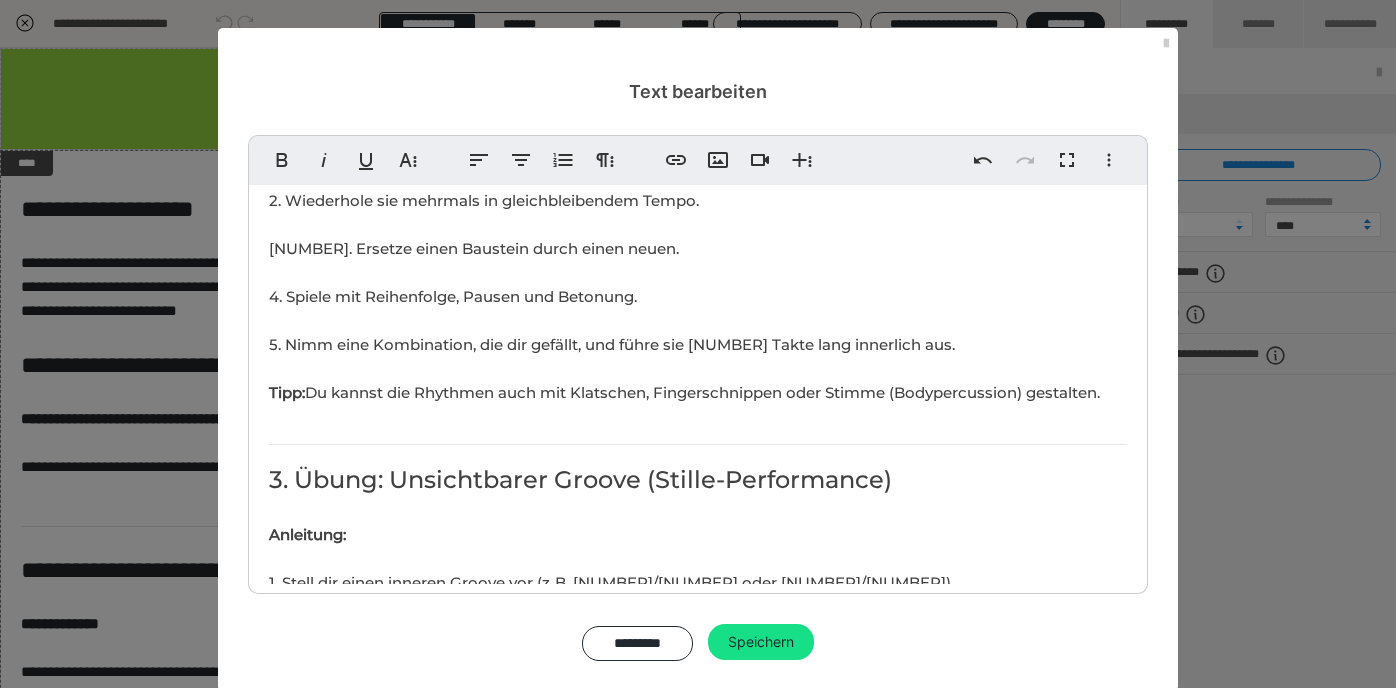 scroll, scrollTop: 847, scrollLeft: 0, axis: vertical 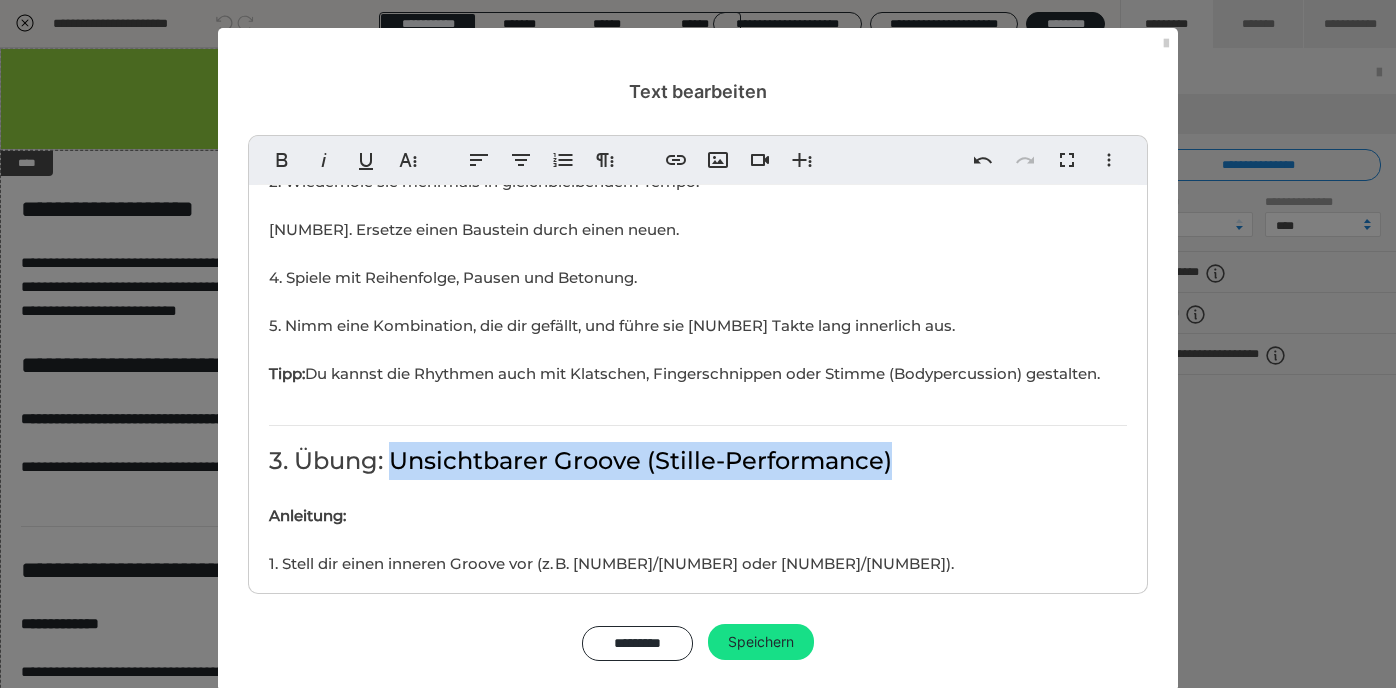 drag, startPoint x: 393, startPoint y: 457, endPoint x: 940, endPoint y: 463, distance: 547.0329 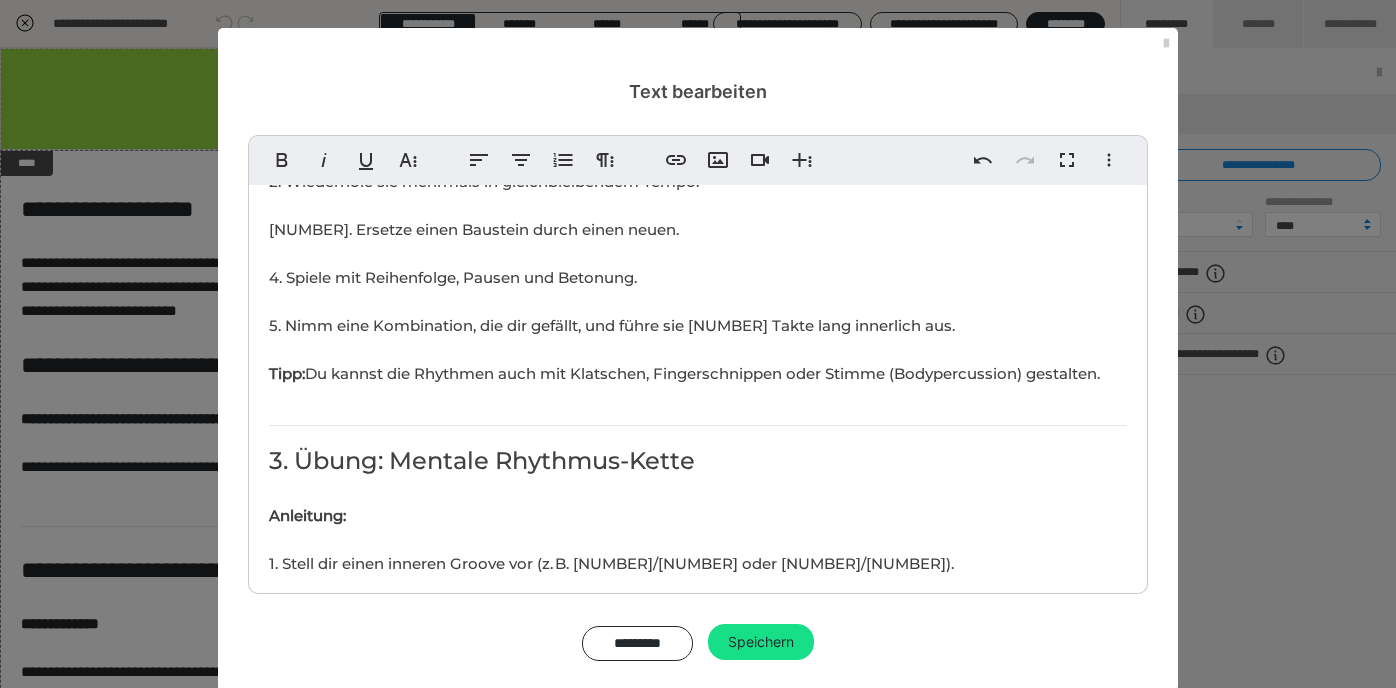 scroll, scrollTop: 0, scrollLeft: 7, axis: horizontal 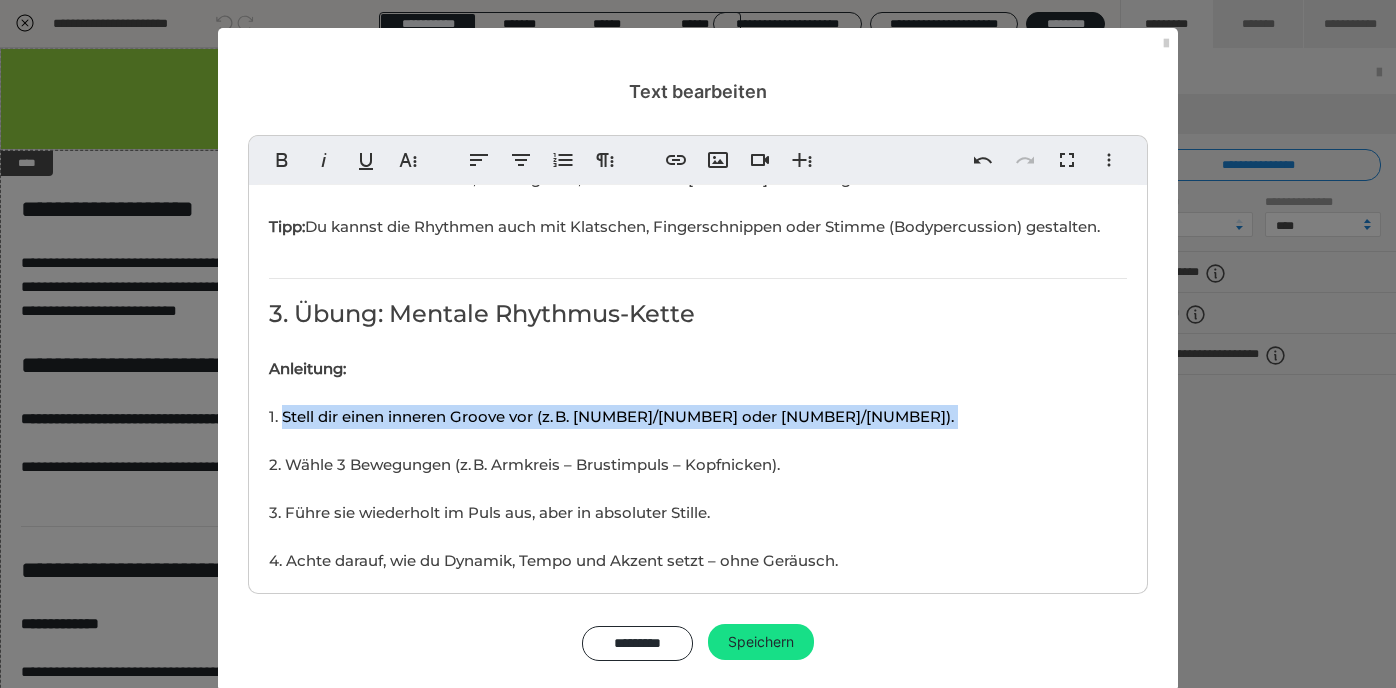drag, startPoint x: 282, startPoint y: 410, endPoint x: 734, endPoint y: 436, distance: 452.74716 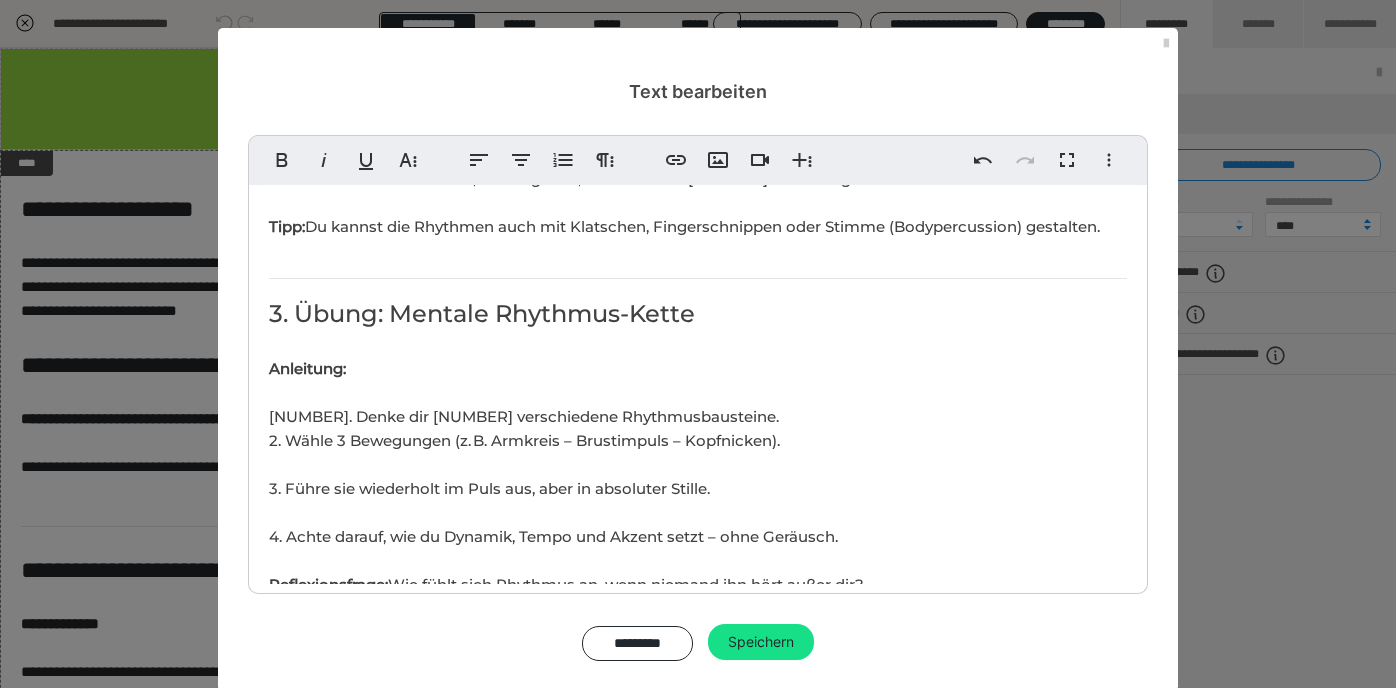 scroll, scrollTop: 53, scrollLeft: 3, axis: both 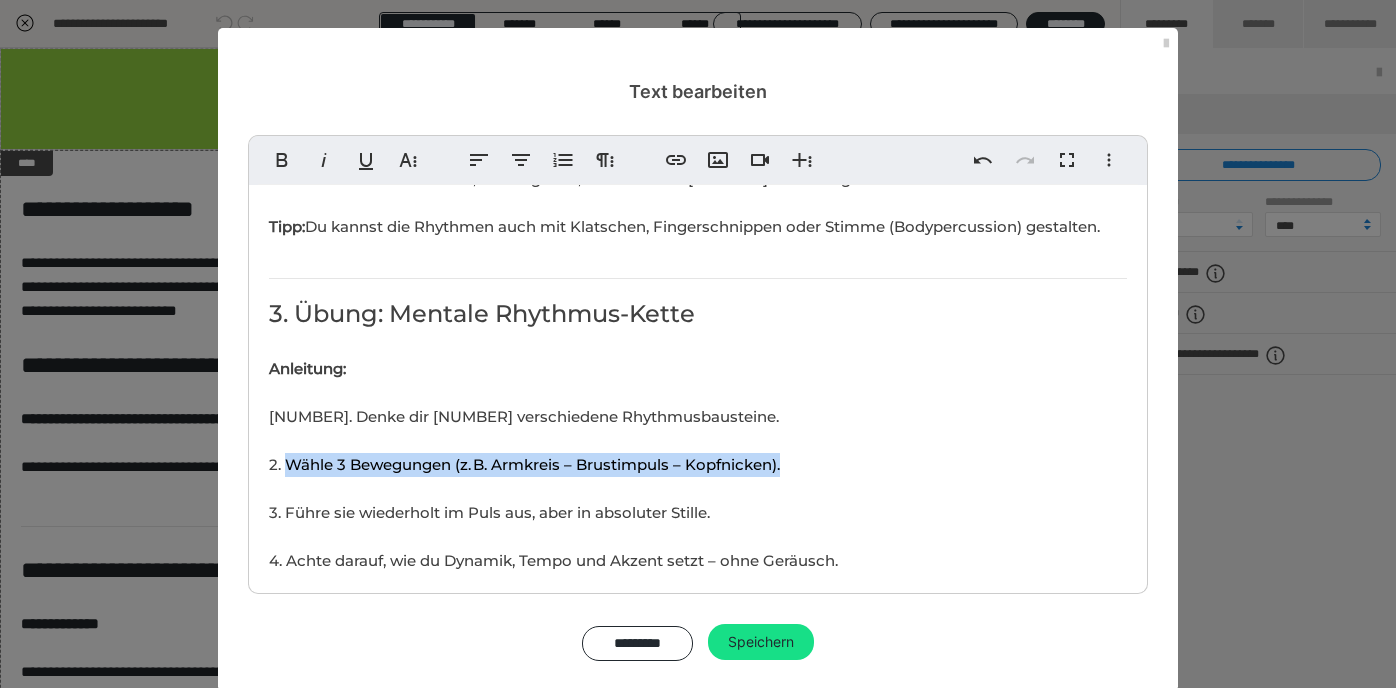 drag, startPoint x: 286, startPoint y: 465, endPoint x: 842, endPoint y: 468, distance: 556.0081 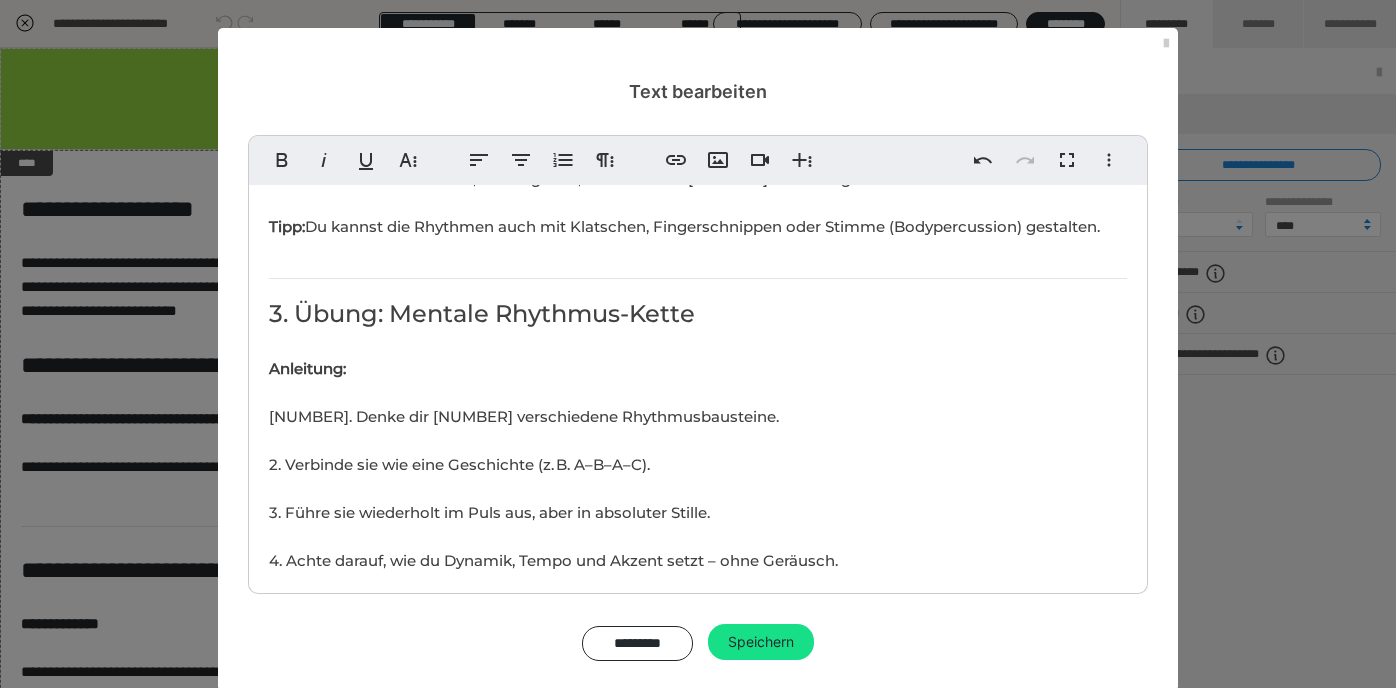 scroll, scrollTop: 110, scrollLeft: 8, axis: both 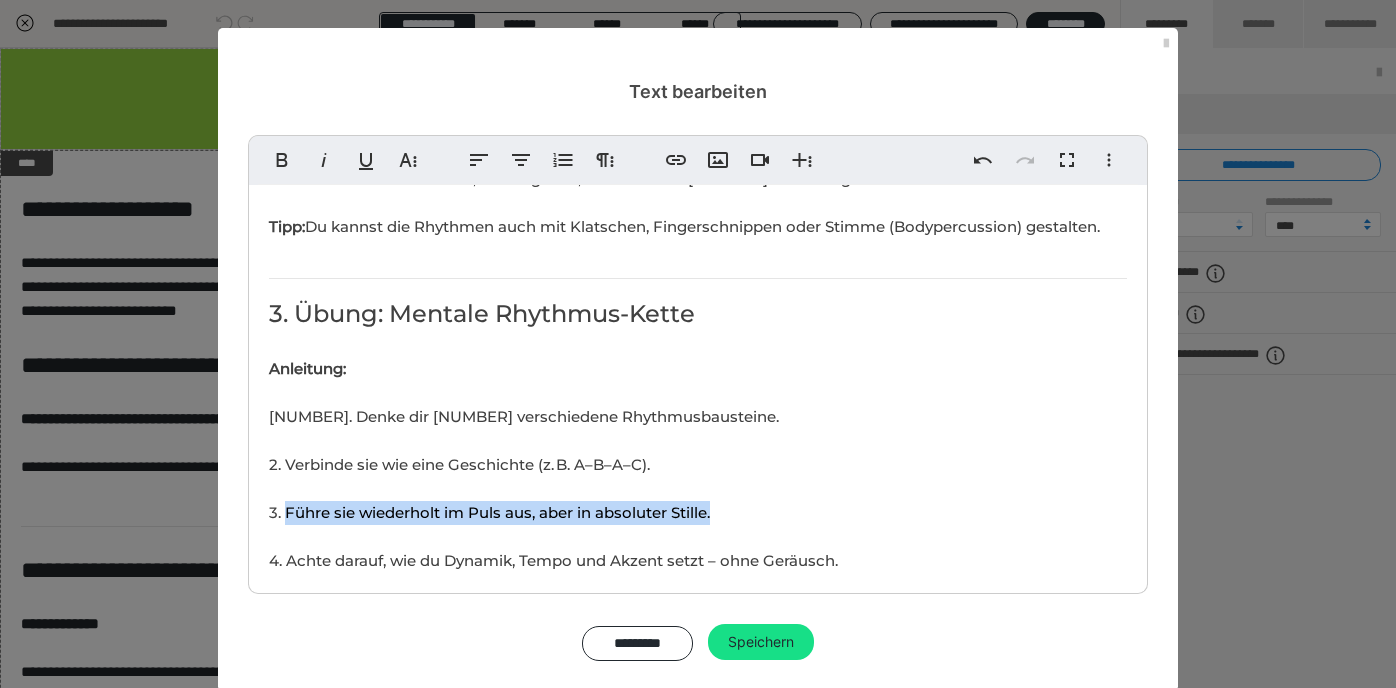 drag, startPoint x: 288, startPoint y: 504, endPoint x: 729, endPoint y: 512, distance: 441.07257 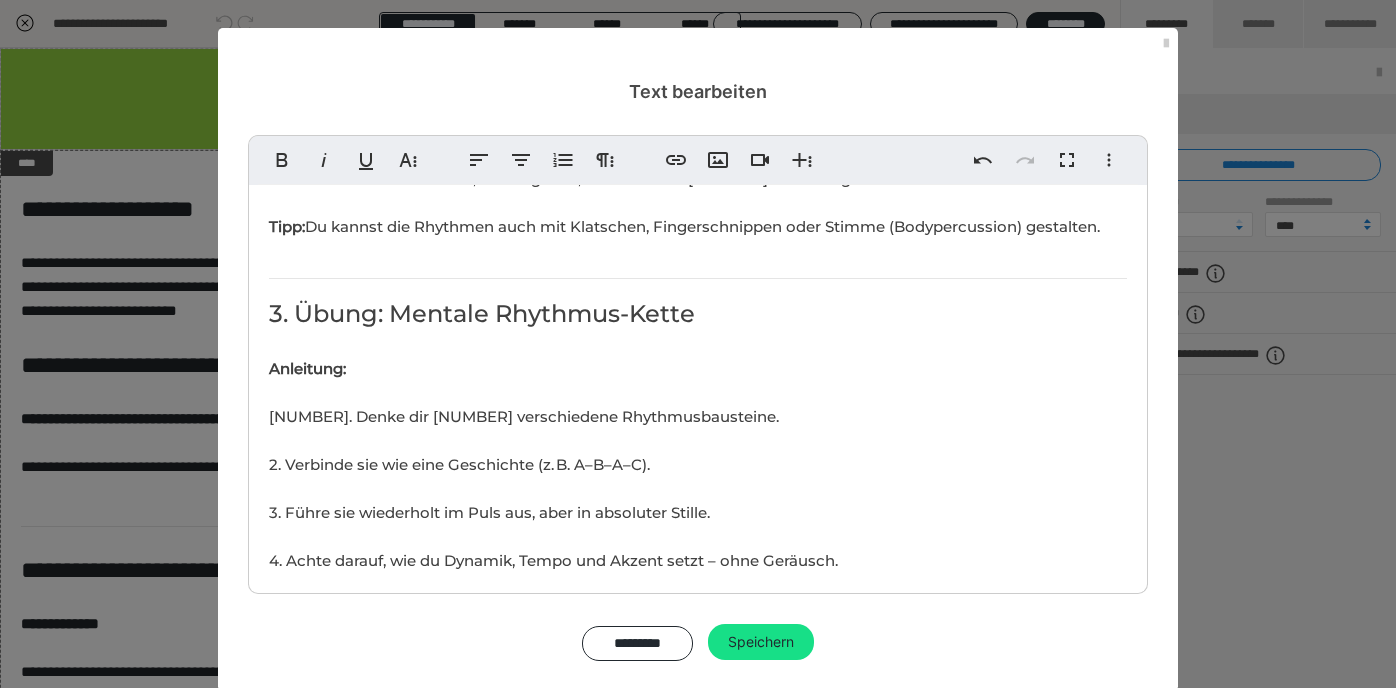 scroll, scrollTop: 319, scrollLeft: 3, axis: both 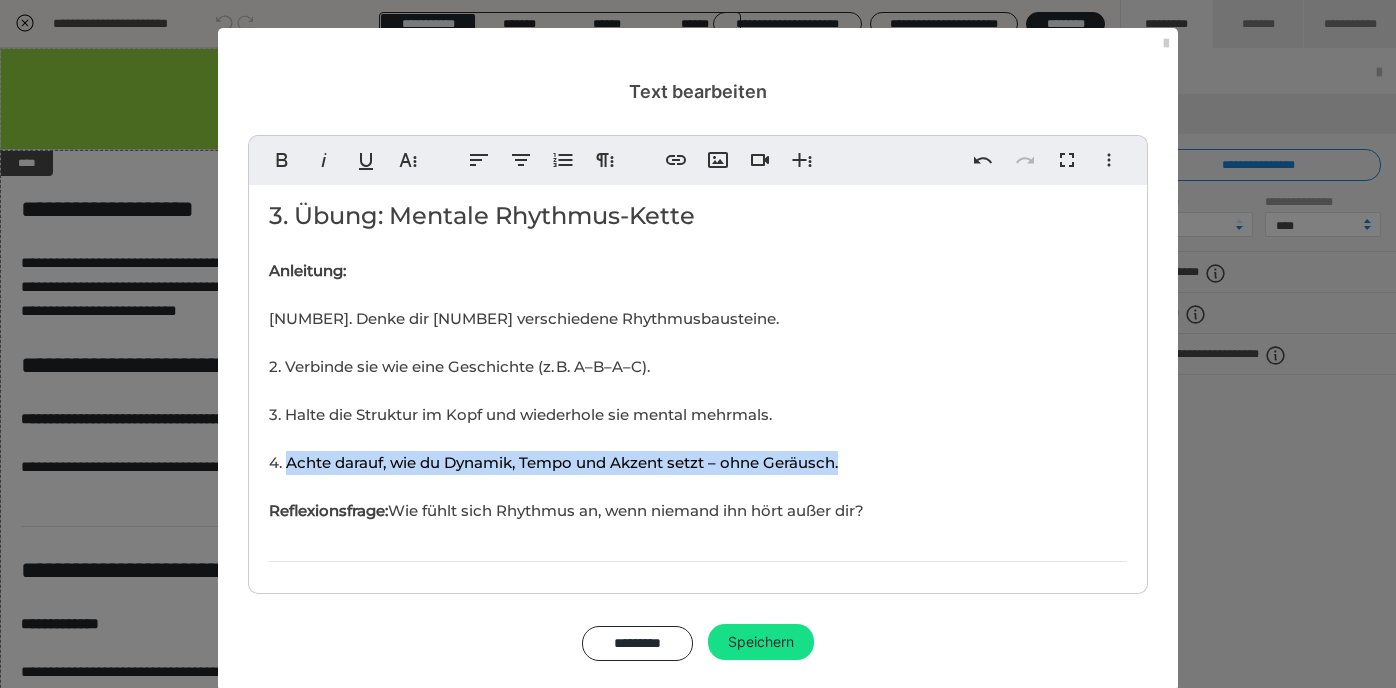 drag, startPoint x: 290, startPoint y: 457, endPoint x: 866, endPoint y: 452, distance: 576.0217 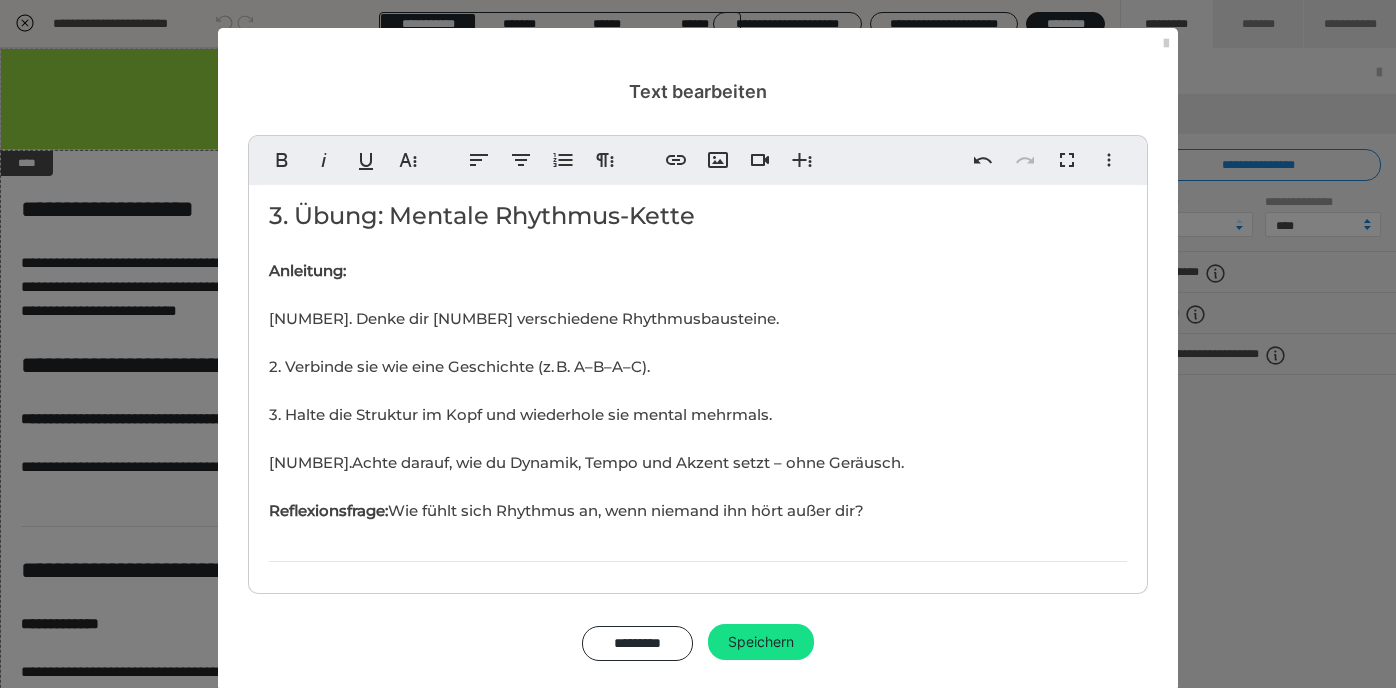 scroll, scrollTop: 0, scrollLeft: 6, axis: horizontal 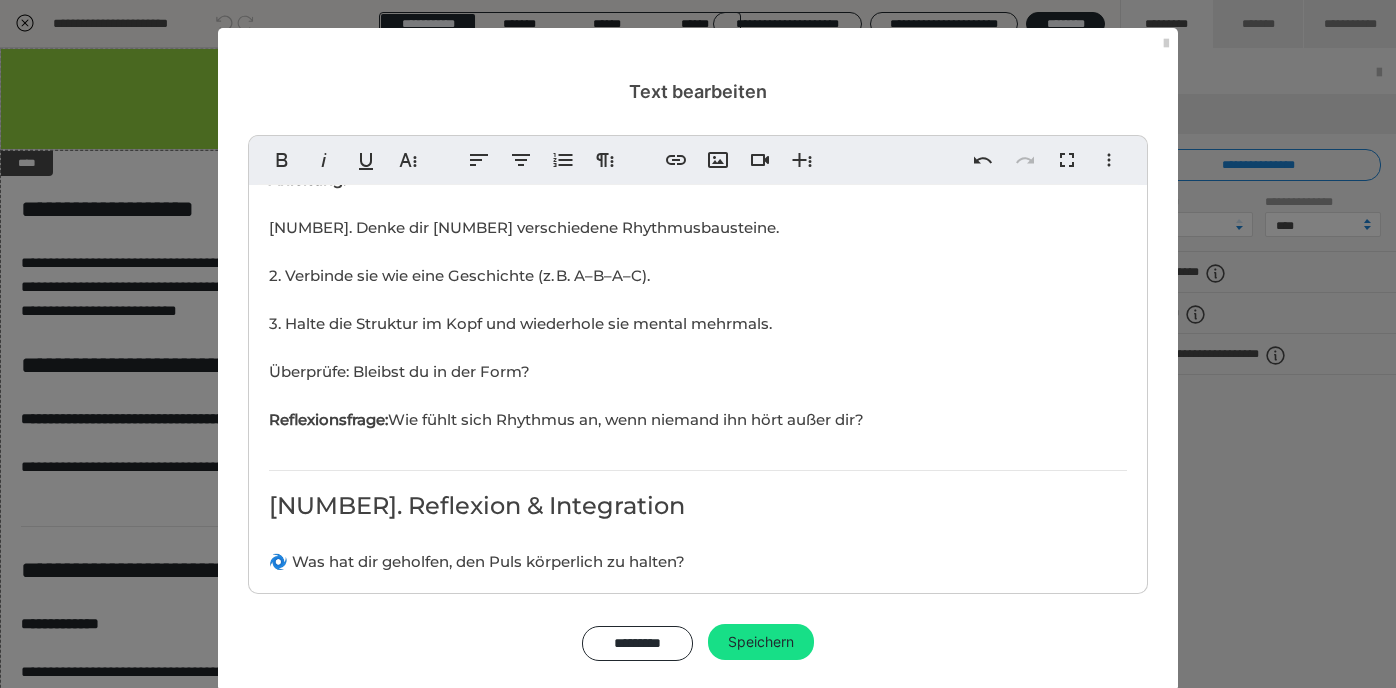 click on "Reflexionsfrage:" at bounding box center [328, 419] 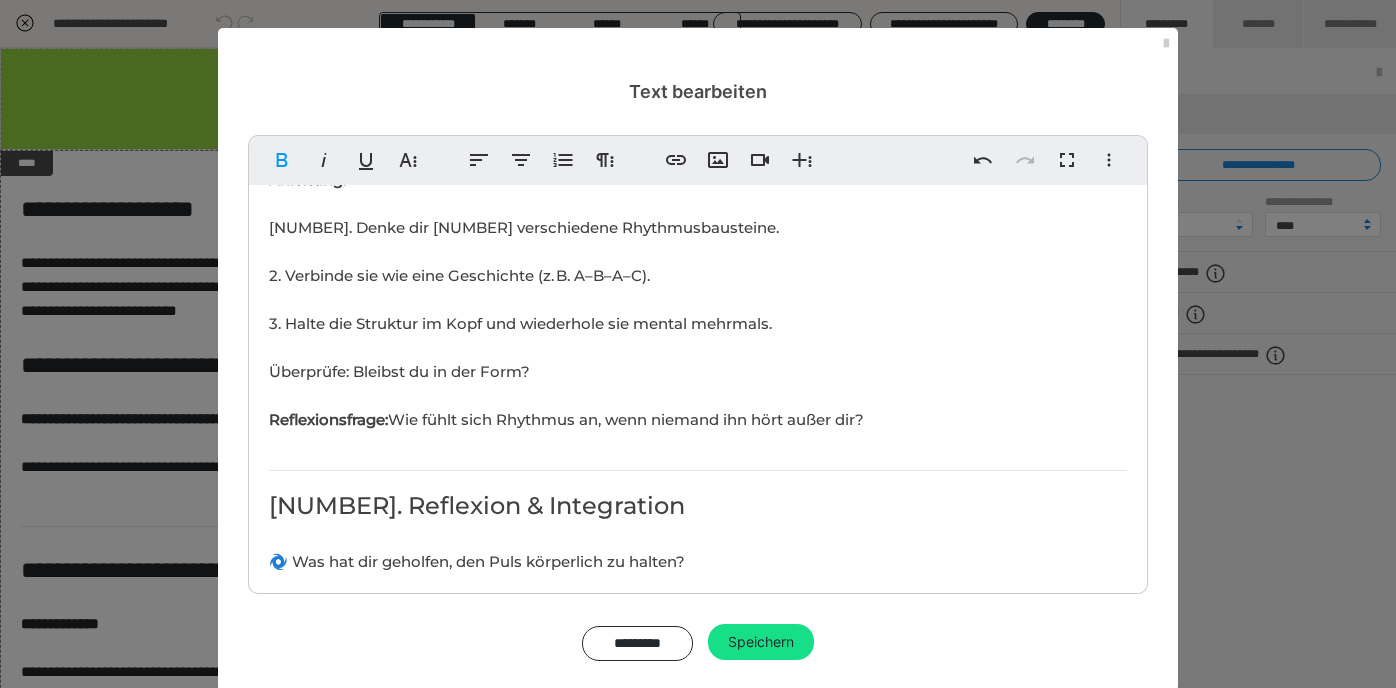 click on "Reflexionsfrage:" at bounding box center [328, 419] 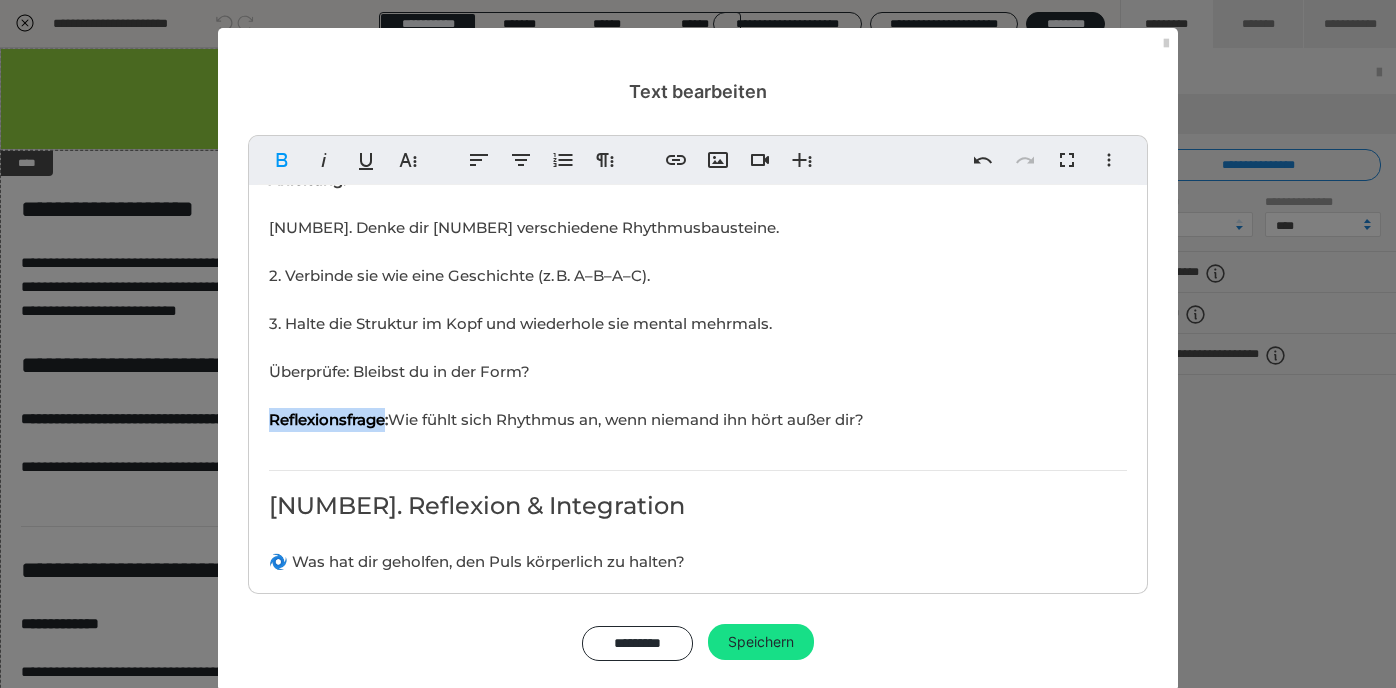 click on "Reflexionsfrage:" at bounding box center [328, 419] 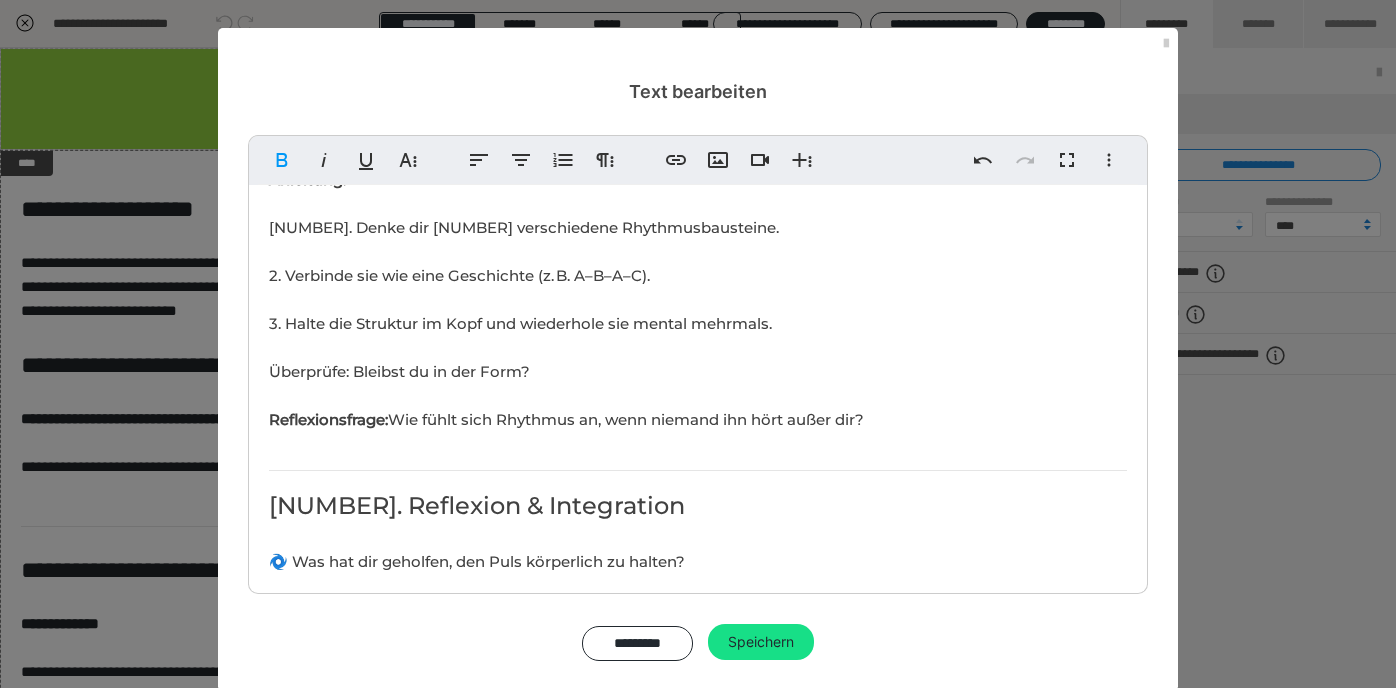 scroll, scrollTop: 1307, scrollLeft: 3, axis: both 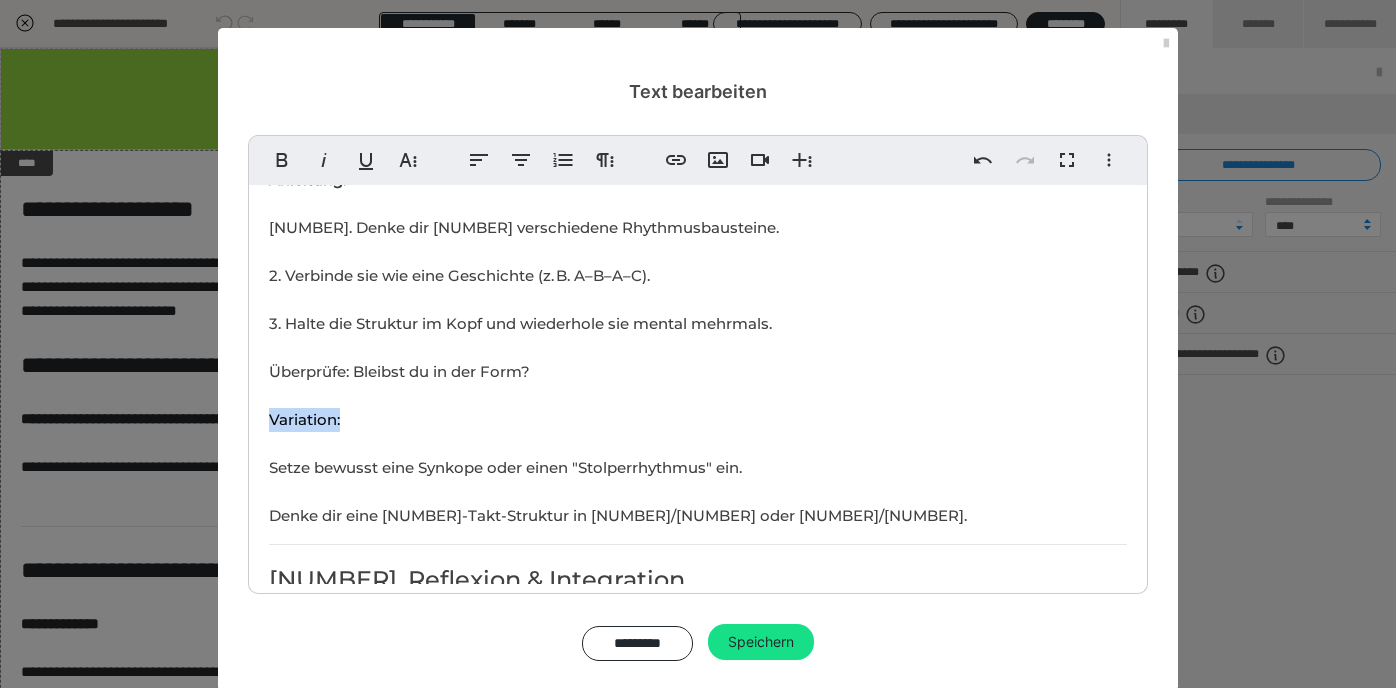 drag, startPoint x: 360, startPoint y: 417, endPoint x: 258, endPoint y: 416, distance: 102.0049 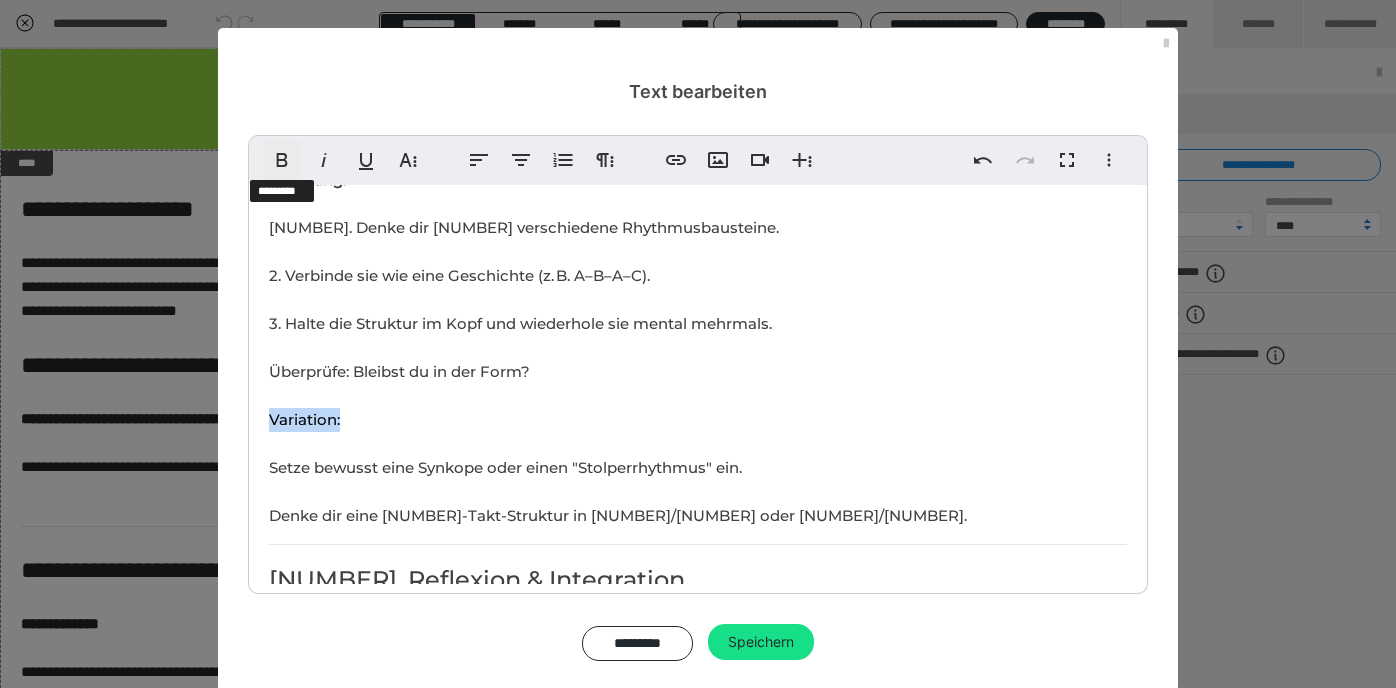 click 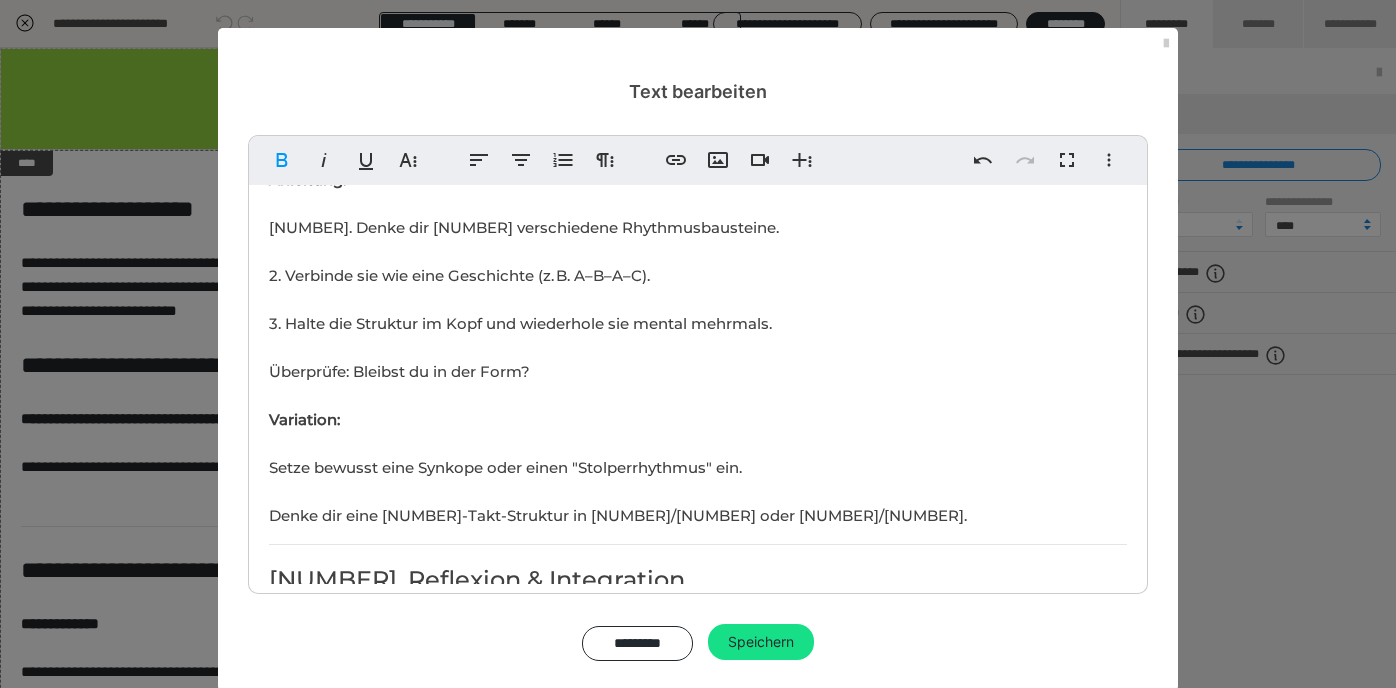click on "2. Verbinde sie wie eine Geschichte (z. B. A–B–A–C). 3. Halte die Struktur im Kopf und wiederhole sie mental mehrmals. 4. Überprüfe: Bleibst du in der Form? Variation: Setze bewusst eine Synkope oder einen "Stolperrhythmus" ein. Denke dir eine 4-Takt-Struktur in 6/8 oder 5/4." at bounding box center (618, 395) 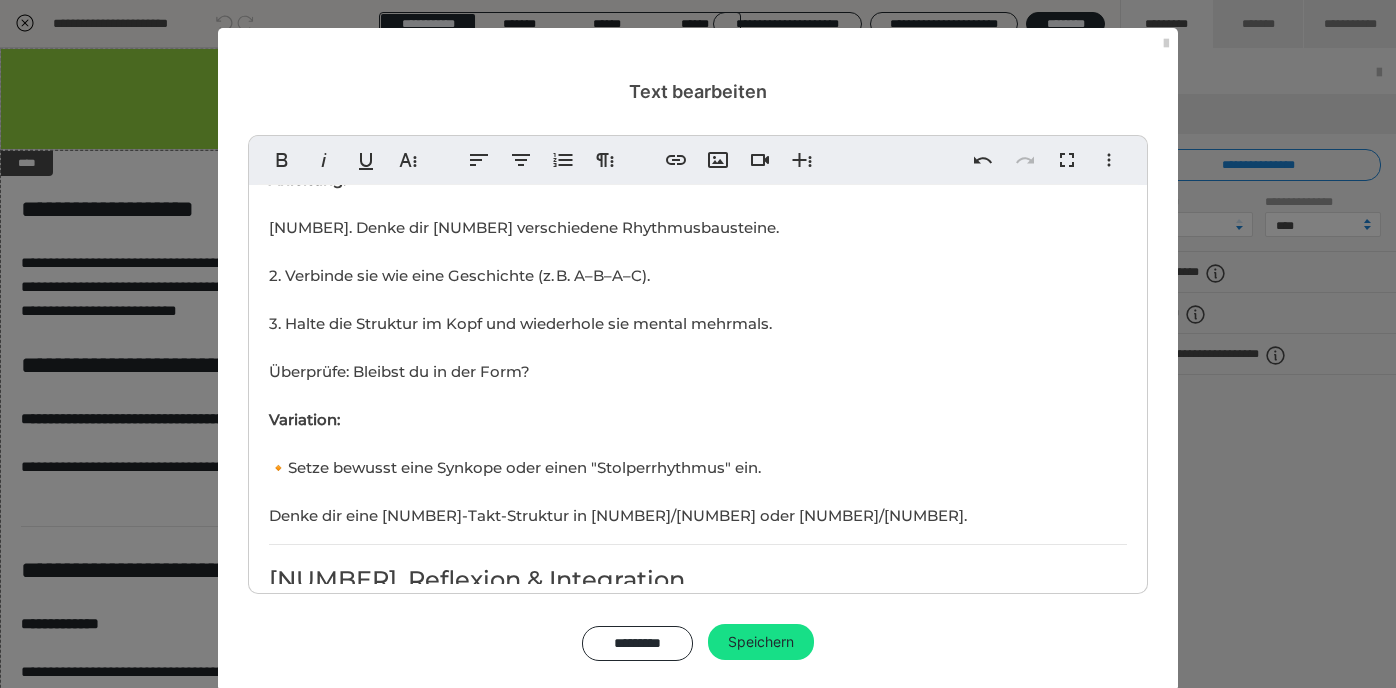 click on "2. Verbinde sie wie eine Geschichte (z. B. A–B–A–C). 3. Halte die Struktur im Kopf und wiederhole sie mental mehrmals. 4. Überprüfe: Bleibst du in der Form? Variation: 🔸Setze bewusst eine Synkope oder einen "Stolperrhythmus" ein. Denke dir eine [NUMBER]-Takt-Struktur in [NUMBER]/[NUMBER] oder [NUMBER]/[NUMBER]." at bounding box center (618, 395) 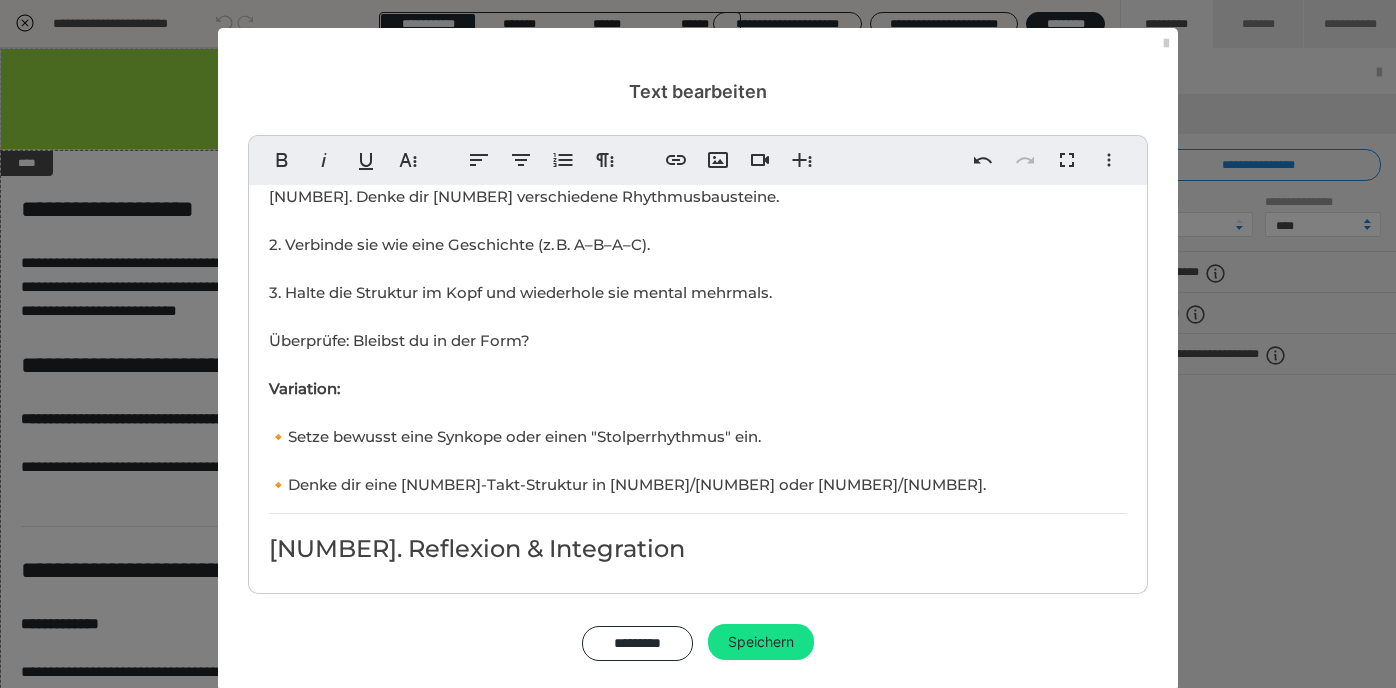 scroll, scrollTop: 1259, scrollLeft: 0, axis: vertical 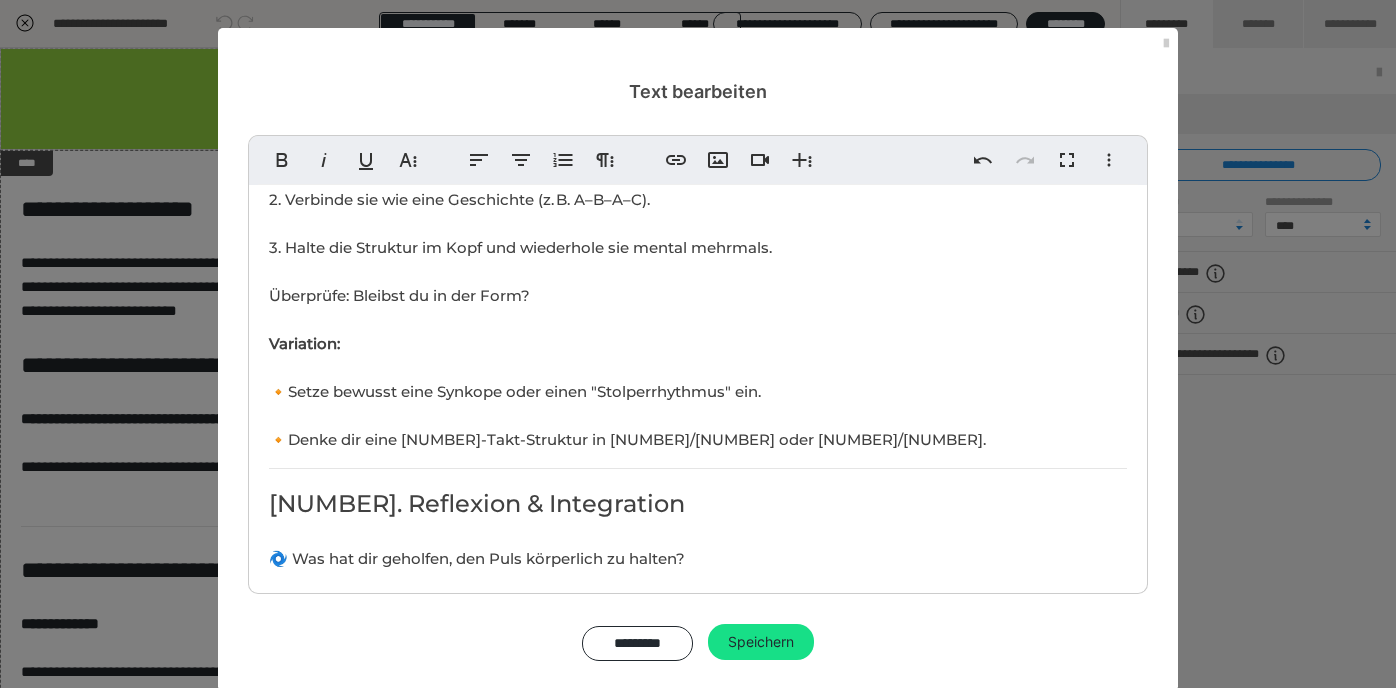 click on "Ziel 🎯der Lektion: Du lernst, rhythmische Strukturen bewusst im Kopf zu gestalten, zu verknüpfen und kreativ zu variieren. Diese Lektion ist dein Einstieg in die mentale Improvisation. Dauer: ca. [NUMBER] - [NUMBER] Minuten 1. Einstieg: Rhythmus ist wie Sprache ​ "Wie Worte zu Sätzen werden, formen Impulse einen Rhythmus." Rhythmus kann erzählen. Du brauchst keine Noten, um rhythmische Ideen zu bauen. In dieser Lektion setzt du einfache Bausteine zusammen und beginnst, bewusst mit ihnen zu spielen. 2. Übung: Bausteine kombinieren Vorbereitung: 🔸 Stelle dir einen inneren Puls vor (z. B. [NUMBER]/[NUMBER] bei [NUMBER] bpm) ​ 🔸 Notiere (oder denke) dir einfache Rhythmusbausteine wie: "ta ta taaa" "ta – ti-ti – taaa" "ta-ka ta-ka ta – pause" "ta-ka-ta taaa ta" Schritt-für-Schritt-Anleitung: 1. Wähle zwei Bausteine aus. 2. Wiederhole sie mehrmals in gleichbleibendem Tempo. 3. Ersetze einen Baustein durch einen neuen. 4. Spiele mit Reihenfolge, Pausen und Betonung. Tipp:  3. Übung: Mentale Rhythmus-Kette Anleitung:" at bounding box center (698, 141) 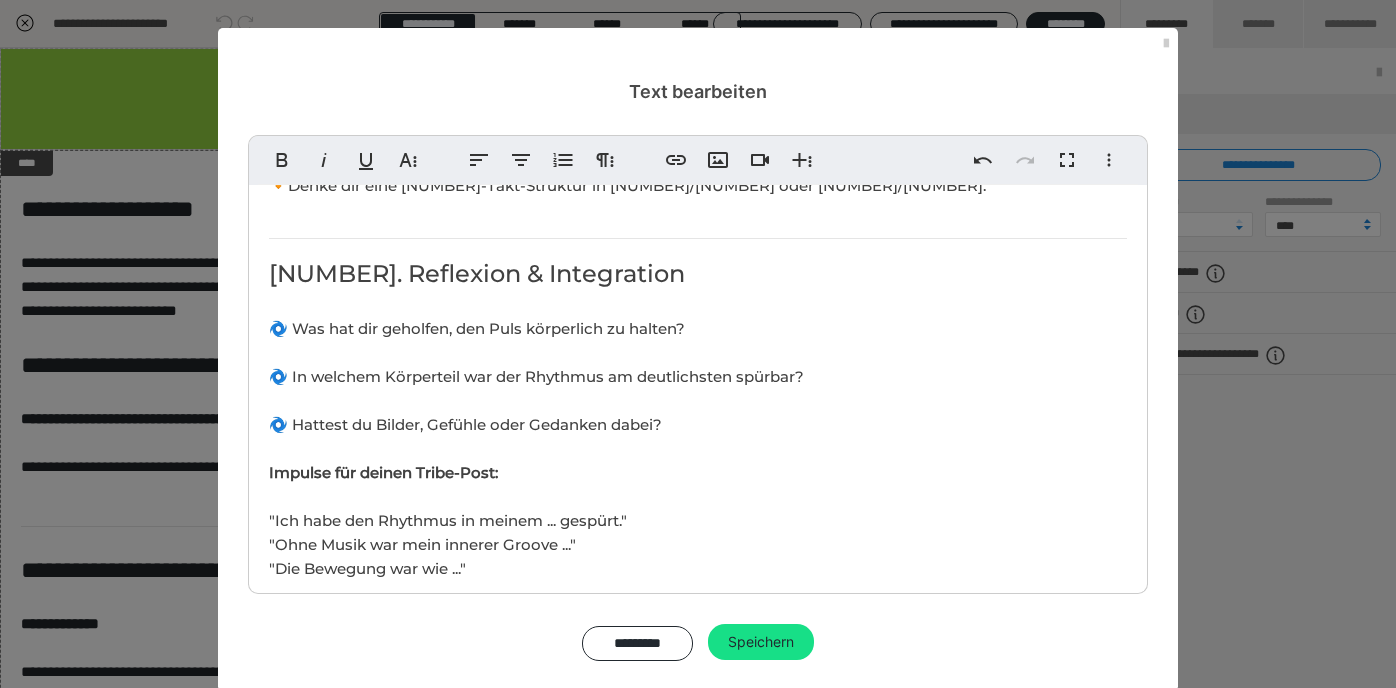 scroll, scrollTop: 1520, scrollLeft: 0, axis: vertical 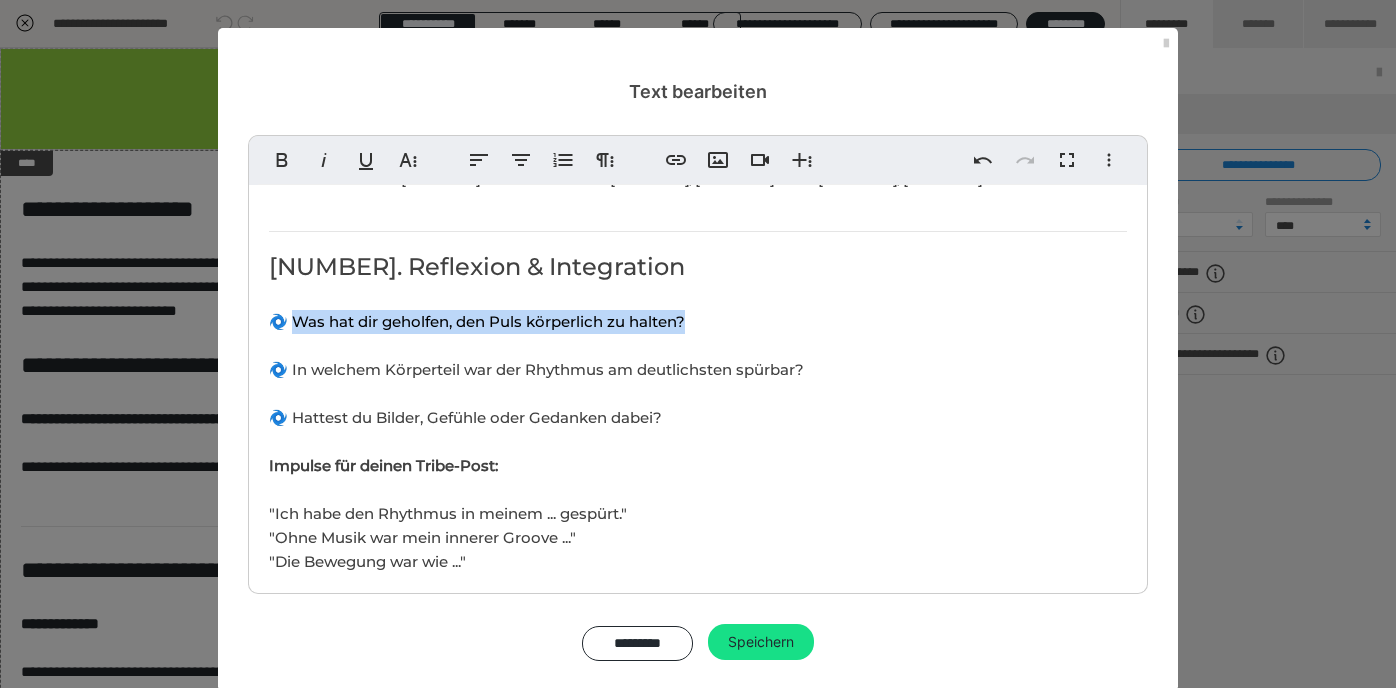 drag, startPoint x: 298, startPoint y: 318, endPoint x: 768, endPoint y: 313, distance: 470.02658 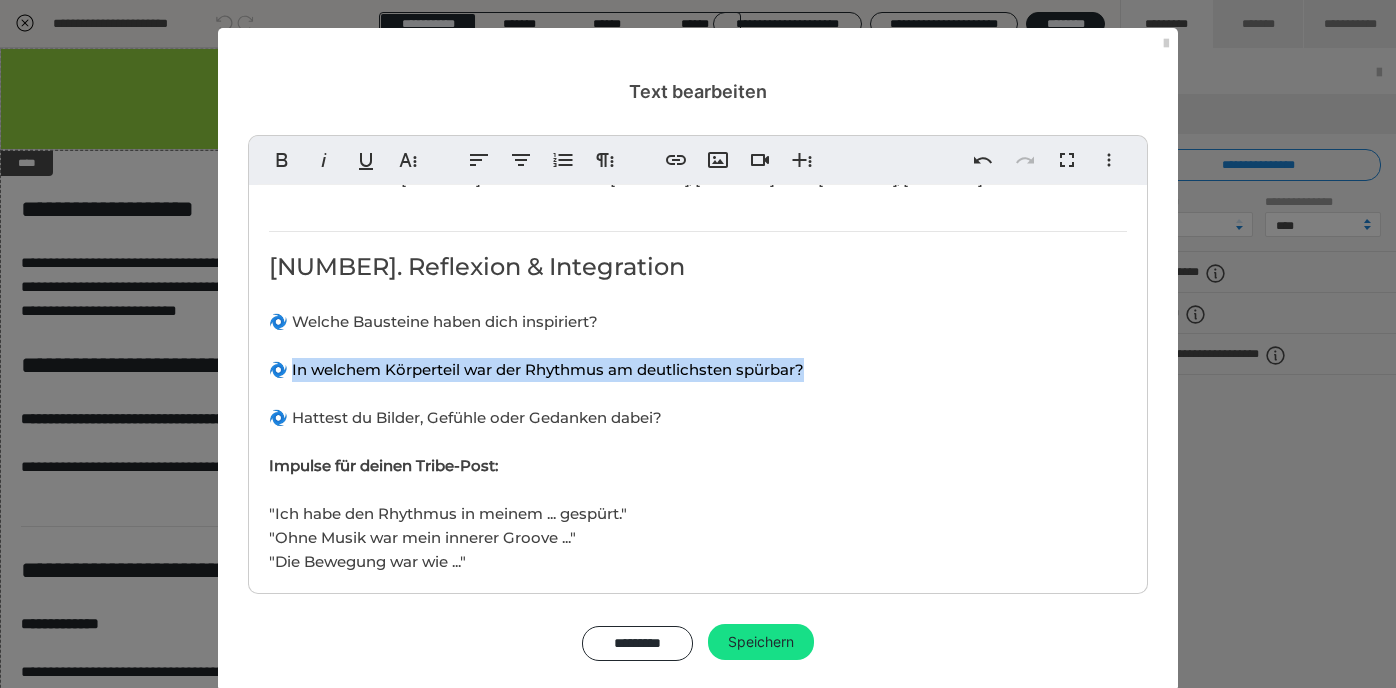 drag, startPoint x: 293, startPoint y: 365, endPoint x: 846, endPoint y: 369, distance: 553.01447 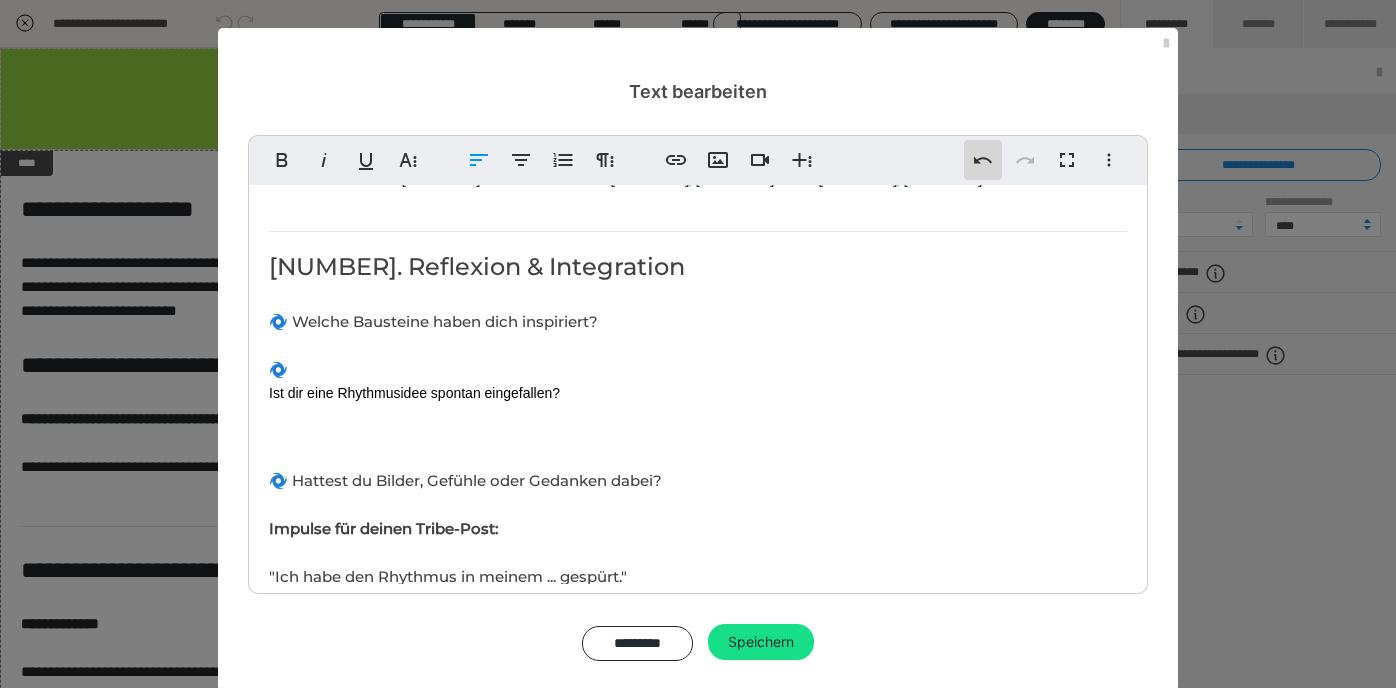 click 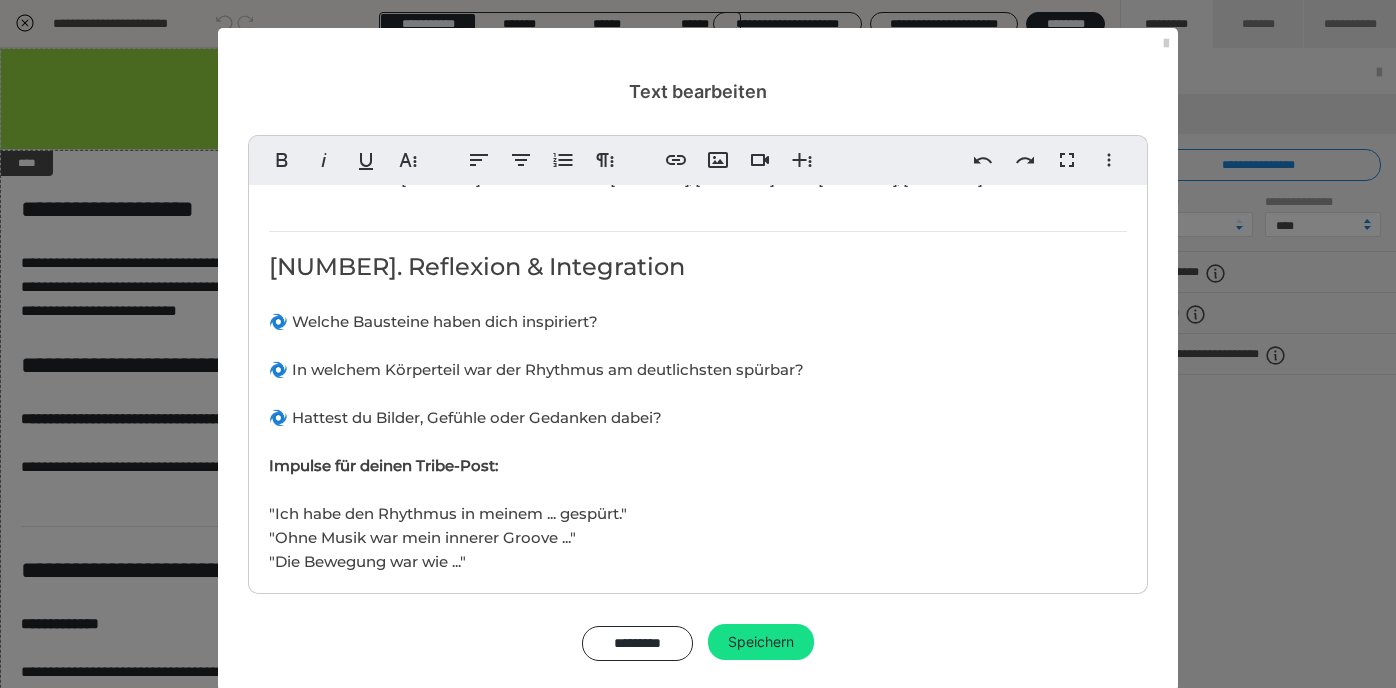 scroll, scrollTop: 91, scrollLeft: 6, axis: both 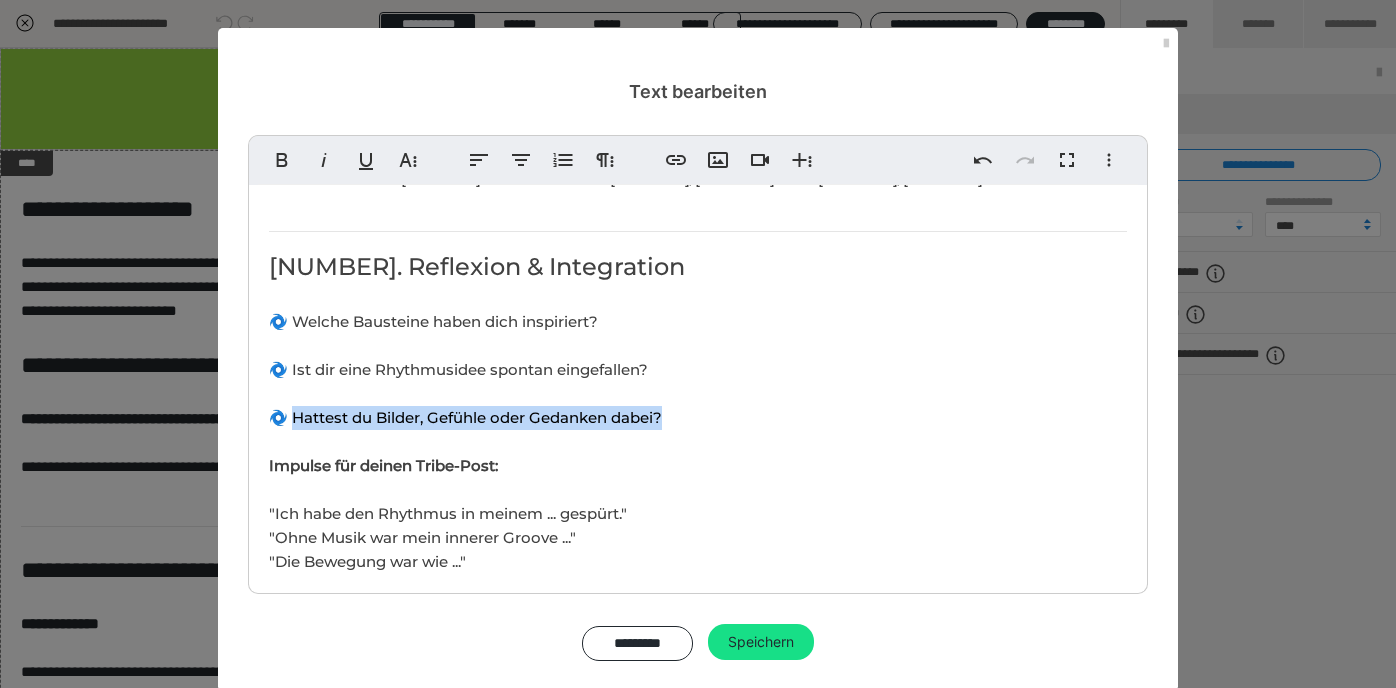 drag, startPoint x: 296, startPoint y: 412, endPoint x: 684, endPoint y: 410, distance: 388.00516 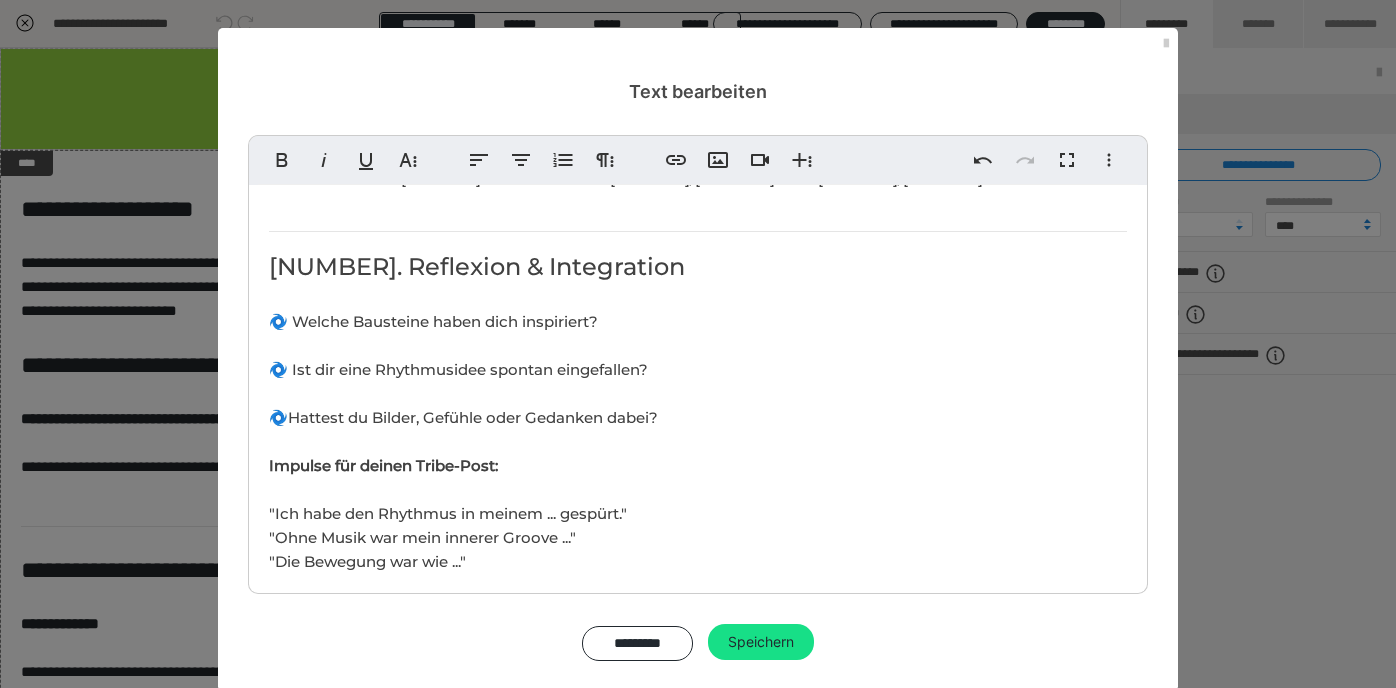 scroll, scrollTop: 129, scrollLeft: 7, axis: both 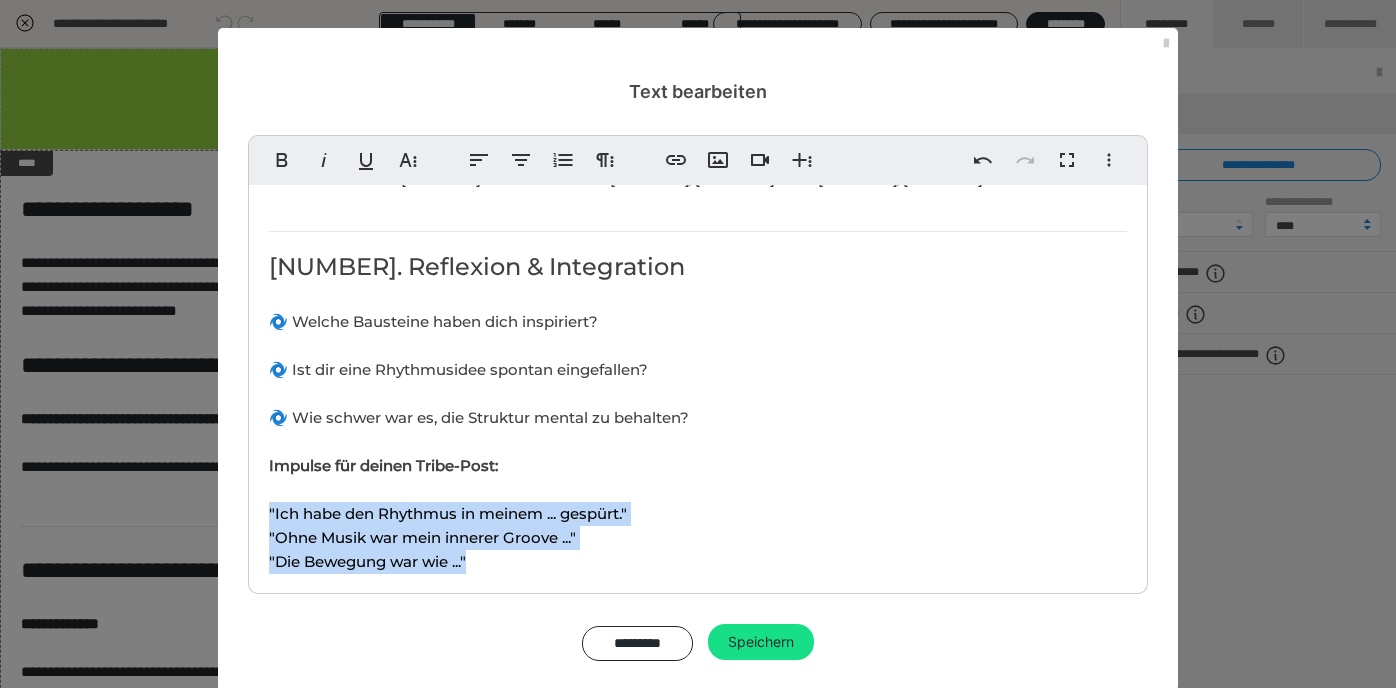 drag, startPoint x: 263, startPoint y: 503, endPoint x: 480, endPoint y: 551, distance: 222.24536 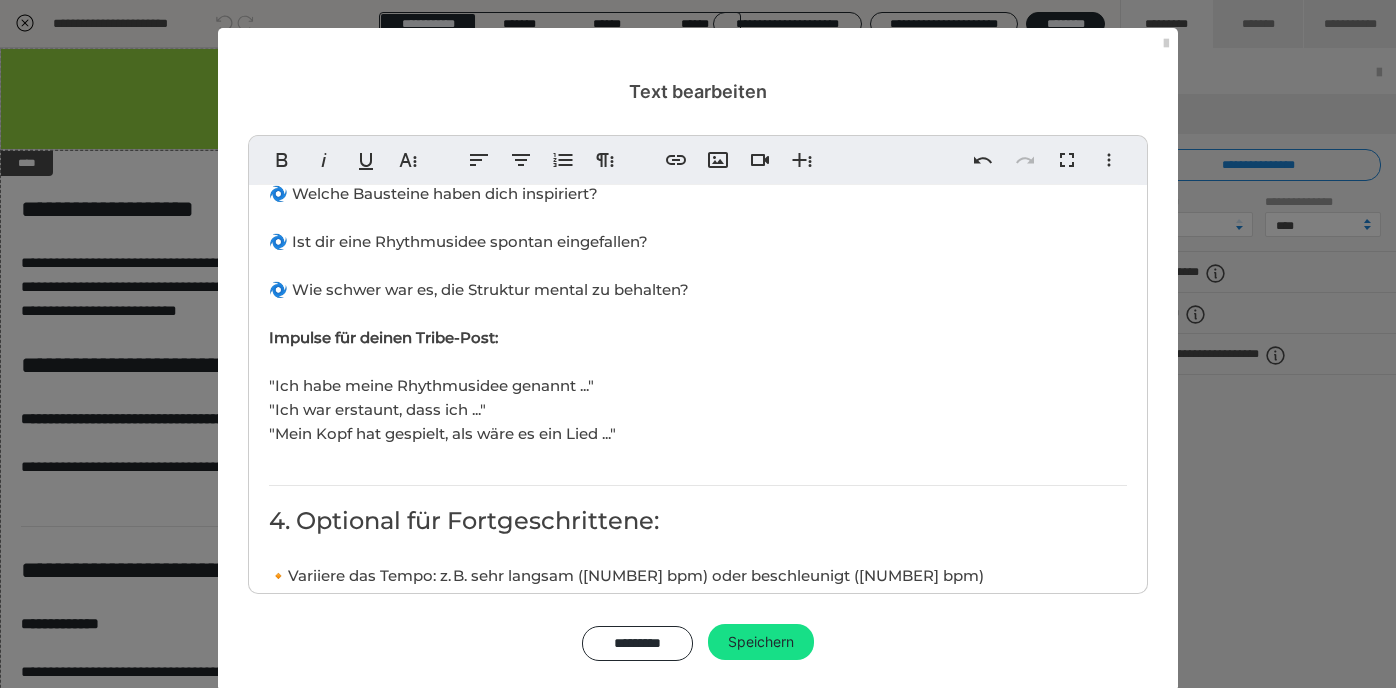 scroll, scrollTop: 1668, scrollLeft: 0, axis: vertical 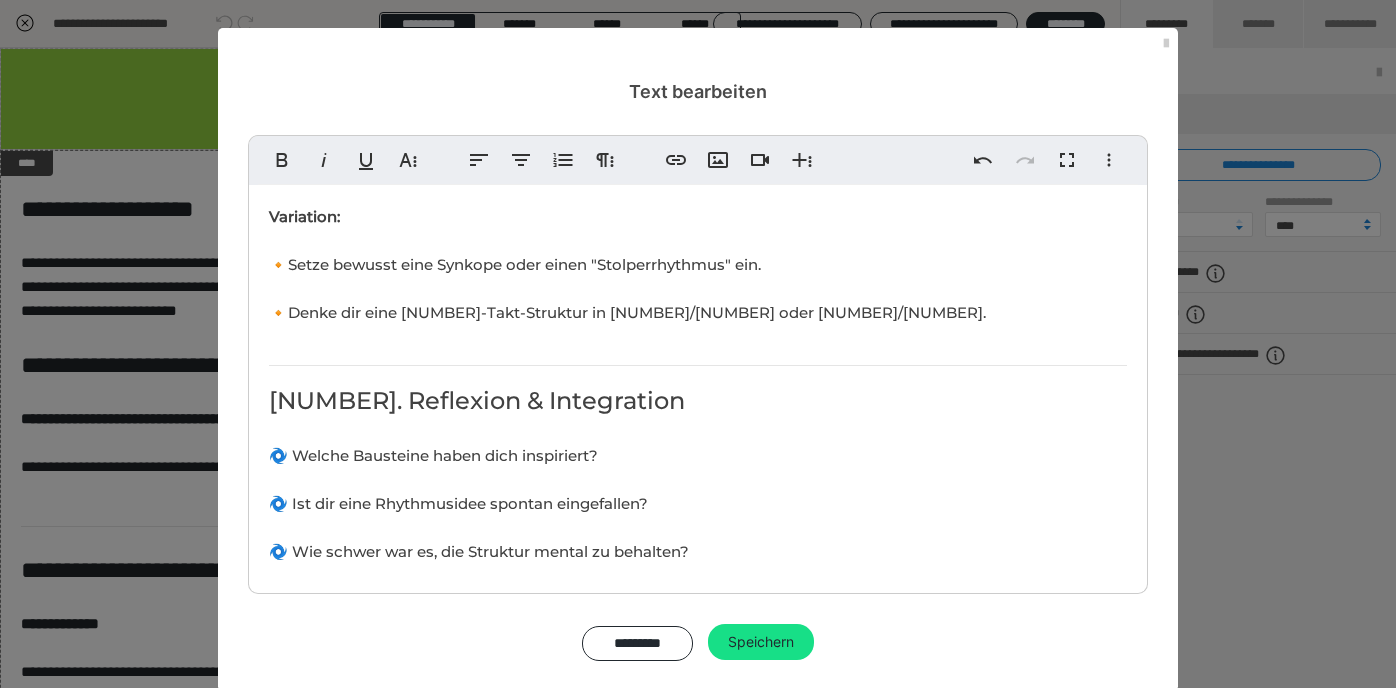 click on "[NUMBER]. Reflexion & Integration" at bounding box center [477, 400] 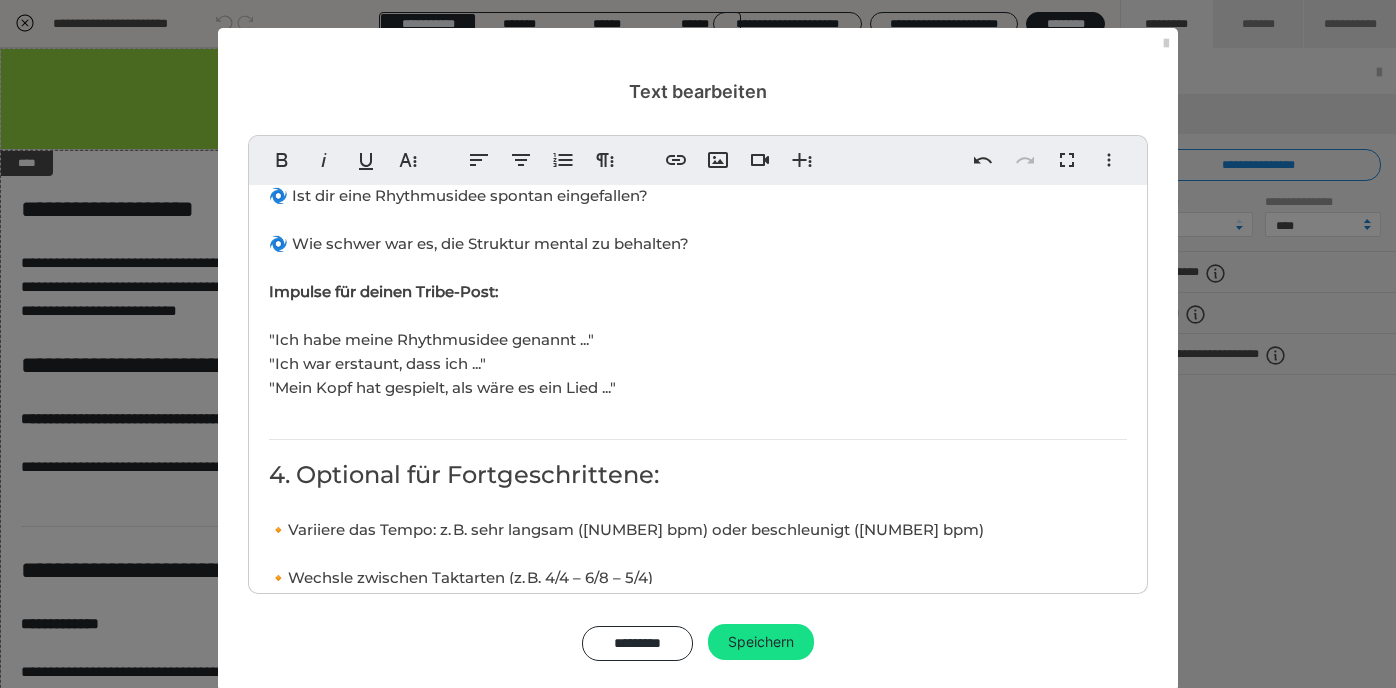 scroll, scrollTop: 1697, scrollLeft: 0, axis: vertical 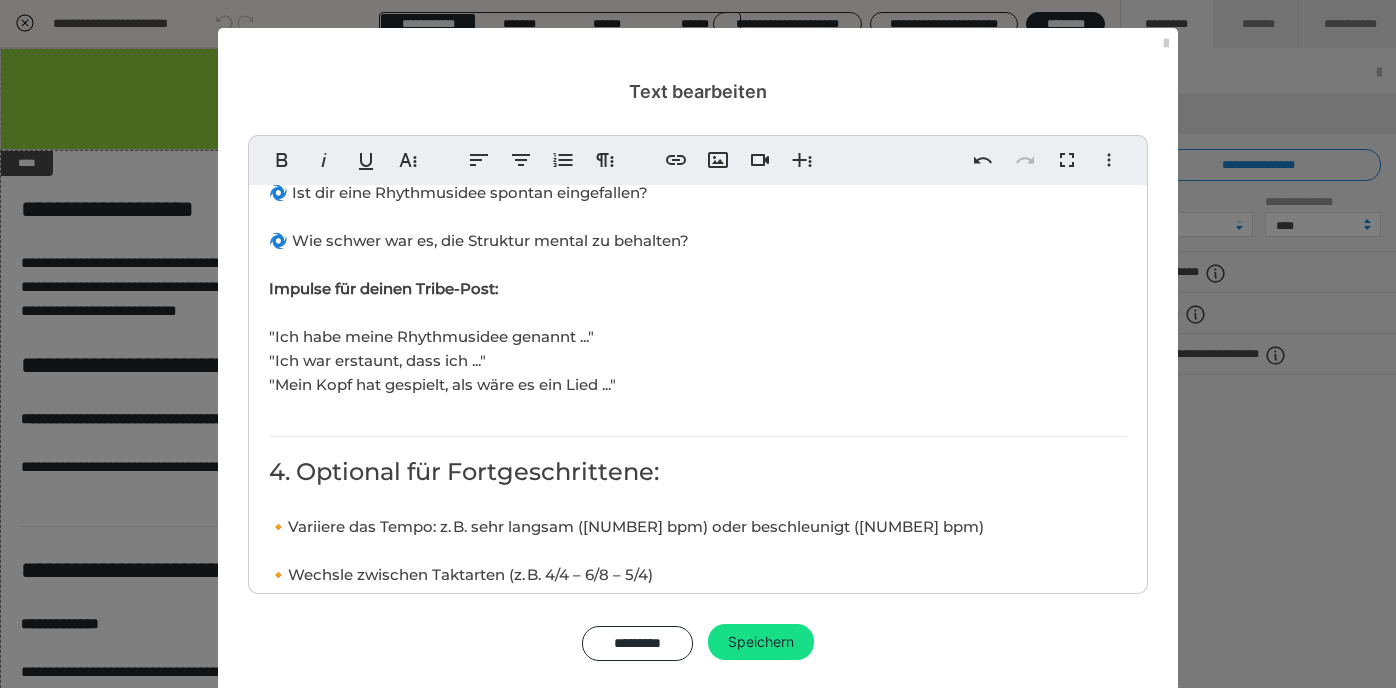 click on "4. Optional für Fortgeschrittene:" at bounding box center (464, 471) 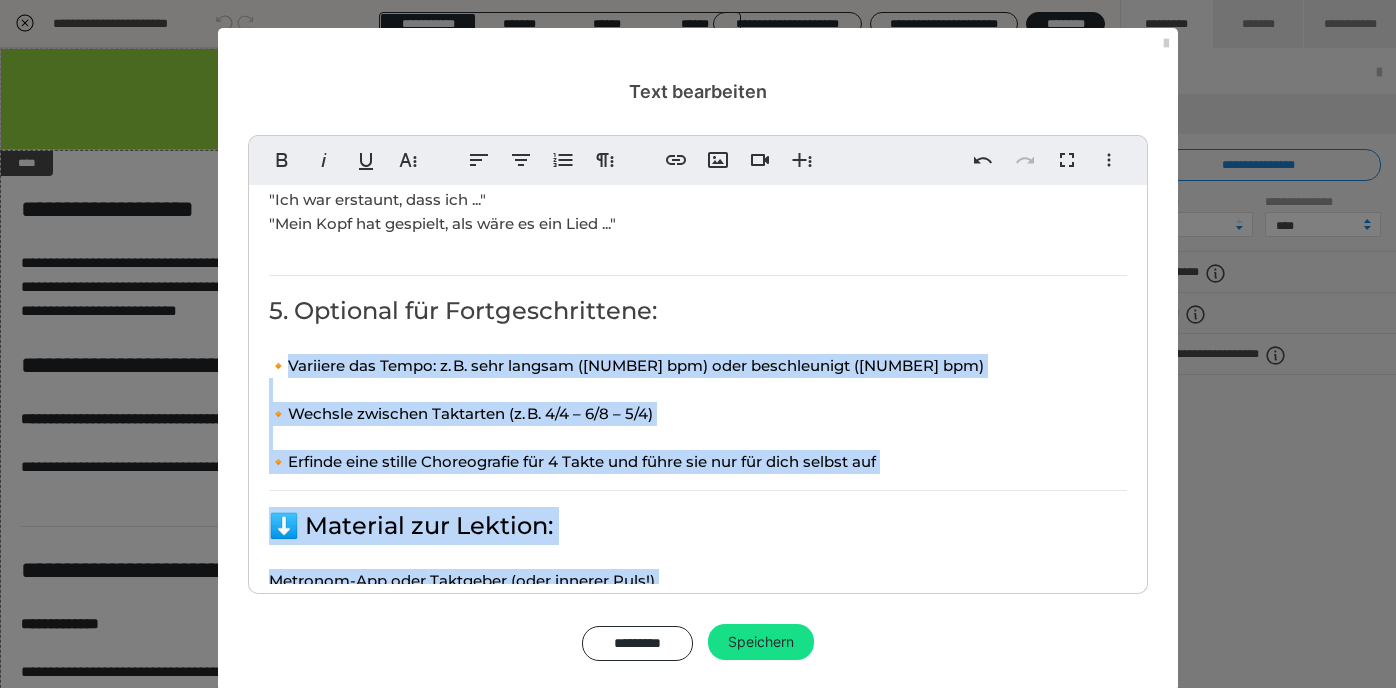scroll, scrollTop: 1950, scrollLeft: 0, axis: vertical 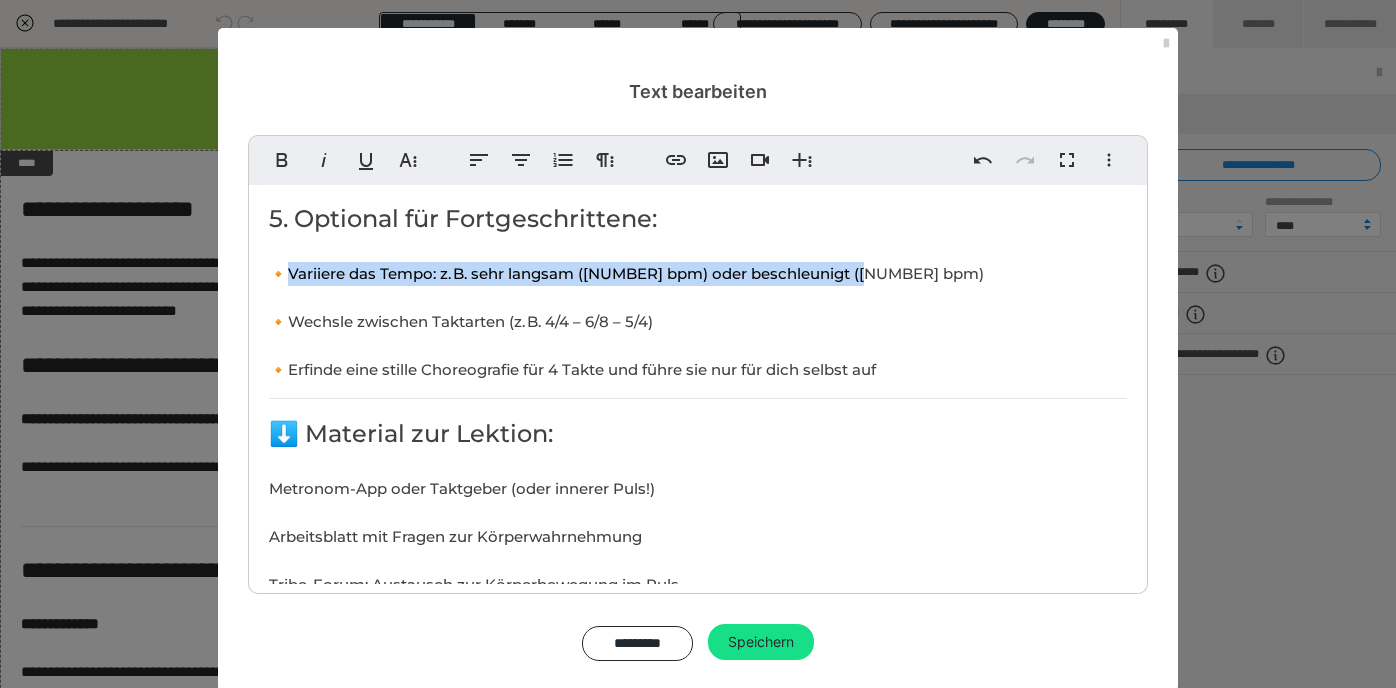 drag, startPoint x: 292, startPoint y: 523, endPoint x: 914, endPoint y: 269, distance: 671.8631 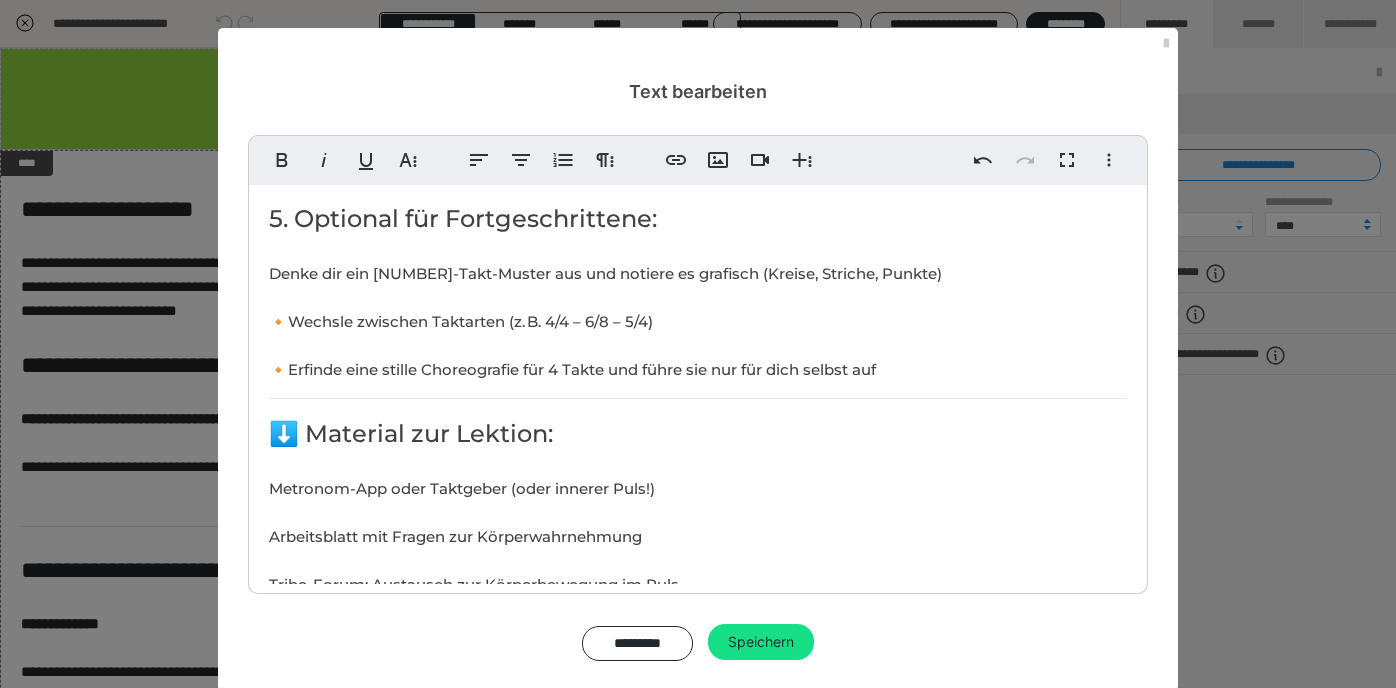 scroll, scrollTop: 642, scrollLeft: 4, axis: both 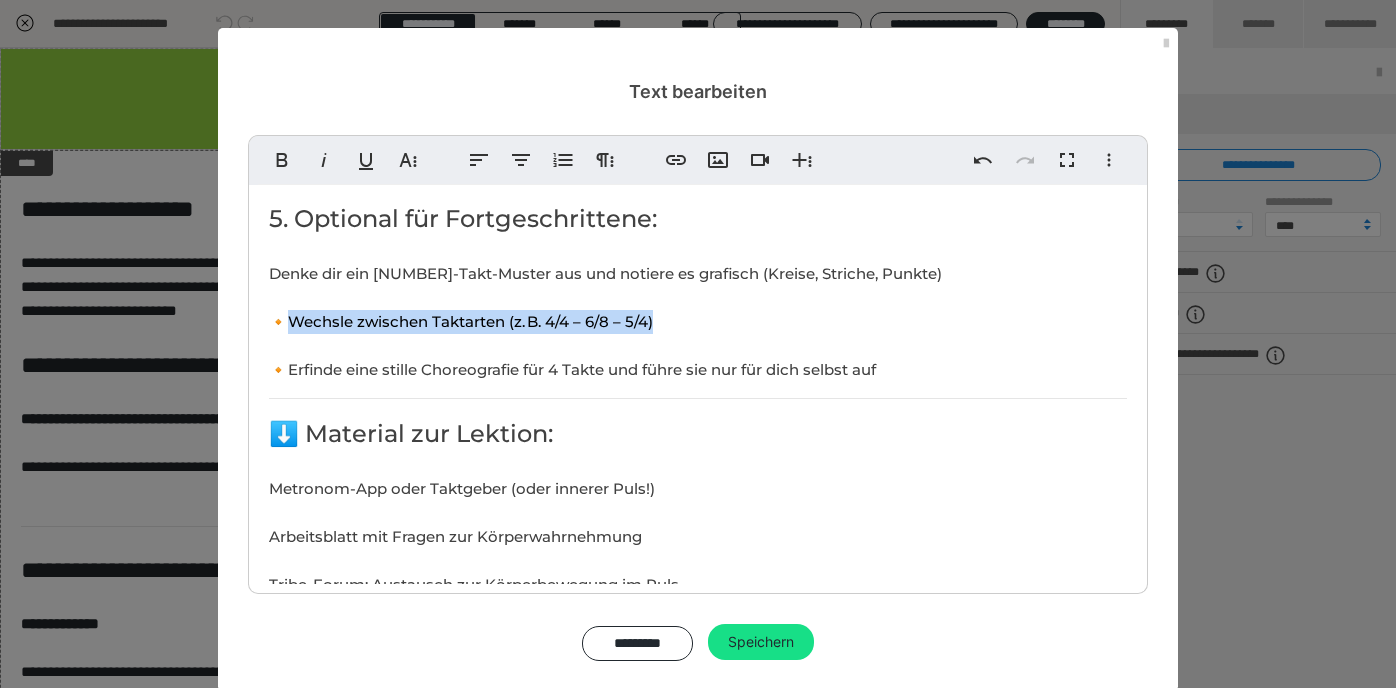 drag, startPoint x: 292, startPoint y: 314, endPoint x: 690, endPoint y: 317, distance: 398.0113 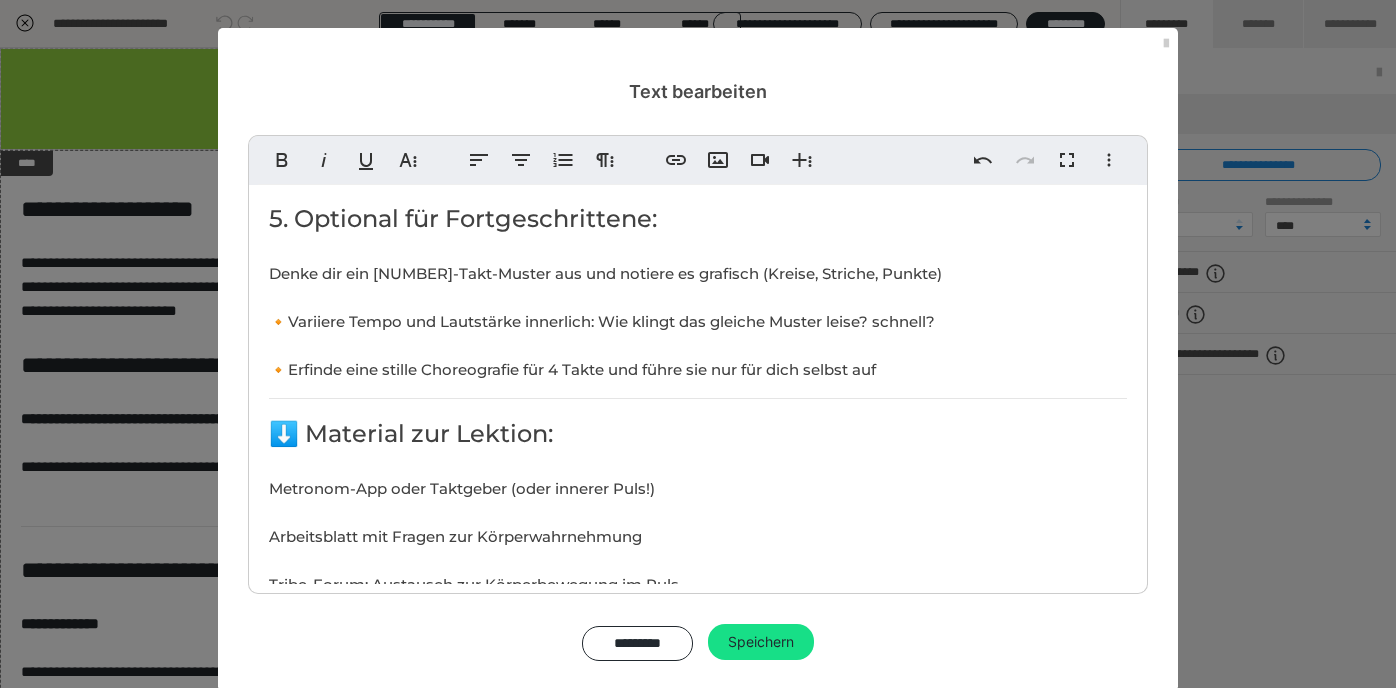 scroll, scrollTop: 737, scrollLeft: 7, axis: both 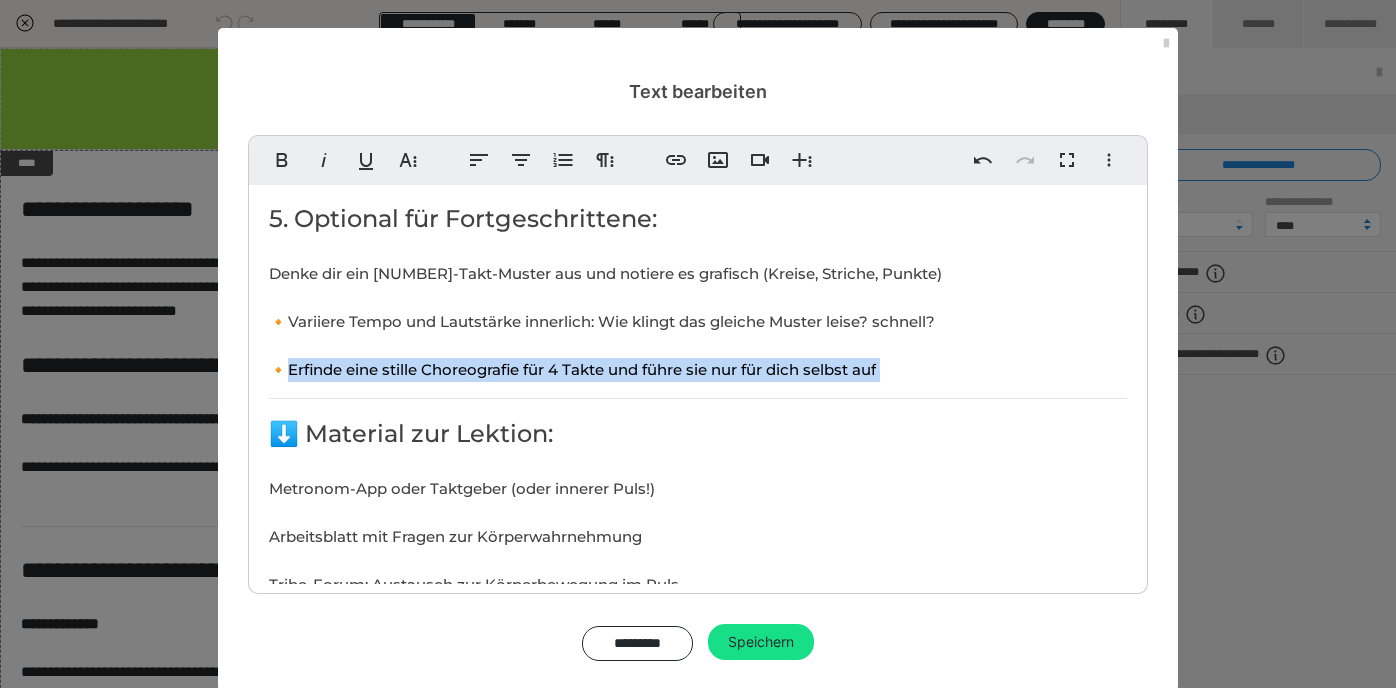 drag, startPoint x: 291, startPoint y: 366, endPoint x: 789, endPoint y: 389, distance: 498.53085 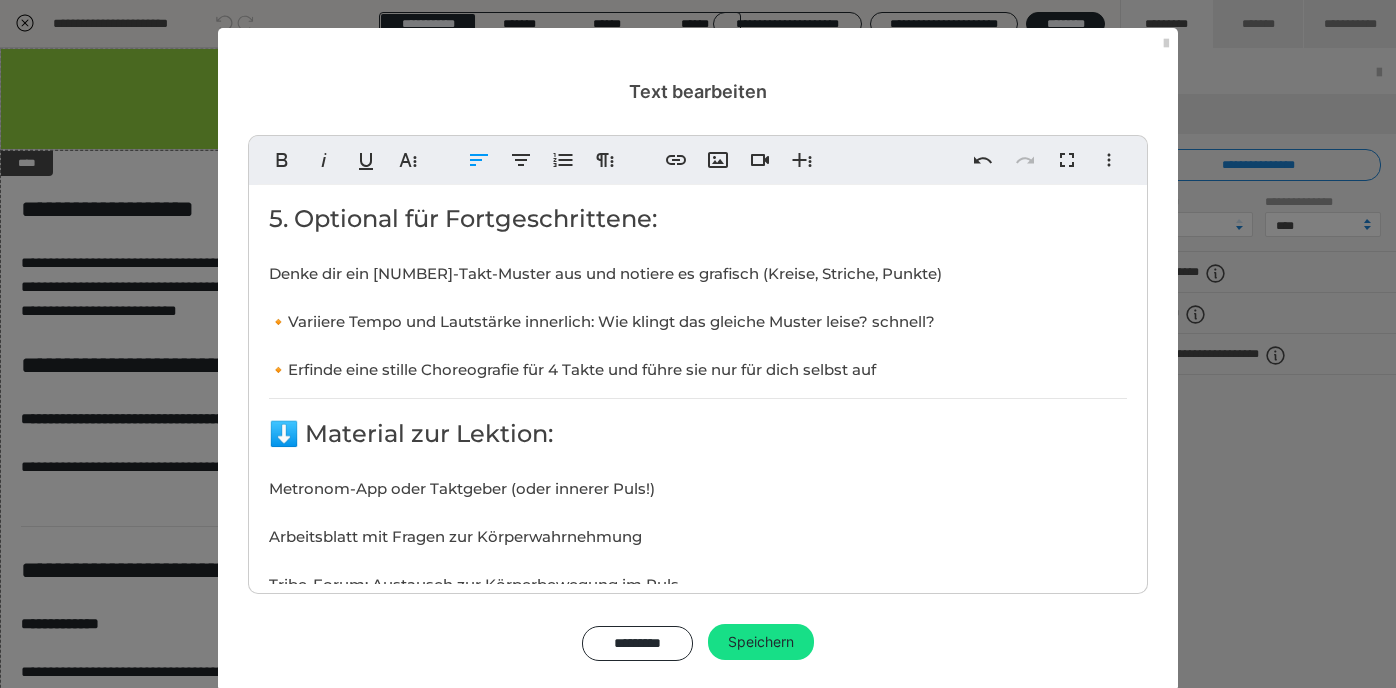scroll, scrollTop: 300, scrollLeft: 4, axis: both 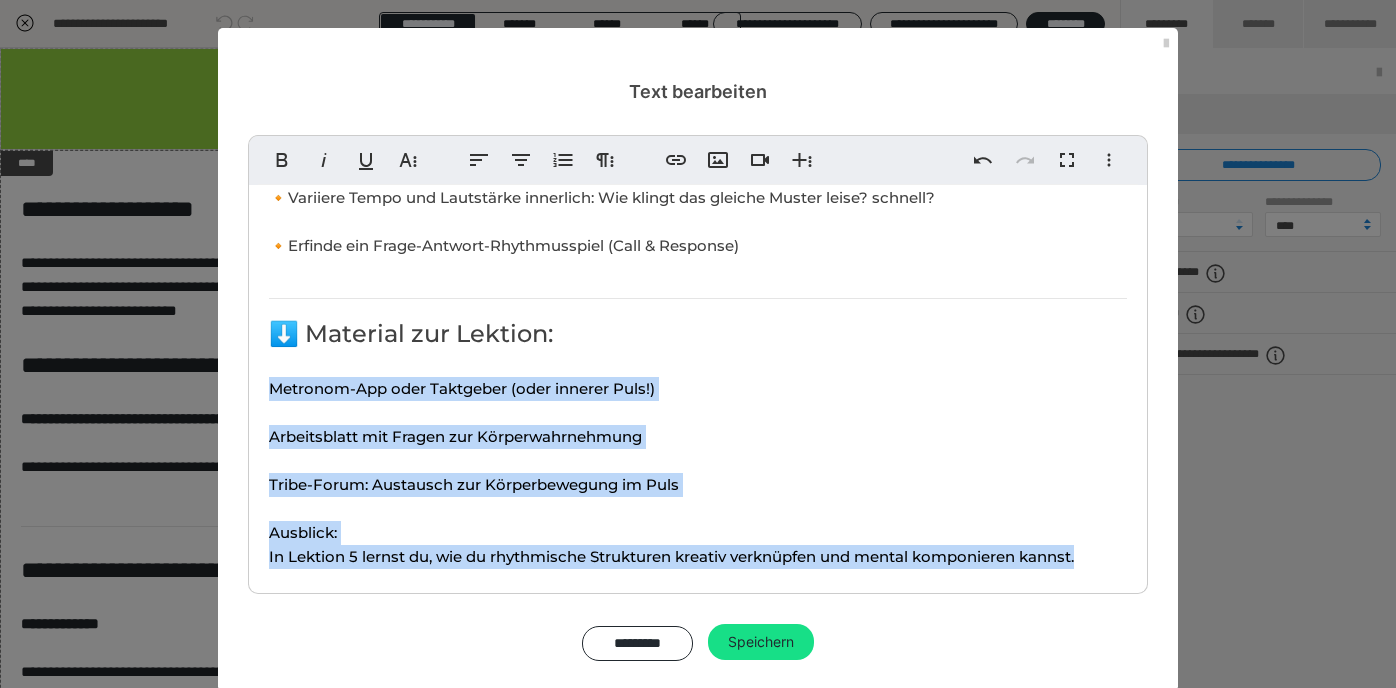 drag, startPoint x: 270, startPoint y: 379, endPoint x: 287, endPoint y: 585, distance: 206.70027 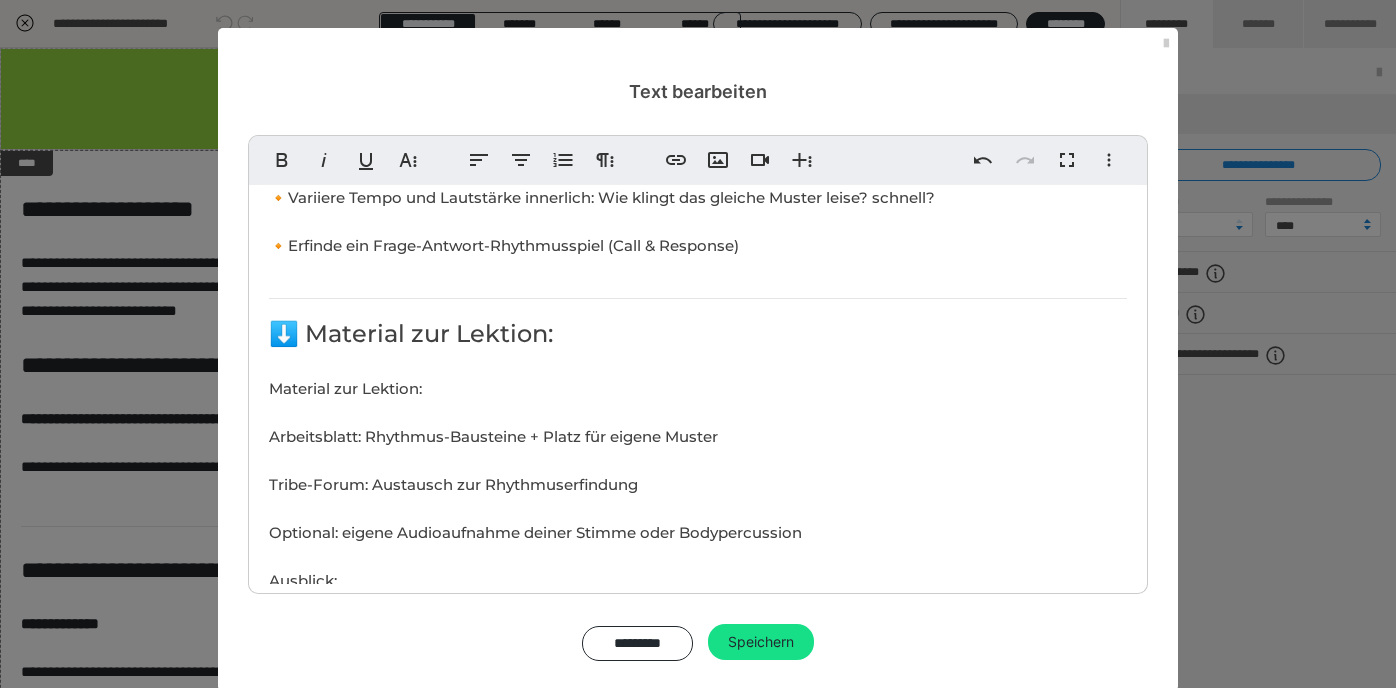 scroll, scrollTop: 2123, scrollLeft: 0, axis: vertical 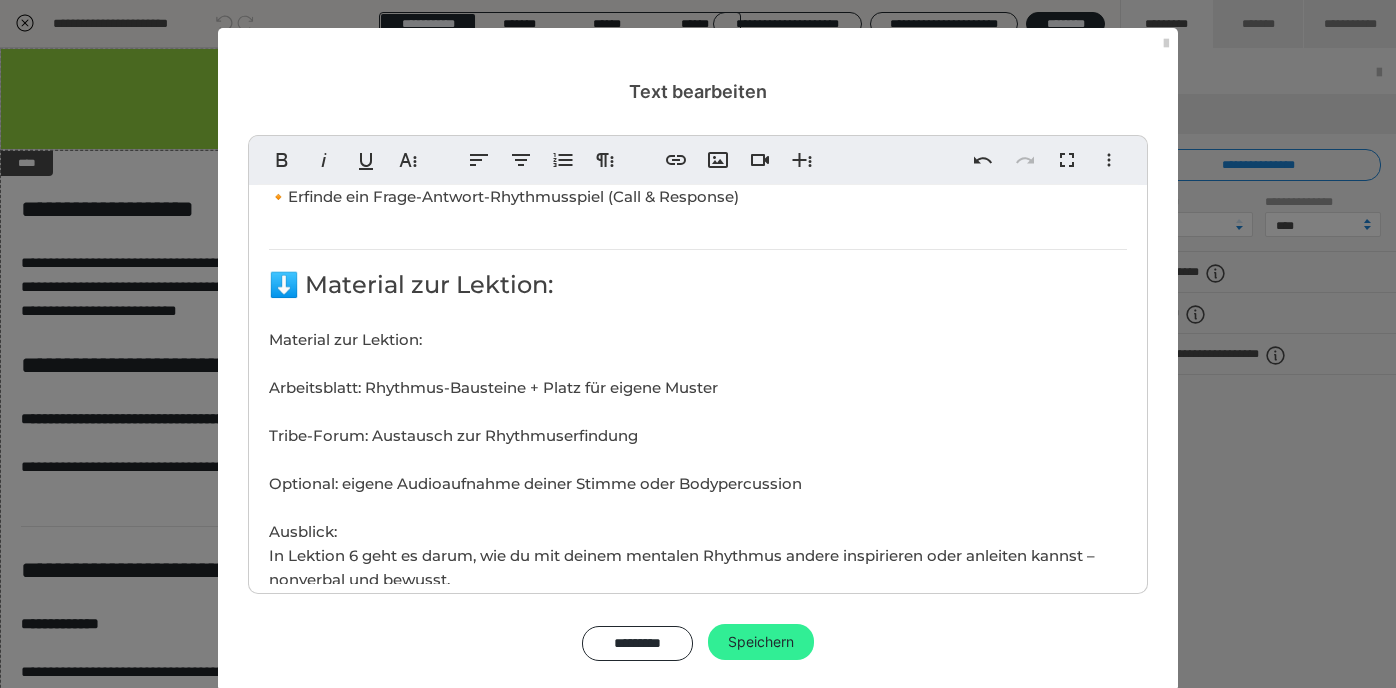 click on "Speichern" at bounding box center [761, 642] 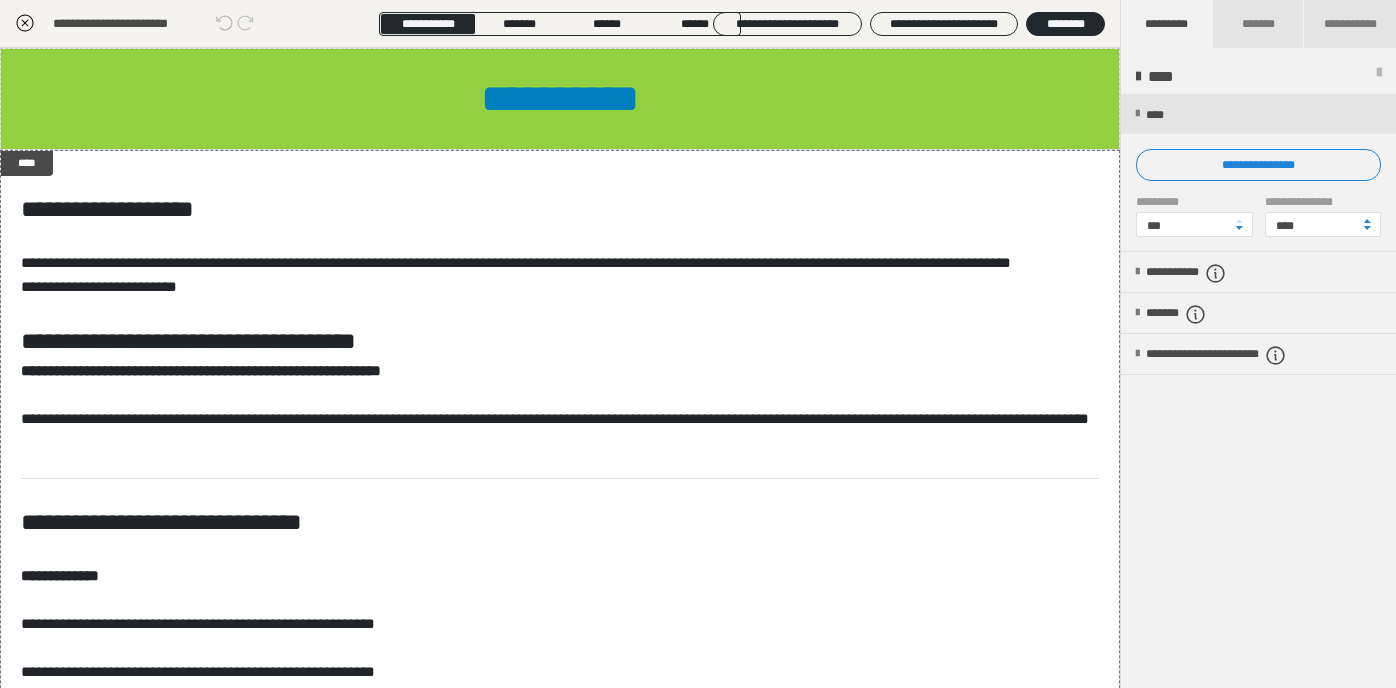 click 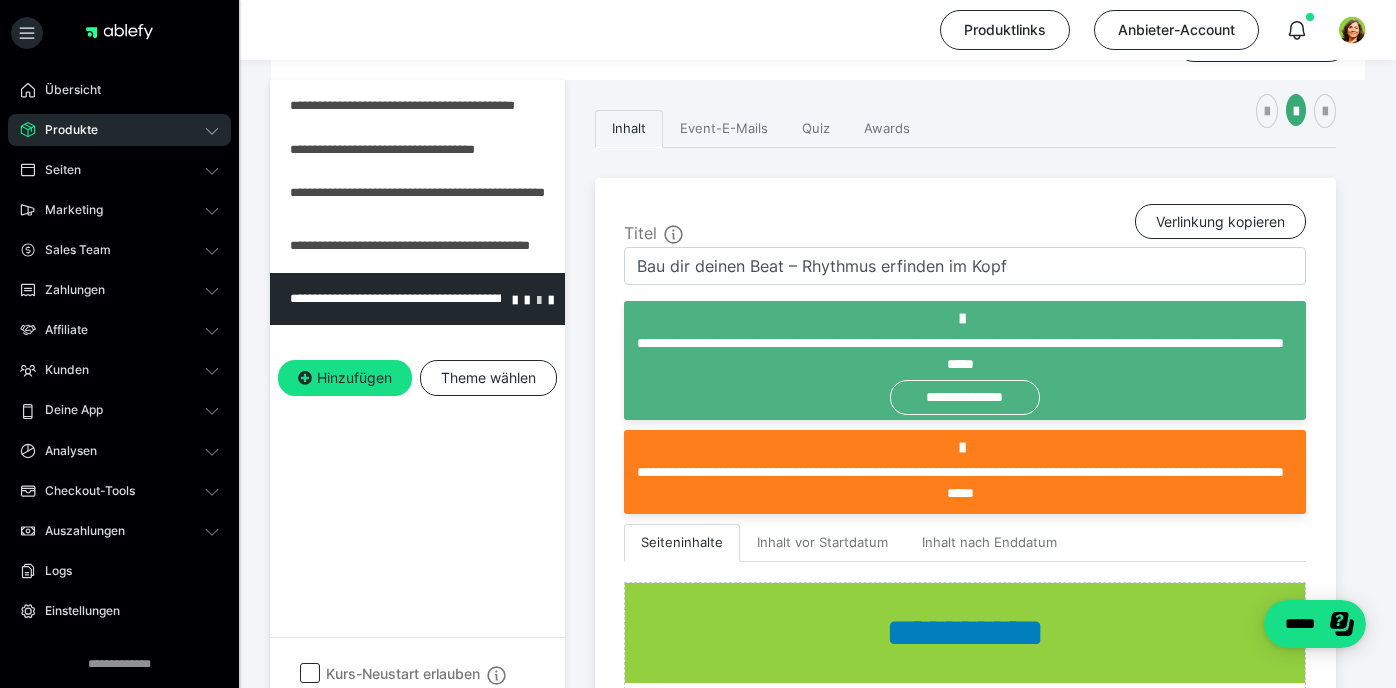 click at bounding box center (539, 299) 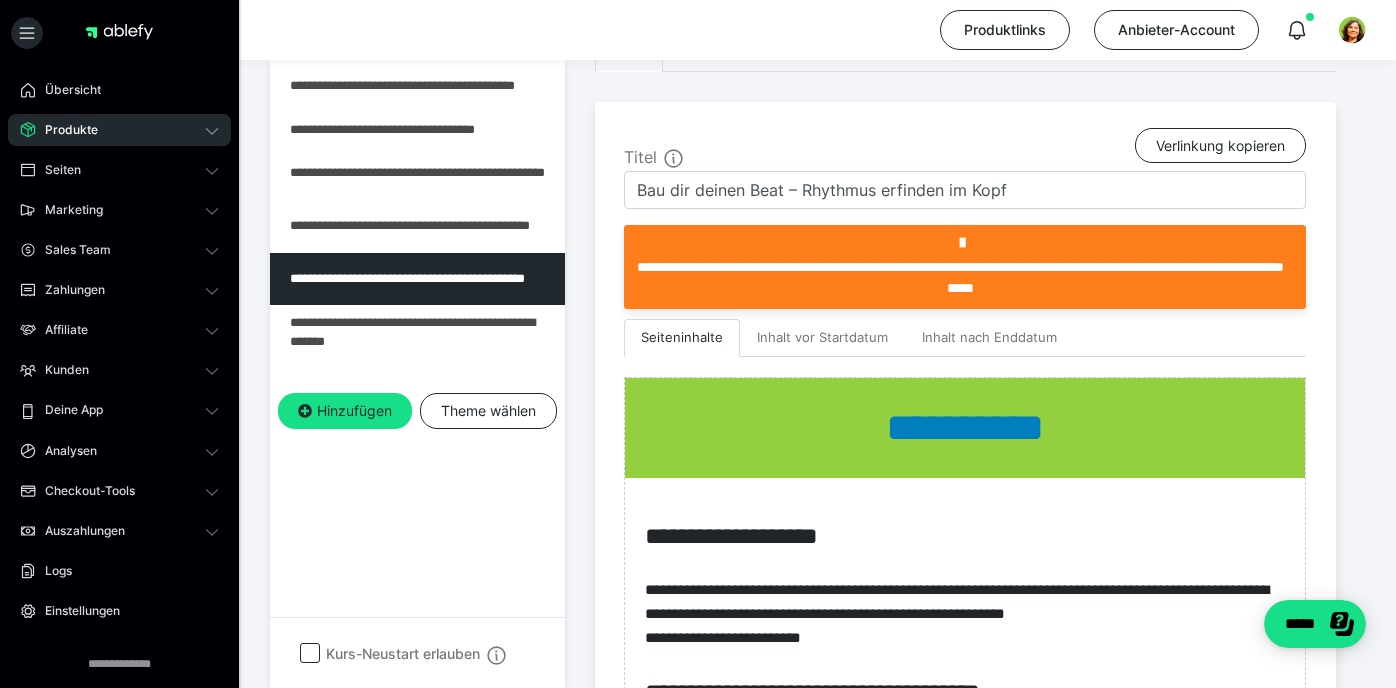 scroll, scrollTop: 344, scrollLeft: 0, axis: vertical 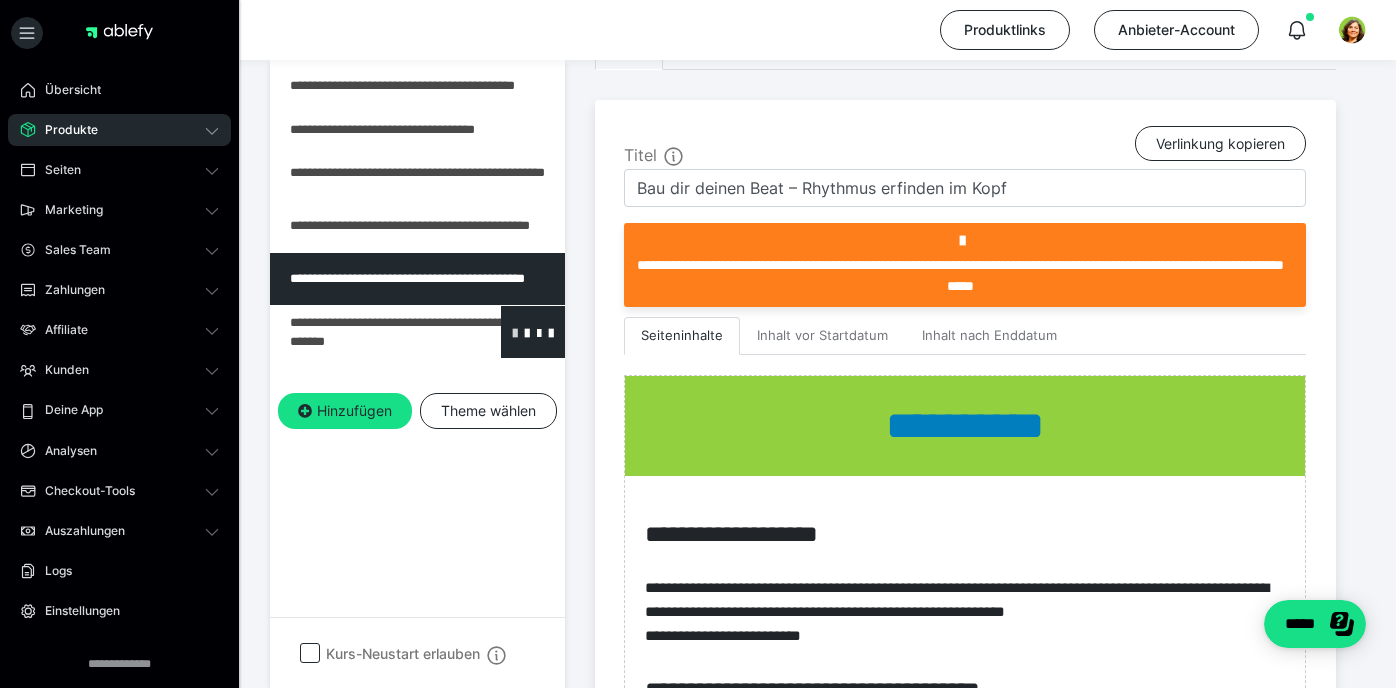 click at bounding box center (515, 332) 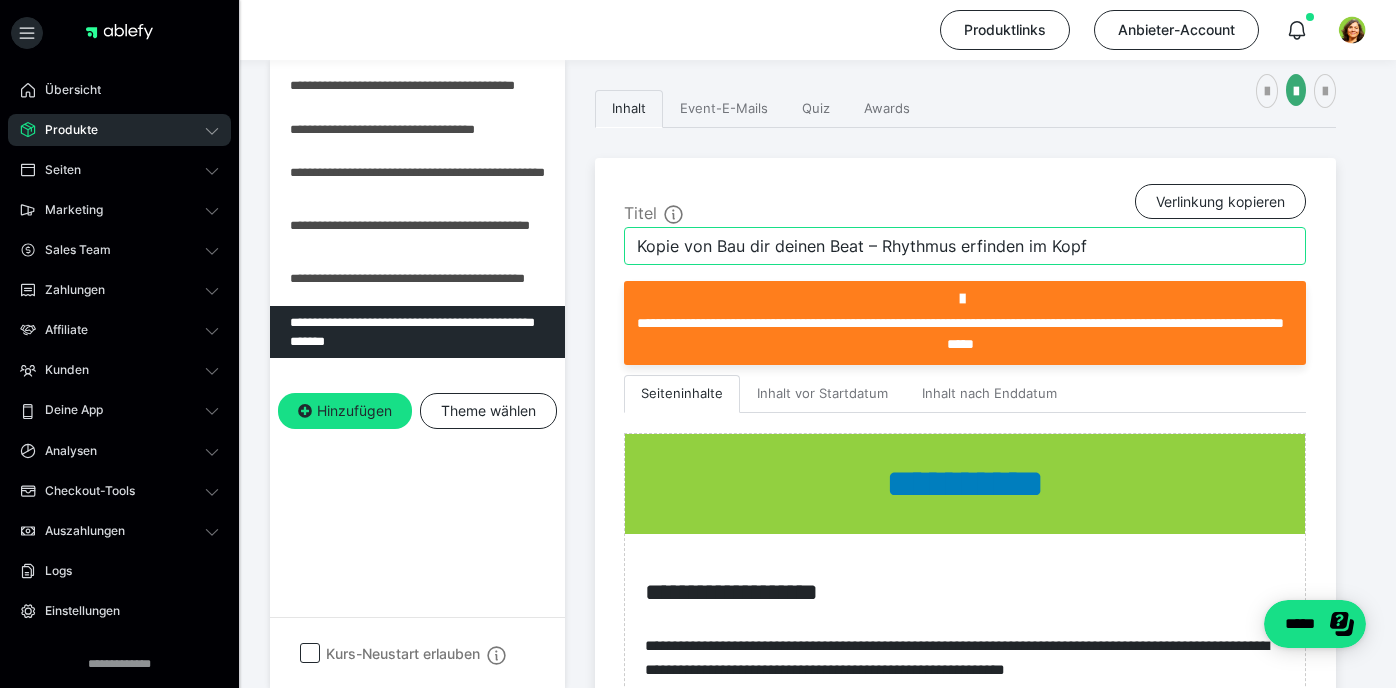 click on "Kopie von Bau dir deinen Beat – Rhythmus erfinden im Kopf" at bounding box center [965, 246] 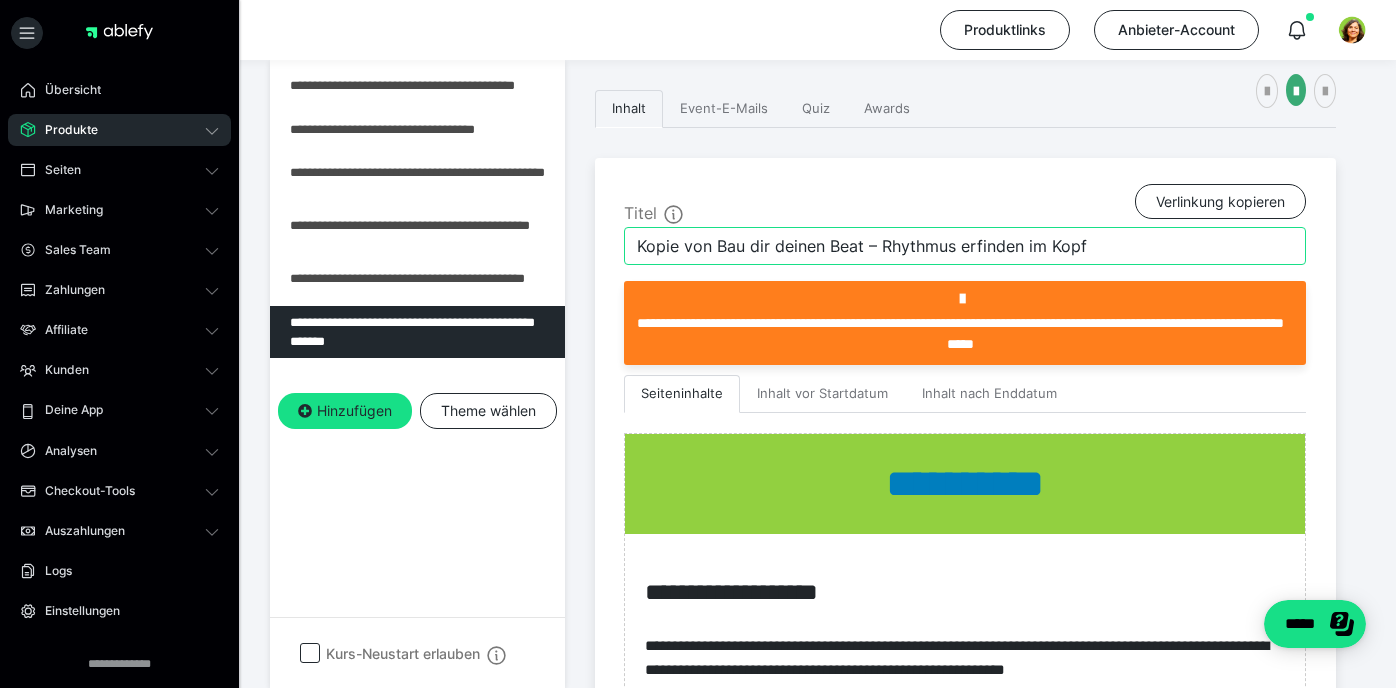 paste on "Zeig deinen Groove – Rhythmus sichtbar machen" 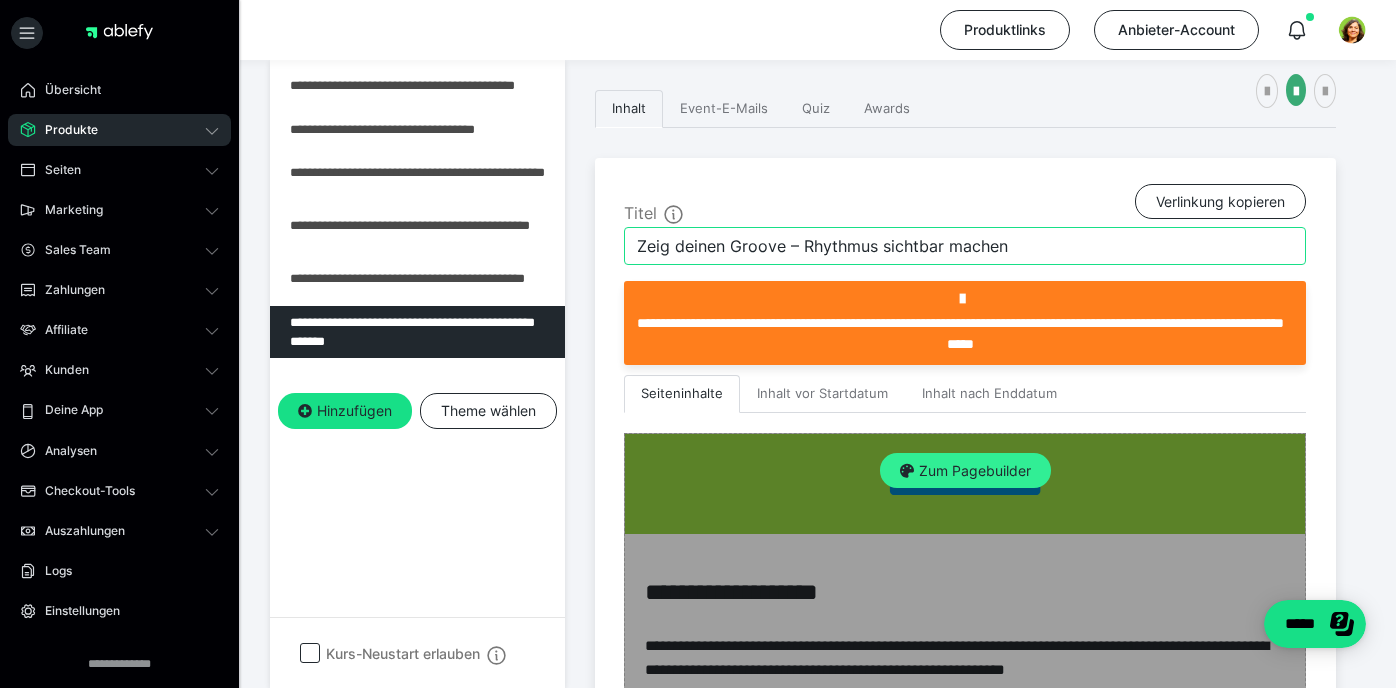 type on "Zeig deinen Groove – Rhythmus sichtbar machen" 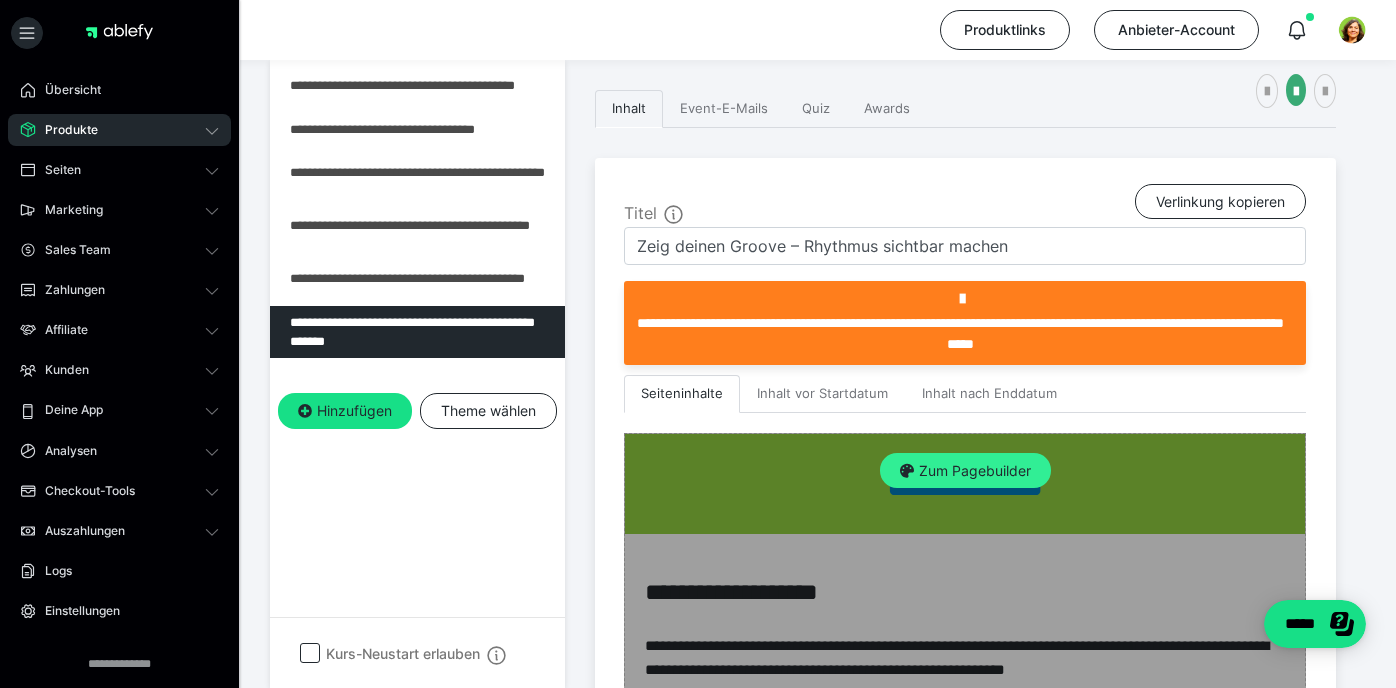 click on "Zum Pagebuilder" at bounding box center (965, 471) 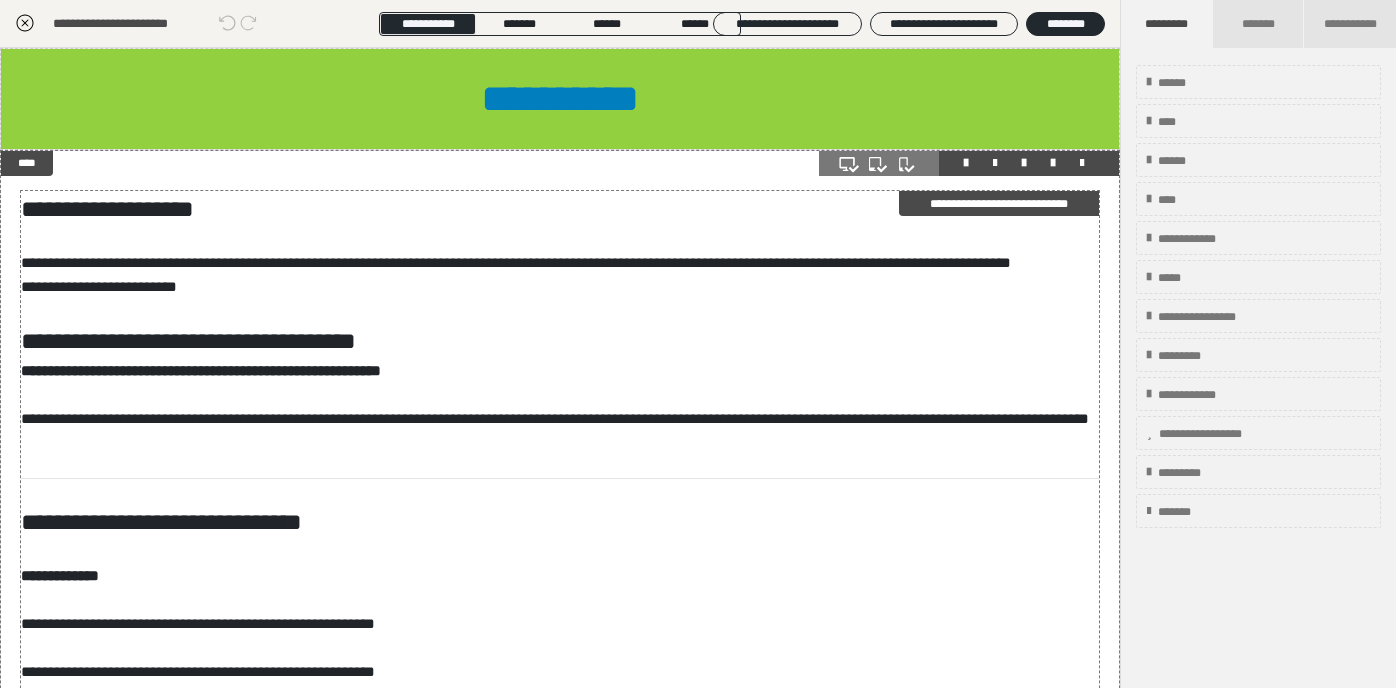 click on "**********" at bounding box center (560, 1425) 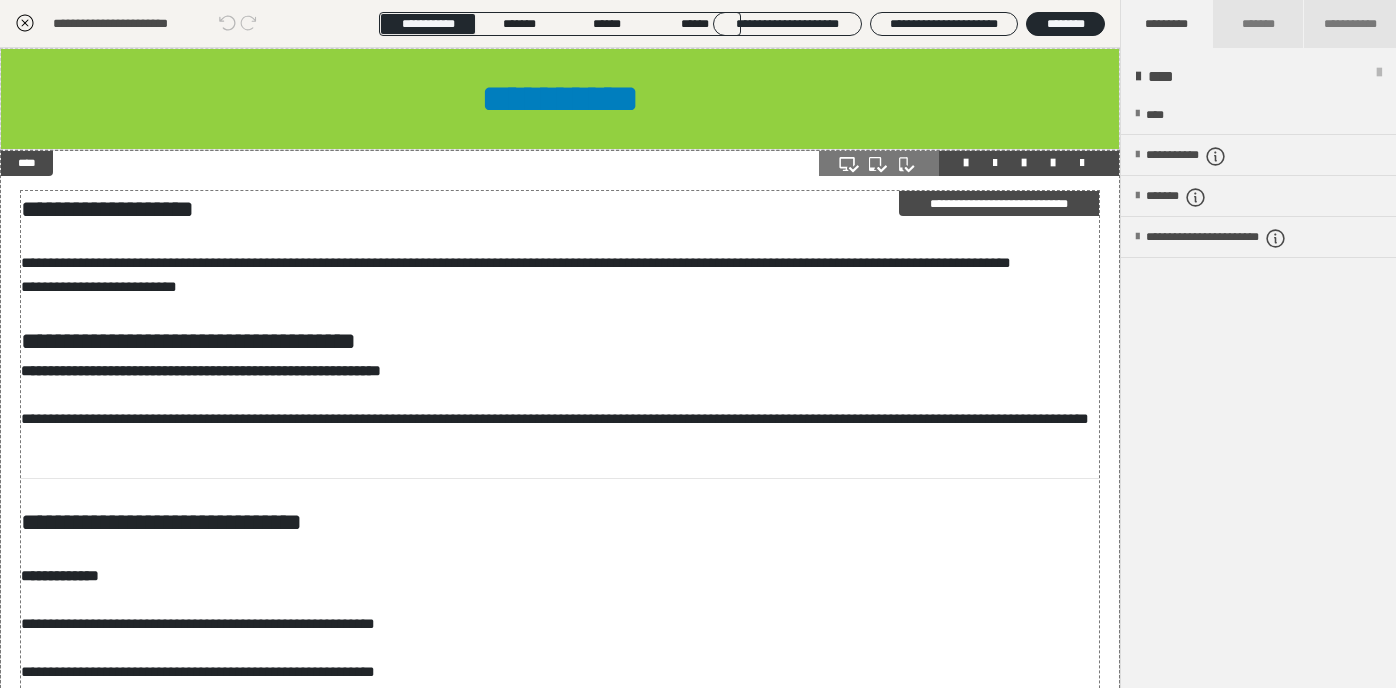 click on "**********" at bounding box center (560, 1425) 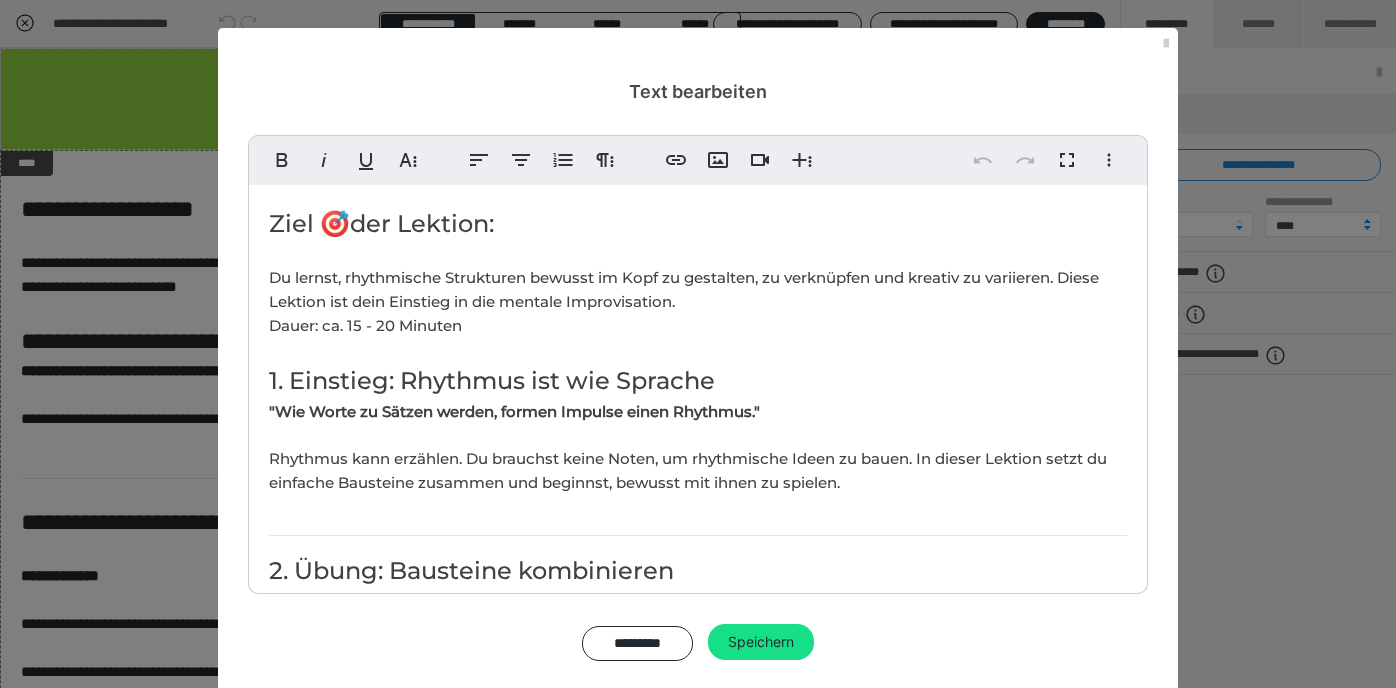 click on "Du lernst, rhythmische Strukturen bewusst im Kopf zu gestalten, zu verknüpfen und kreativ zu variieren. Diese Lektion ist dein Einstieg in die mentale Improvisation. Dauer: ca. [MINUTES] - [MINUTES]" at bounding box center [684, 301] 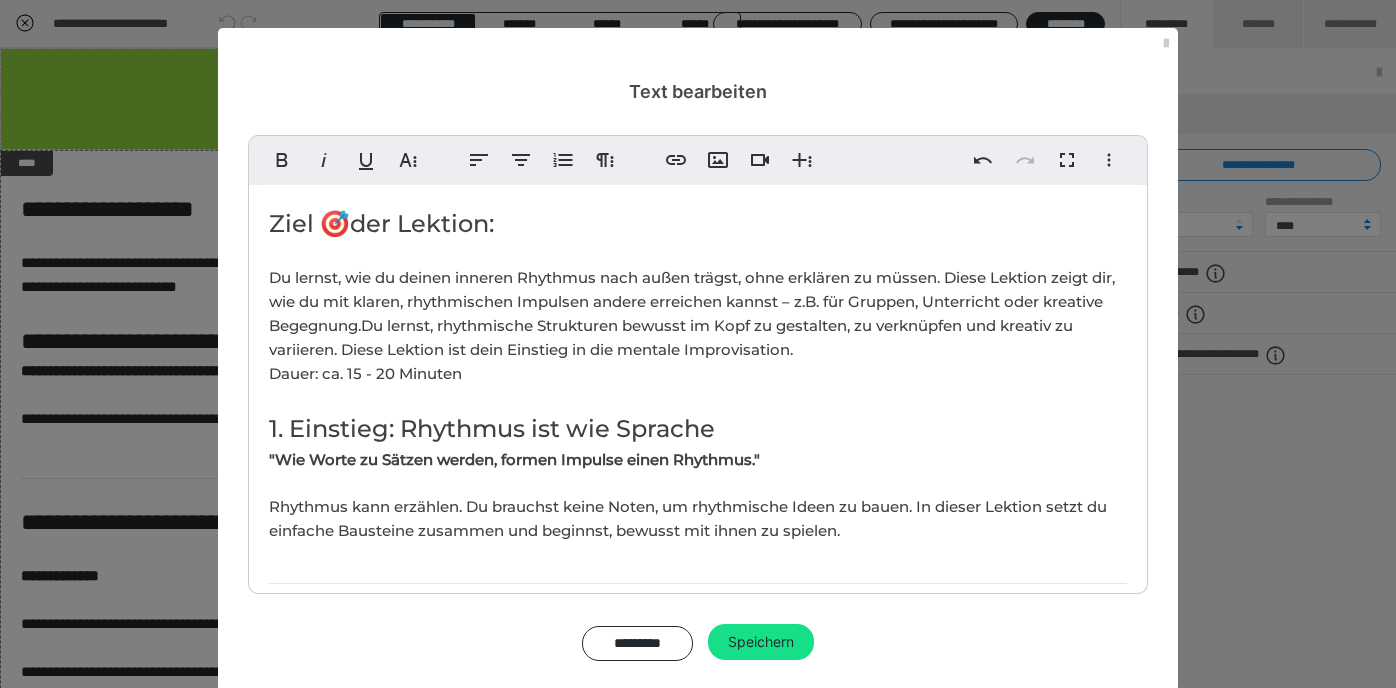 drag, startPoint x: 364, startPoint y: 326, endPoint x: 840, endPoint y: 346, distance: 476.41998 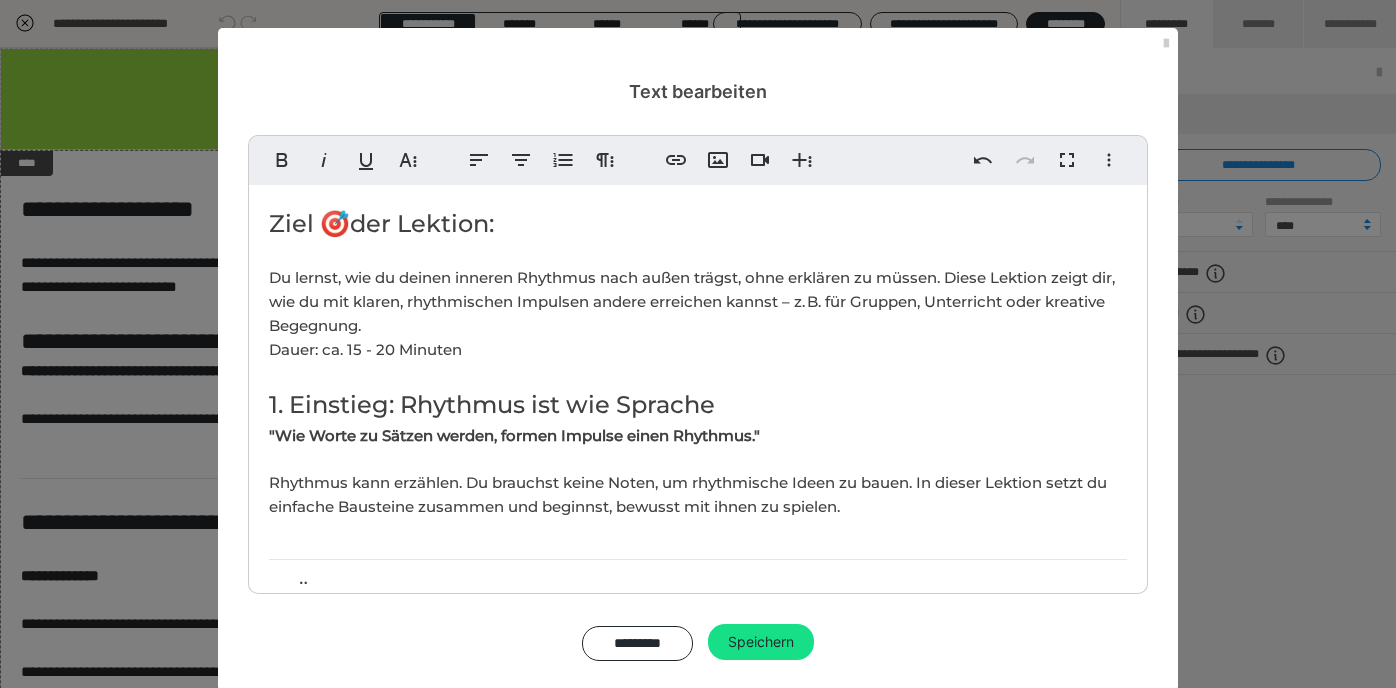 click on "Du lernst, wie du deinen inneren Rhythmus nach außen trägst, ohne erklären zu müssen. Diese Lektion zeigt dir, wie du mit klaren, rhythmischen Impulsen andere erreichen kannst – z. B. für Gruppen, Unterricht oder kreative Begegnung. Dauer: ca. 15 - 20 Minuten" at bounding box center [692, 313] 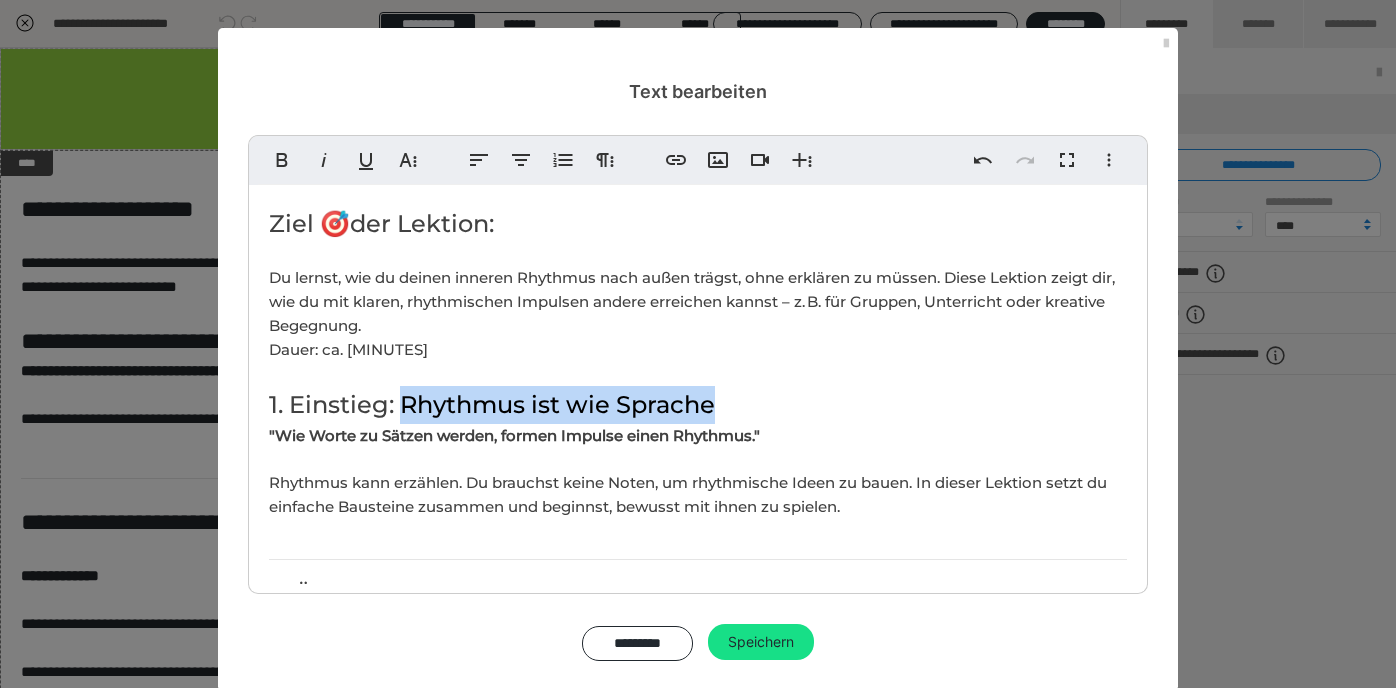drag, startPoint x: 404, startPoint y: 402, endPoint x: 746, endPoint y: 403, distance: 342.00146 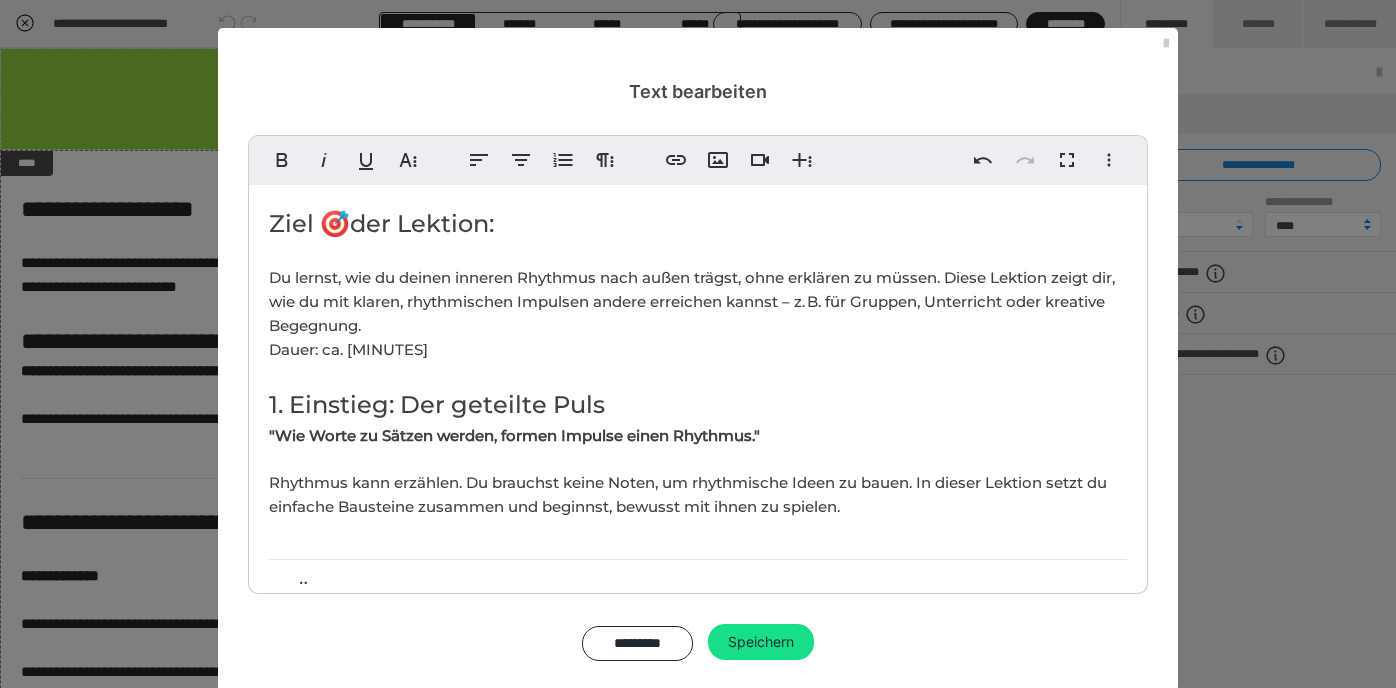 scroll, scrollTop: 0, scrollLeft: 7, axis: horizontal 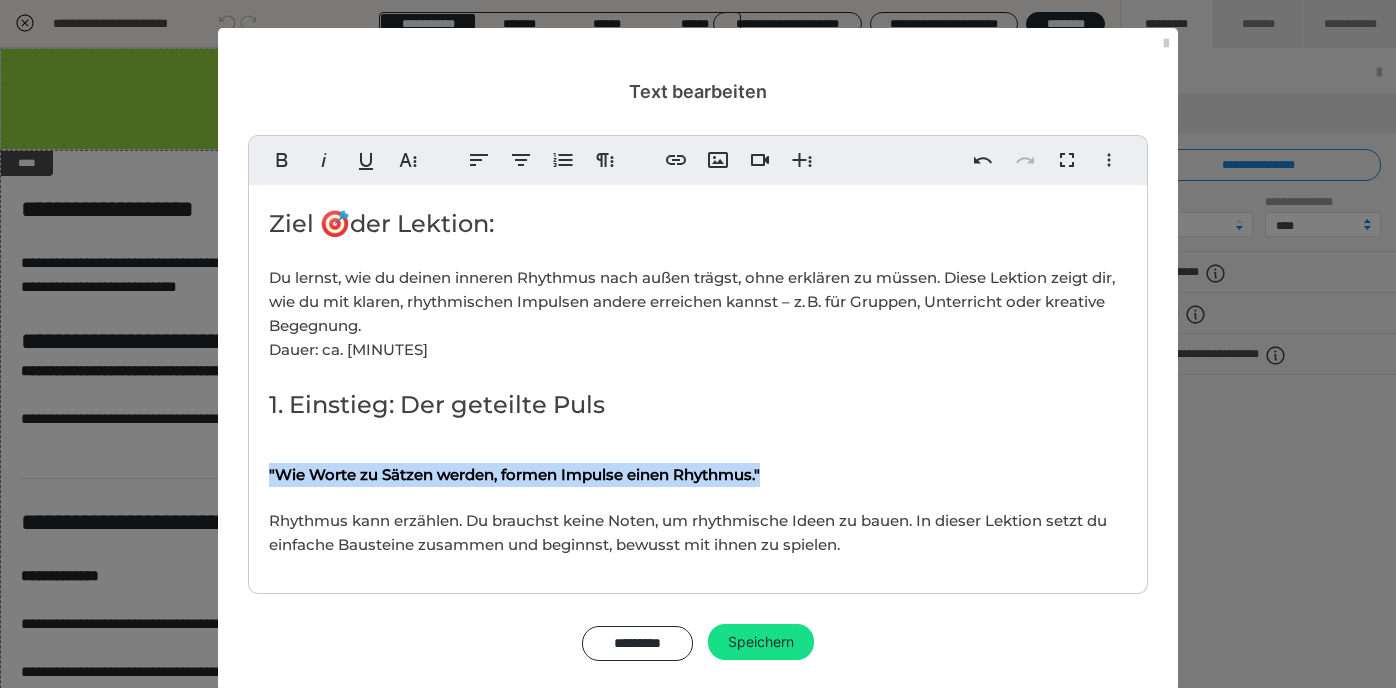 drag, startPoint x: 266, startPoint y: 471, endPoint x: 822, endPoint y: 472, distance: 556.0009 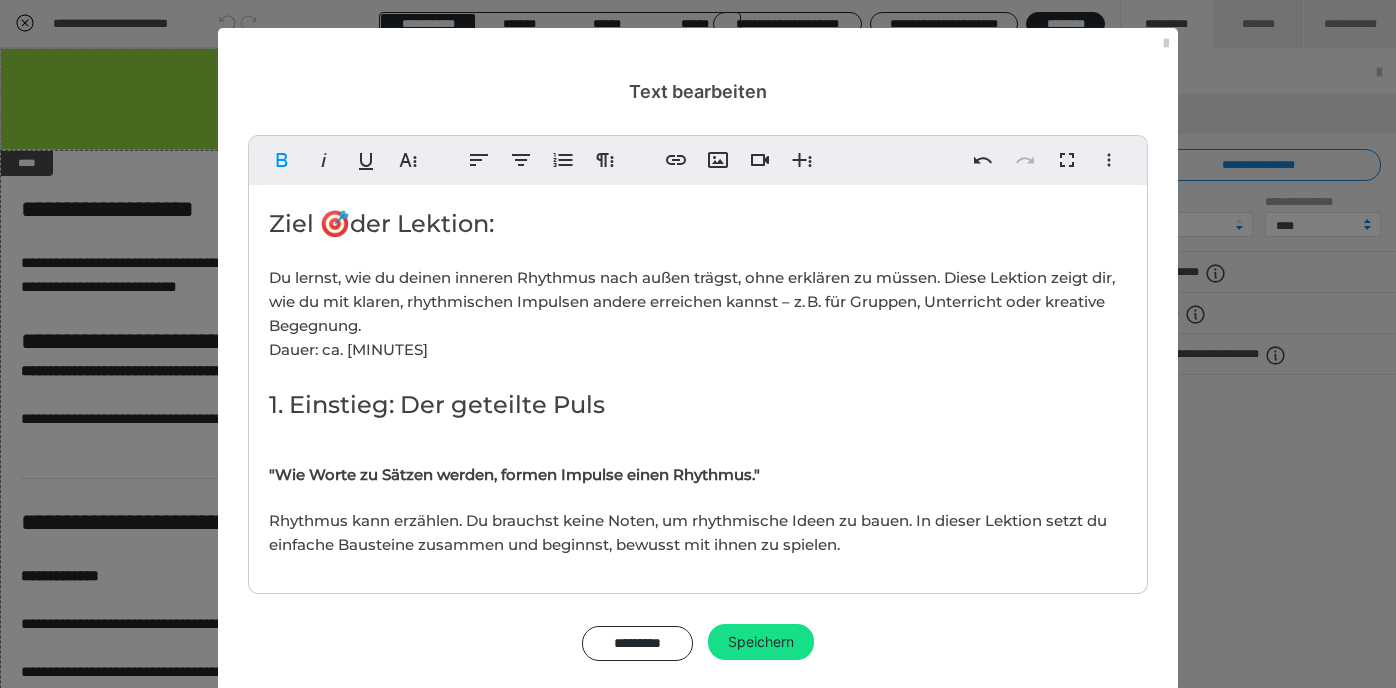 scroll, scrollTop: 262, scrollLeft: 7, axis: both 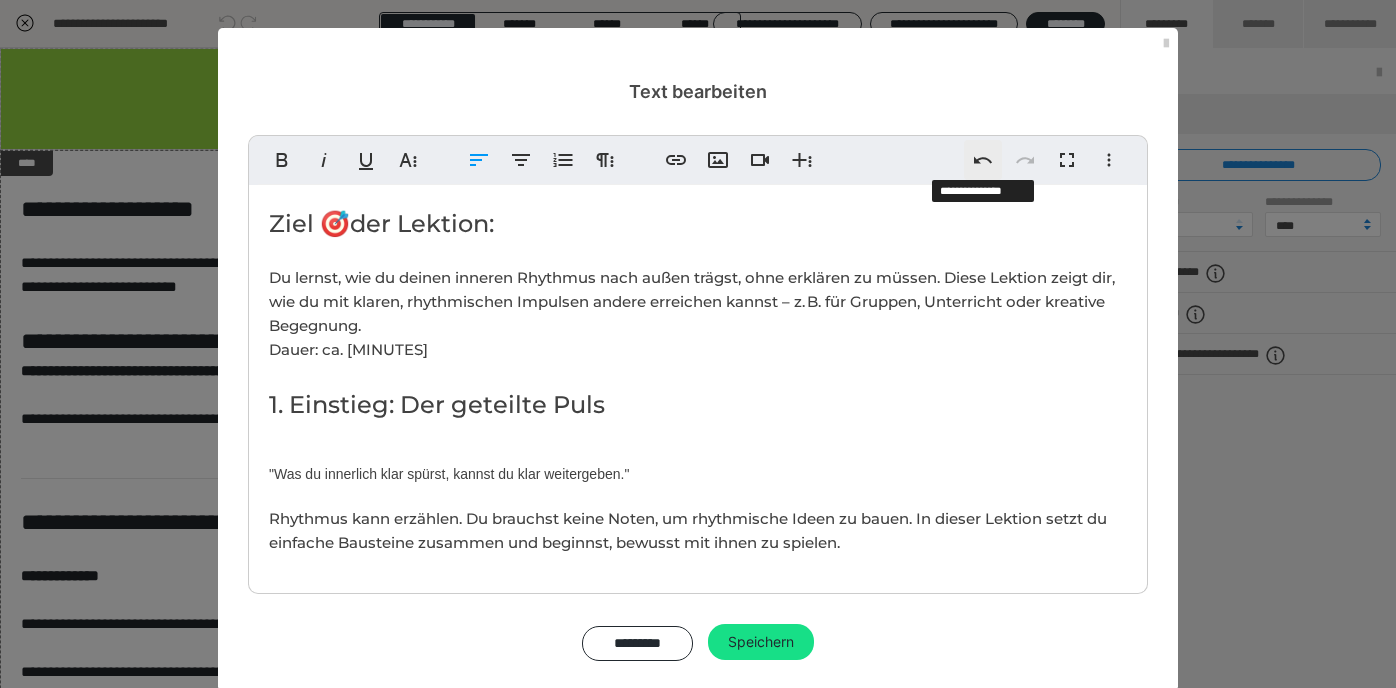click 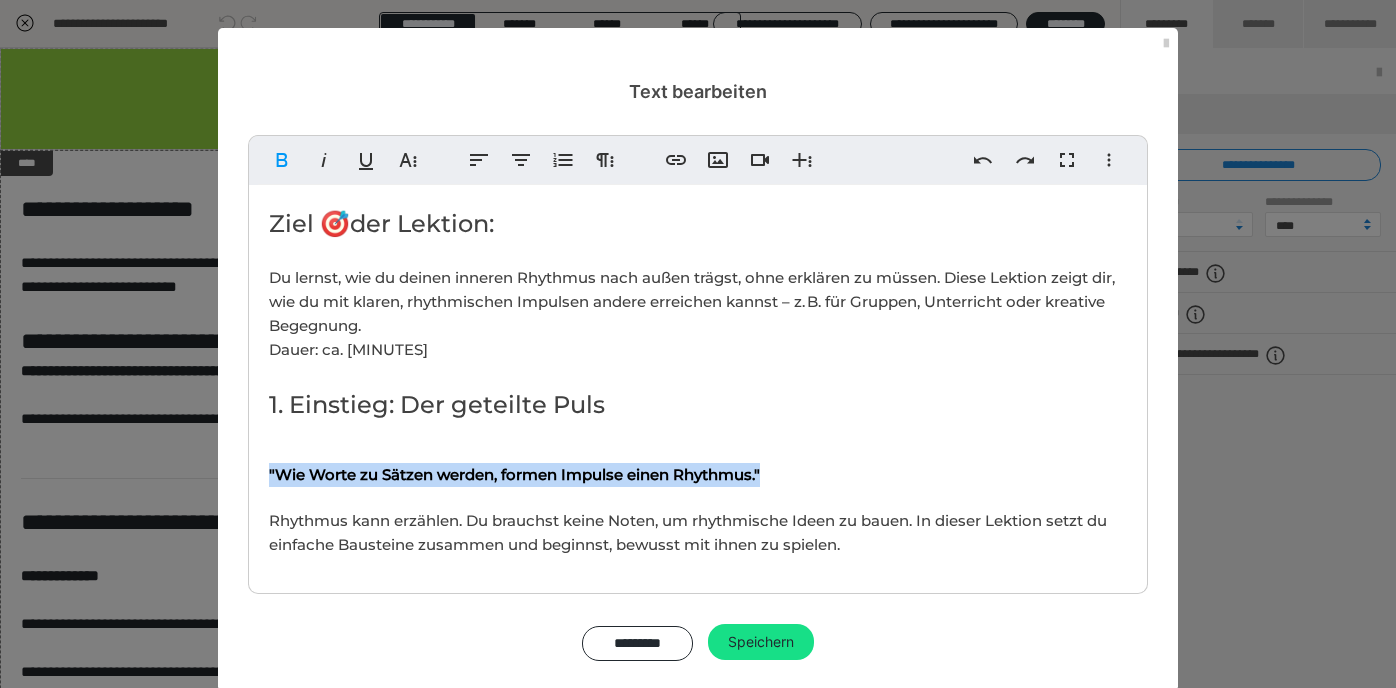 click on "Ziel 🎯der Lektion: Du lernst, wie du deinen inneren Rhythmus nach außen trägst, ohne erklären zu müssen. Diese Lektion zeigt dir, wie du mit klaren, rhythmischen Impulsen andere erreichen kannst – z. B. für Gruppen, Unterricht oder kreative Begegnung. Dauer: ca. [MINUTES] 1. Einstieg: Der geteilte Puls ​ "Wie Worte zu Sätzen werden, formen Impulse einen Rhythmus." Rhythmus kann erzählen. Du brauchst keine Noten, um rhythmische Ideen zu bauen. In dieser Lektion setzt du einfache Bausteine zusammen und beginnst, bewusst mit ihnen zu spielen. 2. Übung: Bausteine kombinieren Vorbereitung: 🔸 Stelle dir einen inneren Puls vor (z. B. 4/4 bei [NUMBER] bpm) 🔸 Notiere (oder denke) dir einfache Rhythmusbausteine wie: "ta ta taaa" "ta – ti-ti – taaa" "ta-ka ta-ka ta – pause" "ta-ka-ta taaa ta" Schritt-für-Schritt-Anleitung: 1. Wähle zwei Bausteine aus. 2. Wiederhole sie mehrmals in gleichbleibendem Tempo. 3. Ersetze einen Baustein durch einen neuen. Tipp: 3. Übung: Mentale Rhythmus-Kette" at bounding box center [698, 1471] 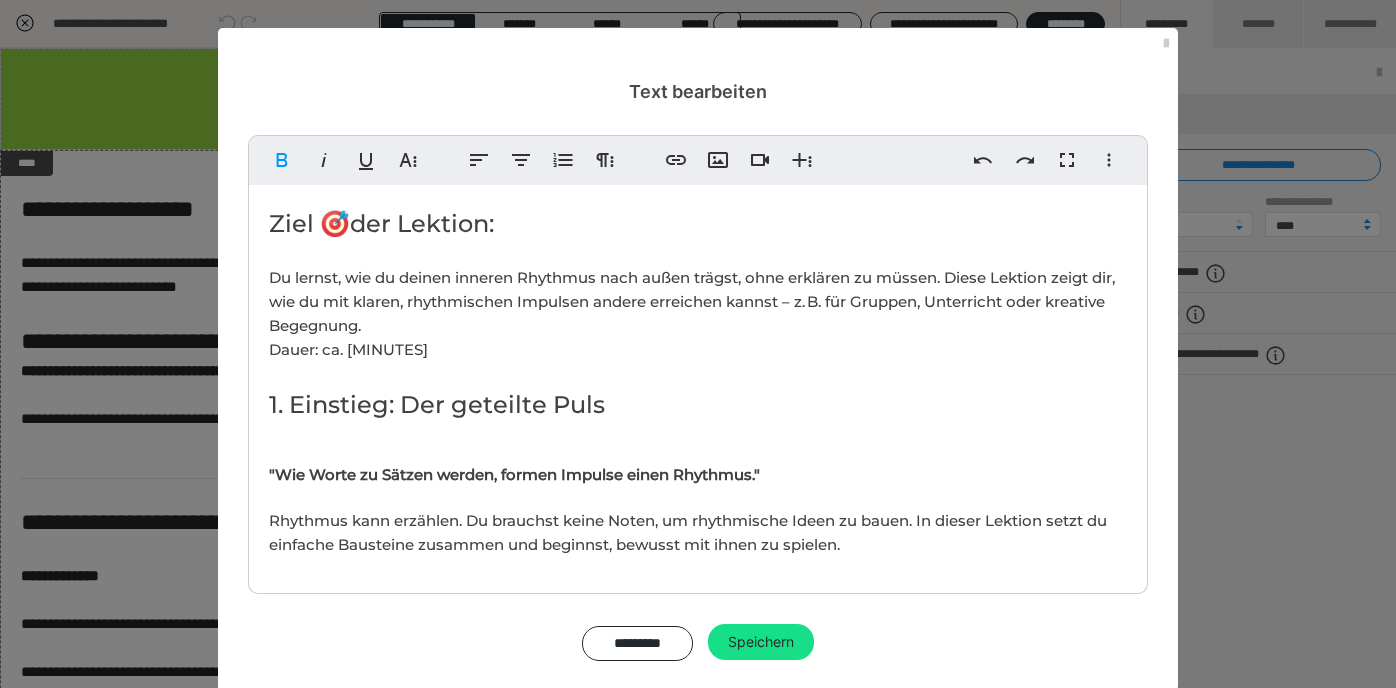 scroll, scrollTop: 262, scrollLeft: 7, axis: both 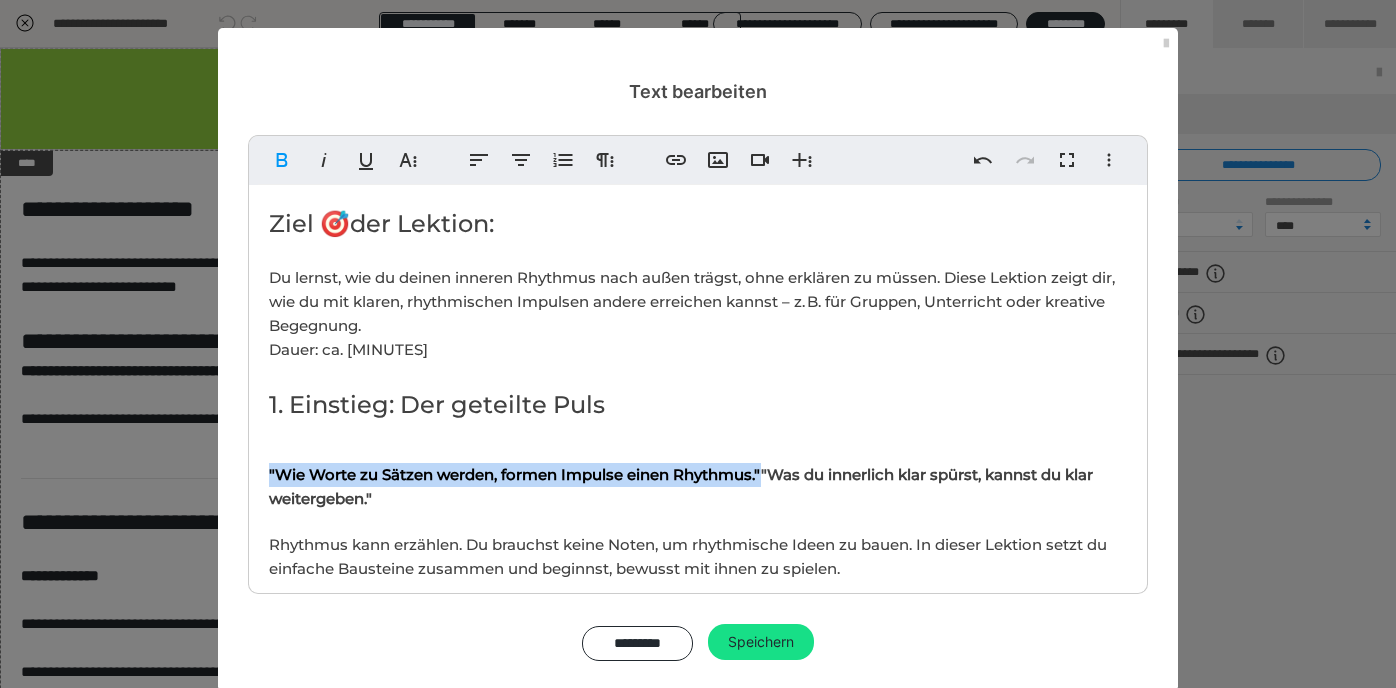 drag, startPoint x: 788, startPoint y: 469, endPoint x: 254, endPoint y: 470, distance: 534.0009 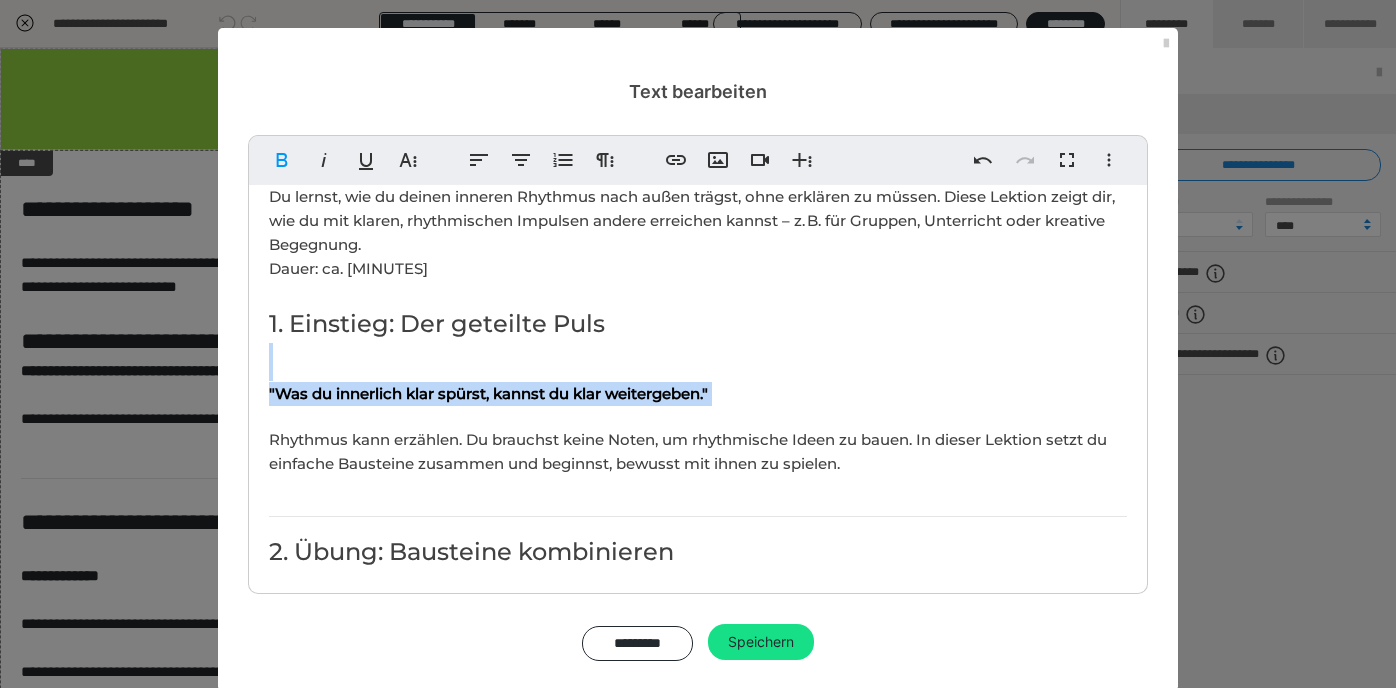 scroll, scrollTop: 89, scrollLeft: 0, axis: vertical 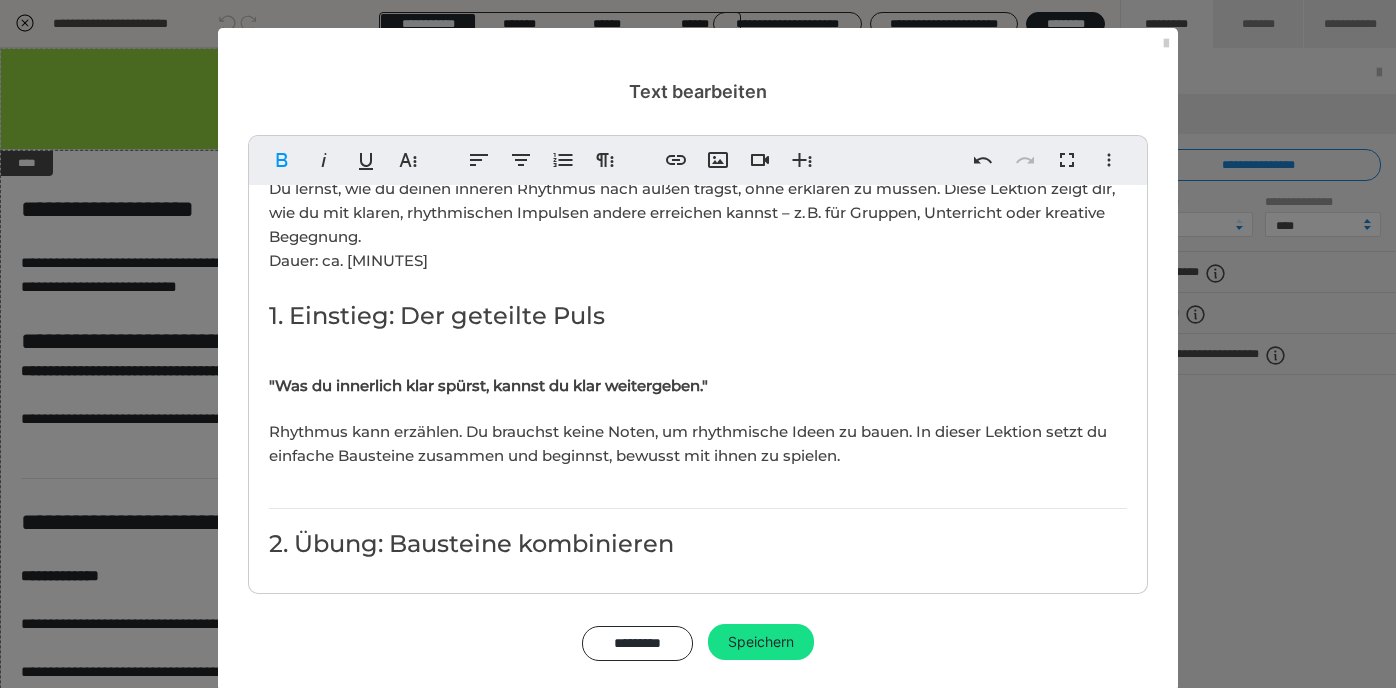 click on "Rhythmus kann erzählen. Du brauchst keine Noten, um rhythmische Ideen zu bauen. In dieser Lektion setzt du einfache Bausteine zusammen und beginnst, bewusst mit ihnen zu spielen." at bounding box center [688, 443] 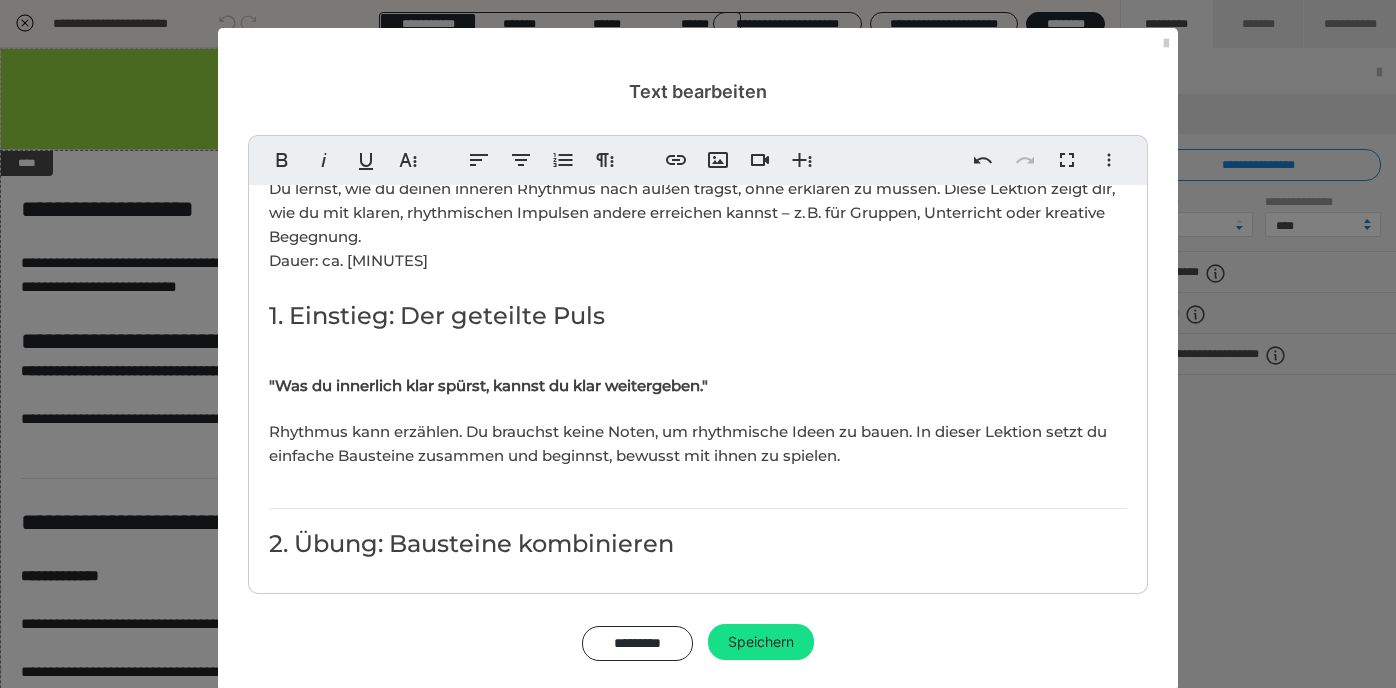 scroll, scrollTop: 2466, scrollLeft: 3, axis: both 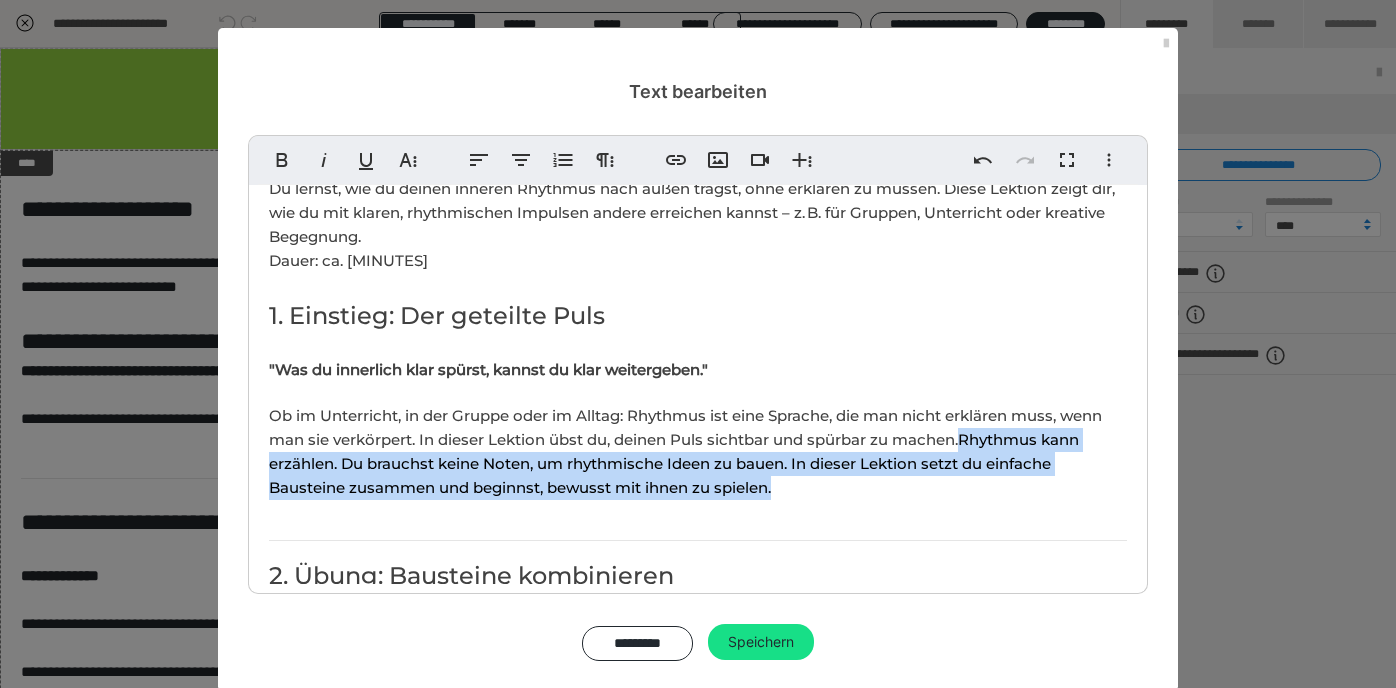 drag, startPoint x: 964, startPoint y: 437, endPoint x: 982, endPoint y: 492, distance: 57.870544 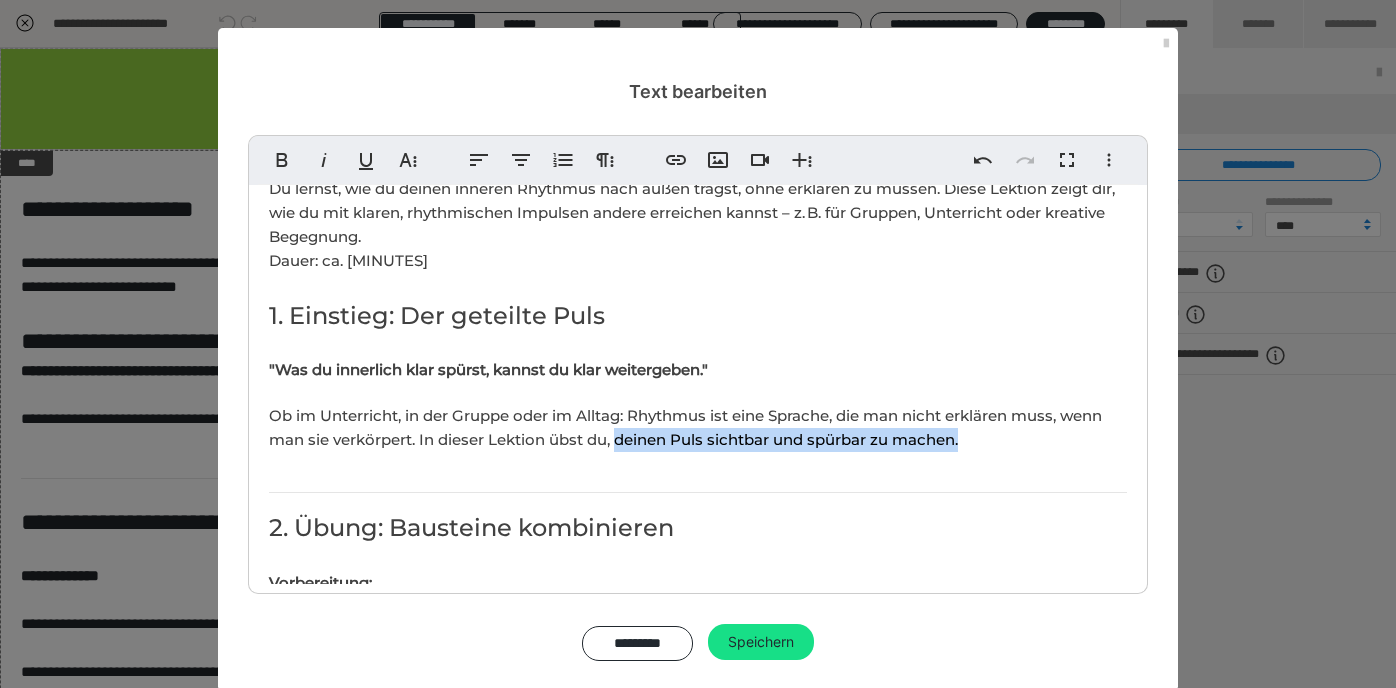 drag, startPoint x: 617, startPoint y: 438, endPoint x: 974, endPoint y: 443, distance: 357.035 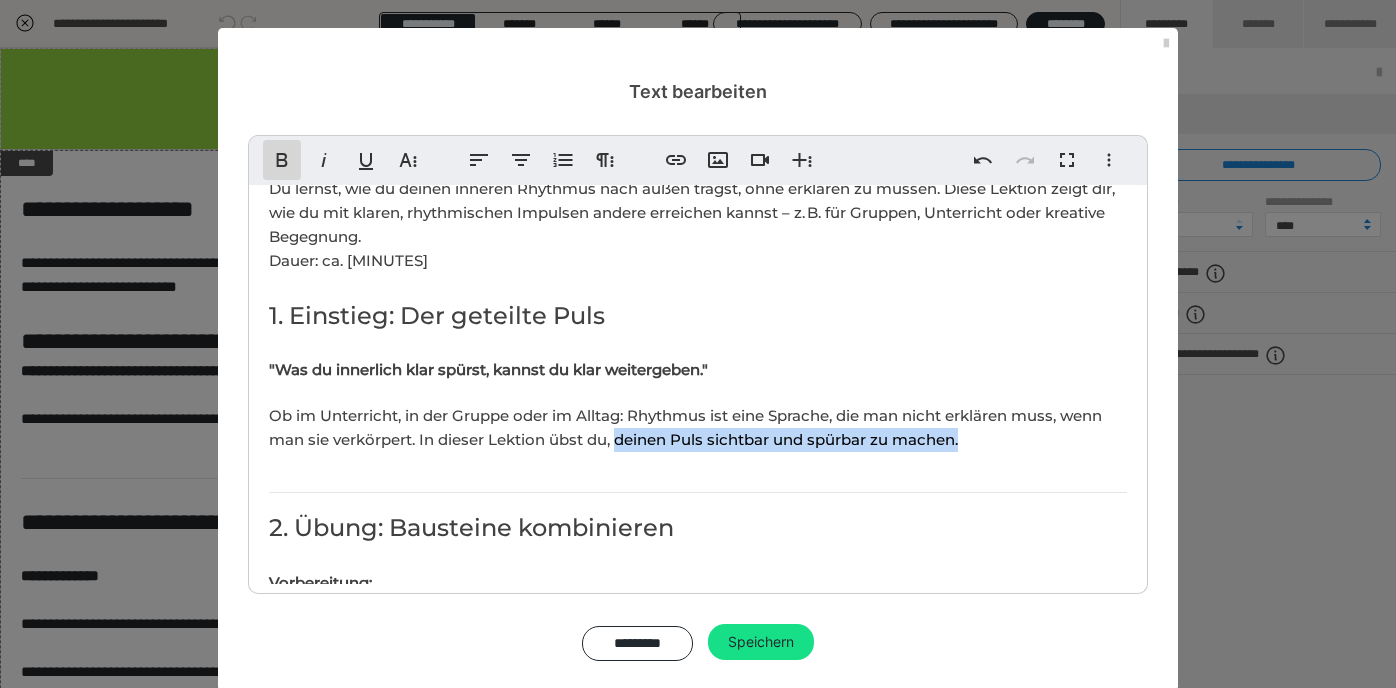 click 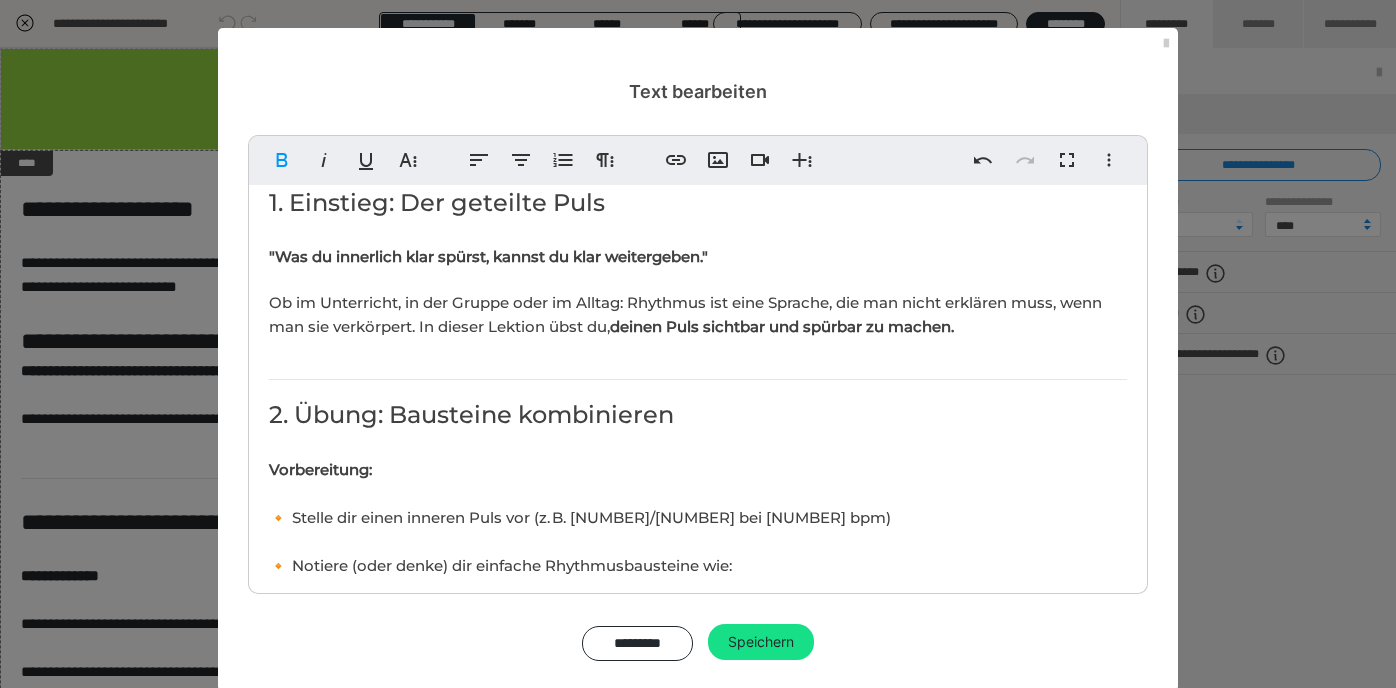 scroll, scrollTop: 222, scrollLeft: 0, axis: vertical 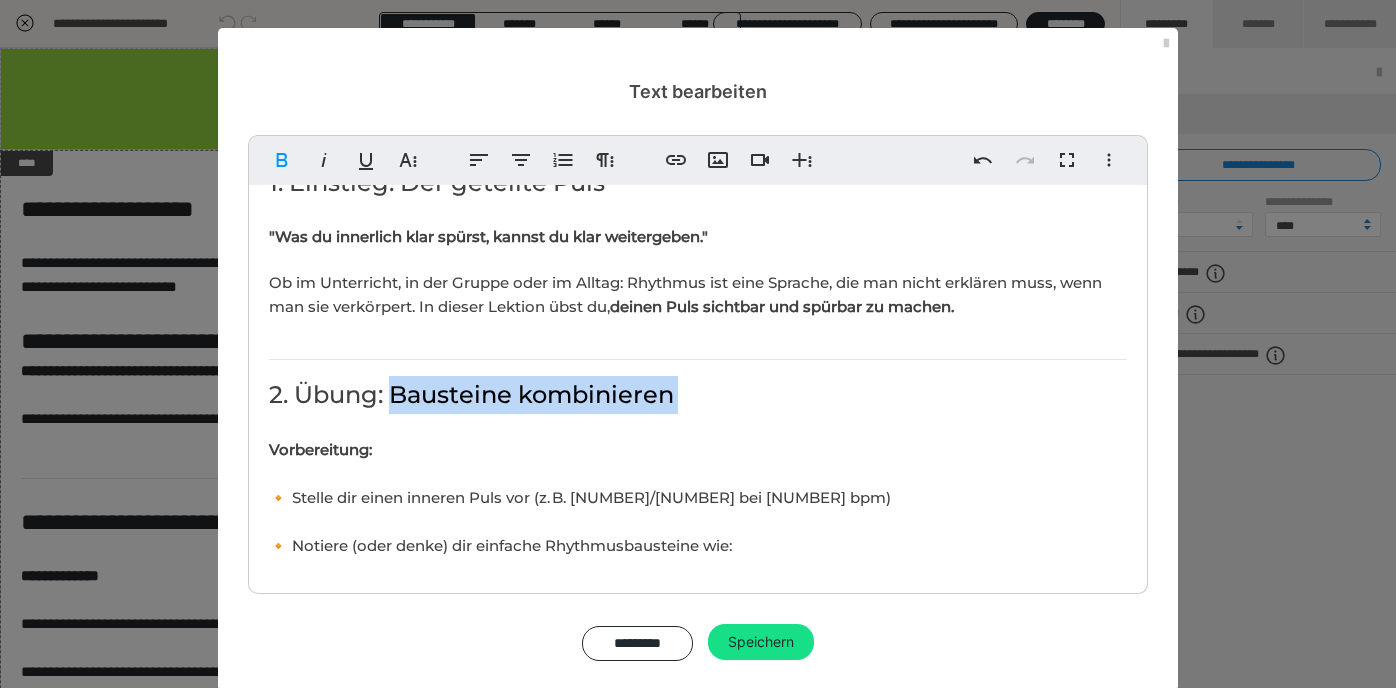 drag, startPoint x: 390, startPoint y: 395, endPoint x: 704, endPoint y: 420, distance: 314.99365 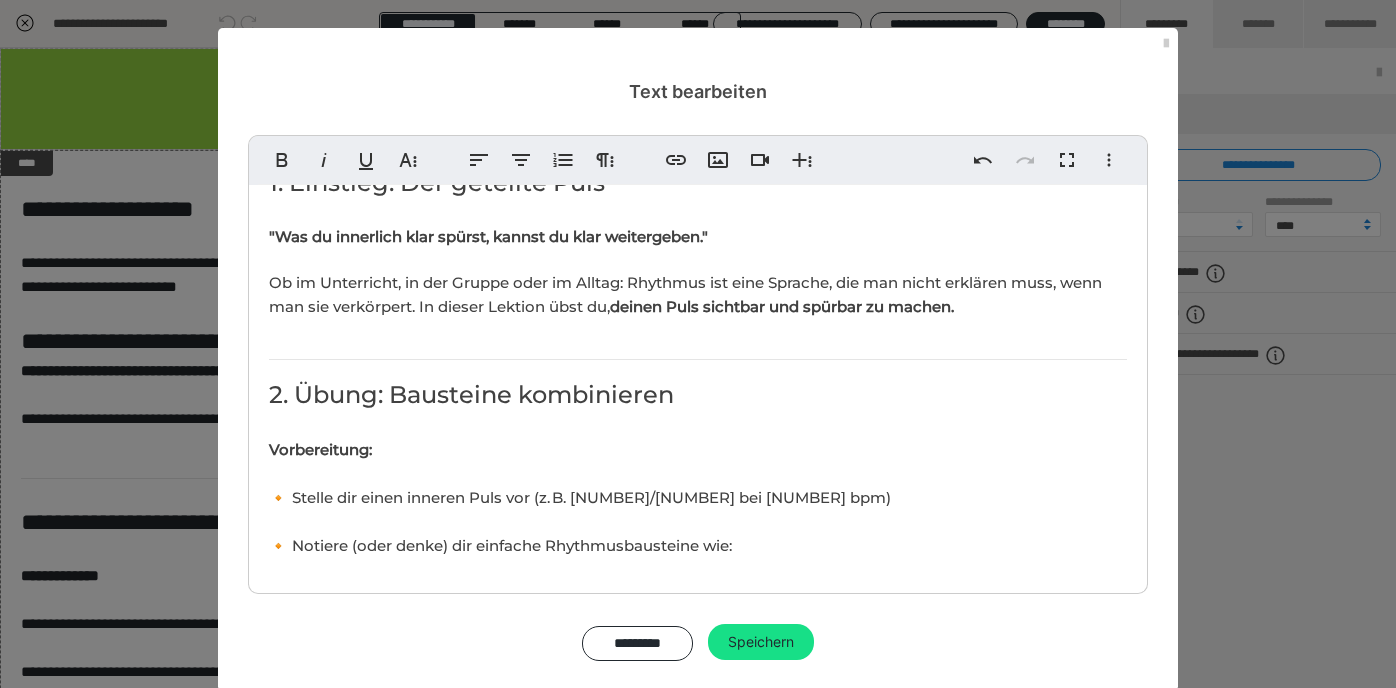 scroll, scrollTop: 0, scrollLeft: 7, axis: horizontal 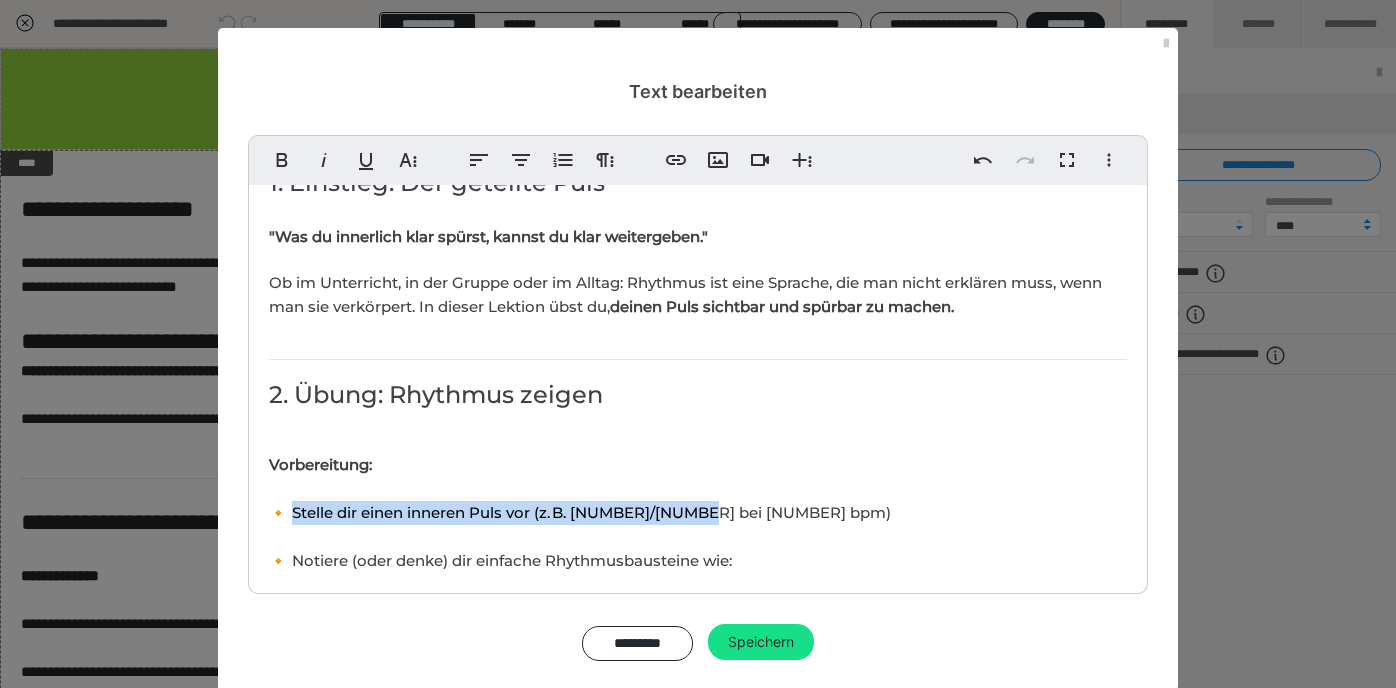 drag, startPoint x: 294, startPoint y: 511, endPoint x: 716, endPoint y: 507, distance: 422.01895 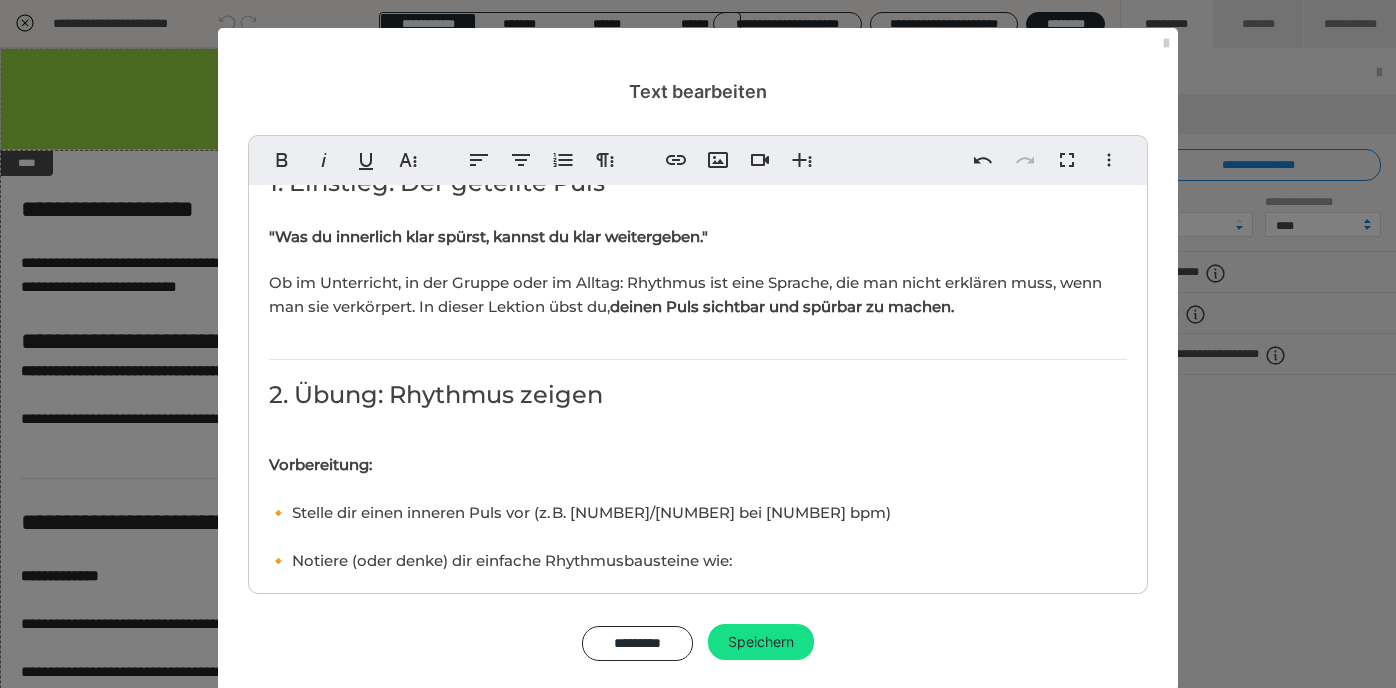 scroll, scrollTop: 300, scrollLeft: 5, axis: both 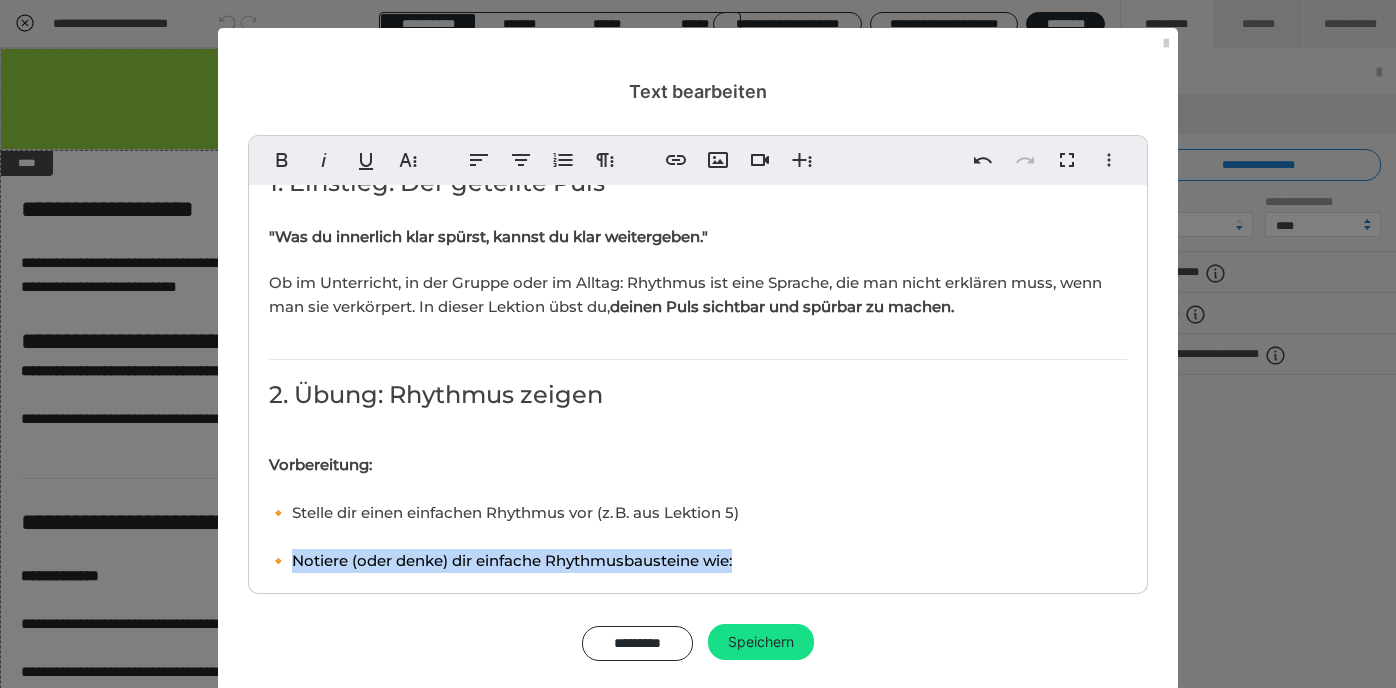 drag, startPoint x: 296, startPoint y: 559, endPoint x: 781, endPoint y: 562, distance: 485.00928 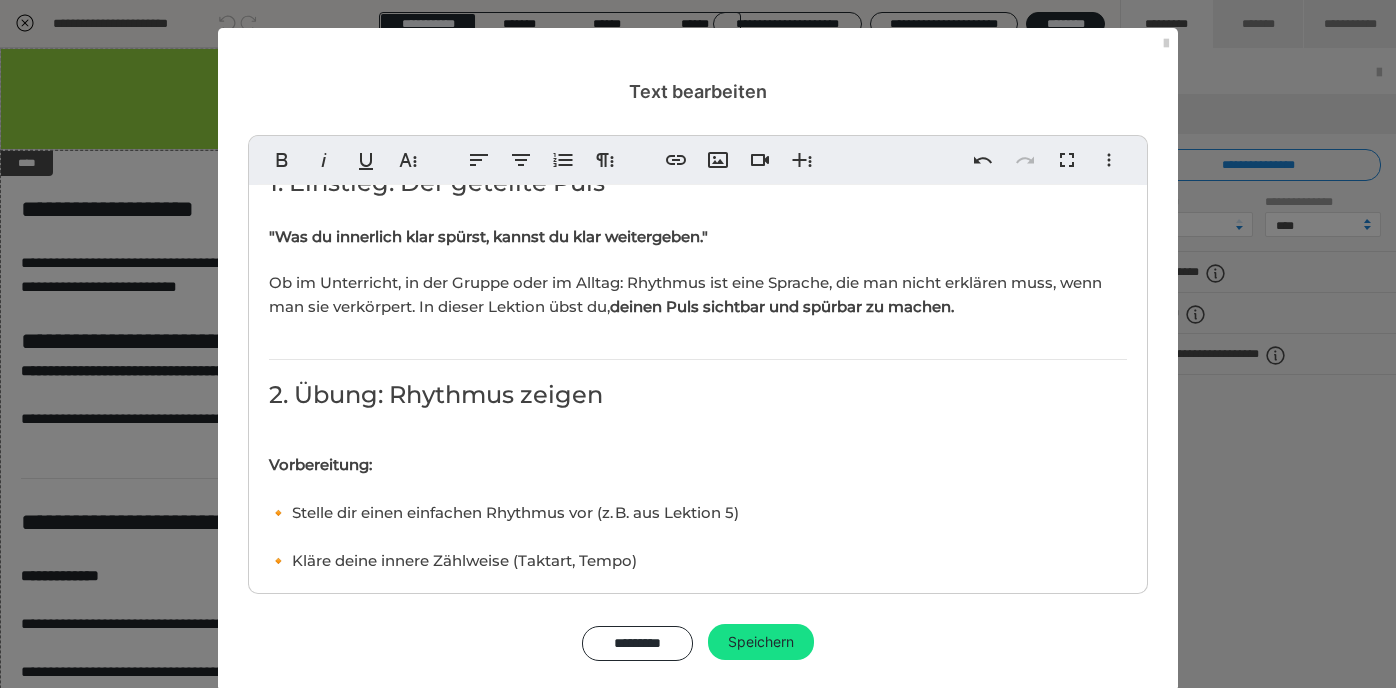 scroll, scrollTop: 72, scrollLeft: 3, axis: both 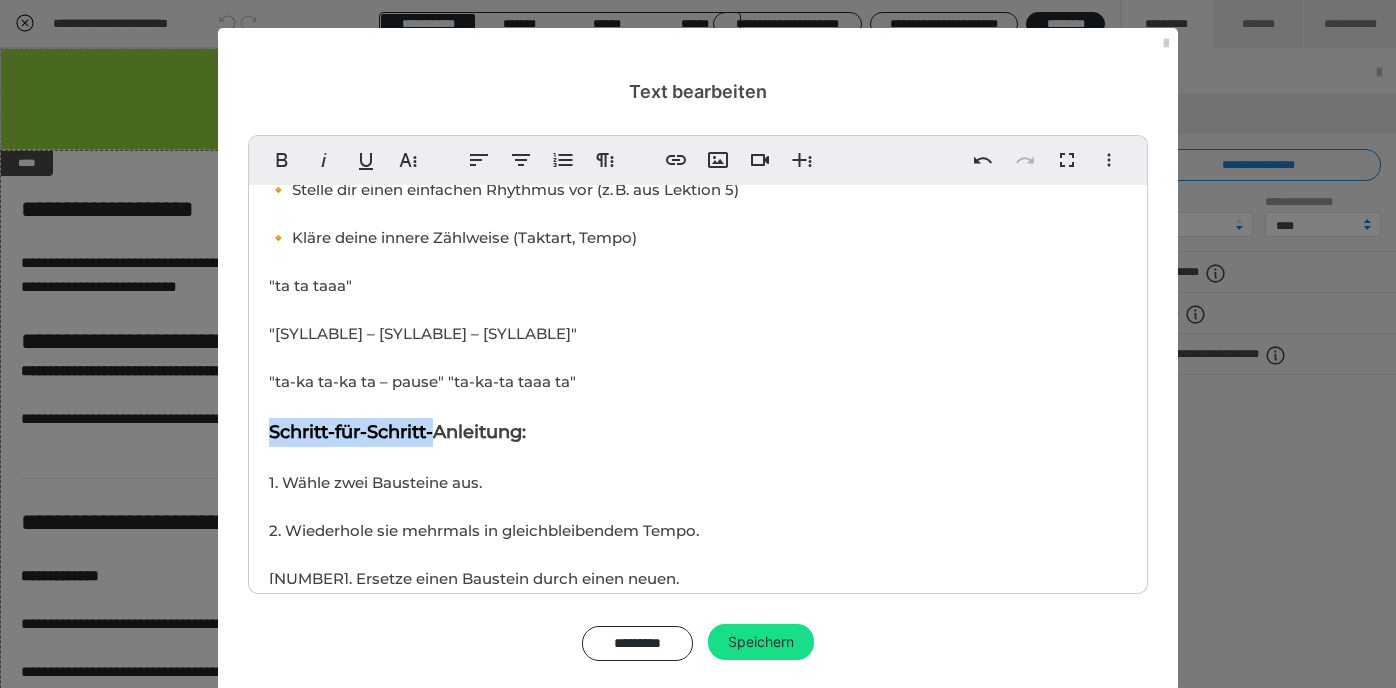 drag, startPoint x: 445, startPoint y: 432, endPoint x: 253, endPoint y: 434, distance: 192.01042 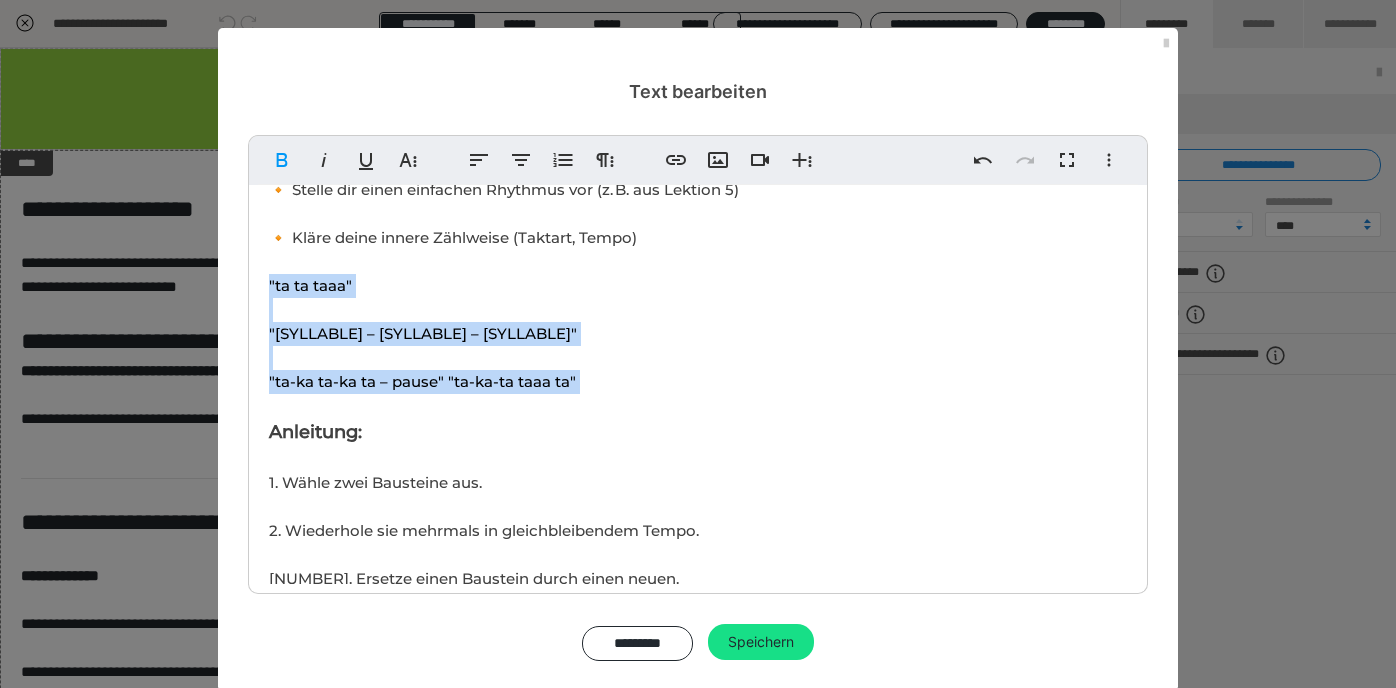 drag, startPoint x: 595, startPoint y: 389, endPoint x: 258, endPoint y: 283, distance: 353.2775 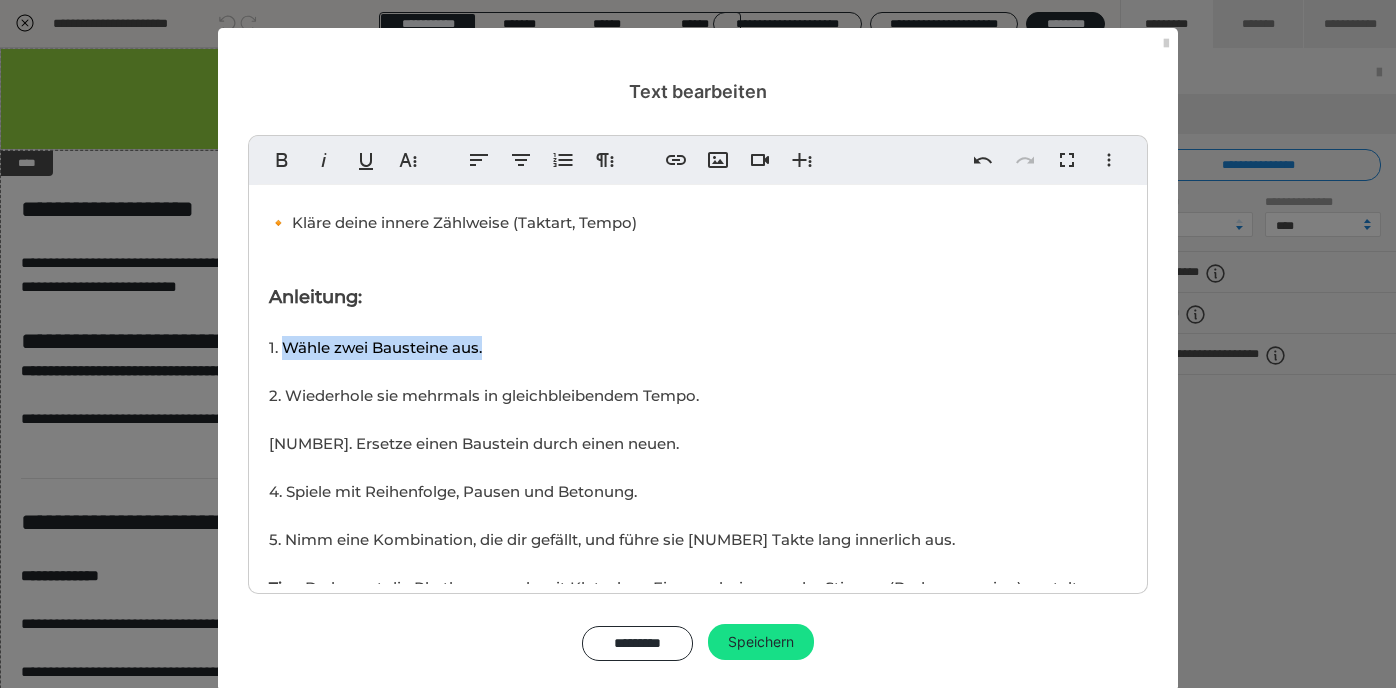drag, startPoint x: 304, startPoint y: 346, endPoint x: 530, endPoint y: 347, distance: 226.00221 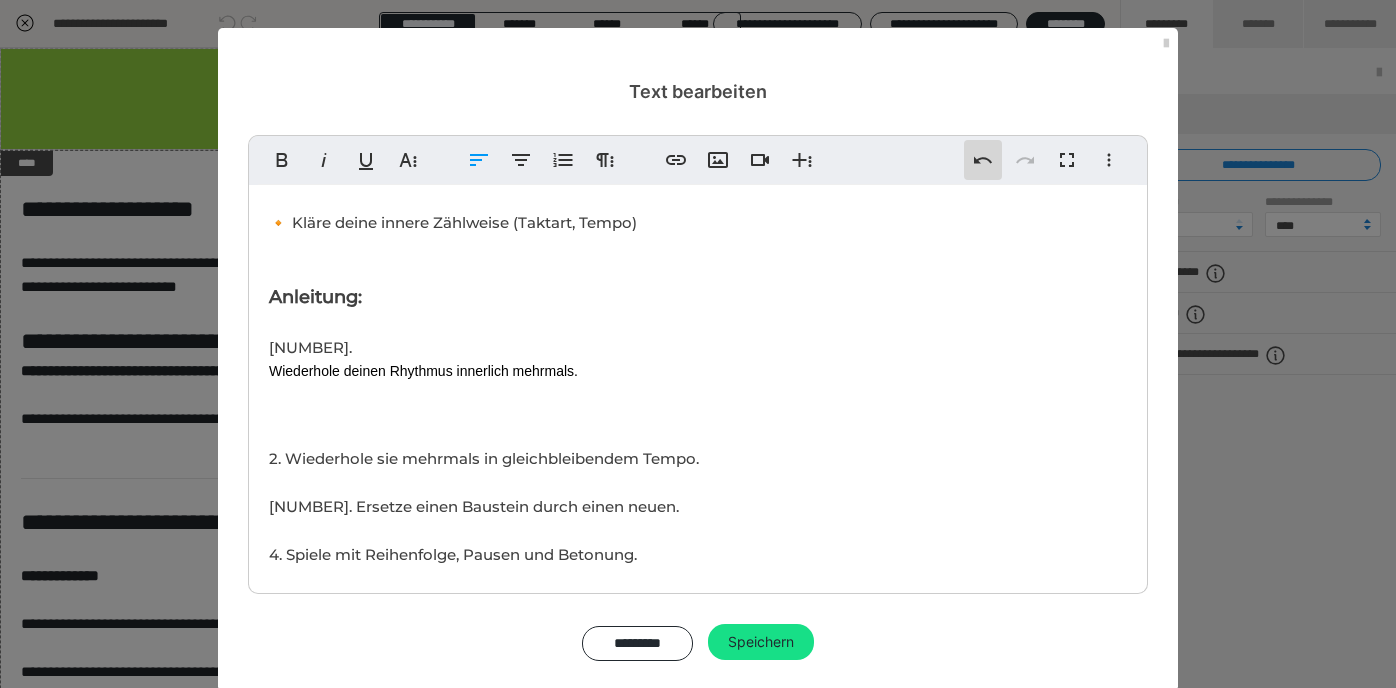 click 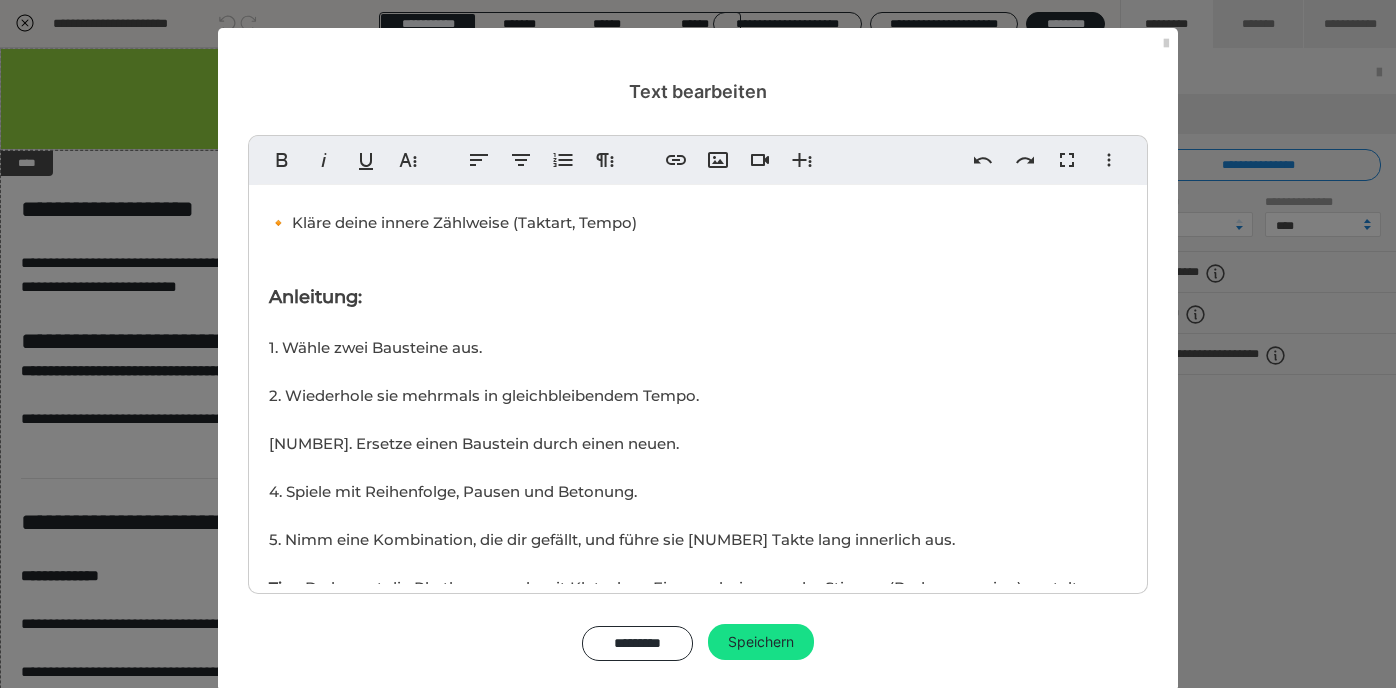 scroll, scrollTop: 110, scrollLeft: 3, axis: both 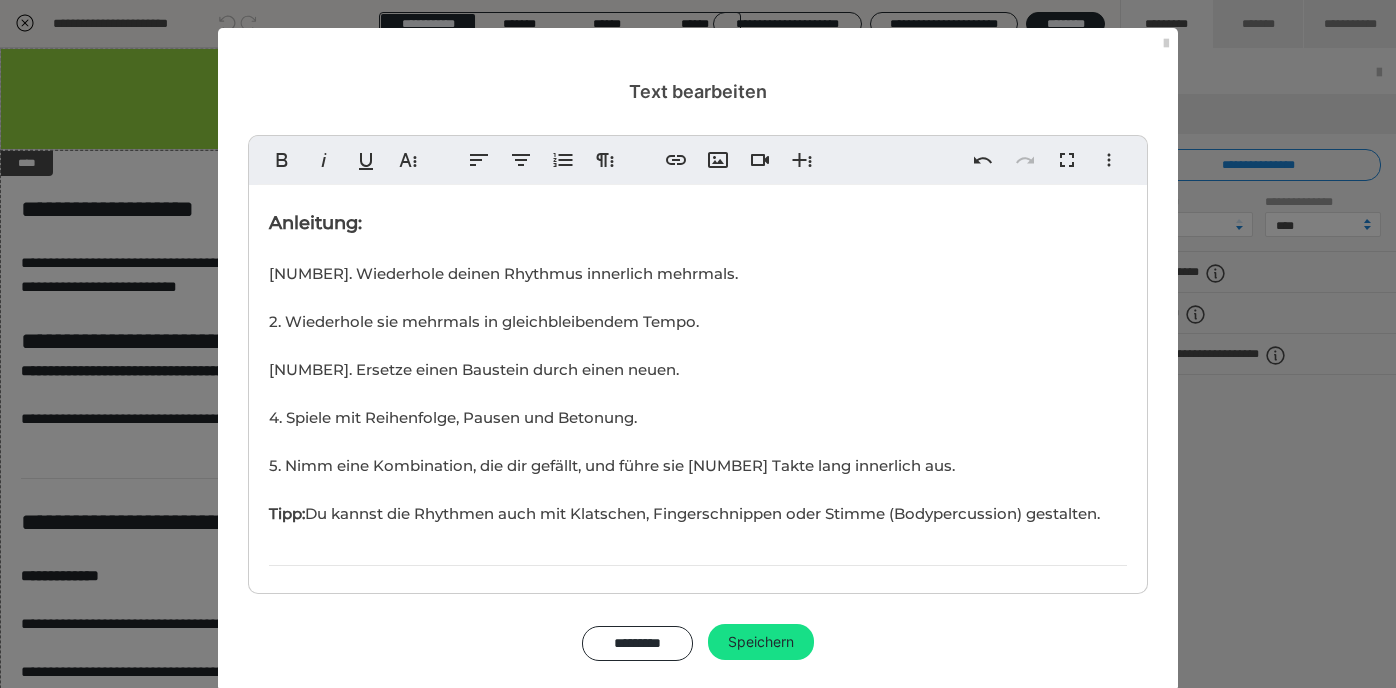 click on "1. Wiederhole deinen Rhythmus innerlich mehrmals. 2. Wiederhole sie mehrmals in gleichbleibendem Tempo. 3. Ersetze einen Baustein durch einen neuen. 4. Spiele mit Reihenfolge, Pausen und Betonung. 5. Nimm eine Kombination, die dir gefällt, und führe sie [NUMBER] Takte lang innerlich aus." at bounding box center (612, 369) 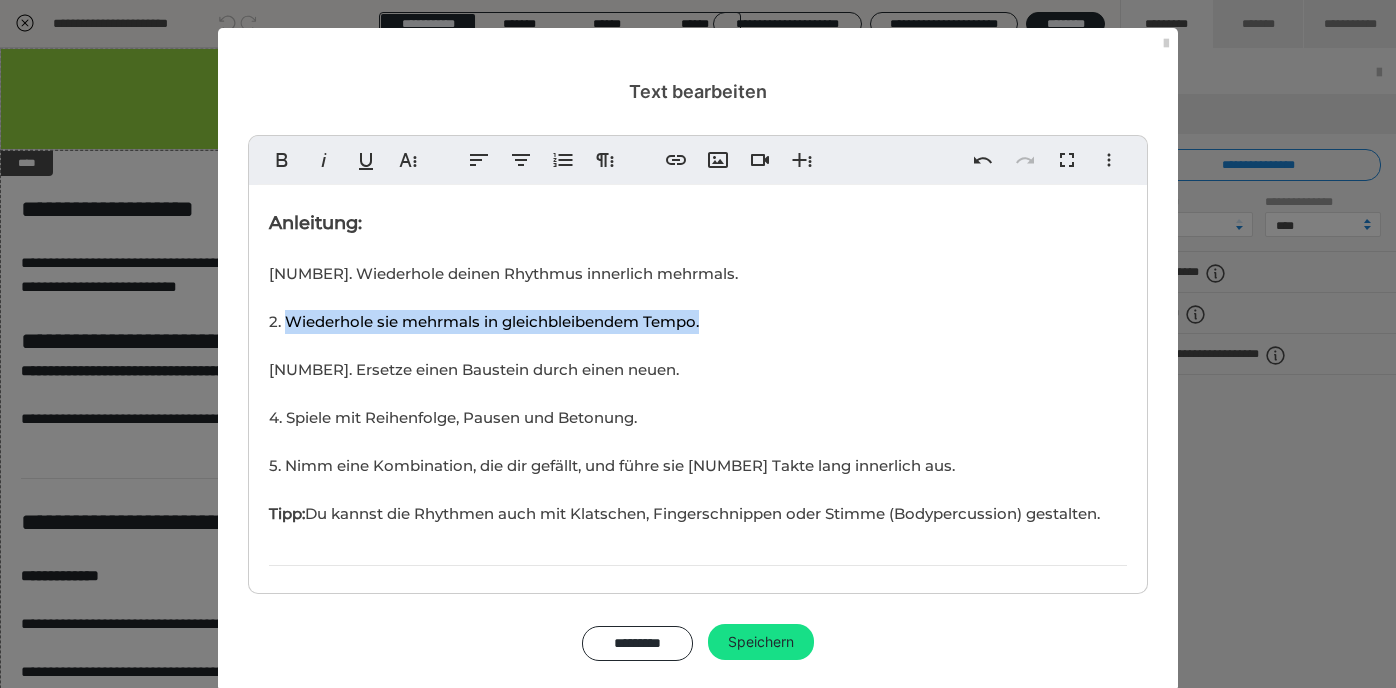drag, startPoint x: 287, startPoint y: 321, endPoint x: 719, endPoint y: 325, distance: 432.01852 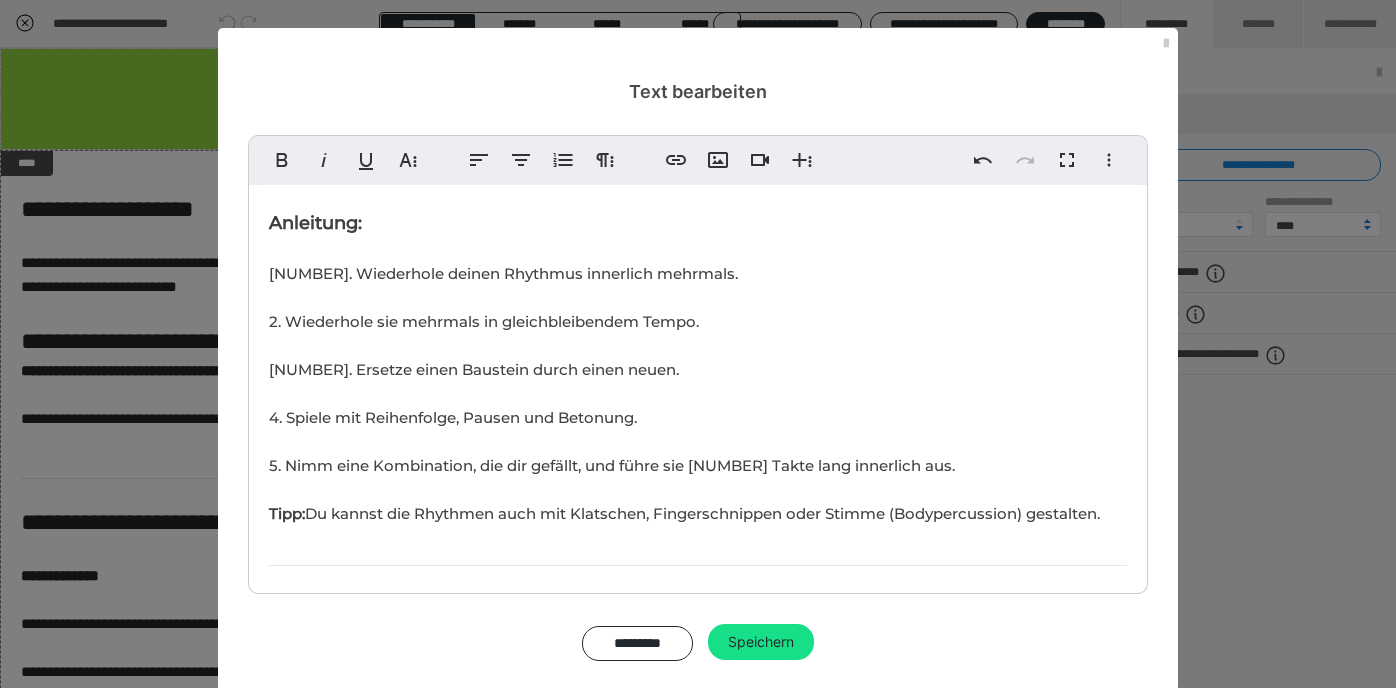 scroll, scrollTop: 813, scrollLeft: 8, axis: both 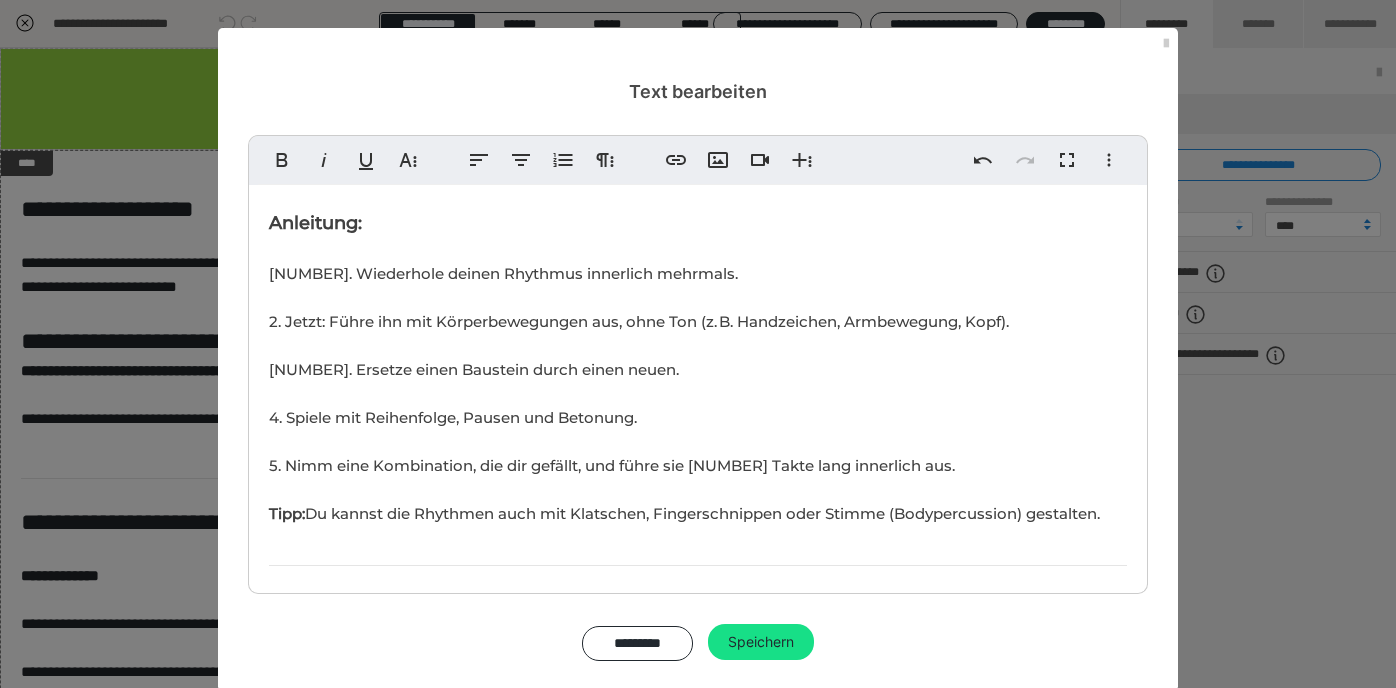 click on "1. Wiederhole deinen Rhythmus innerlich mehrmals. 2. Jetzt: Führe ihn mit Körperbewegungen aus, ohne Ton (z. B. Handzeichen, Armbewegung, Kopf). 3. Ersetze einen Baustein durch einen neuen. 4. Spiele mit Reihenfolge, Pausen und Betonung. 5. Nimm eine Kombination, die dir gefällt, und führe sie [NUMBER] Takte lang innerlich aus." at bounding box center [639, 369] 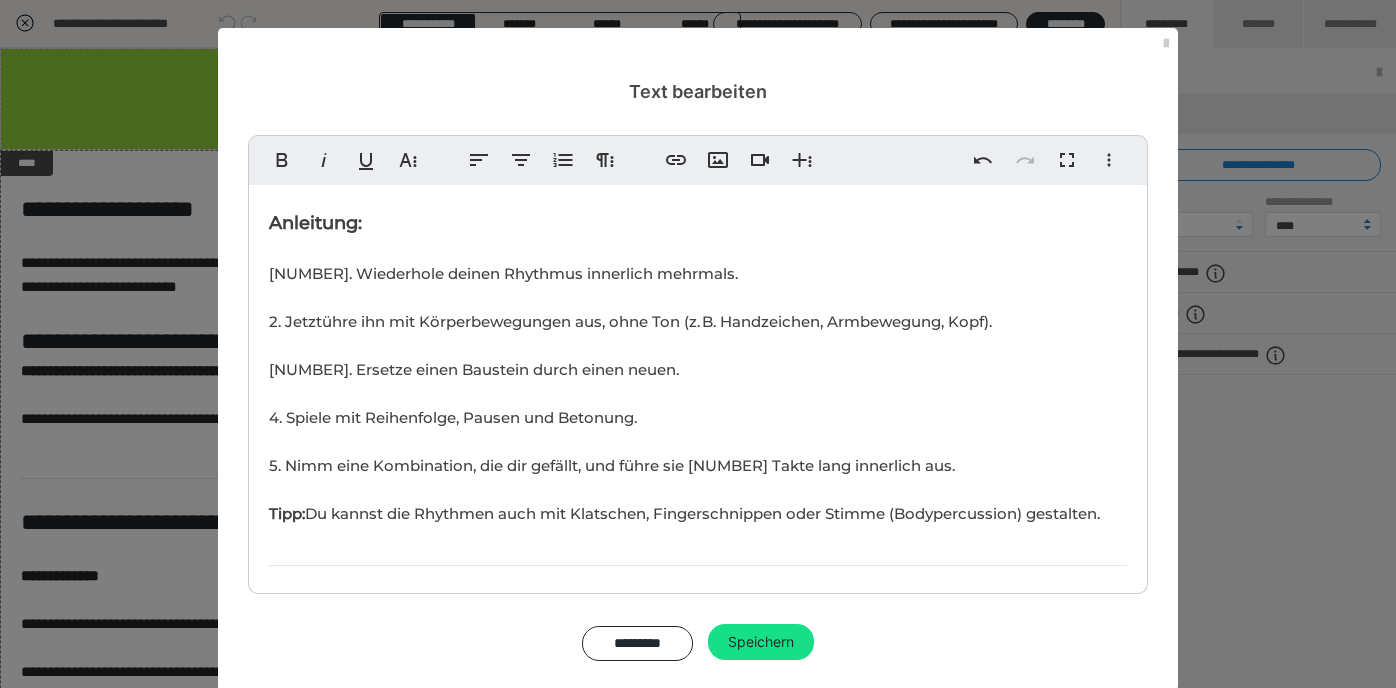 type 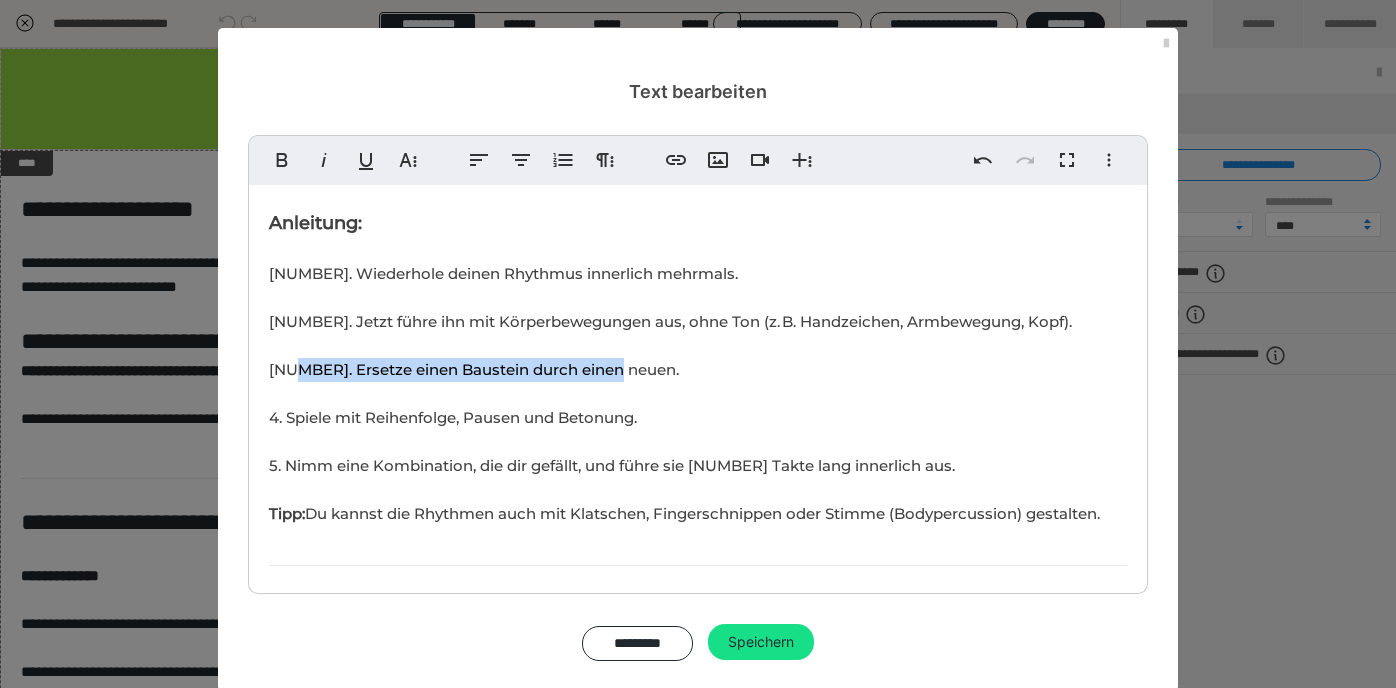 drag, startPoint x: 286, startPoint y: 368, endPoint x: 628, endPoint y: 364, distance: 342.02338 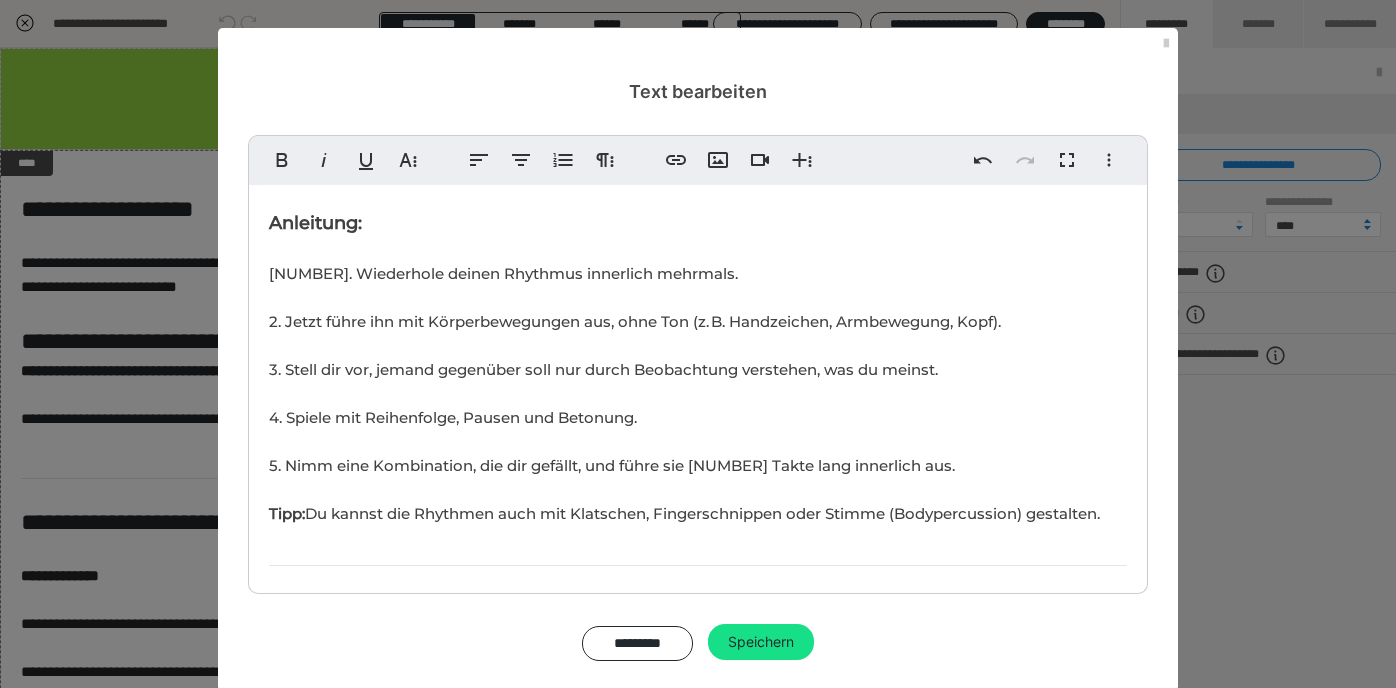 scroll, scrollTop: 680, scrollLeft: 3, axis: both 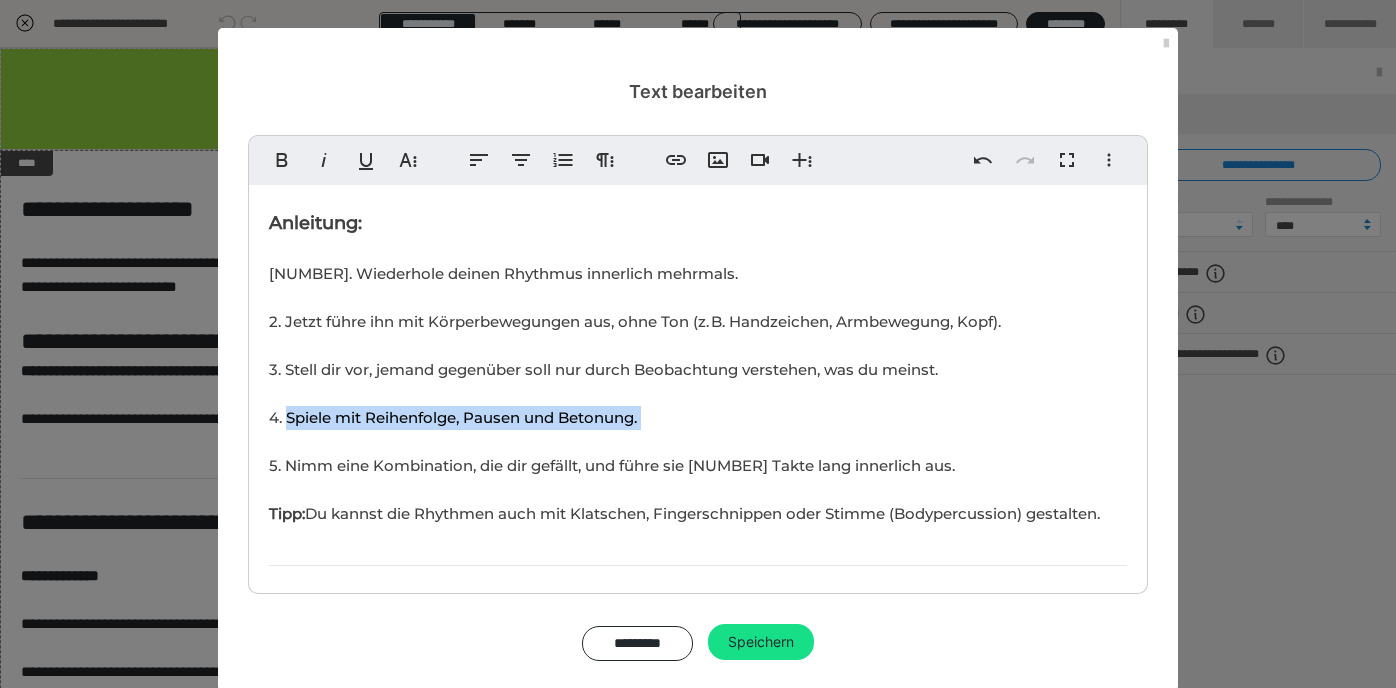 drag, startPoint x: 288, startPoint y: 412, endPoint x: 697, endPoint y: 429, distance: 409.35315 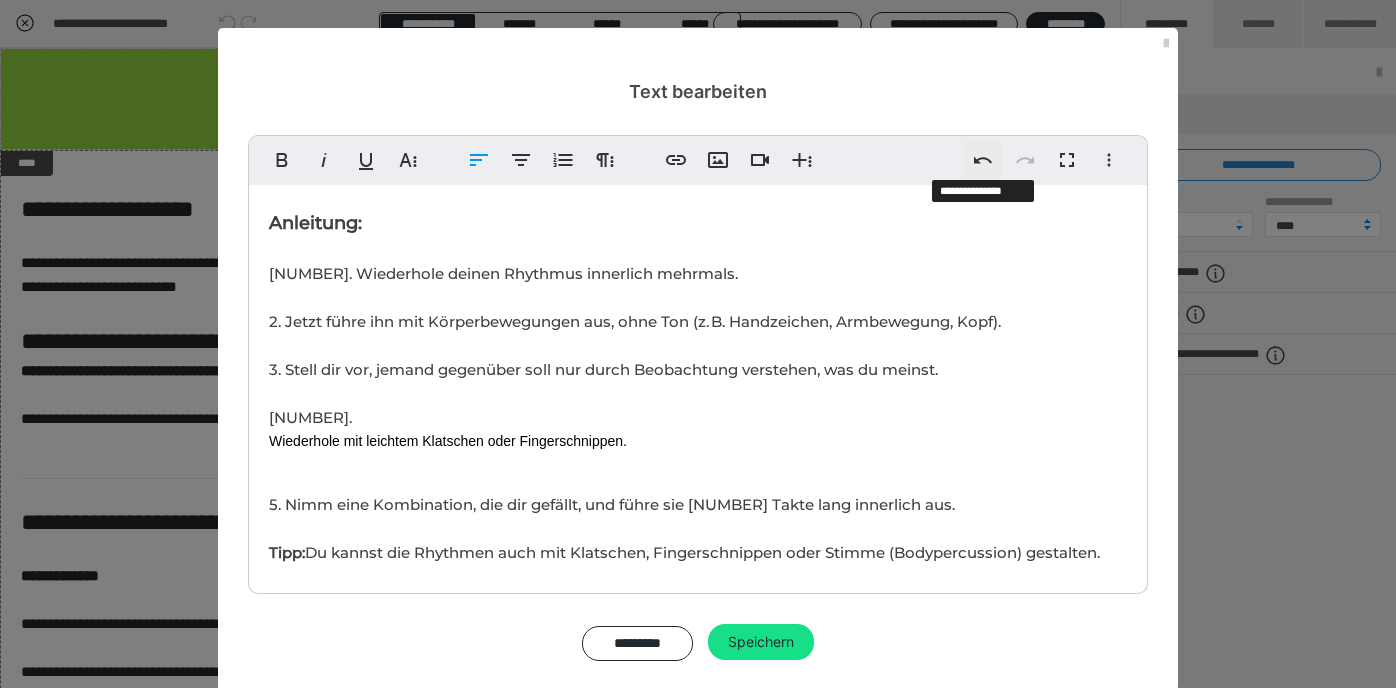 click 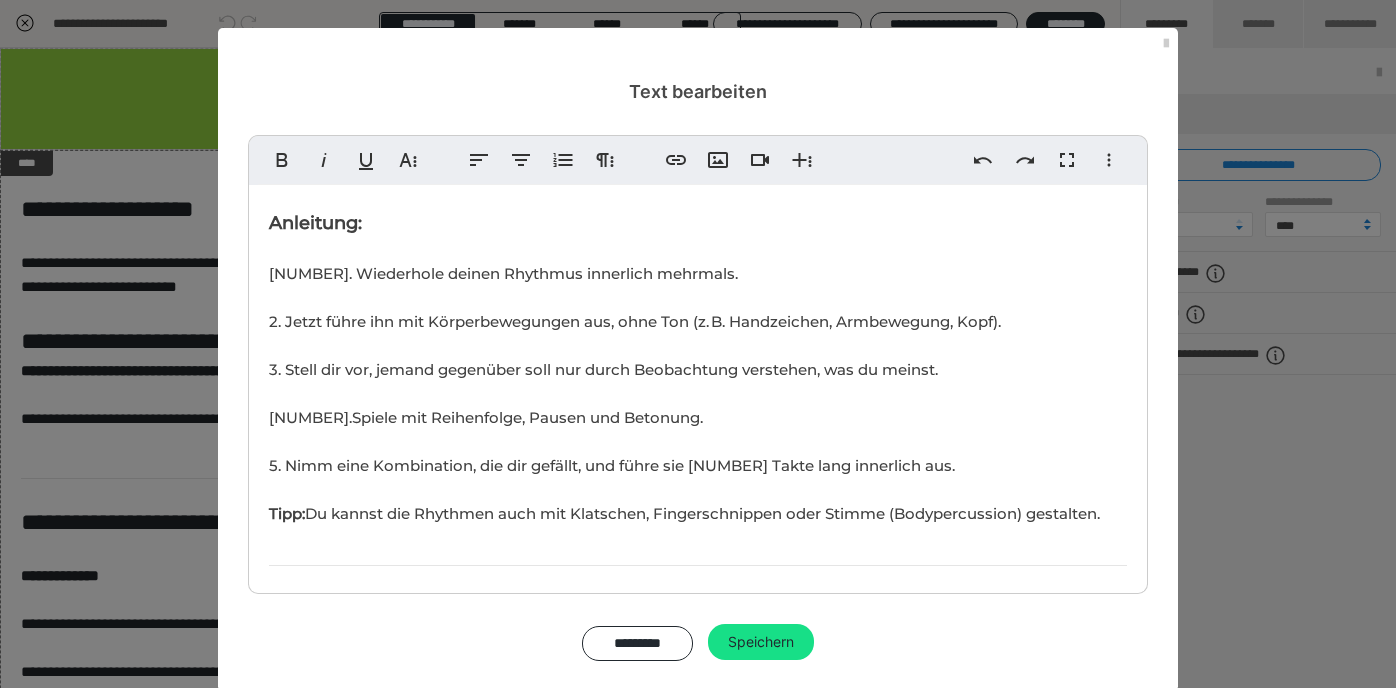 scroll, scrollTop: 262, scrollLeft: 3, axis: both 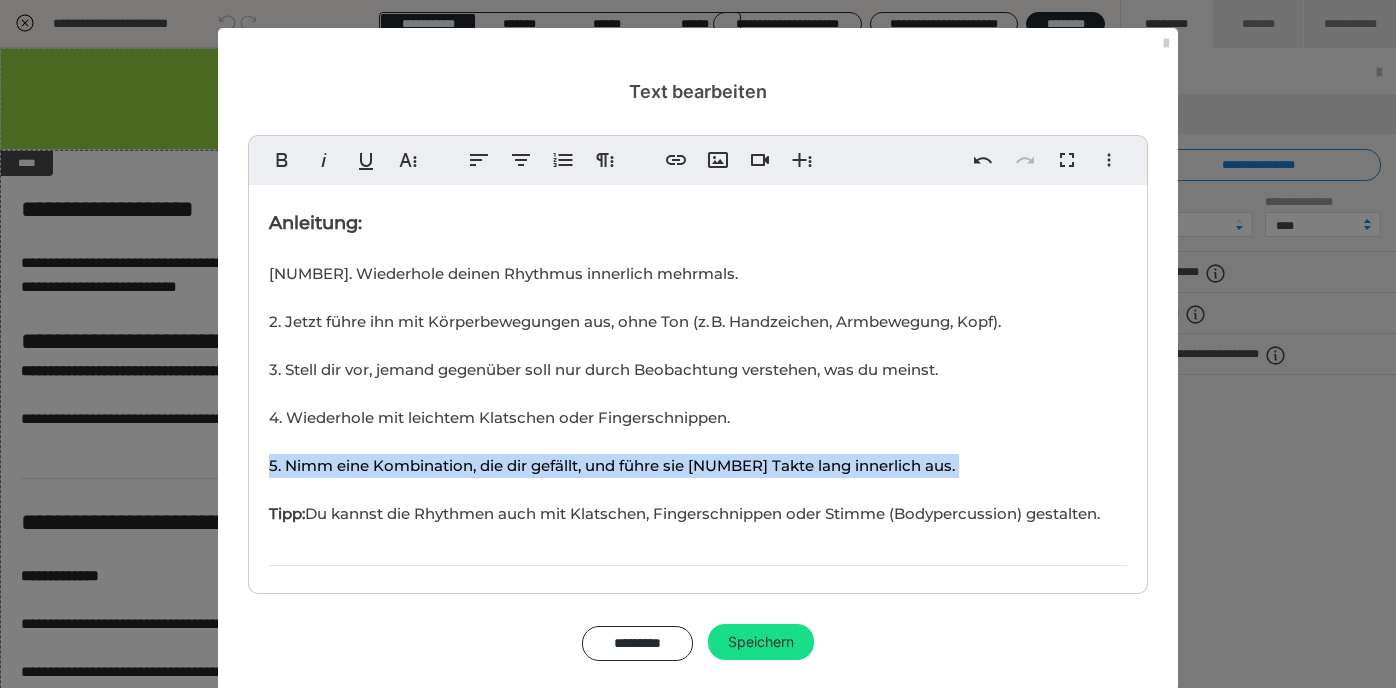 drag, startPoint x: 263, startPoint y: 457, endPoint x: 797, endPoint y: 476, distance: 534.3379 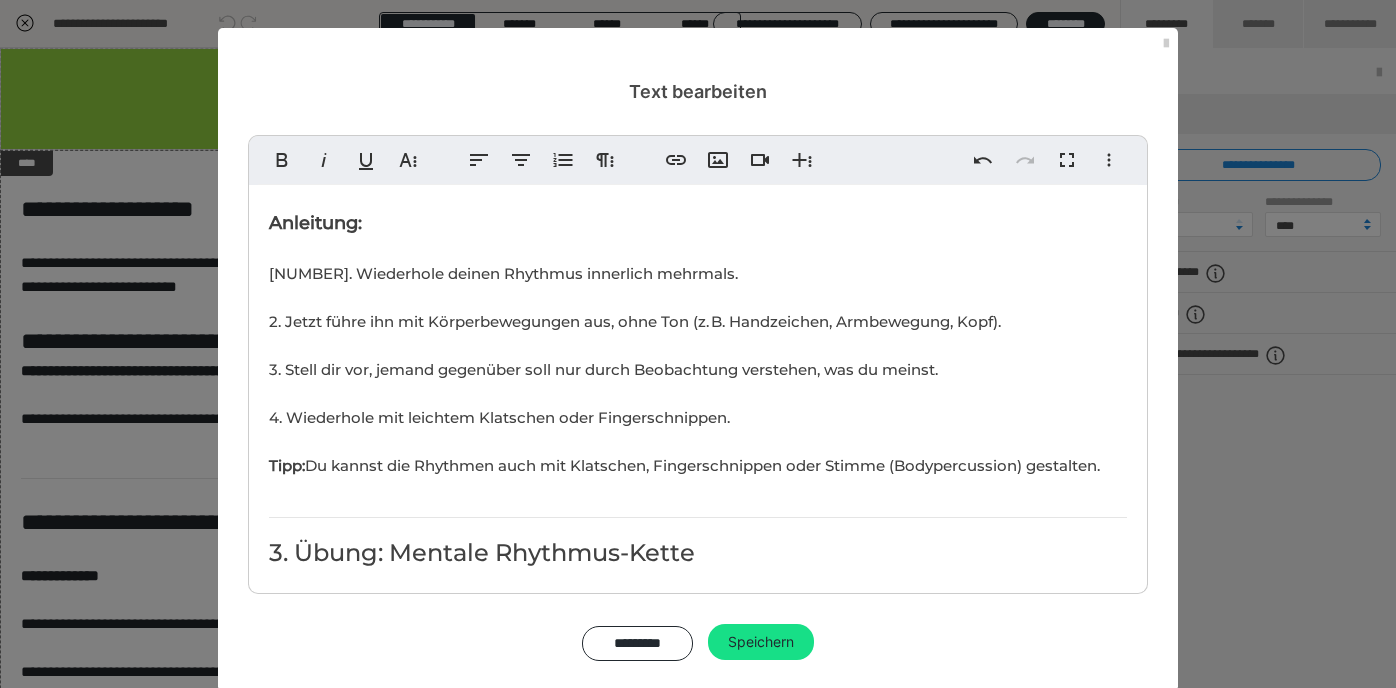 drag, startPoint x: 312, startPoint y: 464, endPoint x: 1134, endPoint y: 467, distance: 822.0055 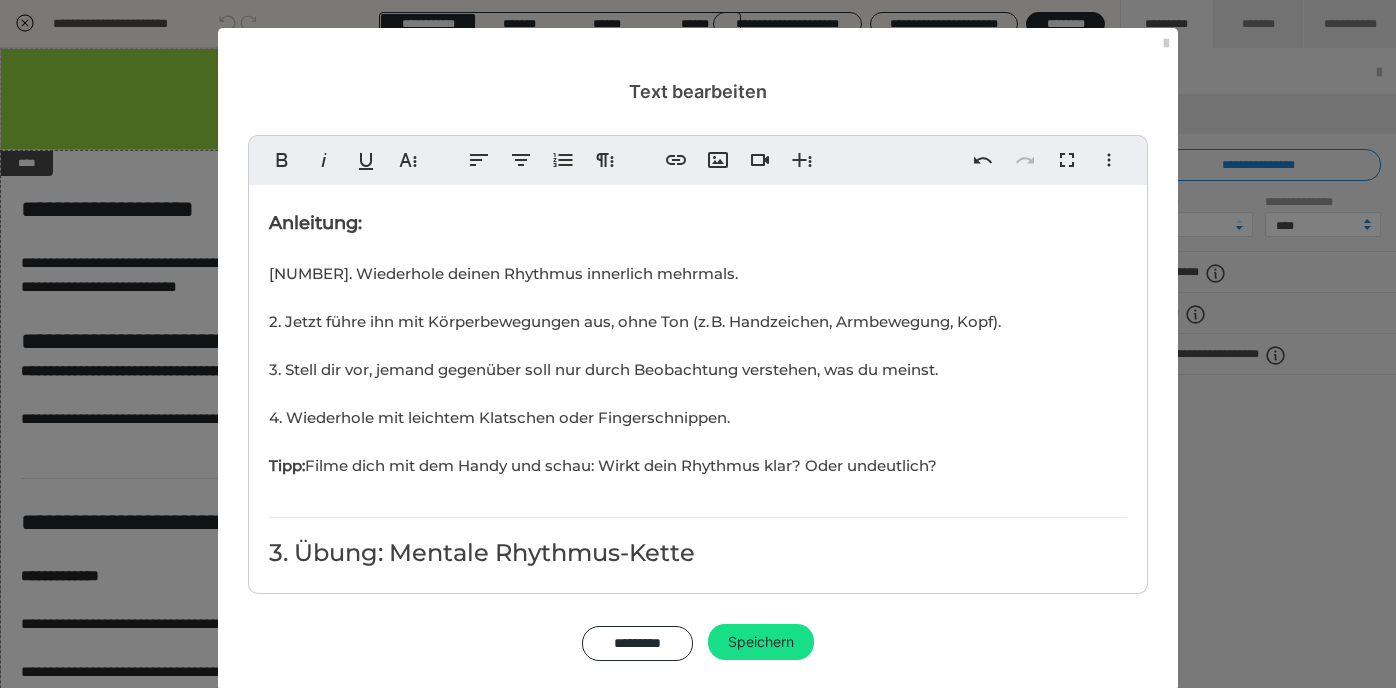 scroll, scrollTop: 566, scrollLeft: 7, axis: both 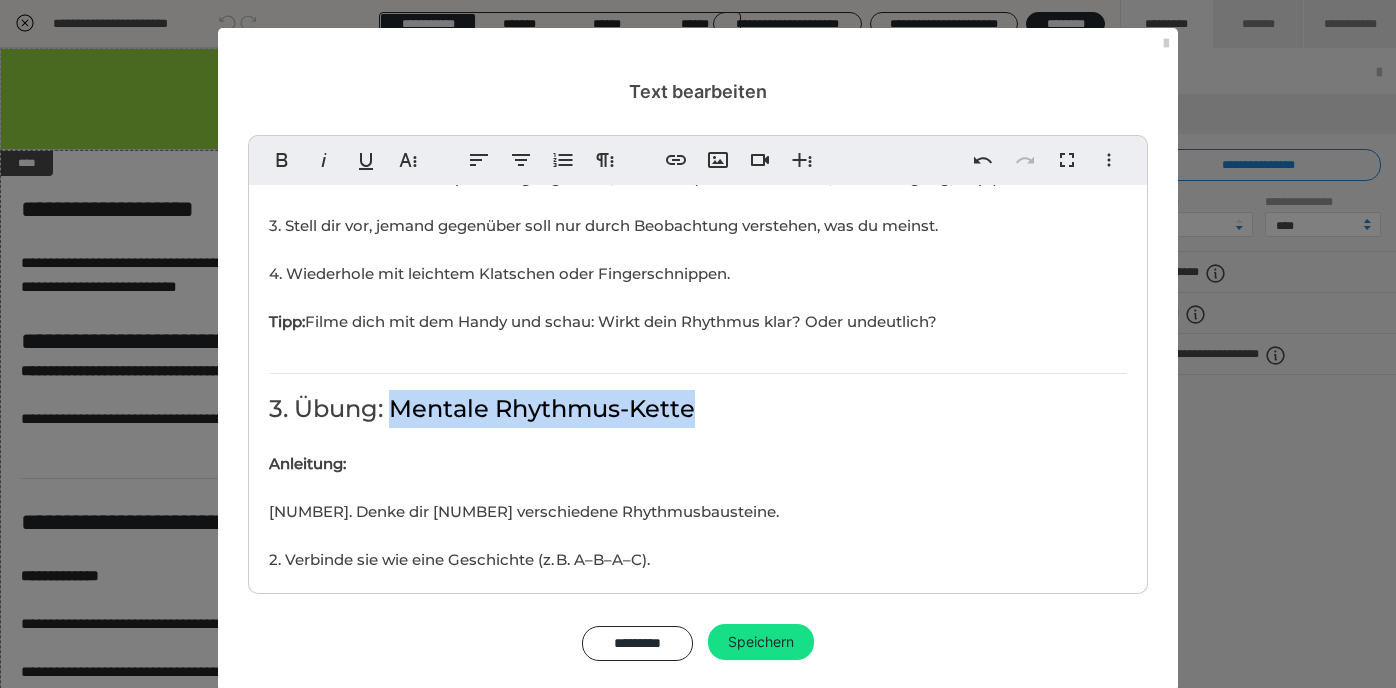drag, startPoint x: 395, startPoint y: 408, endPoint x: 700, endPoint y: 416, distance: 305.1049 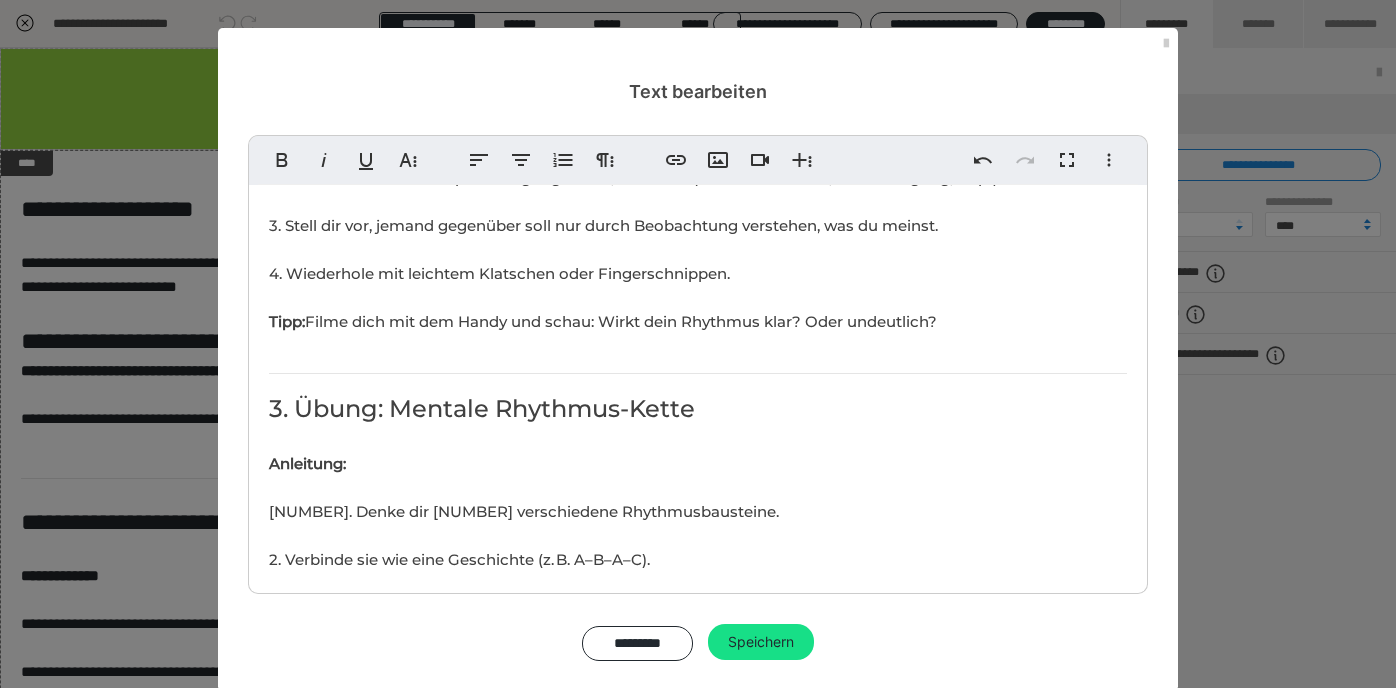 scroll, scrollTop: 0, scrollLeft: 8, axis: horizontal 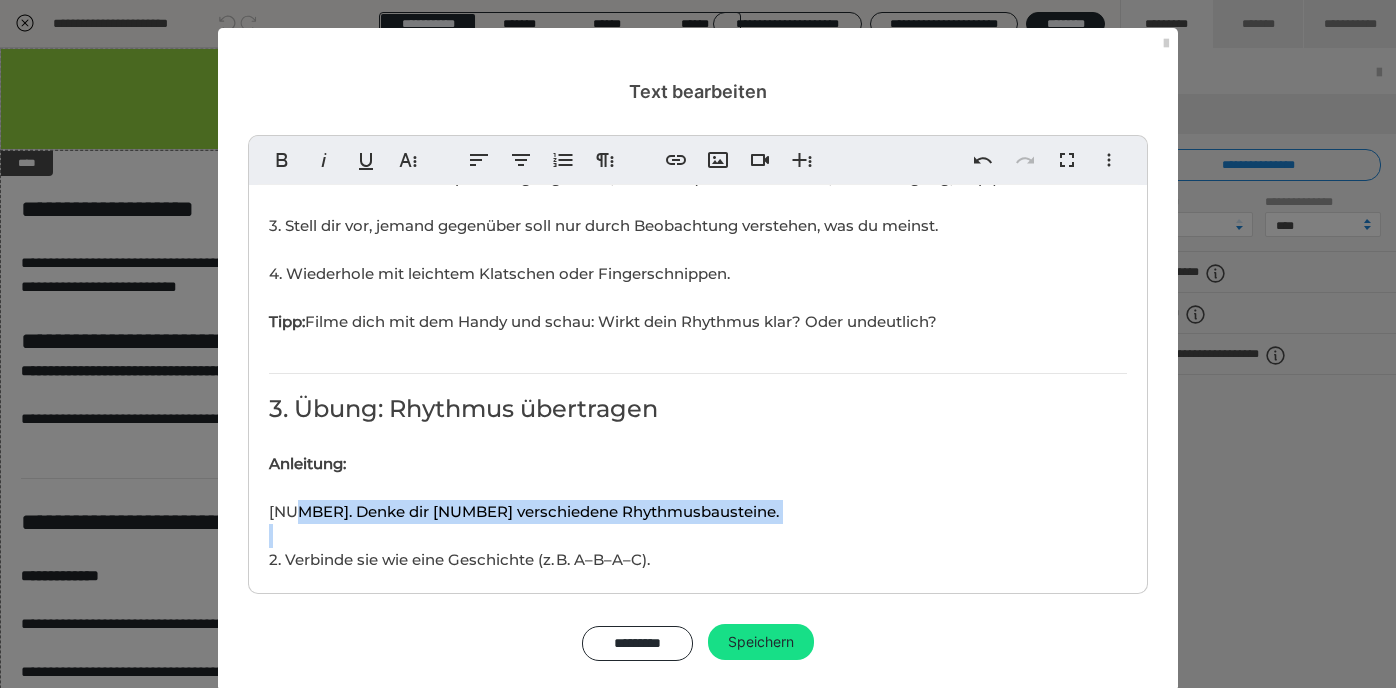 drag, startPoint x: 284, startPoint y: 507, endPoint x: 666, endPoint y: 518, distance: 382.15836 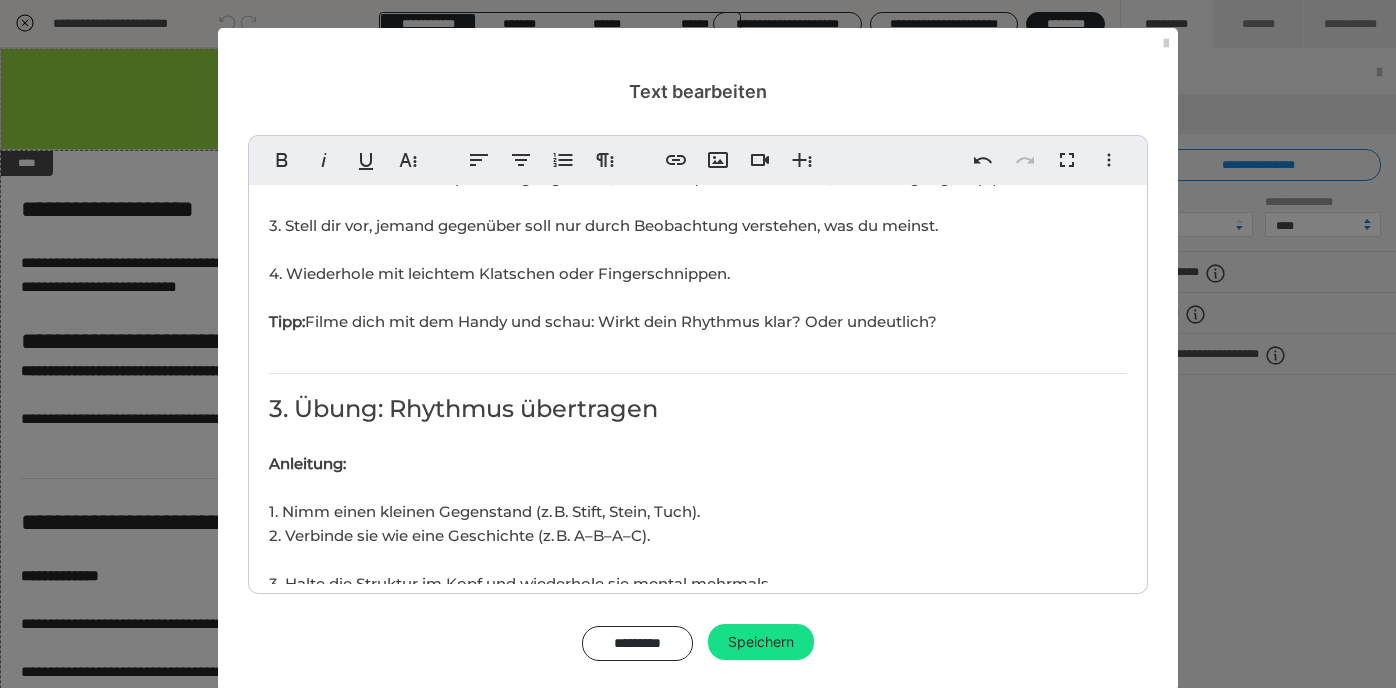 scroll, scrollTop: 243, scrollLeft: 7, axis: both 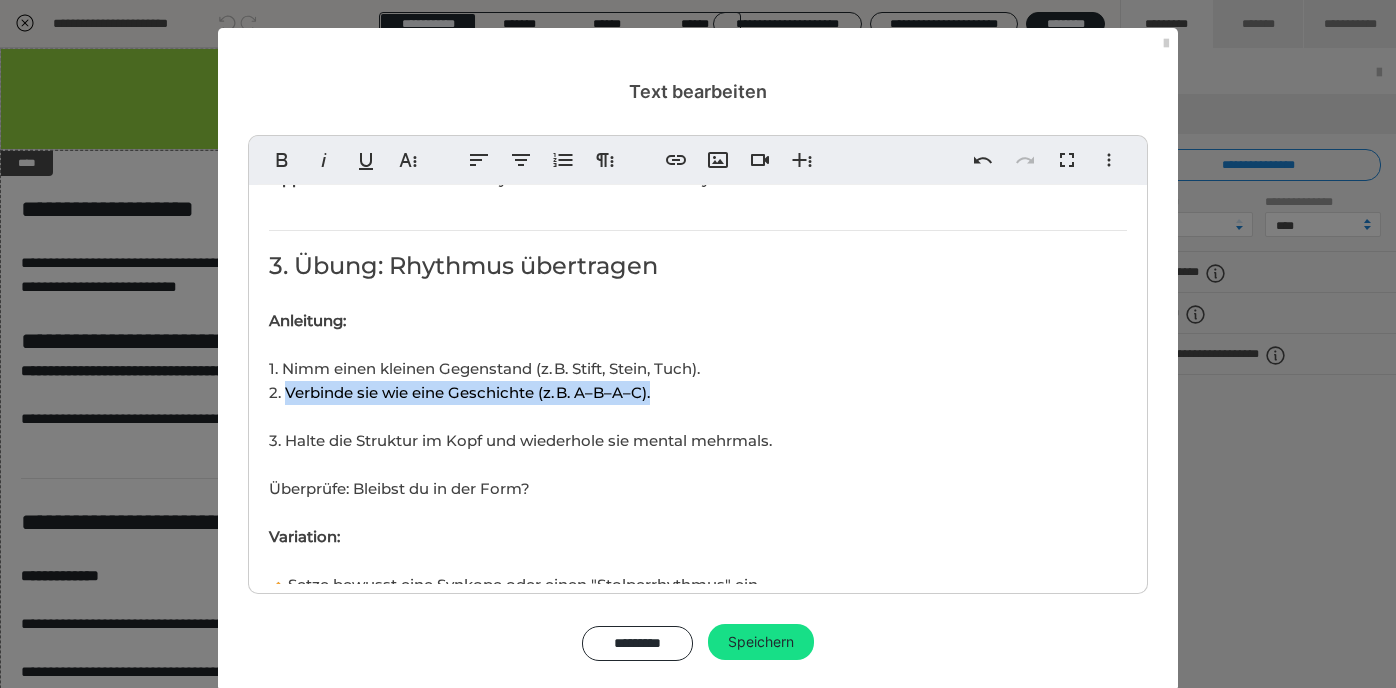 drag, startPoint x: 289, startPoint y: 386, endPoint x: 674, endPoint y: 389, distance: 385.0117 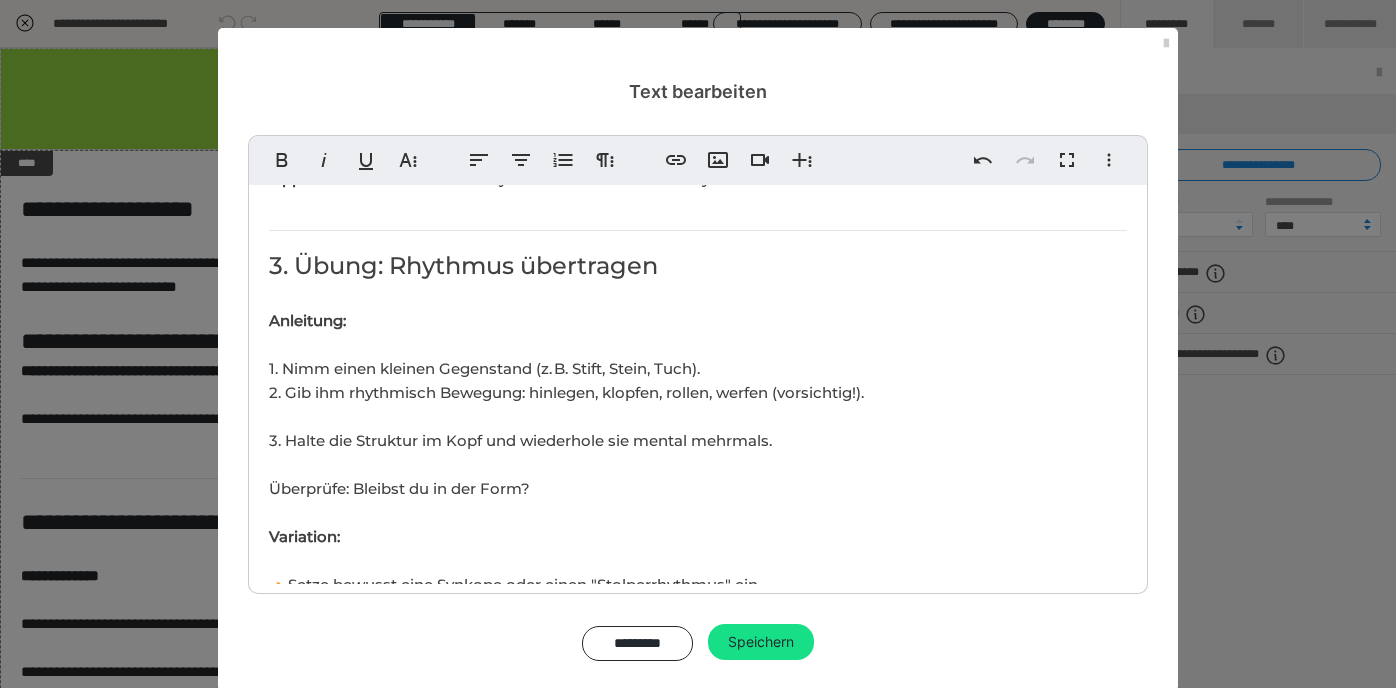 scroll, scrollTop: 585, scrollLeft: 12, axis: both 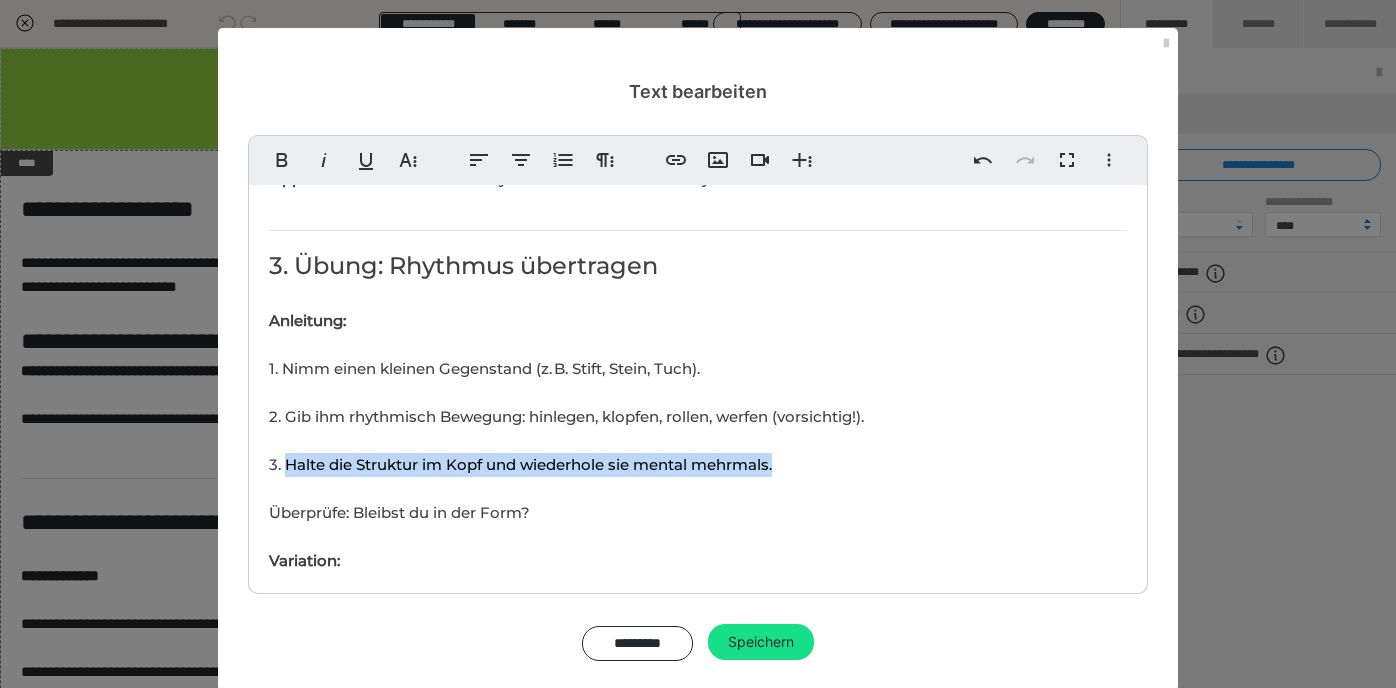 drag, startPoint x: 285, startPoint y: 462, endPoint x: 784, endPoint y: 467, distance: 499.02505 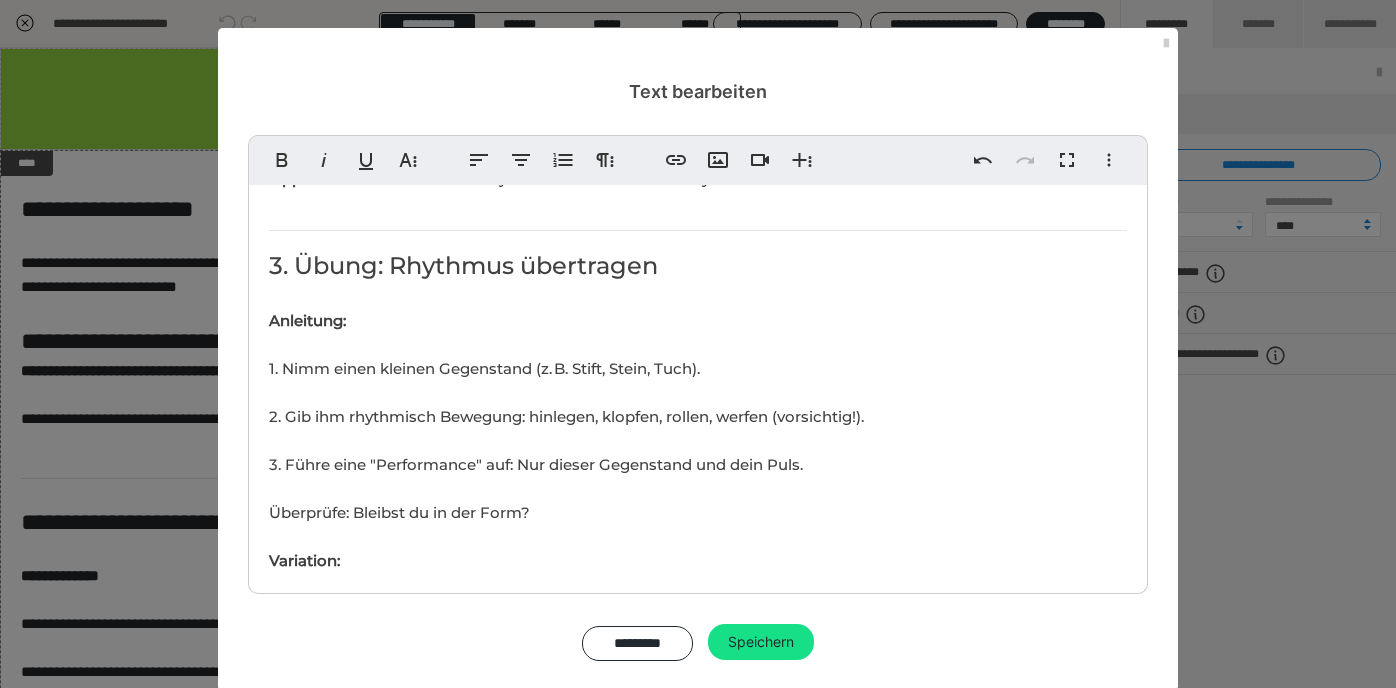 scroll, scrollTop: 395, scrollLeft: 3, axis: both 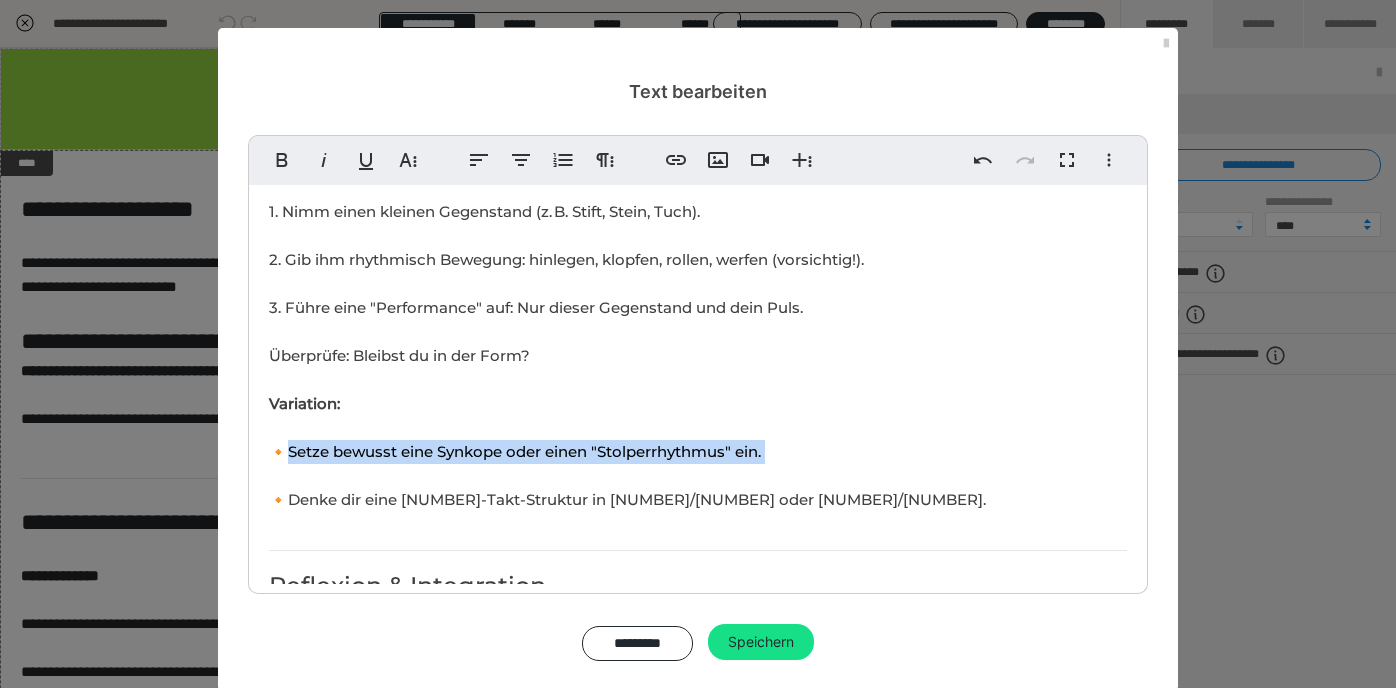 drag, startPoint x: 292, startPoint y: 446, endPoint x: 794, endPoint y: 459, distance: 502.1683 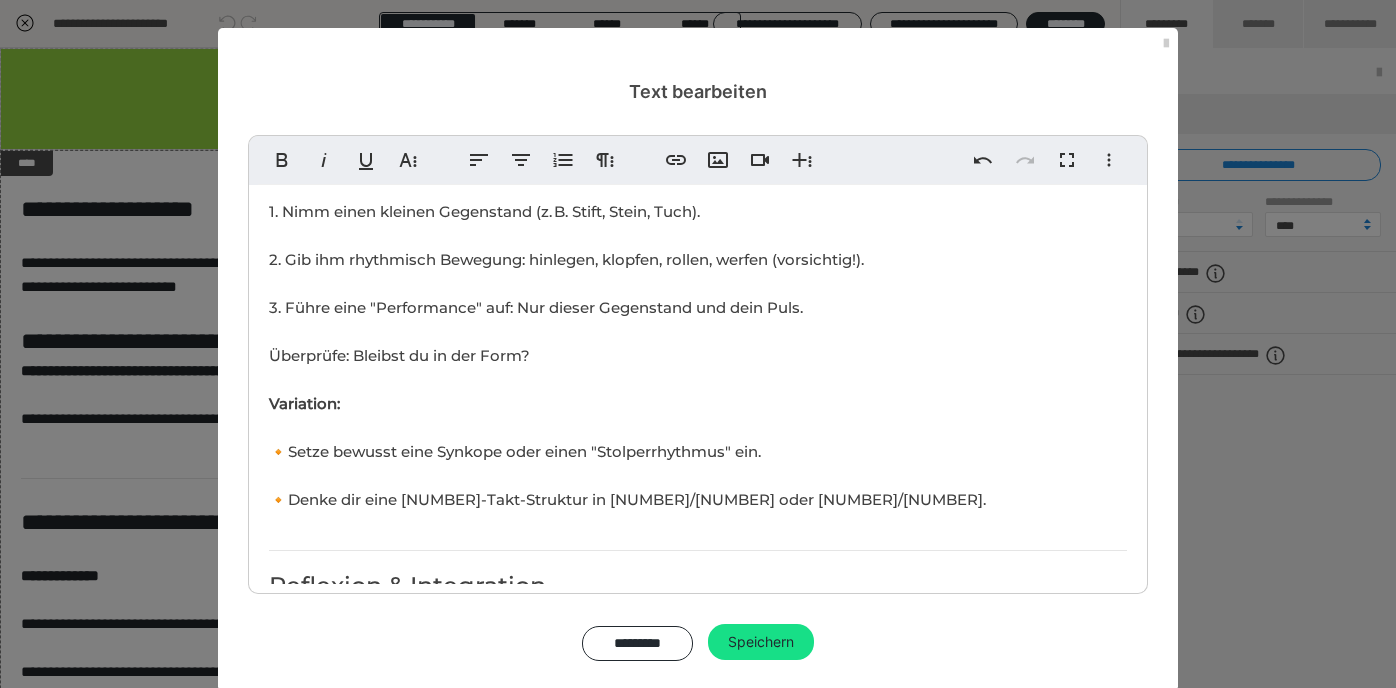 scroll, scrollTop: 471, scrollLeft: 7, axis: both 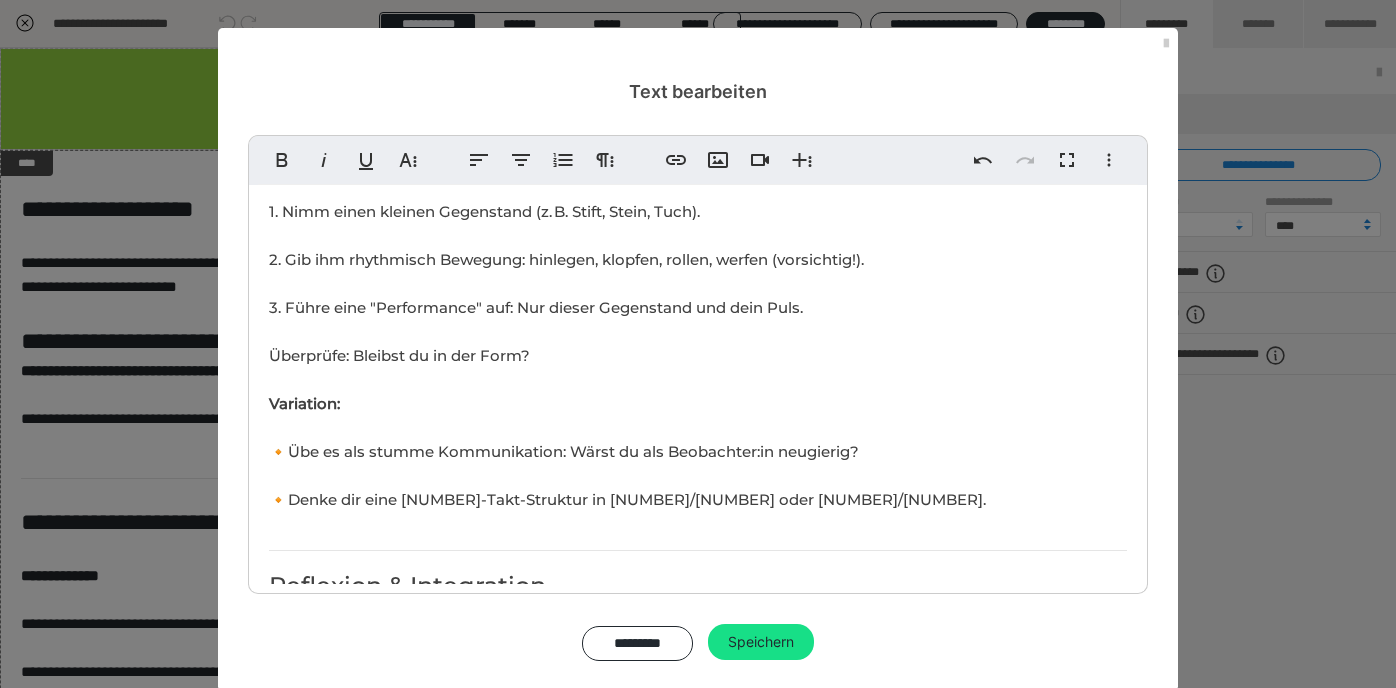 click on "2. Gib ihm rhythmisch Bewegung: hinlegen, klopfen, rollen, werfen (vorsichtig!). 3. Führe eine "Performance" auf: Nur dieser Gegenstand und dein Puls. 4. Überprüfe: Bleibst du in der Form? Variation: 🔸Übe es als stumme Kommunikation: Wärst du als Beobachter:in neugierig?" at bounding box center [566, 355] 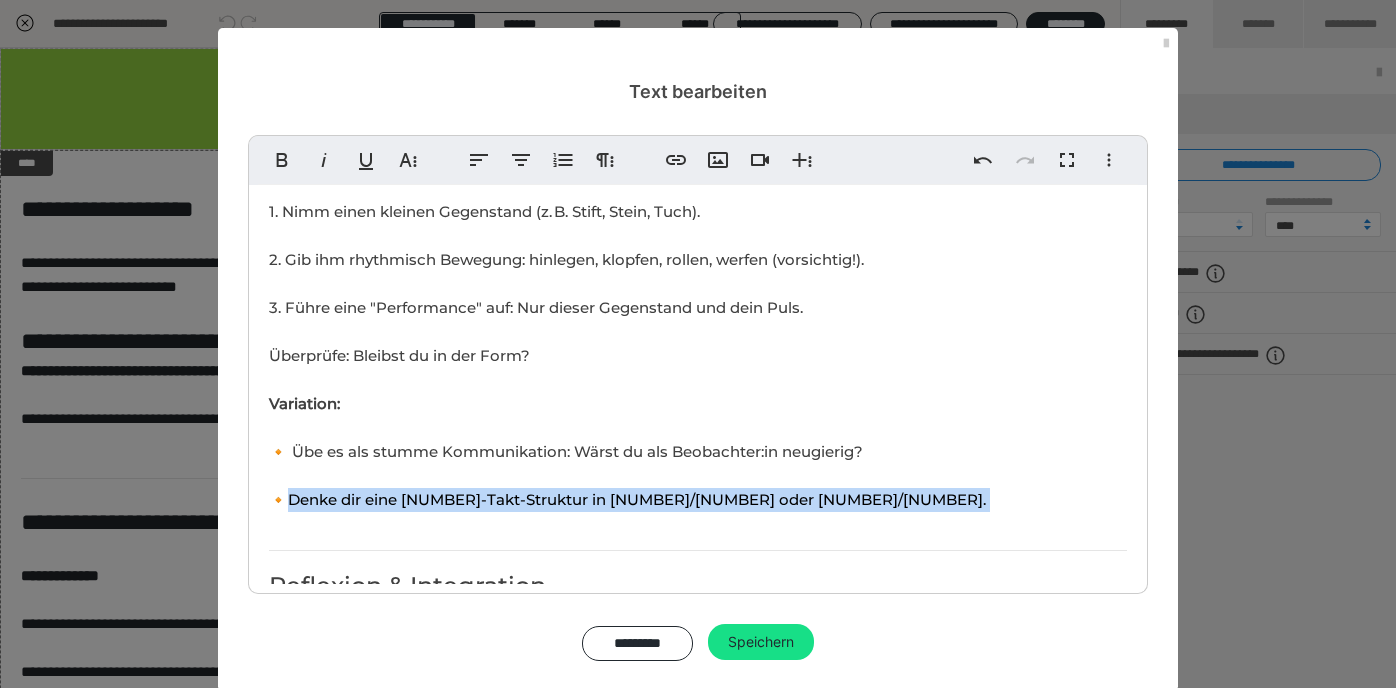 drag, startPoint x: 292, startPoint y: 498, endPoint x: 619, endPoint y: 525, distance: 328.1128 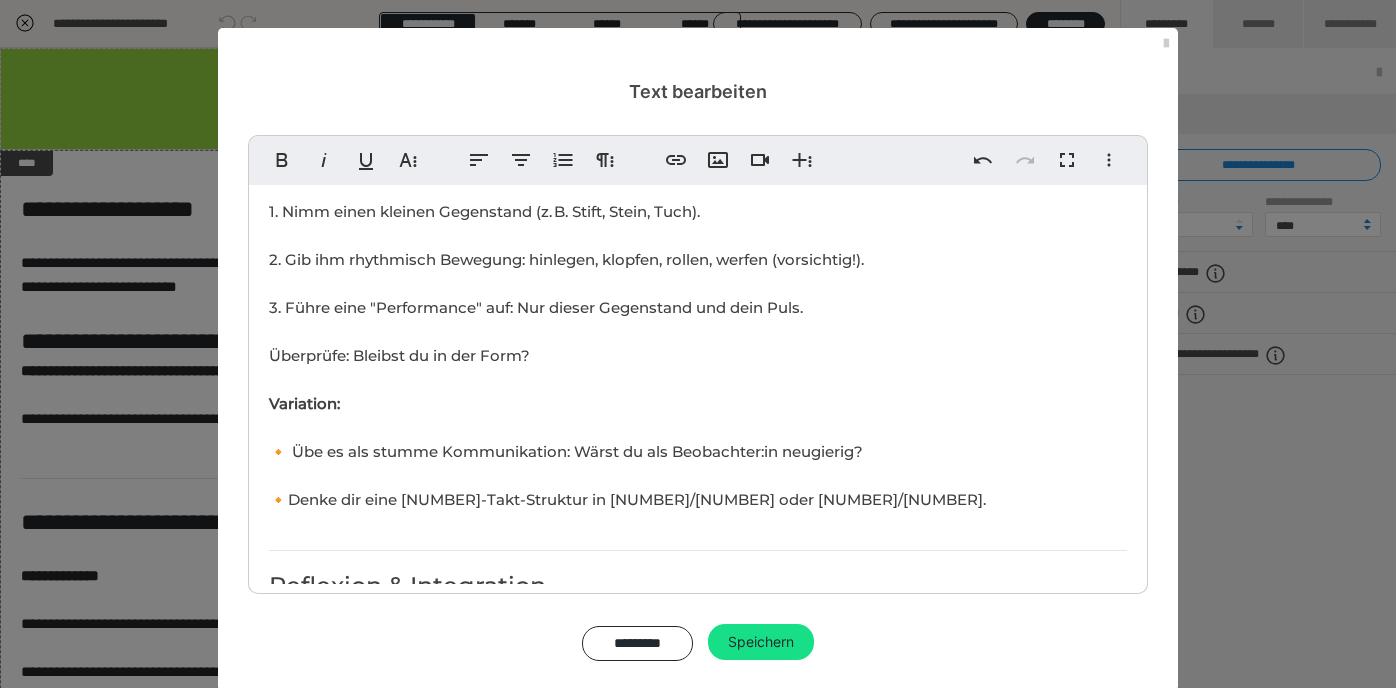 scroll, scrollTop: 623, scrollLeft: 3, axis: both 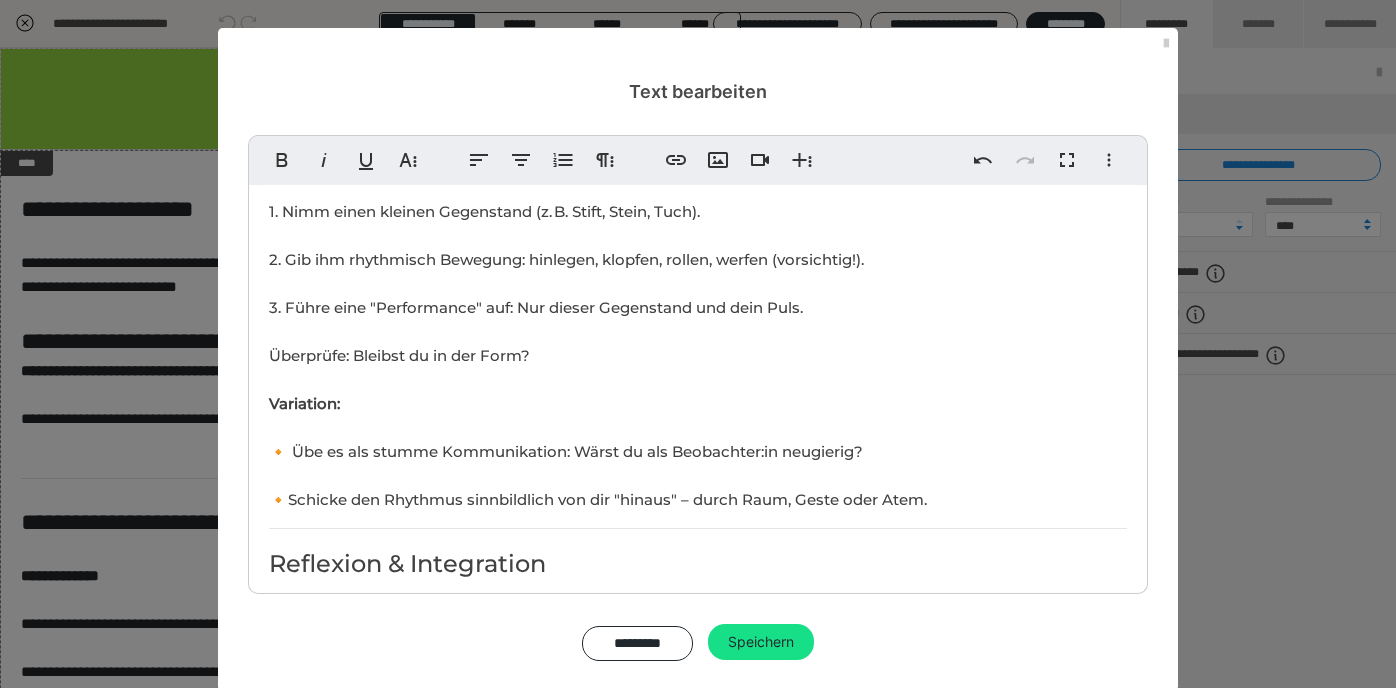 click on "🔸Schicke den Rhythmus sinnbildlich von dir "hinaus" – durch Raum, Geste oder Atem." at bounding box center [598, 499] 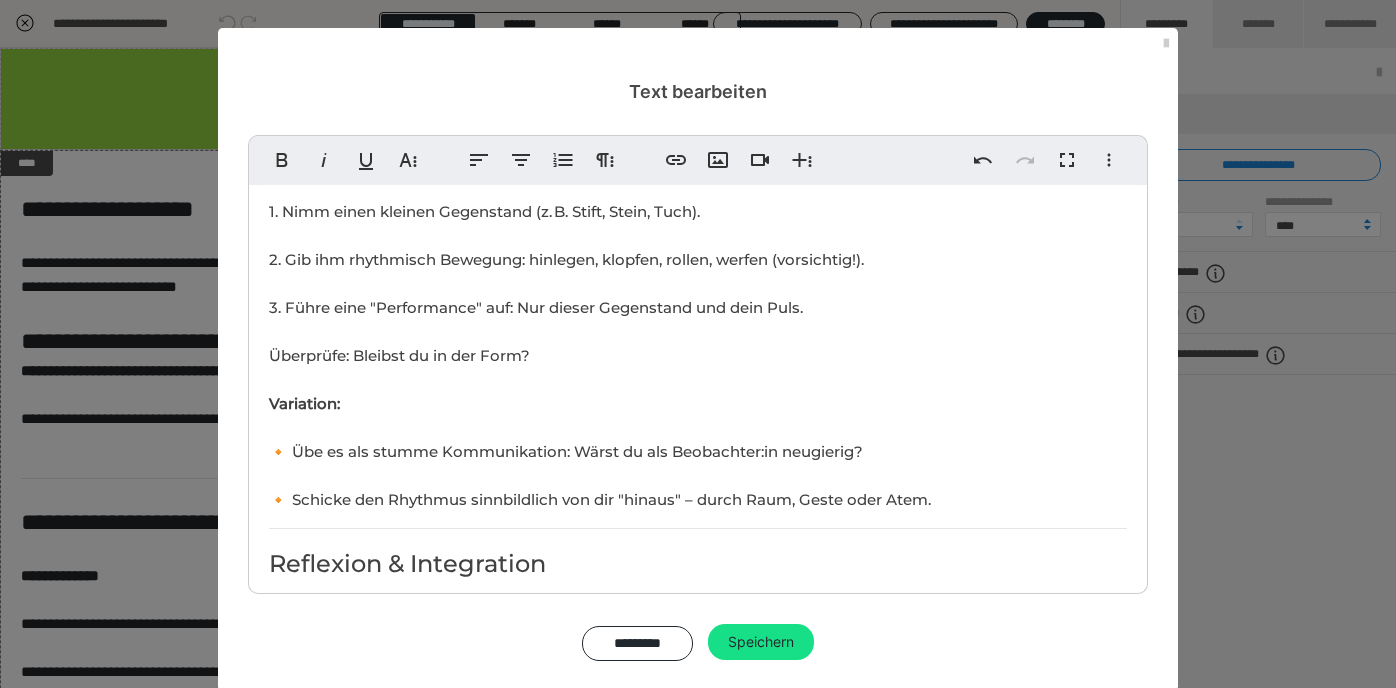 click on "Ziel 🎯der Lektion: Du lernst, wie du deinen inneren Rhythmus nach außen trägst, ohne erklären zu müssen. Diese Lektion zeigt dir, wie du mit klaren, rhythmischen Impulsen andere erreichen kannst – z. B. für Gruppen, Unterricht oder kreative Begegnung. Dauer: ca. [MINUTES] 1. Einstieg: Der geteilte Puls "Was du innerlich klar spürst, kannst du klar weitergeben." Ob im Unterricht, in der Gruppe oder im Alltag: Rhythmus ist eine Sprache, die man nicht erklären muss, wenn man sie verkörpert. In dieser Lektion übst du, deinen Rhythmus sichtbar und spürbar zu machen. 2. Übung: Rhythmus zeigen Vorbereitung: 🔸 Stelle dir einen einfachen Rhythmus vor (z. B. aus Lektion [NUMBER]) 🔸 Kläre deine innere Zählweise (Taktart, Tempo) Anleitung: 1. Wiederhole deinen Rhythmus innerlich mehrmals. 2. Jetzt führe ihn mit Körperbewegungen aus, ohne Ton (z. B. Handzeichen, Armbewegung, Kopf). 3. Stell dir vor, jemand gegenüber soll nur durch Beobachtung verstehen, was du meinst. Tipp: Anleitung: ​ 🔸" at bounding box center (698, 305) 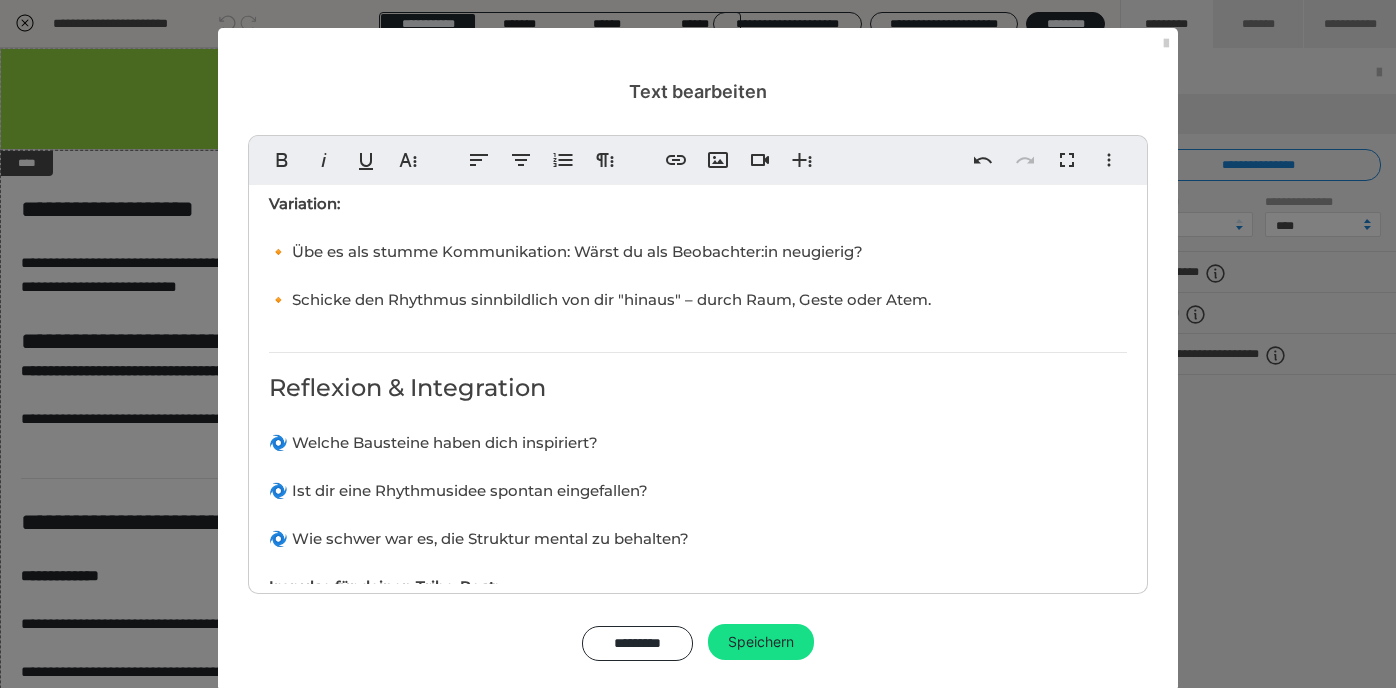 scroll, scrollTop: 1273, scrollLeft: 0, axis: vertical 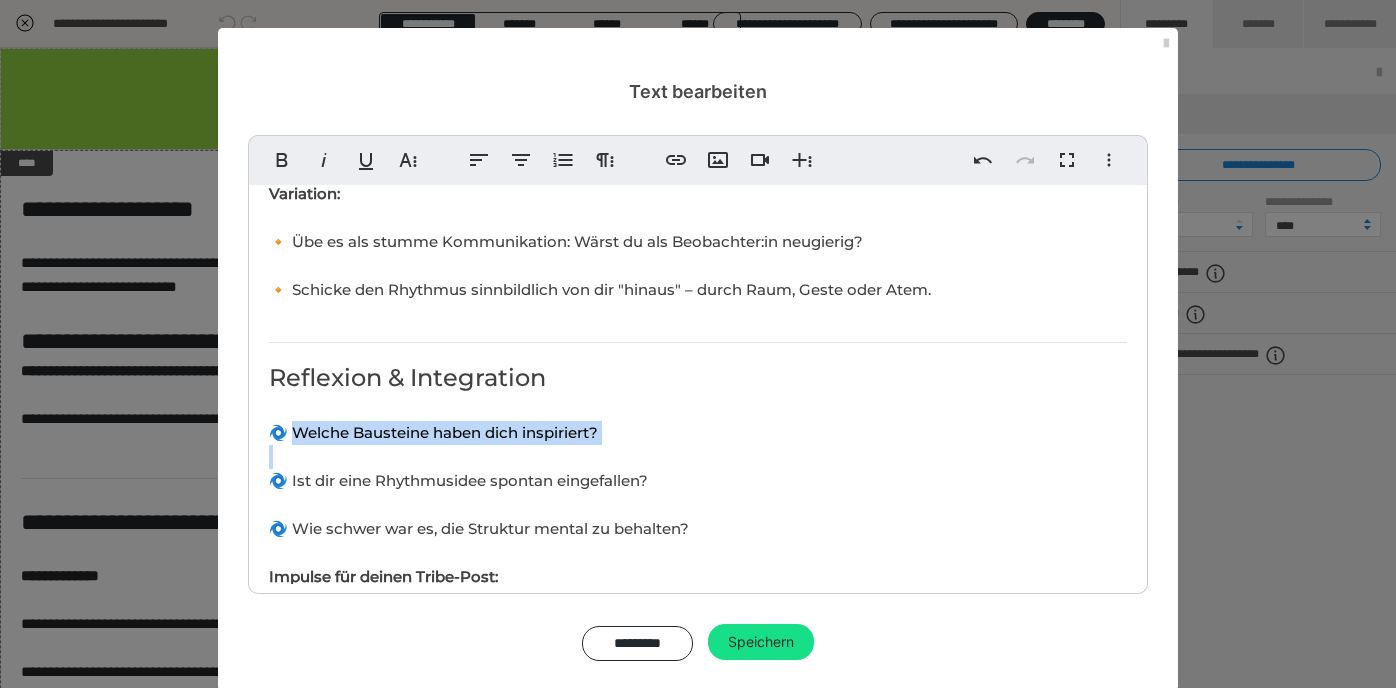 drag, startPoint x: 300, startPoint y: 429, endPoint x: 587, endPoint y: 447, distance: 287.5639 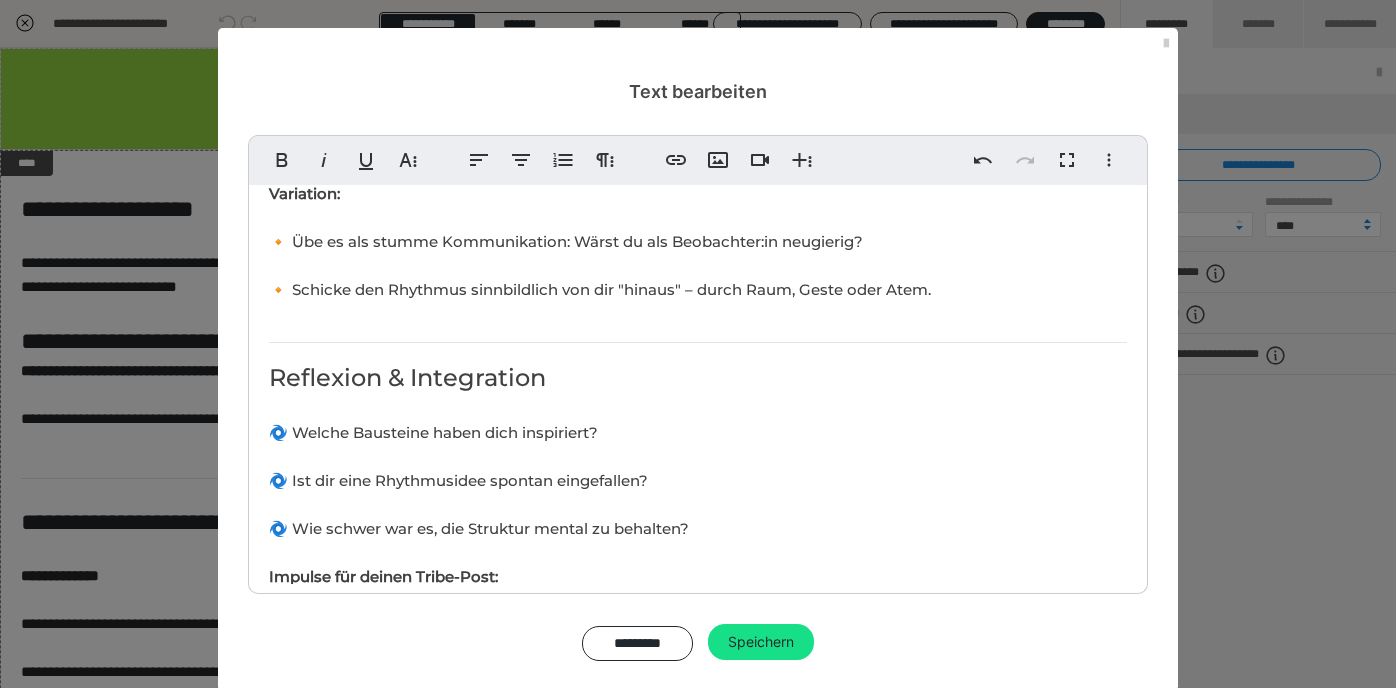scroll, scrollTop: 471, scrollLeft: 7, axis: both 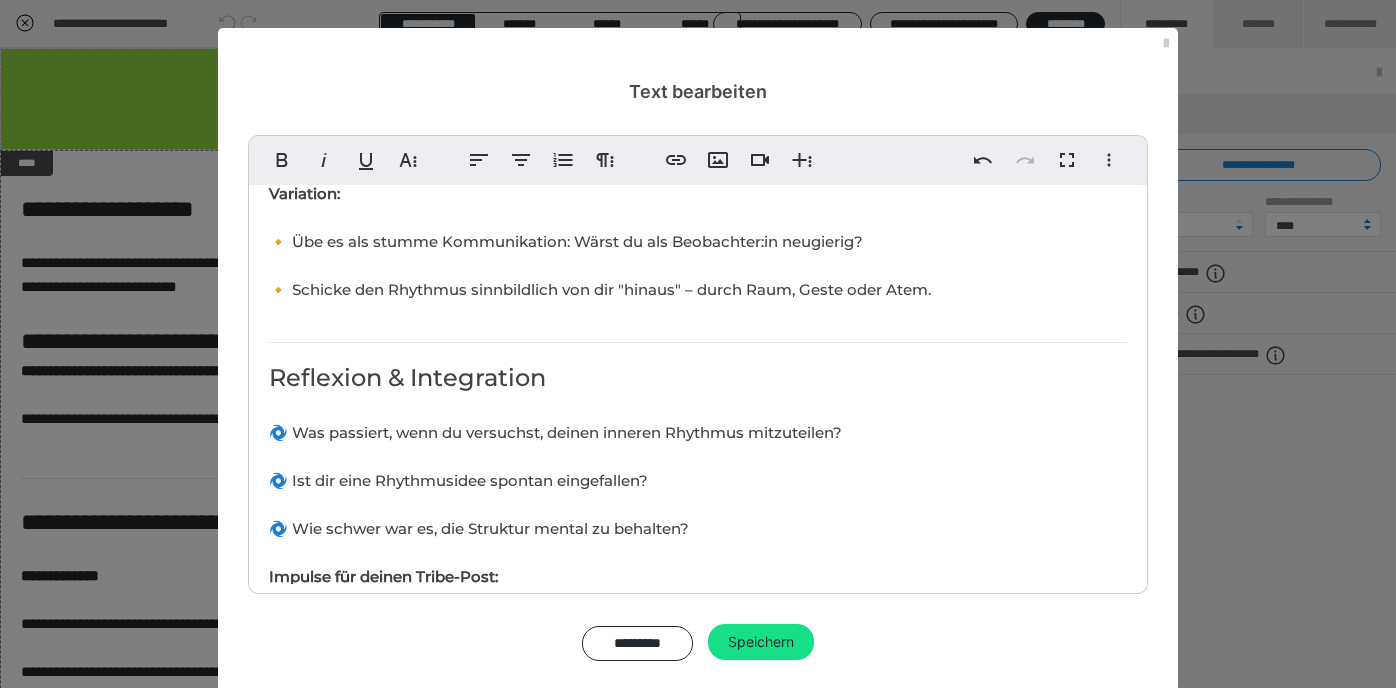 click on "🌀 Ist dir eine Rhythmusidee spontan eingefallen? 🌀 Wie schwer war es, die Struktur mental zu behalten?" at bounding box center [479, 504] 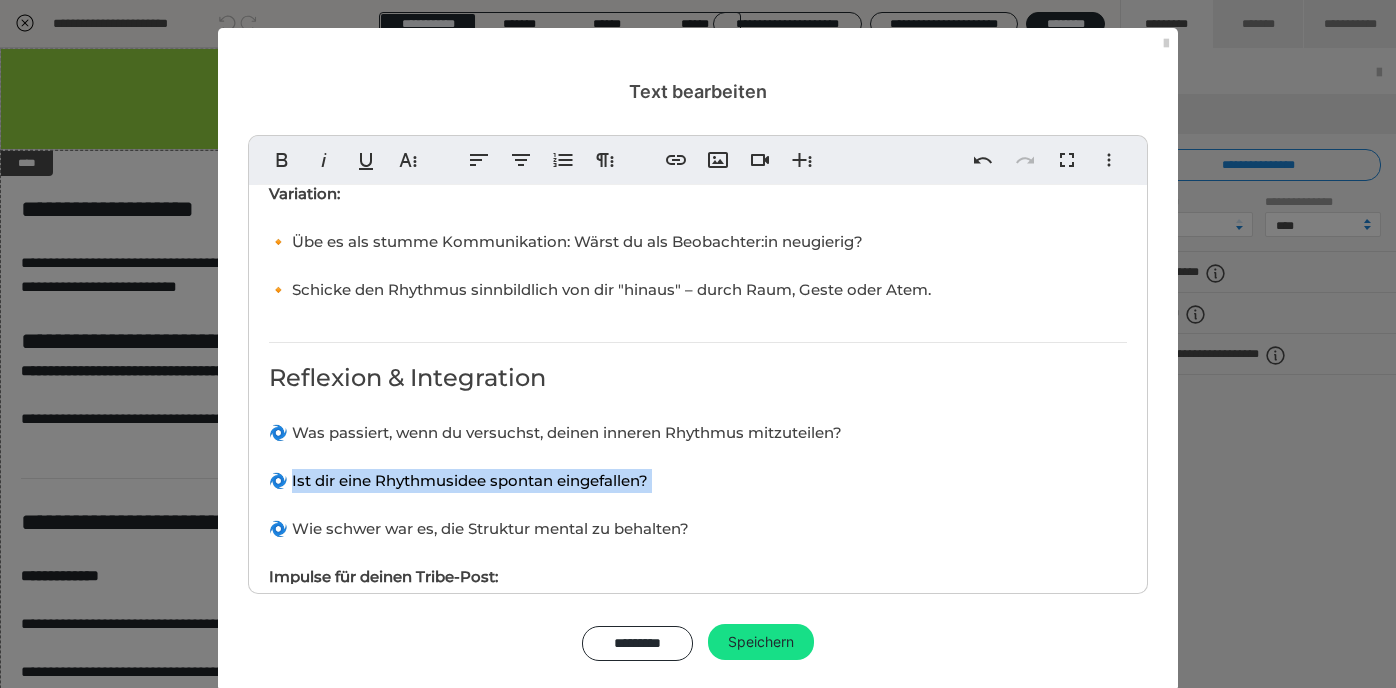 drag, startPoint x: 292, startPoint y: 479, endPoint x: 614, endPoint y: 505, distance: 323.04797 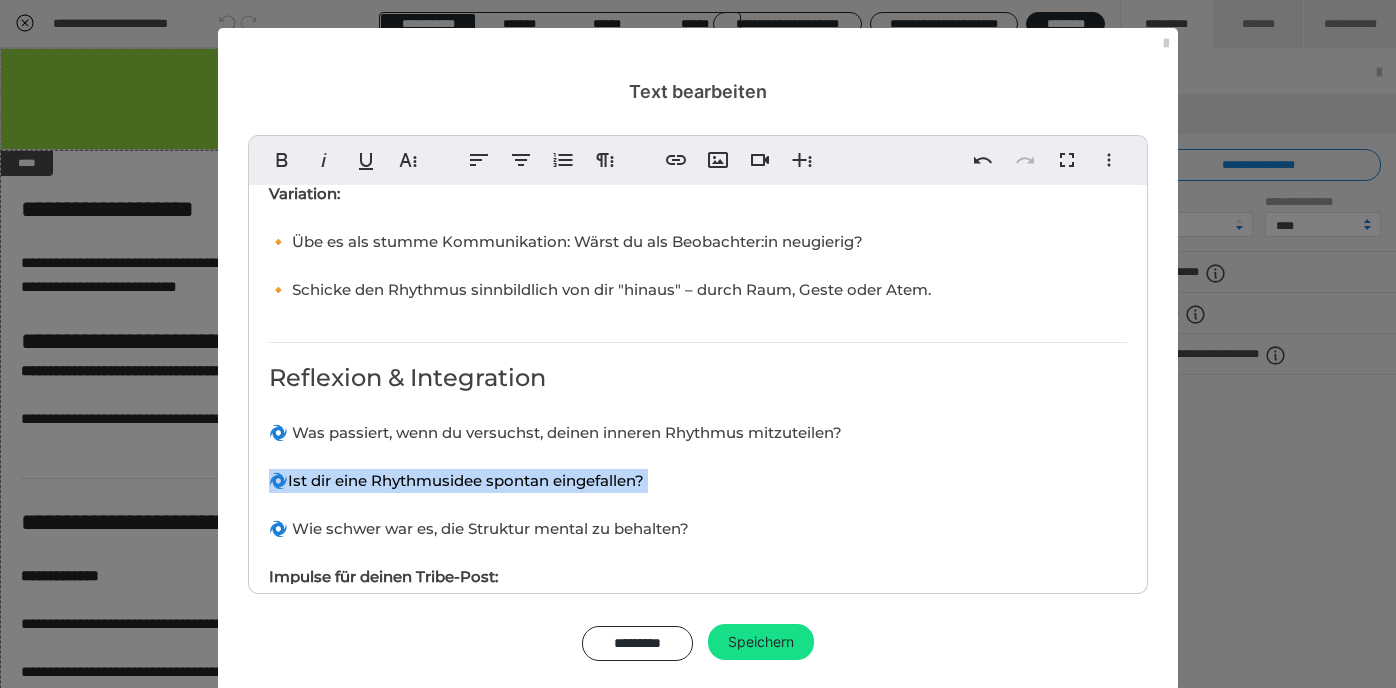 scroll, scrollTop: 0, scrollLeft: 6, axis: horizontal 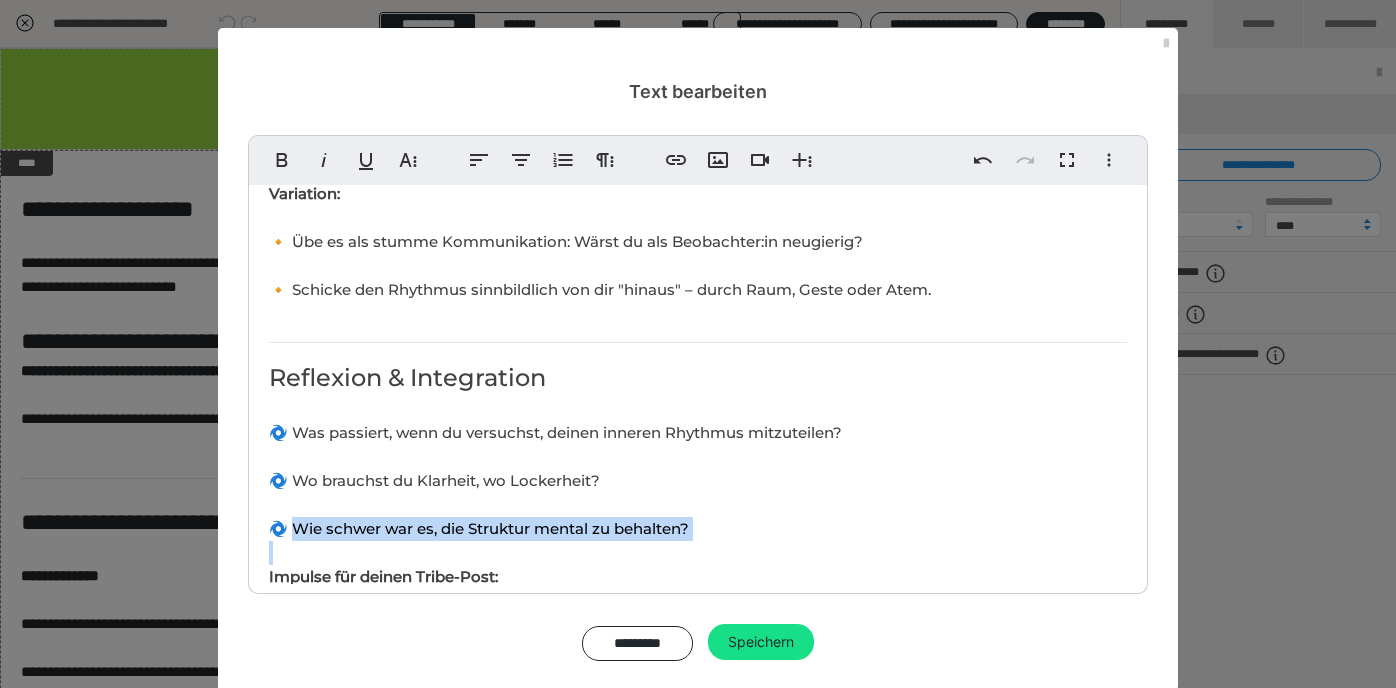 drag, startPoint x: 298, startPoint y: 522, endPoint x: 628, endPoint y: 535, distance: 330.25595 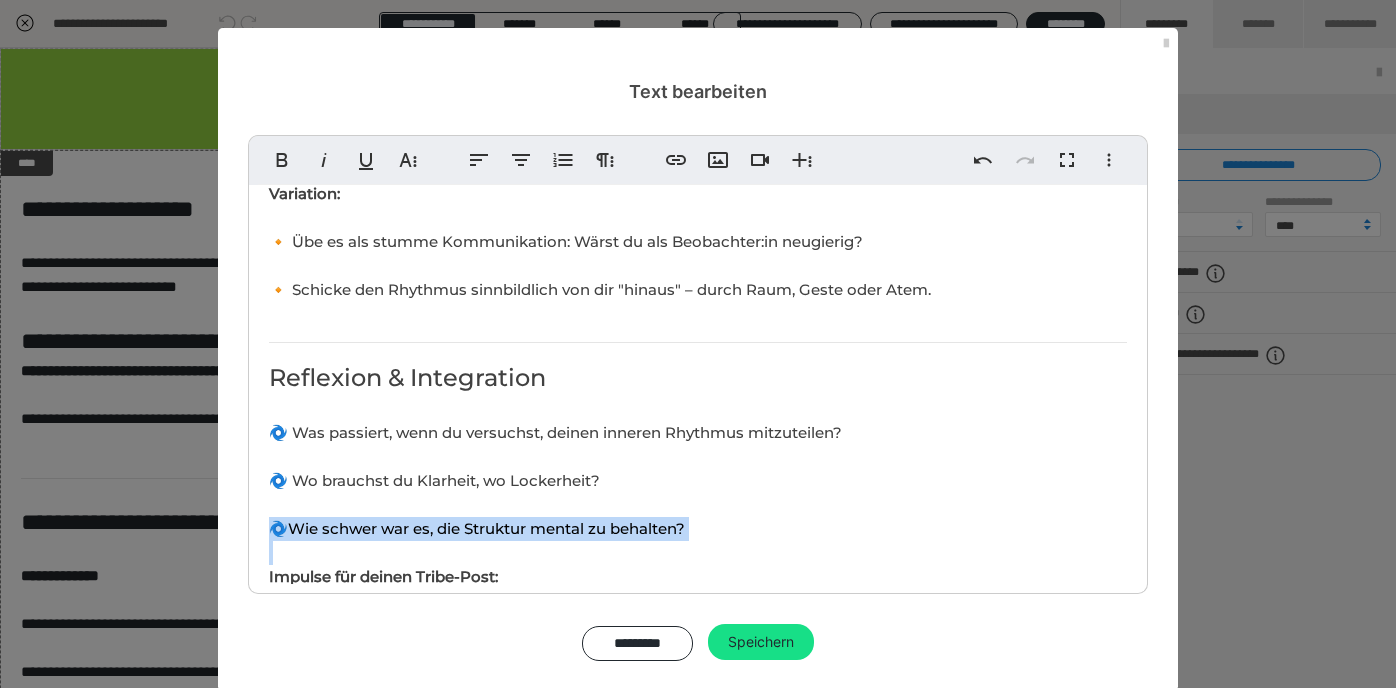 scroll, scrollTop: 319, scrollLeft: 6, axis: both 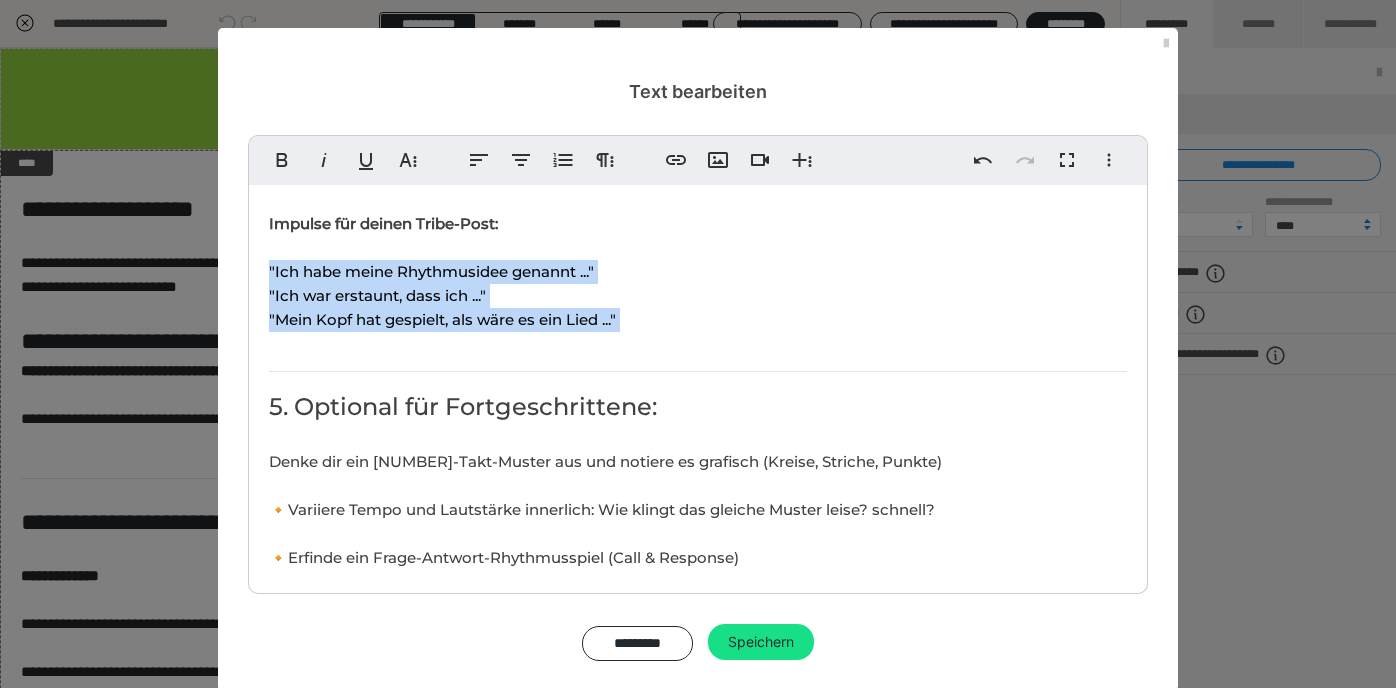 drag, startPoint x: 269, startPoint y: 264, endPoint x: 293, endPoint y: 345, distance: 84.48077 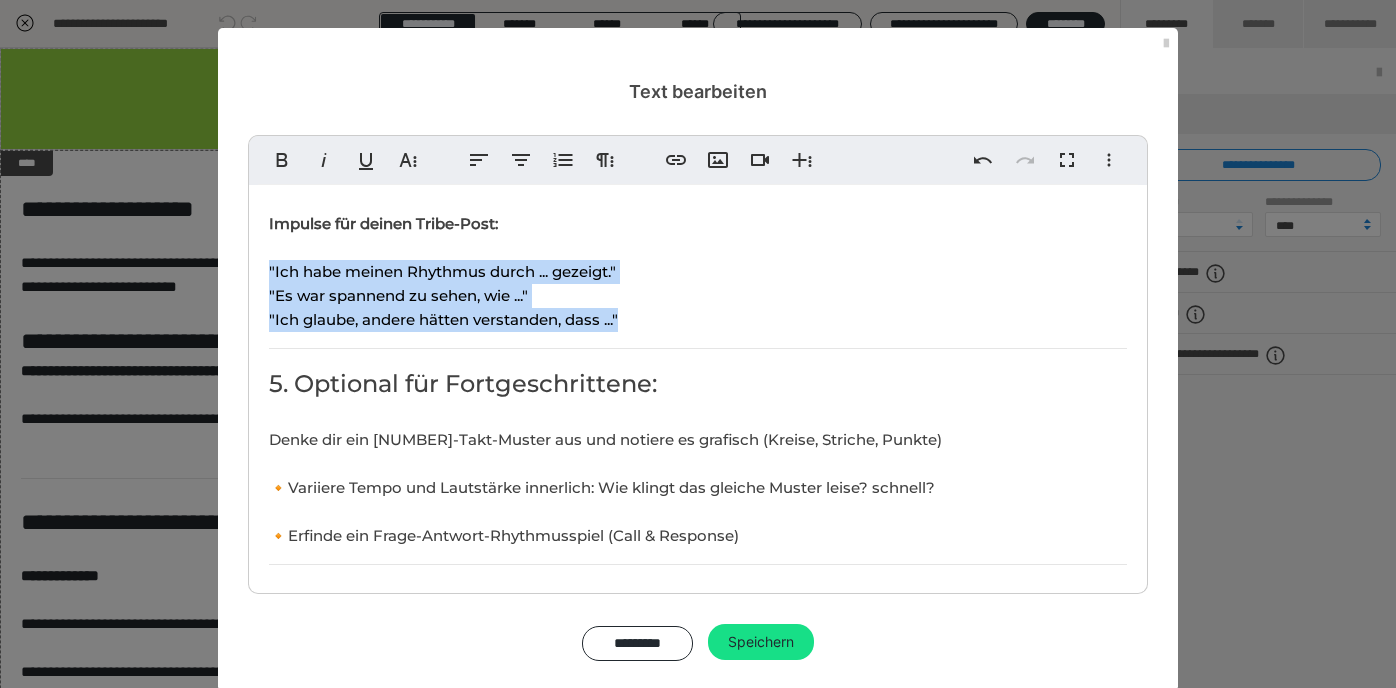 scroll, scrollTop: 1231, scrollLeft: 16, axis: both 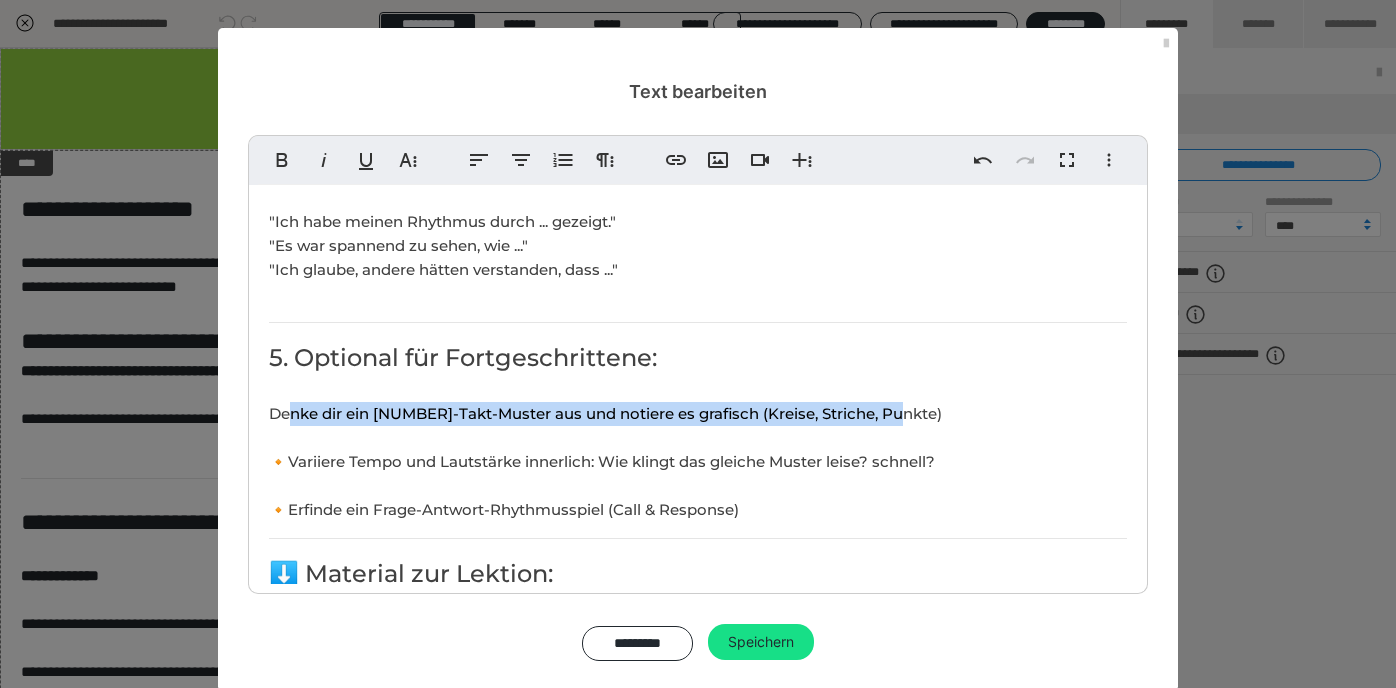 drag, startPoint x: 291, startPoint y: 414, endPoint x: 927, endPoint y: 397, distance: 636.2272 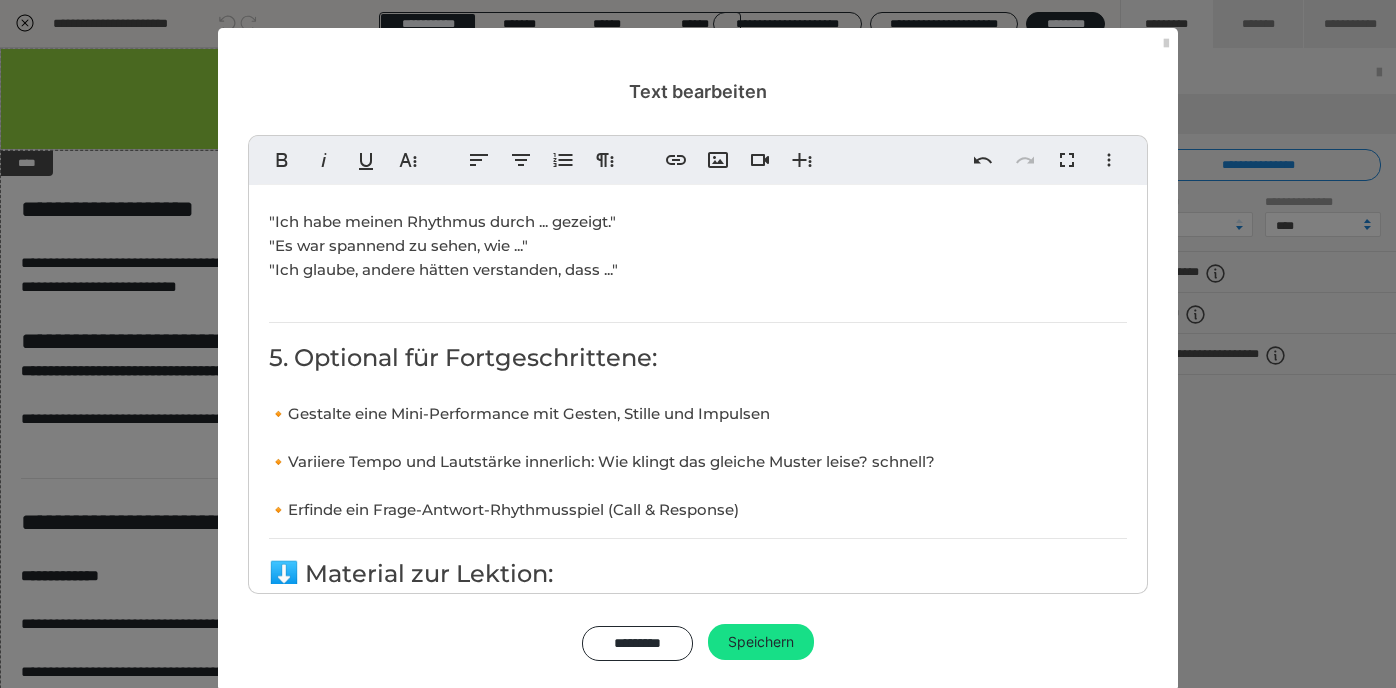 scroll, scrollTop: 357, scrollLeft: 8, axis: both 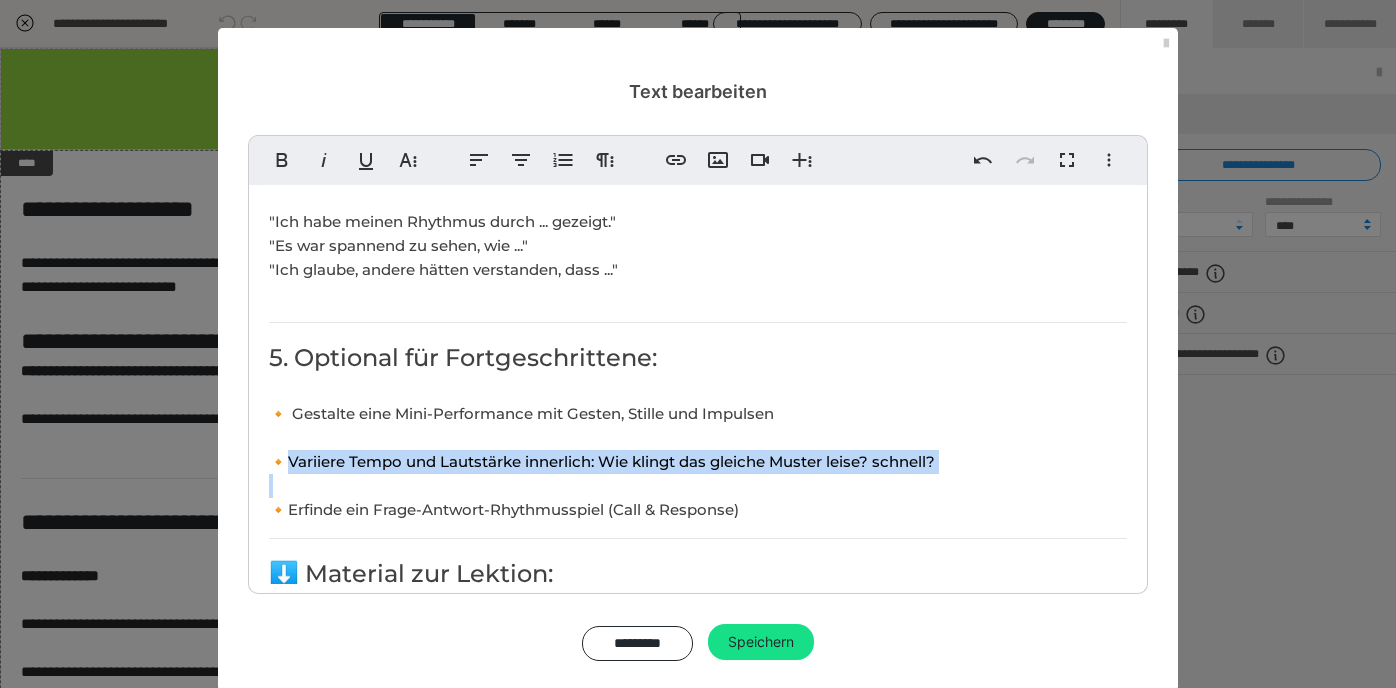 drag, startPoint x: 292, startPoint y: 461, endPoint x: 951, endPoint y: 475, distance: 659.1487 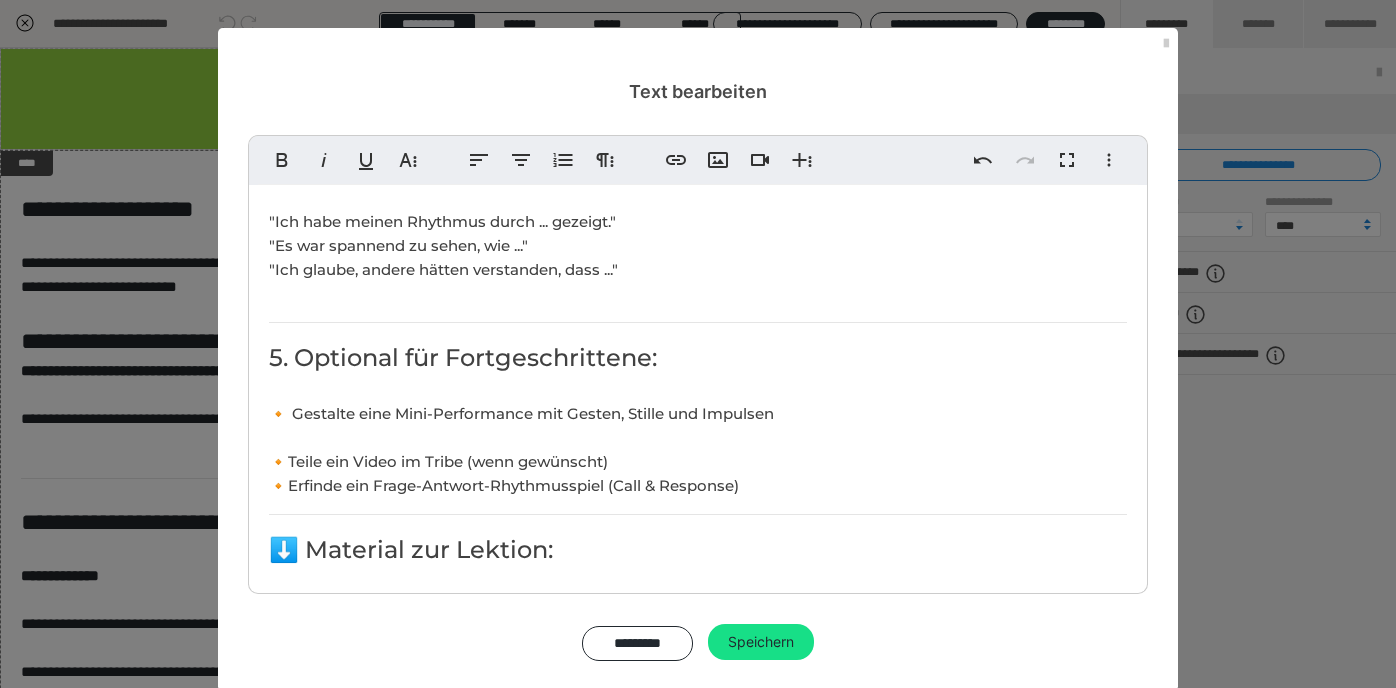 scroll, scrollTop: 0, scrollLeft: 5, axis: horizontal 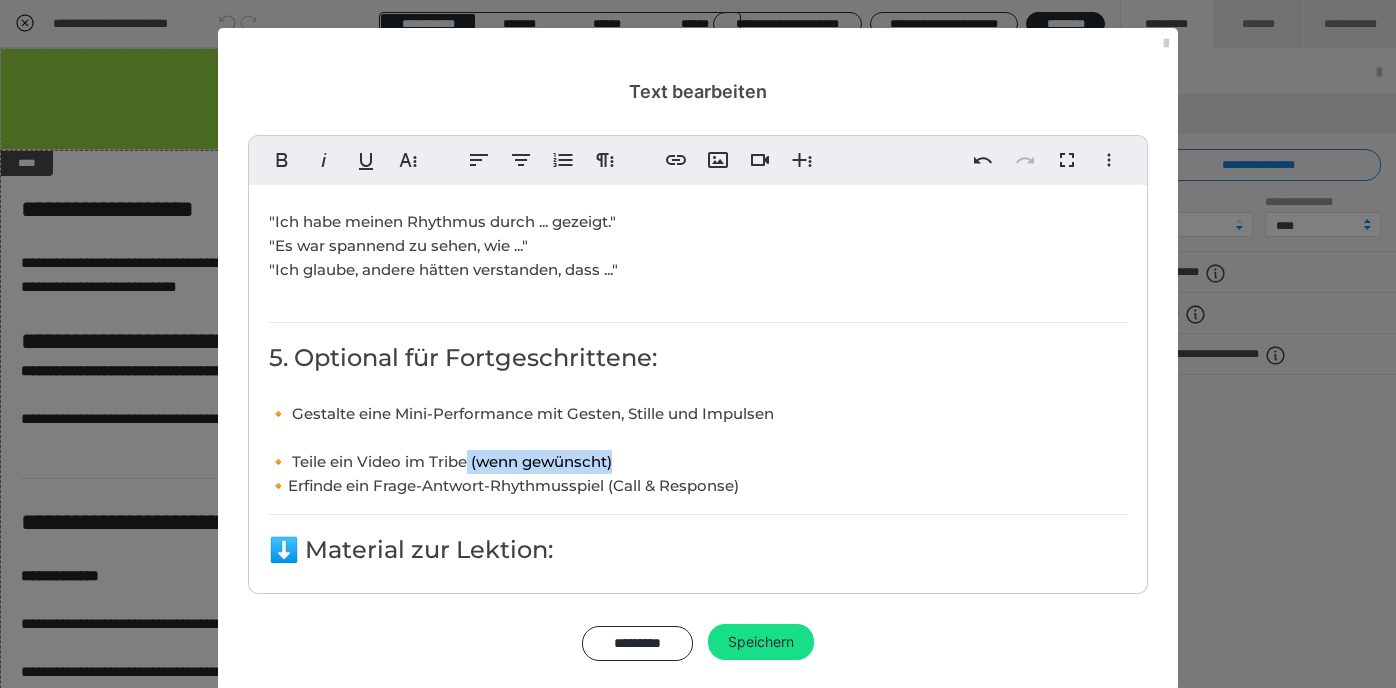 drag, startPoint x: 639, startPoint y: 451, endPoint x: 471, endPoint y: 460, distance: 168.2409 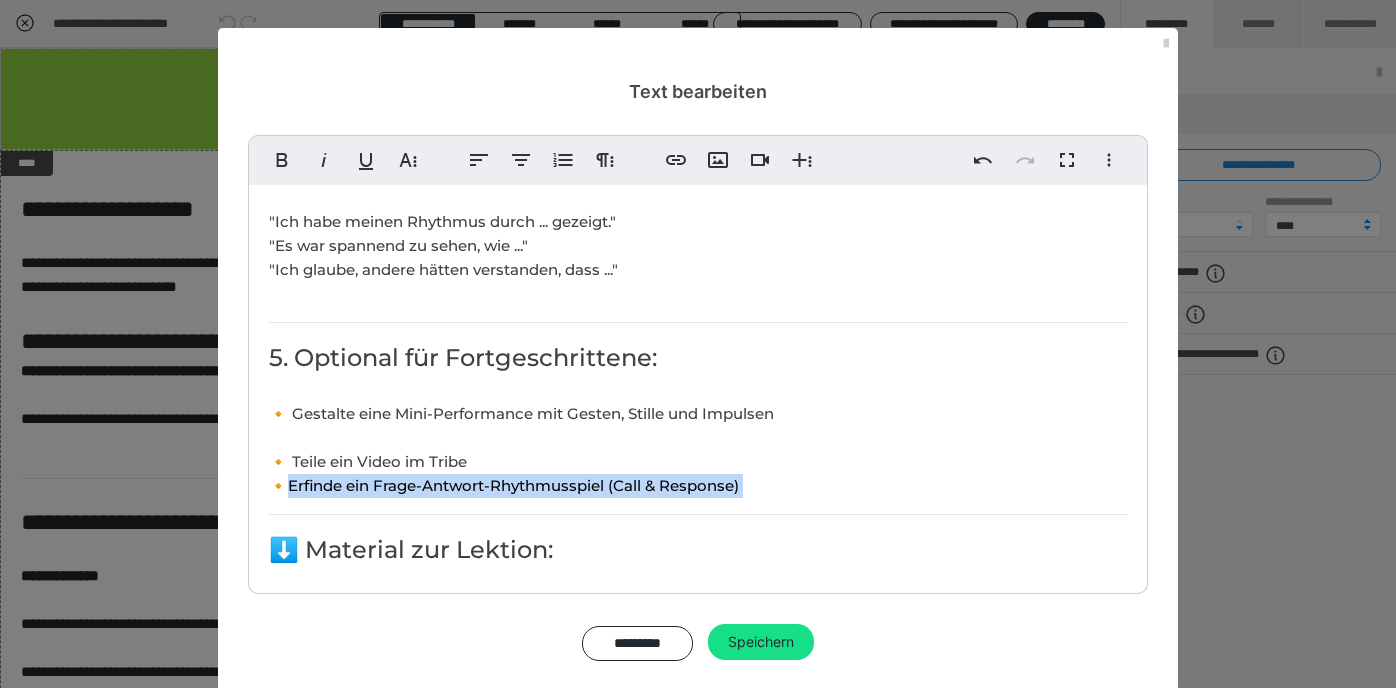 drag, startPoint x: 290, startPoint y: 480, endPoint x: 723, endPoint y: 511, distance: 434.10828 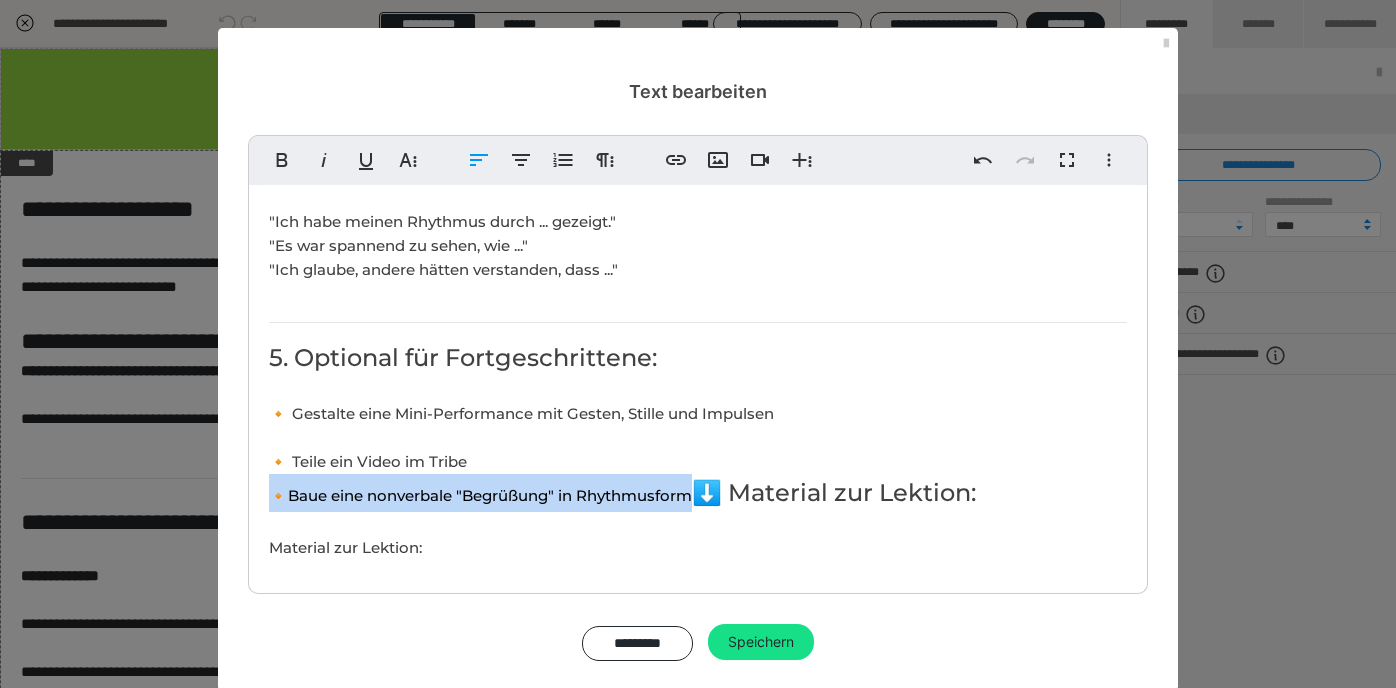scroll, scrollTop: 129, scrollLeft: 11, axis: both 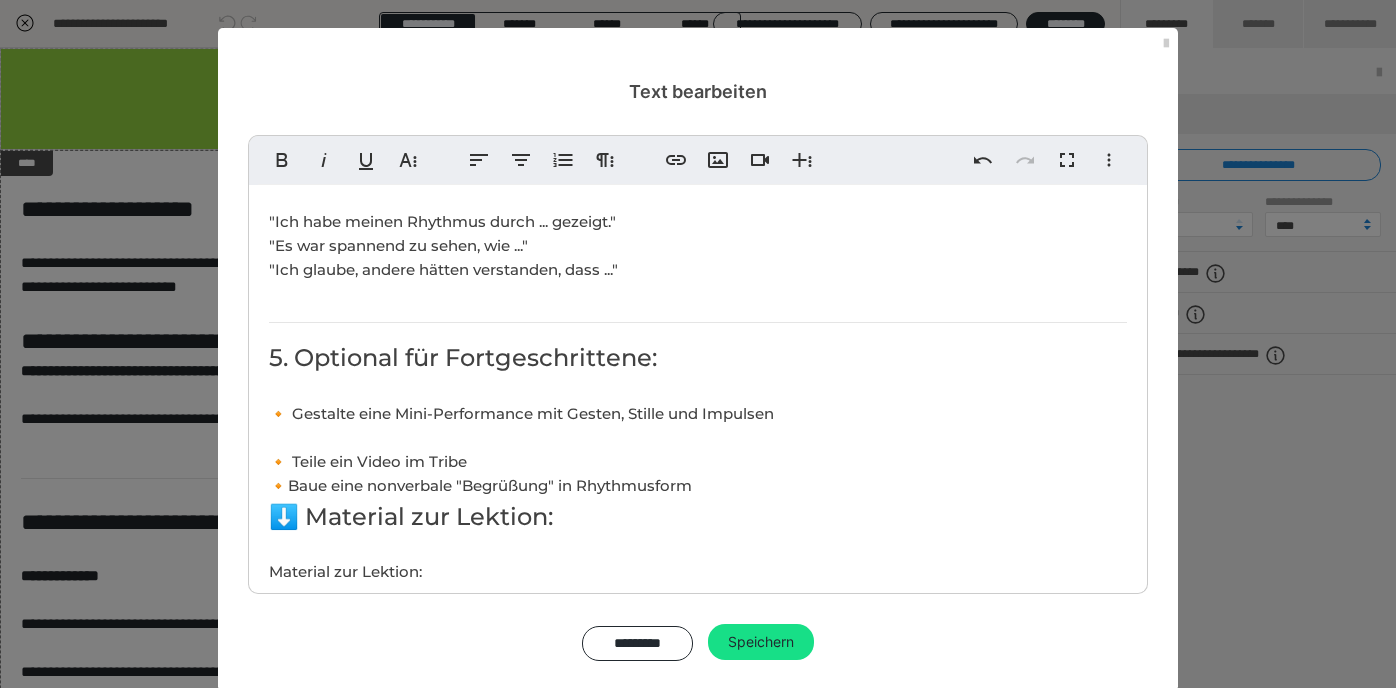 click on "Ziel 🎯der Lektion: Du lernst, wie du deinen inneren Rhythmus nach außen trägst, ohne erklären zu müssen. Diese Lektion zeigt dir, wie du mit klaren, rhythmischen Impulsen andere erreichen kannst – z. B. für Gruppen, Unterricht oder kreative Begegnung. Dauer: ca. 15 Minuten 1. Einstieg: Der geteilte Puls "Was du innerlich klar spürst, kannst du klar weitergeben." Ob im Unterricht, in der Gruppe oder im Alltag: Rhythmus ist eine Sprache, die man nicht erklären muss, wenn man sie verkörpert. In dieser Lektion übst du,  deinen Puls sichtbar und spürbar zu machen. 2. Übung: Rhythmus zeigen Vorbereitung: 🔸 Stelle dir einen einfachen Rhythmus vor (z. B. aus Lektion 5) 🔸 Kläre deine innere Zählweise (Taktart, Tempo) Anleitung: 1. Wiederhole deinen Rhythmus innerlich mehrmals. 2. Jetzt führe ihn mit Körperbewegungen aus, ohne Ton (z. B. Handzeichen, Armbewegung, Kopf). 3. Stell dir vor, jemand gegenüber soll nur durch Beobachtung verstehen, was du meinst. Tipp:  Anleitung: ​ ​ ​" at bounding box center (698, -324) 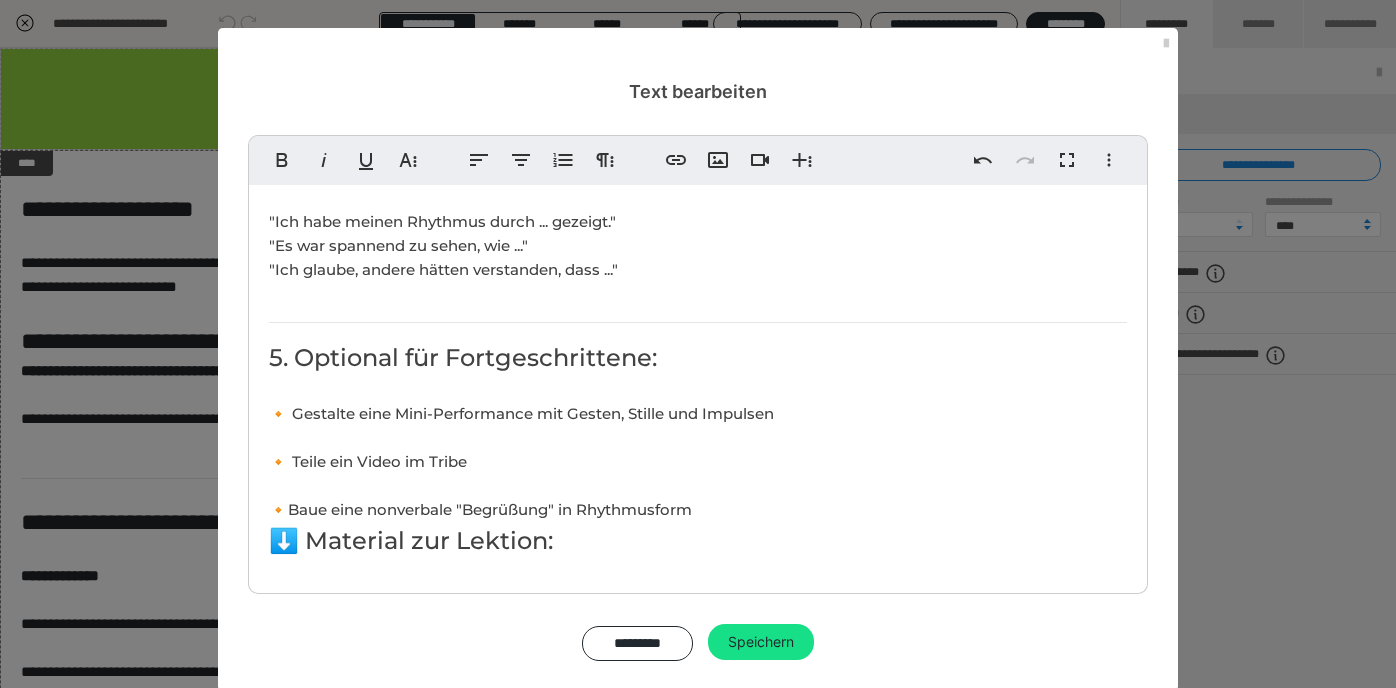 click on "Ziel 🎯der Lektion: Du lernst, wie du deinen inneren Rhythmus nach außen trägst, ohne erklären zu müssen. Diese Lektion zeigt dir, wie du mit klaren, rhythmischen Impulsen andere erreichen kannst – z. B. für Gruppen, Unterricht oder kreative Begegnung. Dauer: ca. 15 Minuten 1. Einstieg: Der geteilte Puls "Was du innerlich klar spürst, kannst du klar weitergeben." Ob im Unterricht, in der Gruppe oder im Alltag: Rhythmus ist eine Sprache, die man nicht erklären muss, wenn man sie verkörpert. In dieser Lektion übst du,  deinen Puls sichtbar und spürbar zu machen. 2. Übung: Rhythmus zeigen Vorbereitung: 🔸 Stelle dir einen einfachen Rhythmus vor (z. B. aus Lektion 5) 🔸 Kläre deine innere Zählweise (Taktart, Tempo) Anleitung: 1. Wiederhole deinen Rhythmus innerlich mehrmals. 2. Jetzt führe ihn mit Körperbewegungen aus, ohne Ton (z. B. Handzeichen, Armbewegung, Kopf). 3. Stell dir vor, jemand gegenüber soll nur durch Beobachtung verstehen, was du meinst. Tipp:  Anleitung: ​ ​ ​" at bounding box center (698, -312) 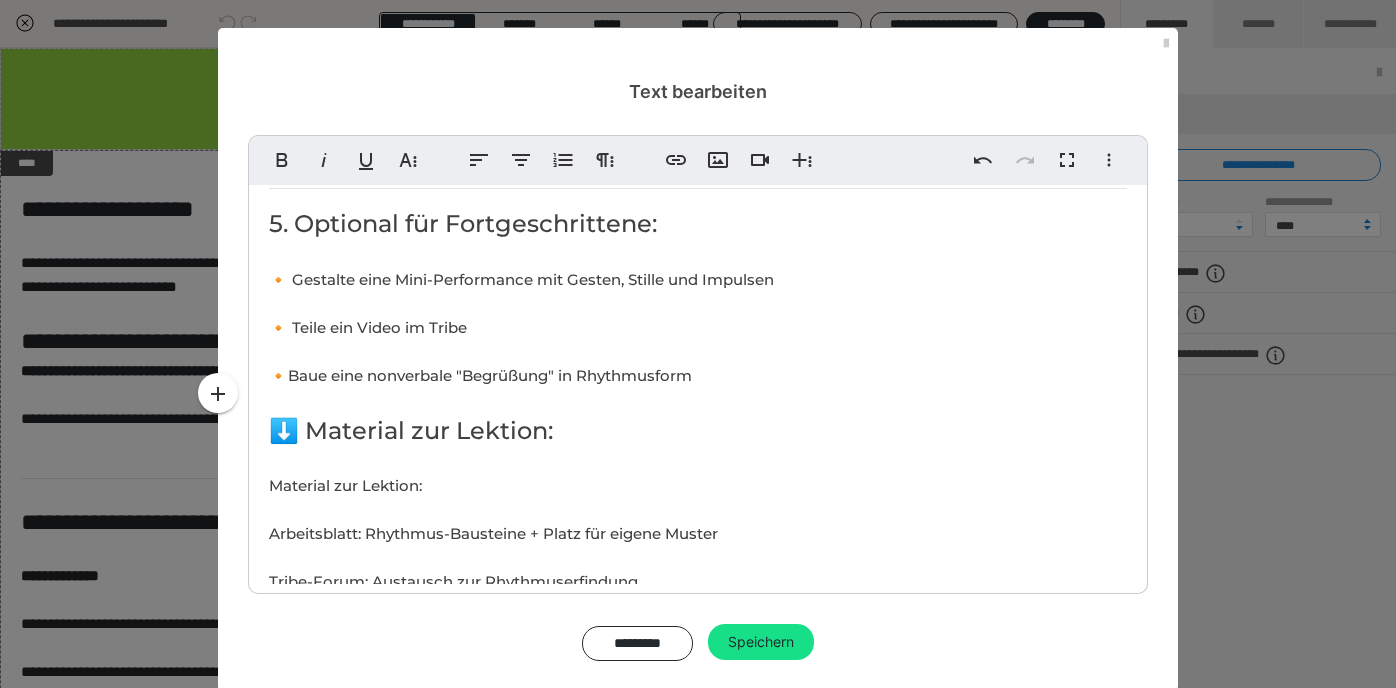 scroll, scrollTop: 1806, scrollLeft: 0, axis: vertical 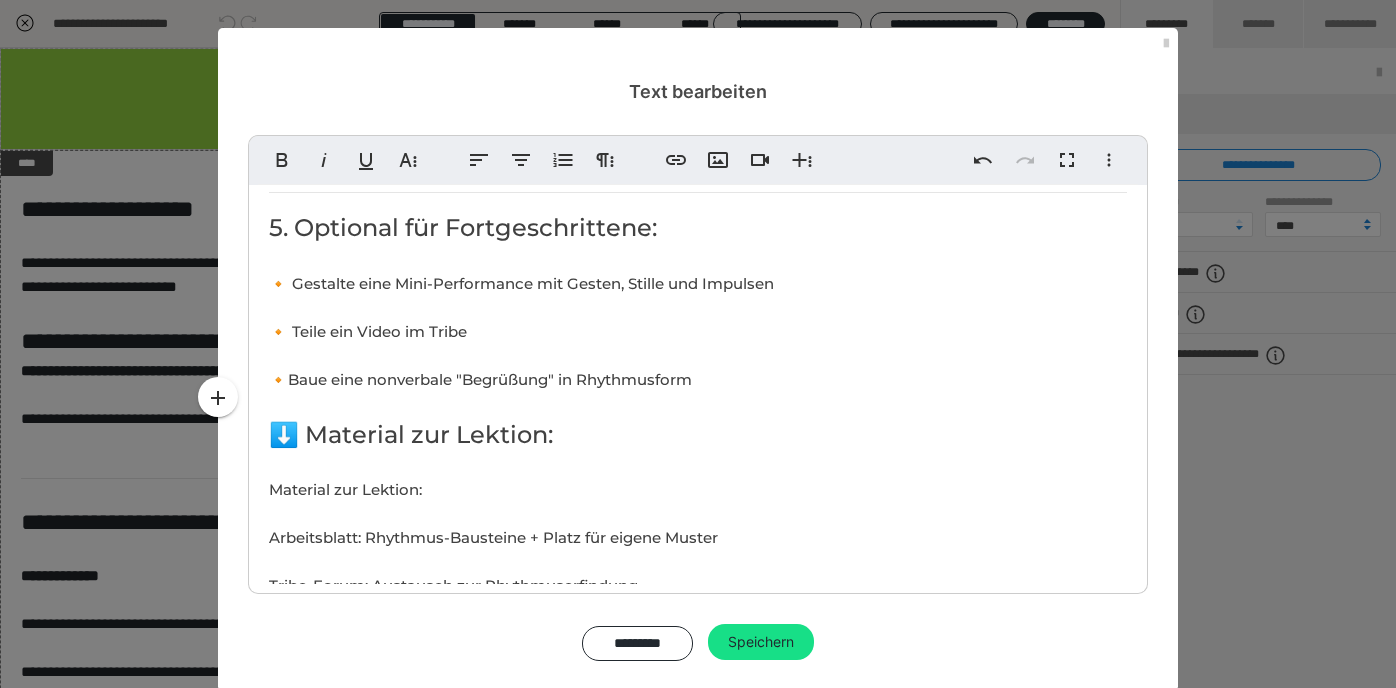 click on "Ziel 🎯der Lektion: Du lernst, wie du deinen inneren Rhythmus nach außen trägst, ohne erklären zu müssen. Diese Lektion zeigt dir, wie du mit klaren, rhythmischen Impulsen andere erreichen kannst – z. B. für Gruppen, Unterricht oder kreative Begegnung. Dauer: ca. 15 Minuten 1. Einstieg: Der geteilte Puls "Was du innerlich klar spürst, kannst du klar weitergeben." Ob im Unterricht, in der Gruppe oder im Alltag: Rhythmus ist eine Sprache, die man nicht erklären muss, wenn man sie verkörpert. In dieser Lektion übst du,  deinen Puls sichtbar und spürbar zu machen. 2. Übung: Rhythmus zeigen Vorbereitung: 🔸 Stelle dir einen einfachen Rhythmus vor (z. B. aus Lektion 5) 🔸 Kläre deine innere Zählweise (Taktart, Tempo) Anleitung: 1. Wiederhole deinen Rhythmus innerlich mehrmals. 2. Jetzt führe ihn mit Körperbewegungen aus, ohne Ton (z. B. Handzeichen, Armbewegung, Kopf). 3. Stell dir vor, jemand gegenüber soll nur durch Beobachtung verstehen, was du meinst. Tipp:  Anleitung: ​ ​ ​" at bounding box center (698, -430) 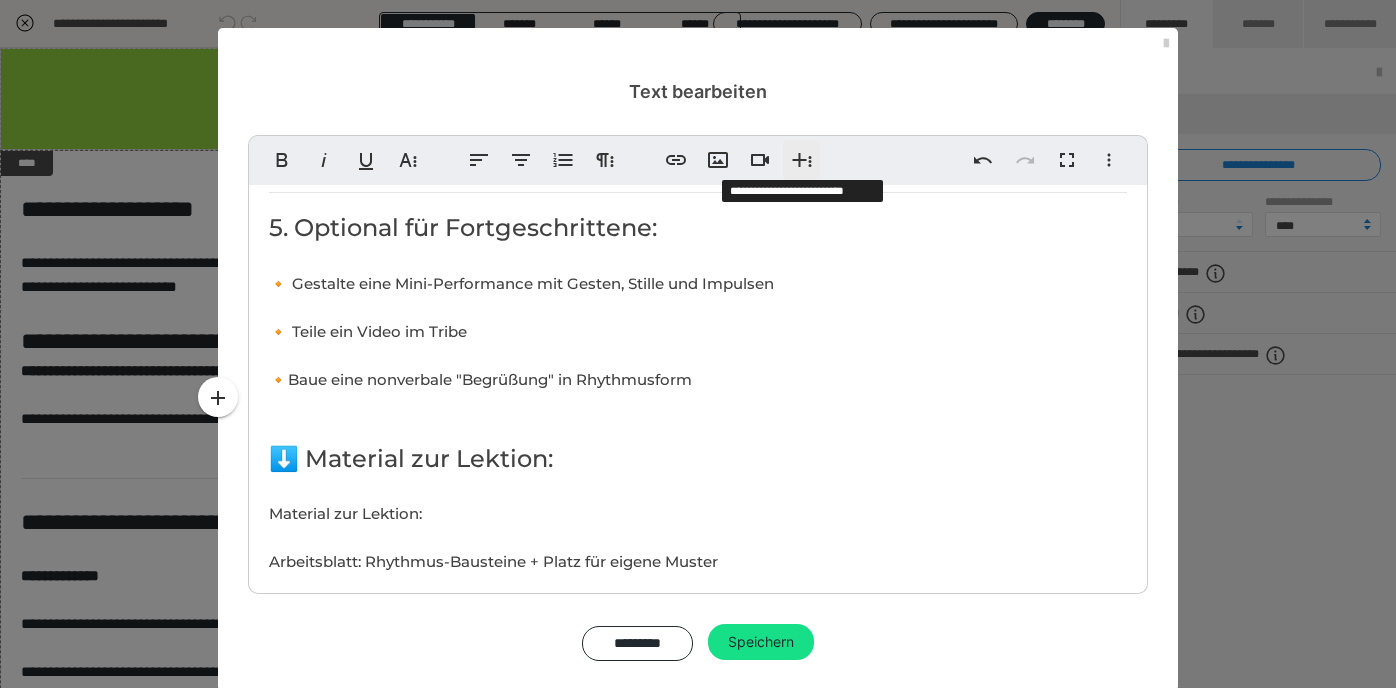 click 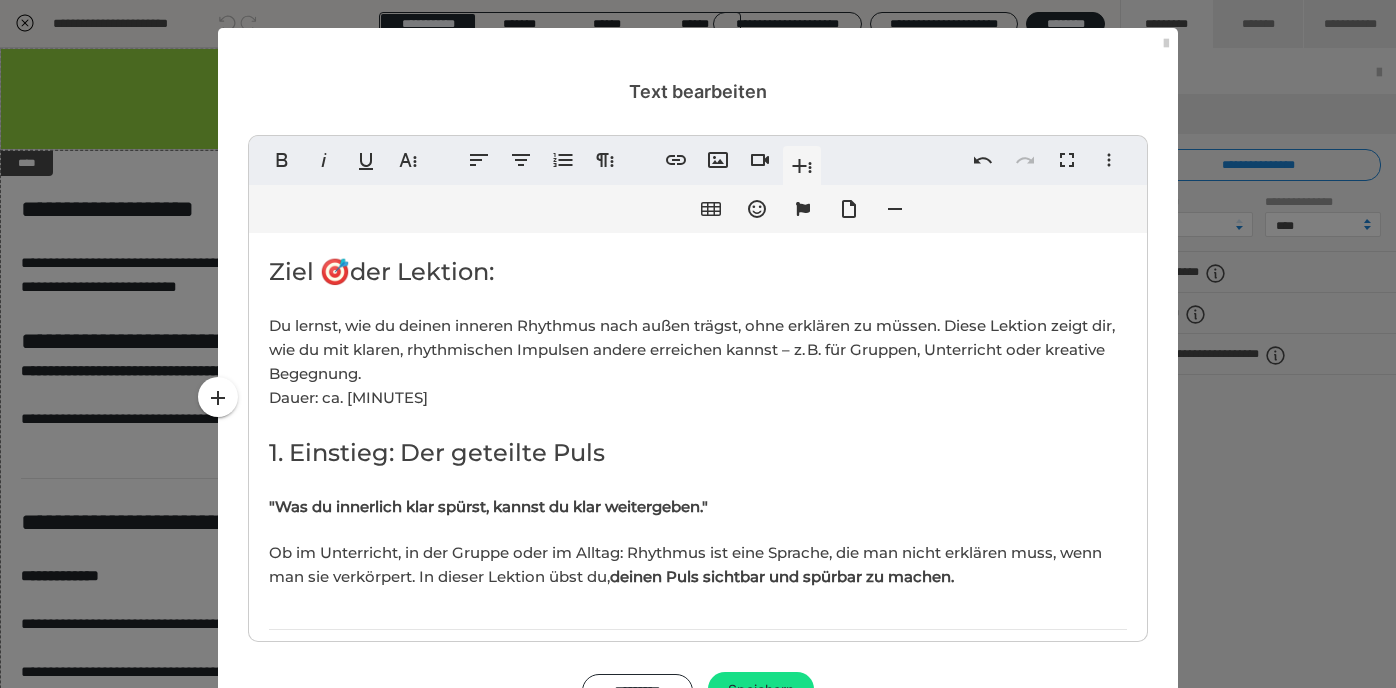 scroll, scrollTop: 1806, scrollLeft: 0, axis: vertical 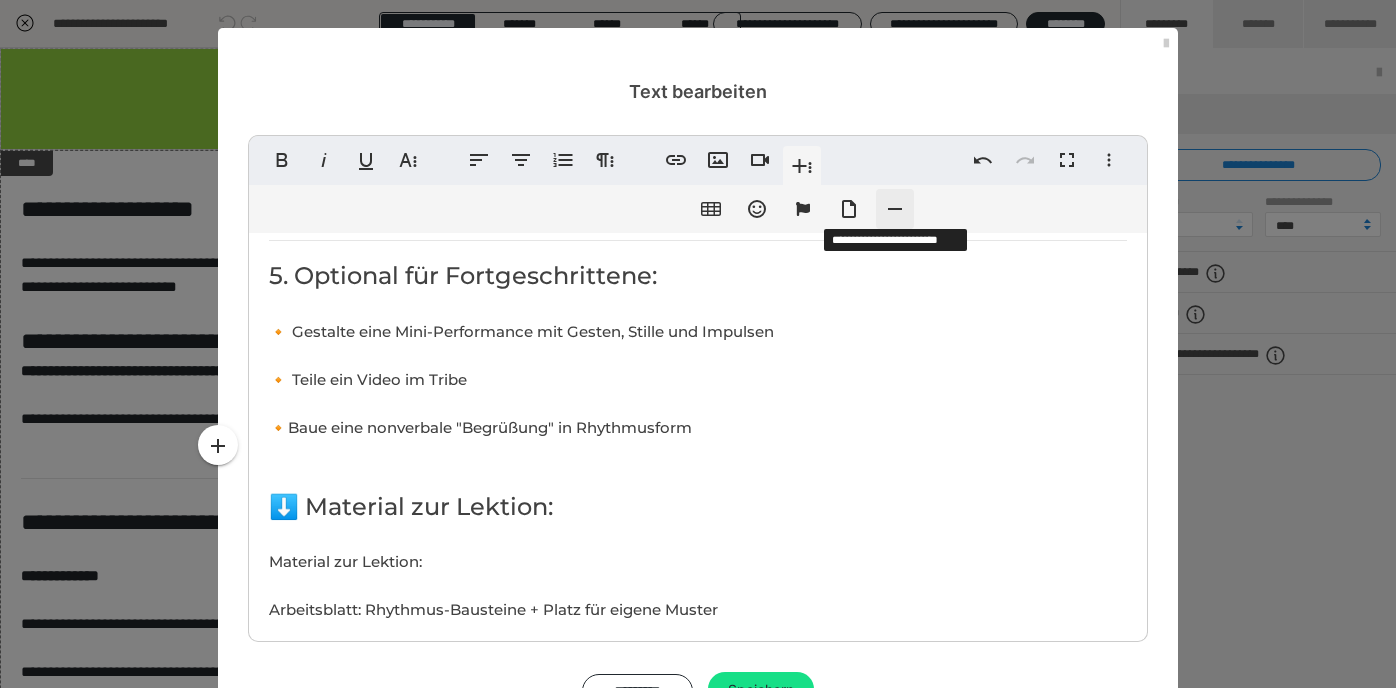 click 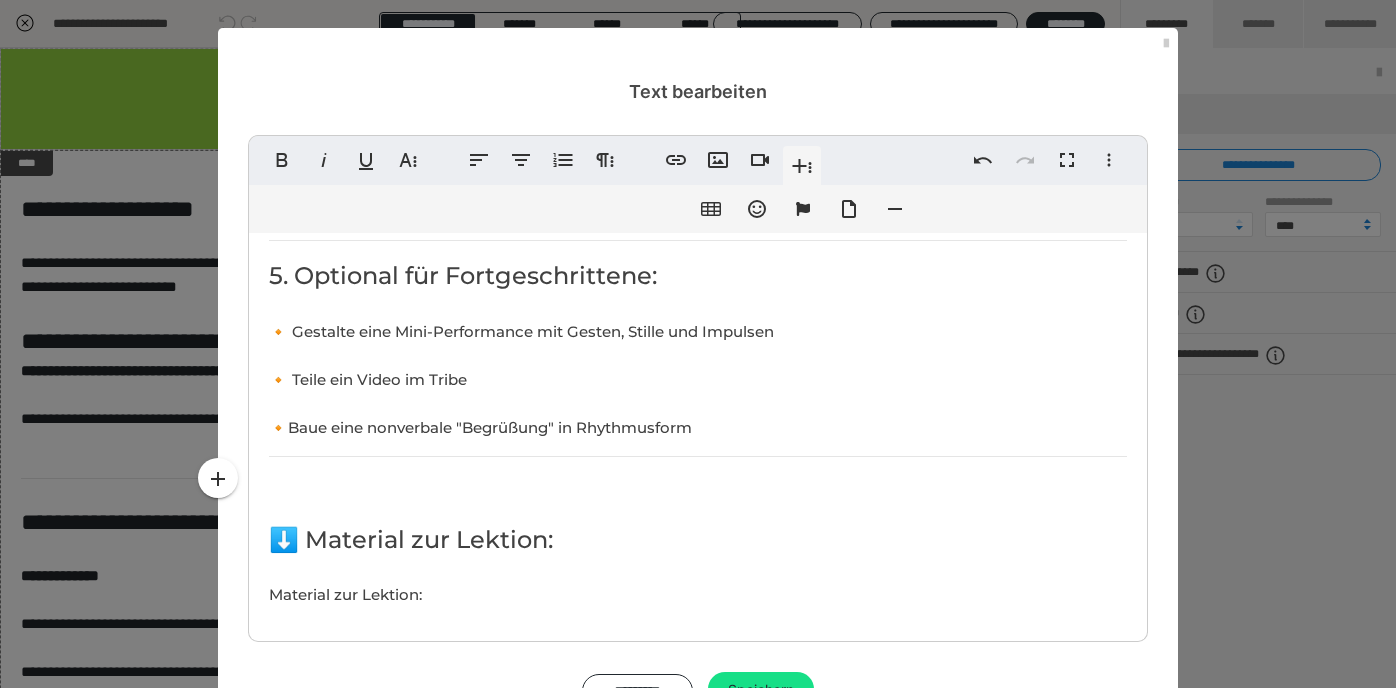 click on "Ziel 🎯der Lektion: Du lernst, wie du deinen inneren Rhythmus nach außen trägst, ohne erklären zu müssen. Diese Lektion zeigt dir, wie du mit klaren, rhythmischen Impulsen andere erreichen kannst – z. B. für Gruppen, Unterricht oder kreative Begegnung. Dauer: ca. 15 Minuten 1. Einstieg: Der geteilte Puls "Was du innerlich klar spürst, kannst du klar weitergeben." Ob im Unterricht, in der Gruppe oder im Alltag: Rhythmus ist eine Sprache, die man nicht erklären muss, wenn man sie verkörpert. In dieser Lektion übst du,  deinen Puls sichtbar und spürbar zu machen. 2. Übung: Rhythmus zeigen Vorbereitung: 🔸 Stelle dir einen einfachen Rhythmus vor (z. B. aus Lektion 5) 🔸 Kläre deine innere Zählweise (Taktart, Tempo) Anleitung: 1. Wiederhole deinen Rhythmus innerlich mehrmals. 2. Jetzt führe ihn mit Körperbewegungen aus, ohne Ton (z. B. Handzeichen, Armbewegung, Kopf). 3. Stell dir vor, jemand gegenüber soll nur durch Beobachtung verstehen, was du meinst. Tipp:  Anleitung: ​ ​ ​" at bounding box center (698, -353) 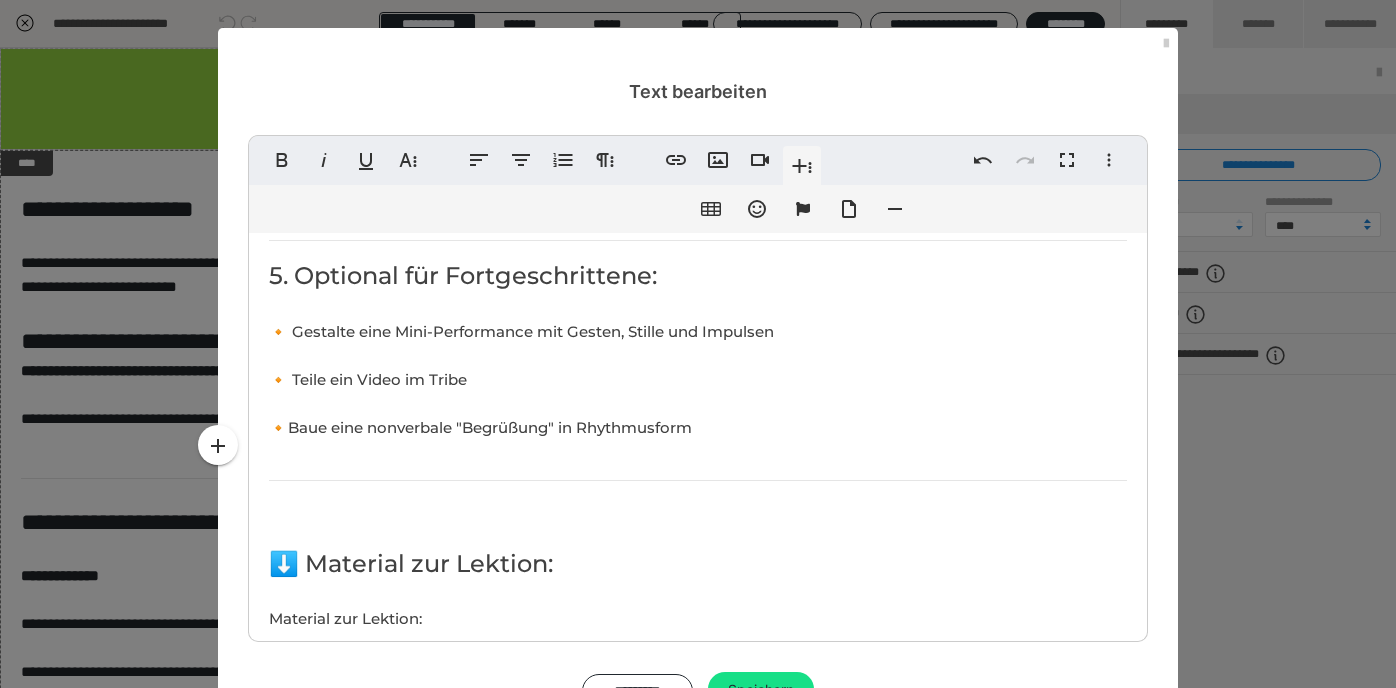 click on "Ziel 🎯der Lektion: Du lernst, wie du deinen inneren Rhythmus nach außen trägst, ohne erklären zu müssen. Diese Lektion zeigt dir, wie du mit klaren, rhythmischen Impulsen andere erreichen kannst – z. B. für Gruppen, Unterricht oder kreative Begegnung. Dauer: ca. 15 Minuten 1. Einstieg: Der geteilte Puls "Was du innerlich klar spürst, kannst du klar weitergeben." Ob im Unterricht, in der Gruppe oder im Alltag: Rhythmus ist eine Sprache, die man nicht erklären muss, wenn man sie verkörpert. In dieser Lektion übst du,  deinen Puls sichtbar und spürbar zu machen. 2. Übung: Rhythmus zeigen Vorbereitung: 🔸 Stelle dir einen einfachen Rhythmus vor (z. B. aus Lektion 5) 🔸 Kläre deine innere Zählweise (Taktart, Tempo) Anleitung: 1. Wiederhole deinen Rhythmus innerlich mehrmals. 2. Jetzt führe ihn mit Körperbewegungen aus, ohne Ton (z. B. Handzeichen, Armbewegung, Kopf). 3. Stell dir vor, jemand gegenüber soll nur durch Beobachtung verstehen, was du meinst. Tipp:  Anleitung: ​ ​ ​" at bounding box center (698, -341) 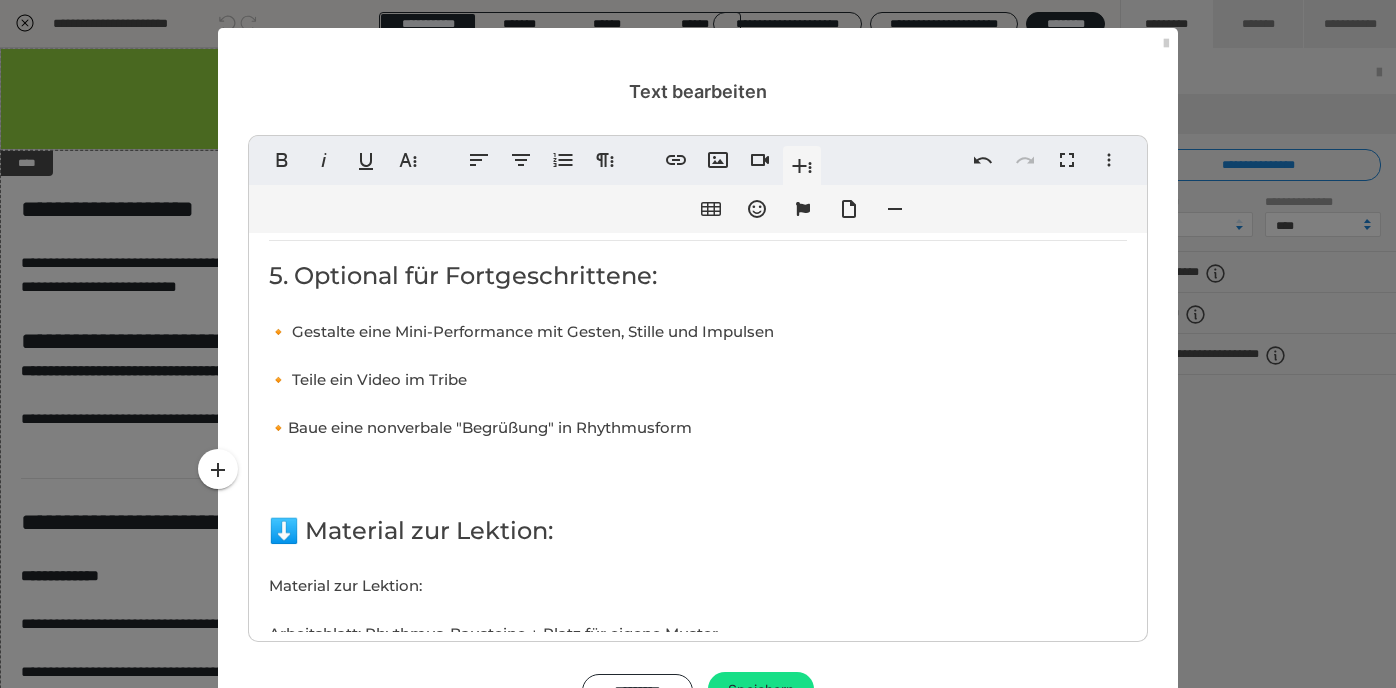 click on "🔸Baue eine nonverbale "Begrüßung" in Rhythmusform" at bounding box center [480, 427] 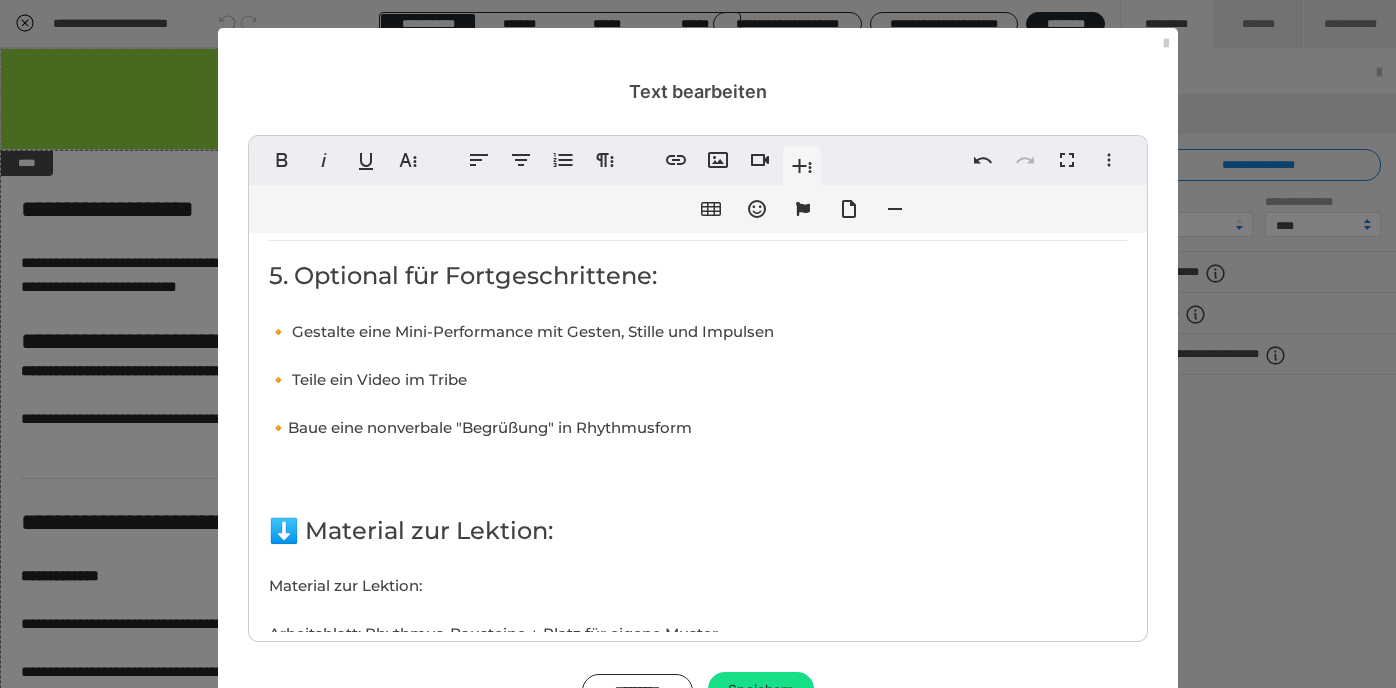 type 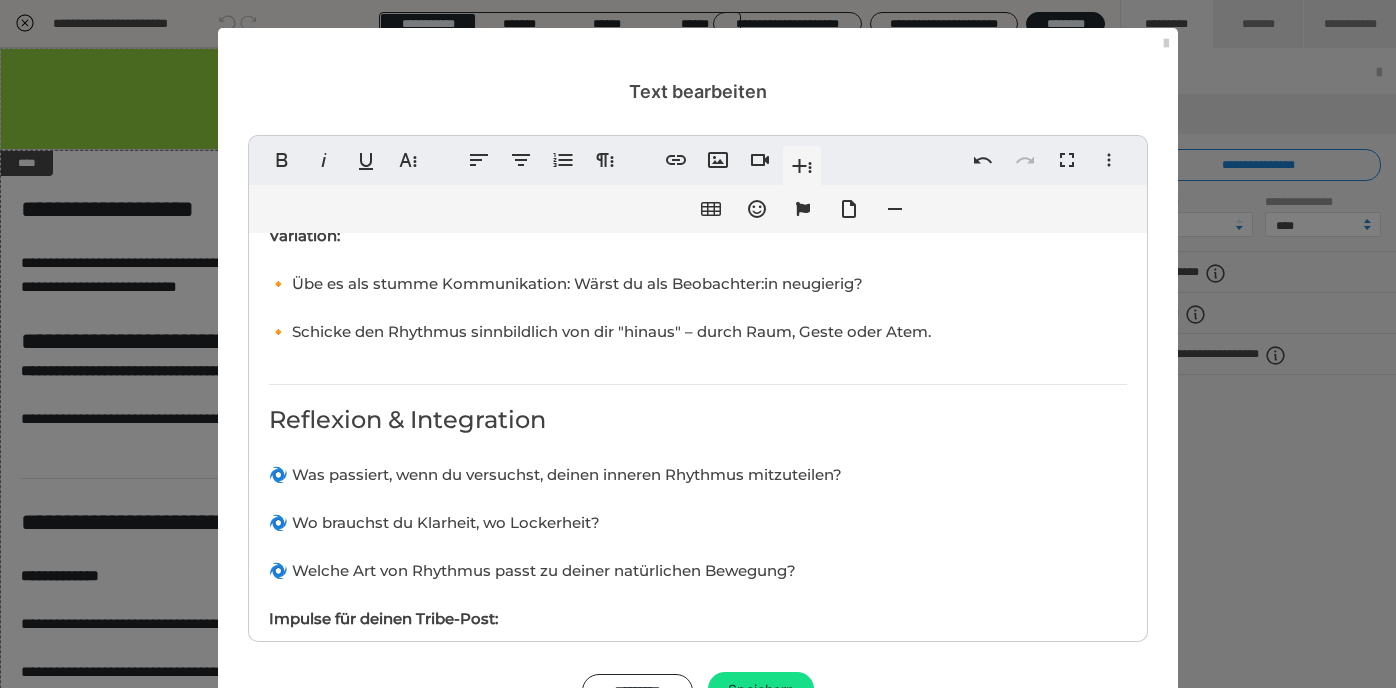 scroll, scrollTop: 1331, scrollLeft: 0, axis: vertical 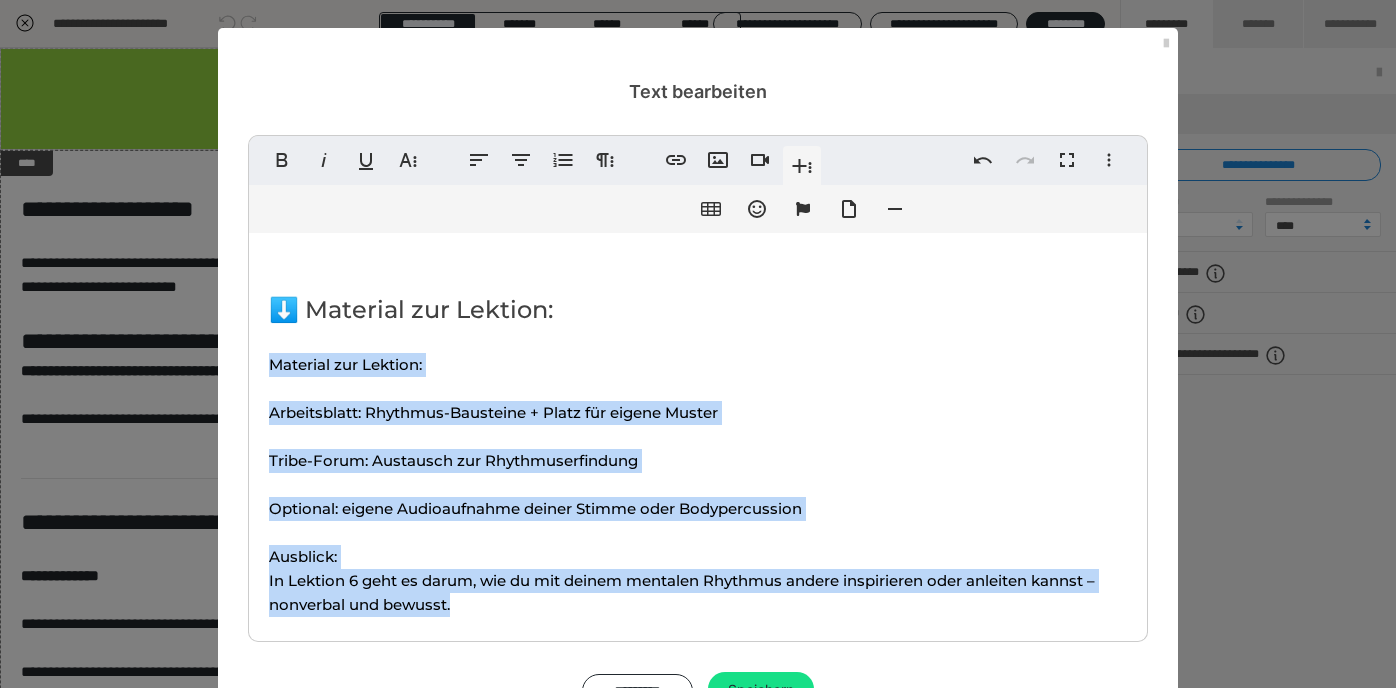 drag, startPoint x: 268, startPoint y: 354, endPoint x: 285, endPoint y: 635, distance: 281.51376 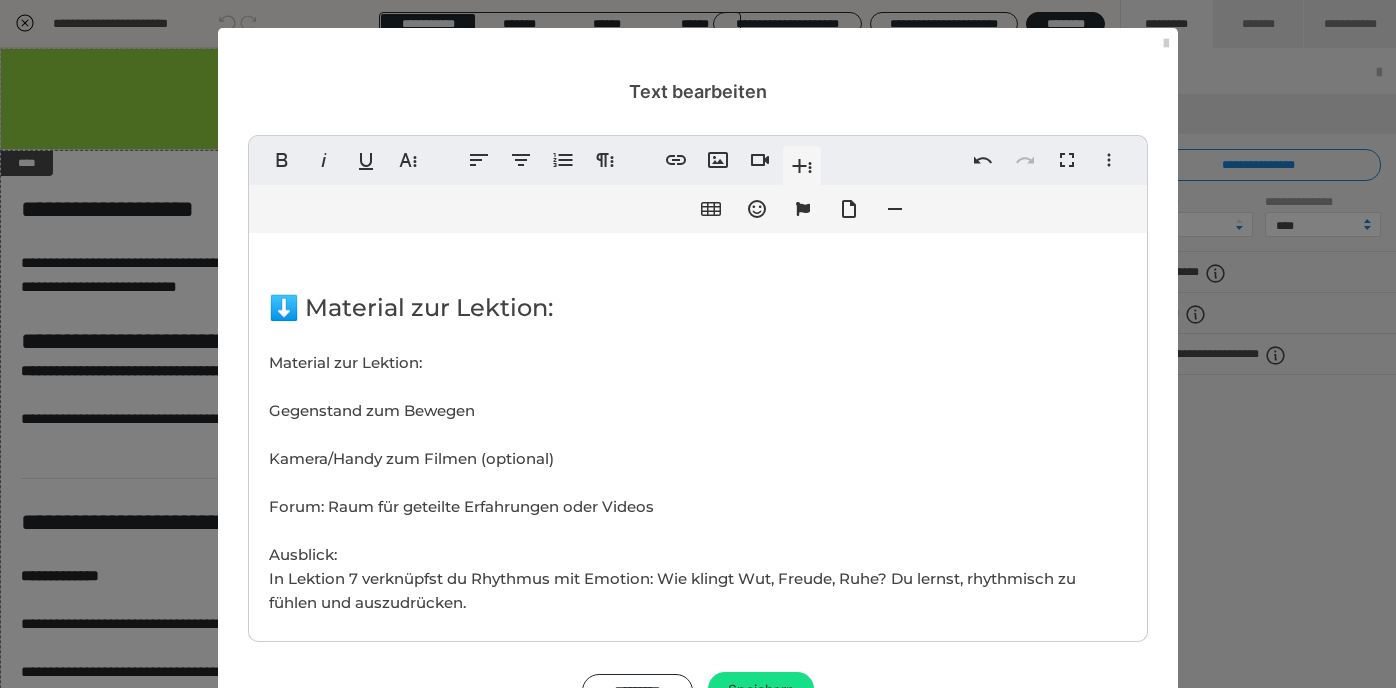 scroll, scrollTop: 3758, scrollLeft: 3, axis: both 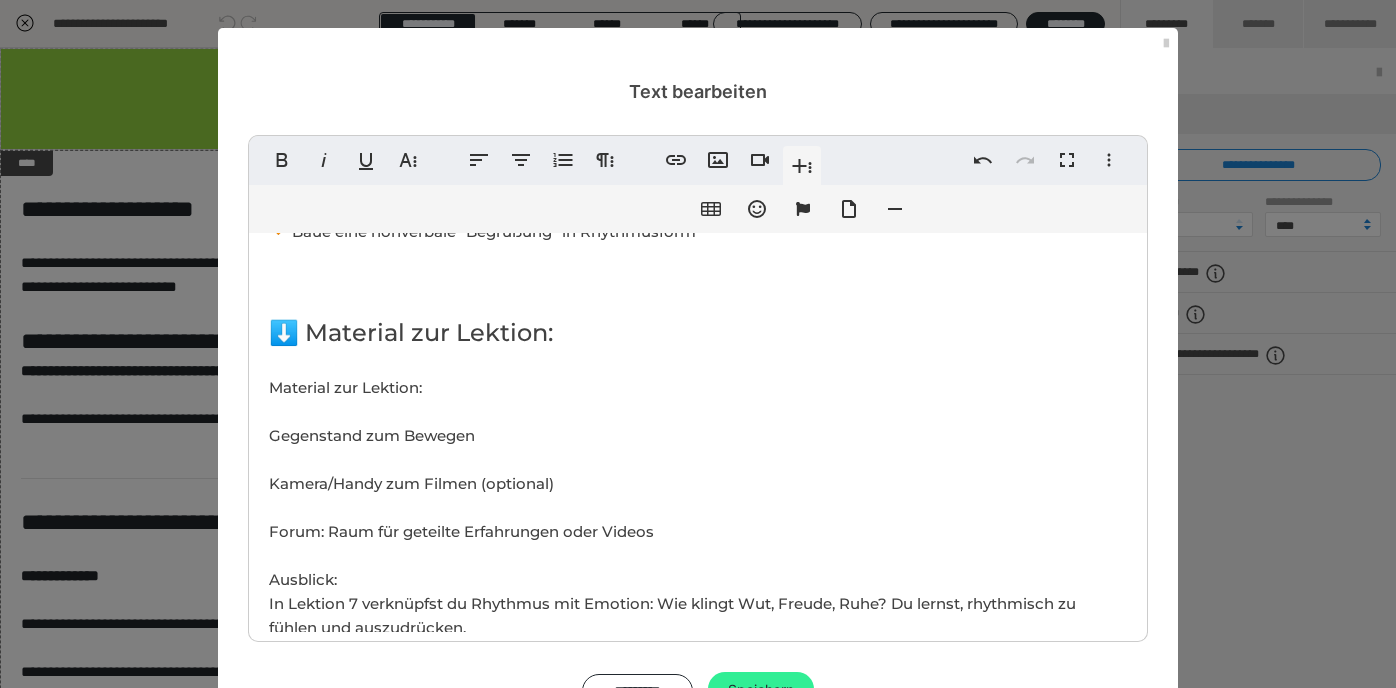 click on "Speichern" at bounding box center [761, 690] 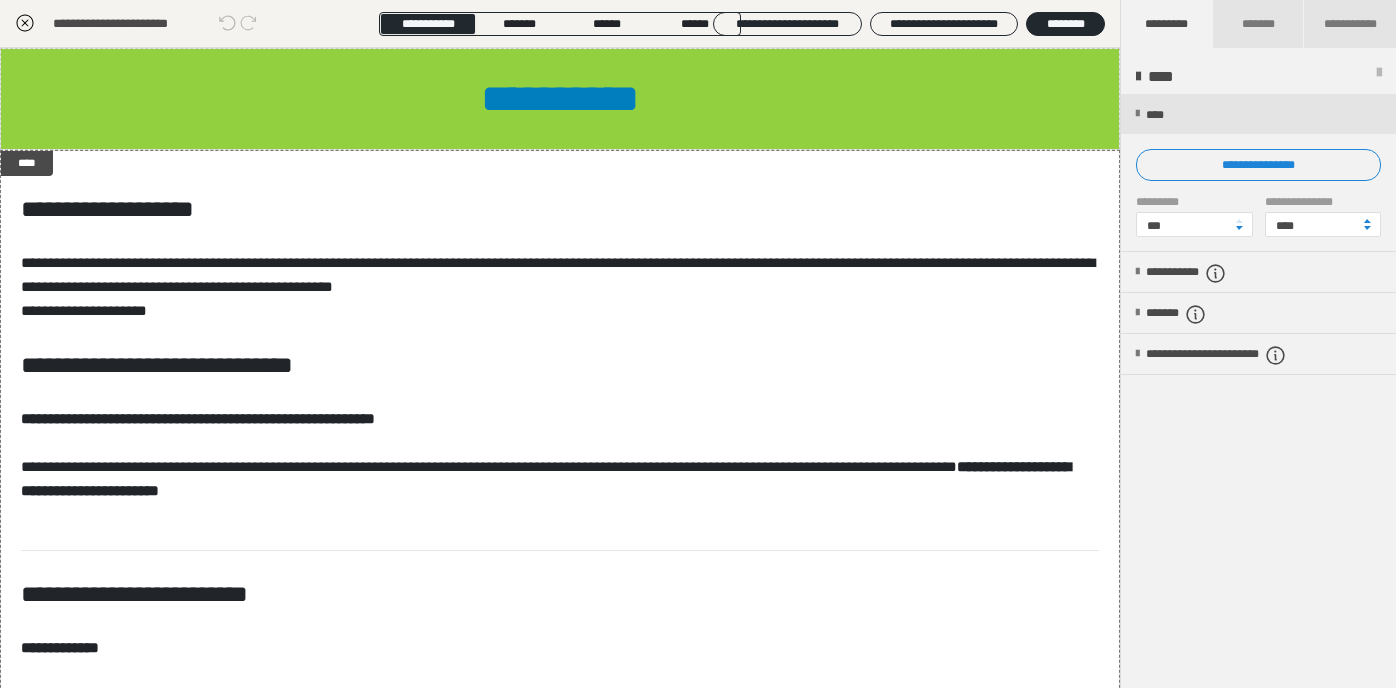 click 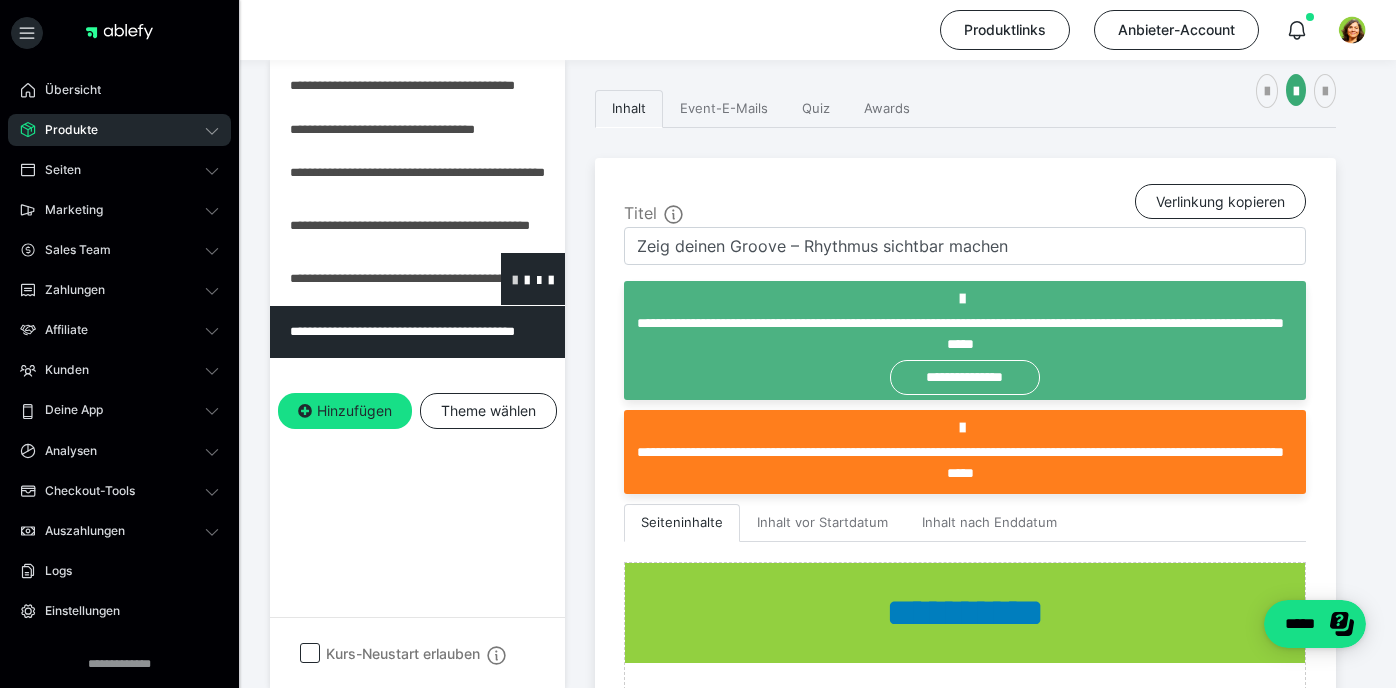click at bounding box center [515, 279] 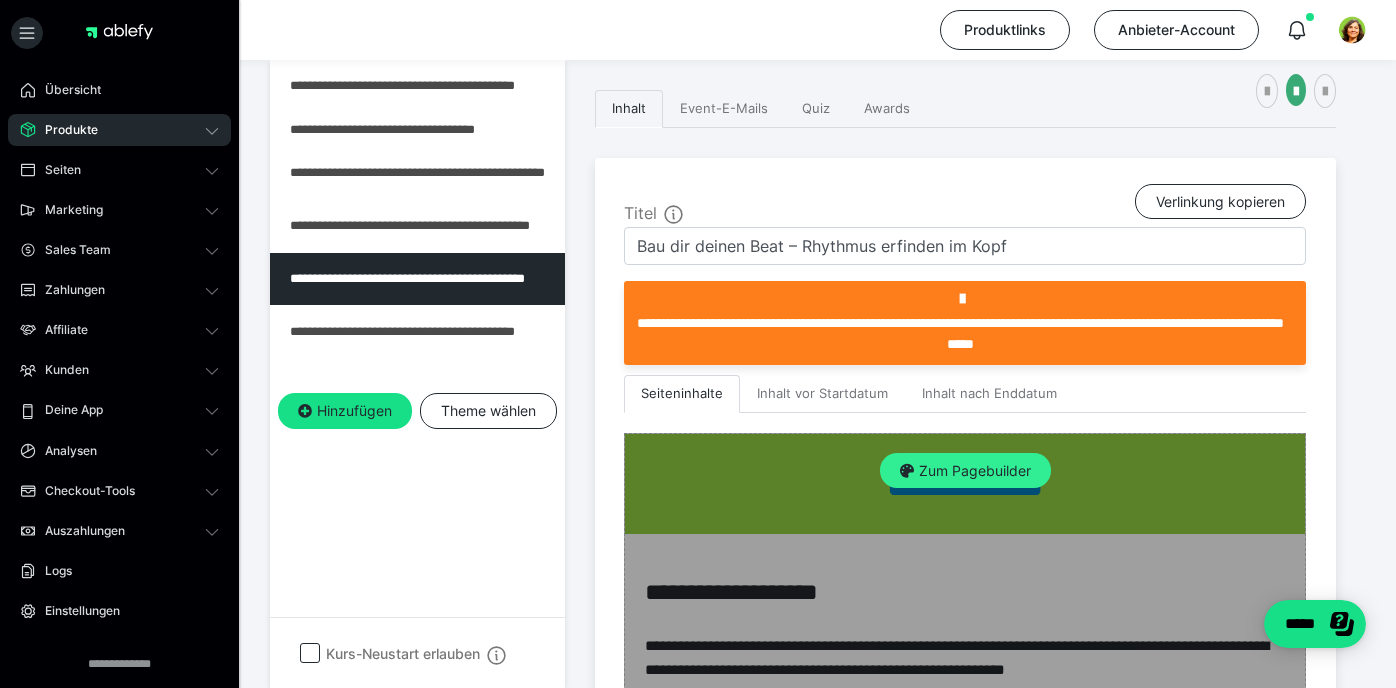 click on "Zum Pagebuilder" at bounding box center [965, 471] 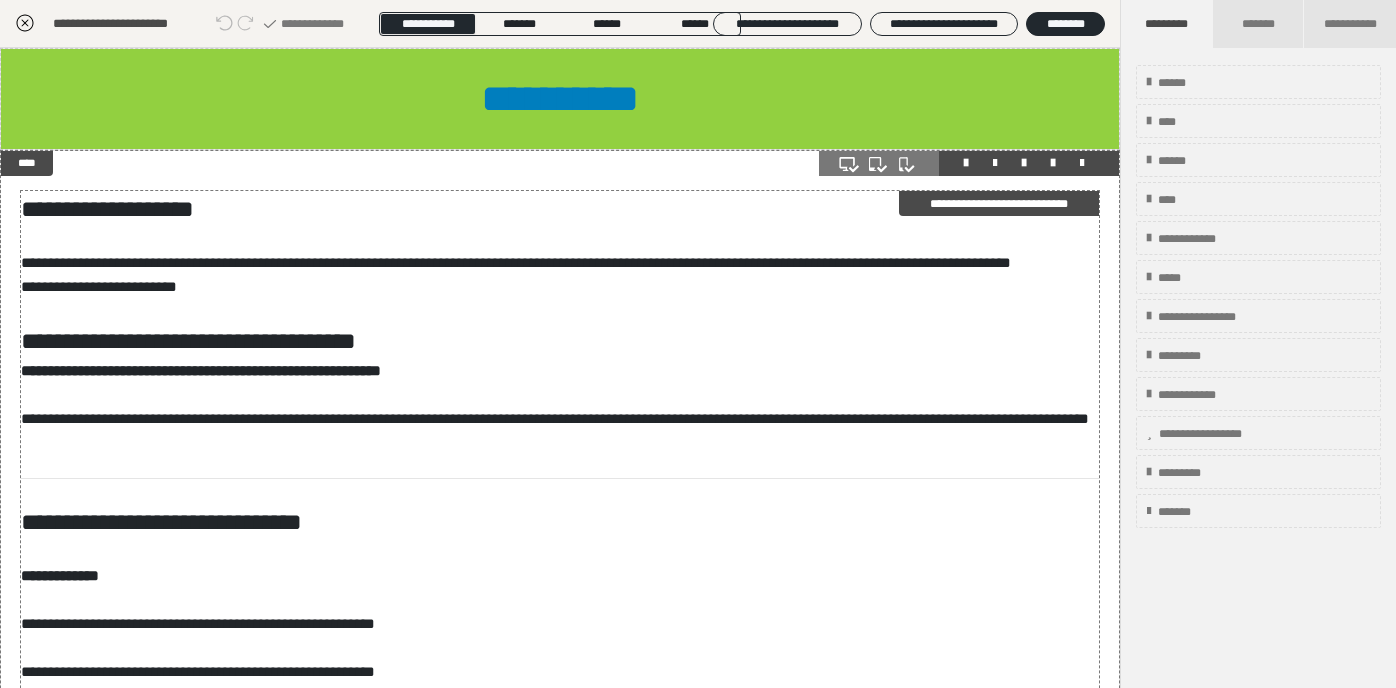 click on "**********" at bounding box center [560, 1425] 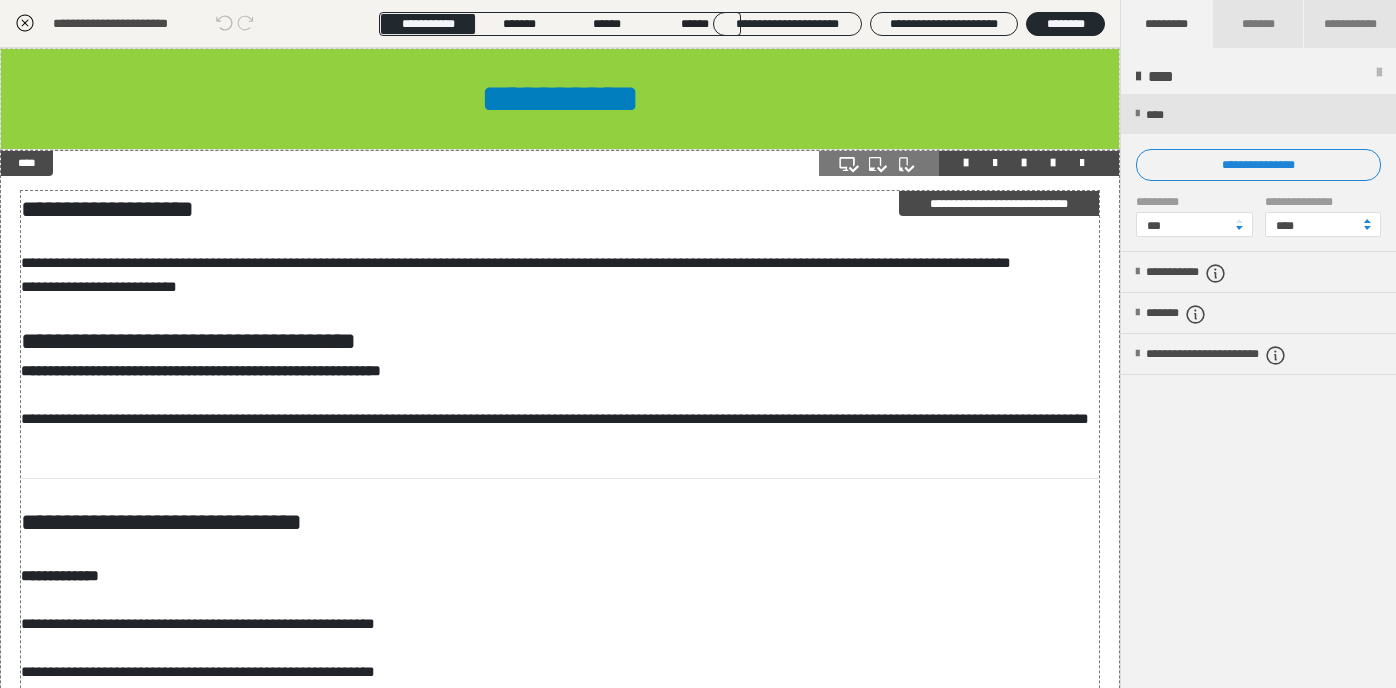click on "**********" at bounding box center [201, 370] 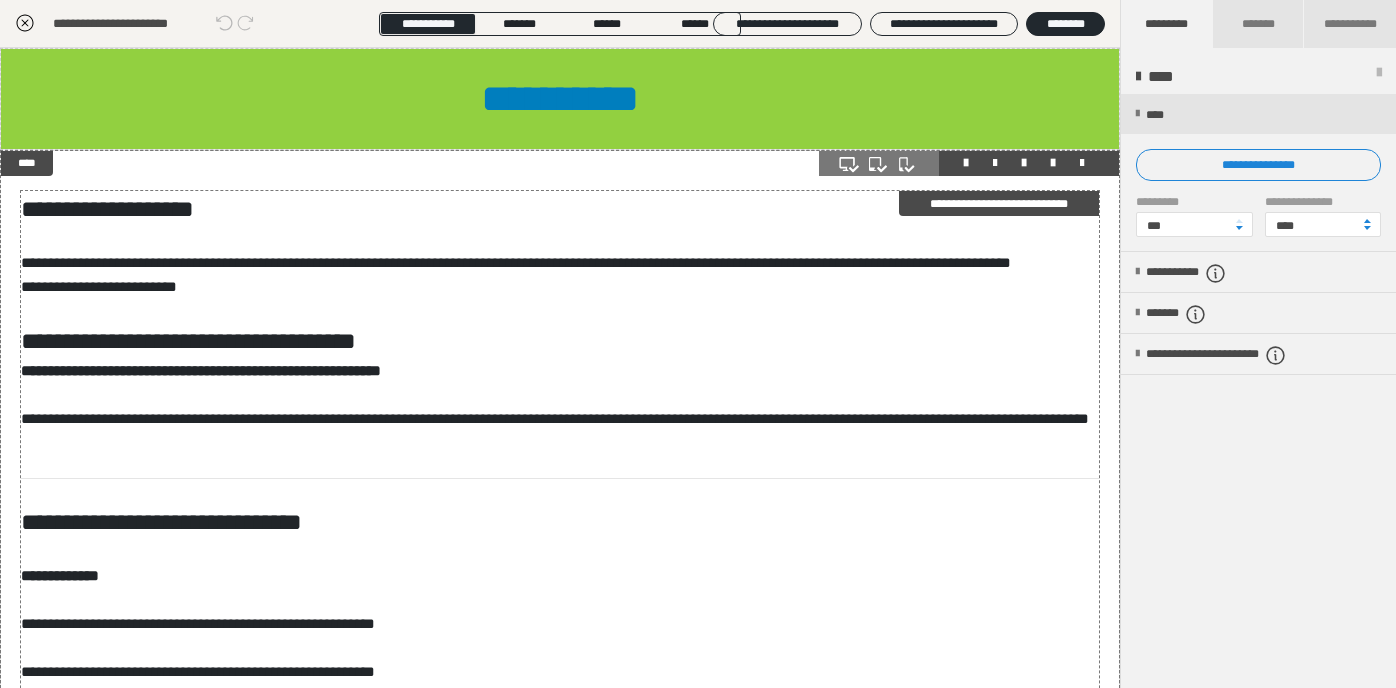 click on "**********" at bounding box center [201, 370] 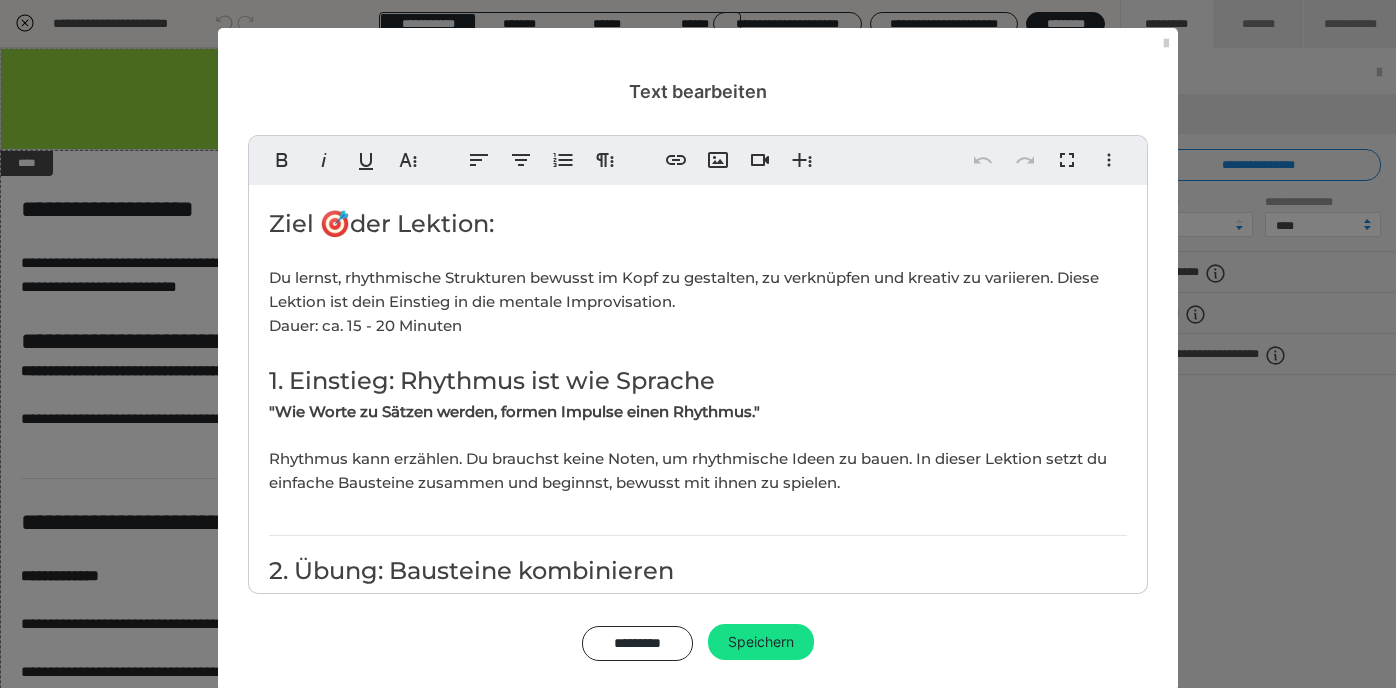 click on "Ziel 🎯der Lektion: Du lernst, rhythmische Strukturen bewusst im Kopf zu gestalten, zu verknüpfen und kreativ zu variieren. Diese Lektion ist dein Einstieg in die mentale Improvisation. Dauer: ca. [MINUTES] 1. Einstieg: Rhythmus ist wie Sprache "Wie Worte zu Sätzen werden, formen Impulse einen Rhythmus." Rhythmus kann erzählen. Du brauchst keine Noten, um rhythmische Ideen zu bauen. In dieser Lektion setzt du einfache Bausteine zusammen und beginnst, bewusst mit ihnen zu spielen. 2. Übung: Bausteine kombinieren Vorbereitung: 🔸 Stelle dir einen inneren Puls vor (z. B. 4/4 bei [NUMBER] bpm) 🔸 Notiere (oder denke) dir einfache Rhythmusbausteine wie: "ta ta taaa" "ta – ti-ti – taaa" "ta-ka ta-ka ta – pause" "ta-ka-ta taaa ta" Schritt-für-Schritt-Anleitung: 1. Wähle zwei Bausteine aus. 2. Wiederhole sie mehrmals in gleichbleibendem Tempo. 3. Ersetze einen Baustein durch einen neuen. 4. Spiele mit Reihenfolge, Pausen und Betonung. Tipp: 3. Übung: Mentale Rhythmus-Kette Anleitung: Variation:" at bounding box center (698, 1440) 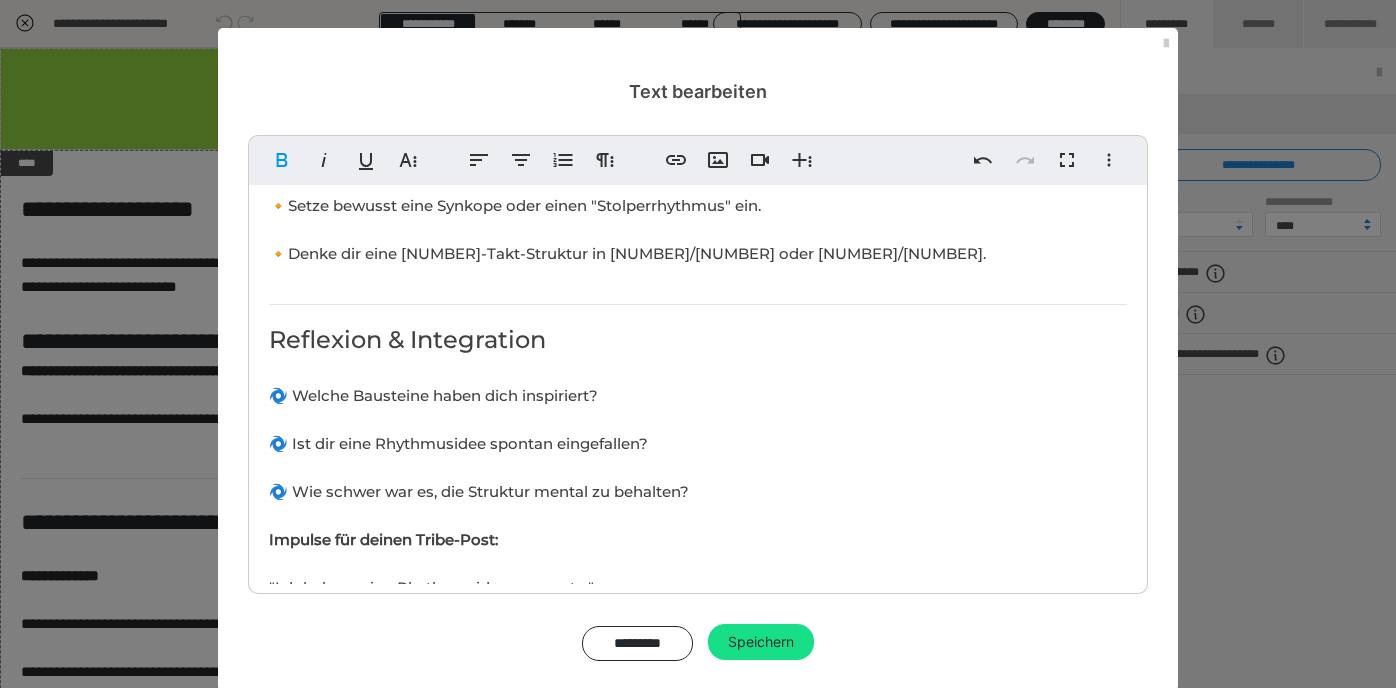 scroll, scrollTop: 1453, scrollLeft: 0, axis: vertical 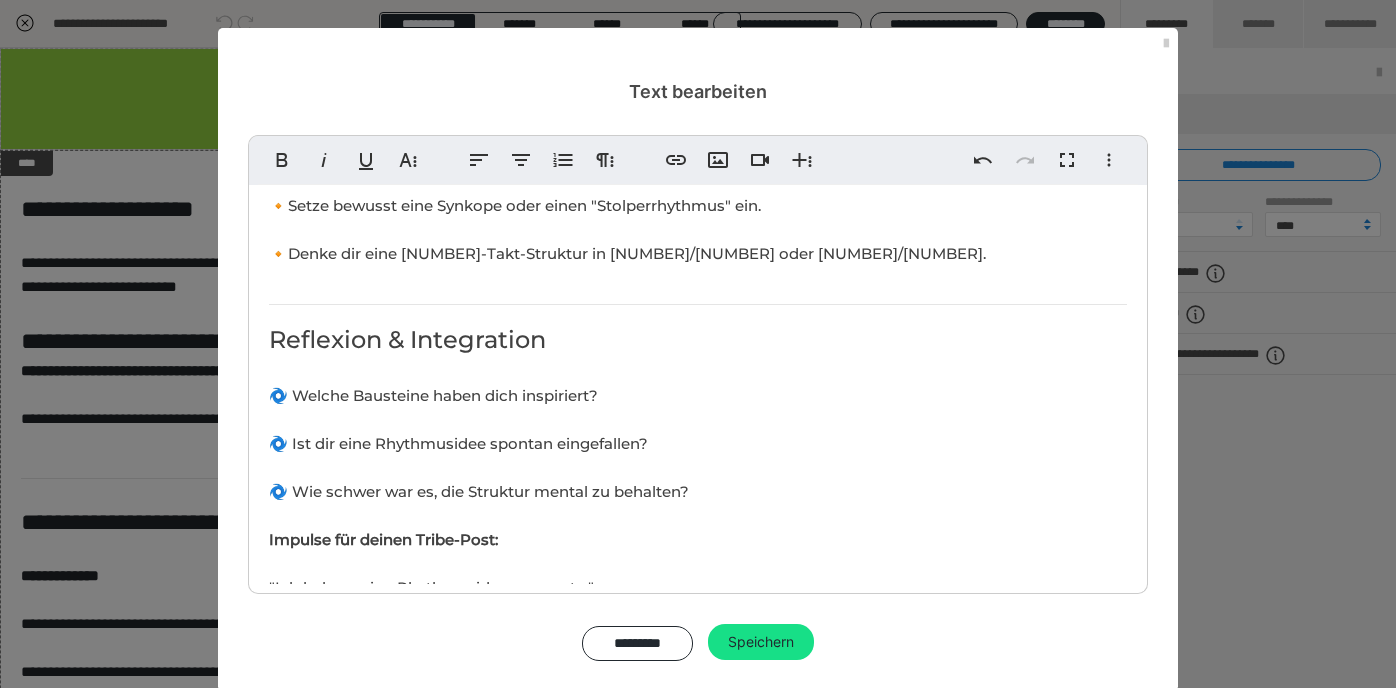 type 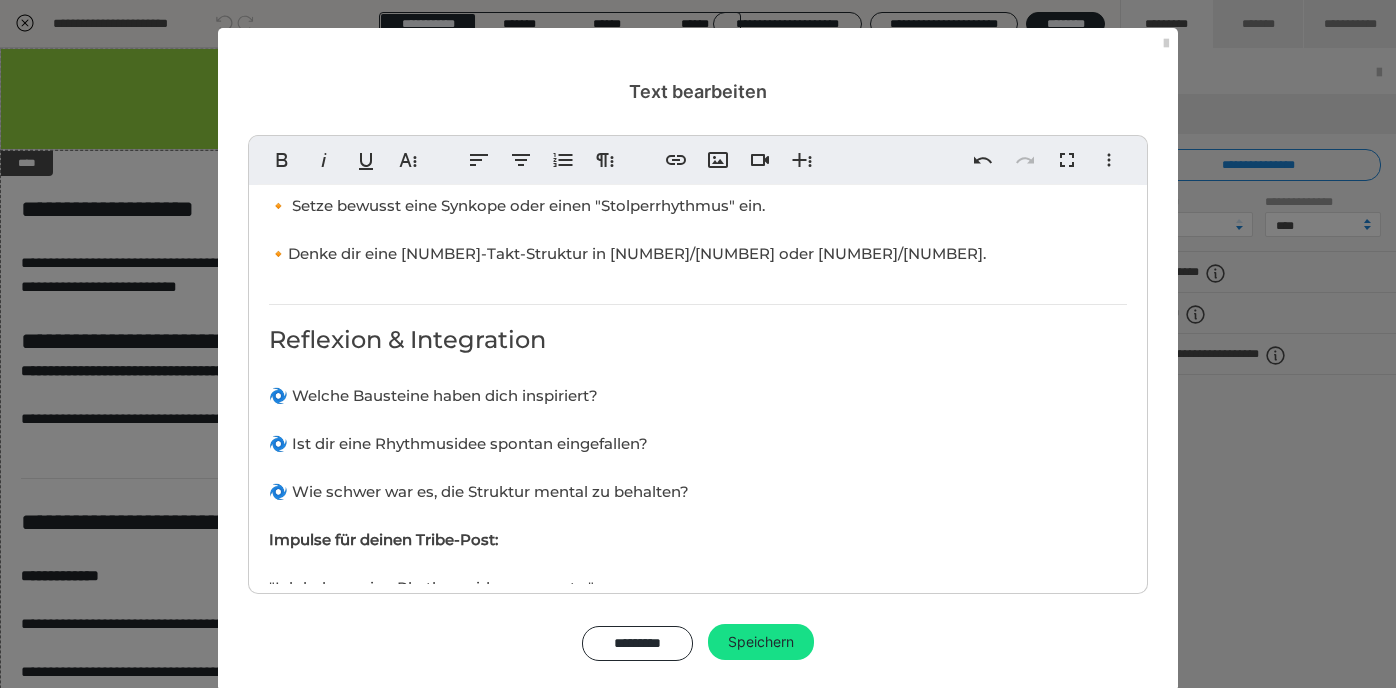 click on "2. Verbinde sie wie eine Geschichte (z. B. A–B–A–C). 3. Halte die Struktur im Kopf und wiederhole sie mental mehrmals. 4. Überprüfe: Bleibst du in der Form? Variation: 🔸  Setze bewusst eine Synkope oder einen "Stolperrhythmus" ein. 🔸Denke dir eine [NUMBER]-Takt-Struktur in [NUMBER]/[NUMBER] oder [NUMBER]/[NUMBER]." at bounding box center [627, 133] 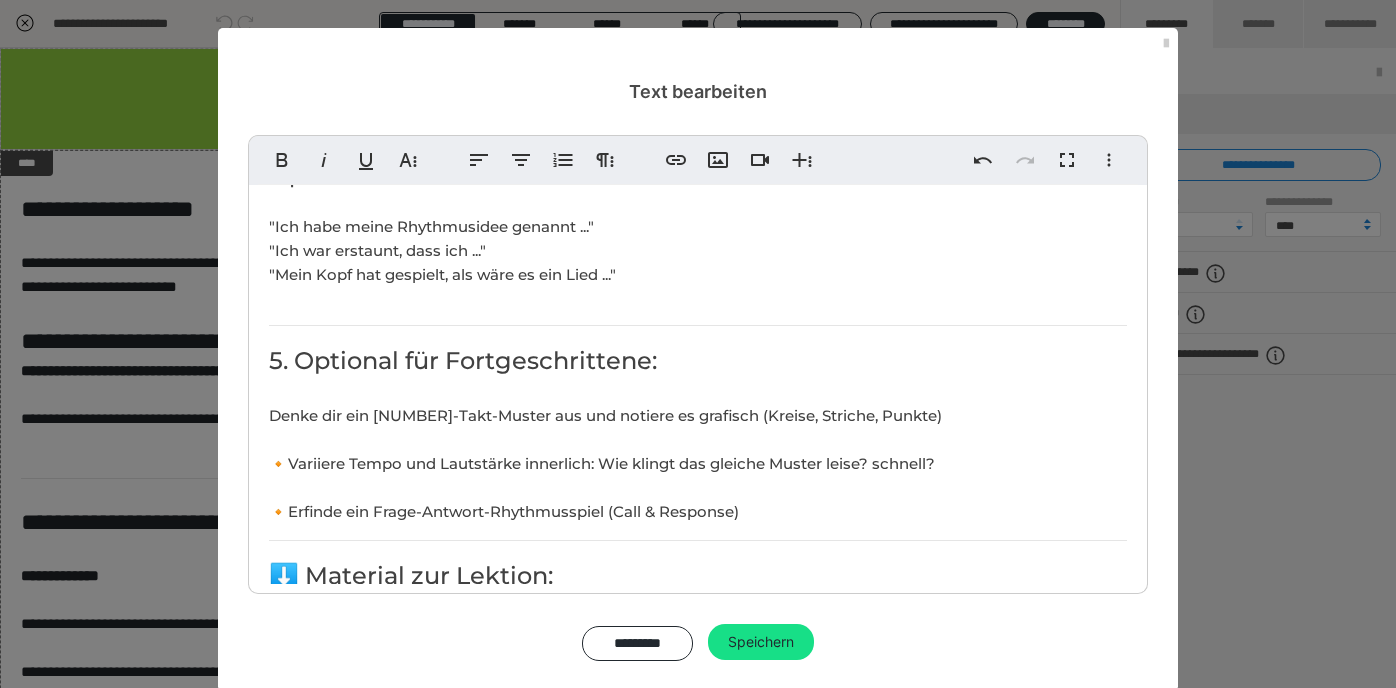 scroll, scrollTop: 1850, scrollLeft: 0, axis: vertical 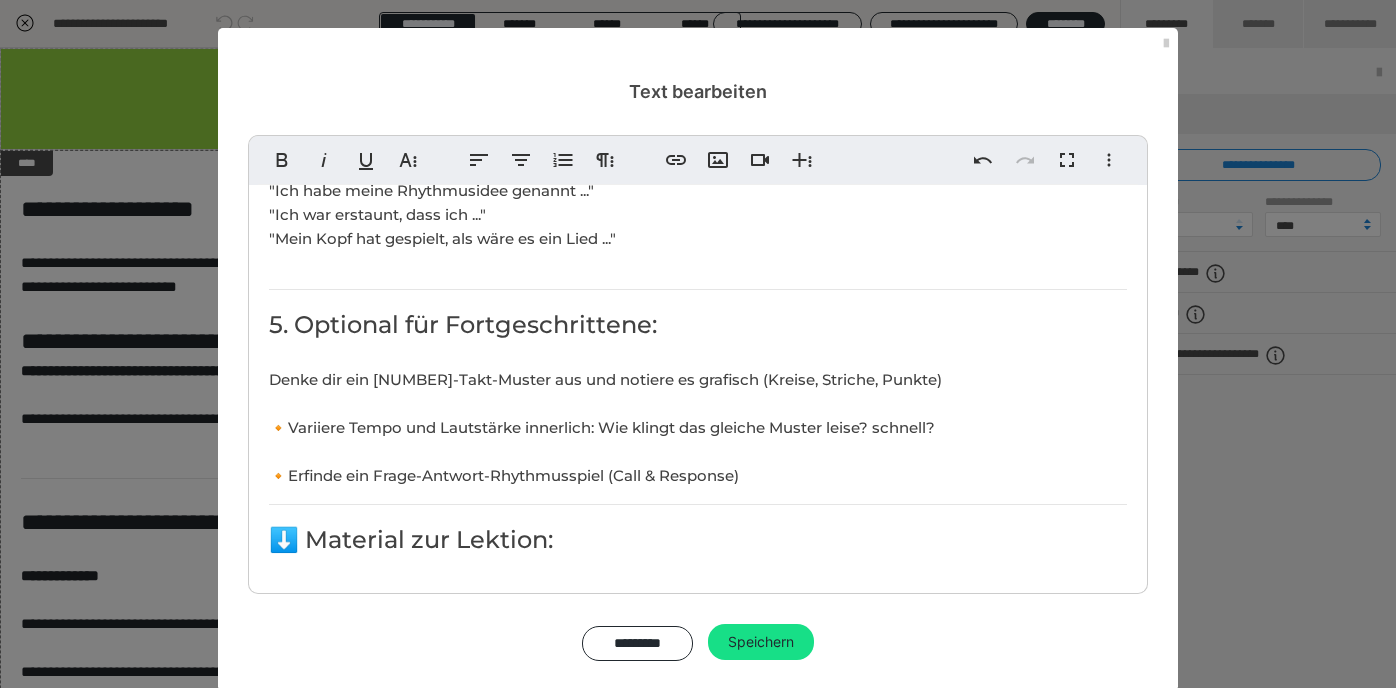click on "Denke dir ein [NUMBER]-Takt-Muster aus und notiere es grafisch (Kreise, Striche, Punkte)" at bounding box center (605, 379) 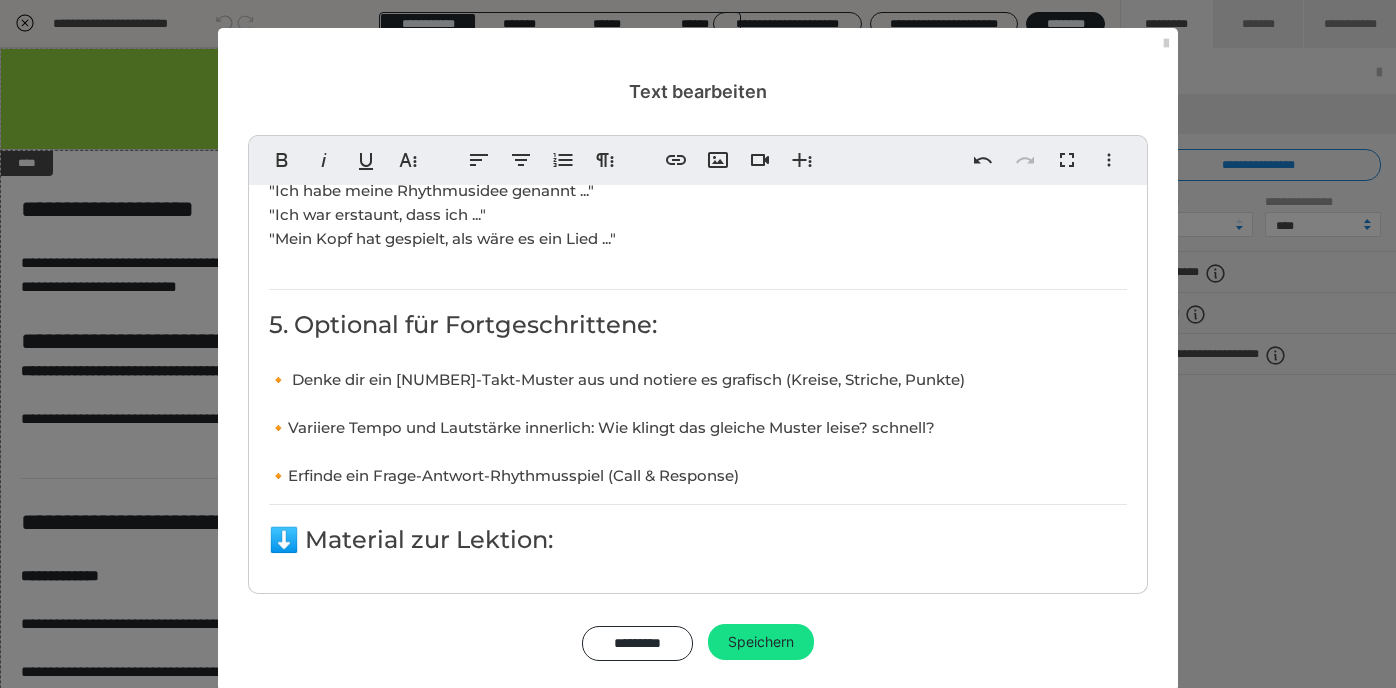 click on "🔸Variiere Tempo und Lautstärke innerlich: Wie klingt das gleiche Muster leise? schnell?" at bounding box center (602, 427) 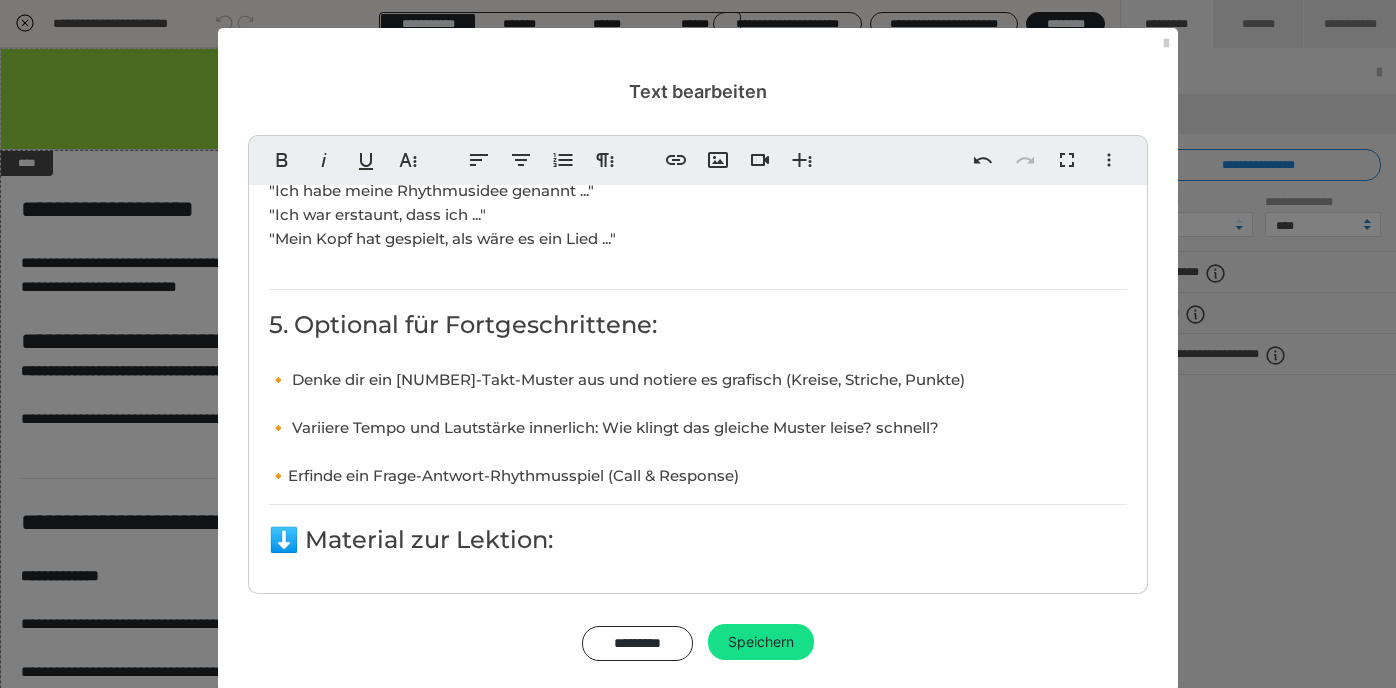 click on "🔸Erfinde ein Frage-Antwort-Rhythmusspiel (Call & Response)" at bounding box center [504, 475] 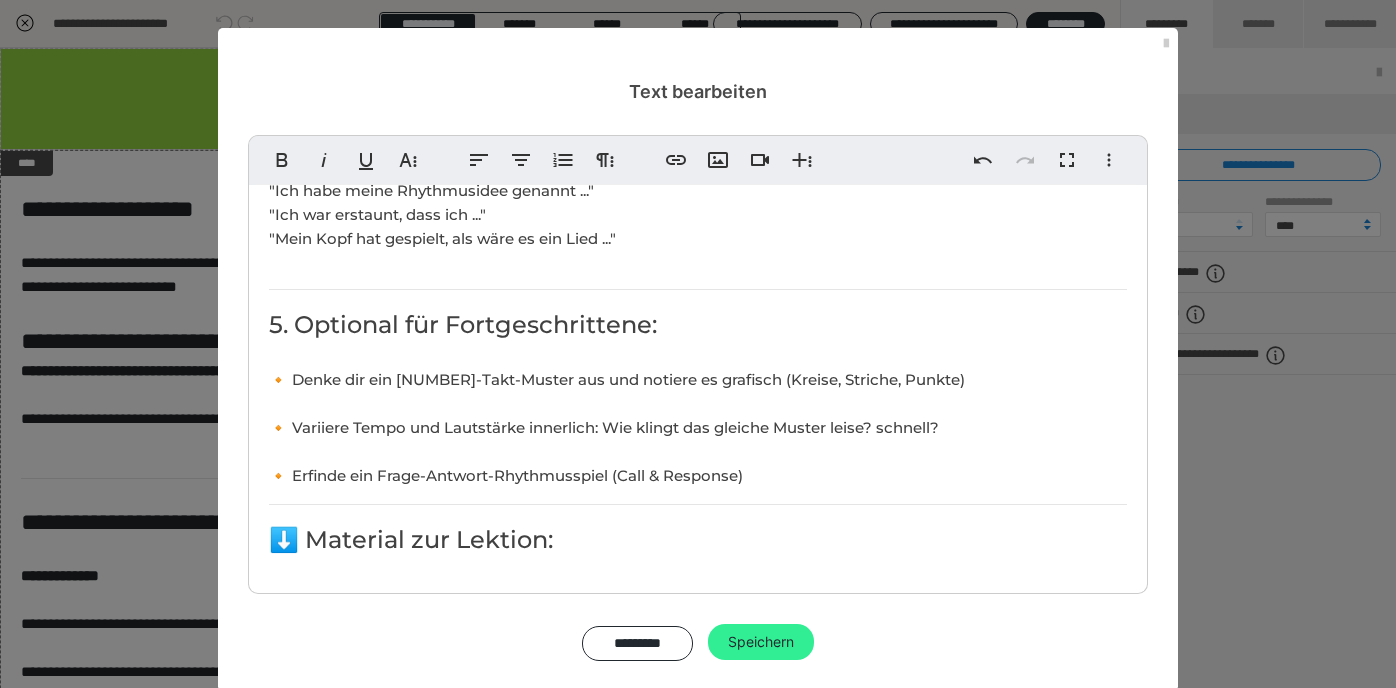 click on "Speichern" at bounding box center (761, 642) 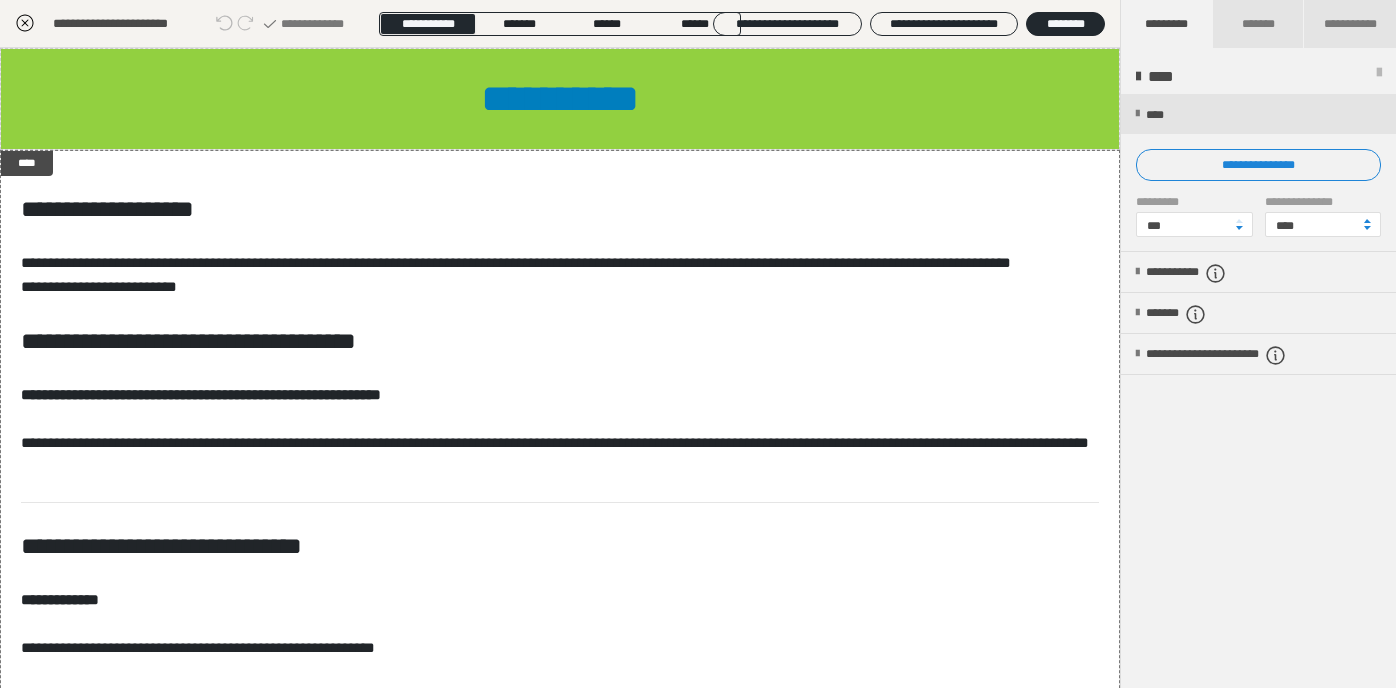 click 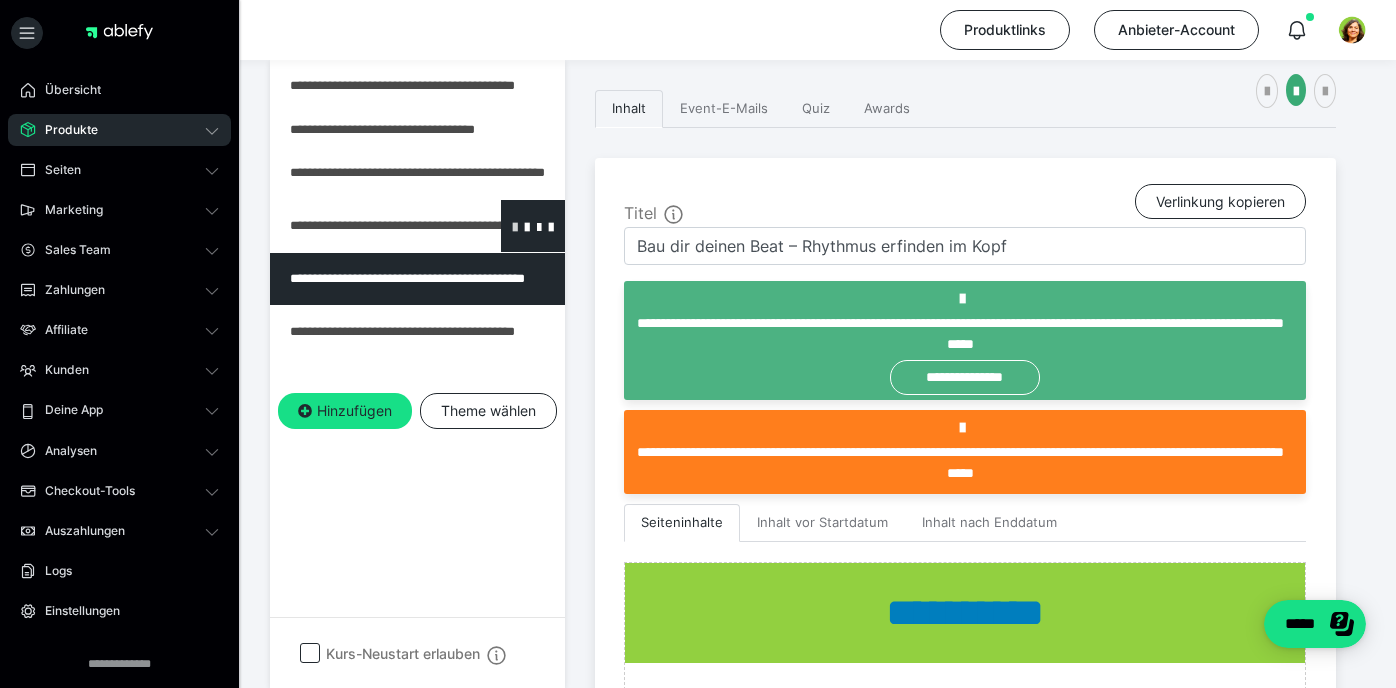 click at bounding box center [515, 226] 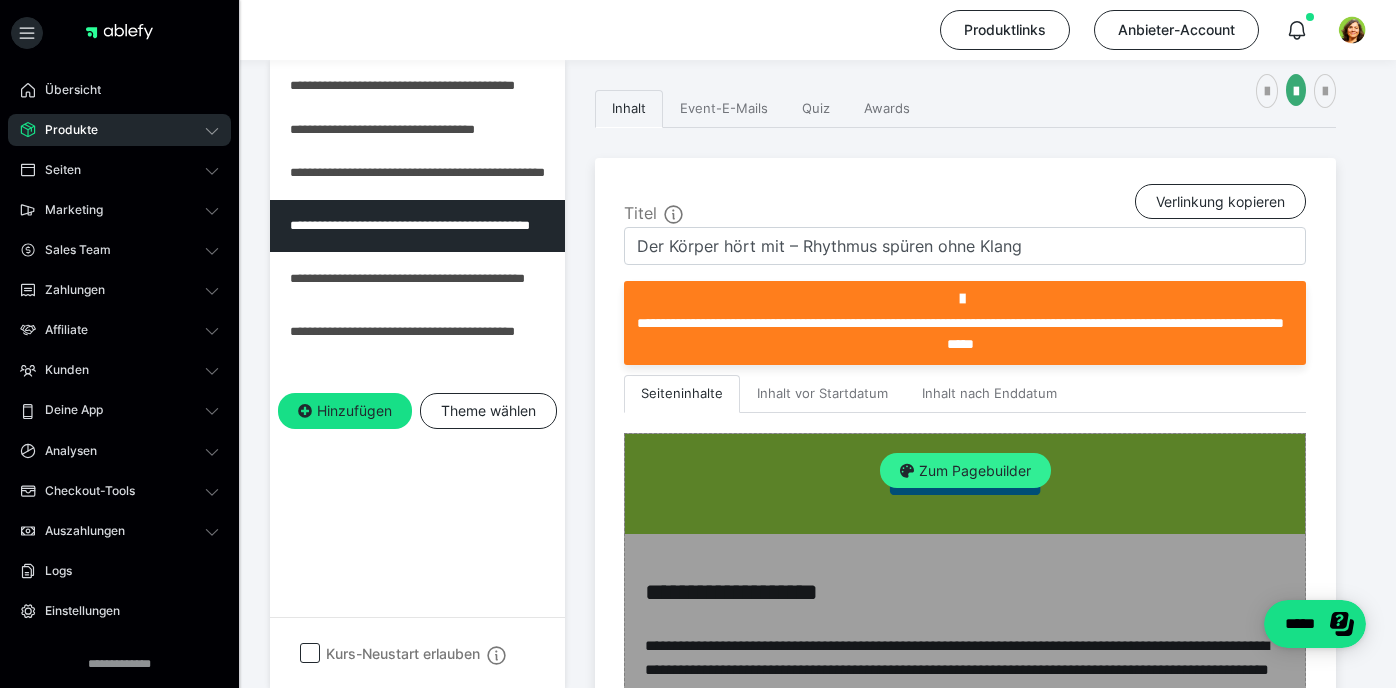 click on "Zum Pagebuilder" at bounding box center [965, 471] 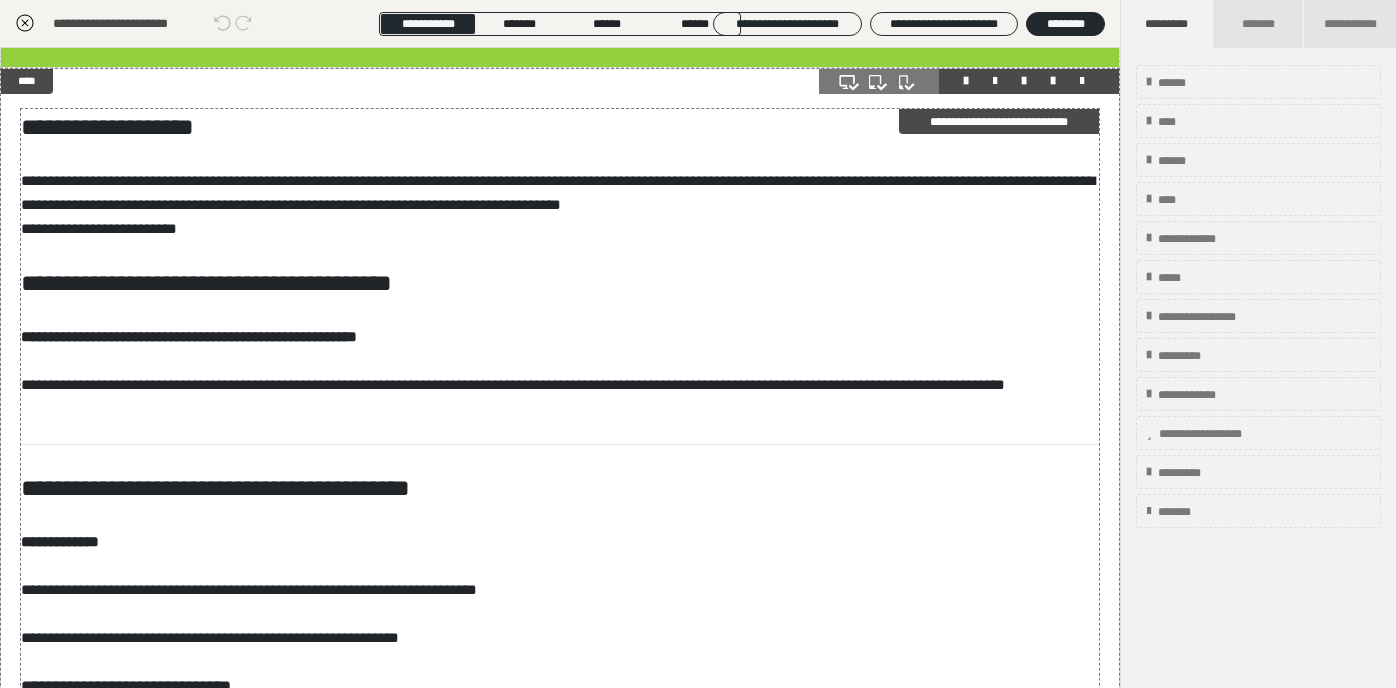 scroll, scrollTop: 86, scrollLeft: 0, axis: vertical 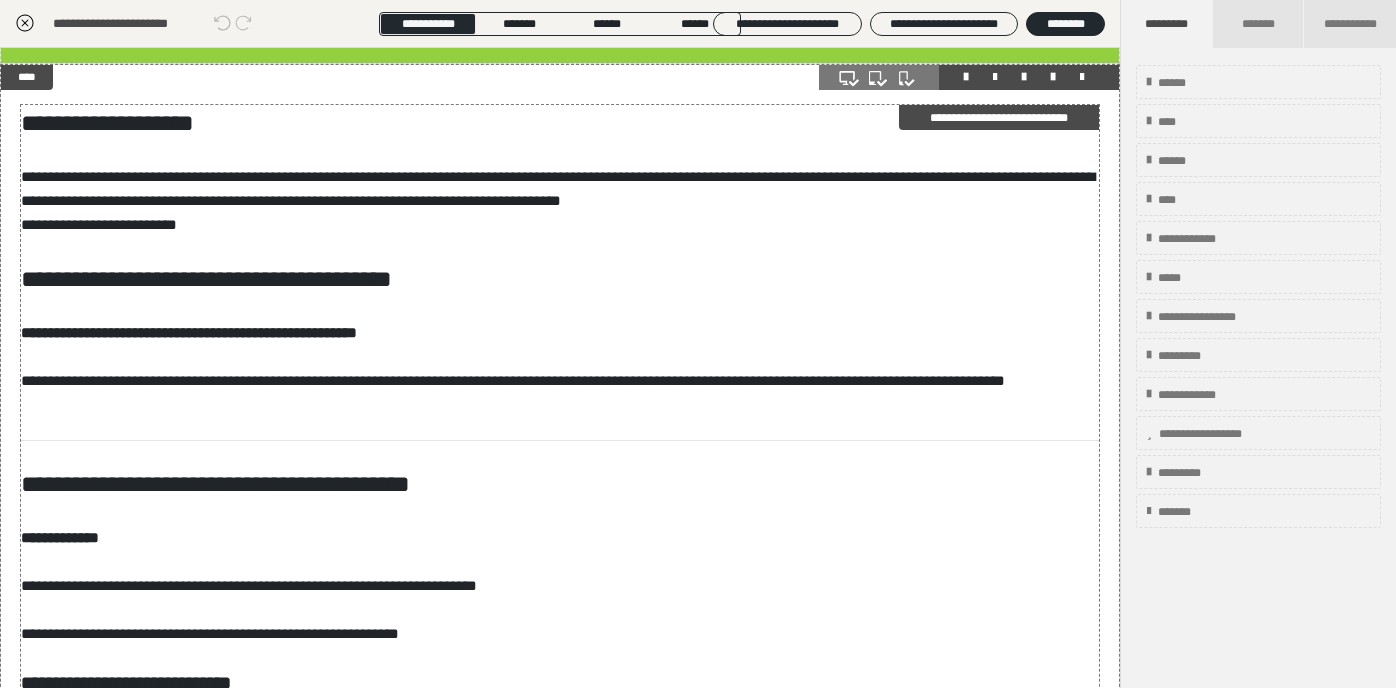 click on "**********" at bounding box center (560, 1255) 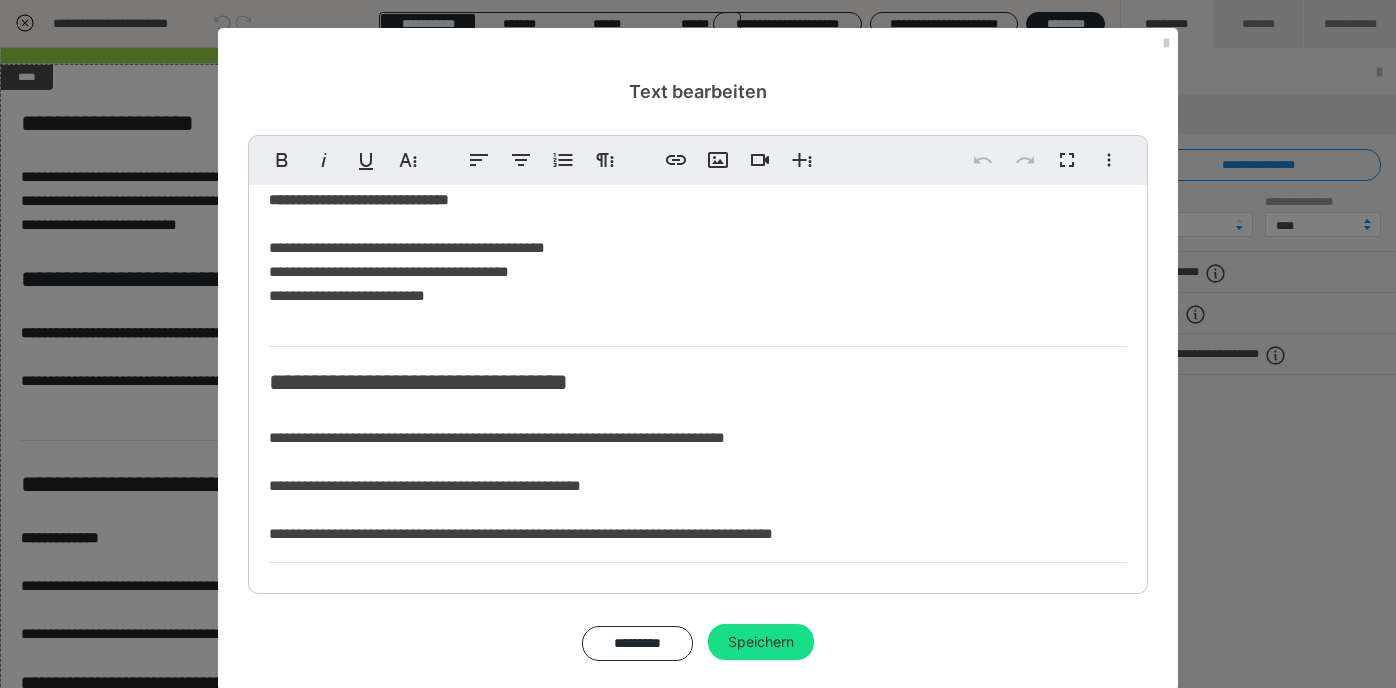 scroll, scrollTop: 1648, scrollLeft: 0, axis: vertical 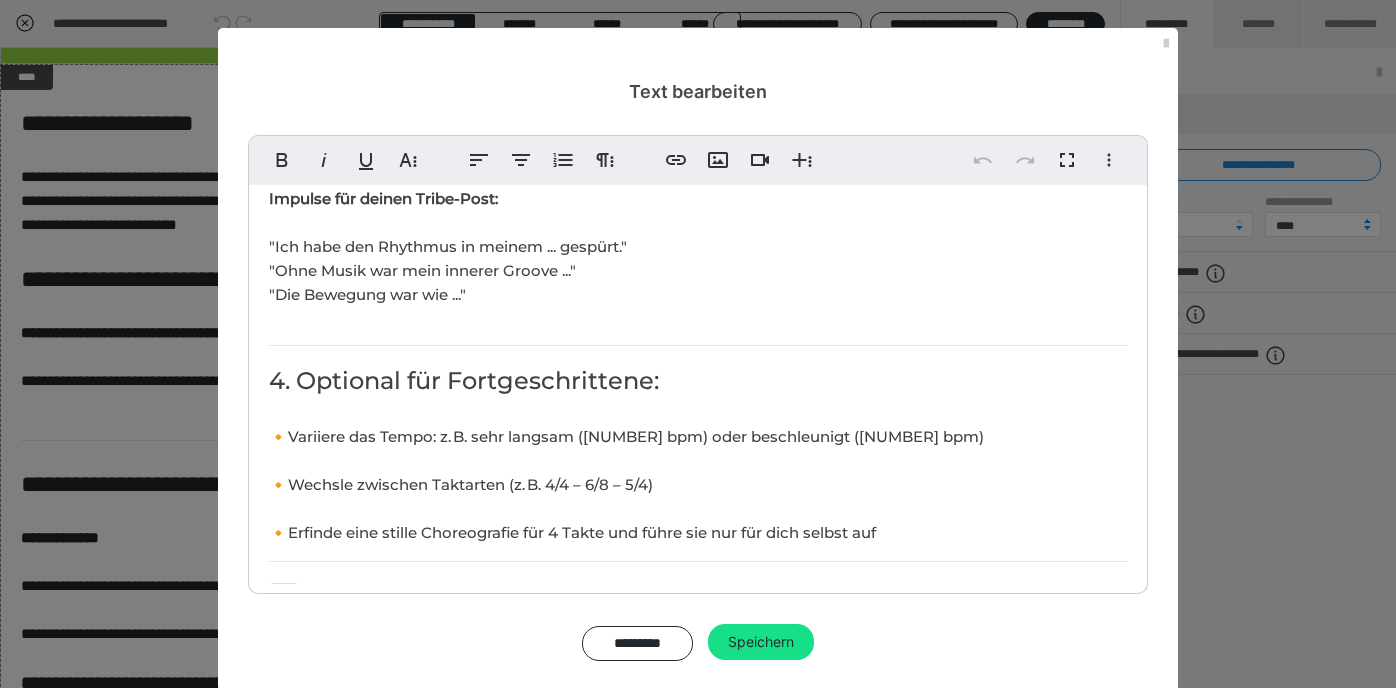 click on "🔸Variiere das Tempo: z. B. sehr langsam ([NUMBER] bpm) oder beschleunigt ([NUMBER] bpm)" at bounding box center (626, 436) 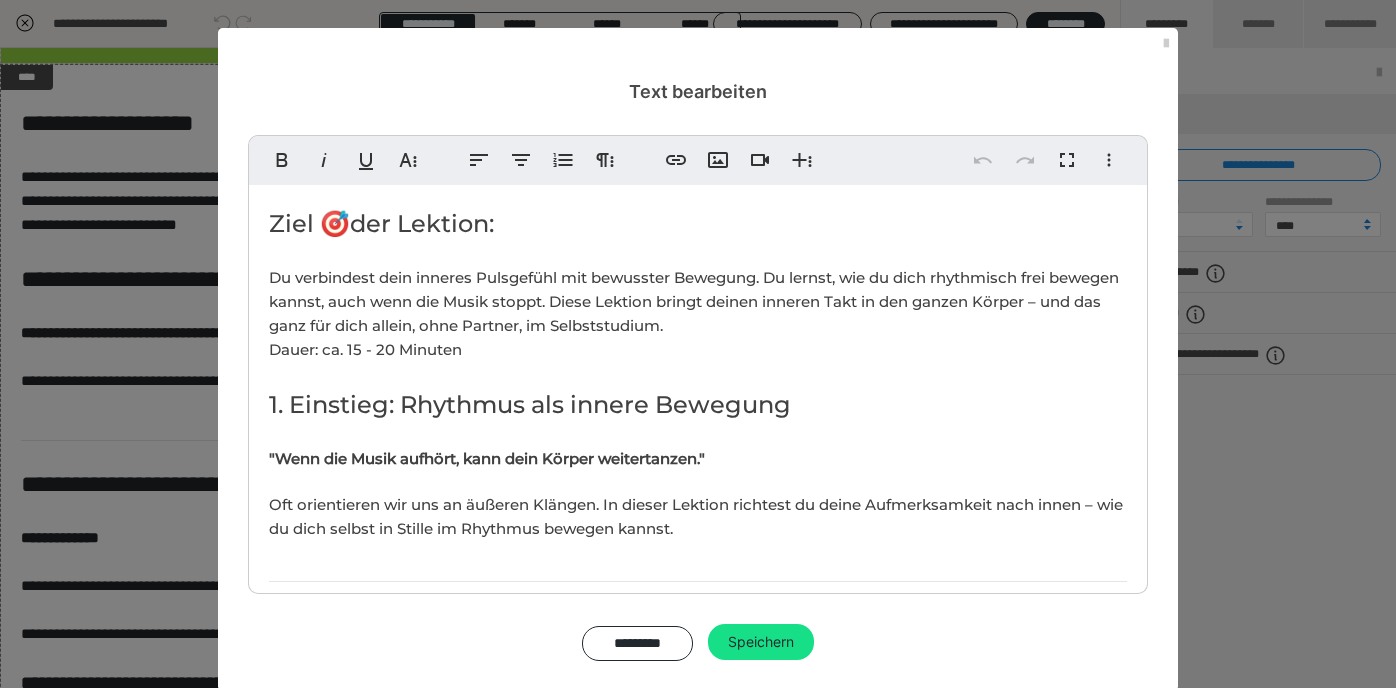 scroll, scrollTop: 1648, scrollLeft: 0, axis: vertical 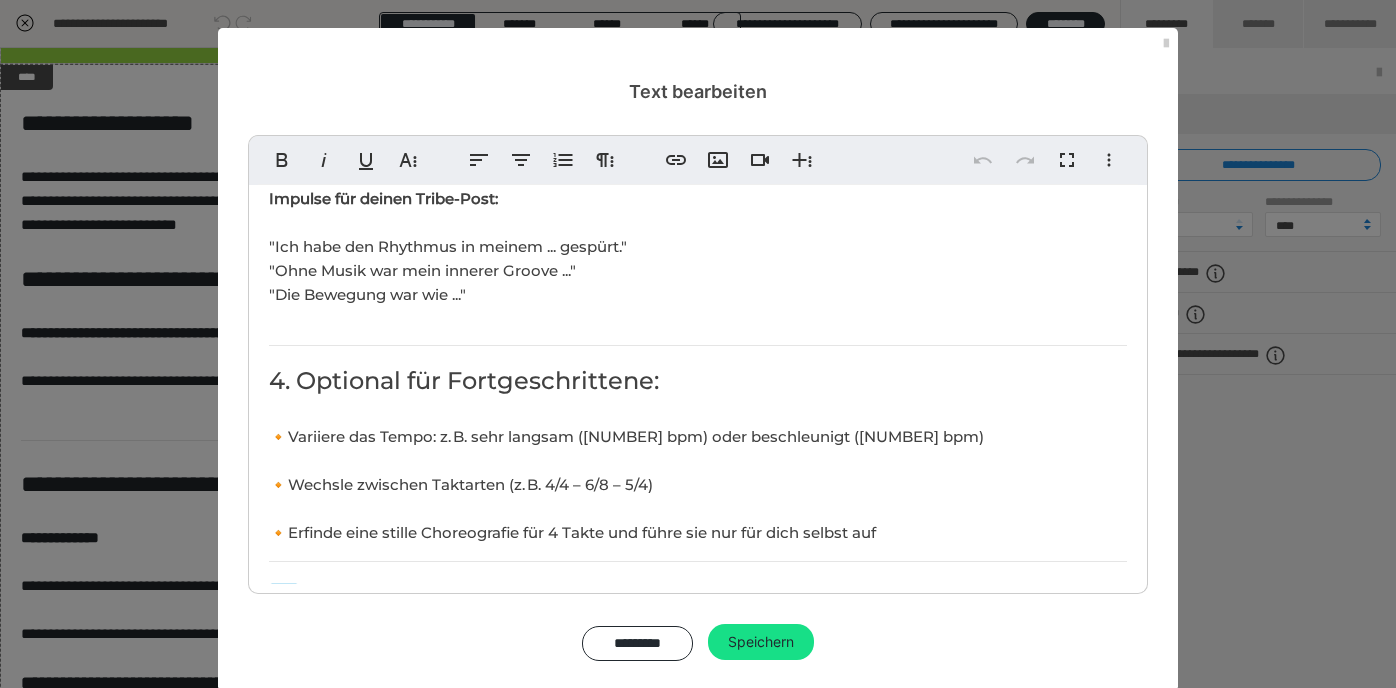 type 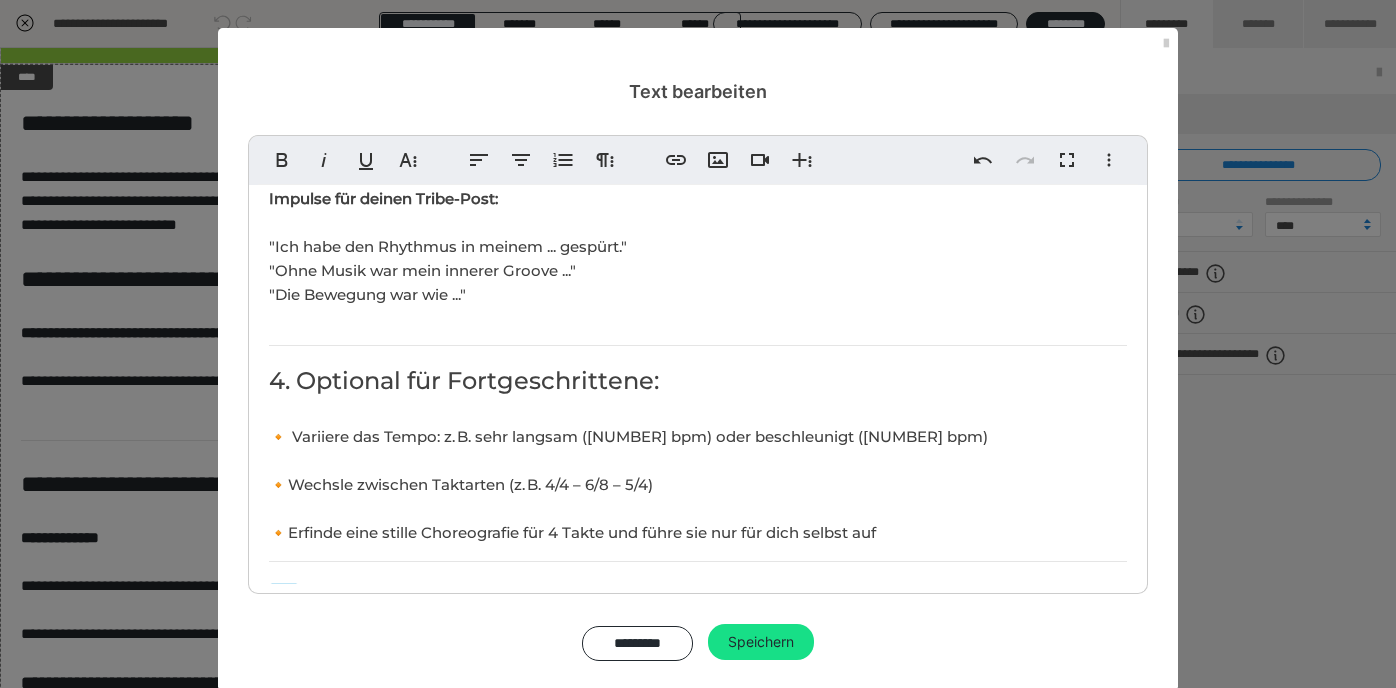 click on "🔸Wechsle zwischen Taktarten (z. B. 4/4 – 6/8 – 5/4)" at bounding box center (461, 484) 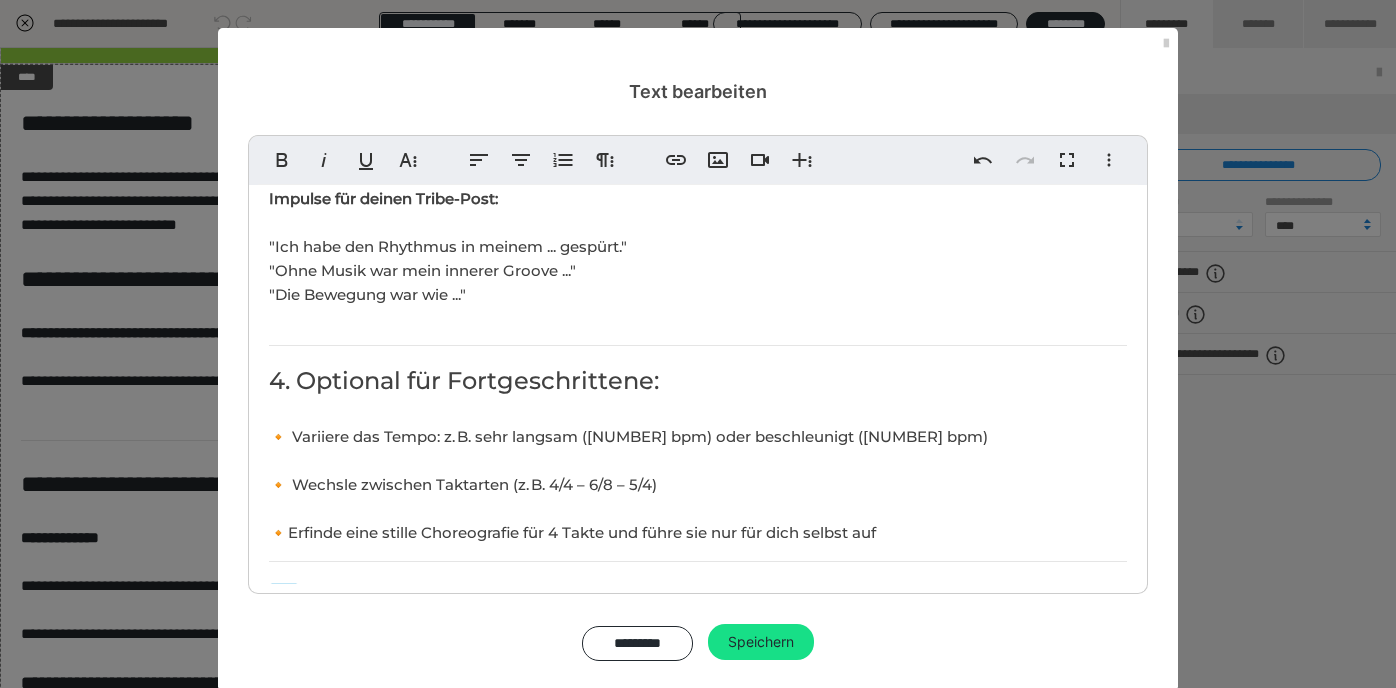 click on "🔸Erfinde eine stille Choreografie für 4 Takte und führe sie nur für dich selbst auf" at bounding box center (572, 532) 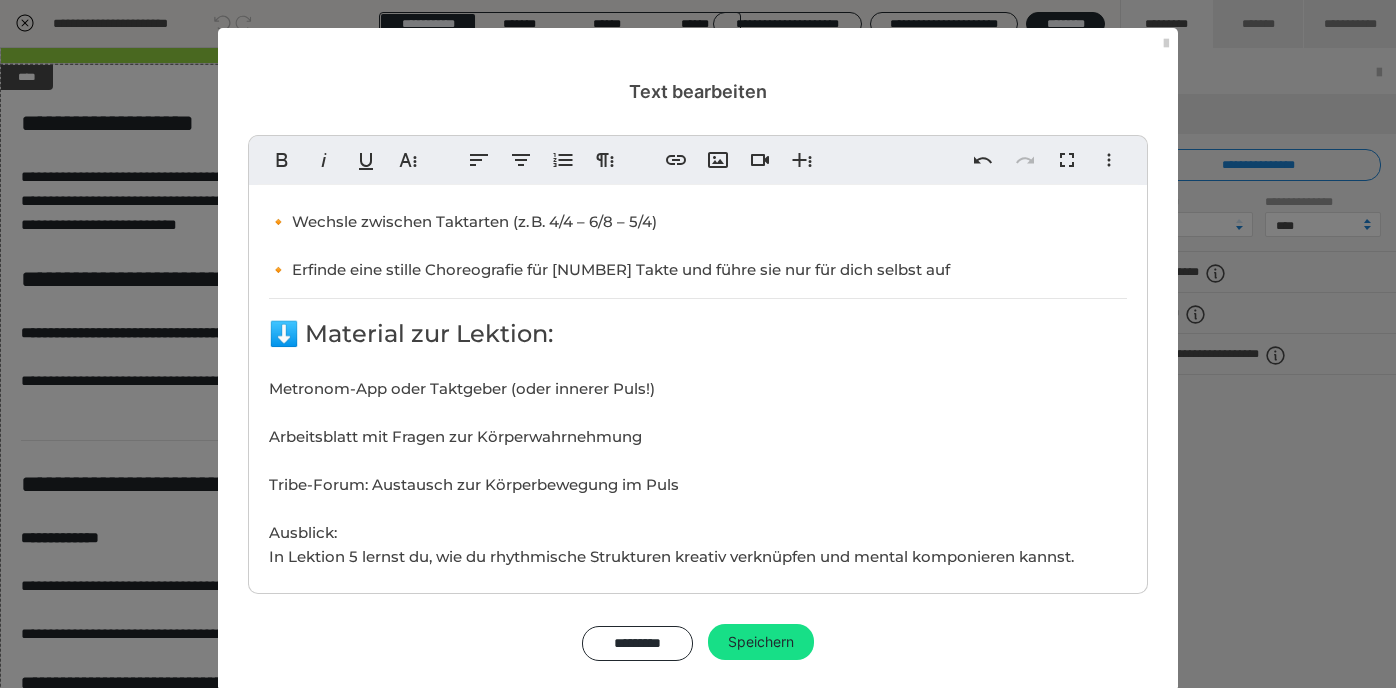 scroll, scrollTop: 1910, scrollLeft: 0, axis: vertical 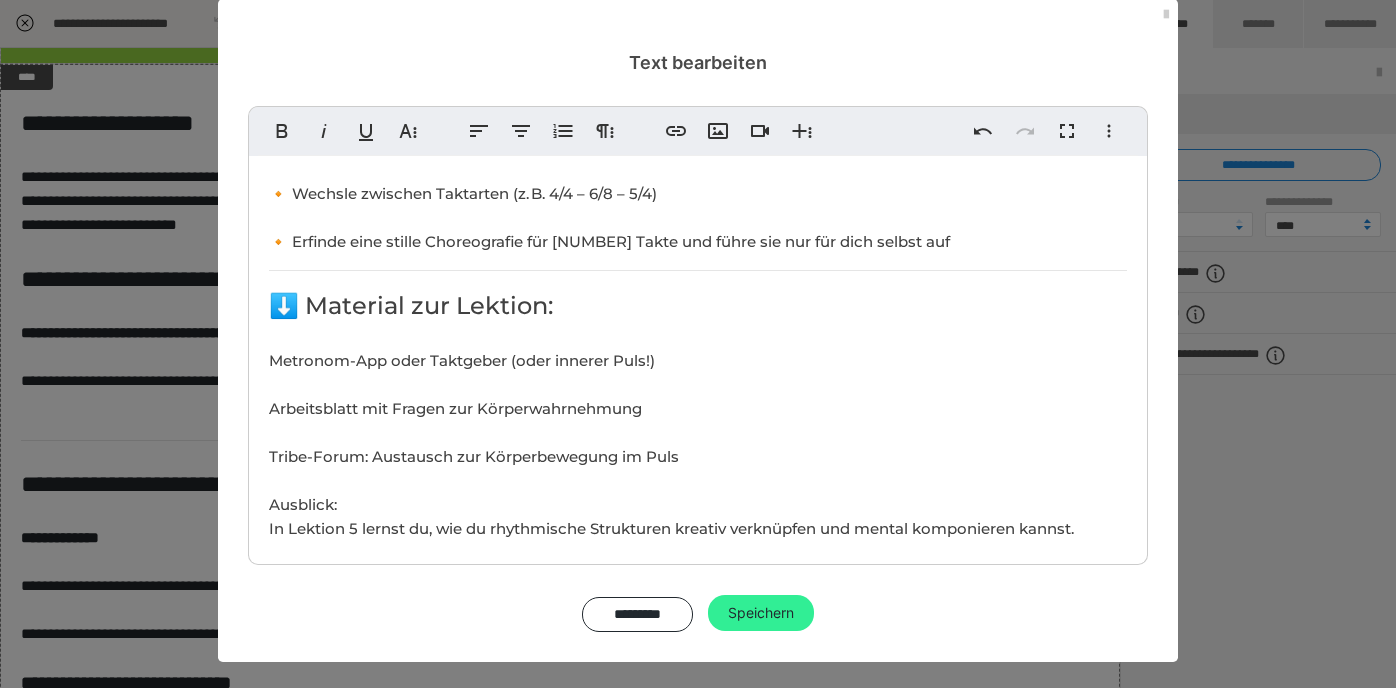 click on "Speichern" at bounding box center [761, 613] 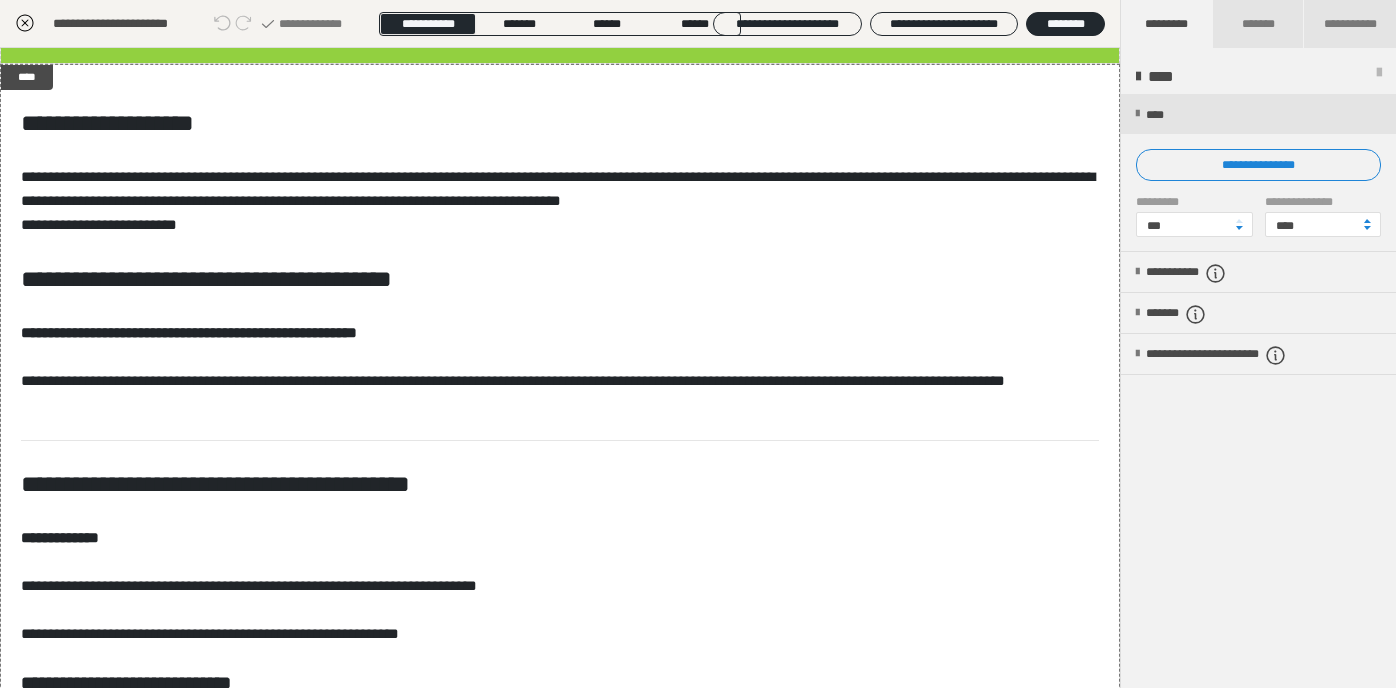 click 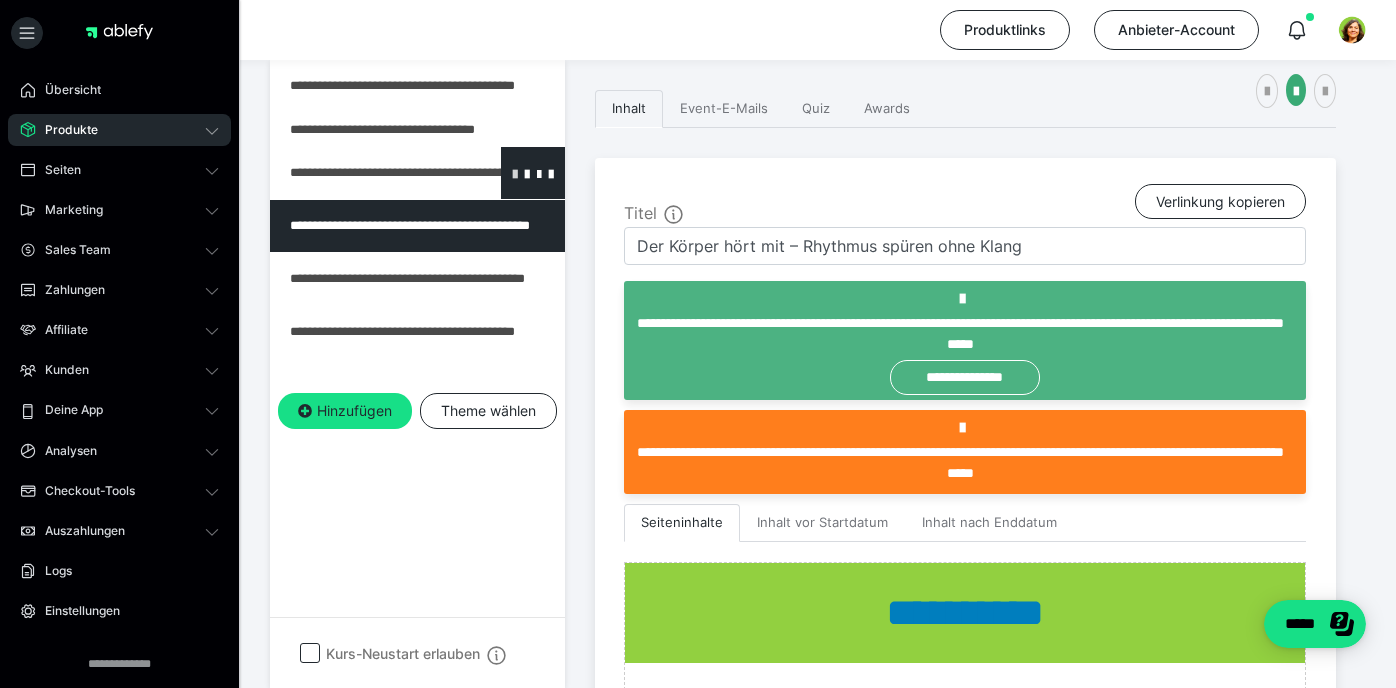 click at bounding box center [515, 173] 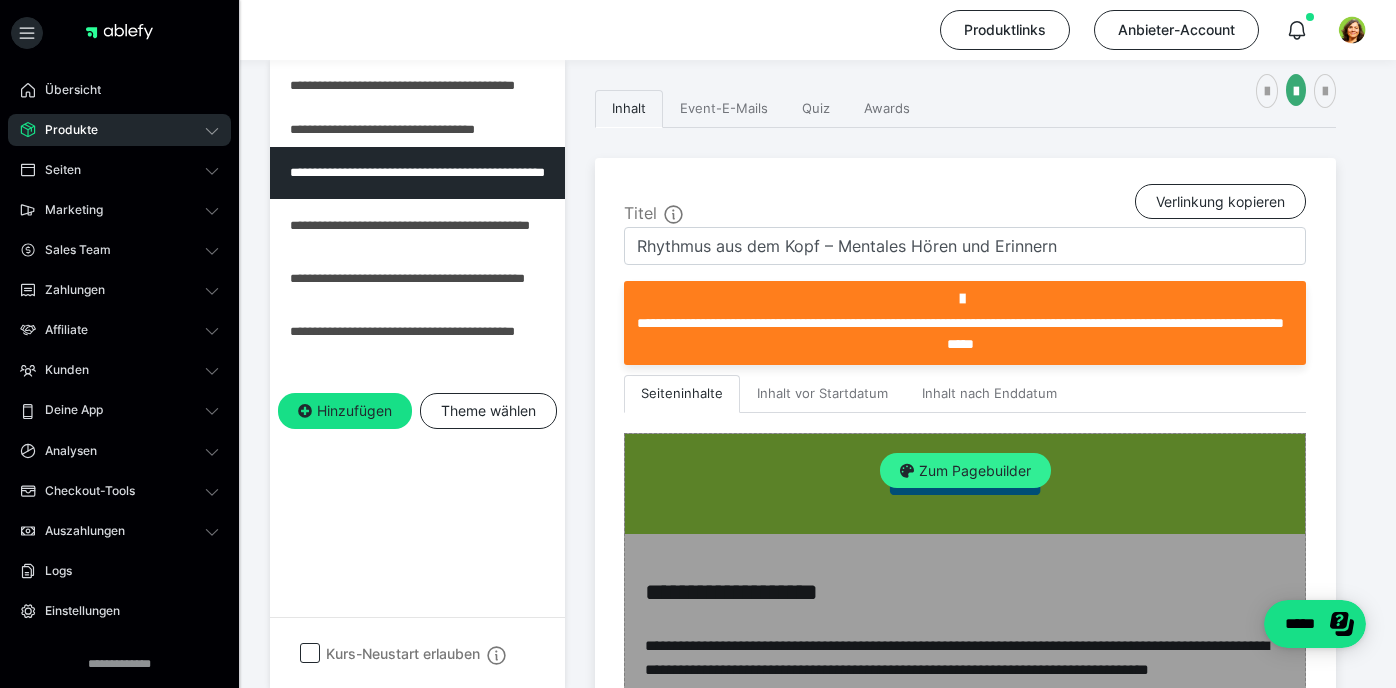 click on "Zum Pagebuilder" at bounding box center [965, 471] 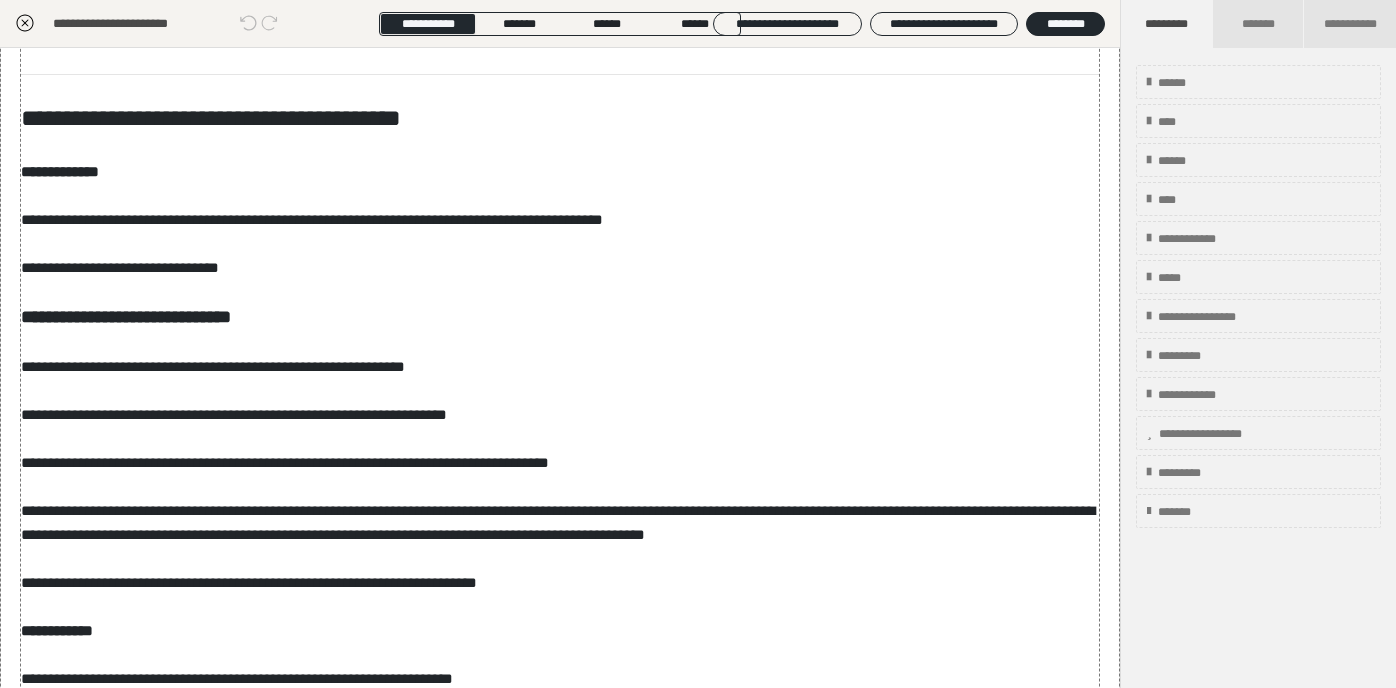 scroll, scrollTop: 454, scrollLeft: 0, axis: vertical 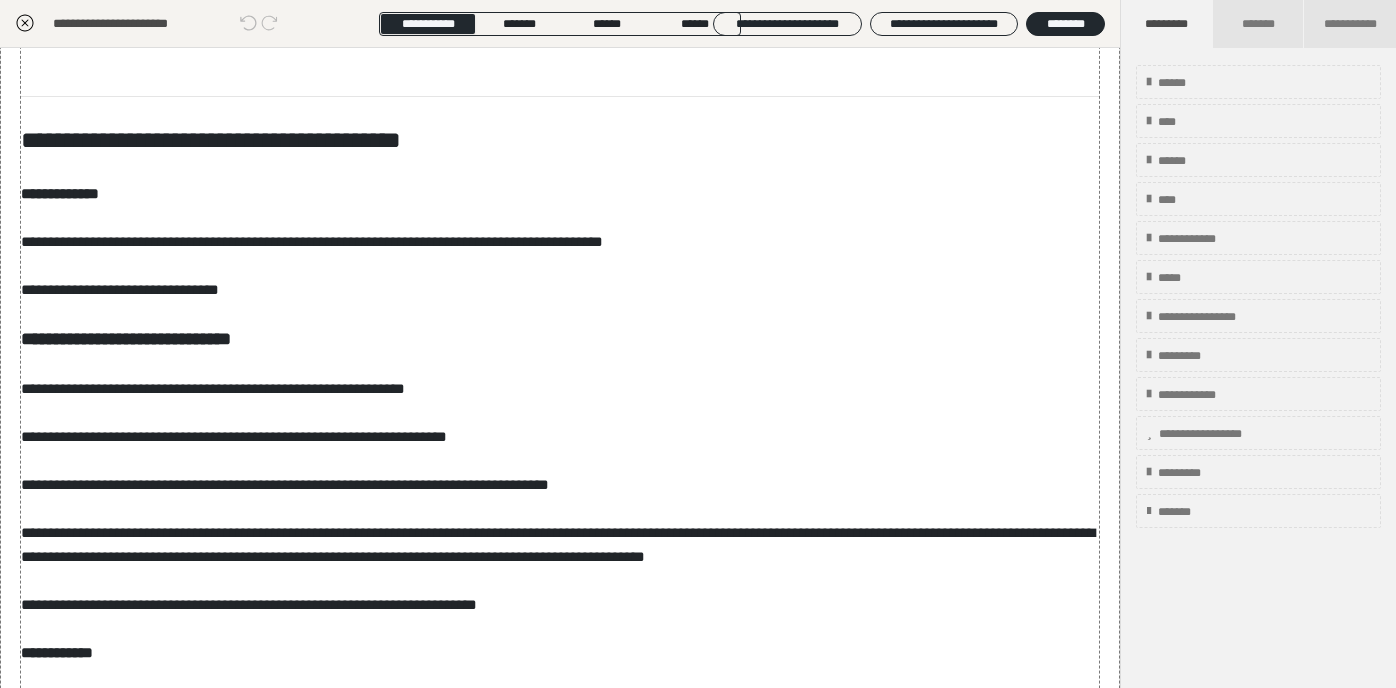 click on "**********" at bounding box center [560, 784] 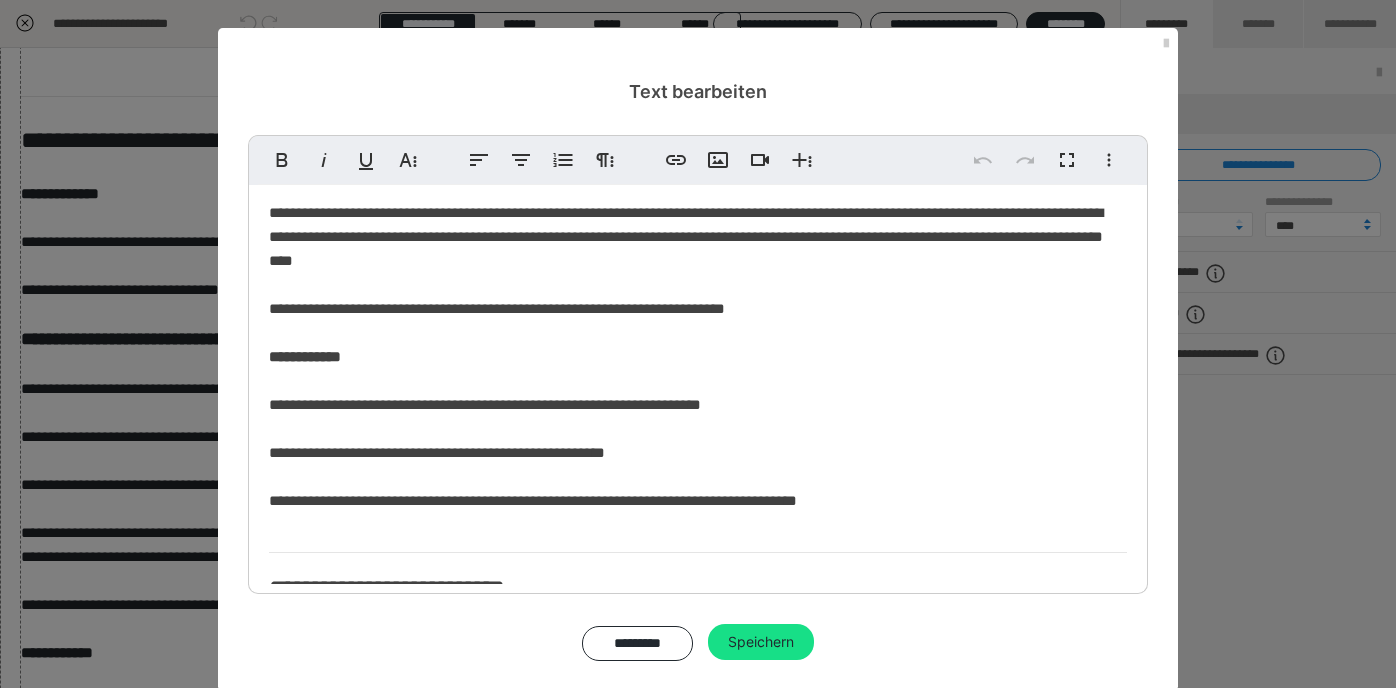 scroll, scrollTop: 835, scrollLeft: 0, axis: vertical 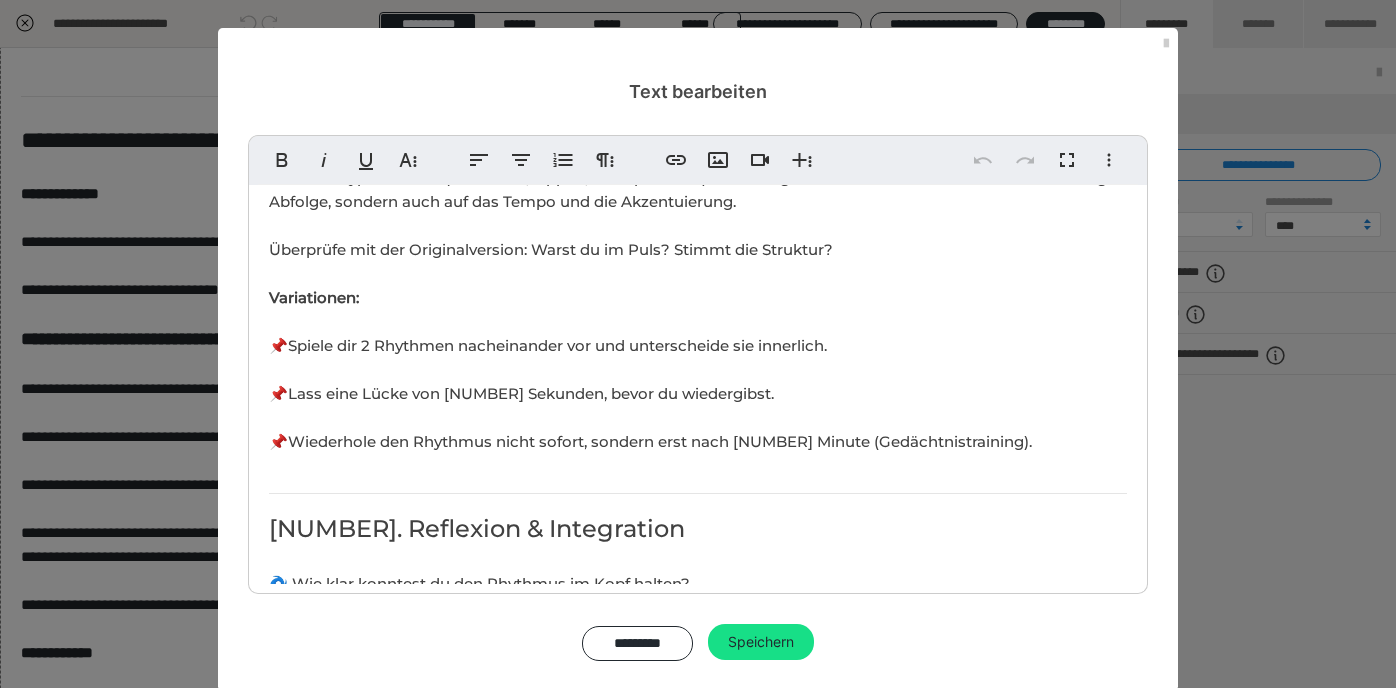 click on "4. Nach einigen Minuten: Versuche, den Rhythmus entweder laut mit deiner Stimme (z. B. „ta – ta – taaa – ta“) oder durch Bodypercussion (Klatschen, Tippen, Schnipsen etc.) wiederzugeben. Achte dabei nicht nur auf die richtige Abfolge, sondern auch auf das Tempo und die Akzentuierung. 5. Überprüfe mit der Originalversion: Warst du im Puls? Stimmt die Struktur? Variationen: 📌Spiele dir [NUMBER] Rhythmen nacheinander vor und unterscheide sie innerlich." at bounding box center (698, 249) 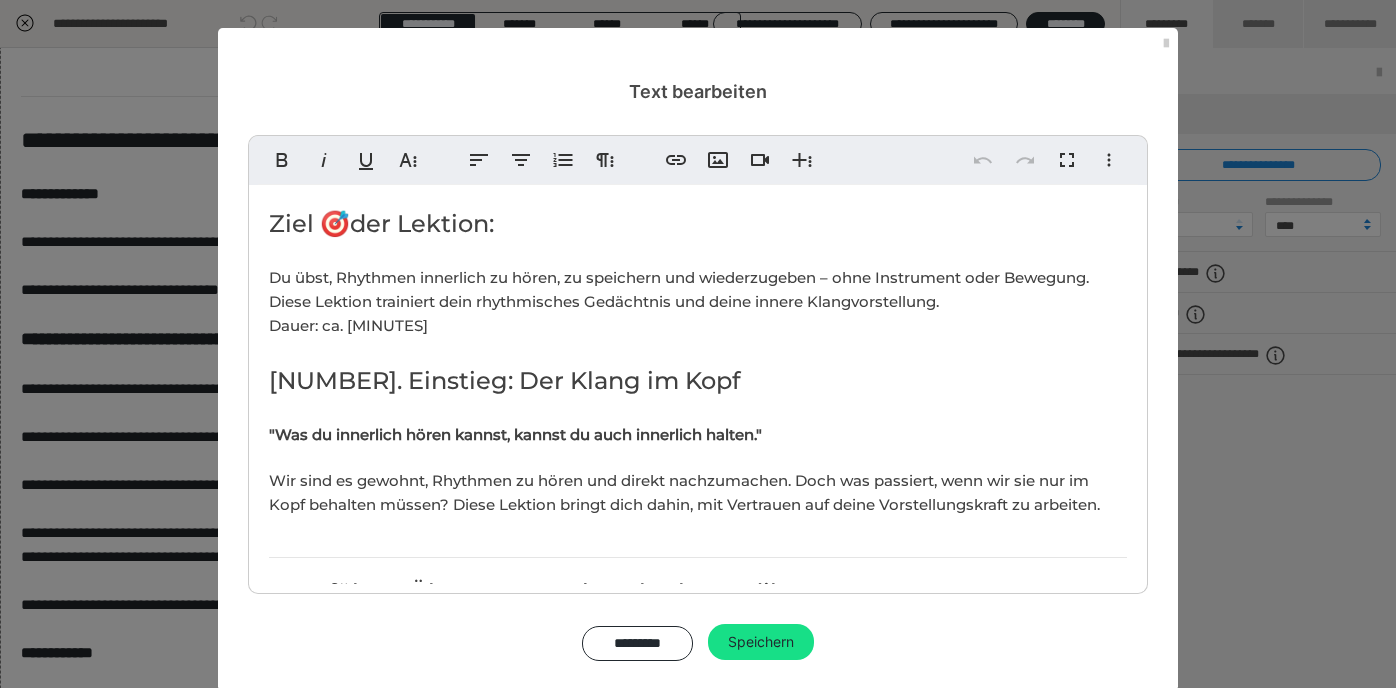 scroll, scrollTop: 835, scrollLeft: 0, axis: vertical 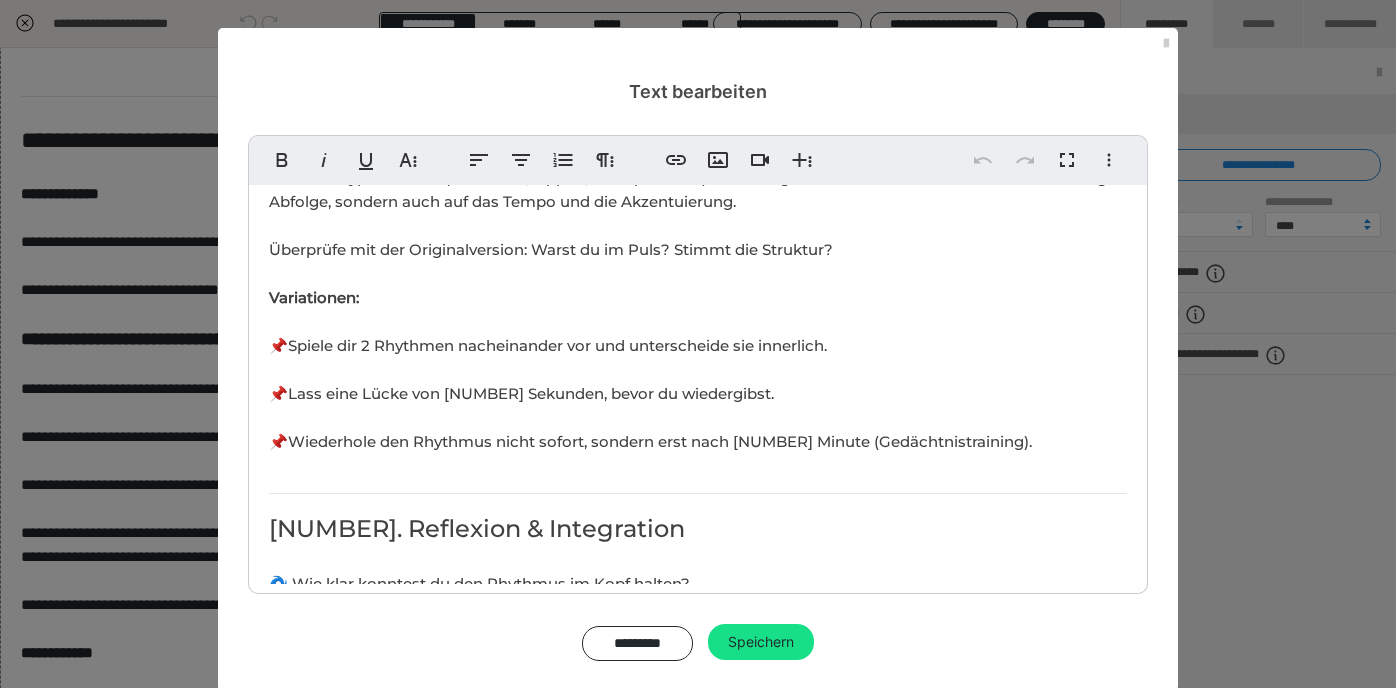 type 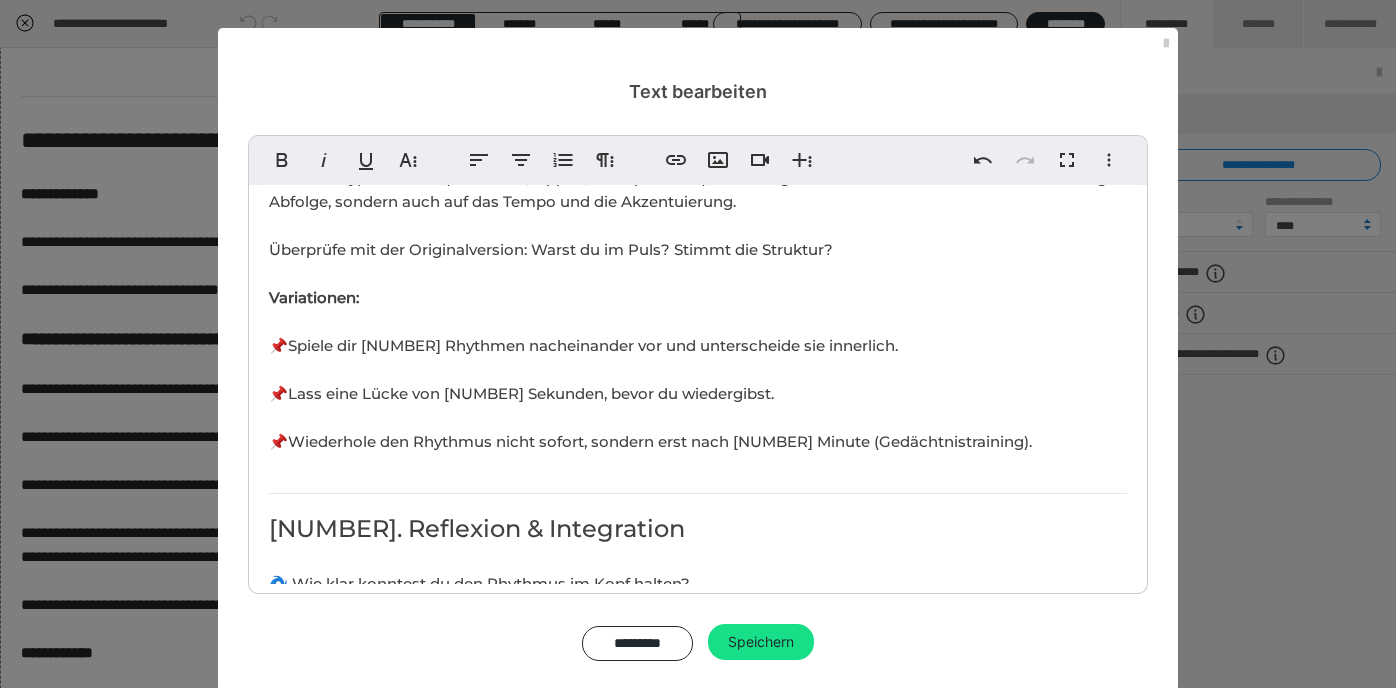 click on "📌Lass eine Lücke von [NUMBER] Sekunden, bevor du wiedergibst." at bounding box center (521, 393) 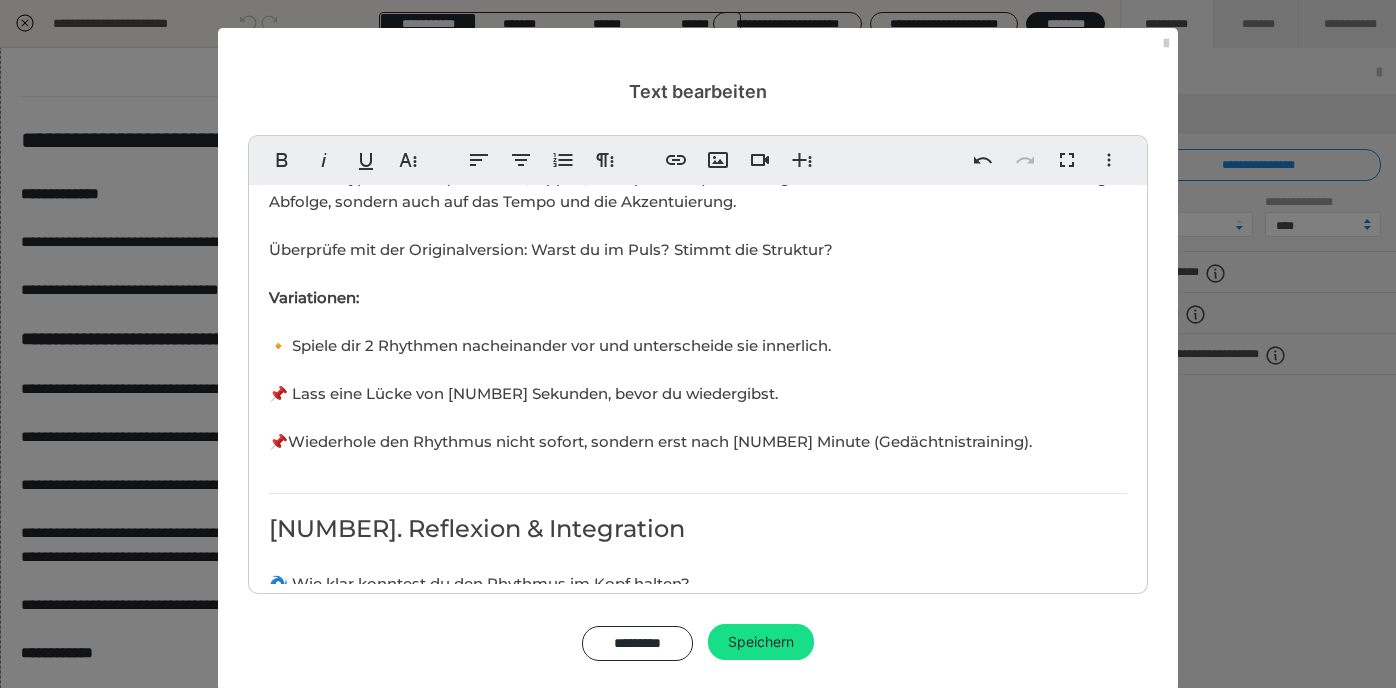 click on "📌 Lass eine Lücke von [NUMBER] Sekunden, bevor du wiedergibst." at bounding box center [523, 393] 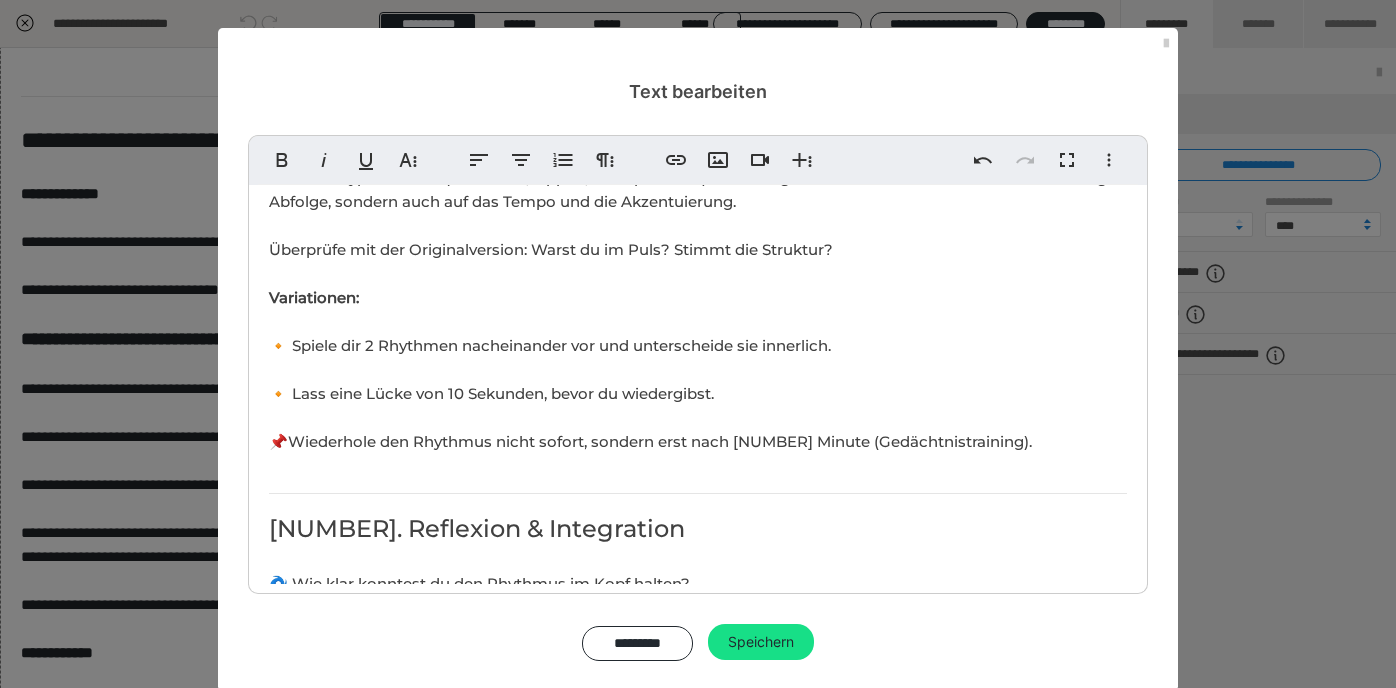 click on "📌Wiederhole den Rhythmus nicht sofort, sondern erst nach [NUMBER] Minute (Gedächtnistraining)." at bounding box center (650, 441) 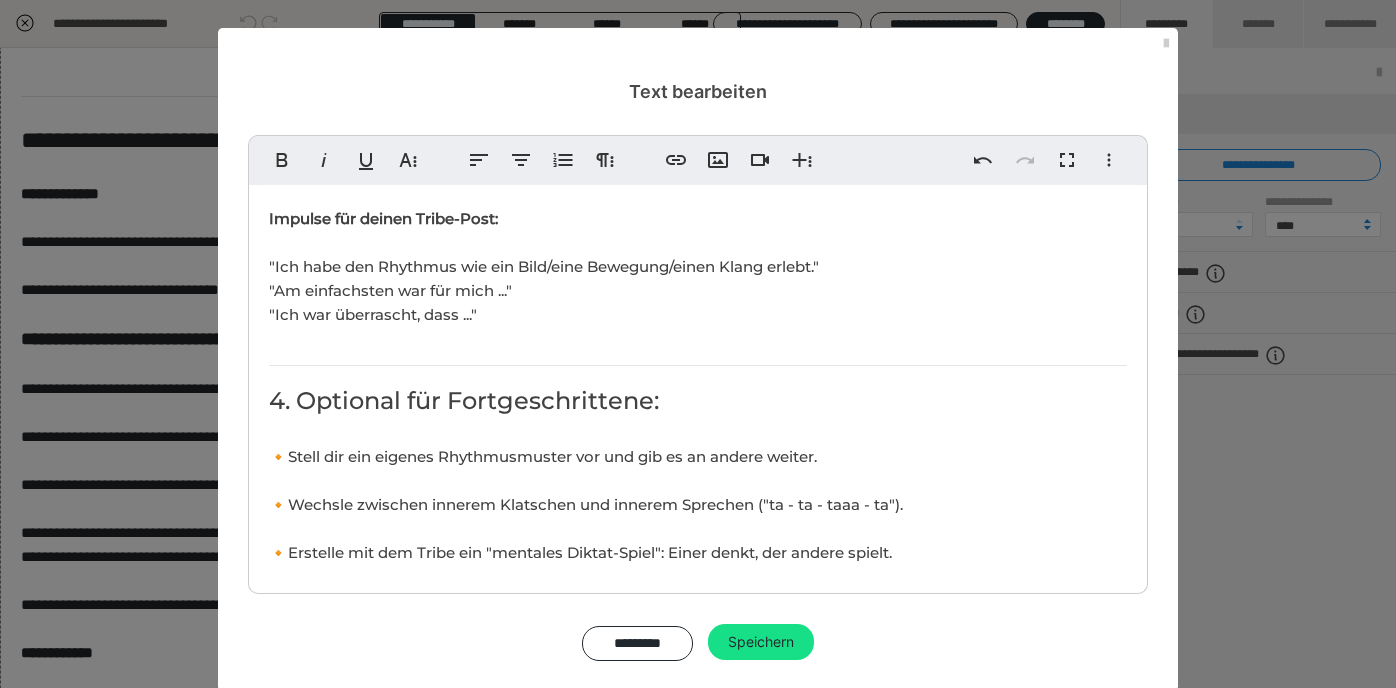 scroll, scrollTop: 1354, scrollLeft: 0, axis: vertical 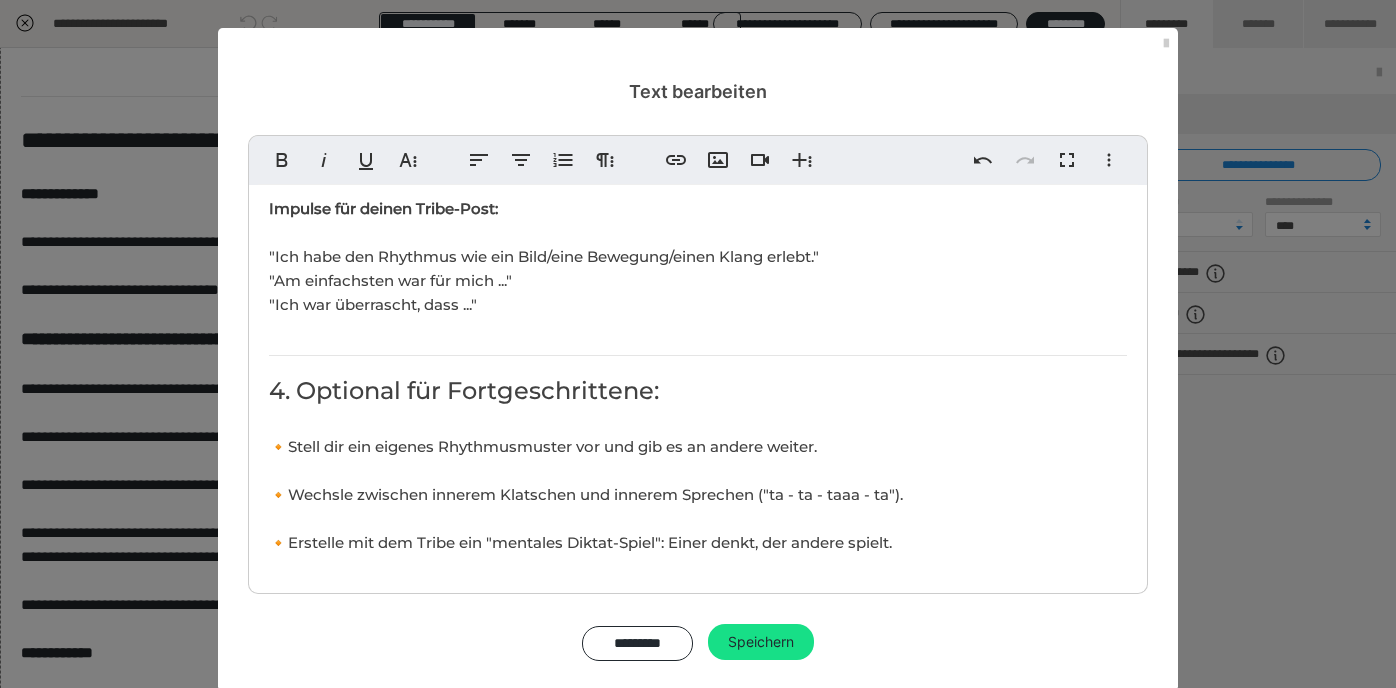 click on "🔸Stell dir ein eigenes Rhythmusmuster vor und gib es an andere weiter." at bounding box center (543, 446) 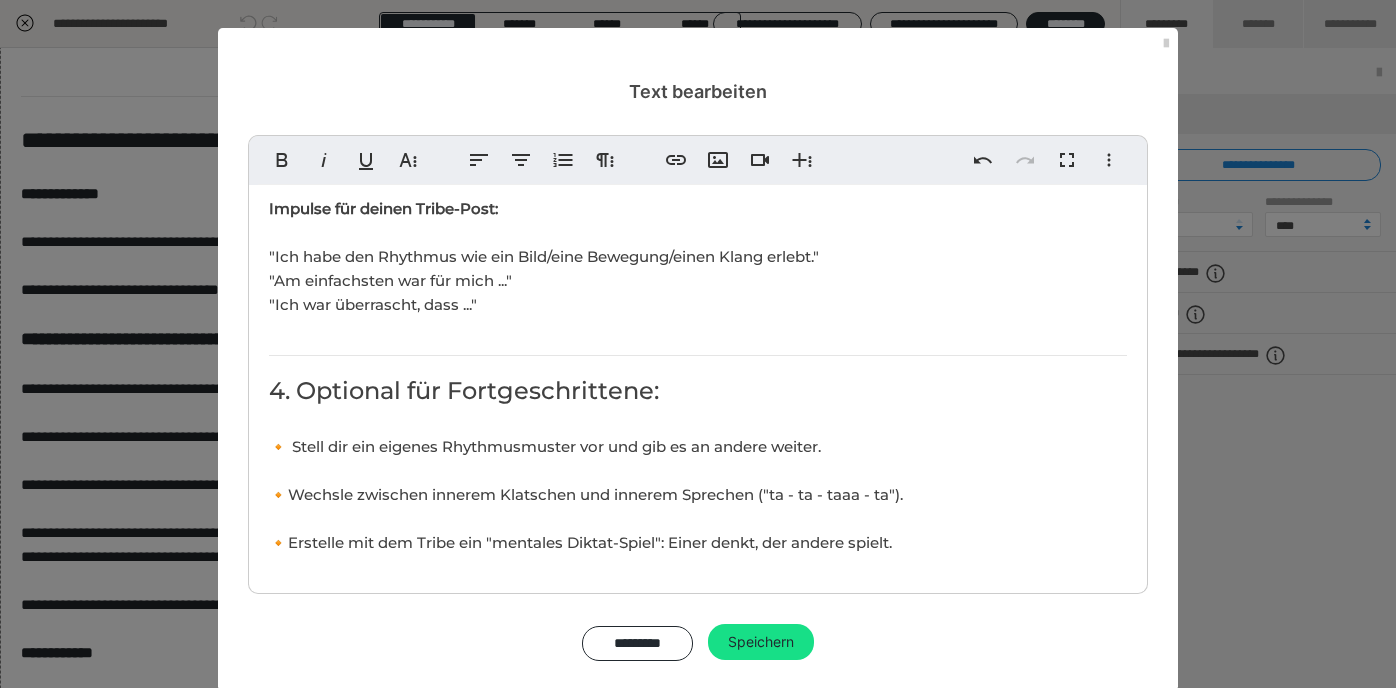 click on "🔸Wechsle zwischen innerem Klatschen und innerem Sprechen ("ta - ta - taaa - ta"). 🔸Erstelle mit dem Tribe ein "mentales Diktat-Spiel": Einer denkt, der andere spielt." at bounding box center [586, 518] 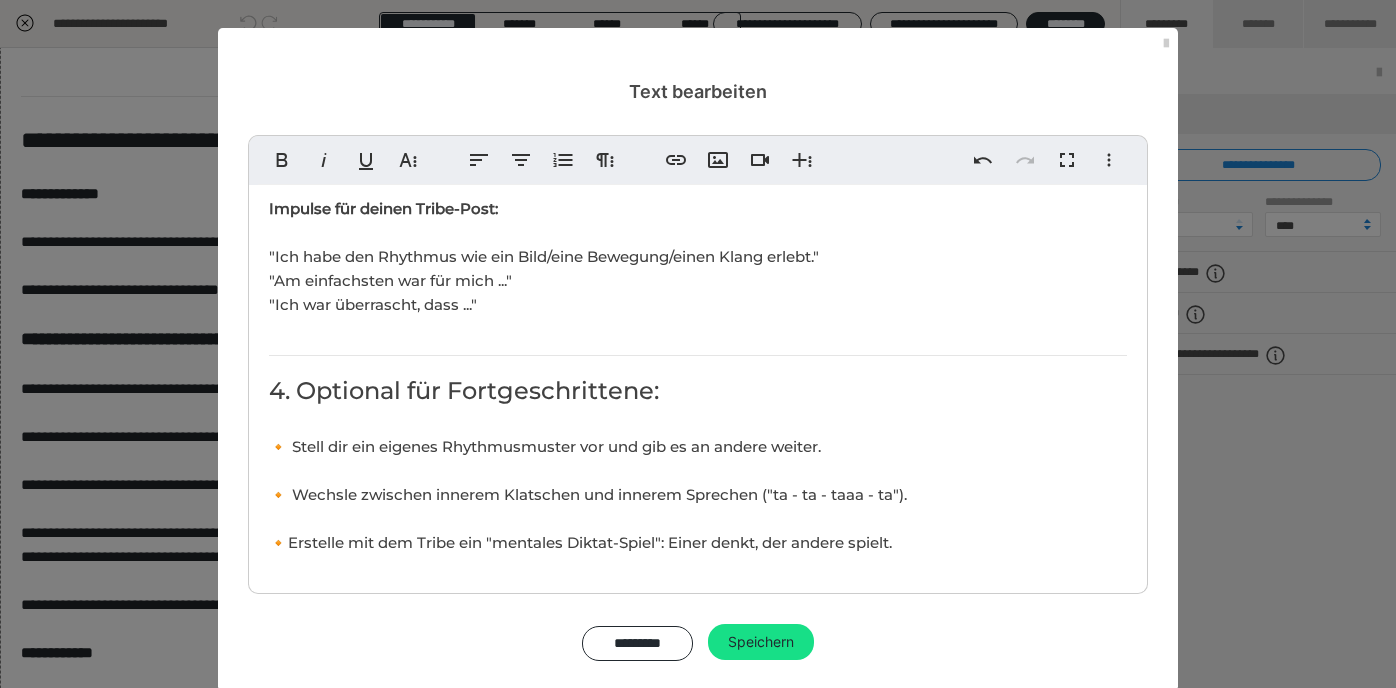 click on "Wechsle zwischen innerem Klatschen und innerem Sprechen ("ta - ta - taaa - ta"). Erstelle mit dem Tribe ein "mentales Diktat-Spiel": Einer denkt, der andere spielt." at bounding box center [588, 518] 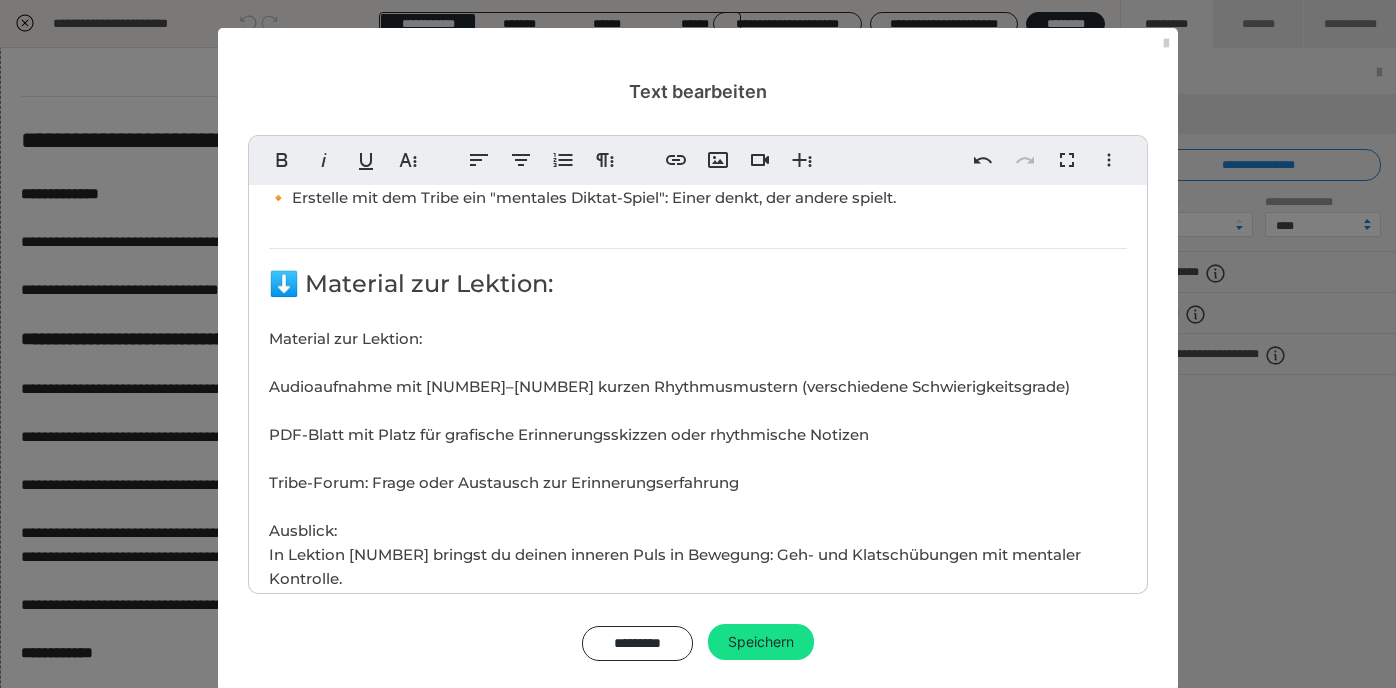 scroll, scrollTop: 1697, scrollLeft: 0, axis: vertical 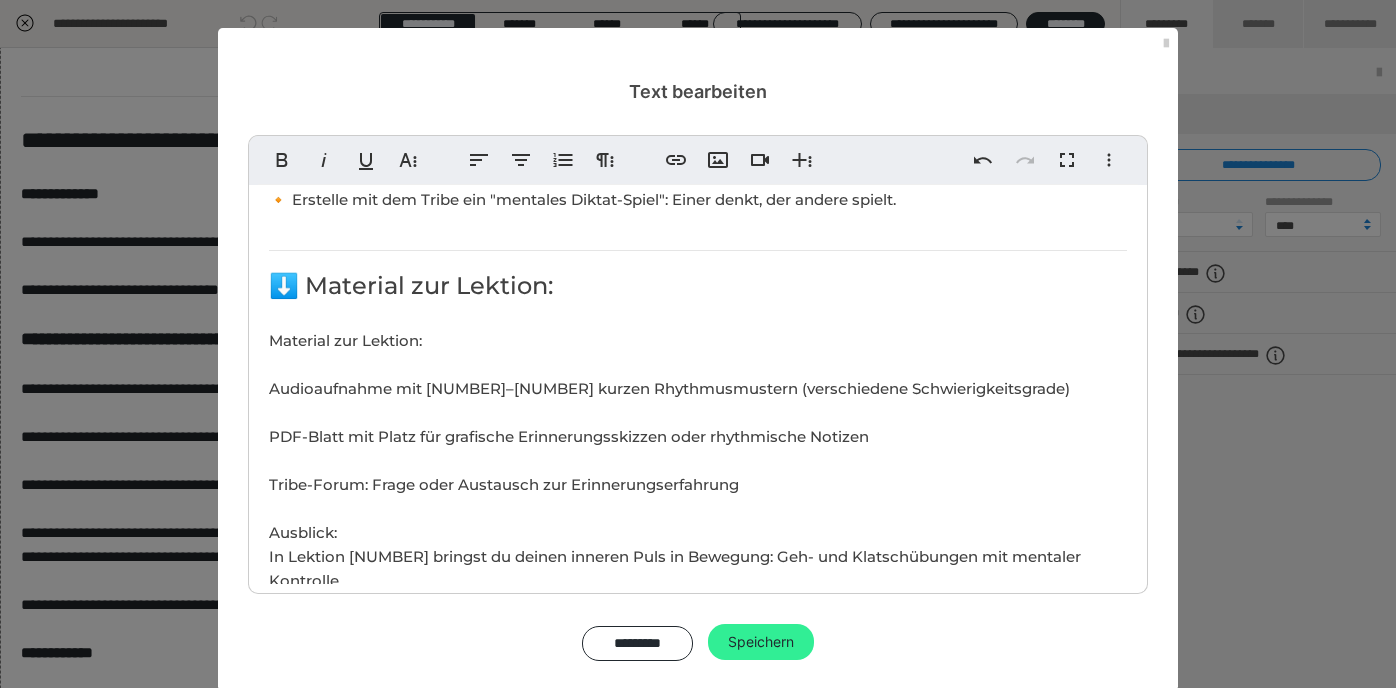 click on "Speichern" at bounding box center [761, 642] 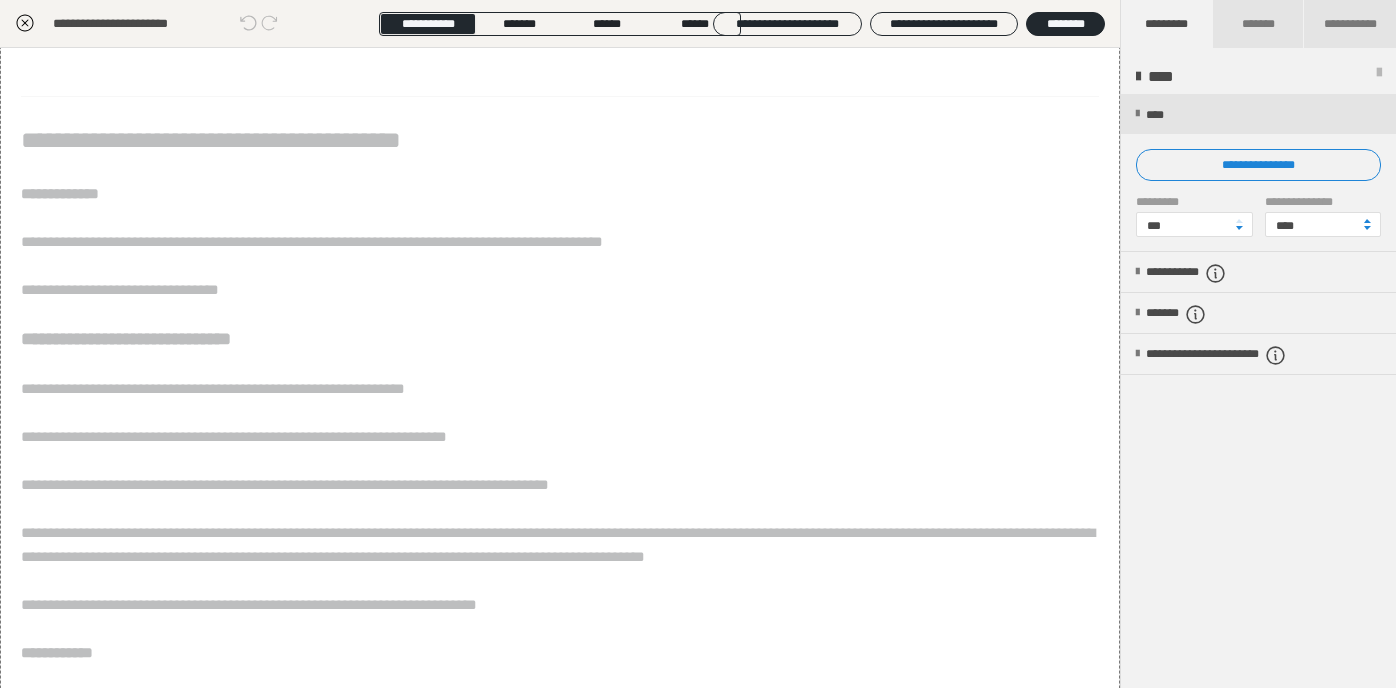 scroll, scrollTop: 351, scrollLeft: 0, axis: vertical 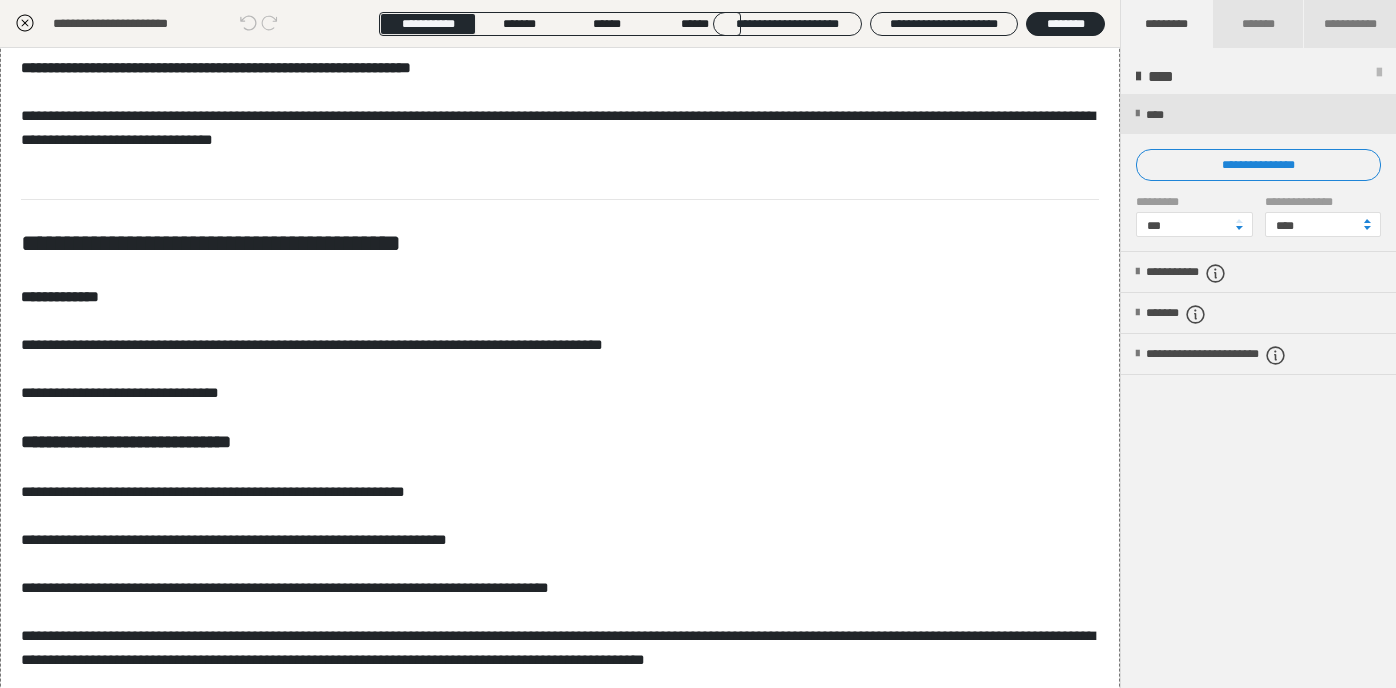 click 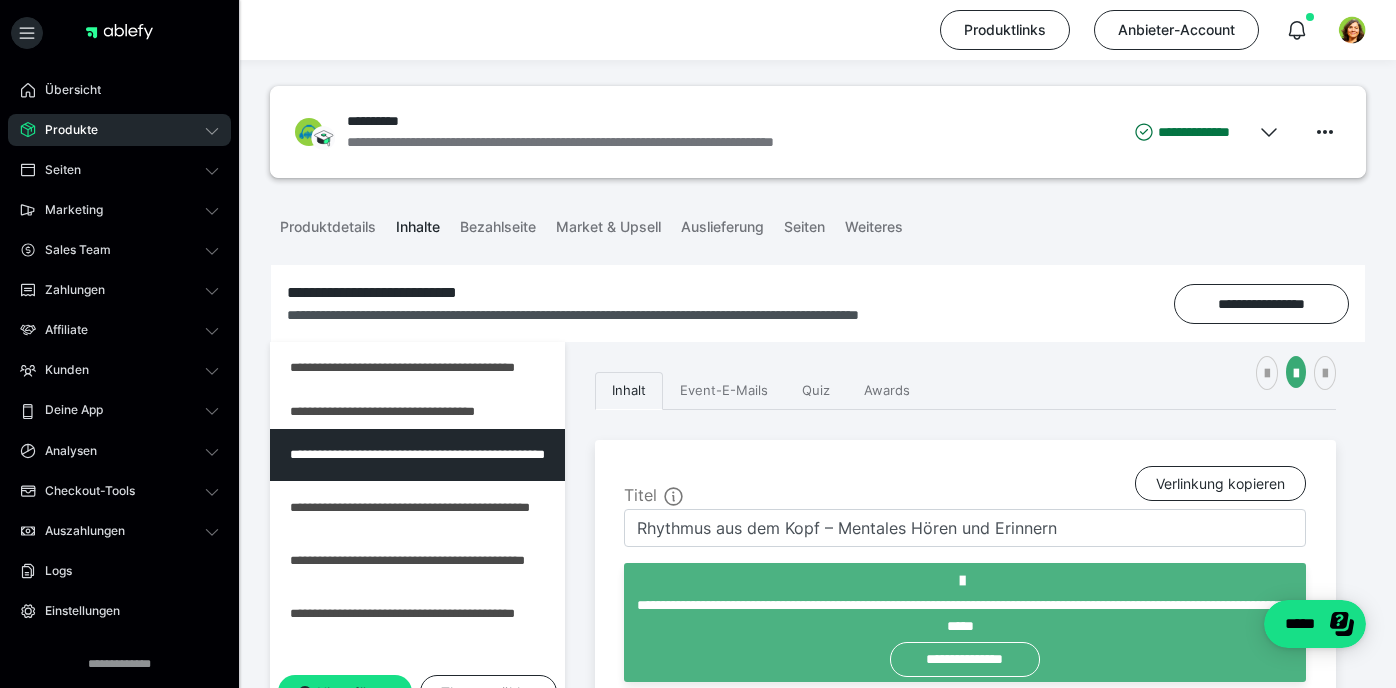 scroll, scrollTop: 3, scrollLeft: 0, axis: vertical 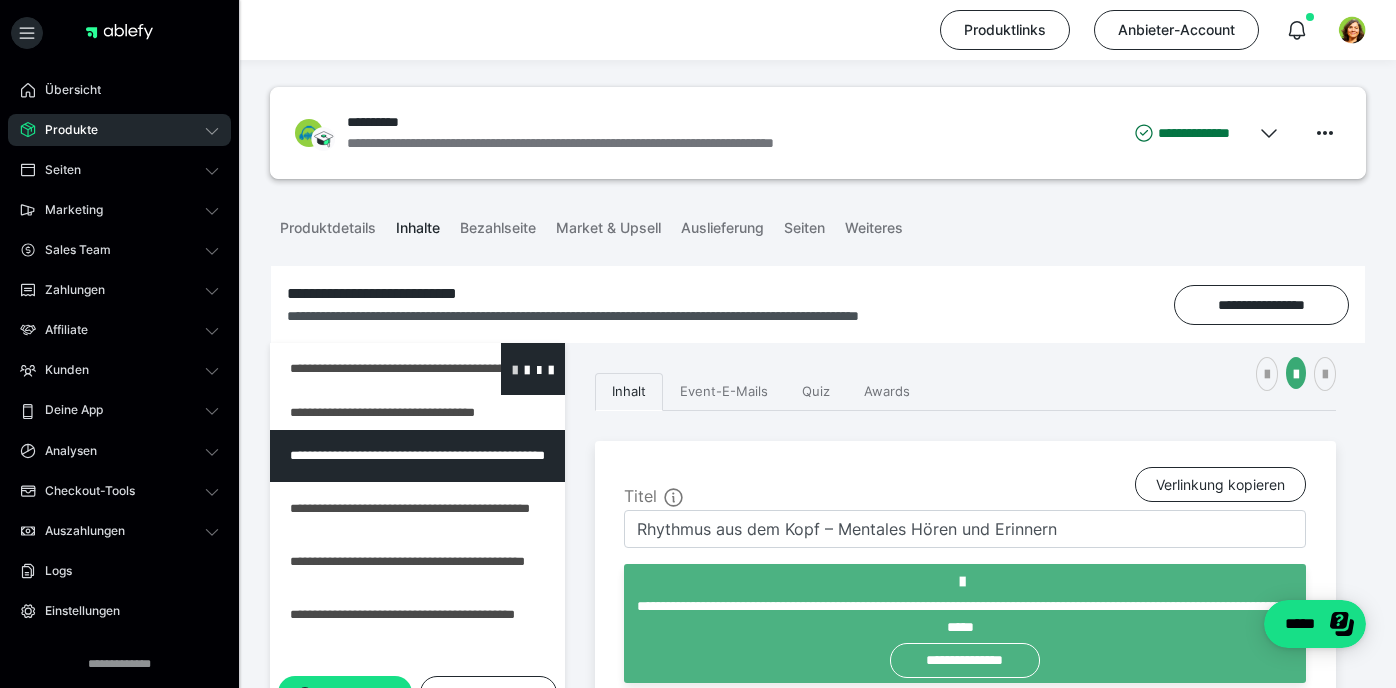 click at bounding box center [515, 369] 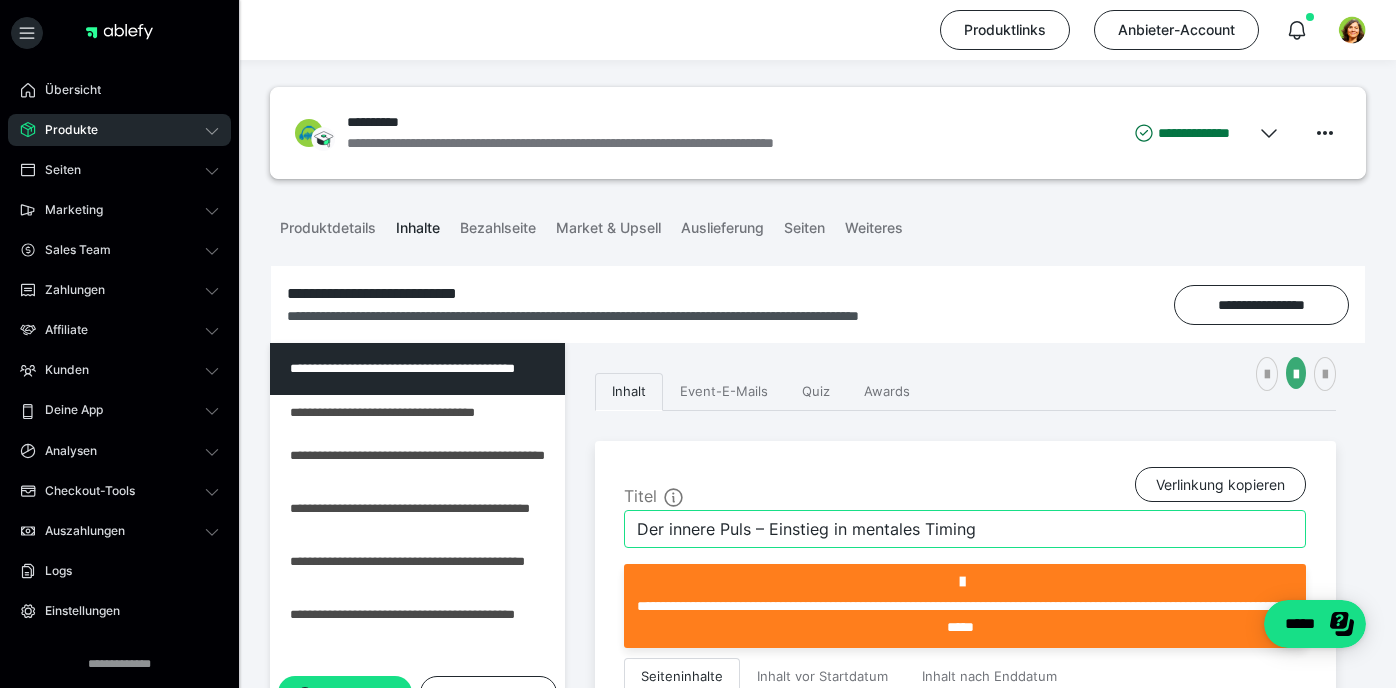 click on "Der innere Puls – Einstieg in mentales Timing" at bounding box center [965, 529] 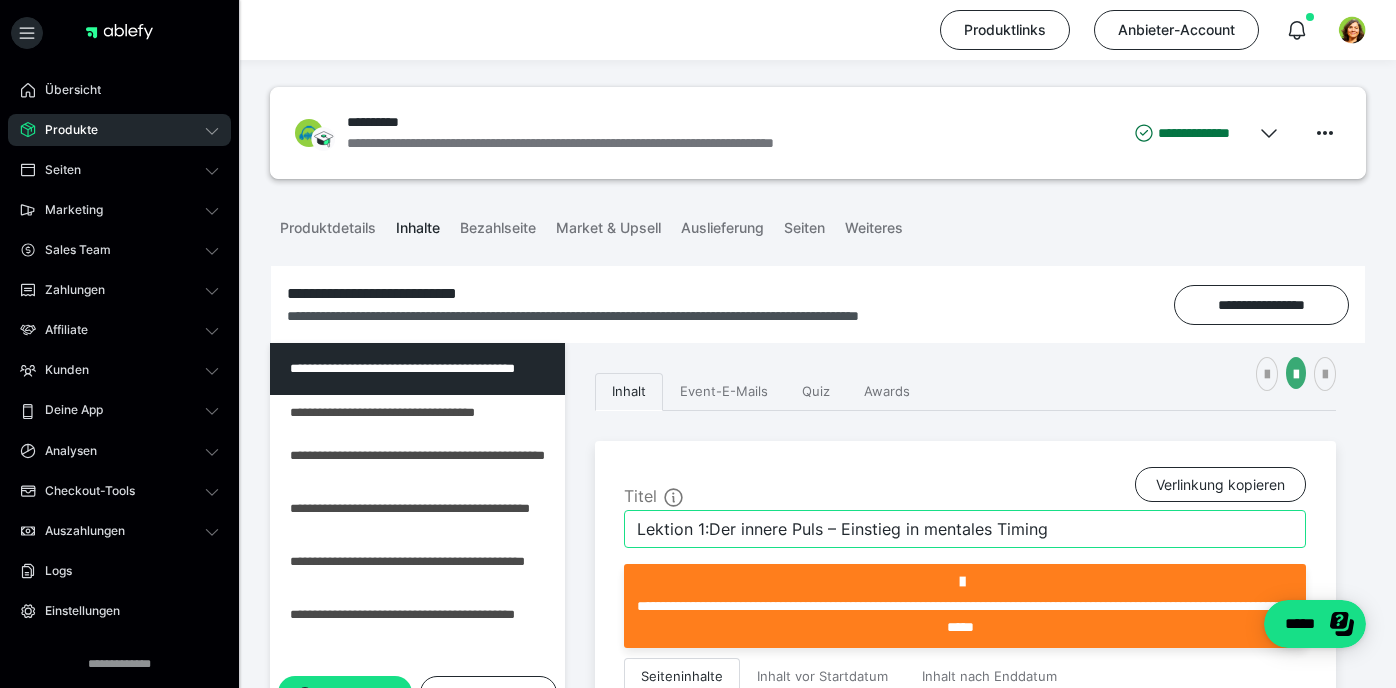 type on "Lektion 1: Der innere Puls – Einstieg in mentales Timing" 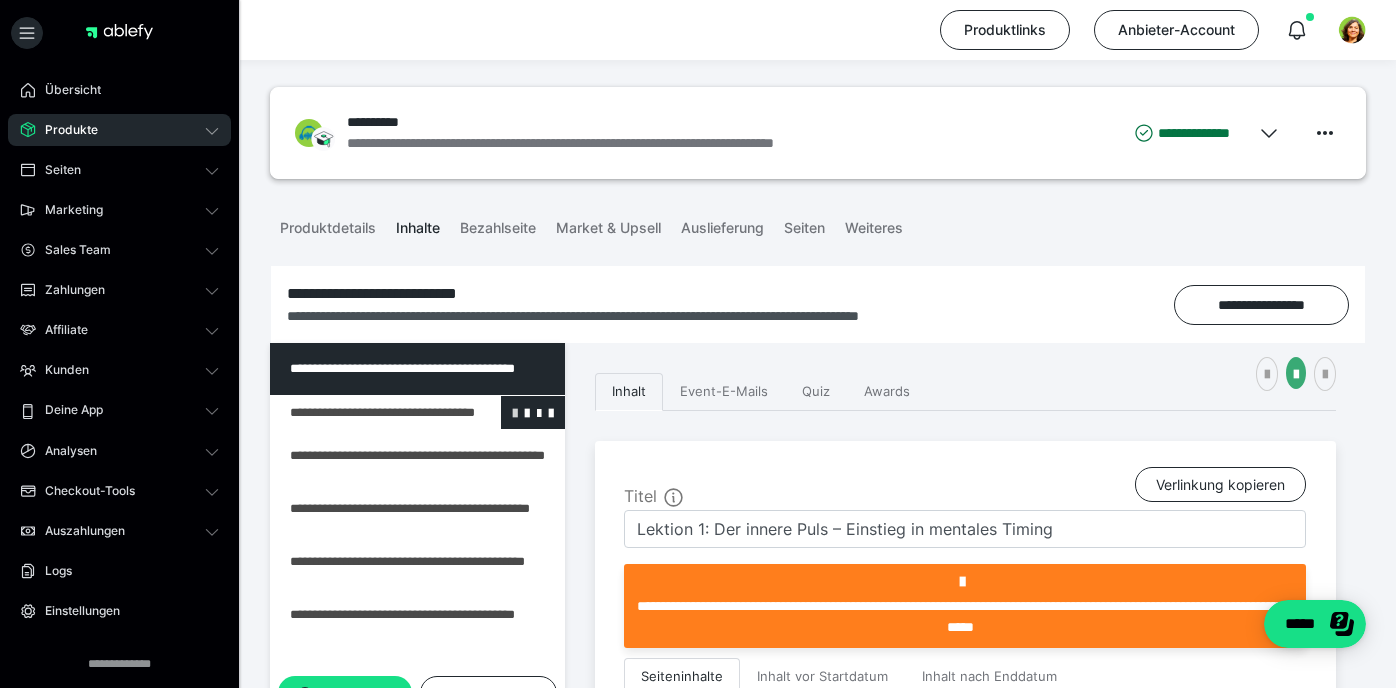click at bounding box center (515, 412) 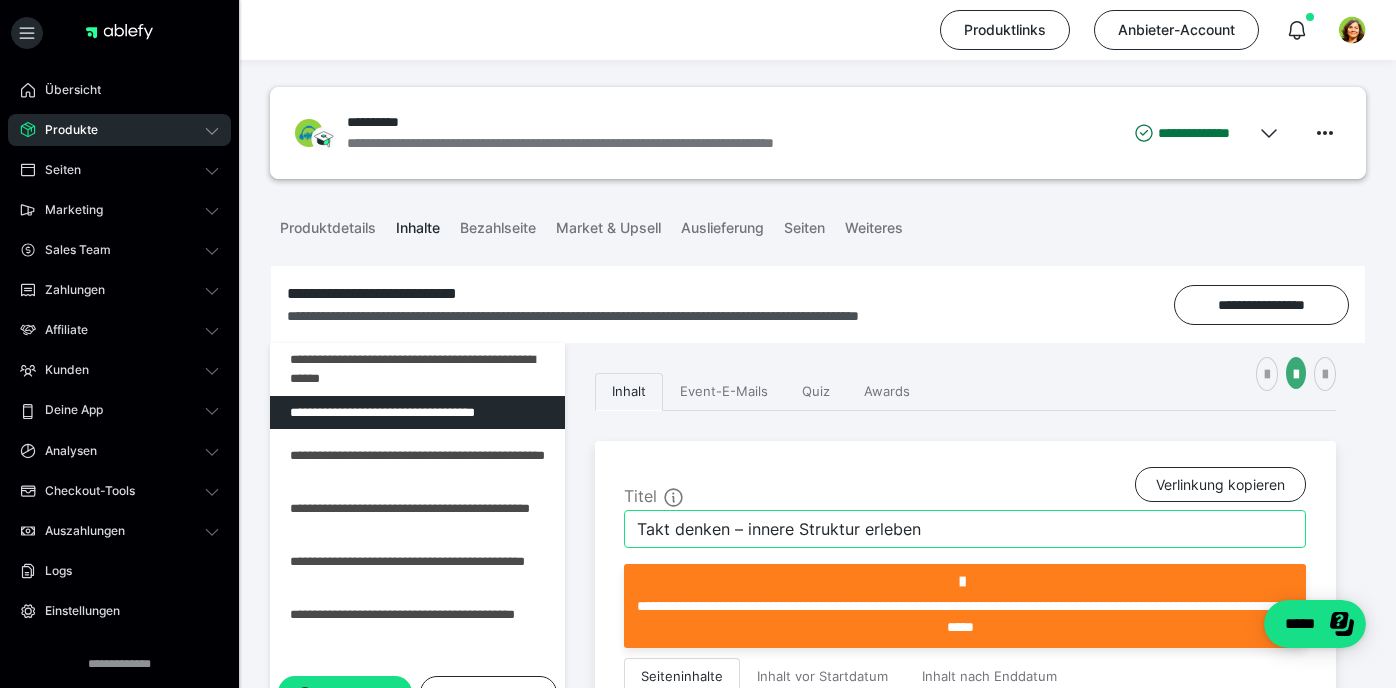 click on "Takt denken – innere Struktur erleben" at bounding box center (965, 529) 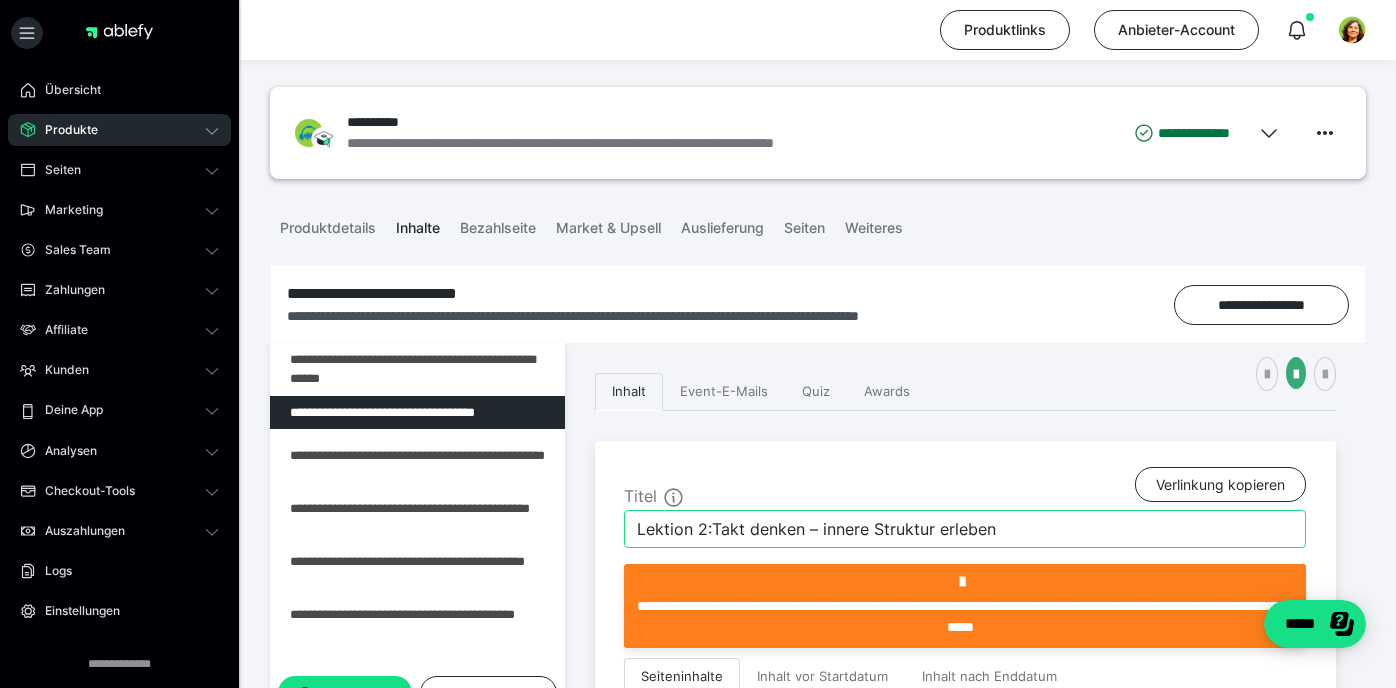 type on "Lektion 2: Takt denken – innere Struktur erleben" 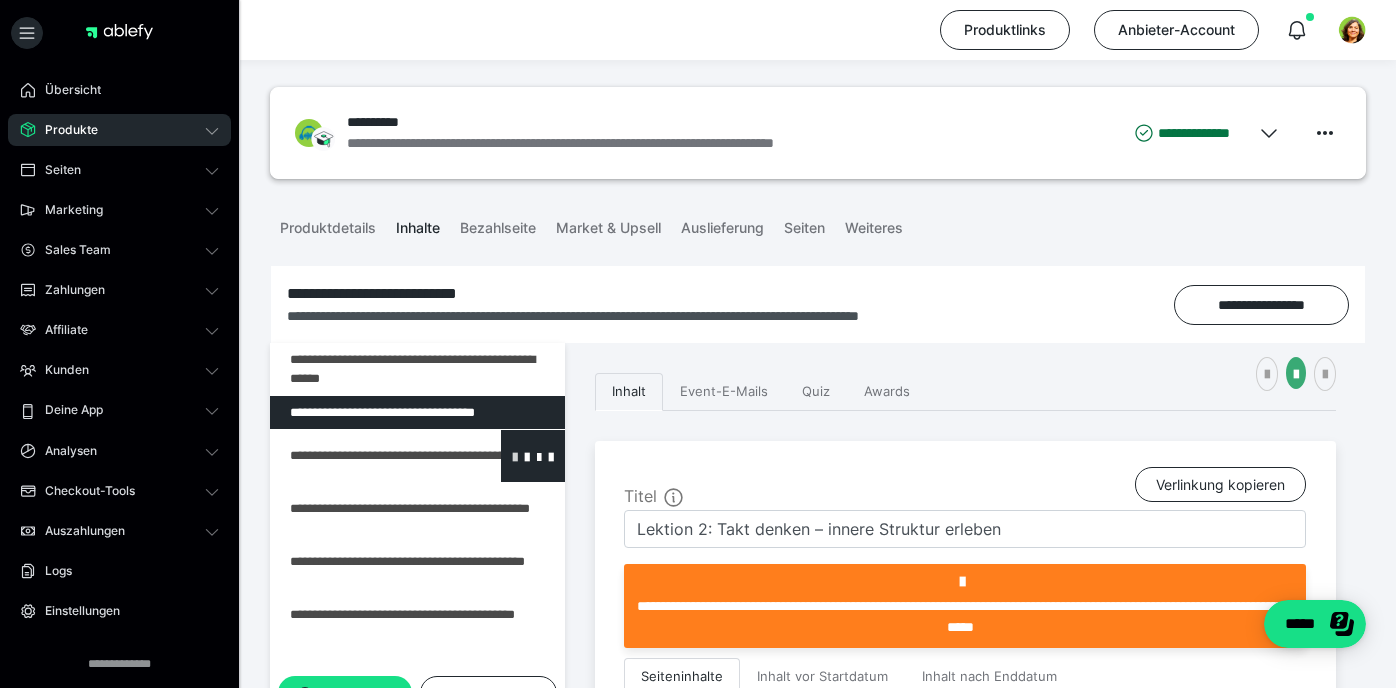 click at bounding box center [515, 456] 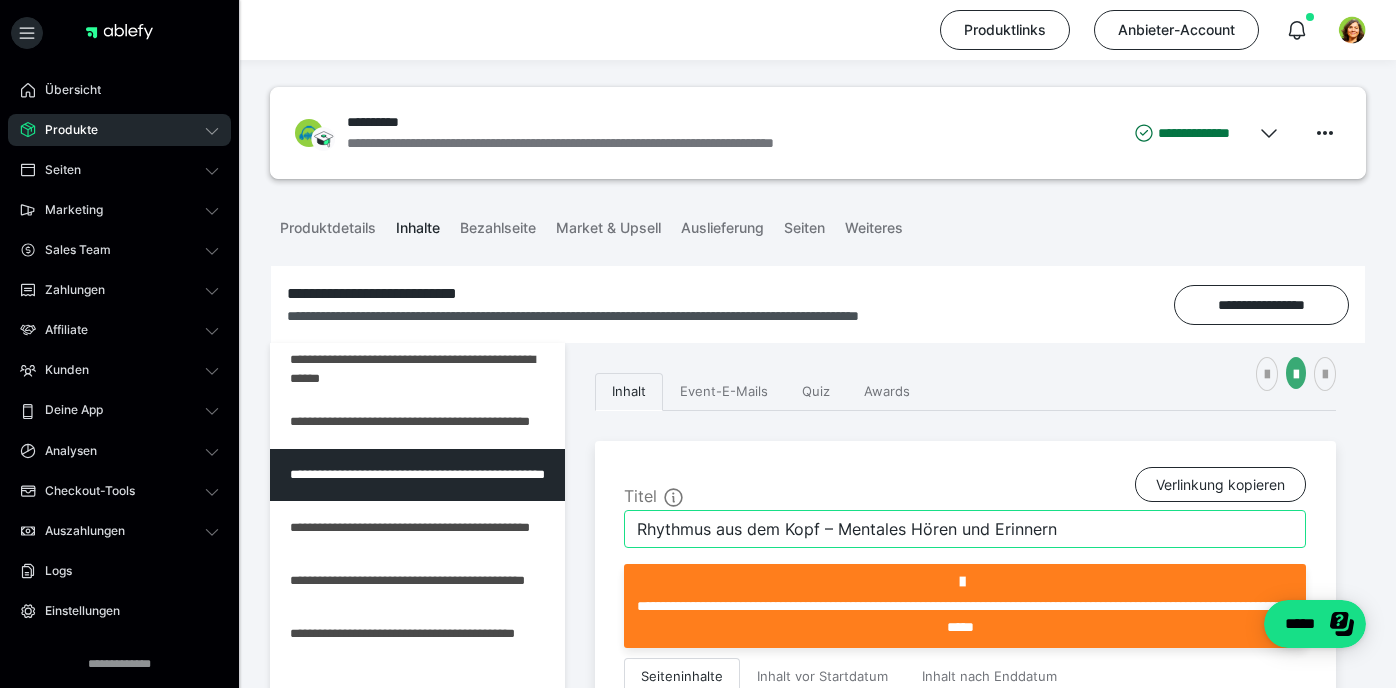 click on "Rhythmus aus dem Kopf – Mentales Hören und Erinnern" at bounding box center (965, 529) 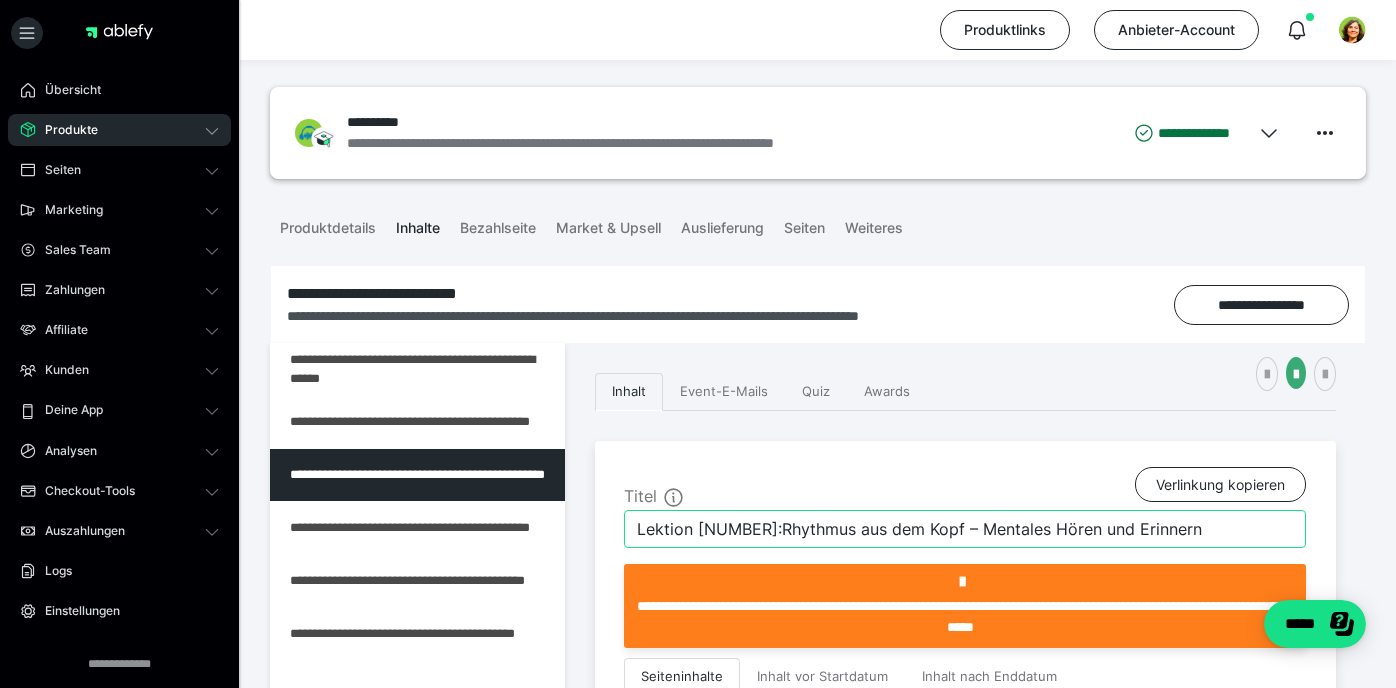 type on "Lektion 3: Rhythmus aus dem Kopf – Mentales Hören und Erinnern" 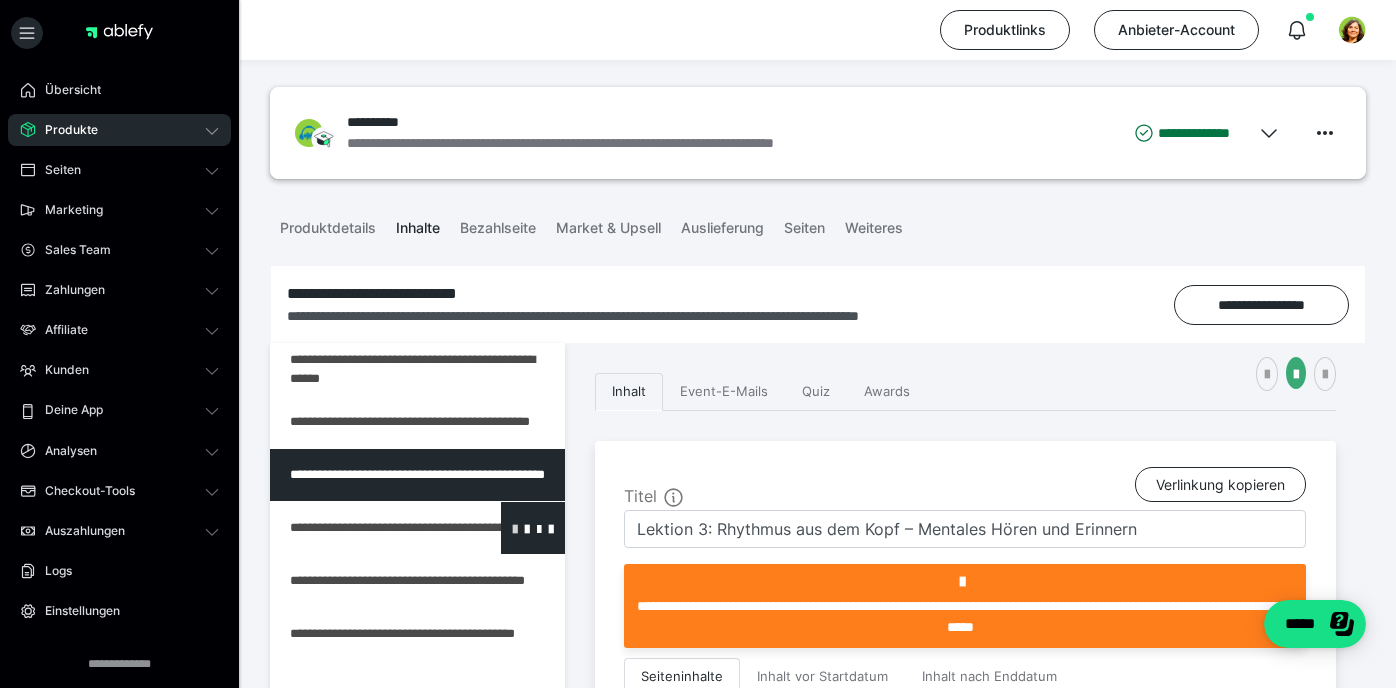 click at bounding box center [515, 528] 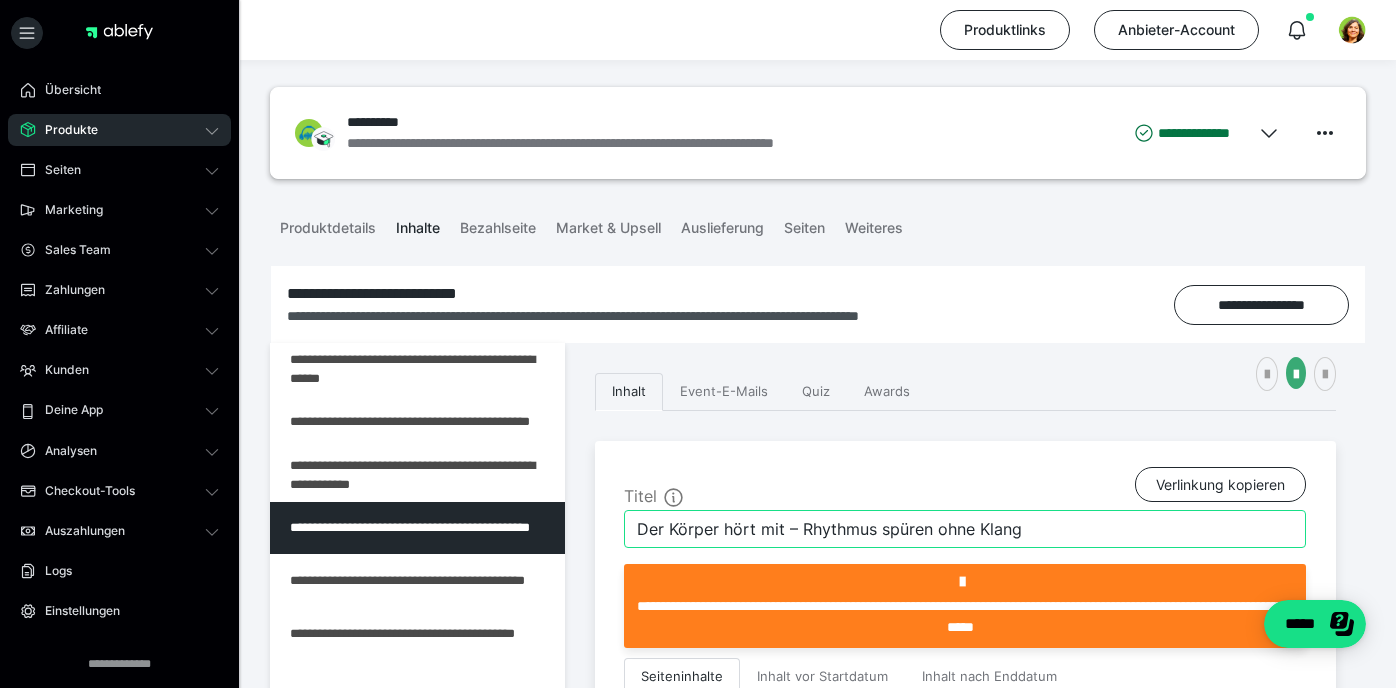 click on "Der Körper hört mit – Rhythmus spüren ohne Klang" at bounding box center [965, 529] 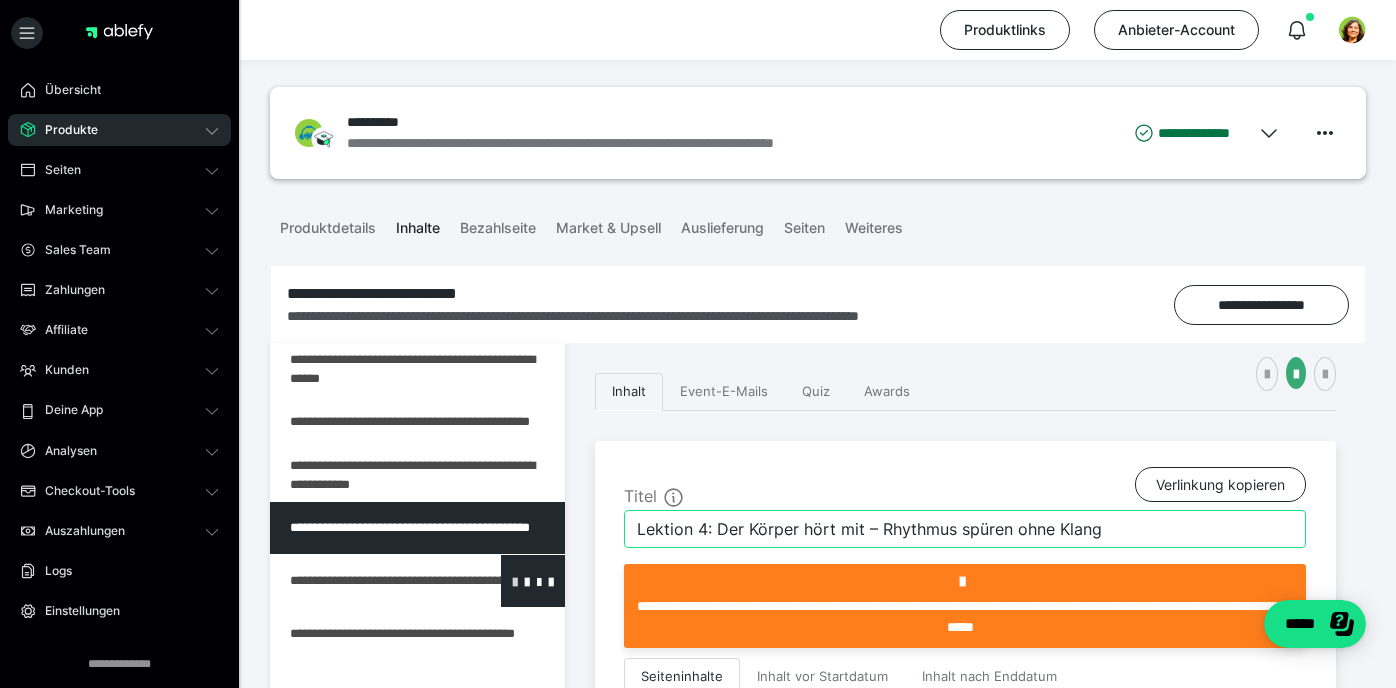 type on "Lektion 4: Der Körper hört mit – Rhythmus spüren ohne Klang" 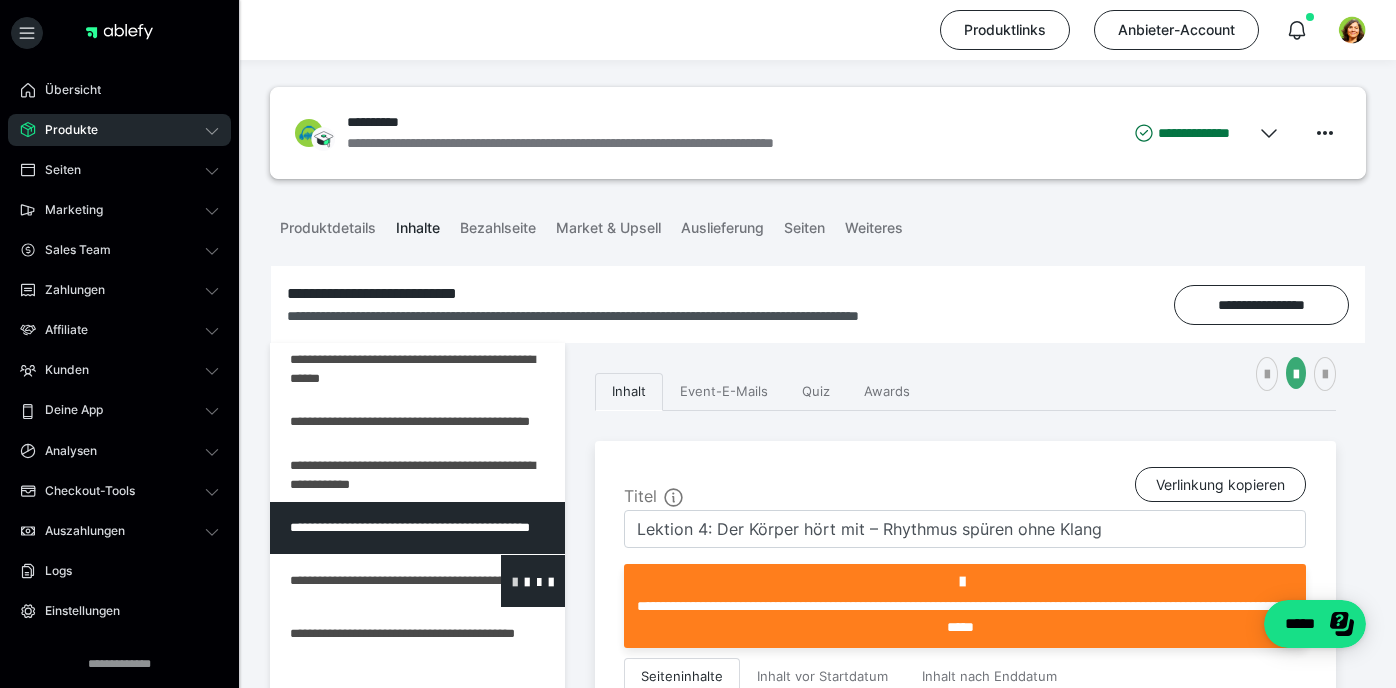 click at bounding box center (515, 581) 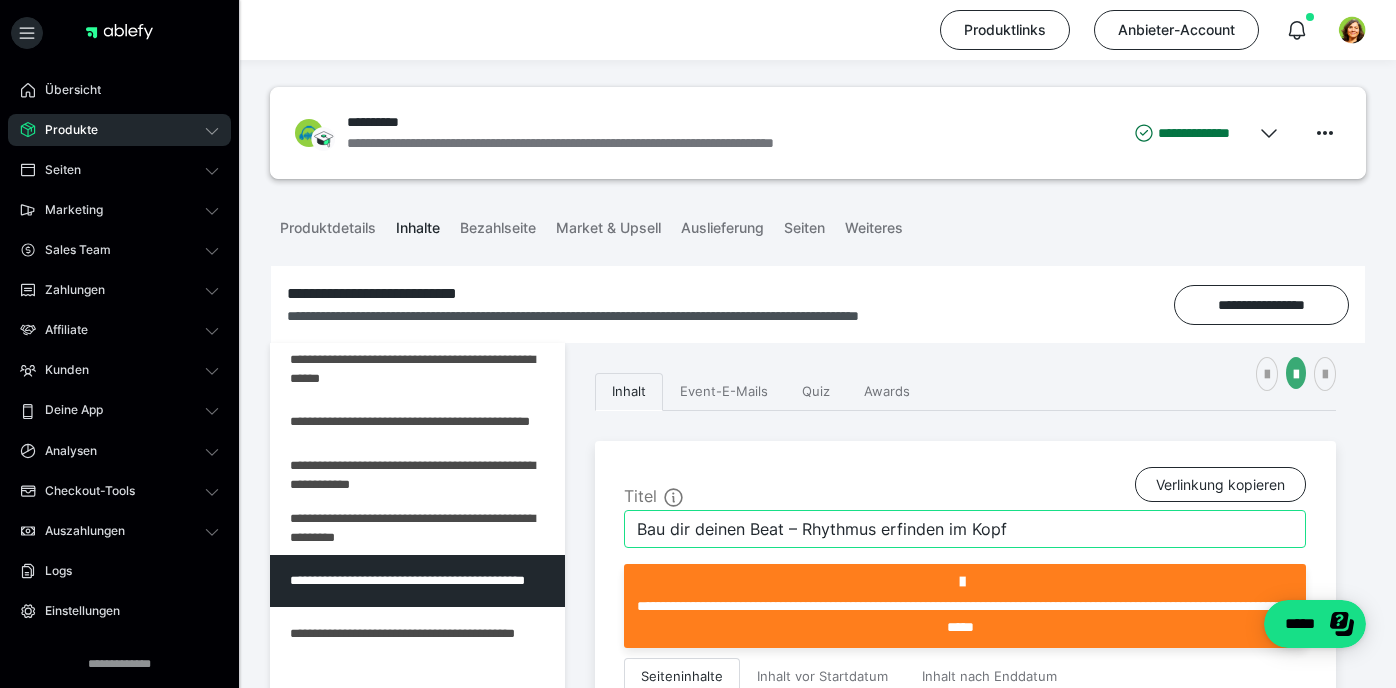 click on "Bau dir deinen Beat – Rhythmus erfinden im Kopf" at bounding box center [965, 529] 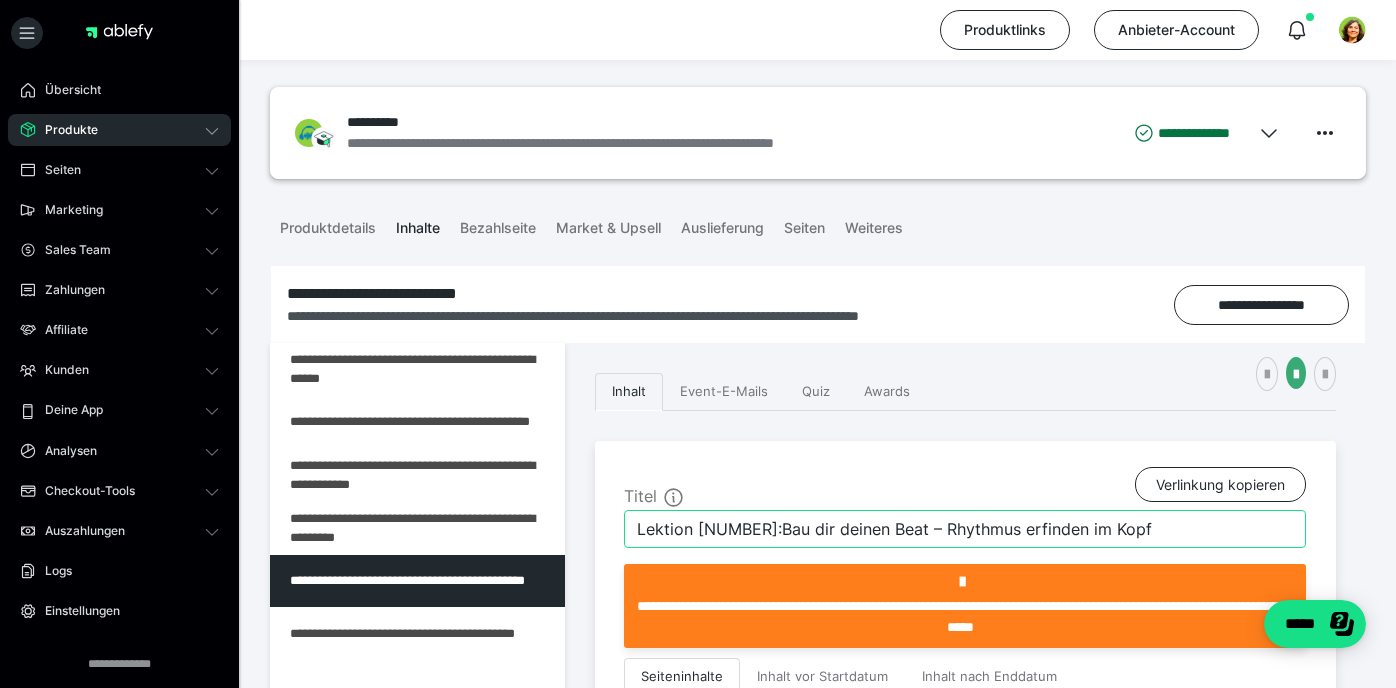 type on "Lektion 5: Bau dir deinen Beat – Rhythmus erfinden im Kopf" 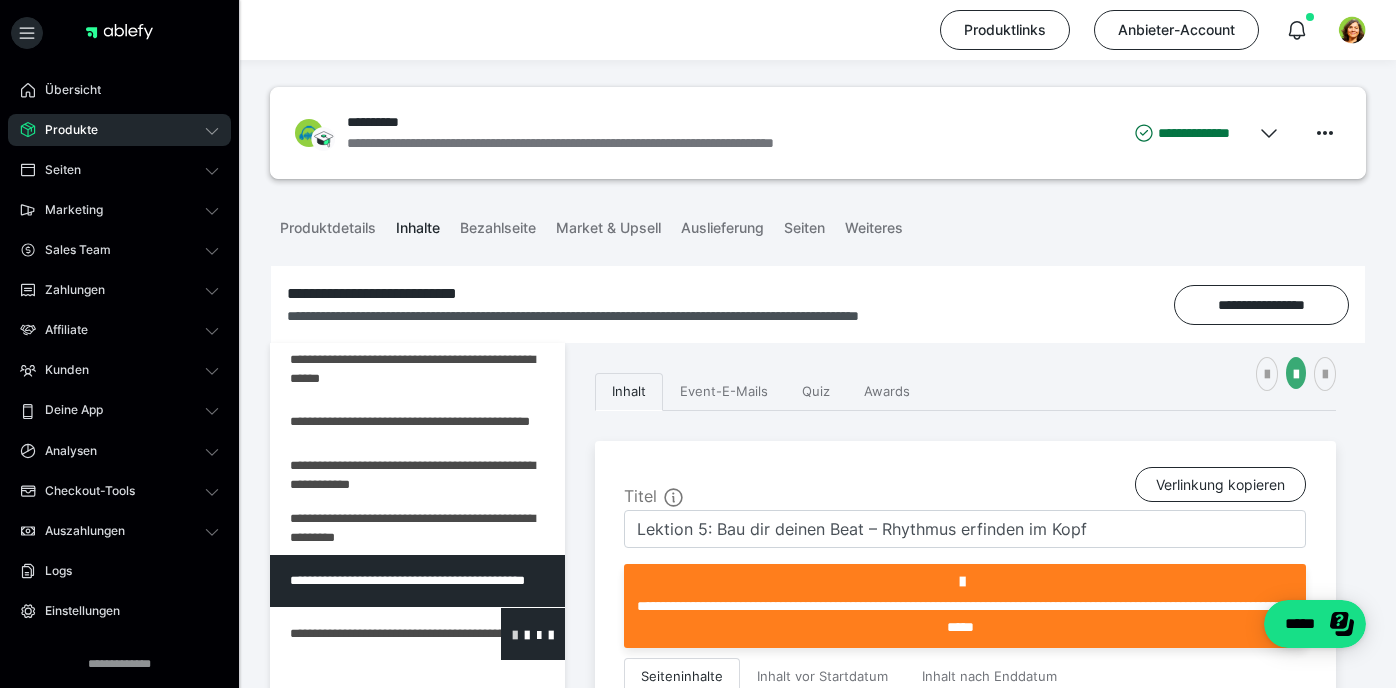 click at bounding box center (515, 634) 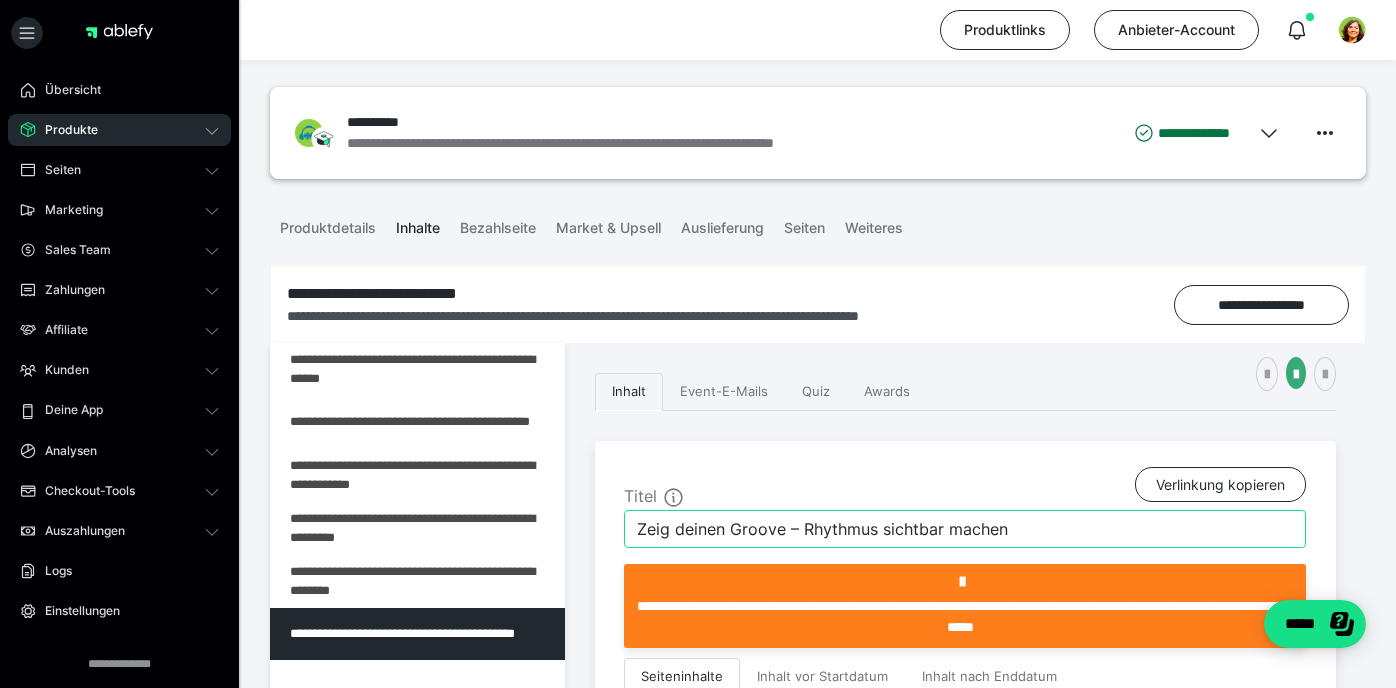 click on "Zeig deinen Groove – Rhythmus sichtbar machen" at bounding box center [965, 529] 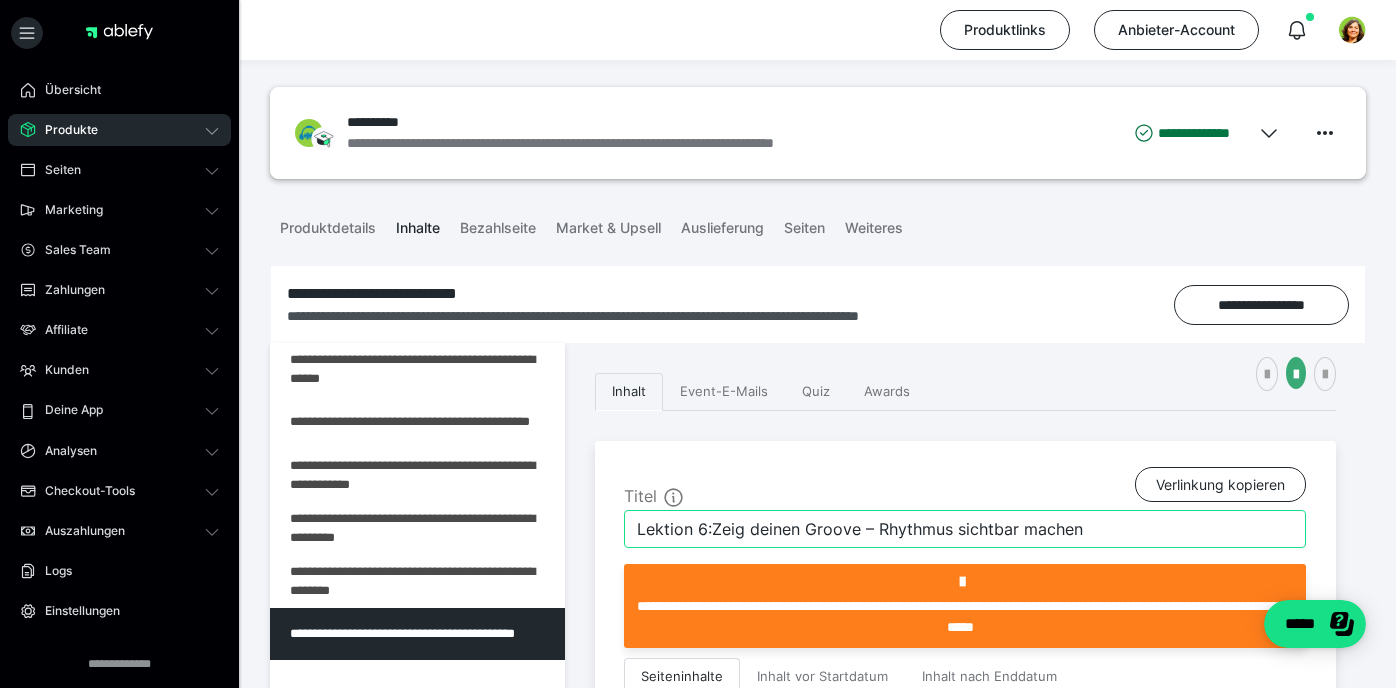 type on "Lektion 6: Zeig deinen Groove – Rhythmus sichtbar machen" 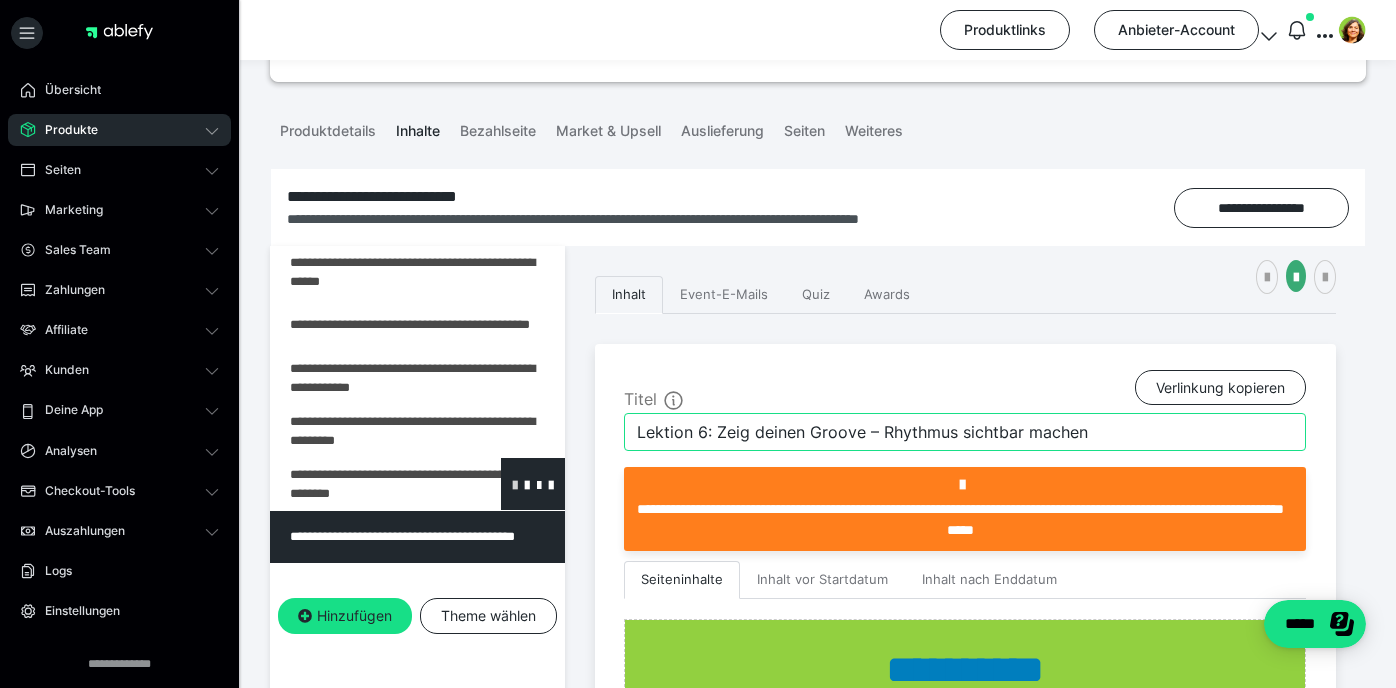 scroll, scrollTop: 120, scrollLeft: 0, axis: vertical 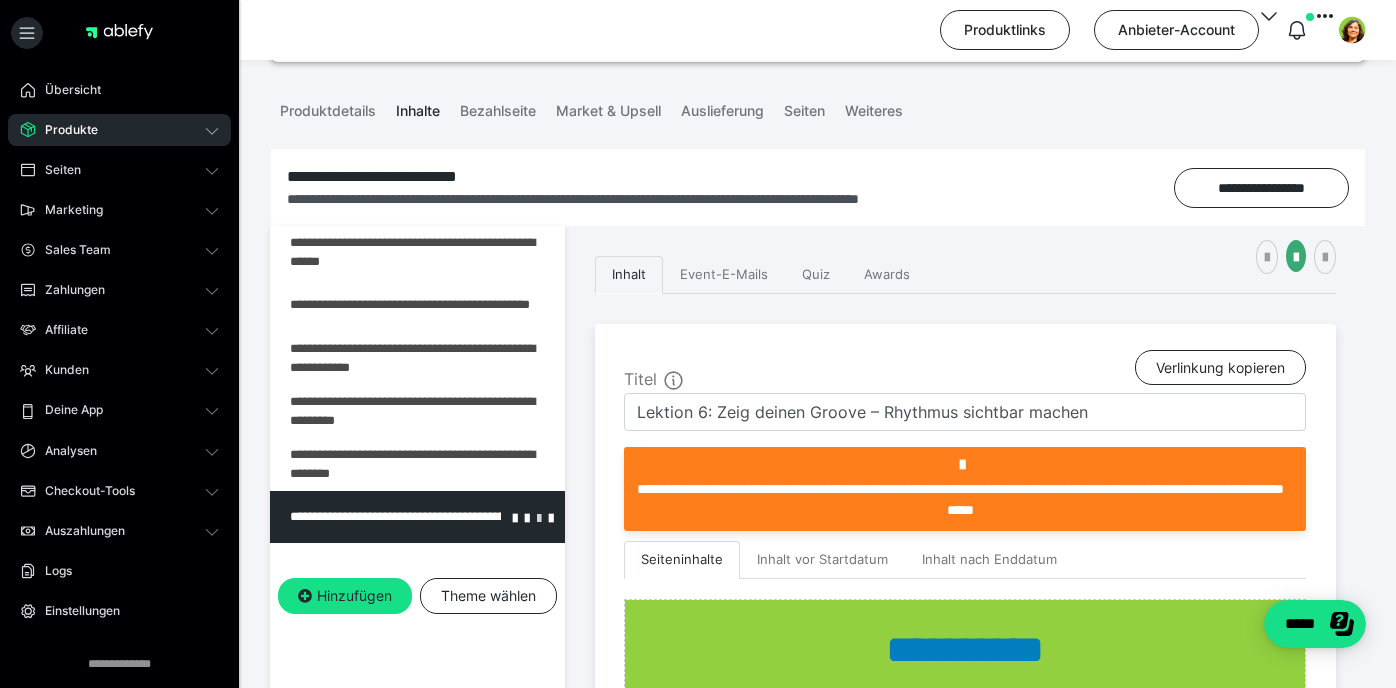 click at bounding box center [539, 517] 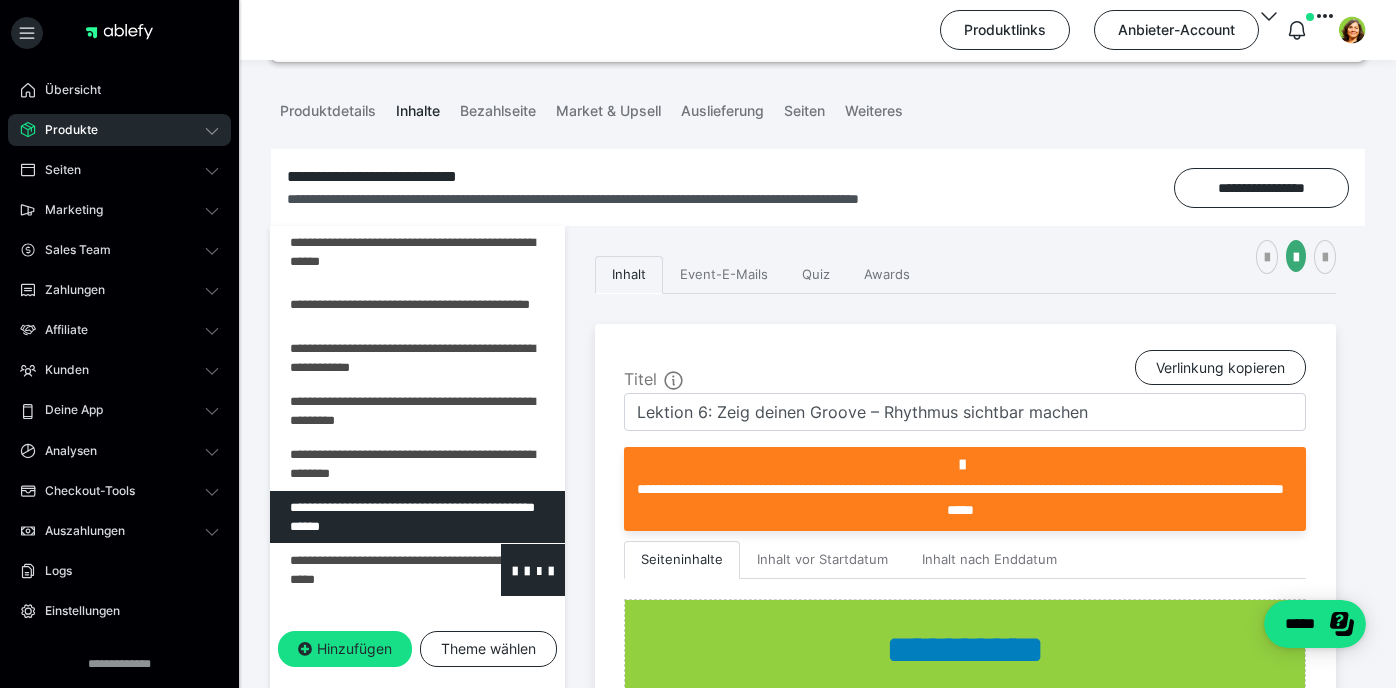 click at bounding box center (533, 570) 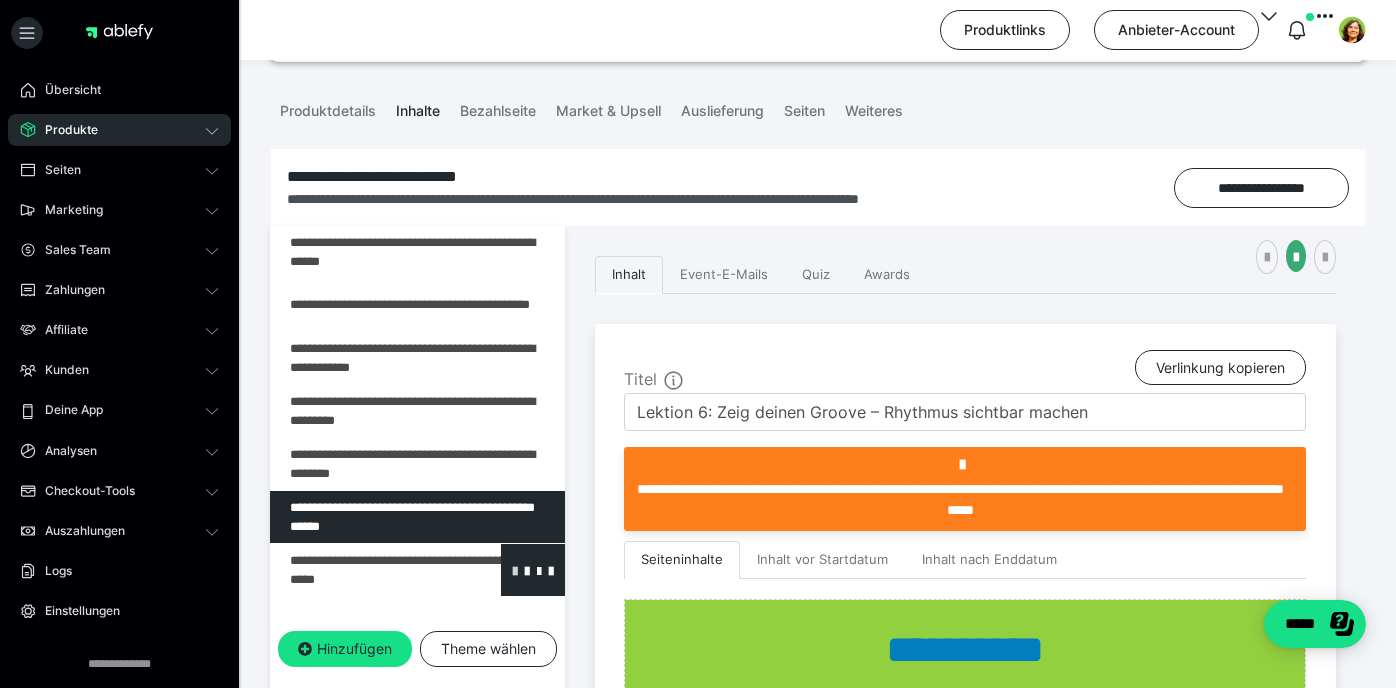 click at bounding box center [515, 570] 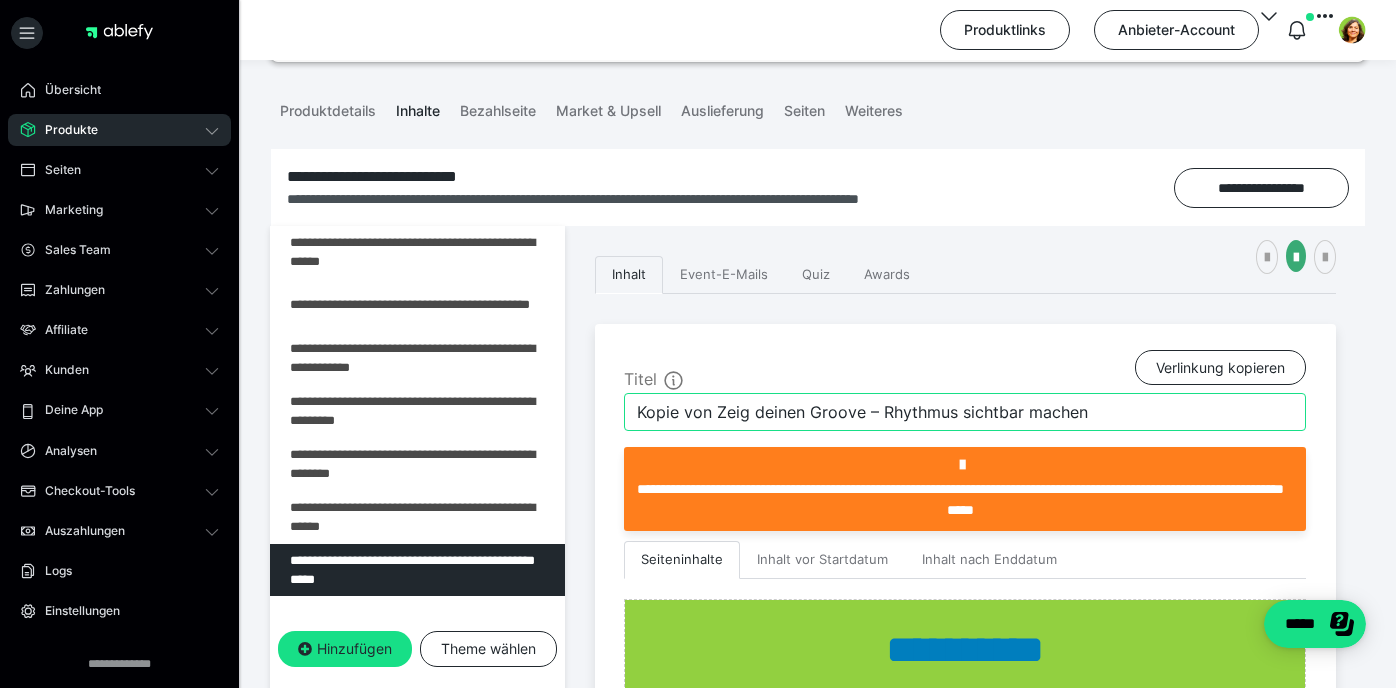 click on "Kopie von Zeig deinen Groove – Rhythmus sichtbar machen" at bounding box center (965, 412) 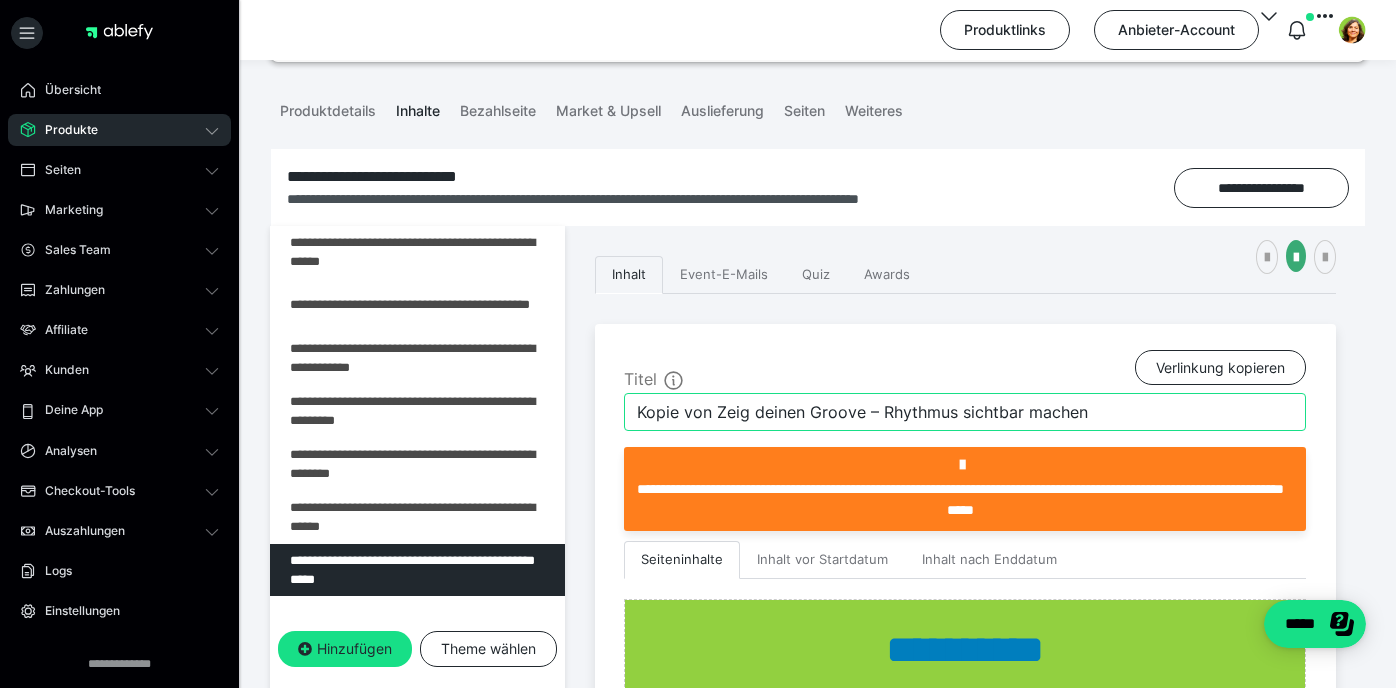 paste on "Lektion 7: Herzschlag und Gefühl – Emotion im Rhythmus" 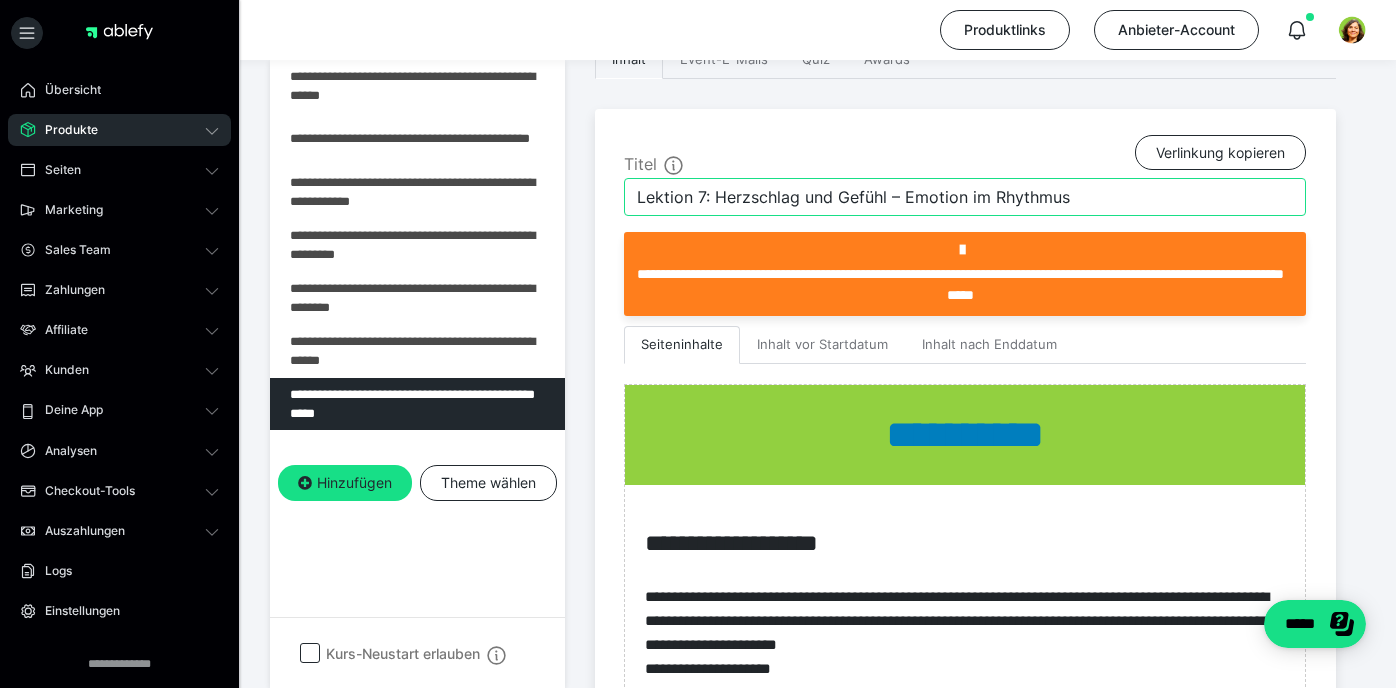scroll, scrollTop: 351, scrollLeft: 0, axis: vertical 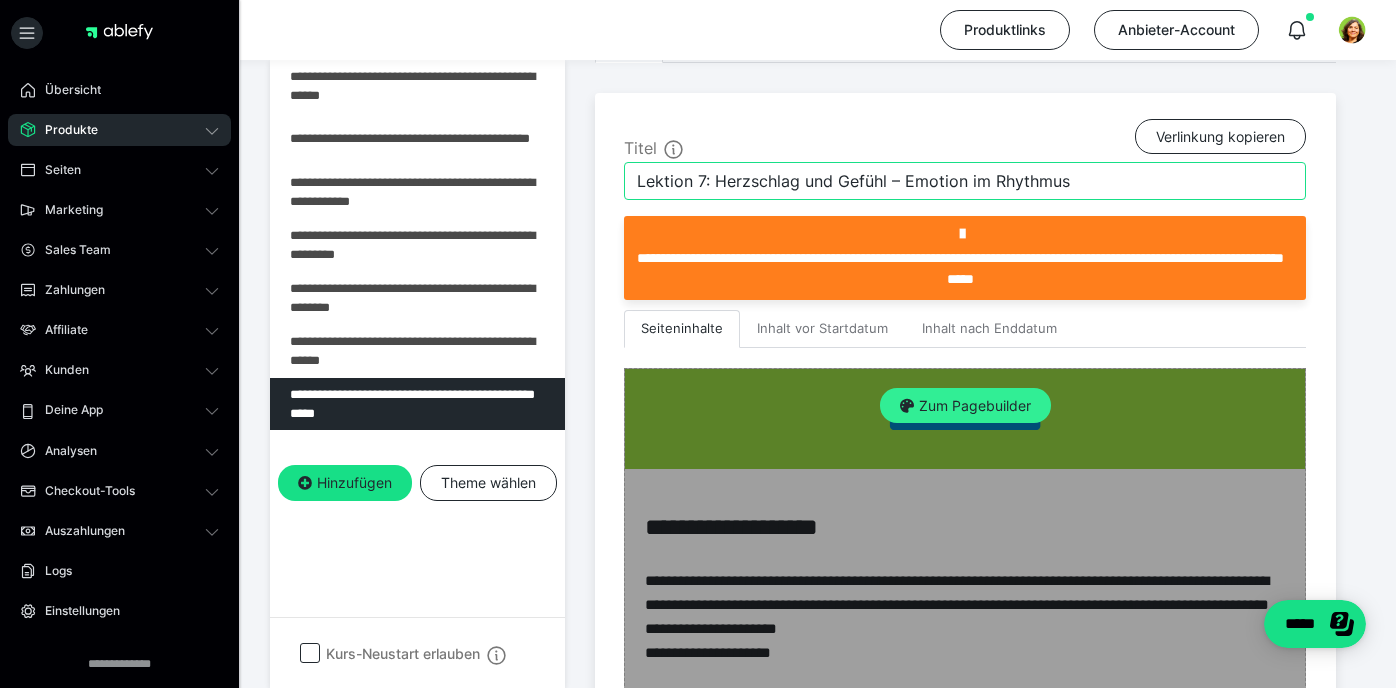 type on "Lektion 7: Herzschlag und Gefühl – Emotion im Rhythmus" 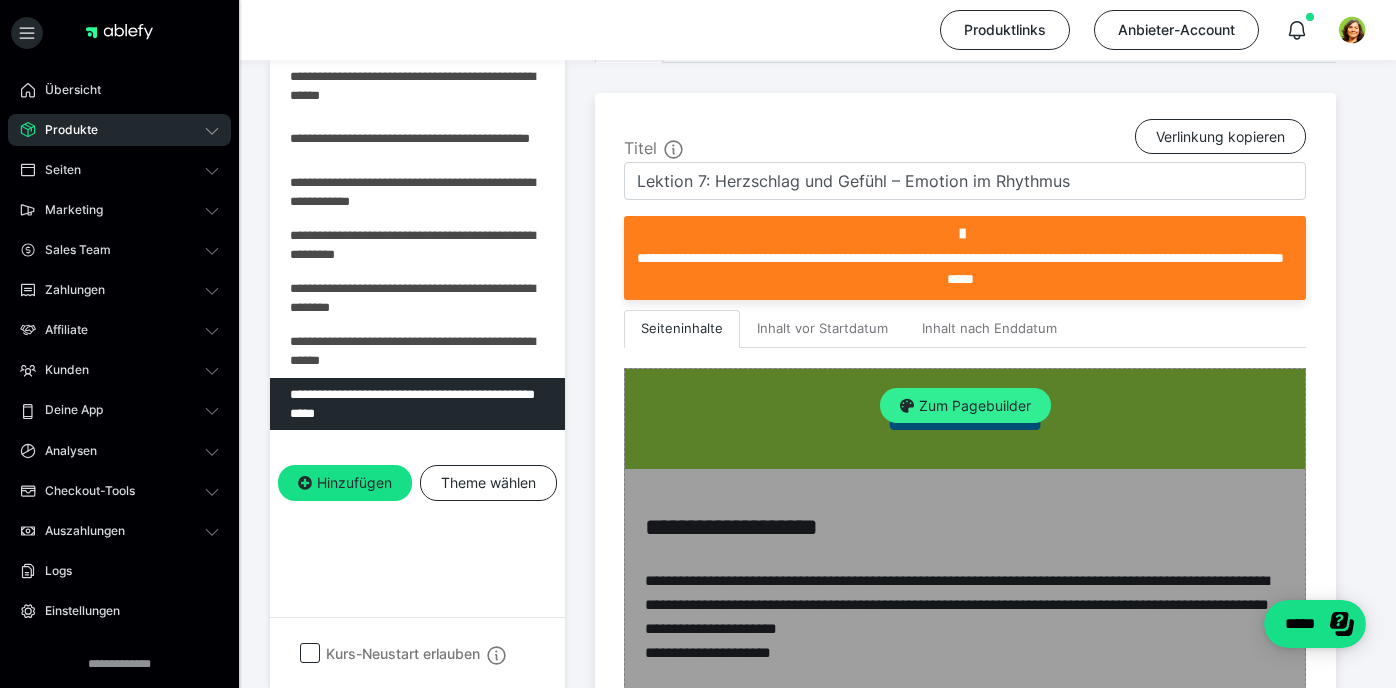 click on "Zum Pagebuilder" at bounding box center [965, 406] 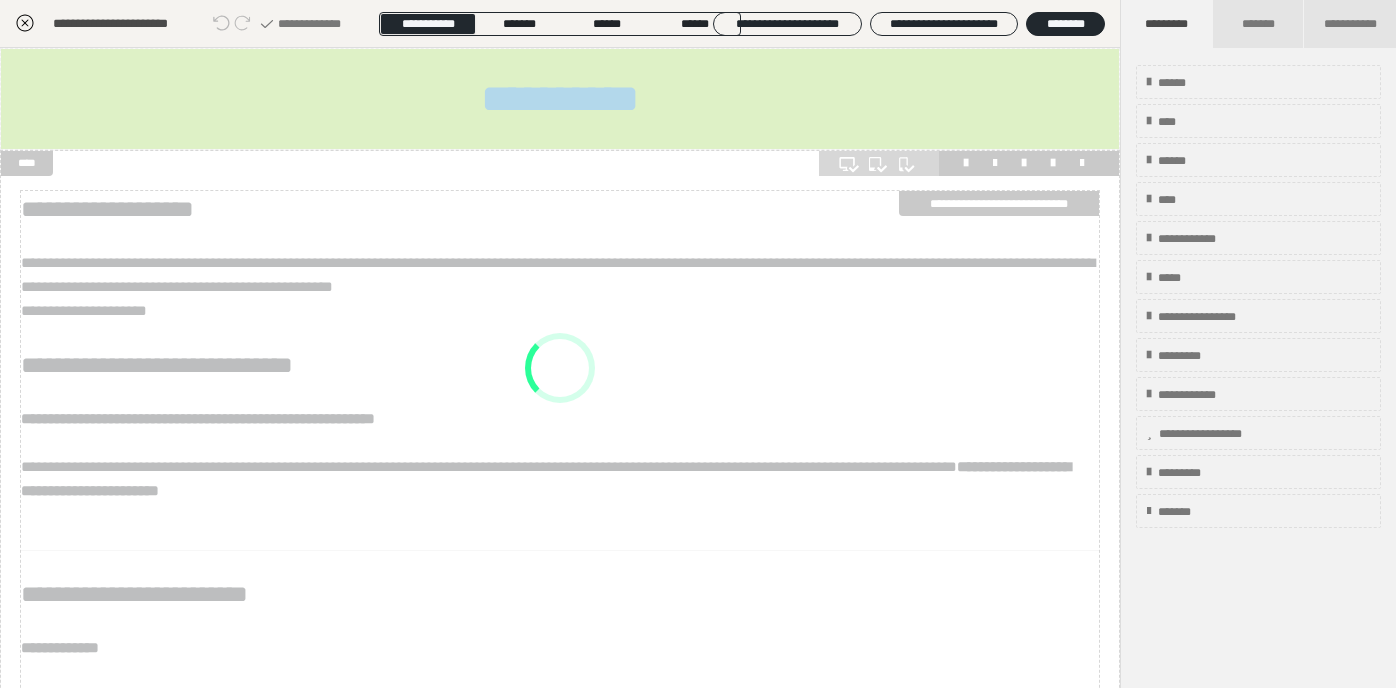 scroll, scrollTop: 286, scrollLeft: 0, axis: vertical 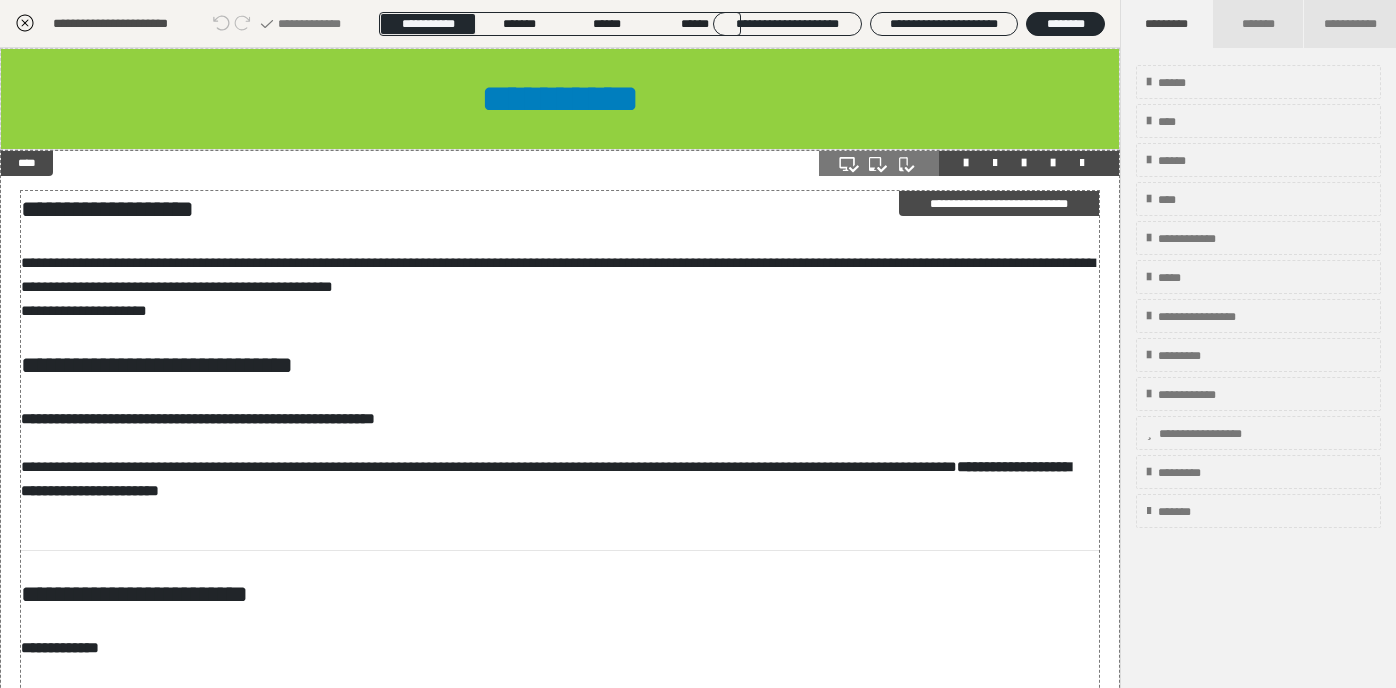 click on "**********" at bounding box center [560, 1388] 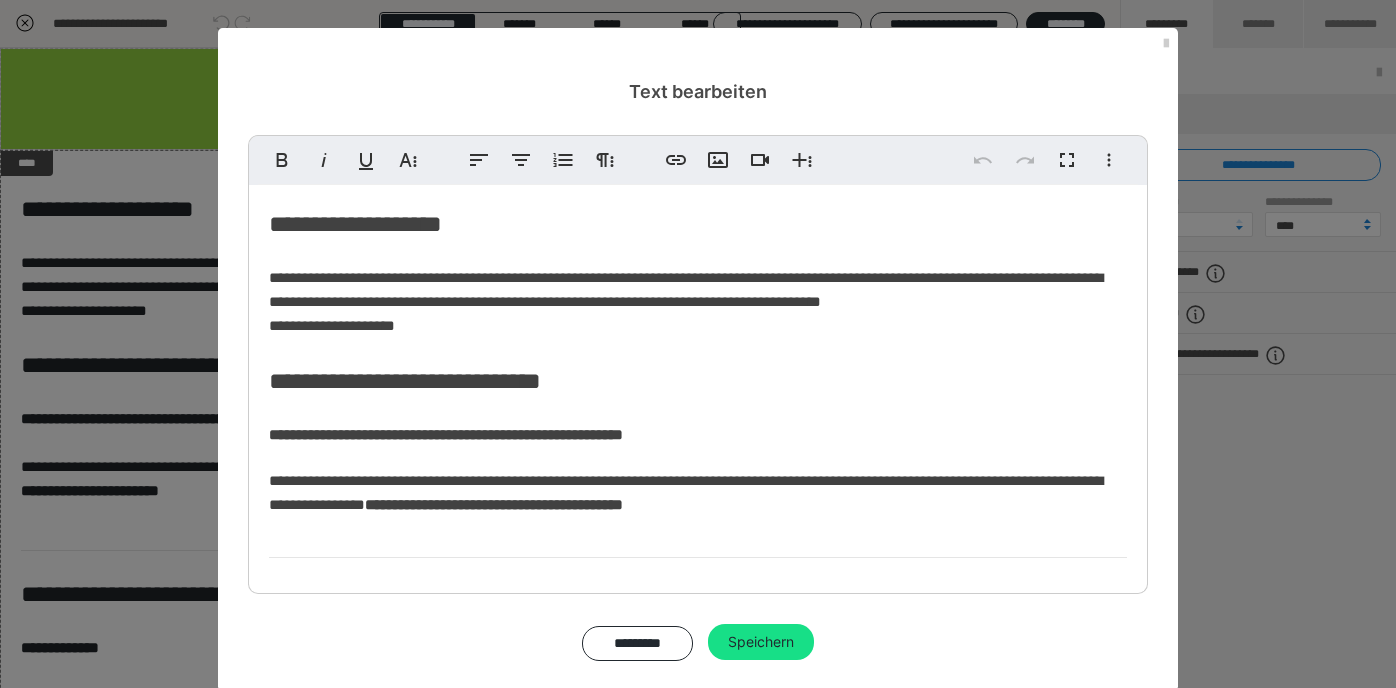 click on "**********" at bounding box center (686, 301) 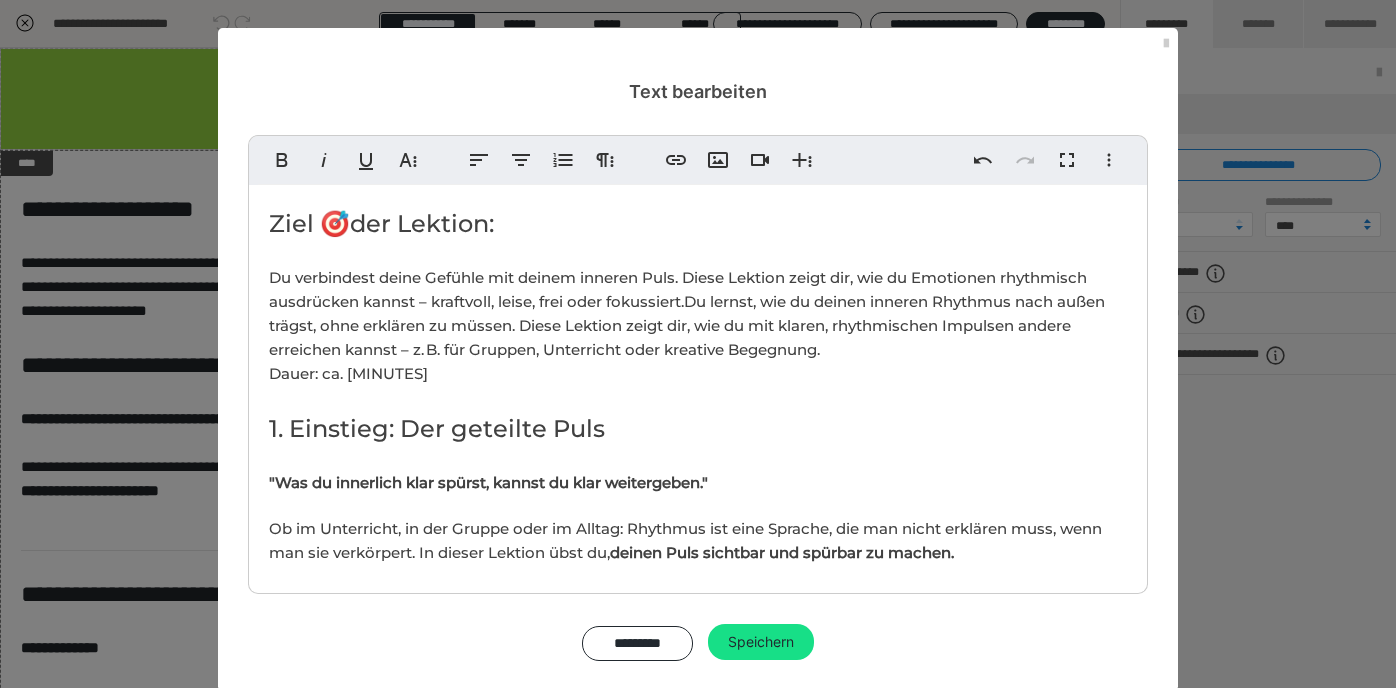 scroll, scrollTop: 2010, scrollLeft: 4, axis: both 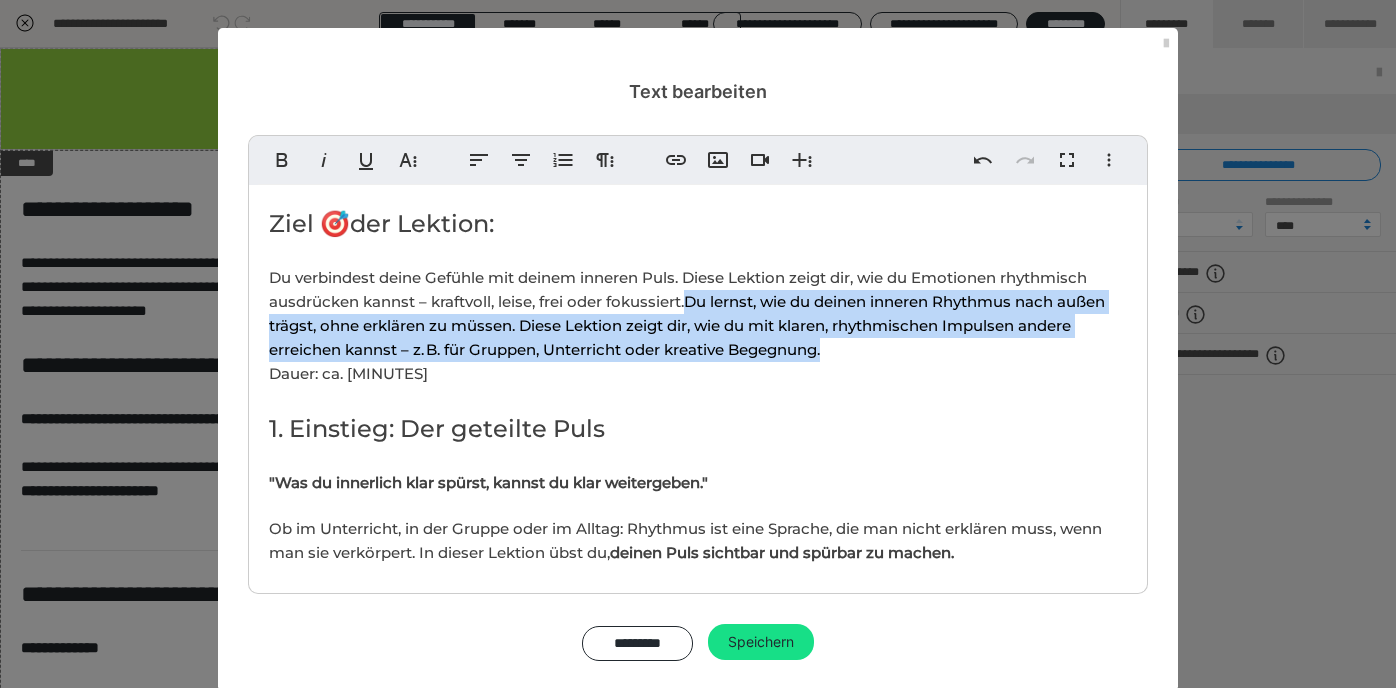 drag, startPoint x: 690, startPoint y: 298, endPoint x: 864, endPoint y: 354, distance: 182.78949 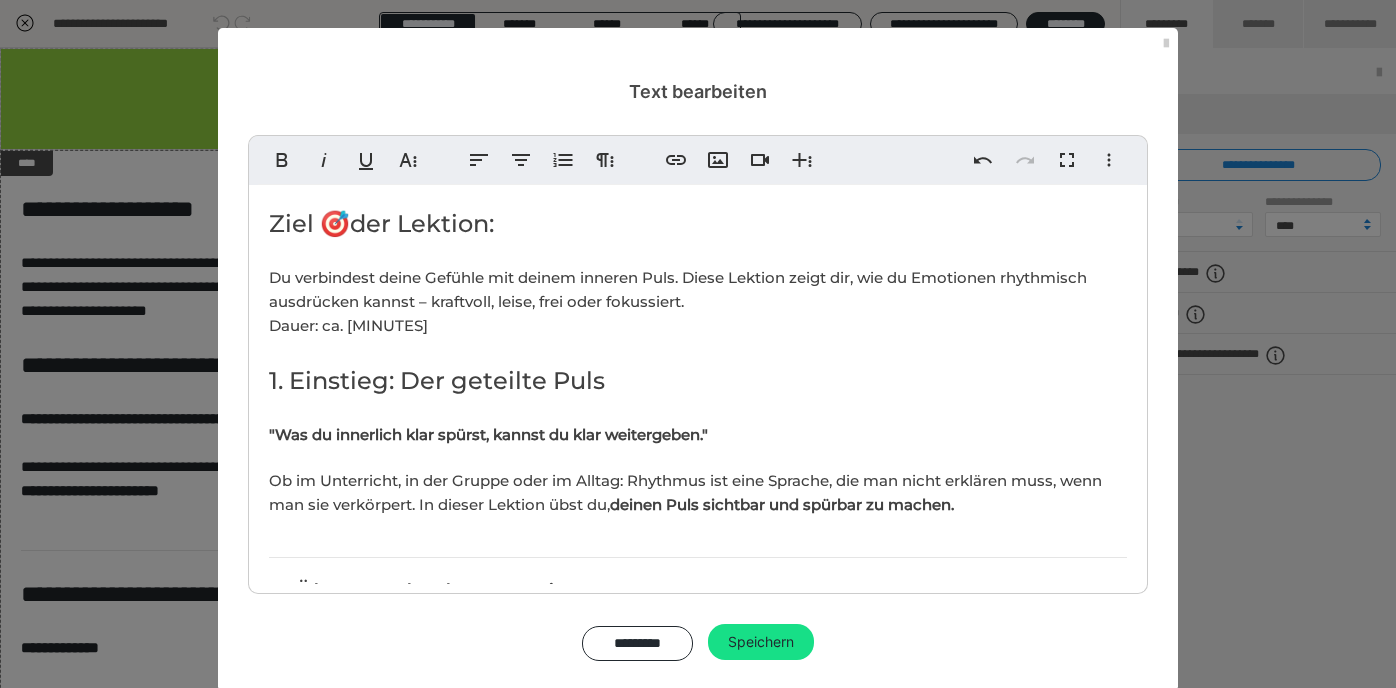 click on "Du verbindest deine Gefühle mit deinem inneren Puls. Diese Lektion zeigt dir, wie du Emotionen rhythmisch ausdrücken kannst – kraftvoll, leise, frei oder fokussiert. Dauer: ca. [MINUTES]" at bounding box center (678, 301) 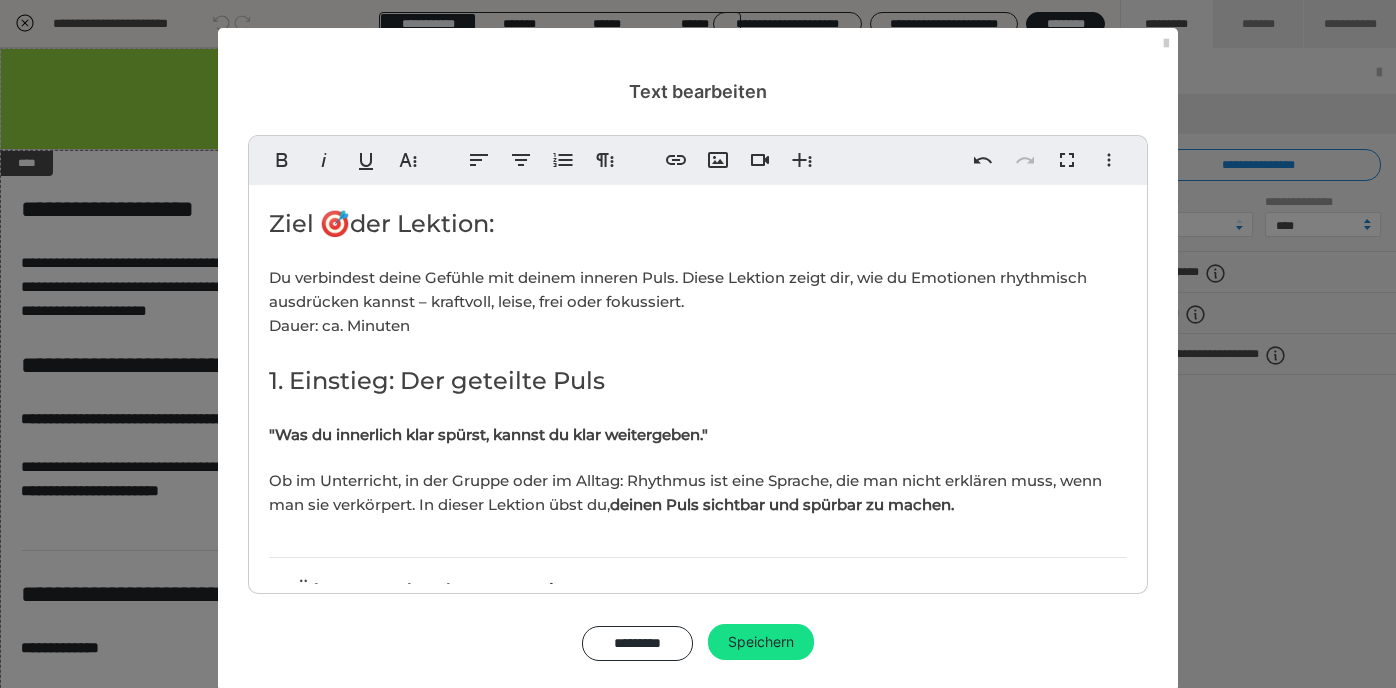type 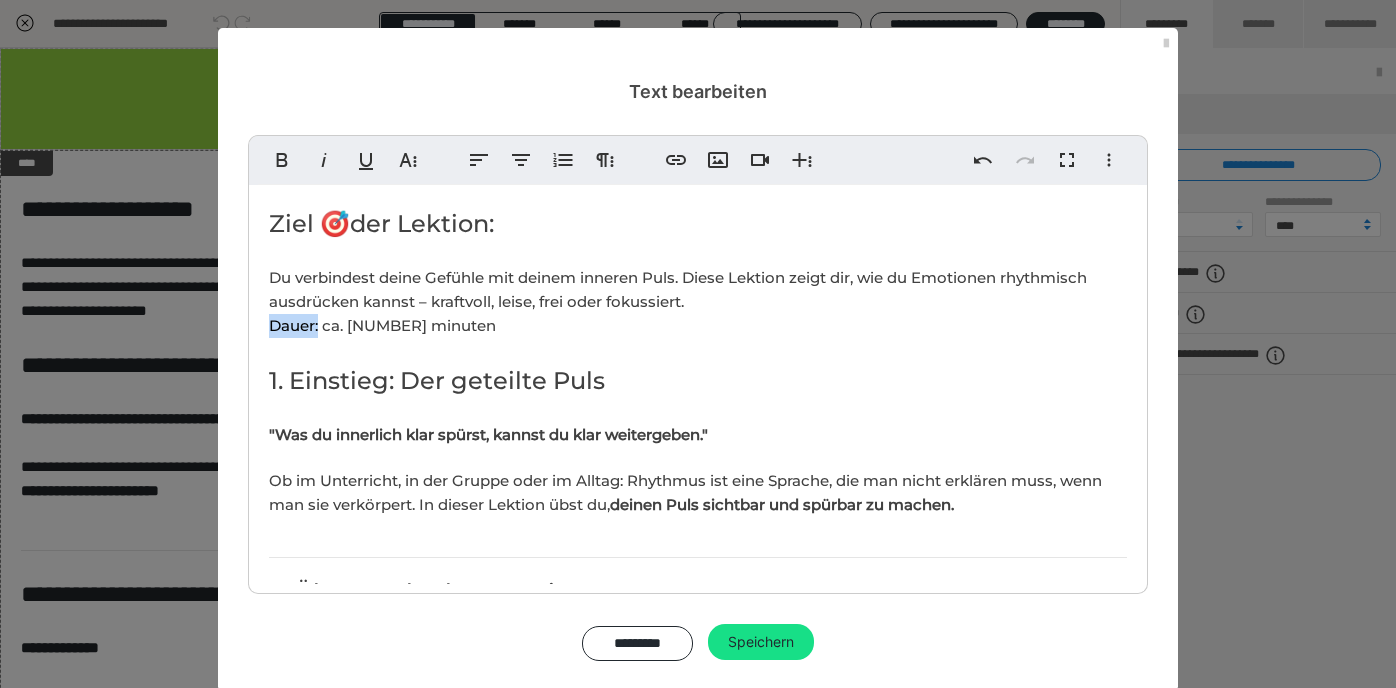 drag, startPoint x: 319, startPoint y: 329, endPoint x: 261, endPoint y: 329, distance: 58 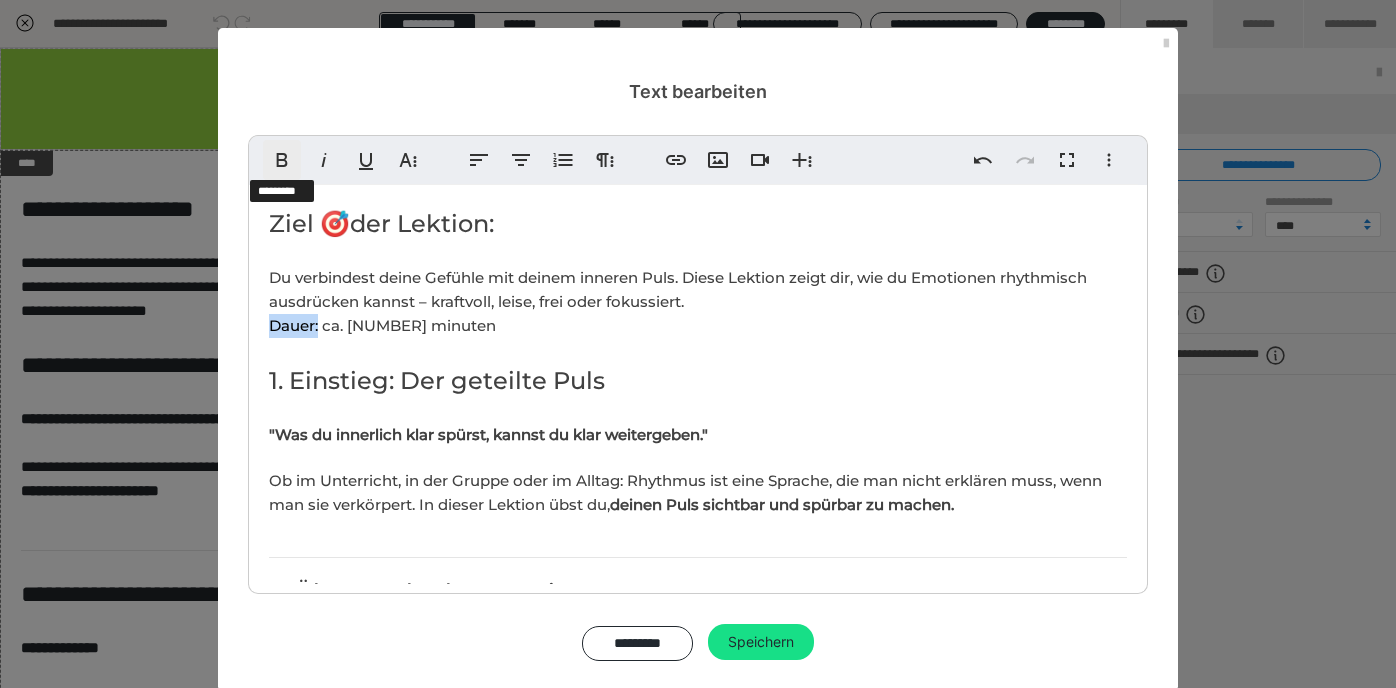 click 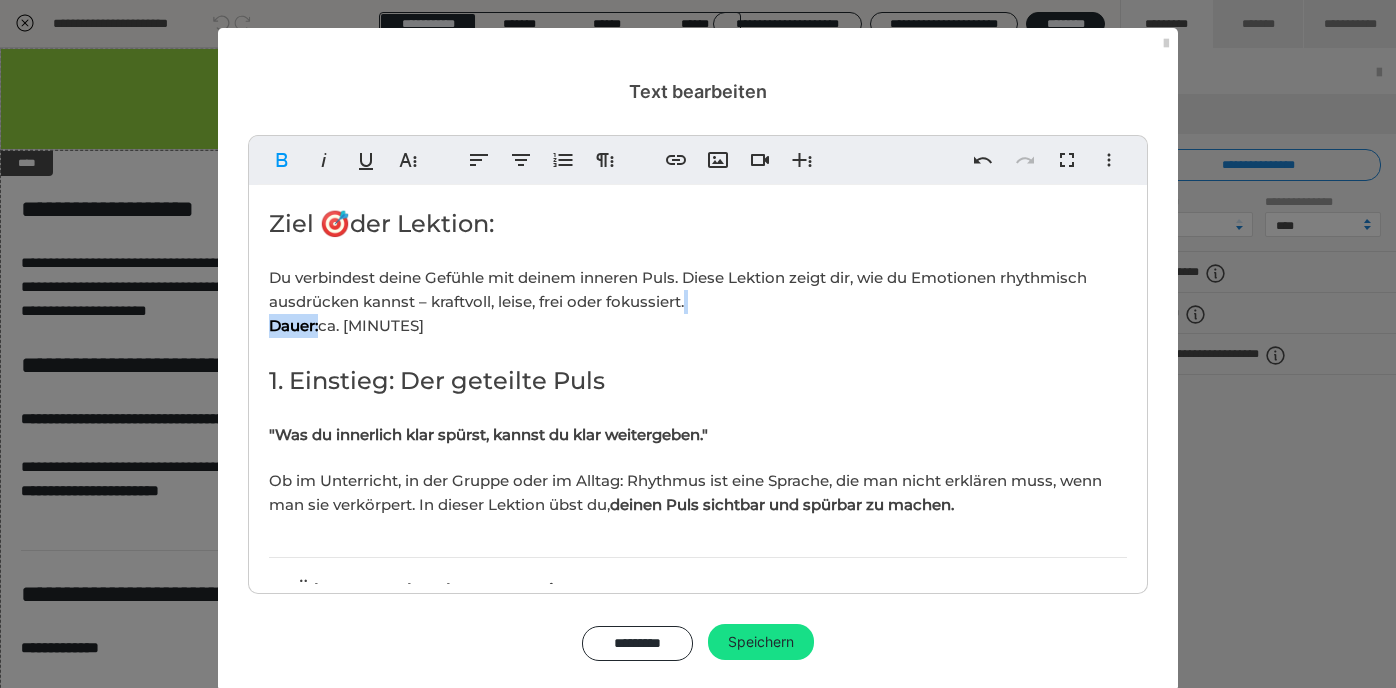 click on "Du verbindest deine Gefühle mit deinem inneren Puls. Diese Lektion zeigt dir, wie du Emotionen rhythmisch ausdrücken kannst – kraftvoll, leise, frei oder fokussiert. Dauer:  ca. [DURATION]" at bounding box center [678, 301] 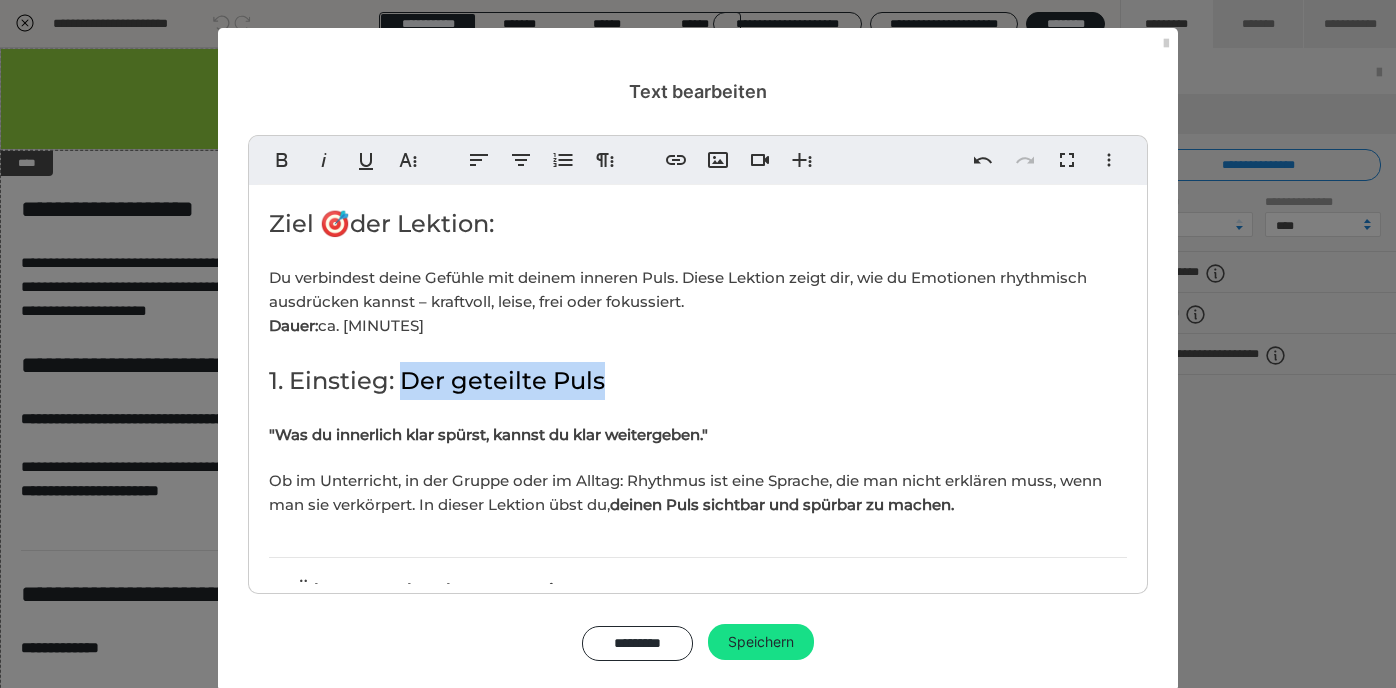 drag, startPoint x: 405, startPoint y: 381, endPoint x: 606, endPoint y: 387, distance: 201.08954 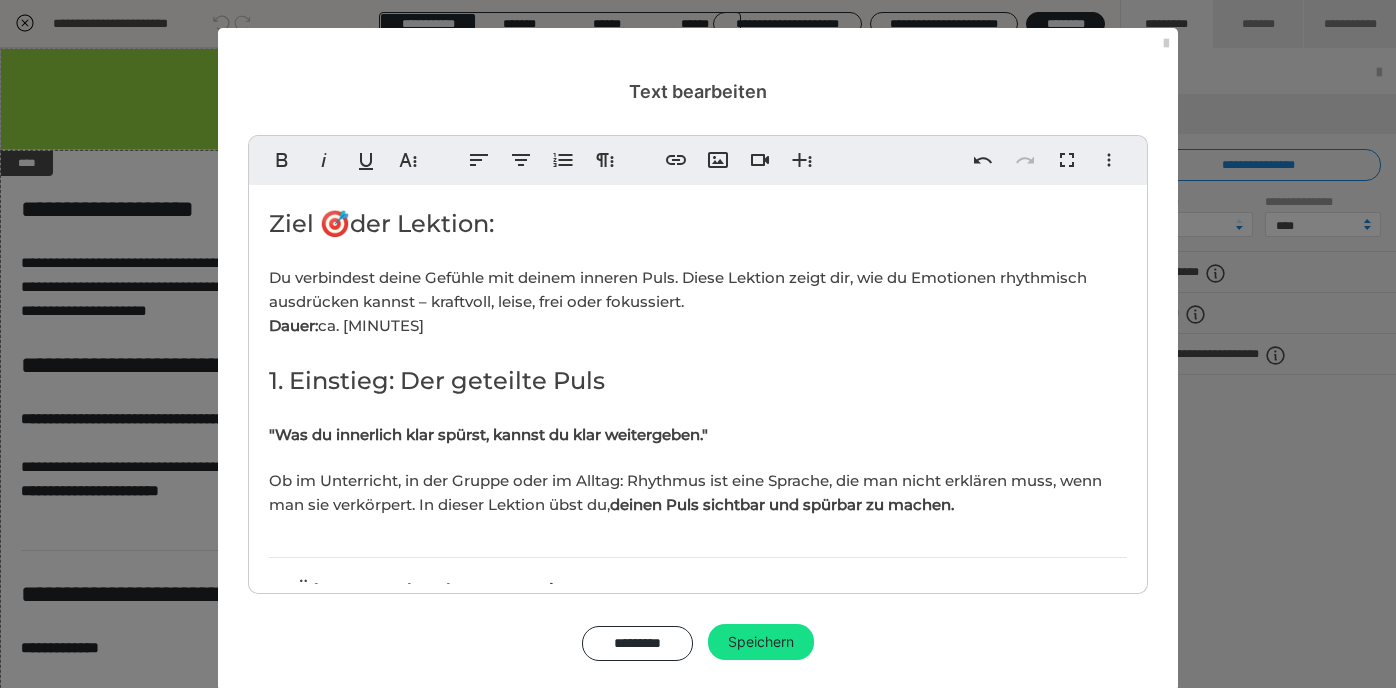 scroll, scrollTop: 0, scrollLeft: 8, axis: horizontal 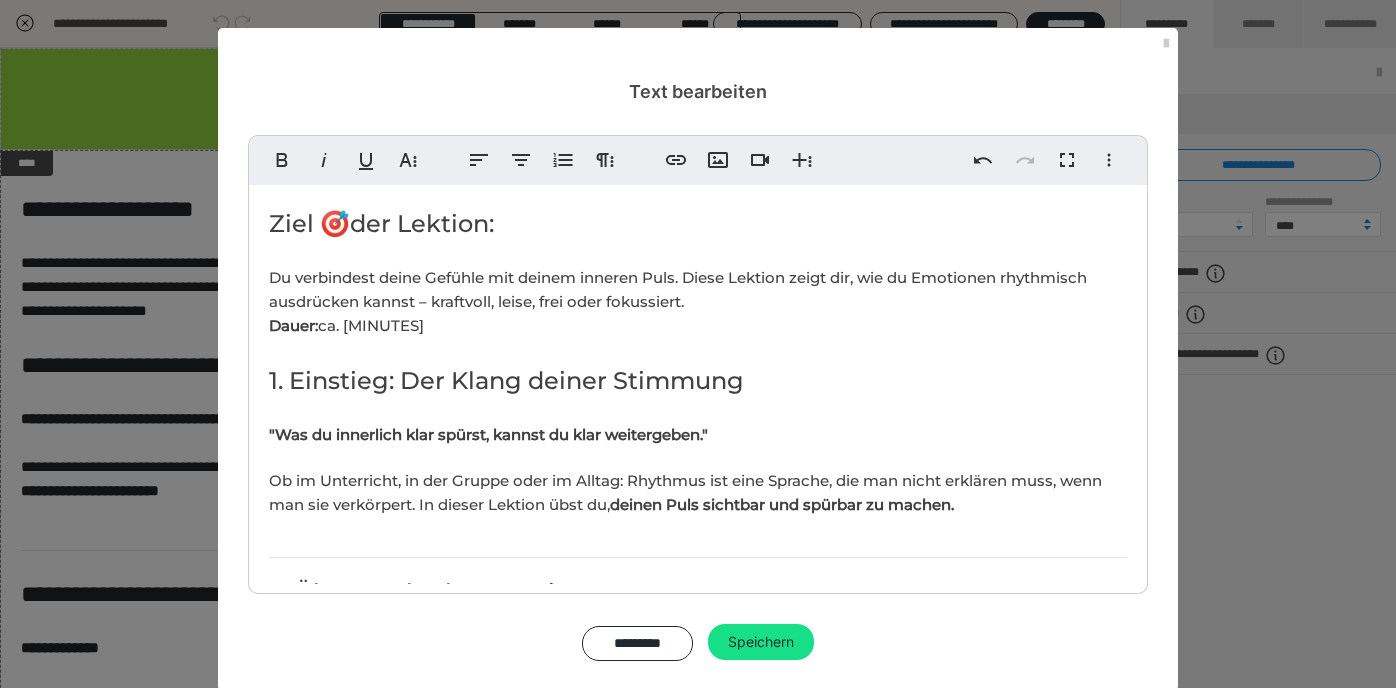 click on "Ziel 🎯der Lektion: Du verbindest deine Gefühle mit deinem inneren Puls. Diese Lektion zeigt dir, wie du Emotionen rhythmisch ausdrücken kannst – kraftvoll, leise, frei oder fokussiert. Dauer:  ca. [NUMBER] Minuten 1. Einstieg: Der Klang deiner Stimmung "Was du innerlich klar spürst, kannst du klar weitergeben." Ob im Unterricht, in der Gruppe oder im Alltag: Rhythmus ist eine Sprache, die man nicht erklären muss, wenn man sie verkörpert. In dieser Lektion übst du,  deinen Puls sichtbar und spürbar zu machen. 2. Übung: Rhythmus zeigen Vorbereitung: 🔸 Stelle dir einen einfachen Rhythmus vor (z. B. aus Lektion [NUMBER]) 🔸 Kläre deine innere Zählweise (Taktart, Tempo) Anleitung: 1. Wiederhole deinen Rhythmus innerlich mehrmals. 2. Jetzt führe ihn mit Körperbewegungen aus, ohne Ton (z. B. Handzeichen, Armbewegung, Kopf). 3. Stell dir vor, jemand gegenüber soll nur durch Beobachtung verstehen, was du meinst. 4. Wiederhole mit leichtem Klatschen oder Fingerschnippen. Tipp:  Anleitung: Variation:" at bounding box center [698, 1384] 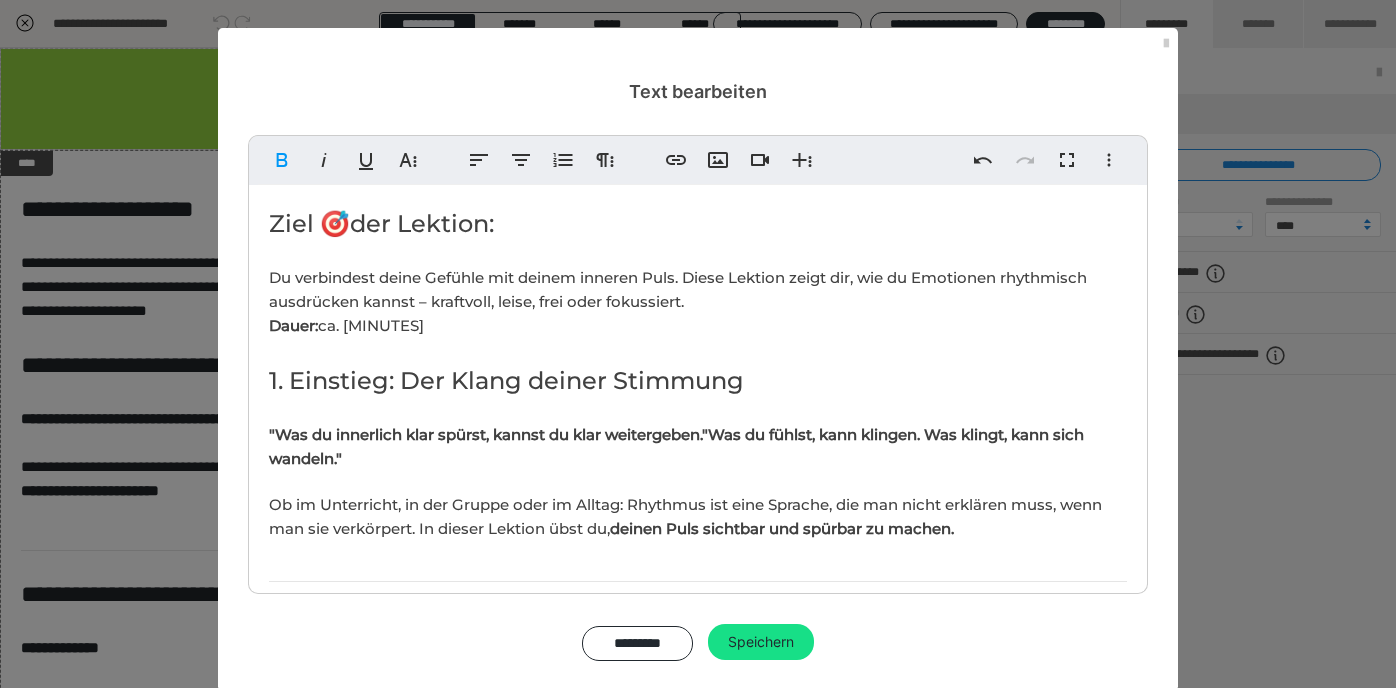 scroll, scrollTop: 262, scrollLeft: 8, axis: both 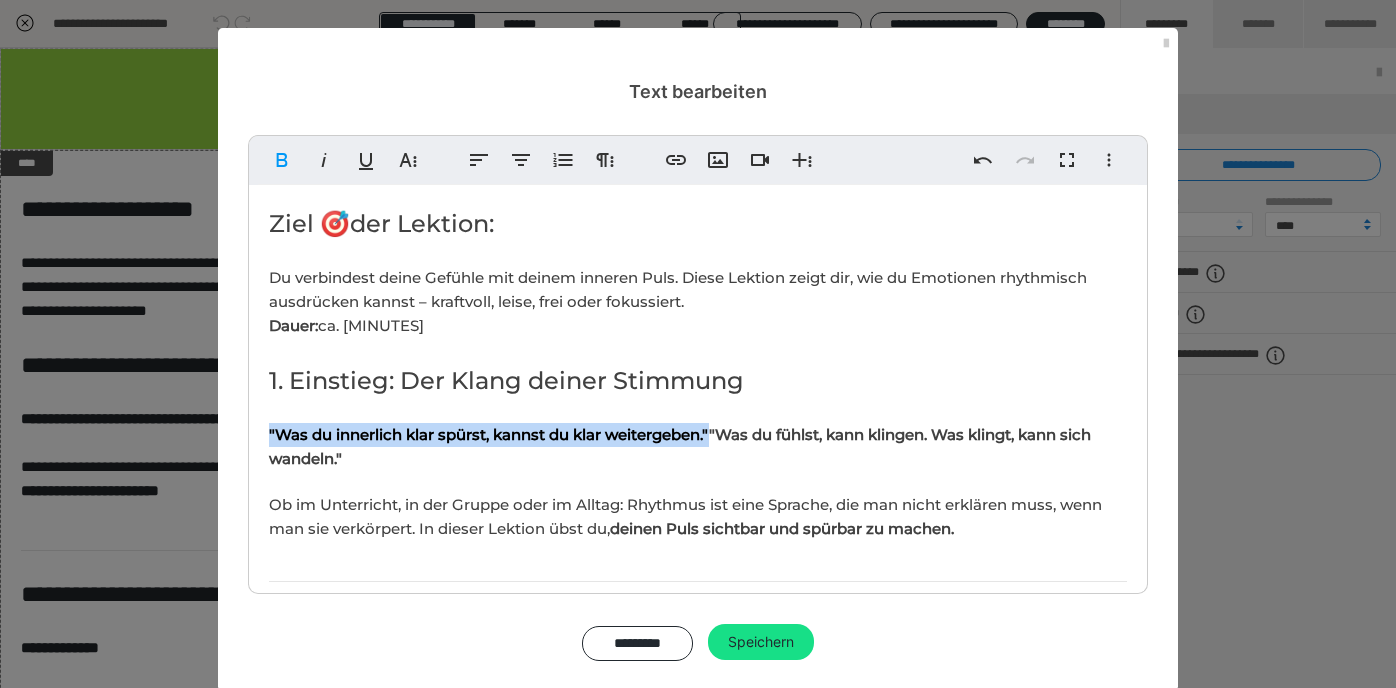 drag, startPoint x: 736, startPoint y: 430, endPoint x: 257, endPoint y: 430, distance: 479 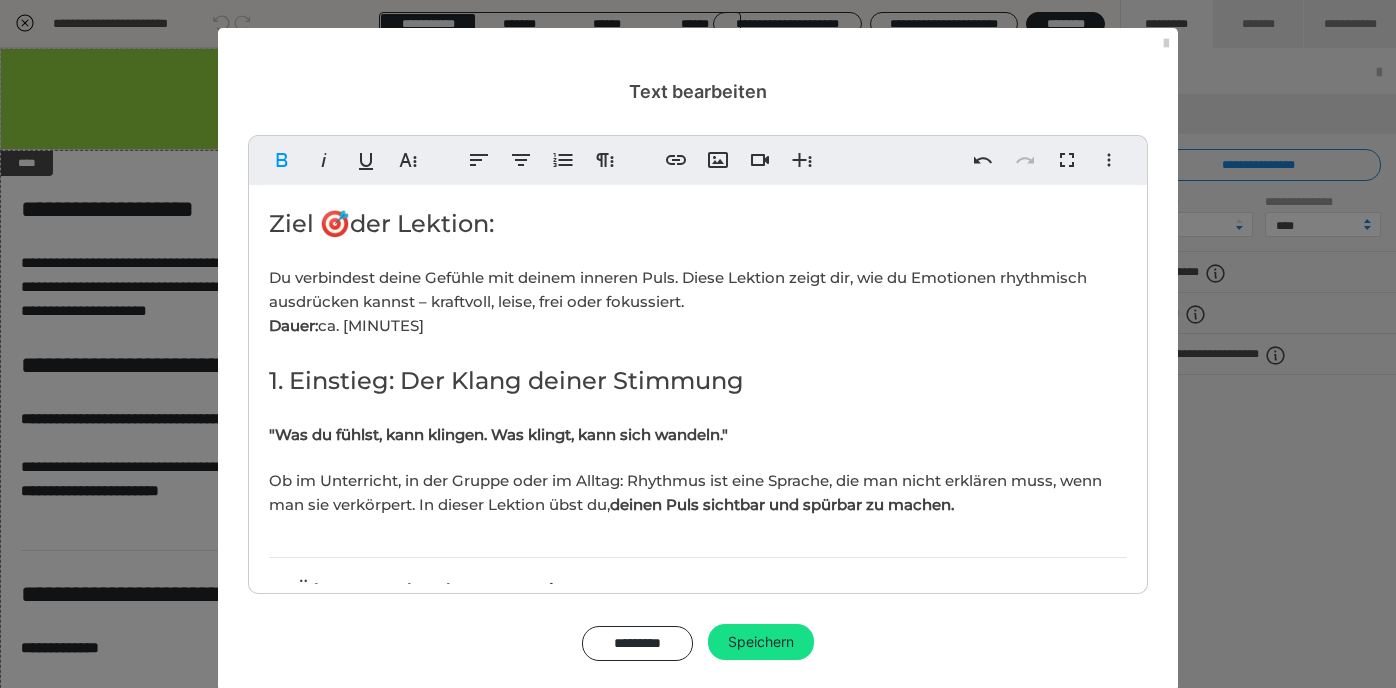 click on "Ob im Unterricht, in der Gruppe oder im Alltag: Rhythmus ist eine Sprache, die man nicht erklären muss, wenn man sie verkörpert. In dieser Lektion übst du, deinen Puls sichtbar und spürbar zu machen." at bounding box center (685, 492) 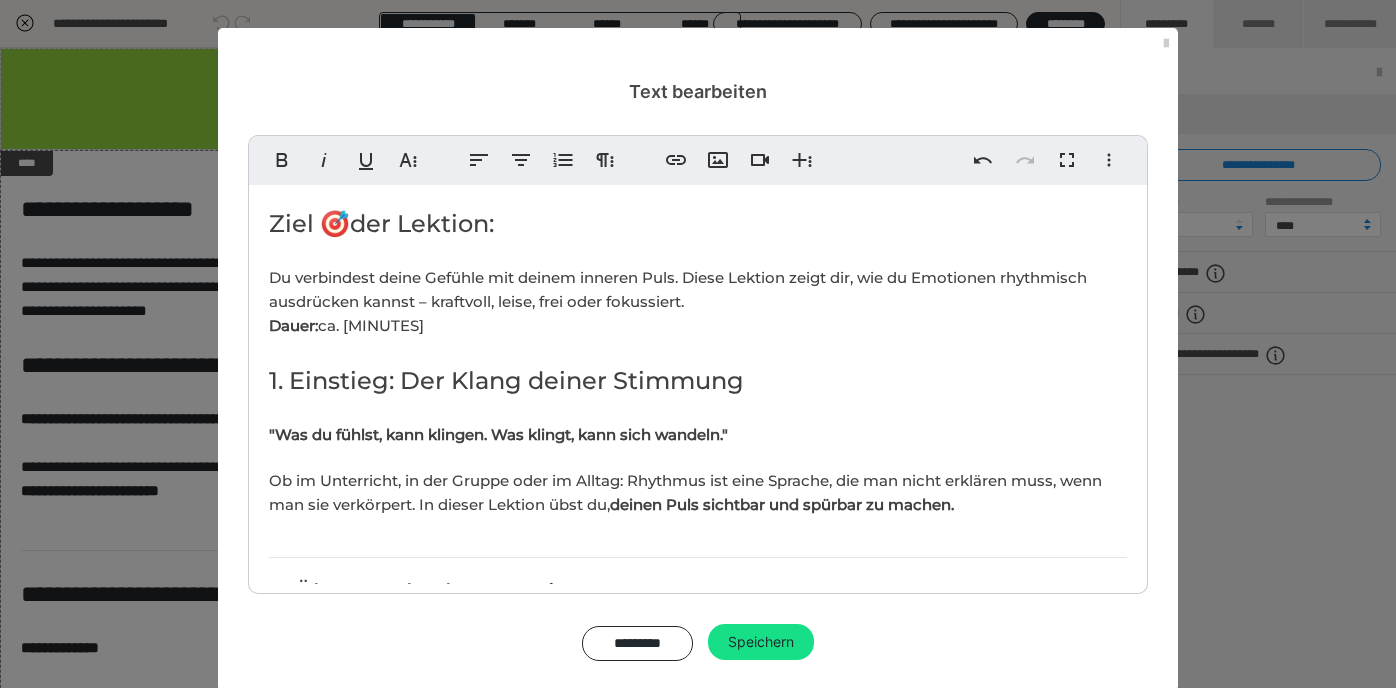 scroll, scrollTop: 2998, scrollLeft: 1, axis: both 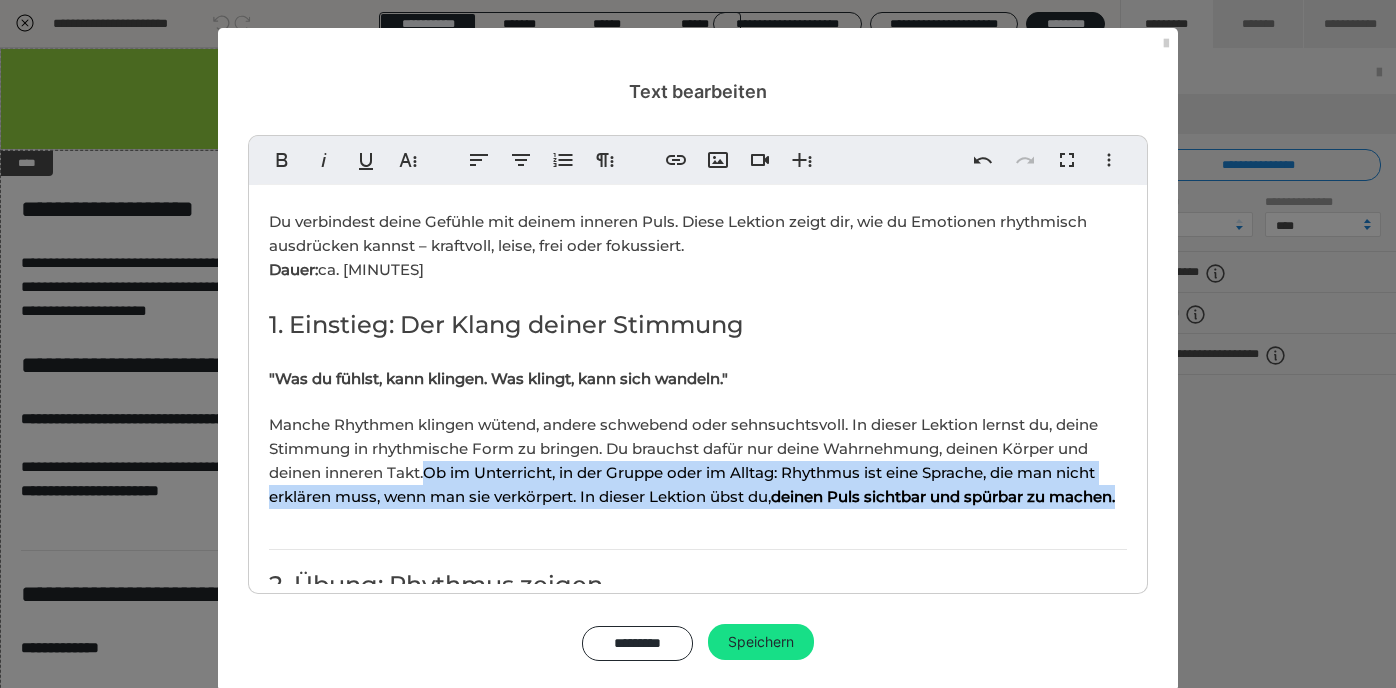drag, startPoint x: 427, startPoint y: 472, endPoint x: 436, endPoint y: 513, distance: 41.976185 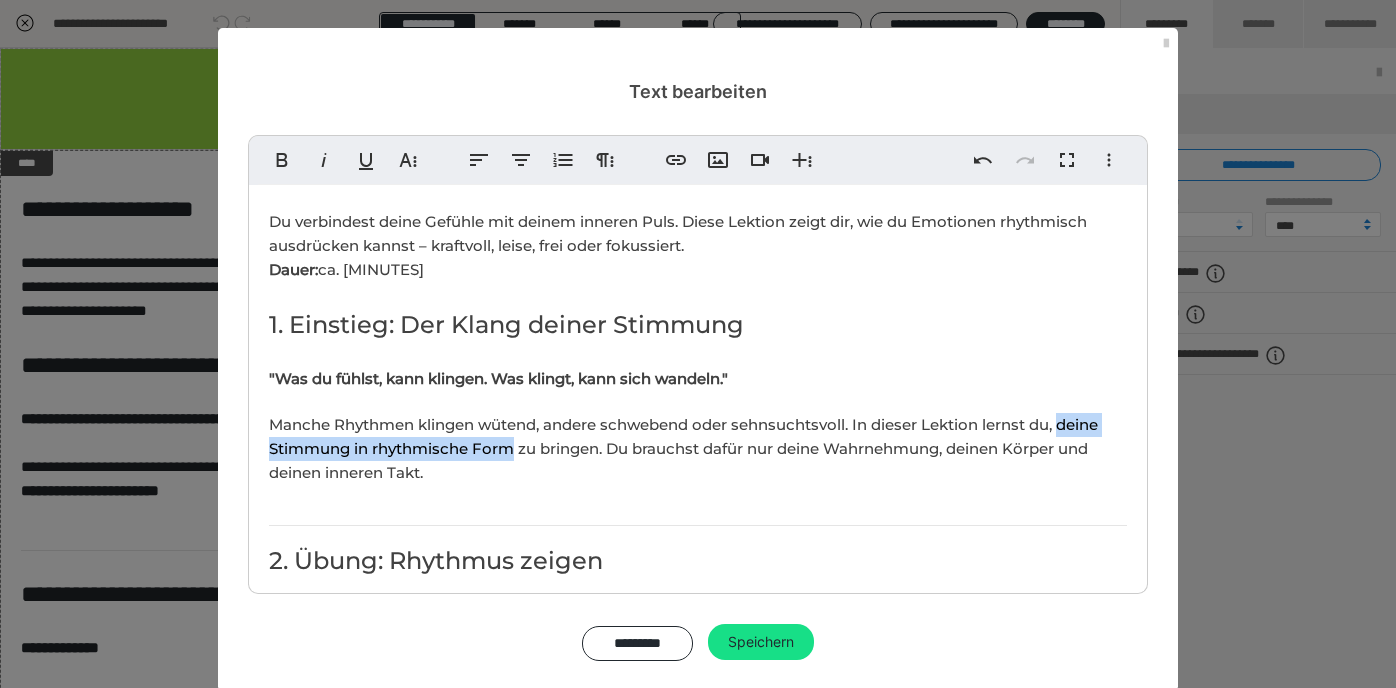 drag, startPoint x: 1065, startPoint y: 423, endPoint x: 513, endPoint y: 446, distance: 552.47894 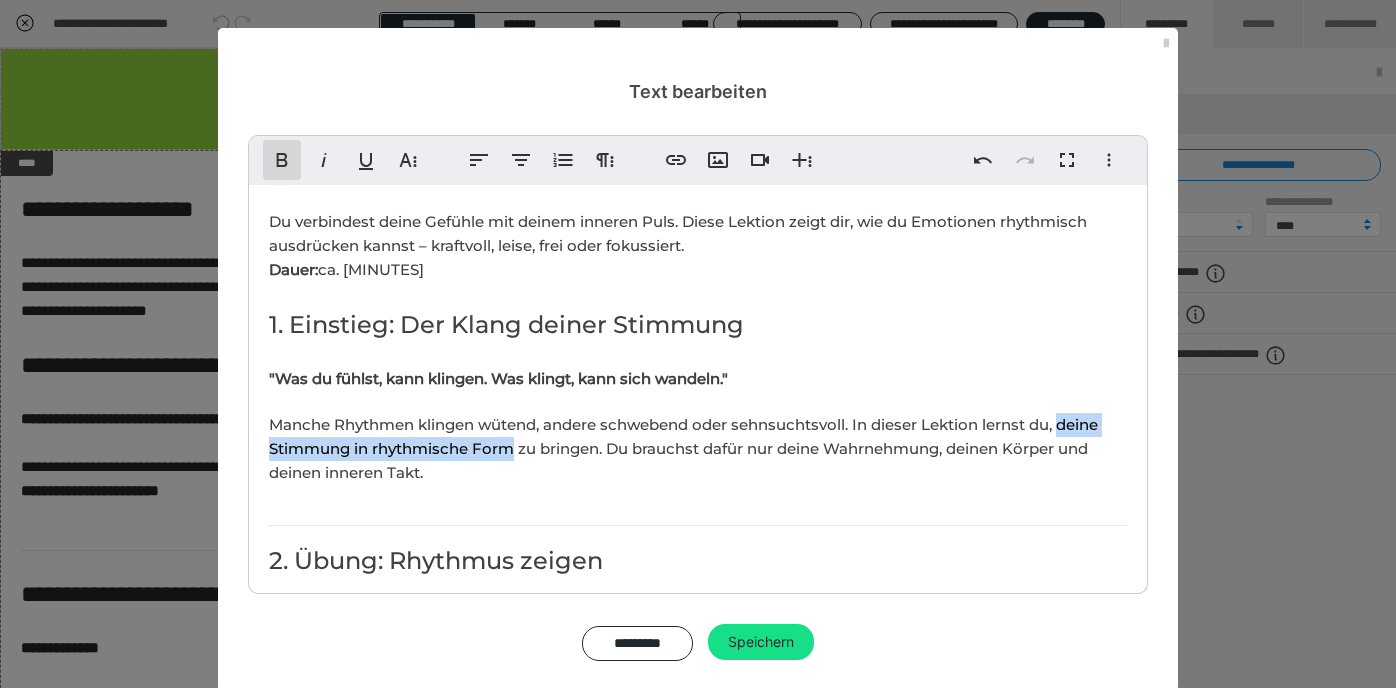 click 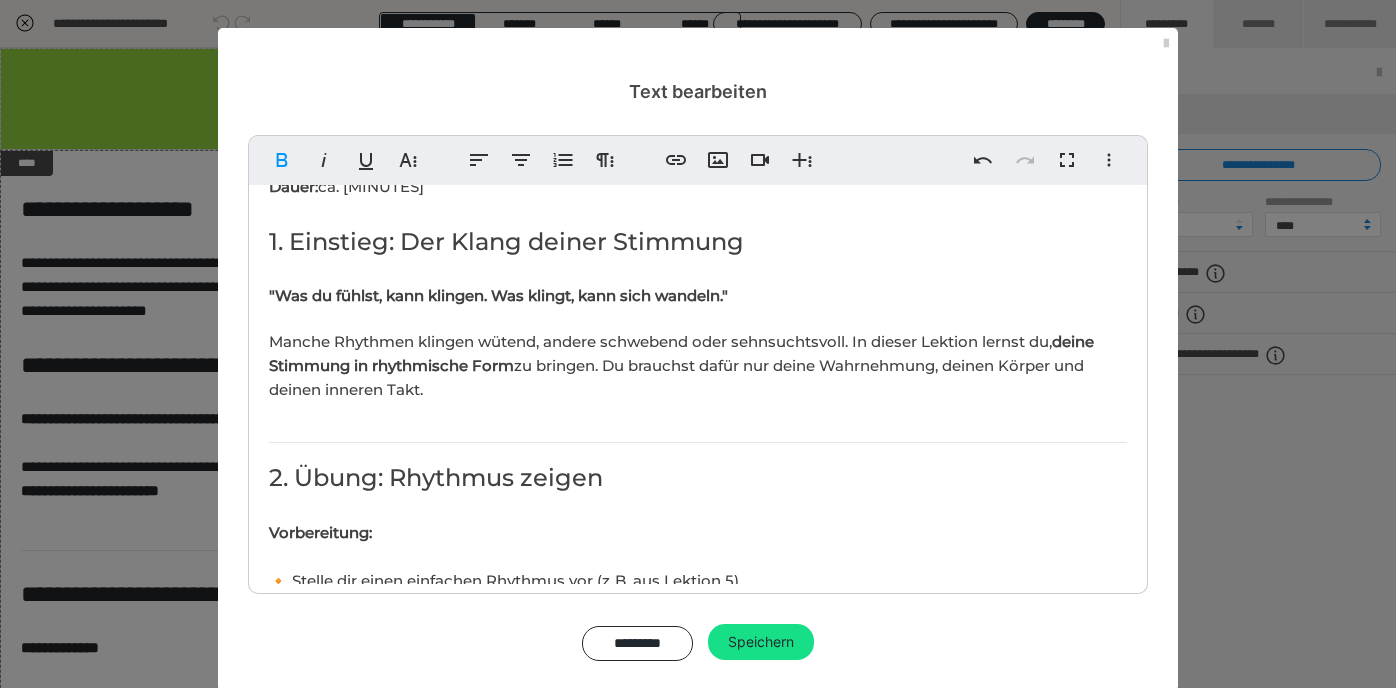 scroll, scrollTop: 140, scrollLeft: 0, axis: vertical 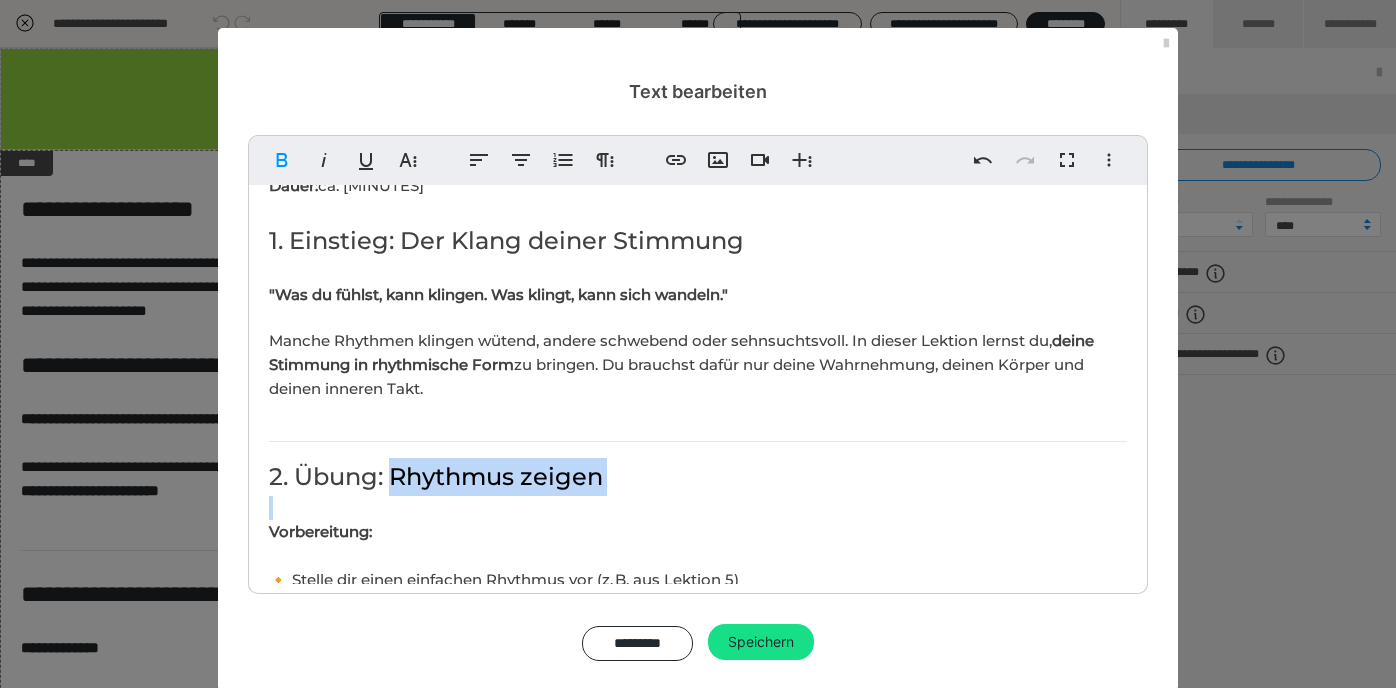 drag, startPoint x: 391, startPoint y: 480, endPoint x: 610, endPoint y: 491, distance: 219.27608 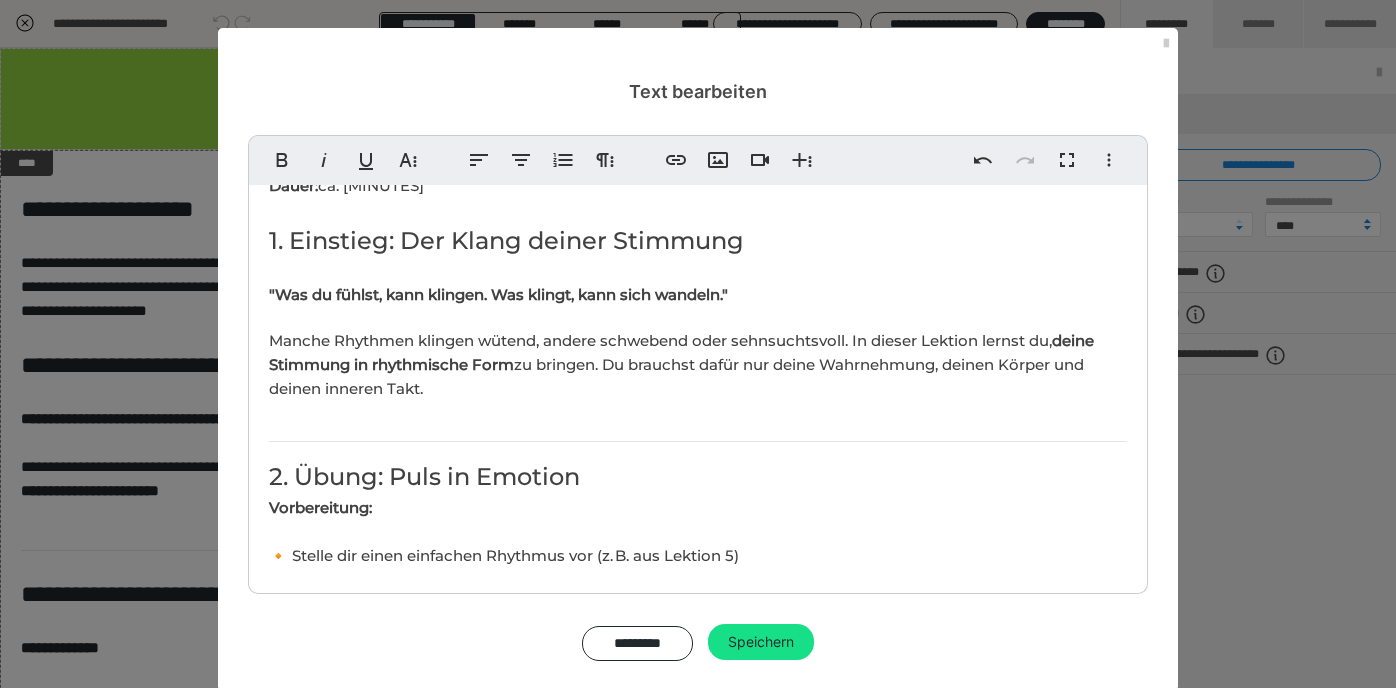 scroll, scrollTop: 0, scrollLeft: 8, axis: horizontal 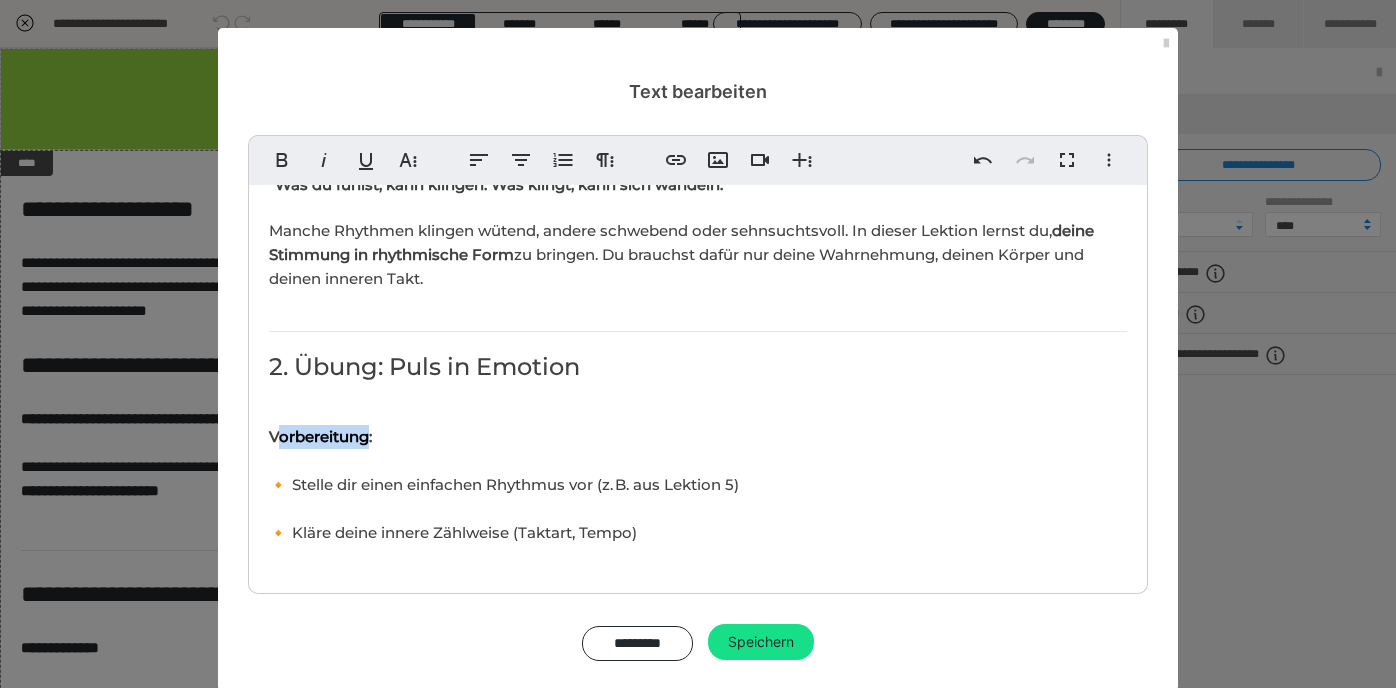 drag, startPoint x: 375, startPoint y: 438, endPoint x: 282, endPoint y: 438, distance: 93 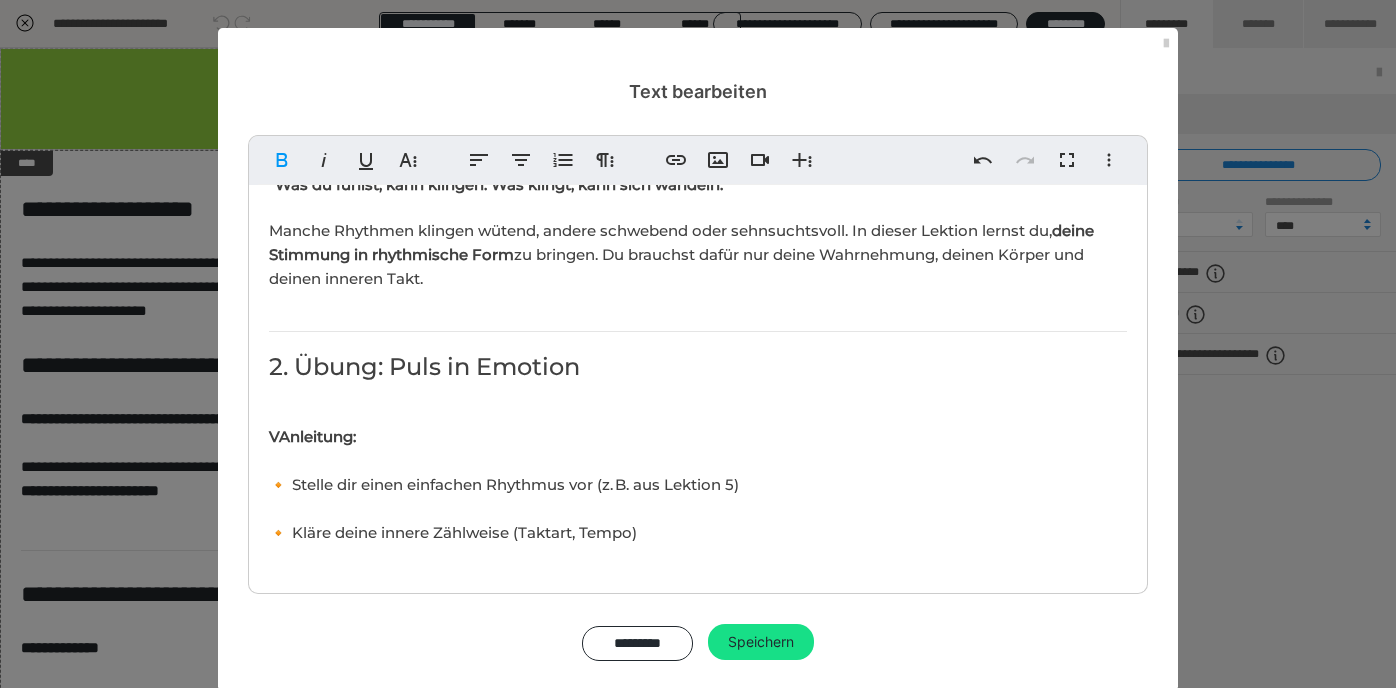 click on "VAnleitung:" at bounding box center (312, 436) 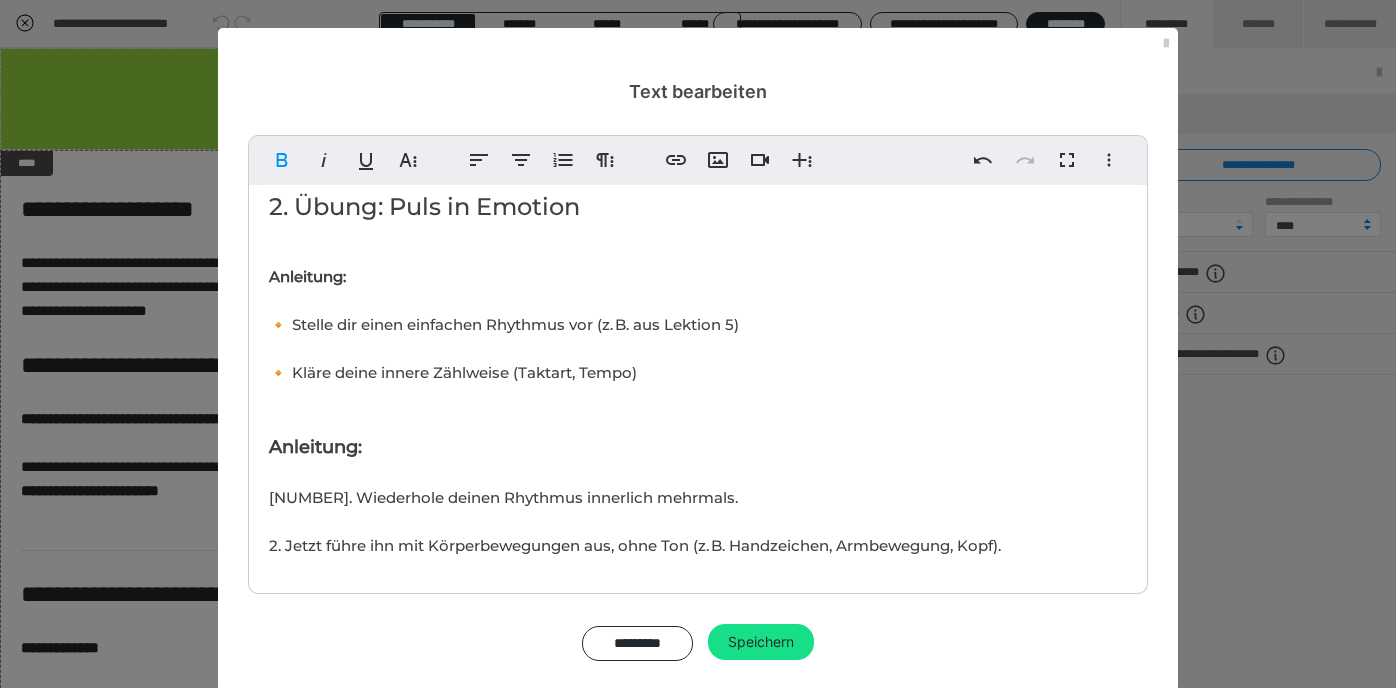 scroll, scrollTop: 412, scrollLeft: 0, axis: vertical 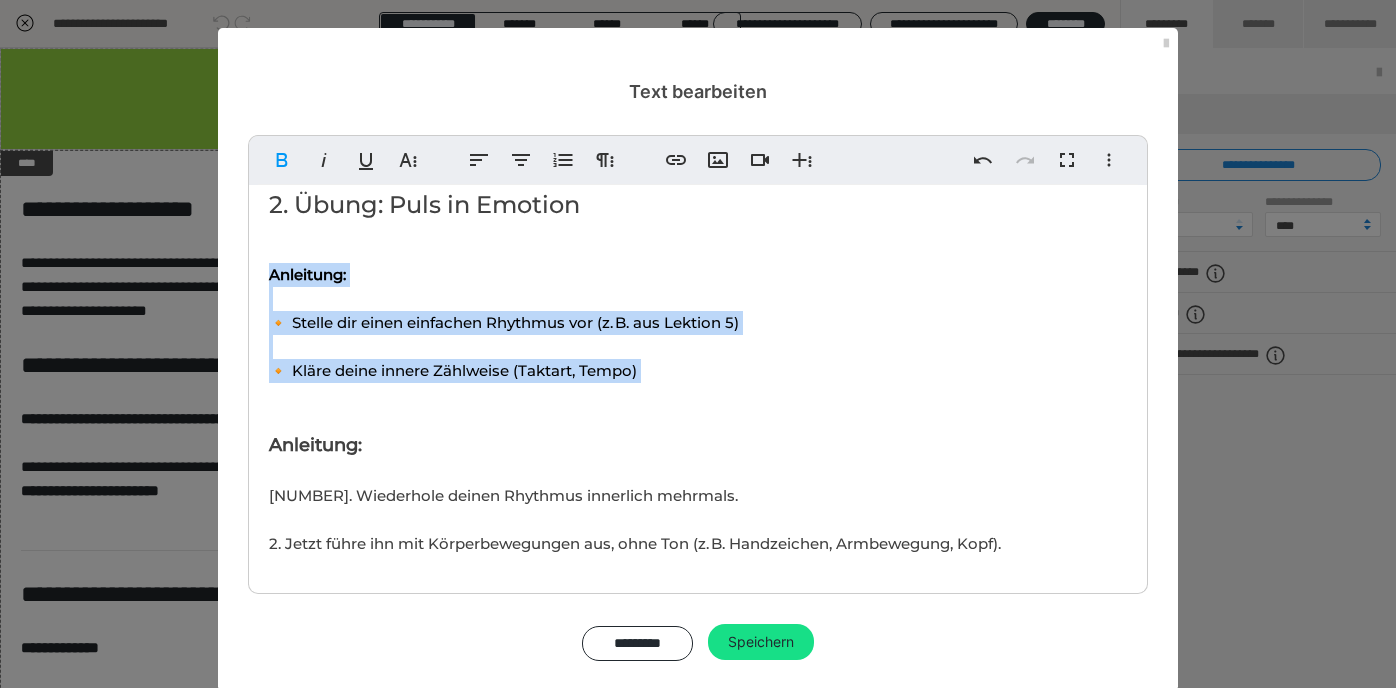 drag, startPoint x: 267, startPoint y: 255, endPoint x: 271, endPoint y: 380, distance: 125.06398 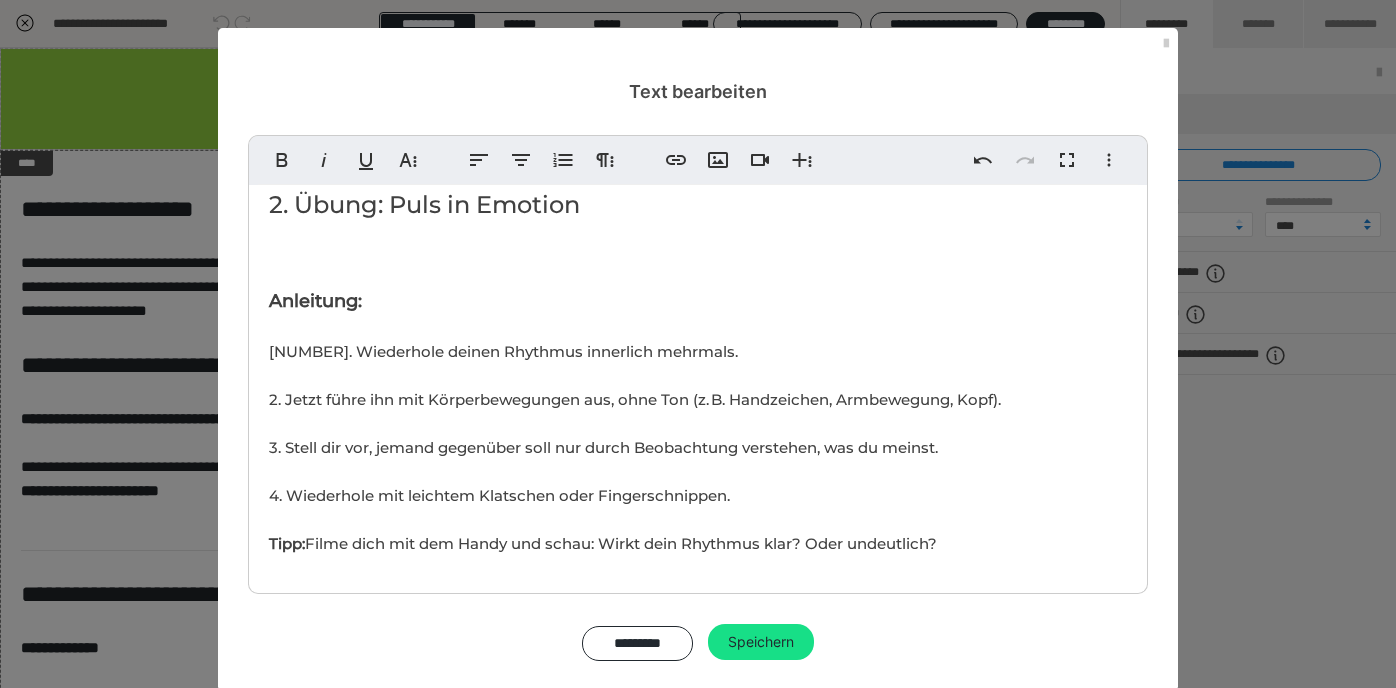 click on "Anleitung:" at bounding box center (315, 301) 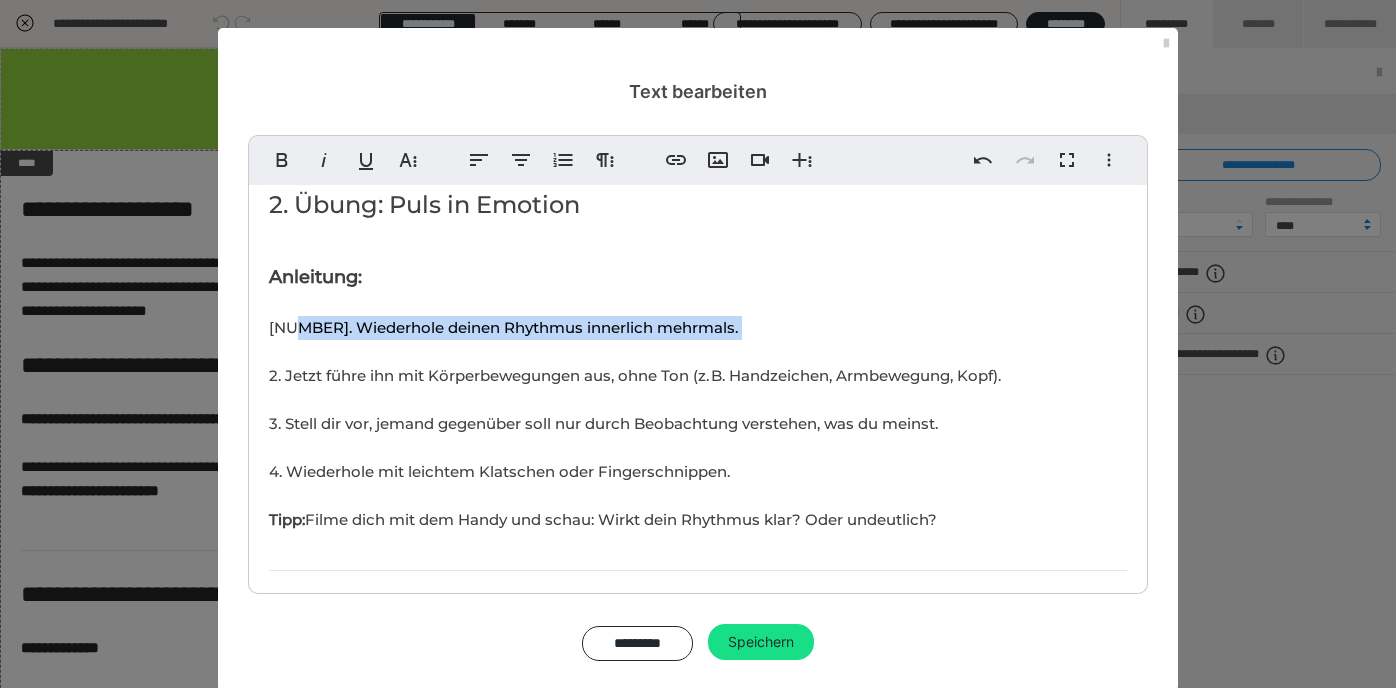 drag, startPoint x: 288, startPoint y: 327, endPoint x: 585, endPoint y: 352, distance: 298.05032 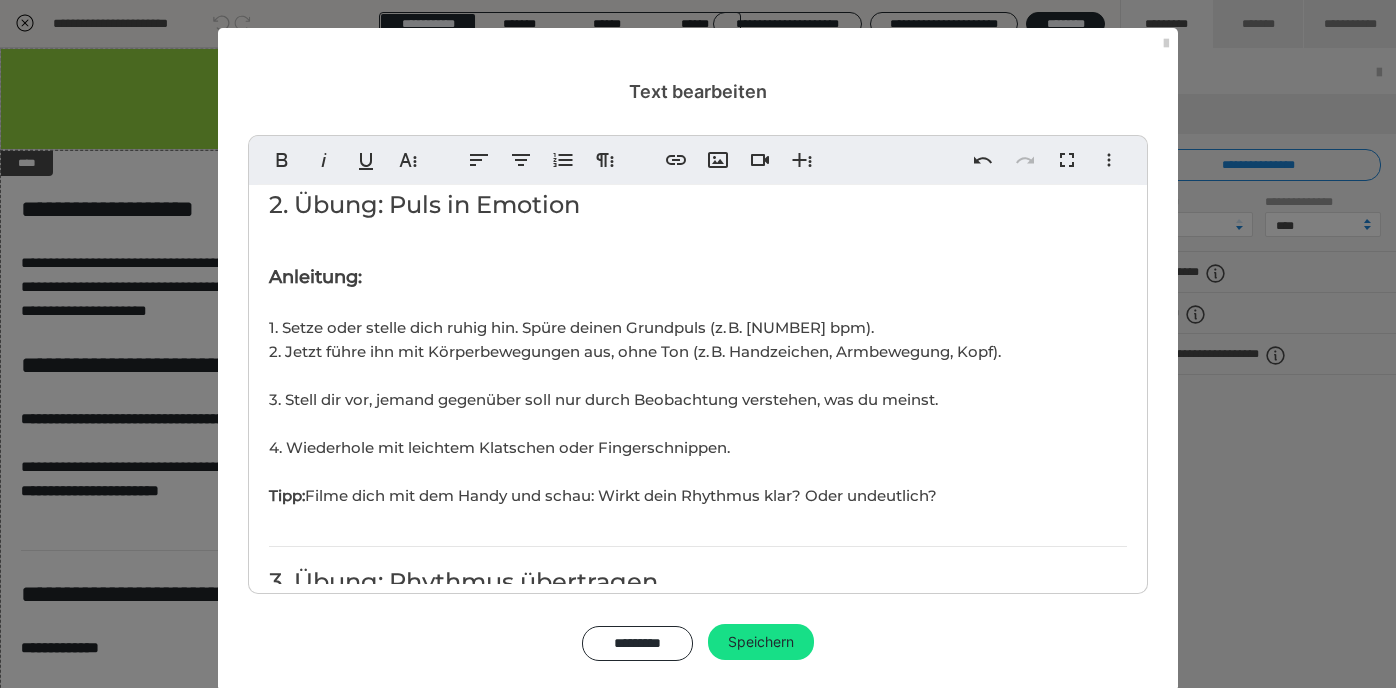 scroll, scrollTop: 452, scrollLeft: 8, axis: both 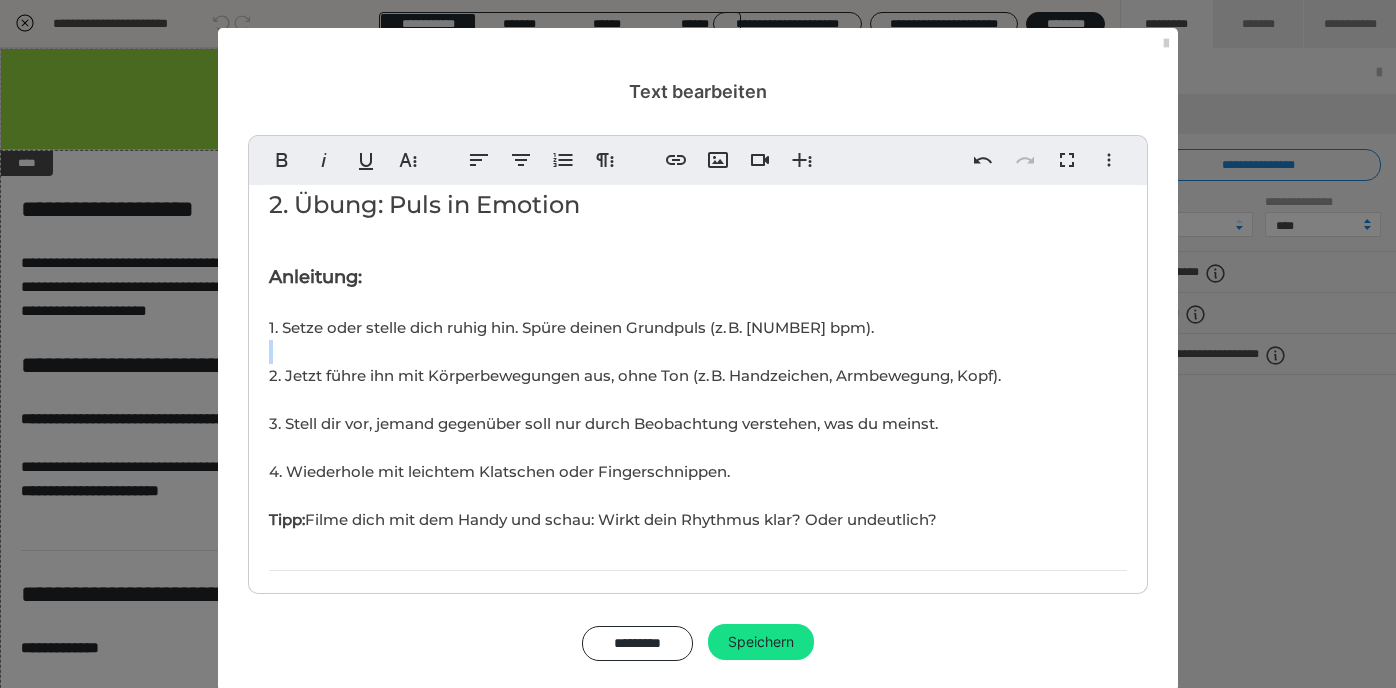 click on "2. Jetzt führe ihn mit Körperbewegungen aus, ohne Ton (z. B. Handzeichen, Armbewegung, Kopf). 3. Stell dir vor, jemand gegenüber soll nur durch Beobachtung verstehen, was du meinst. 4. Wiederhole mit leichtem Klatschen oder Fingerschnippen." at bounding box center (635, 423) 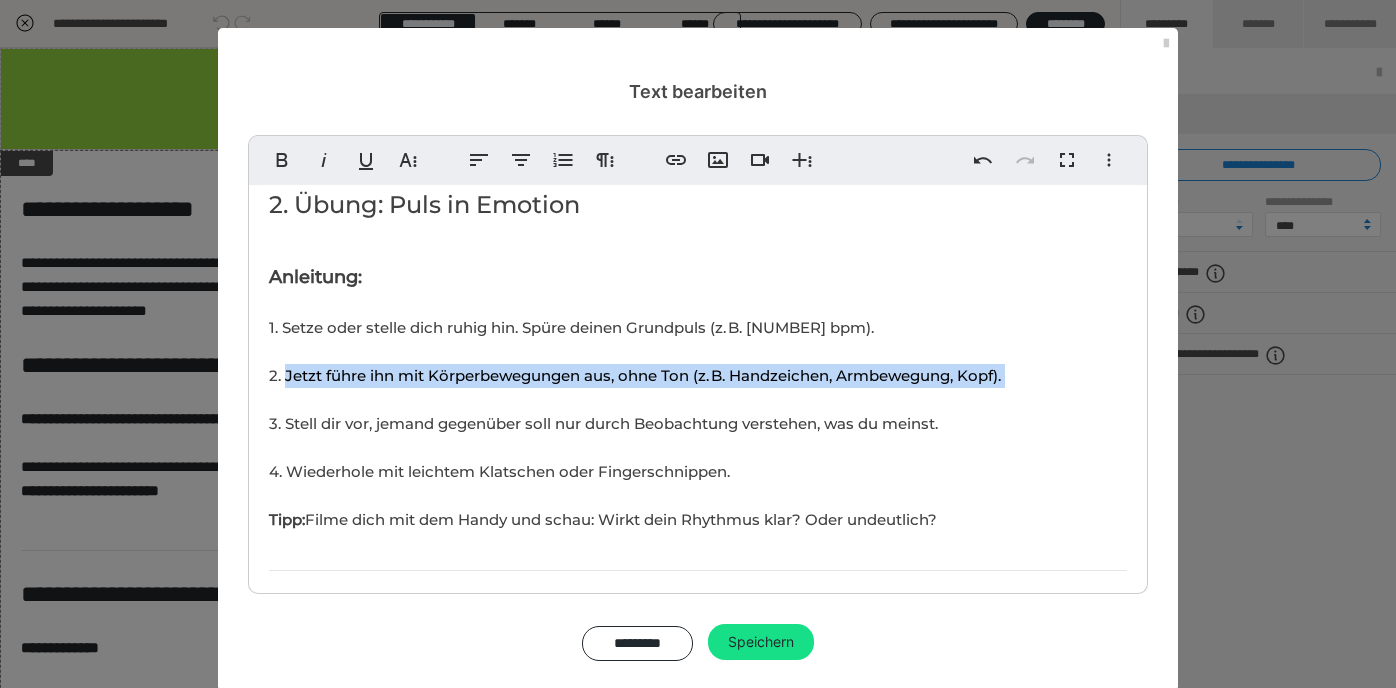drag, startPoint x: 288, startPoint y: 371, endPoint x: 612, endPoint y: 400, distance: 325.29526 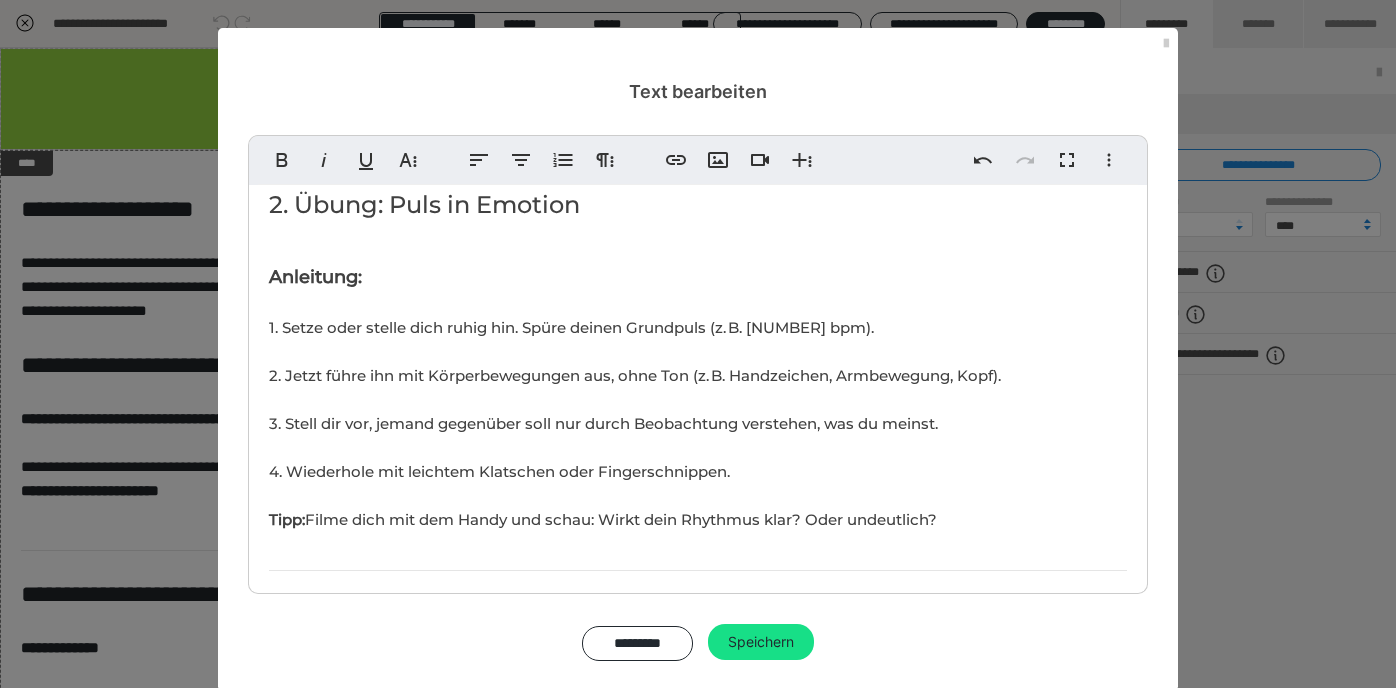 scroll, scrollTop: 0, scrollLeft: 7, axis: horizontal 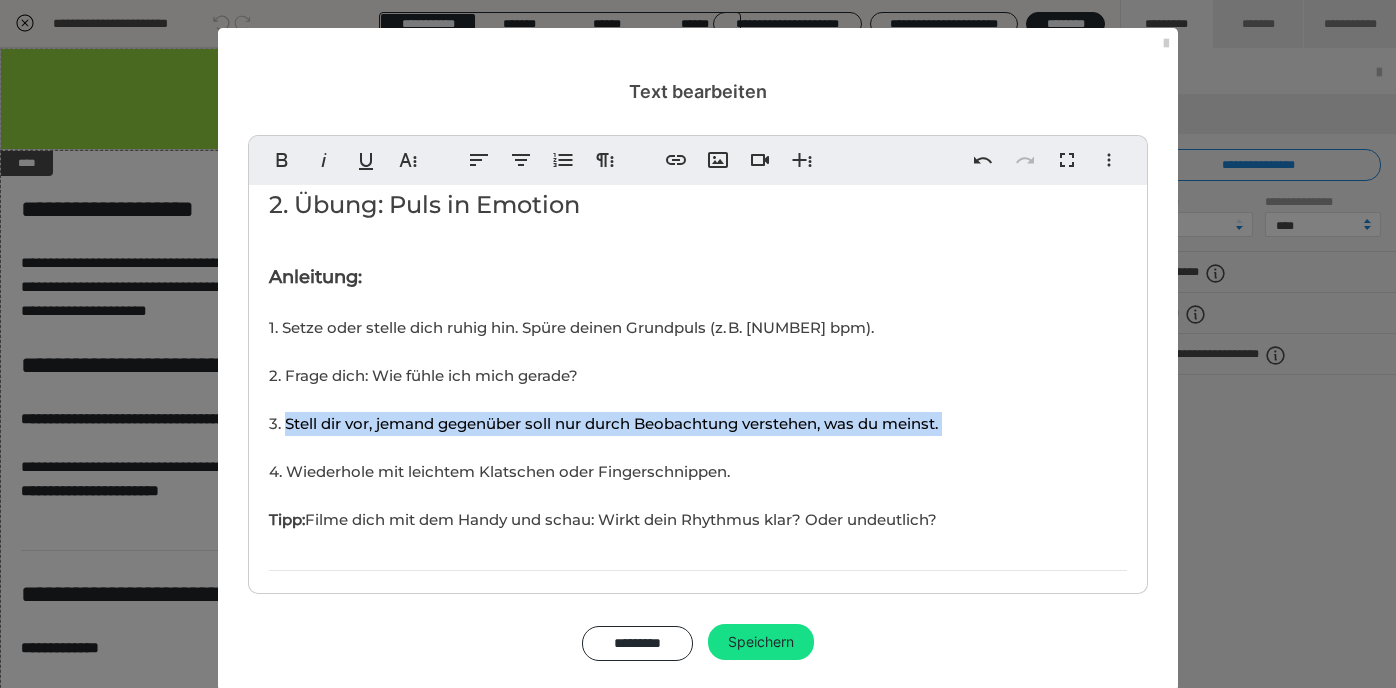 drag, startPoint x: 289, startPoint y: 424, endPoint x: 672, endPoint y: 446, distance: 383.63135 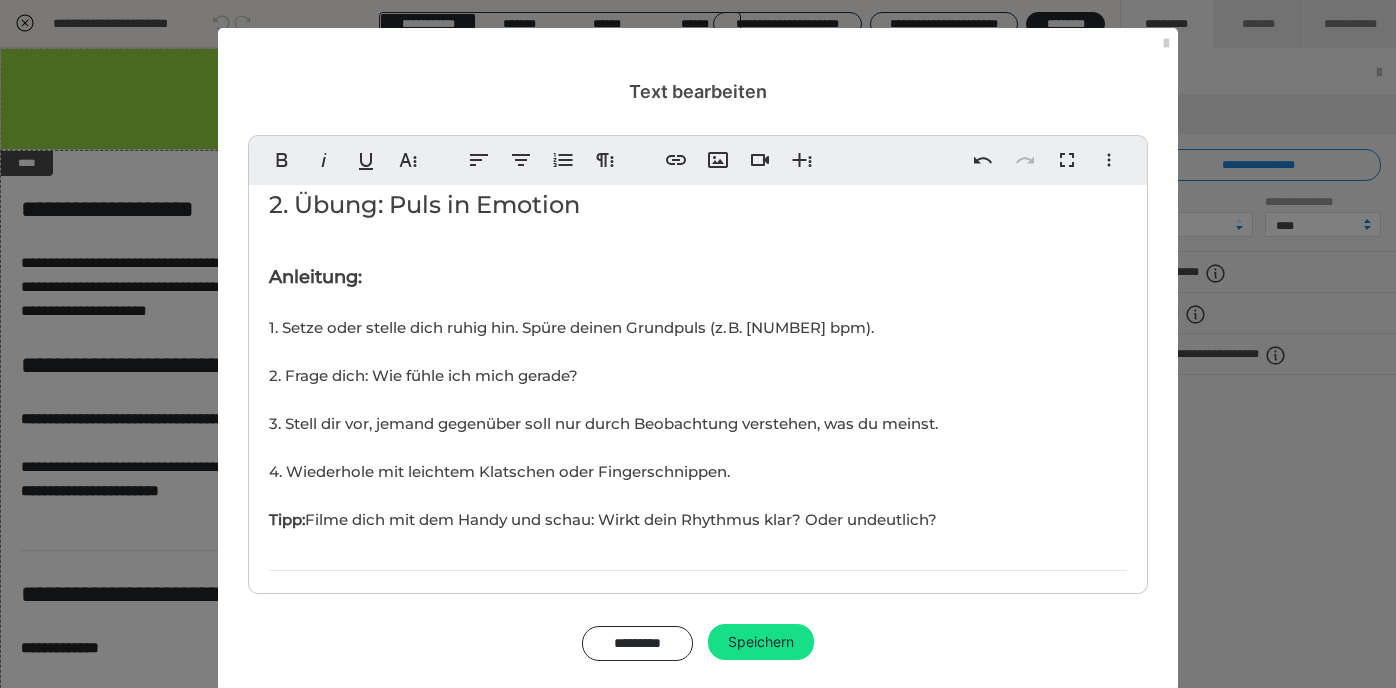 scroll, scrollTop: 623, scrollLeft: 11, axis: both 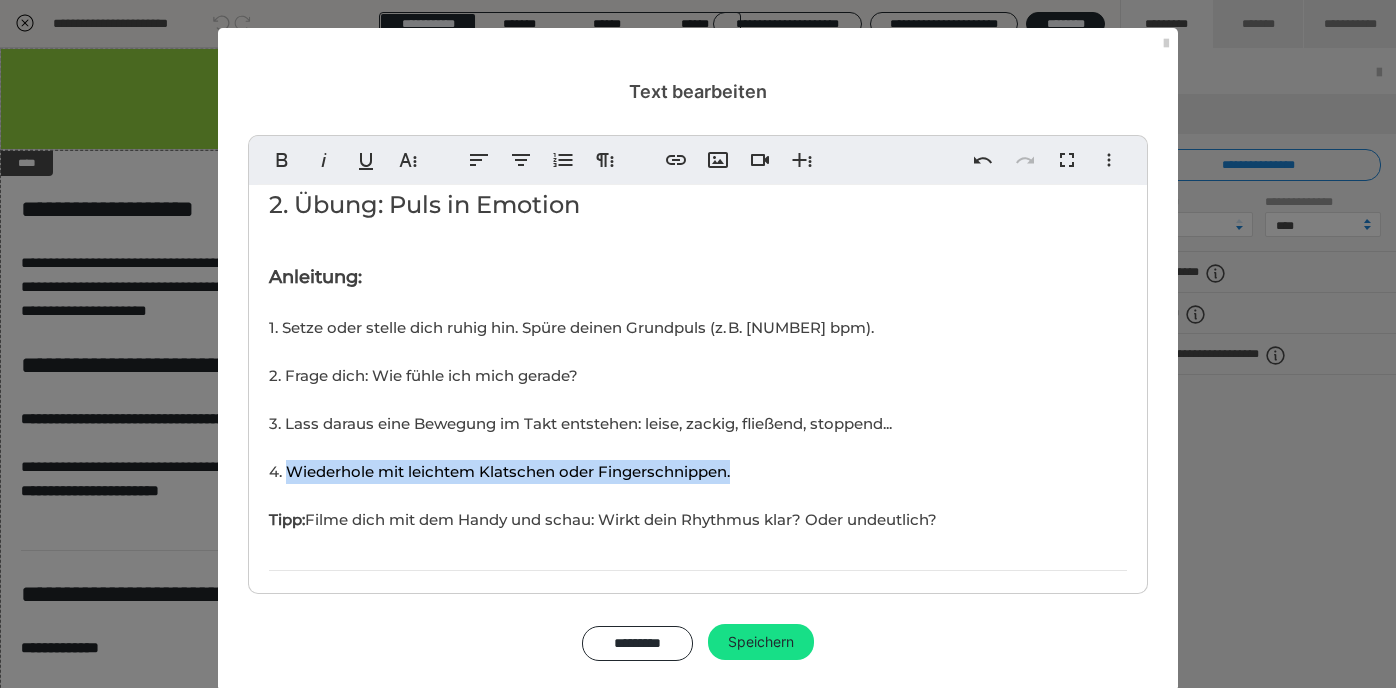 drag, startPoint x: 289, startPoint y: 467, endPoint x: 751, endPoint y: 457, distance: 462.10822 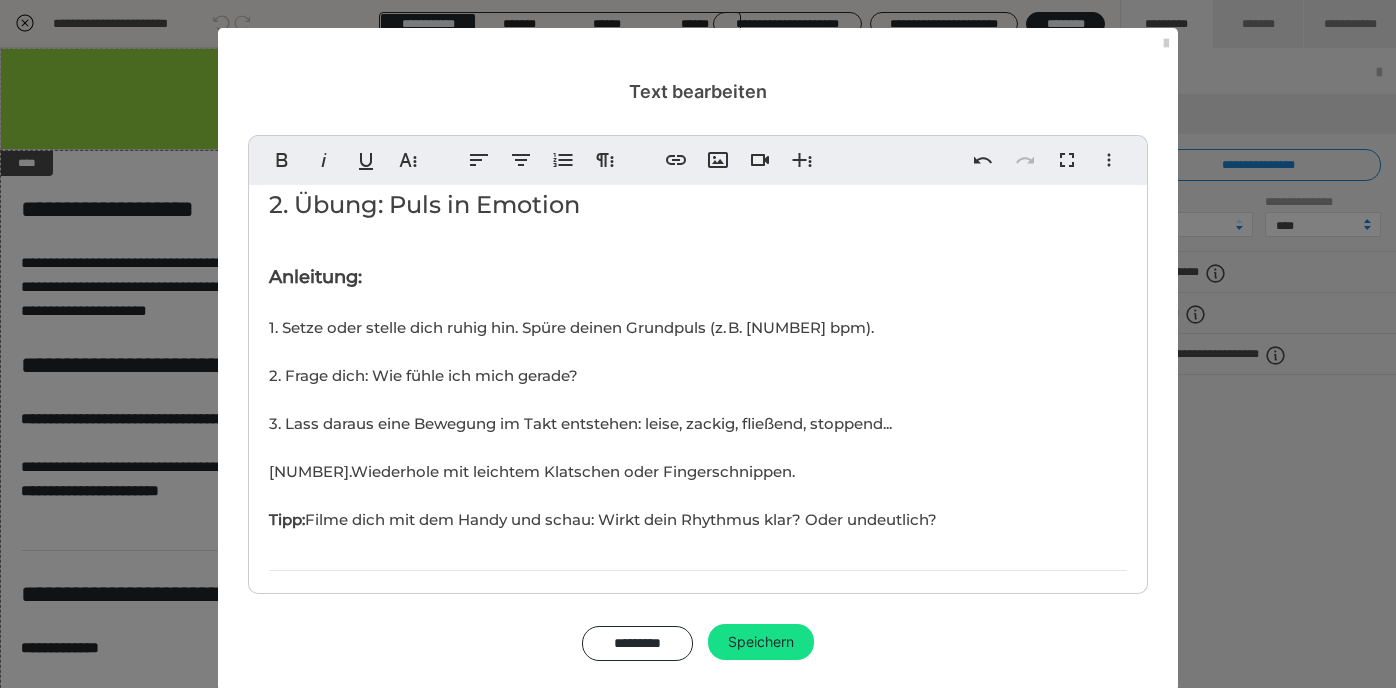 scroll, scrollTop: 452, scrollLeft: 4, axis: both 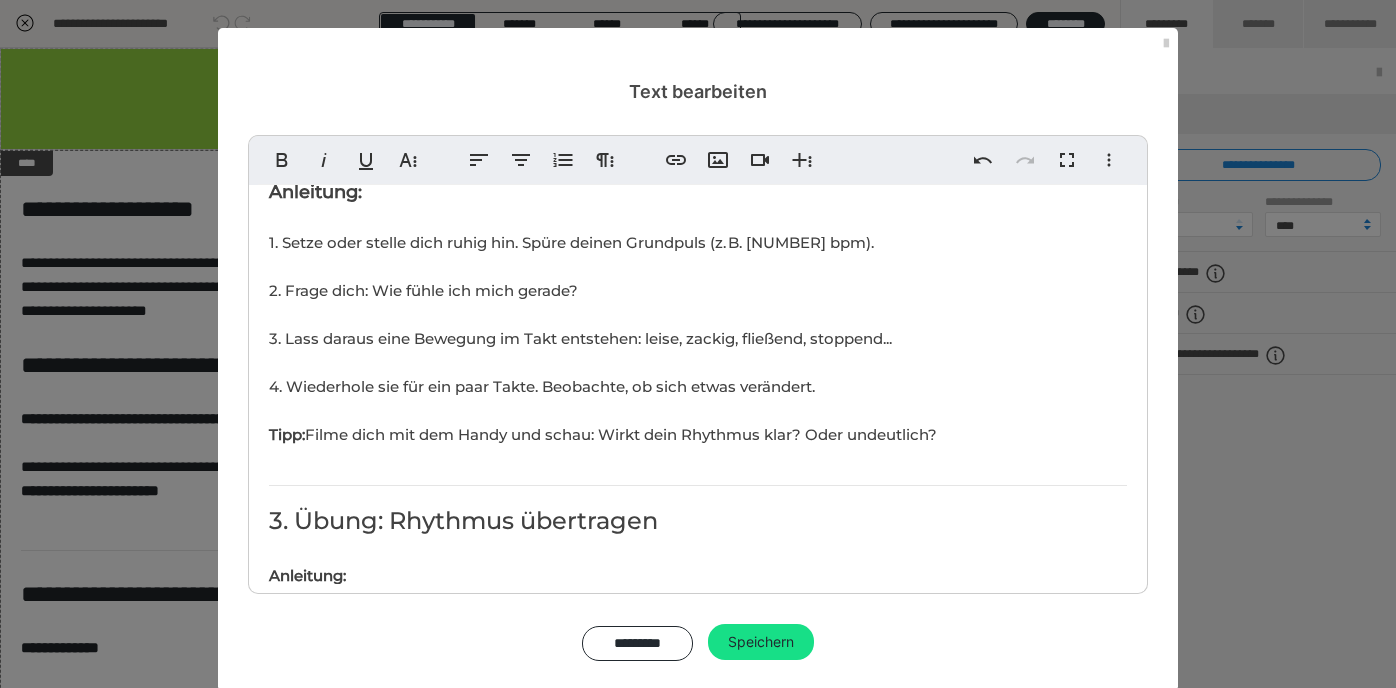 click on "Tipp:  Filme dich mit dem Handy und schau: Wirkt dein Rhythmus klar? Oder undeutlich?" at bounding box center [603, 434] 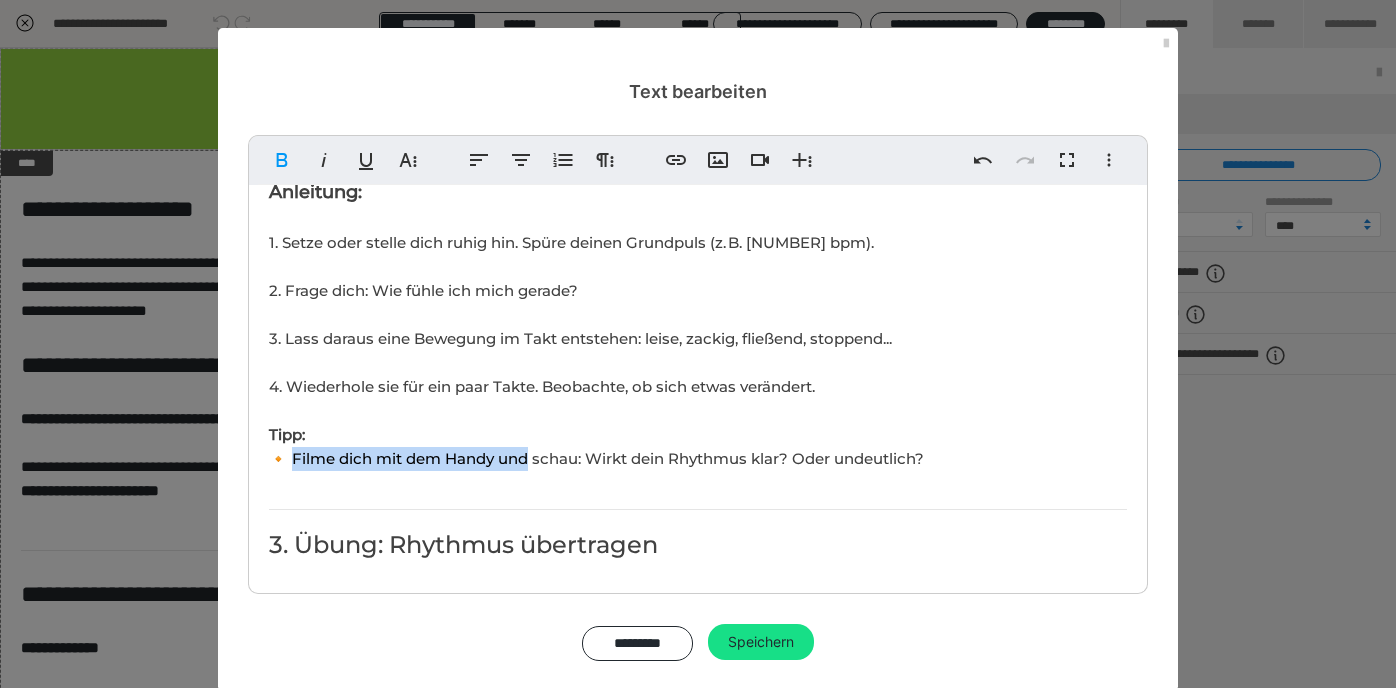 drag, startPoint x: 295, startPoint y: 452, endPoint x: 532, endPoint y: 455, distance: 237.01898 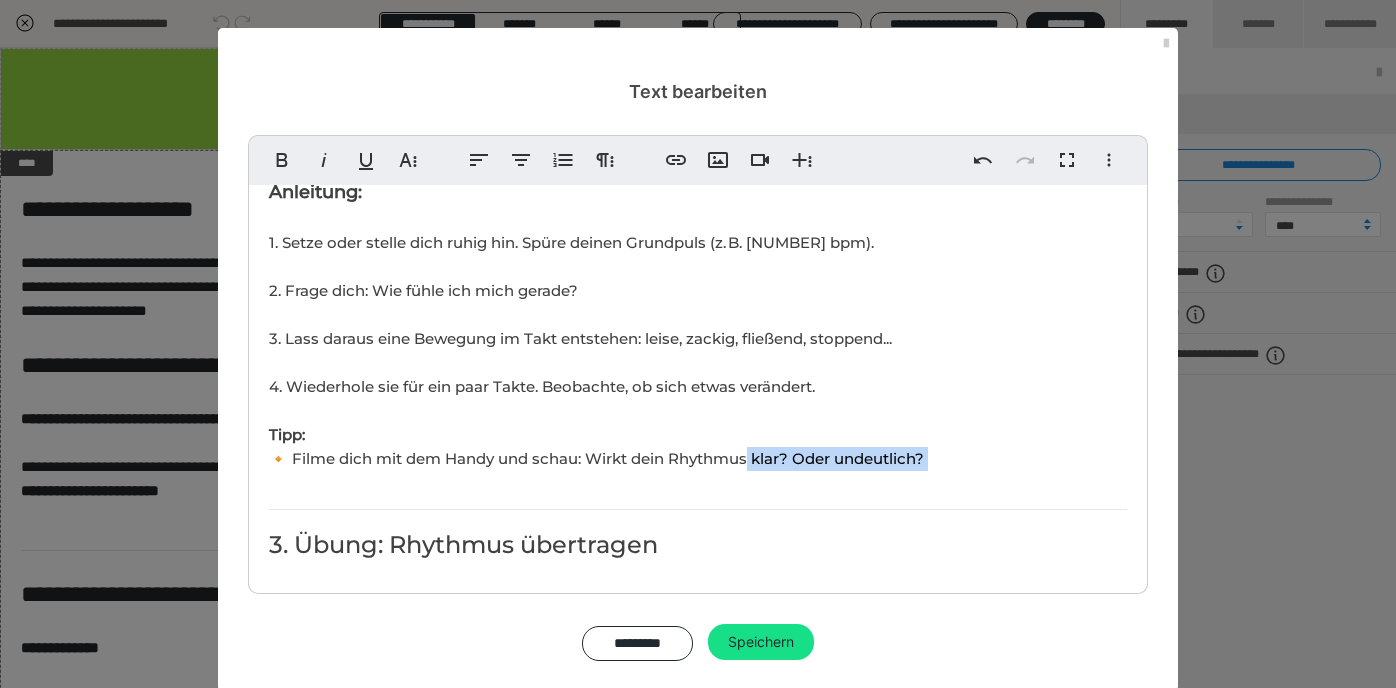 drag, startPoint x: 752, startPoint y: 461, endPoint x: 850, endPoint y: 465, distance: 98.0816 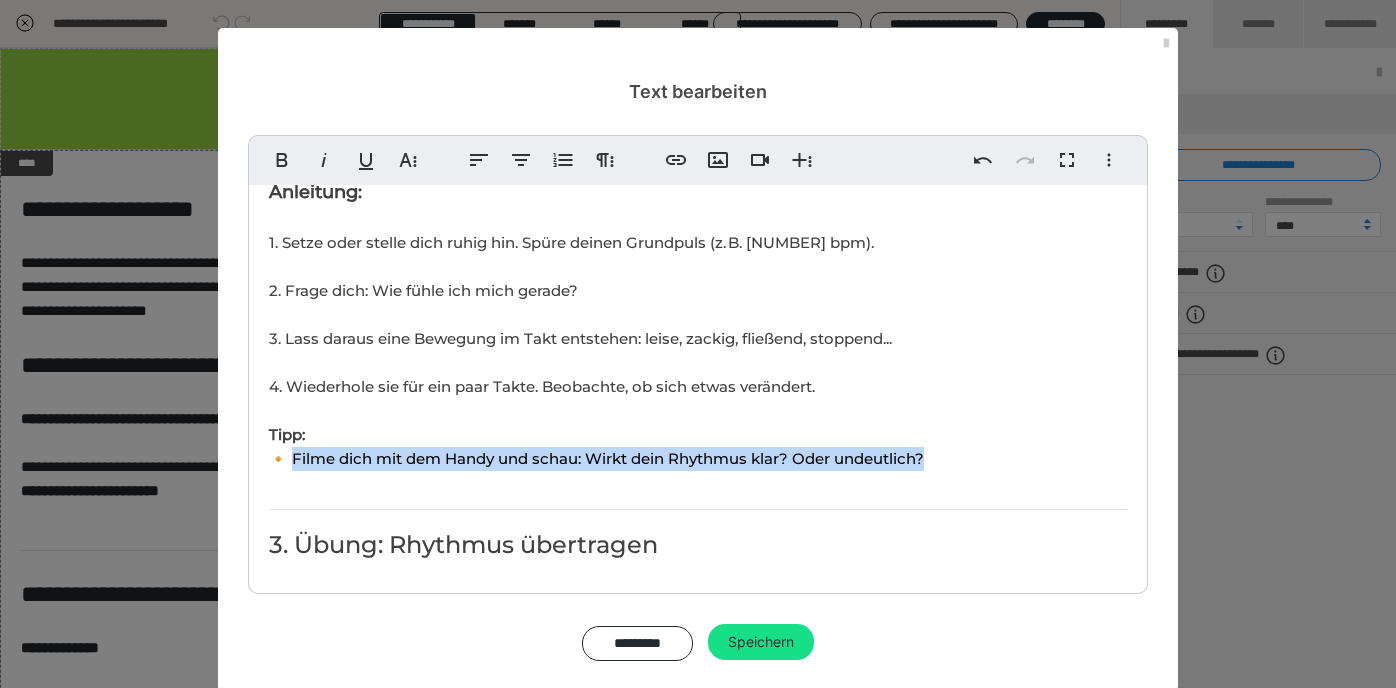 drag, startPoint x: 295, startPoint y: 456, endPoint x: 959, endPoint y: 444, distance: 664.1084 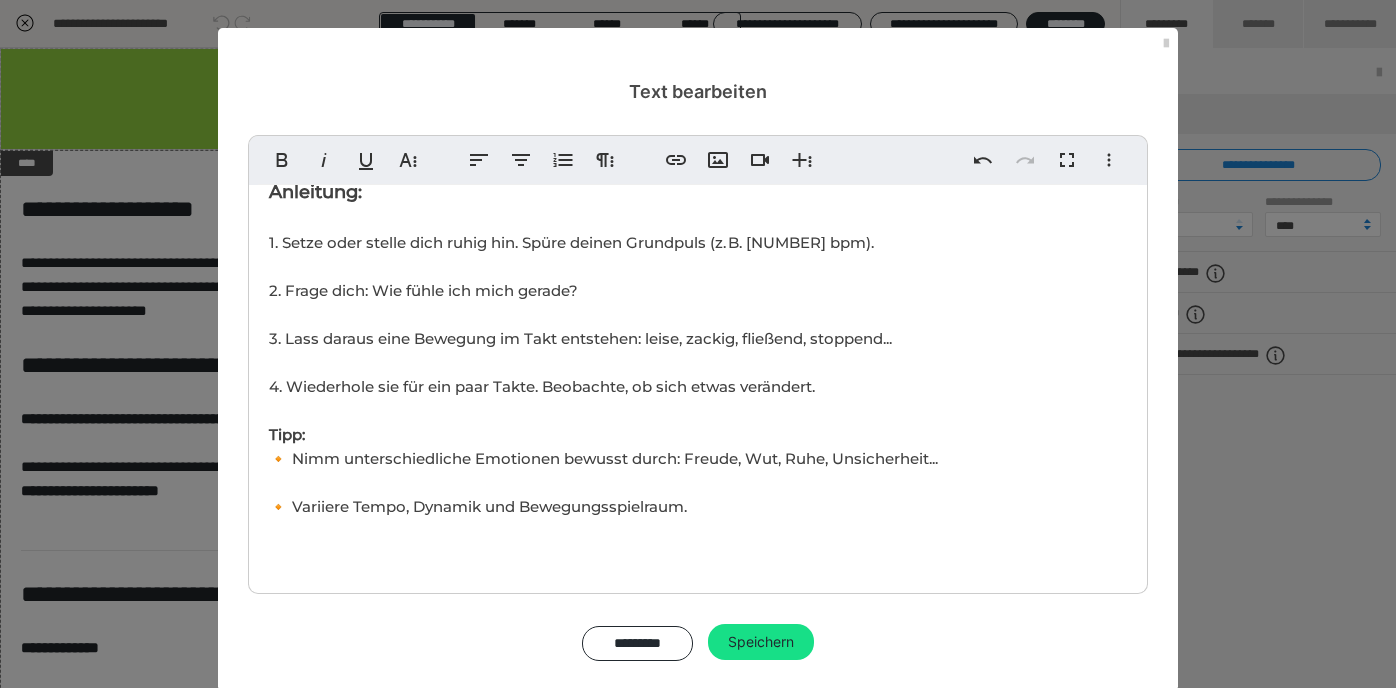 scroll, scrollTop: 148, scrollLeft: 1, axis: both 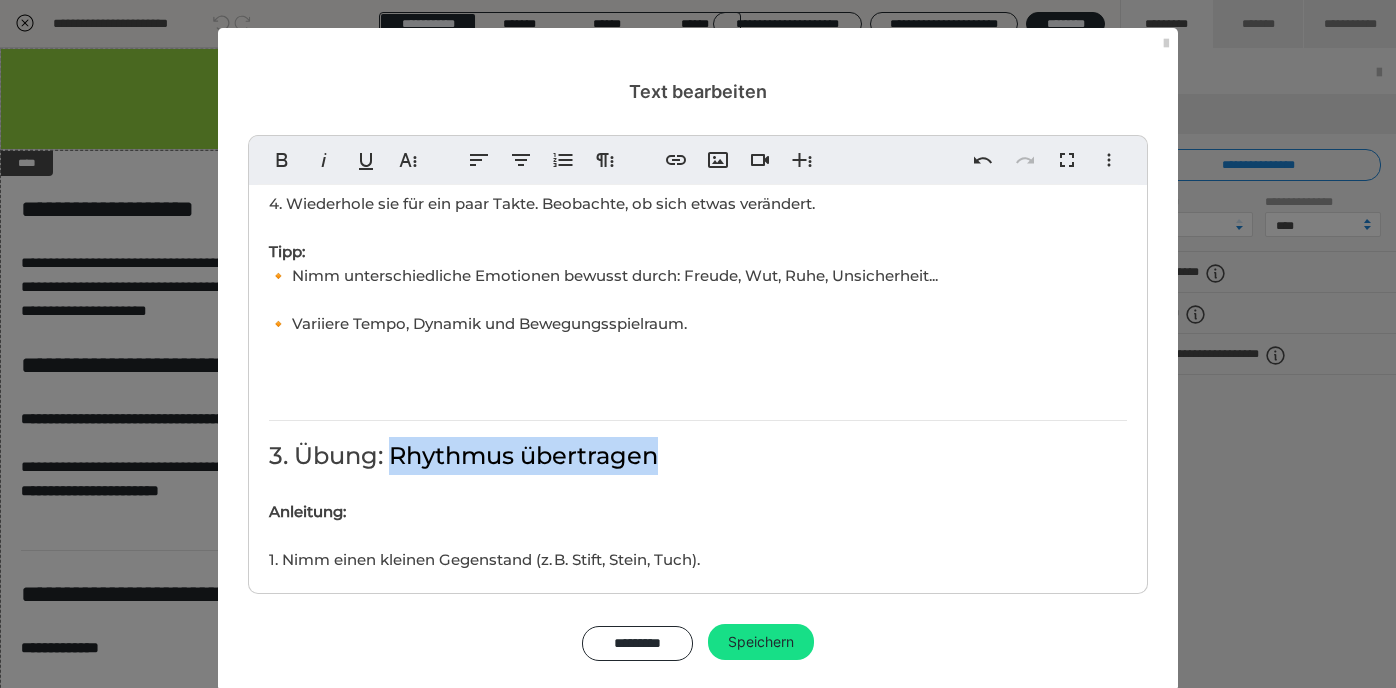 drag, startPoint x: 393, startPoint y: 451, endPoint x: 702, endPoint y: 452, distance: 309.00162 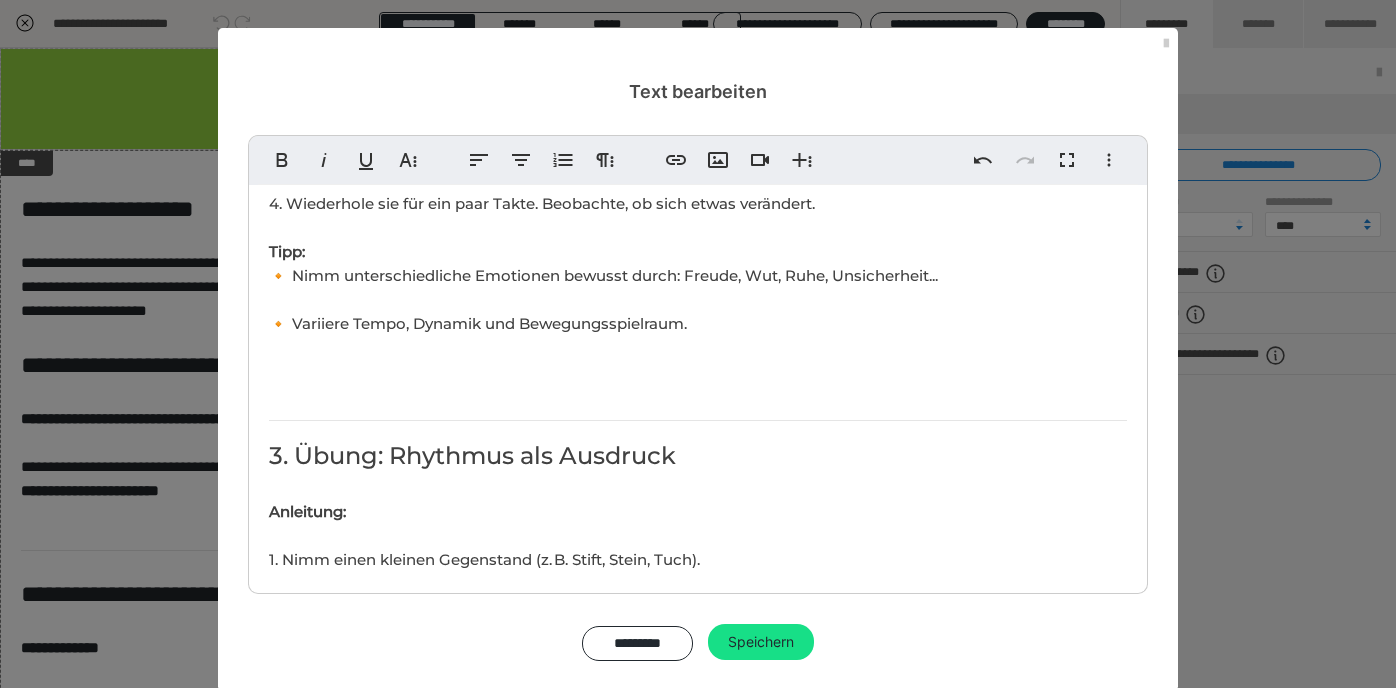scroll, scrollTop: 0, scrollLeft: 7, axis: horizontal 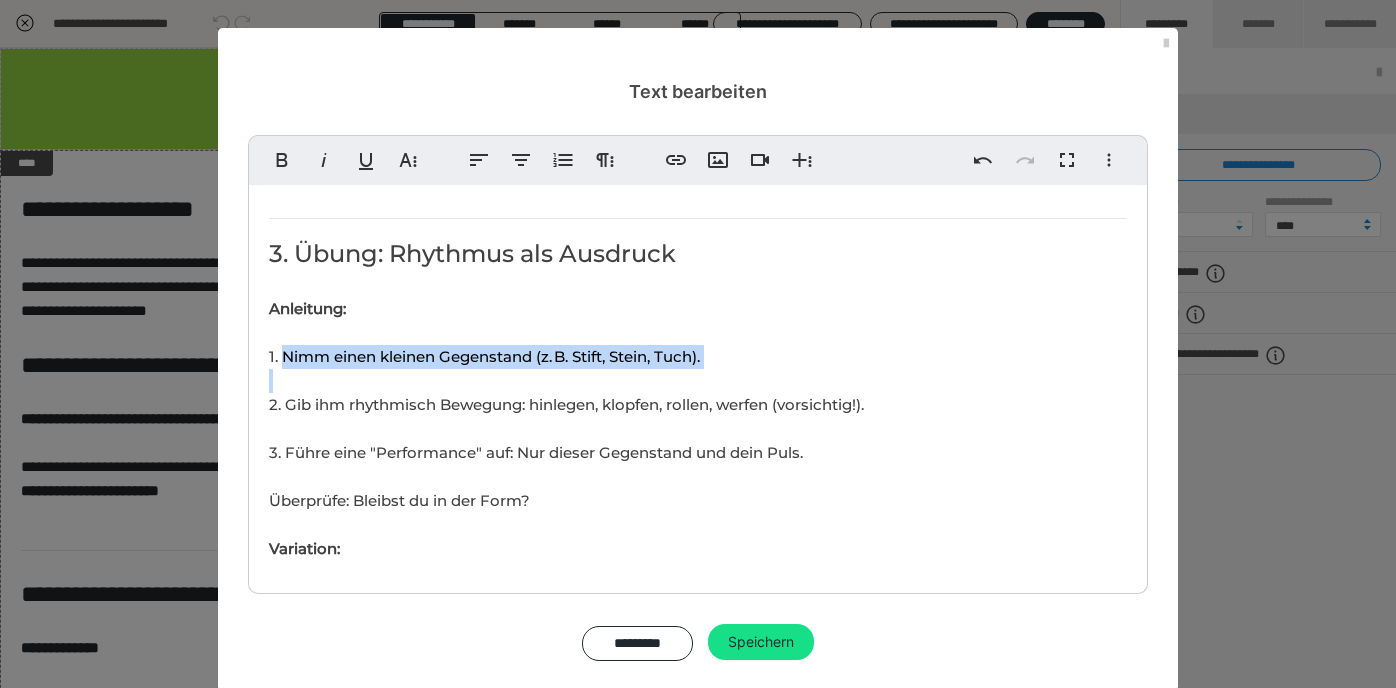 drag, startPoint x: 283, startPoint y: 352, endPoint x: 728, endPoint y: 362, distance: 445.11234 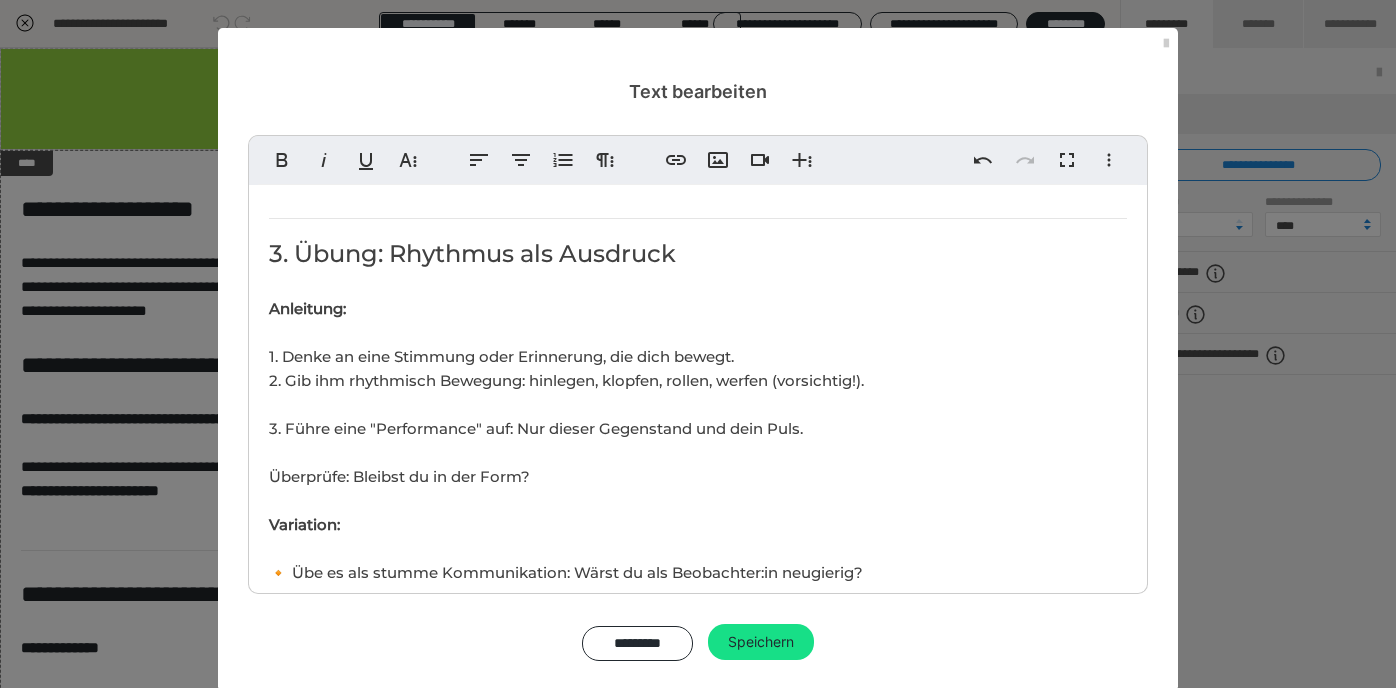 scroll, scrollTop: 224, scrollLeft: 3, axis: both 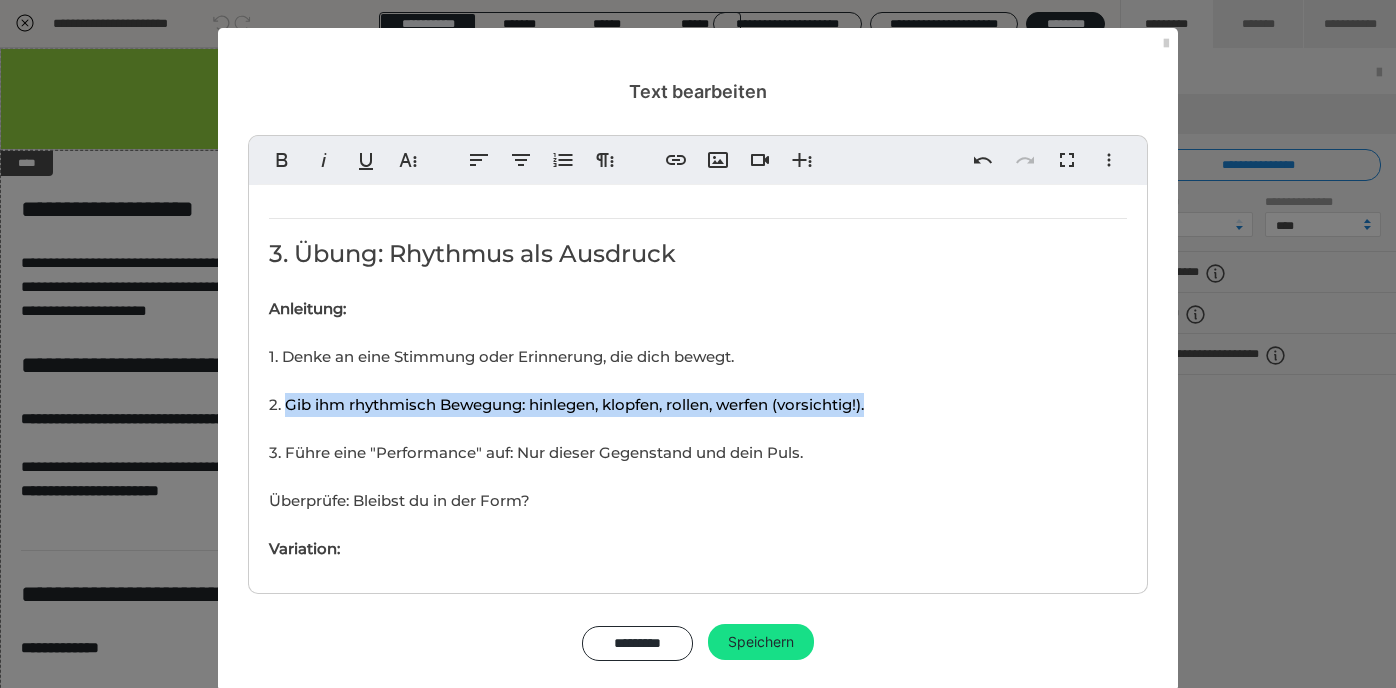 drag, startPoint x: 289, startPoint y: 400, endPoint x: 907, endPoint y: 389, distance: 618.0979 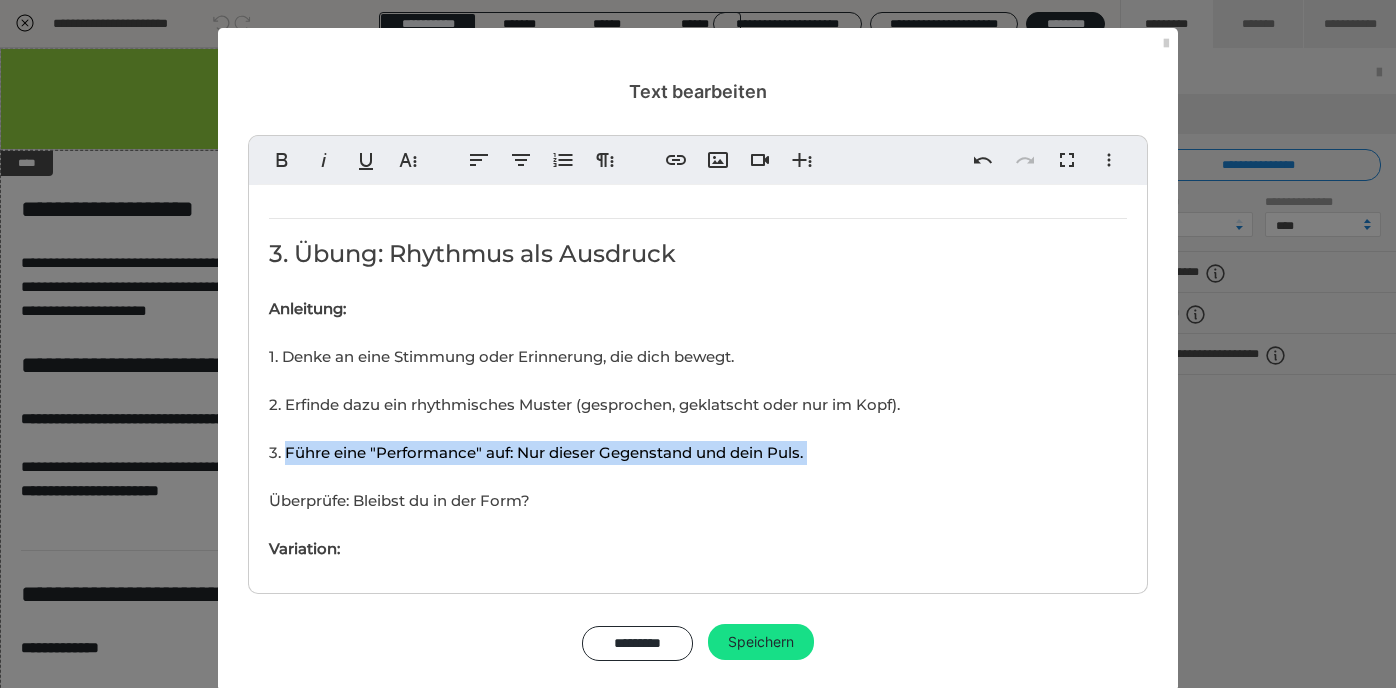 drag, startPoint x: 286, startPoint y: 449, endPoint x: 764, endPoint y: 473, distance: 478.60214 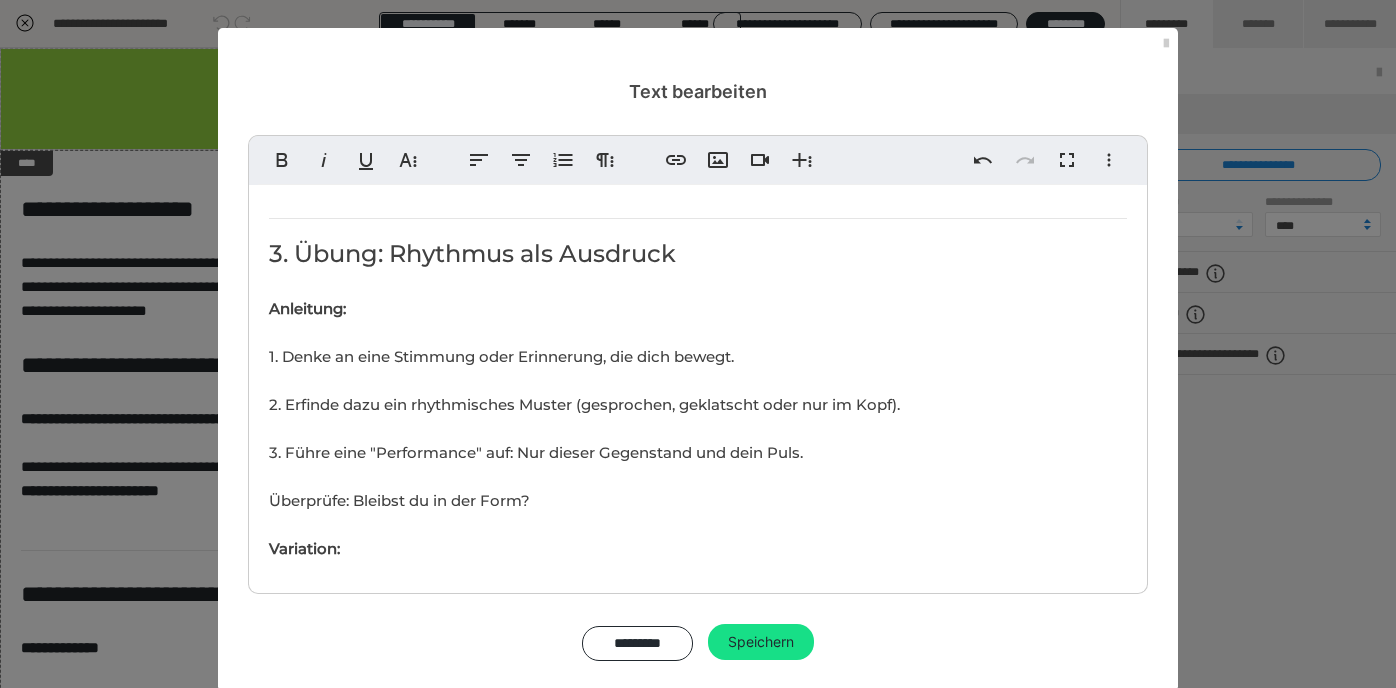 scroll, scrollTop: 604, scrollLeft: 3, axis: both 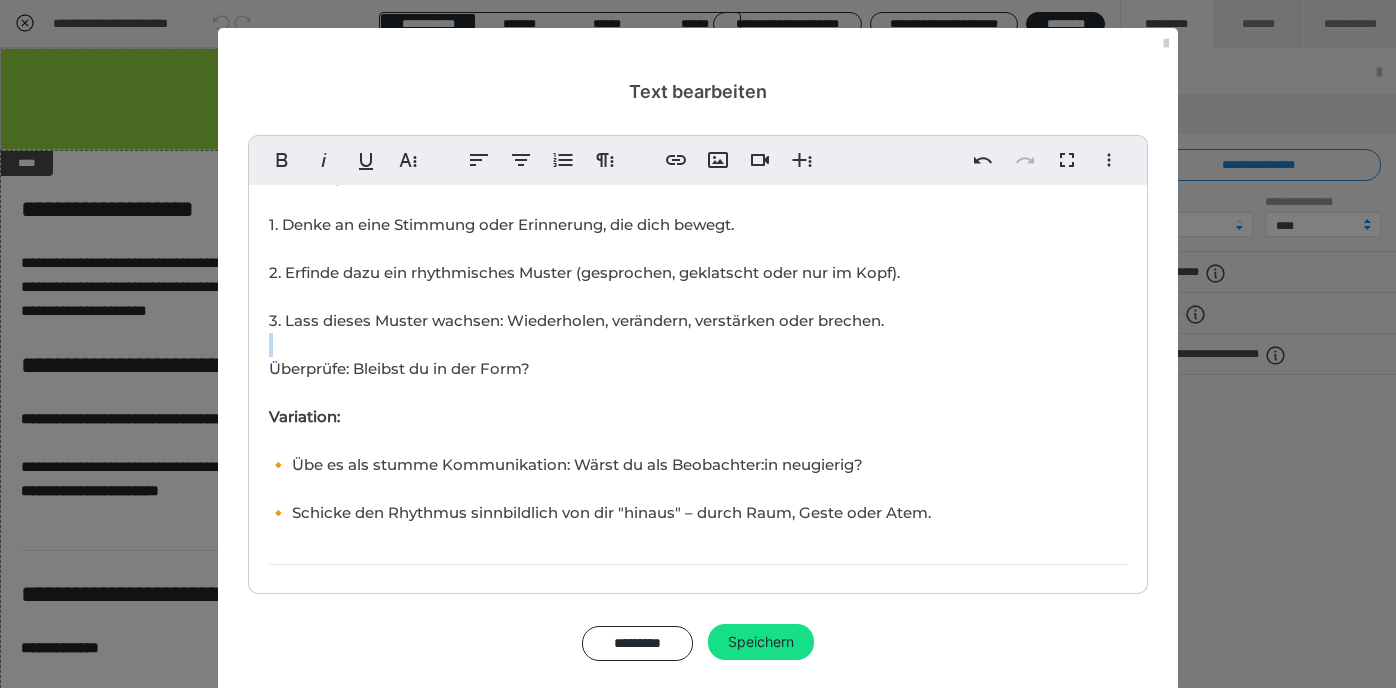drag, startPoint x: 564, startPoint y: 363, endPoint x: 268, endPoint y: 355, distance: 296.1081 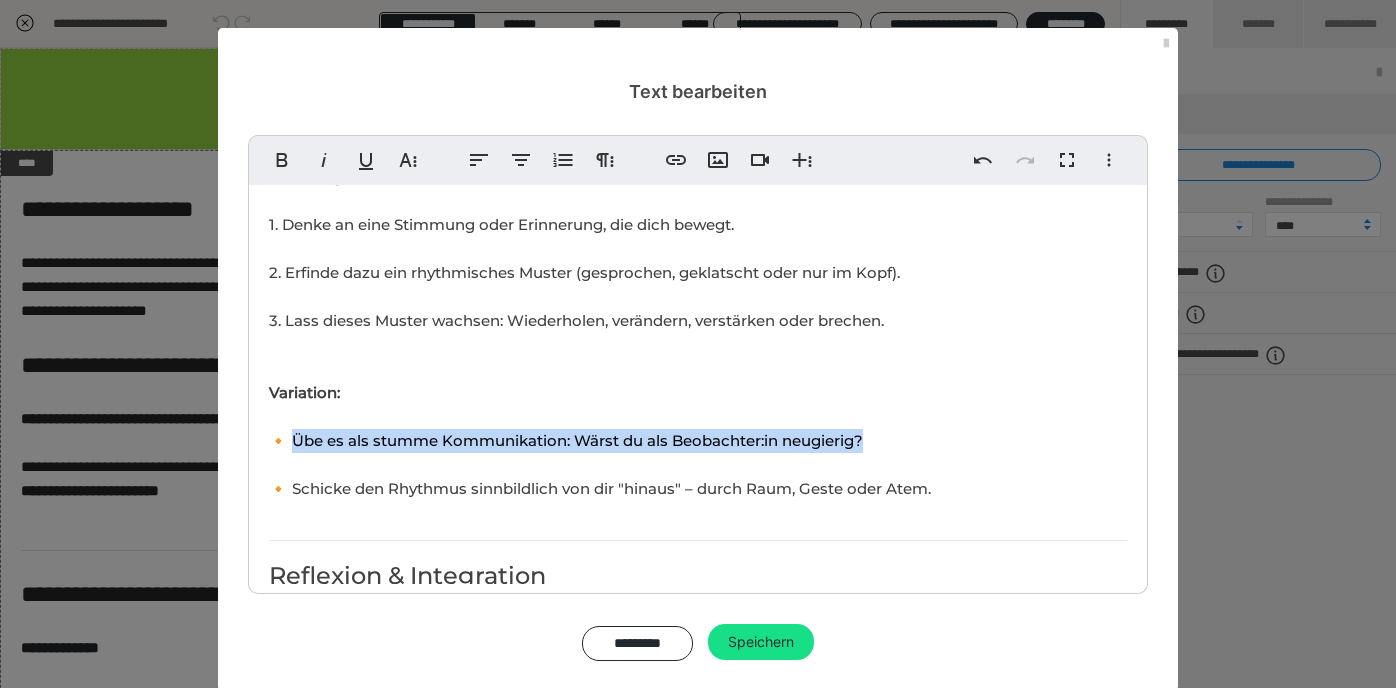 drag, startPoint x: 295, startPoint y: 438, endPoint x: 934, endPoint y: 427, distance: 639.09467 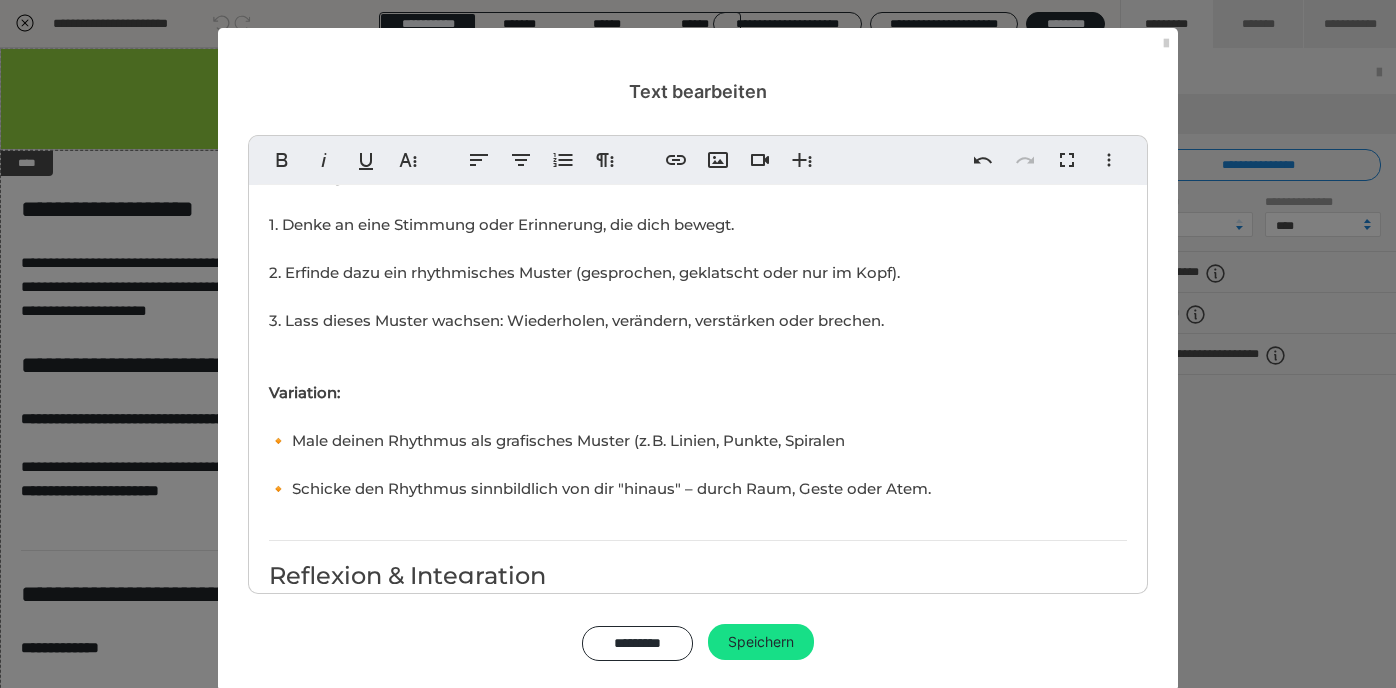 scroll, scrollTop: 547, scrollLeft: 8, axis: both 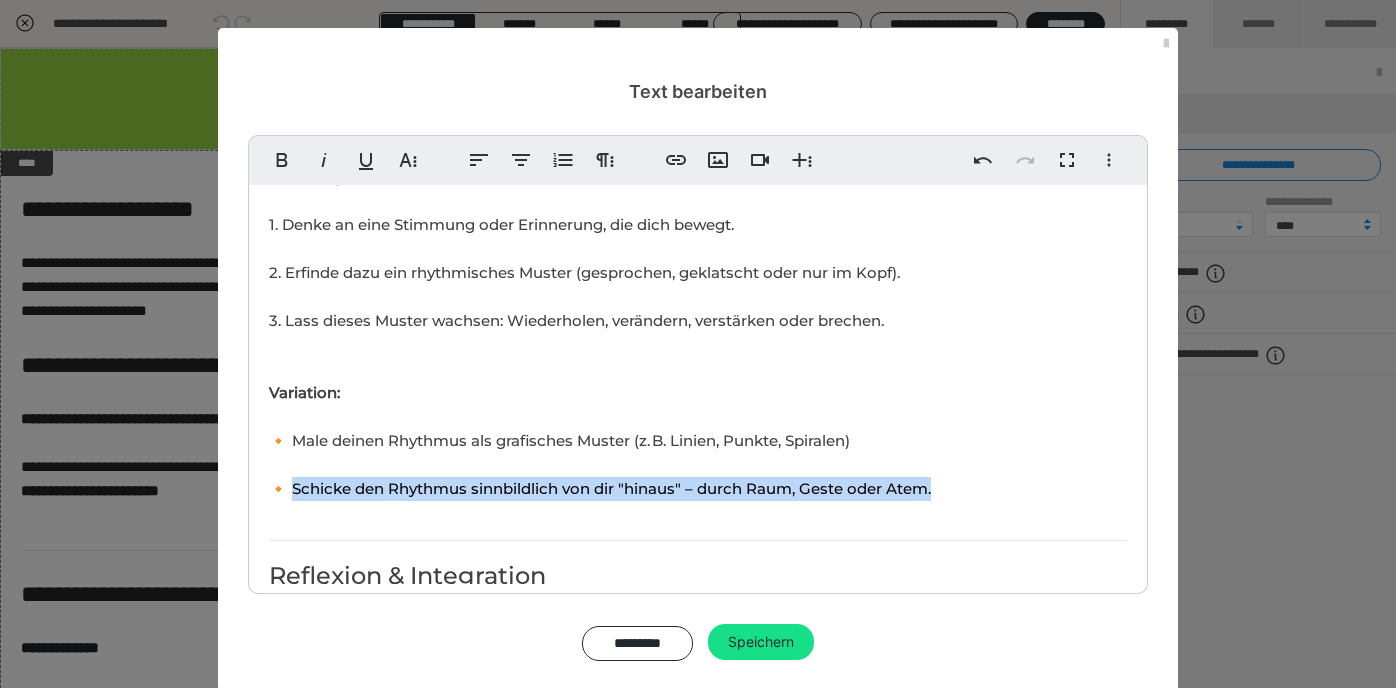 drag, startPoint x: 293, startPoint y: 485, endPoint x: 993, endPoint y: 485, distance: 700 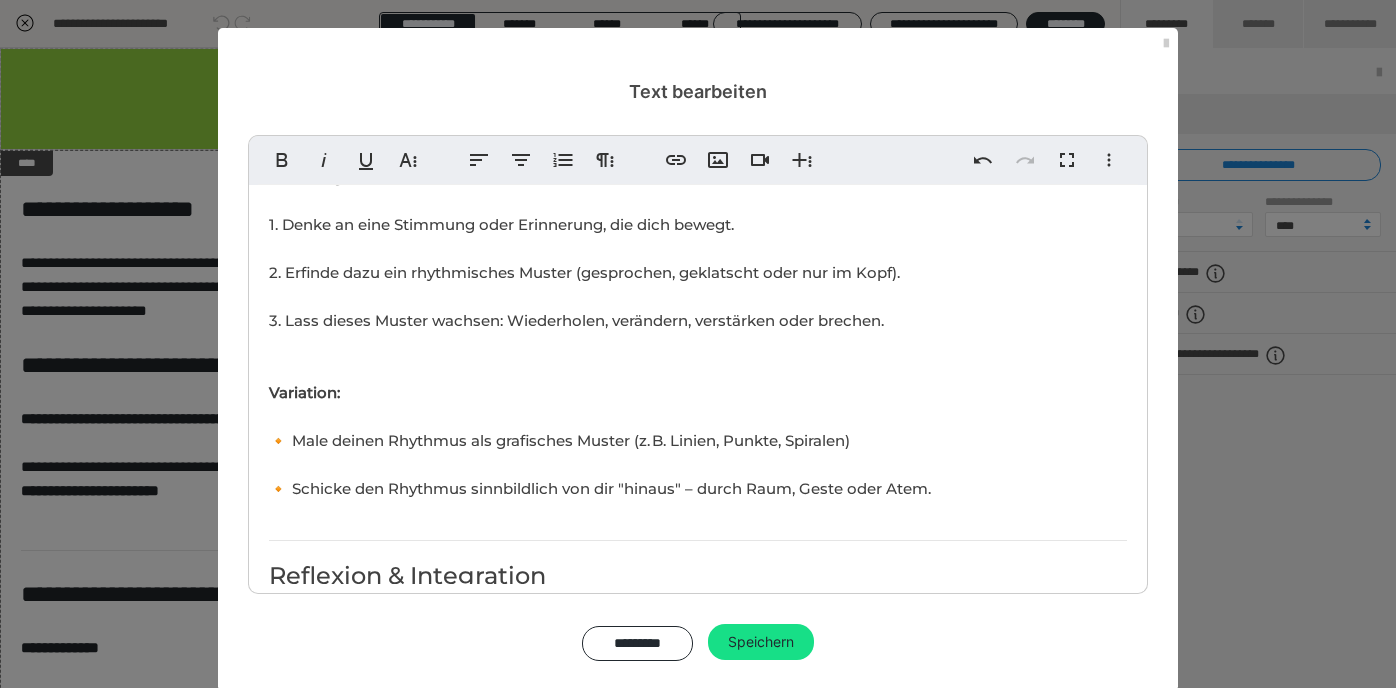 scroll, scrollTop: 300, scrollLeft: 10, axis: both 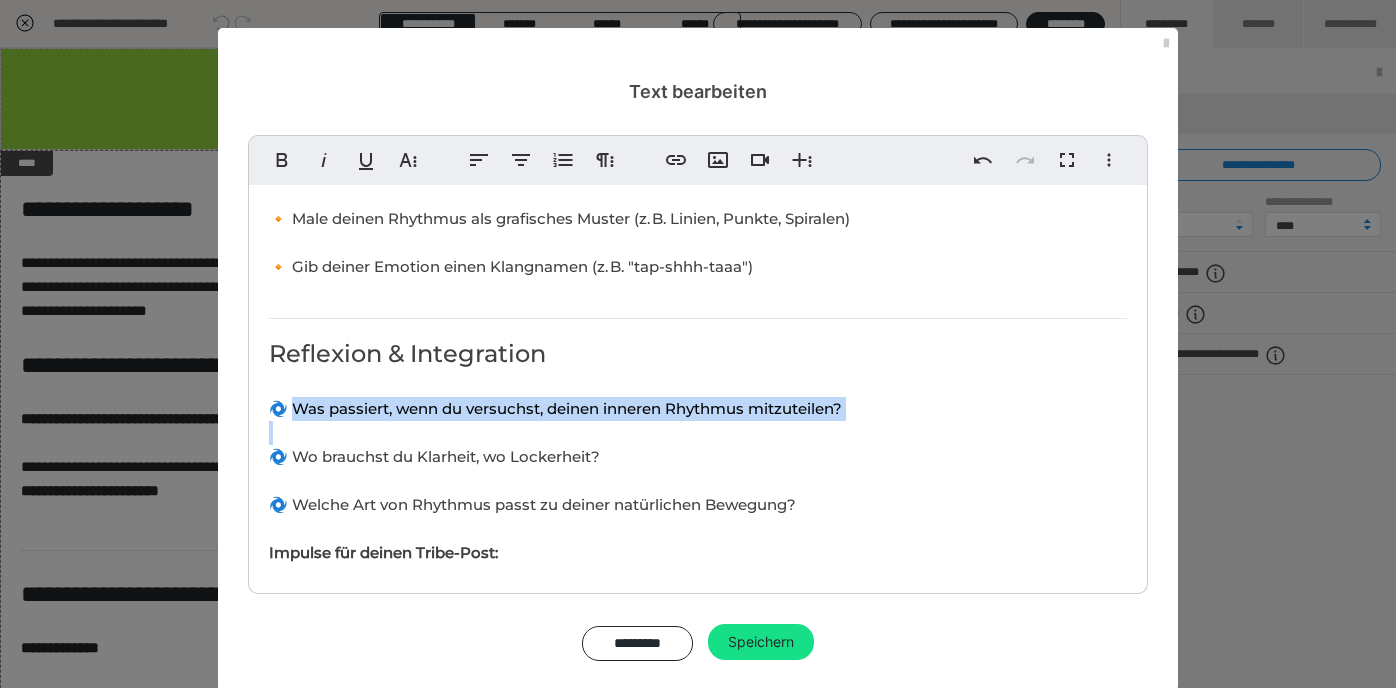 drag, startPoint x: 299, startPoint y: 406, endPoint x: 806, endPoint y: 420, distance: 507.19327 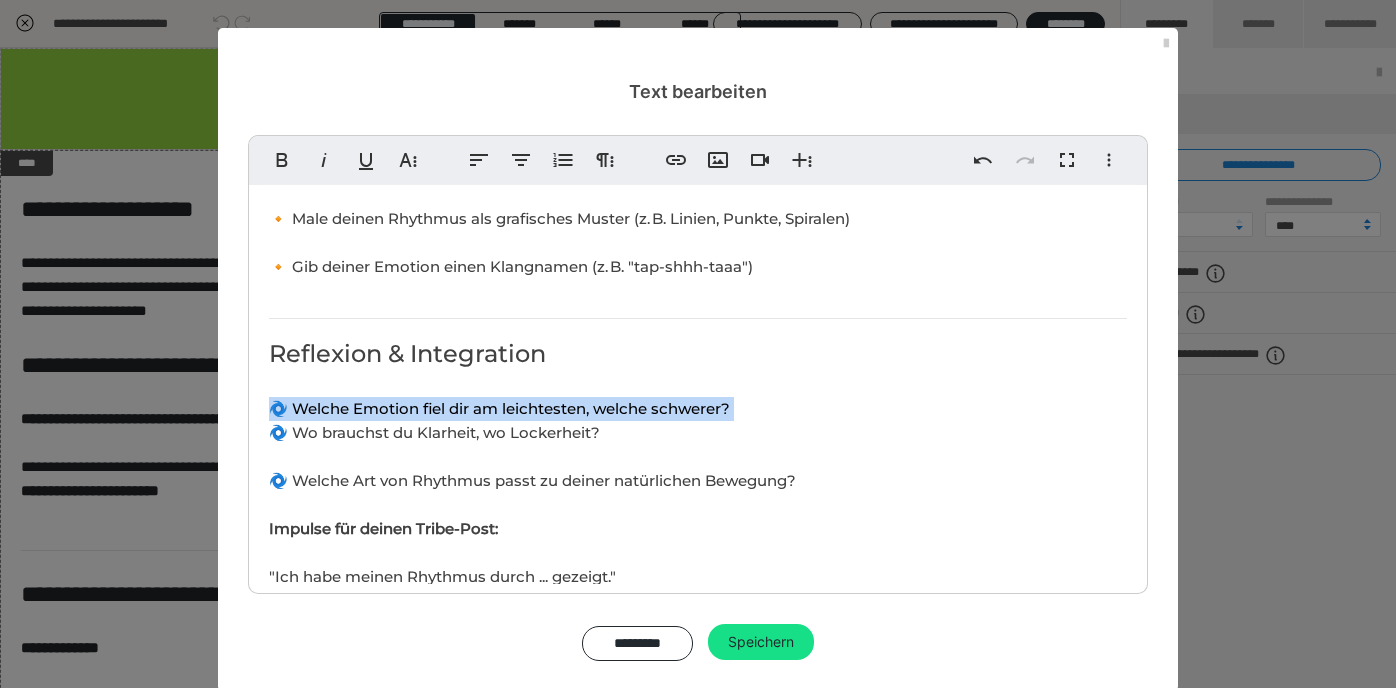 scroll, scrollTop: 243, scrollLeft: 6, axis: both 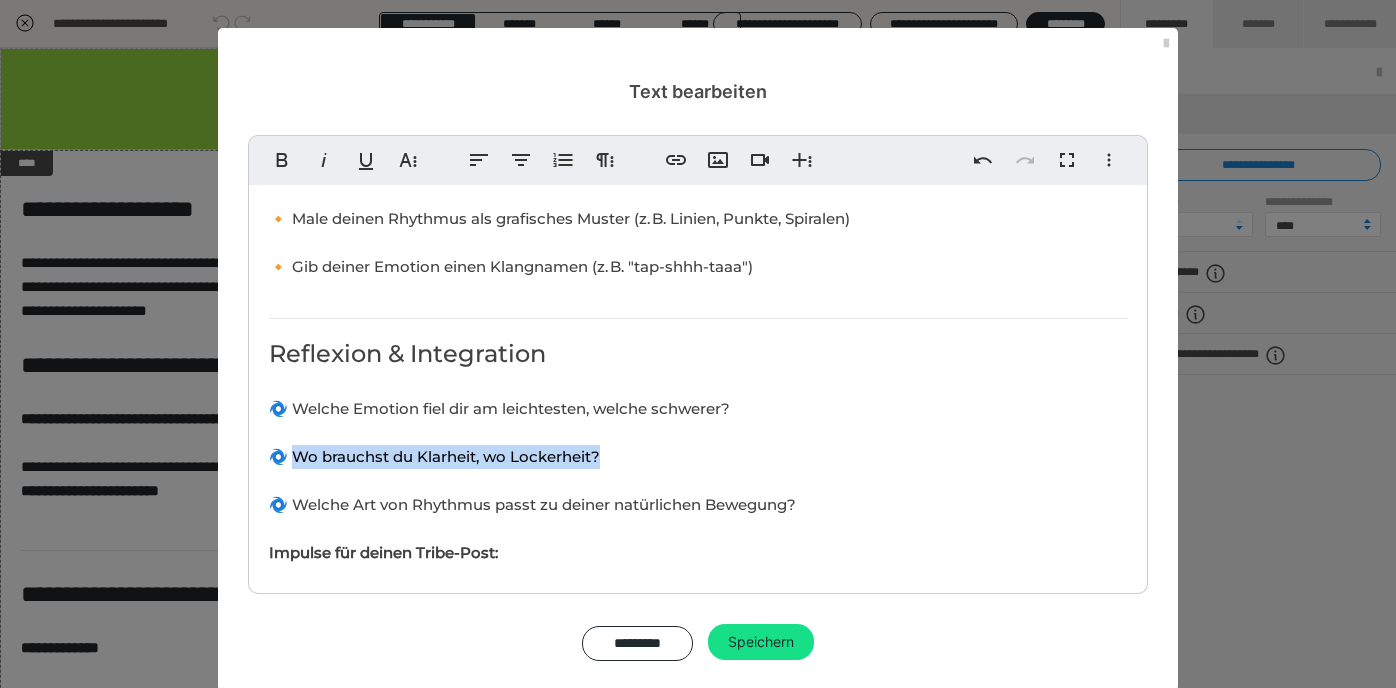 drag, startPoint x: 295, startPoint y: 450, endPoint x: 624, endPoint y: 455, distance: 329.038 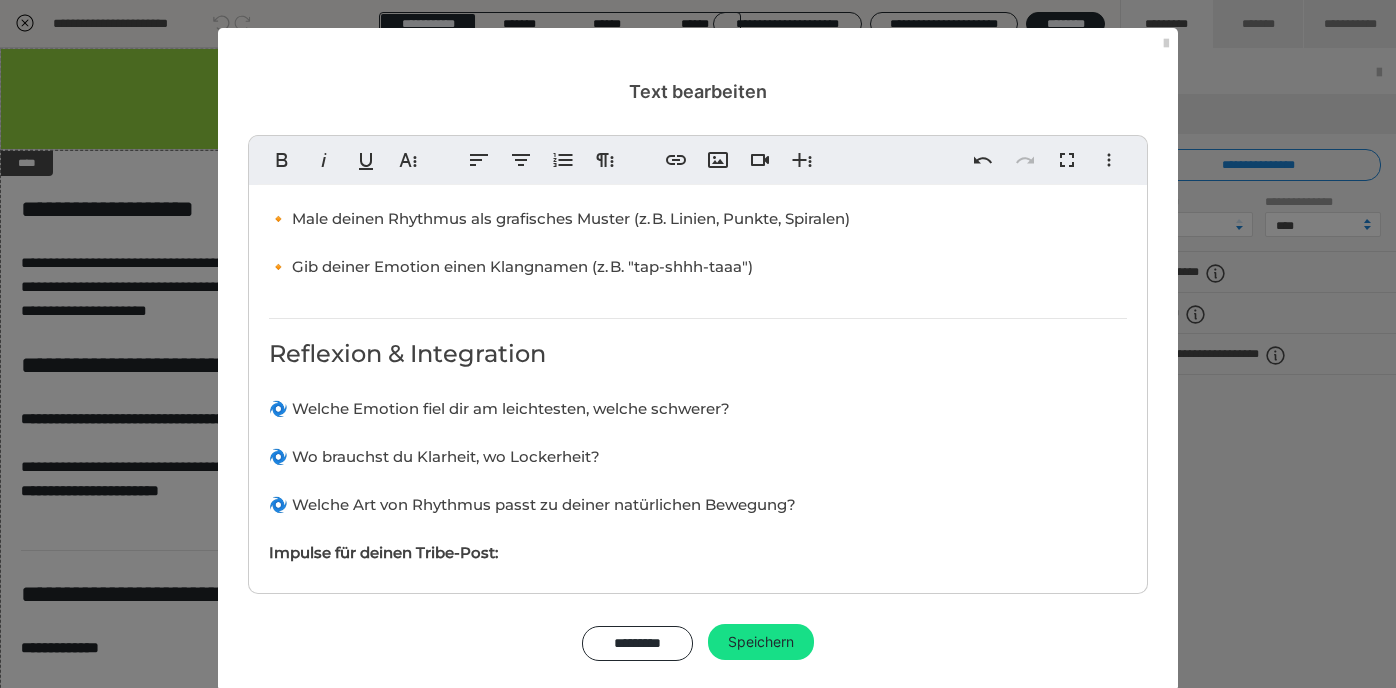scroll, scrollTop: 34, scrollLeft: 7, axis: both 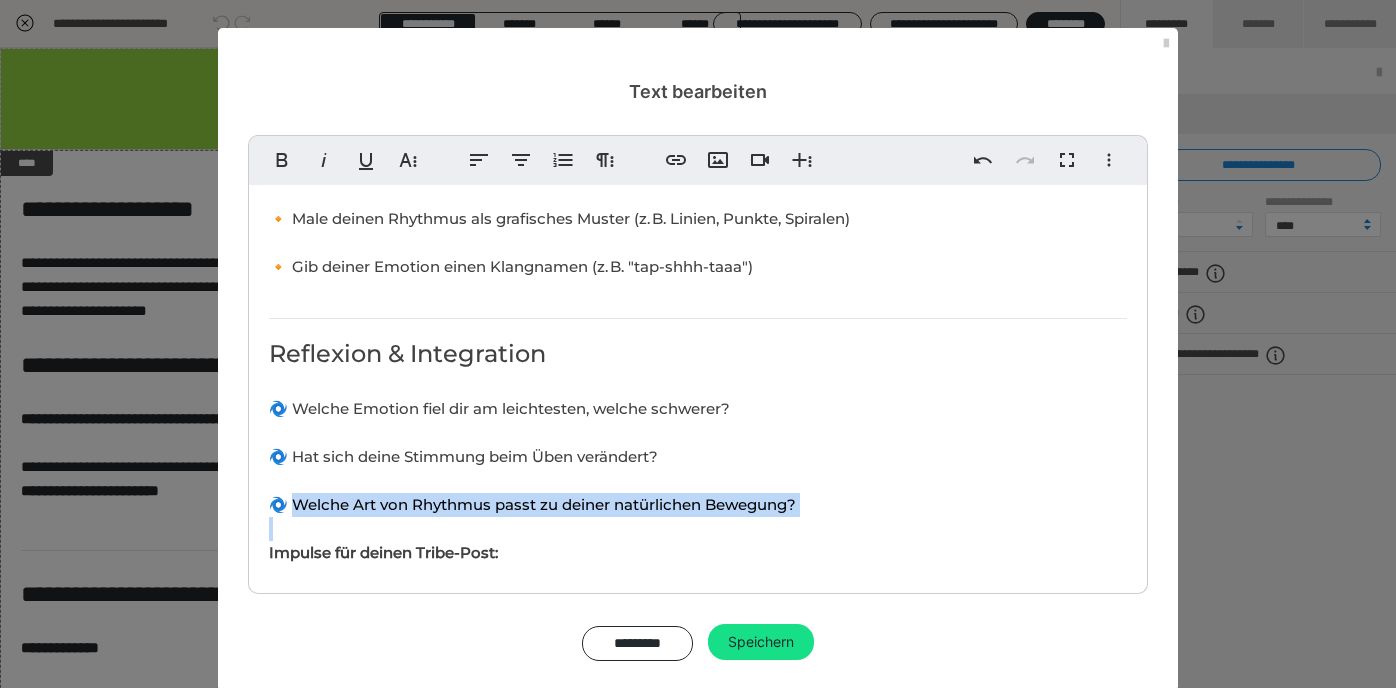drag, startPoint x: 296, startPoint y: 499, endPoint x: 801, endPoint y: 509, distance: 505.099 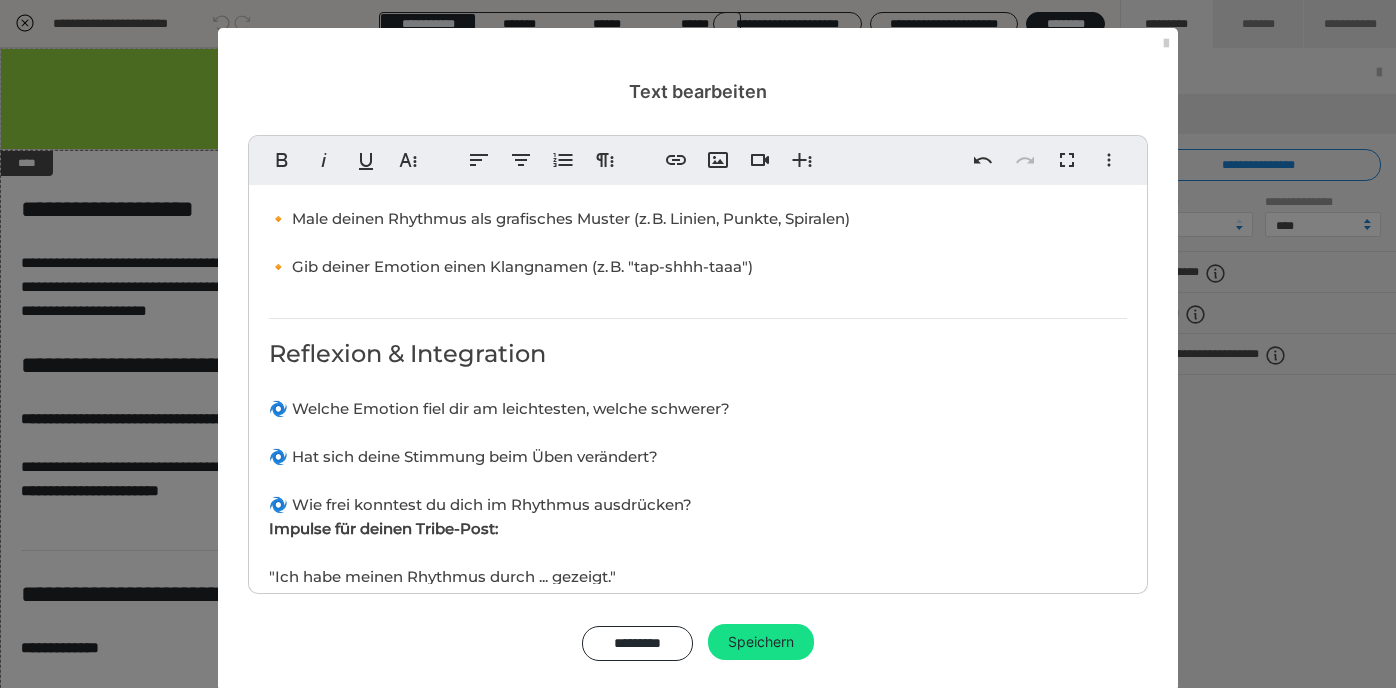 scroll, scrollTop: 110, scrollLeft: 6, axis: both 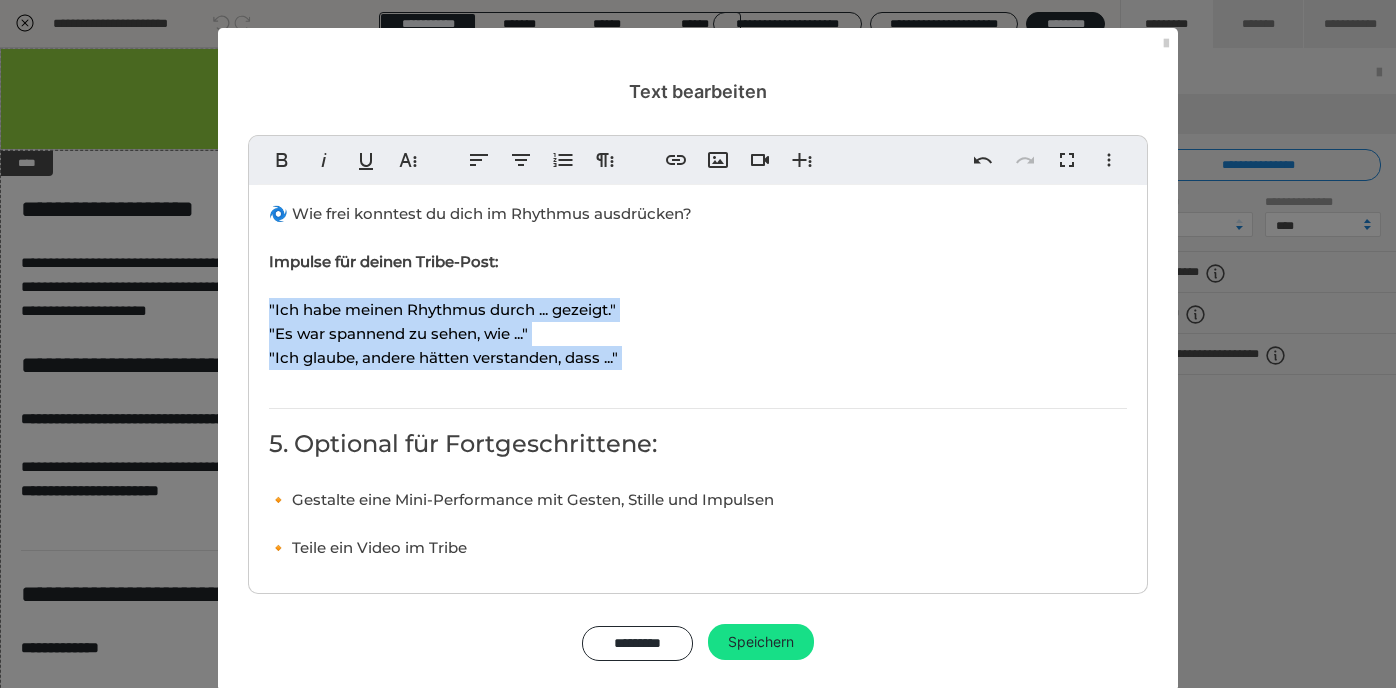 drag, startPoint x: 269, startPoint y: 299, endPoint x: 278, endPoint y: 380, distance: 81.49847 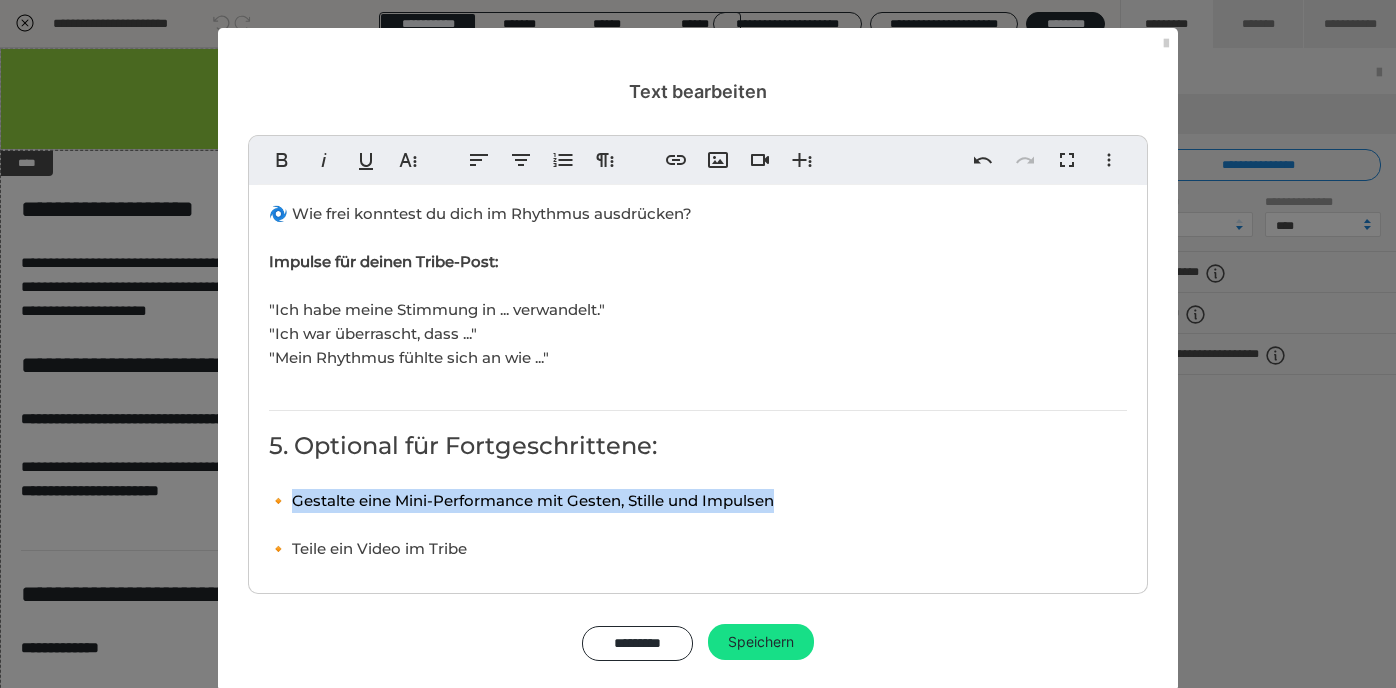 drag, startPoint x: 296, startPoint y: 500, endPoint x: 787, endPoint y: 491, distance: 491.0825 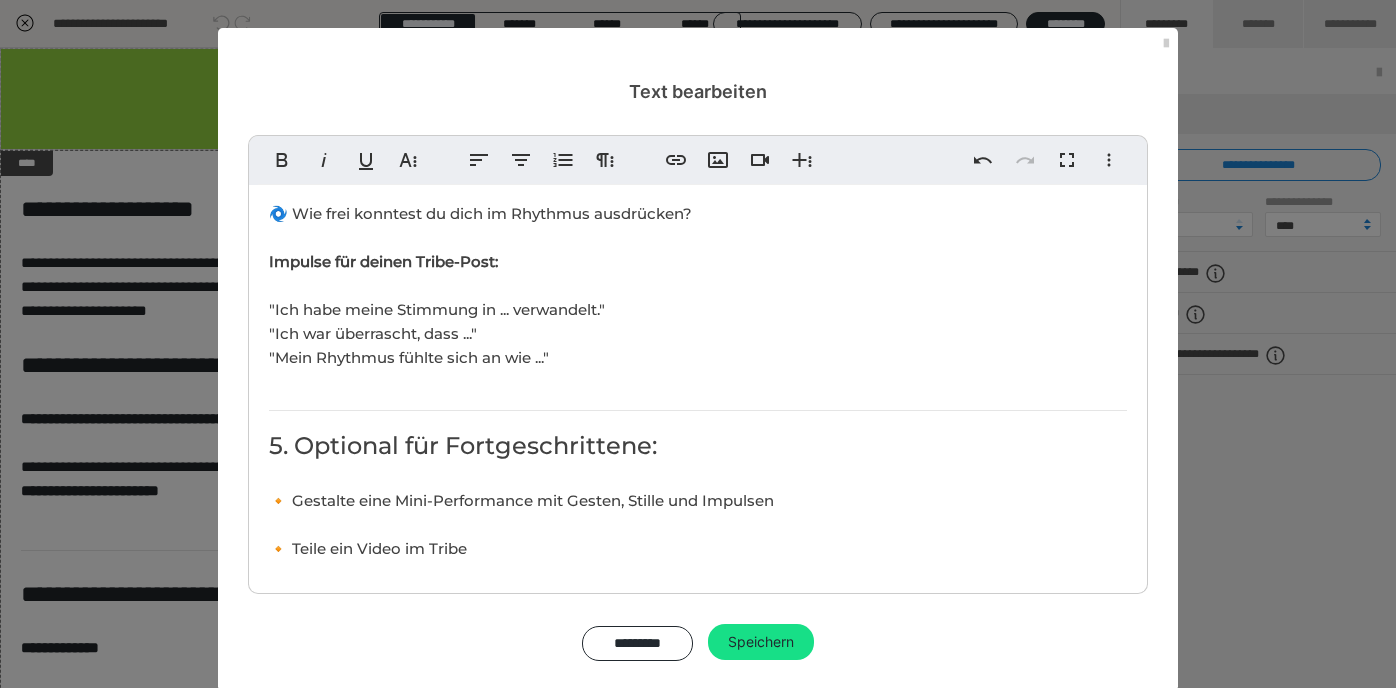 scroll, scrollTop: 300, scrollLeft: 8, axis: both 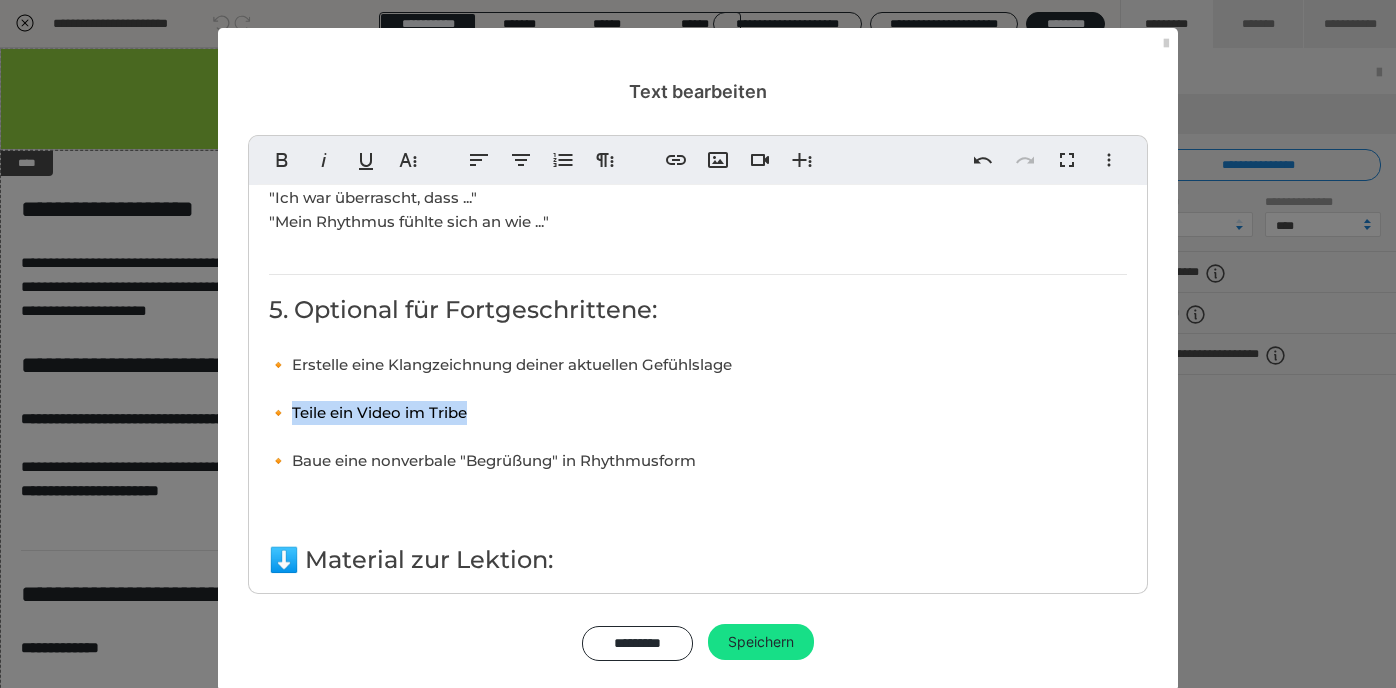 drag, startPoint x: 295, startPoint y: 410, endPoint x: 525, endPoint y: 414, distance: 230.03477 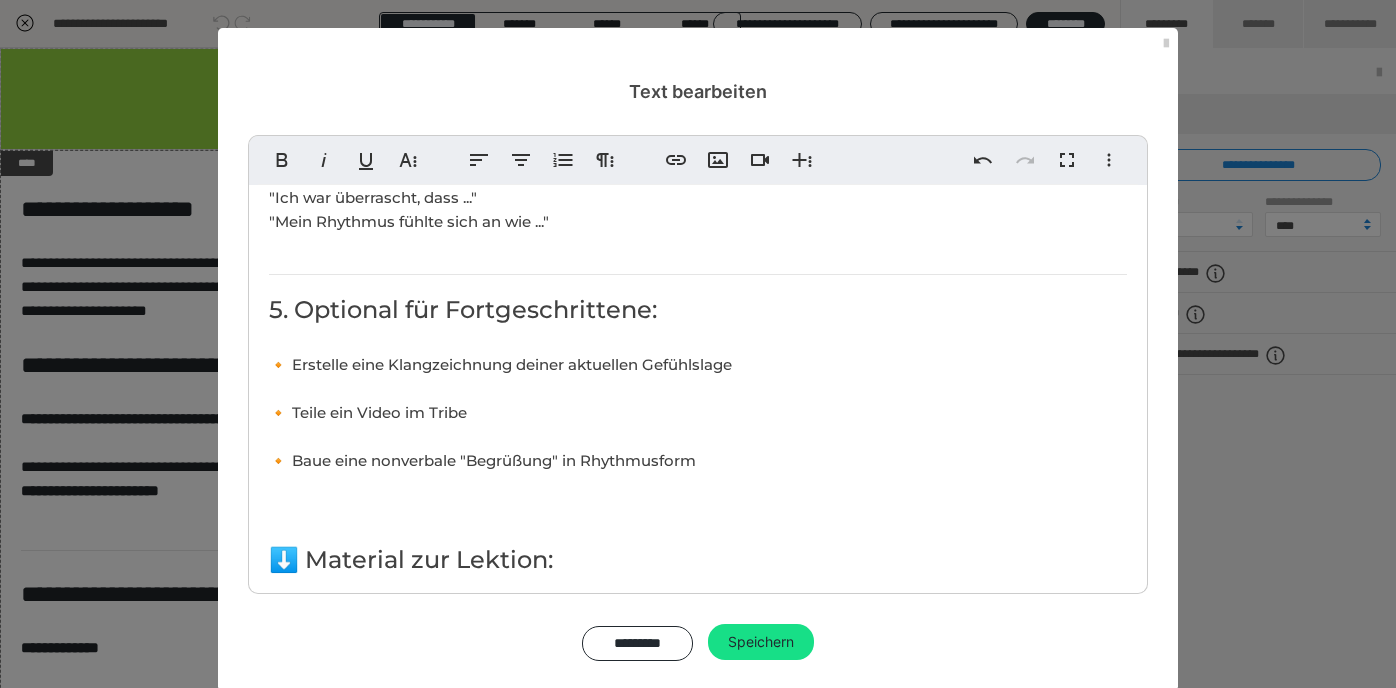 scroll, scrollTop: 547, scrollLeft: 8, axis: both 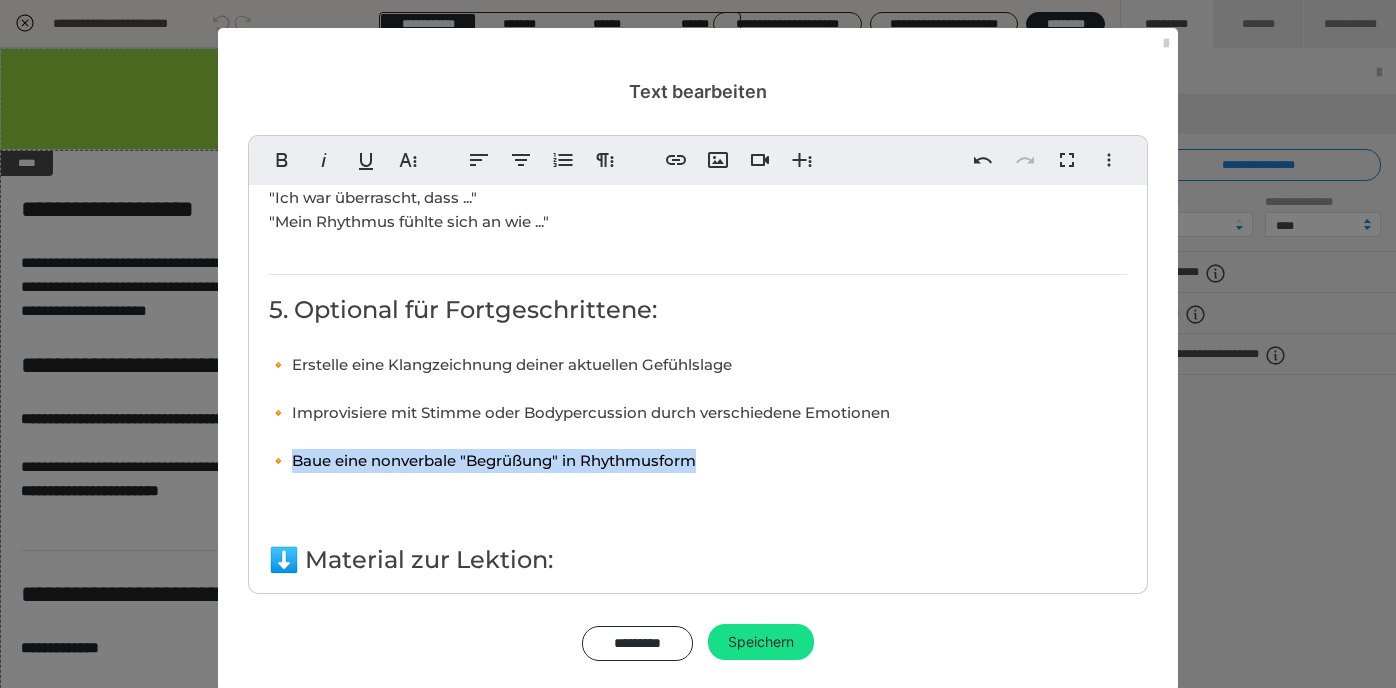 drag, startPoint x: 296, startPoint y: 456, endPoint x: 707, endPoint y: 458, distance: 411.00485 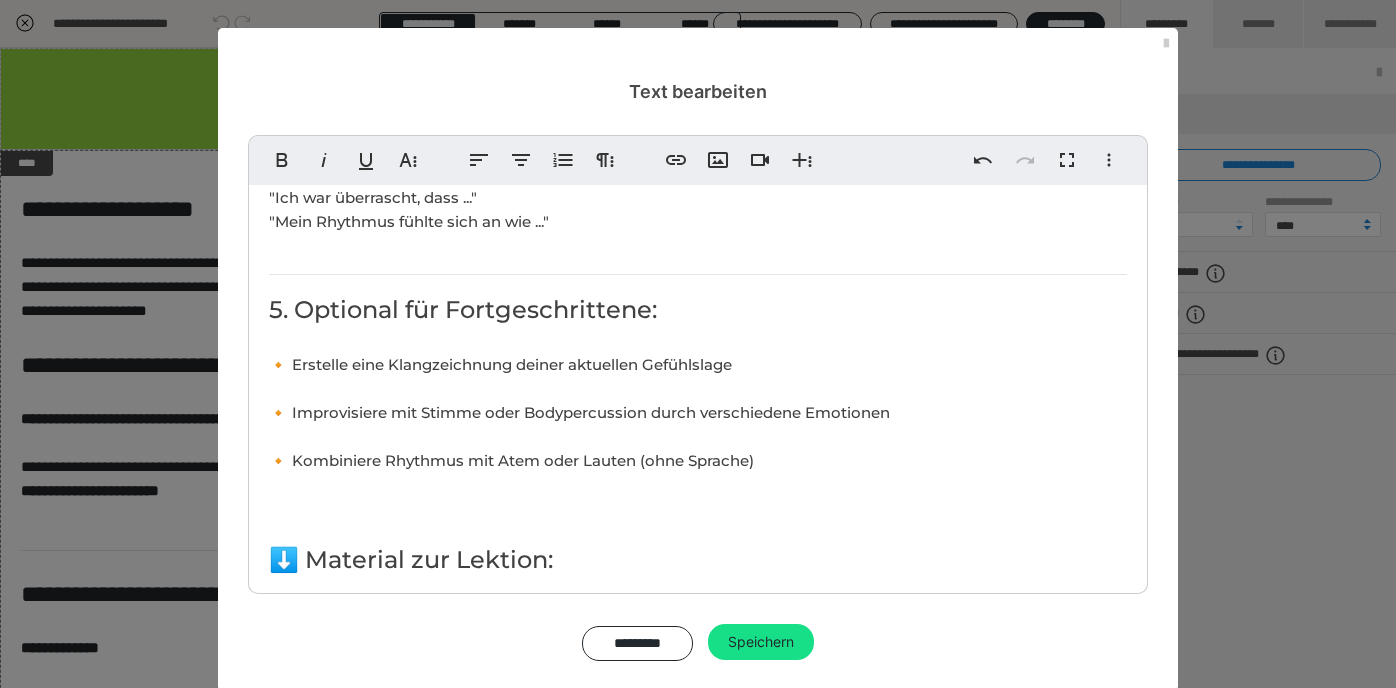 scroll, scrollTop: 224, scrollLeft: 5, axis: both 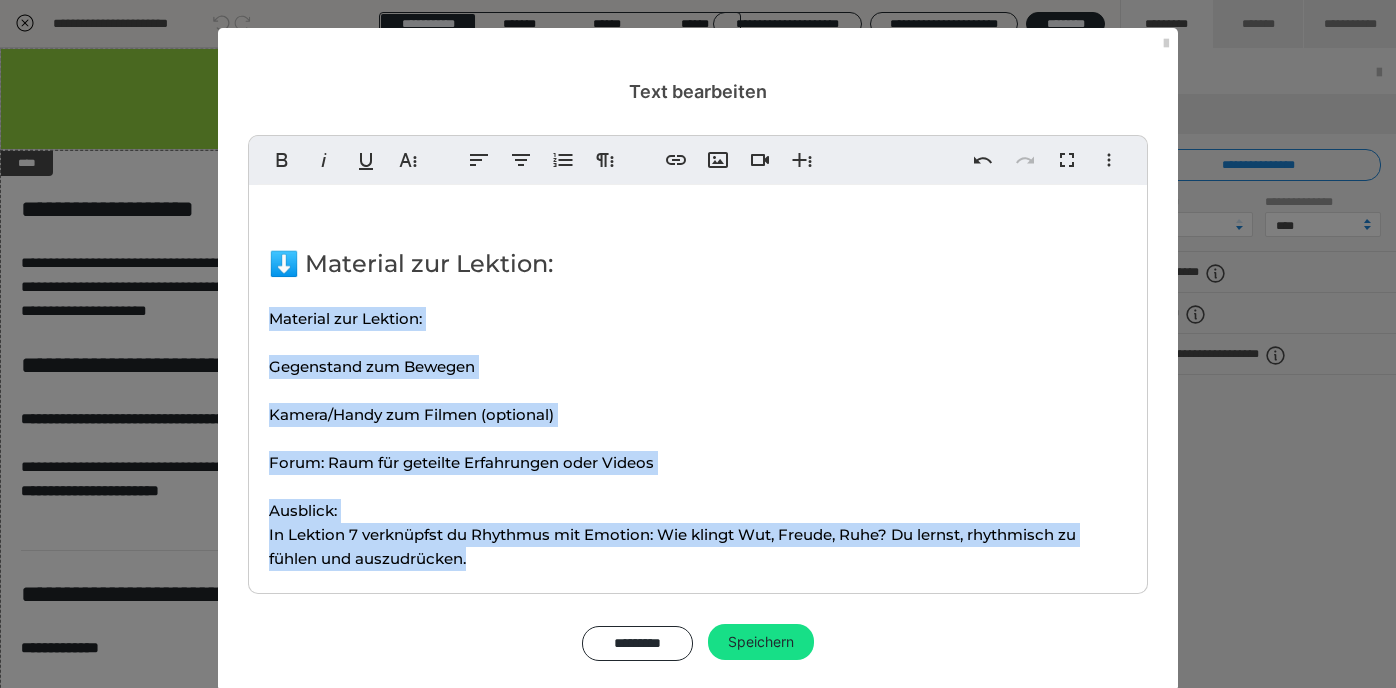 drag, startPoint x: 268, startPoint y: 309, endPoint x: 536, endPoint y: 554, distance: 363.11017 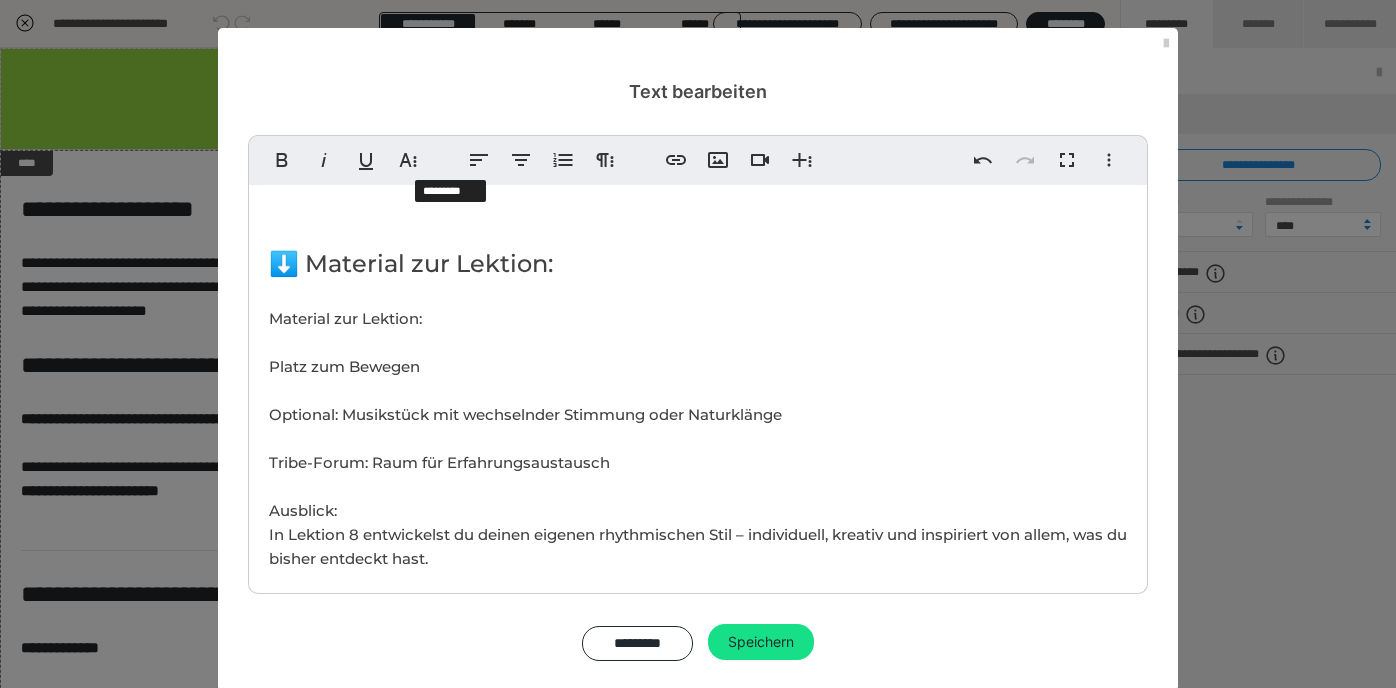 scroll, scrollTop: 4233, scrollLeft: 3, axis: both 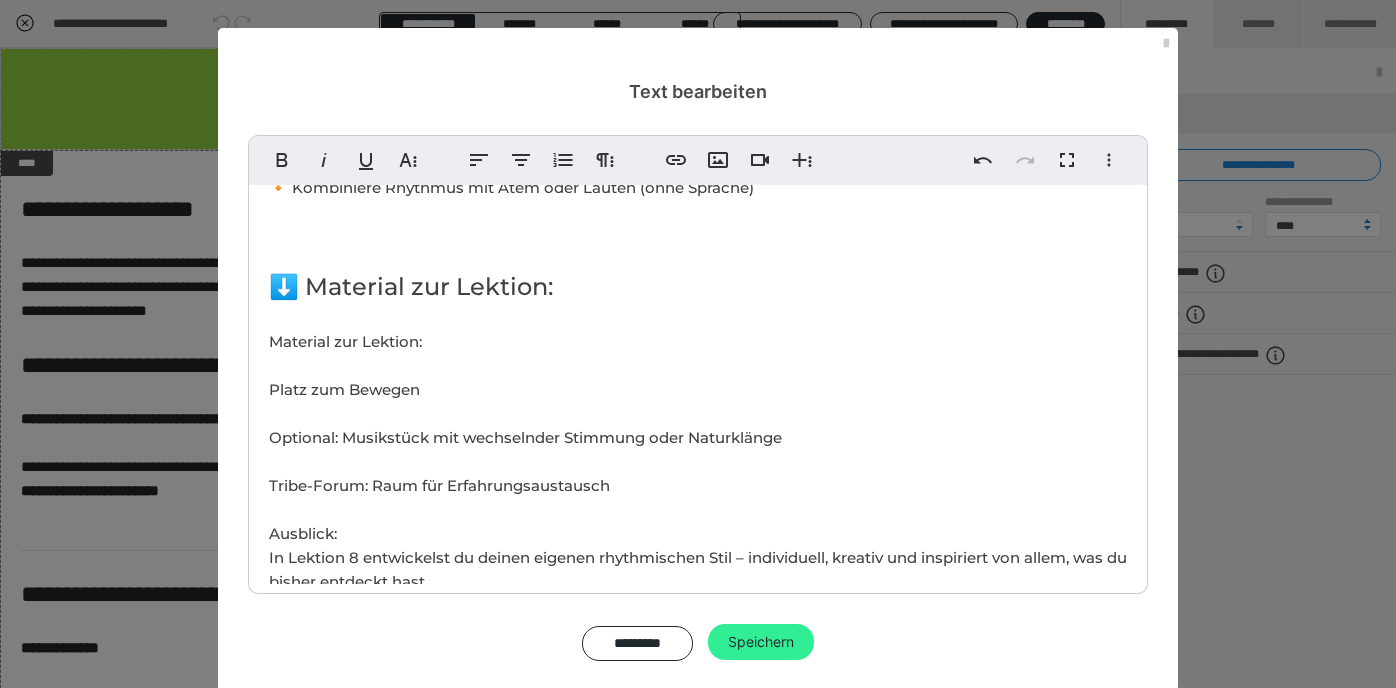 click on "Speichern" at bounding box center (761, 642) 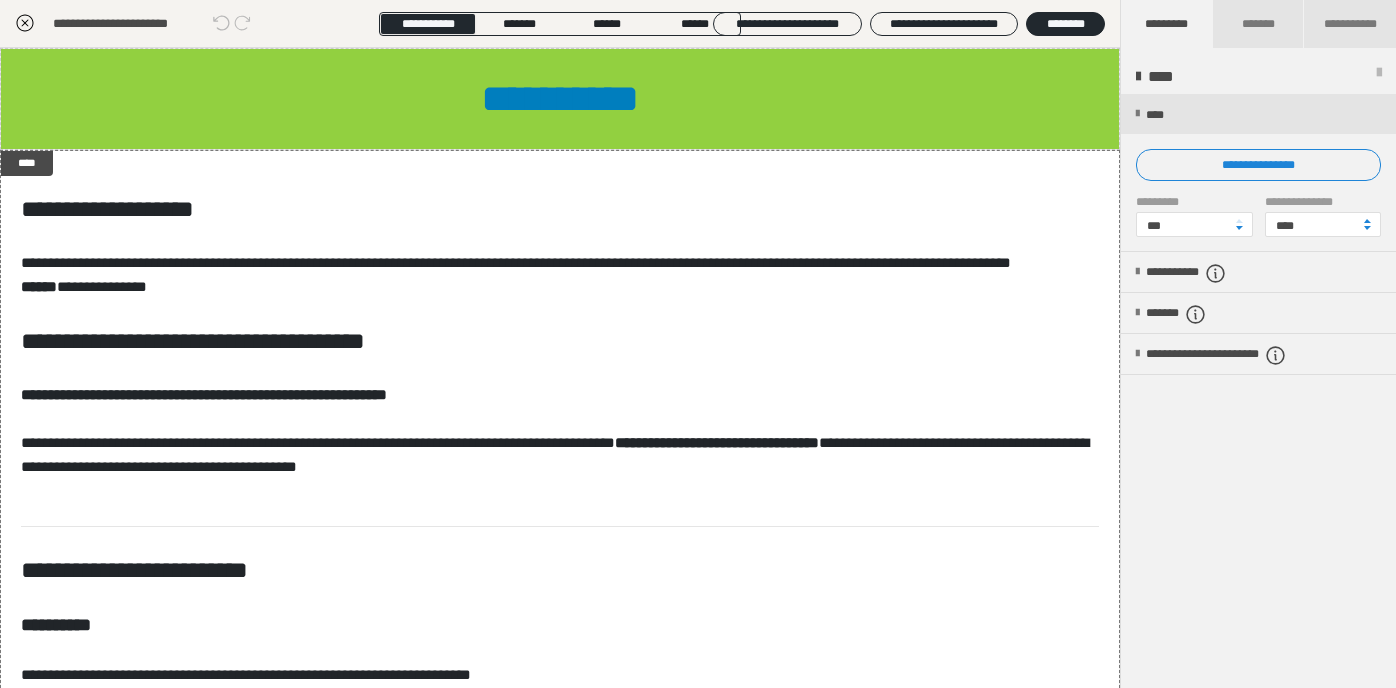 click 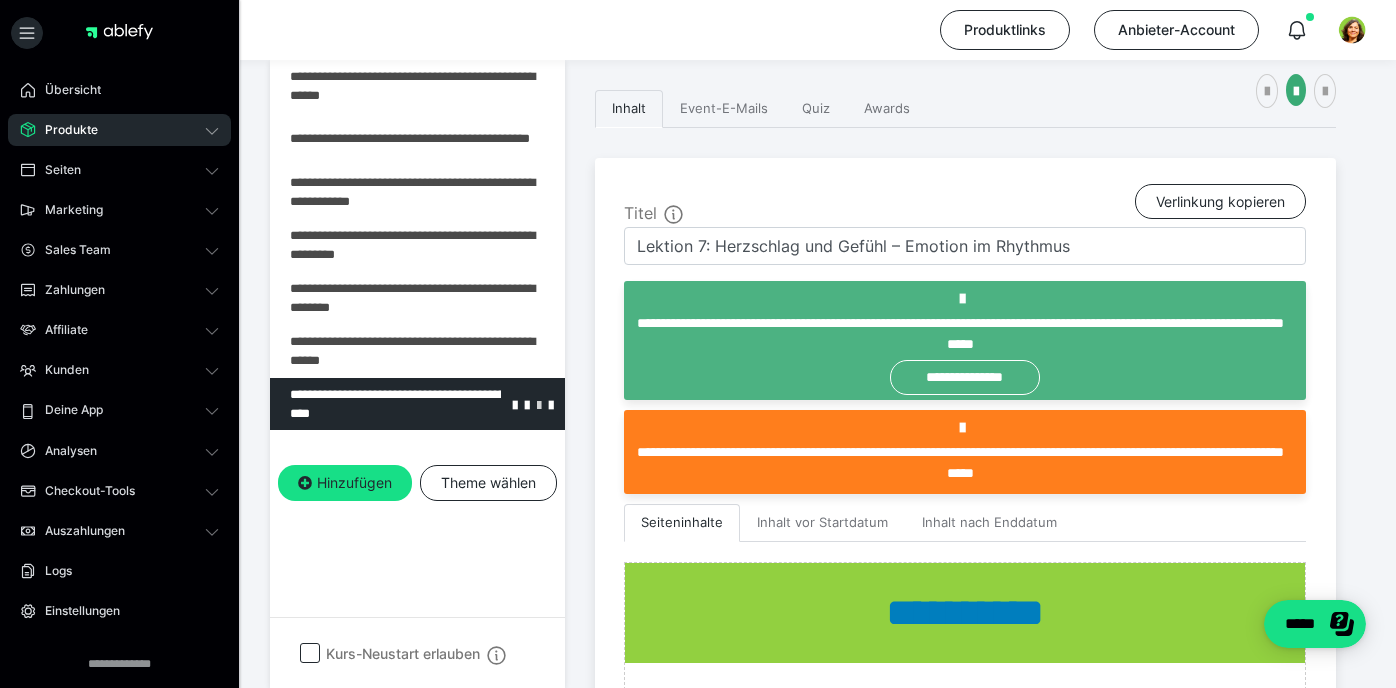 click at bounding box center (539, 404) 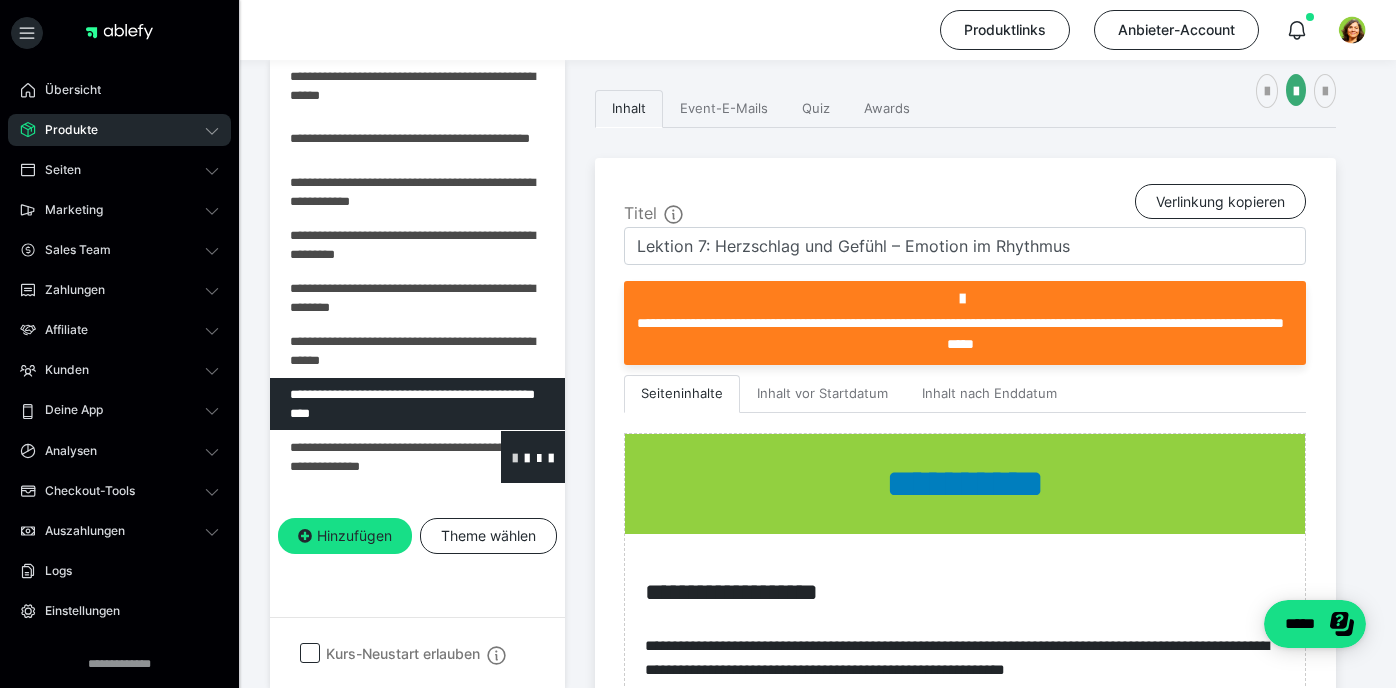 click at bounding box center (515, 457) 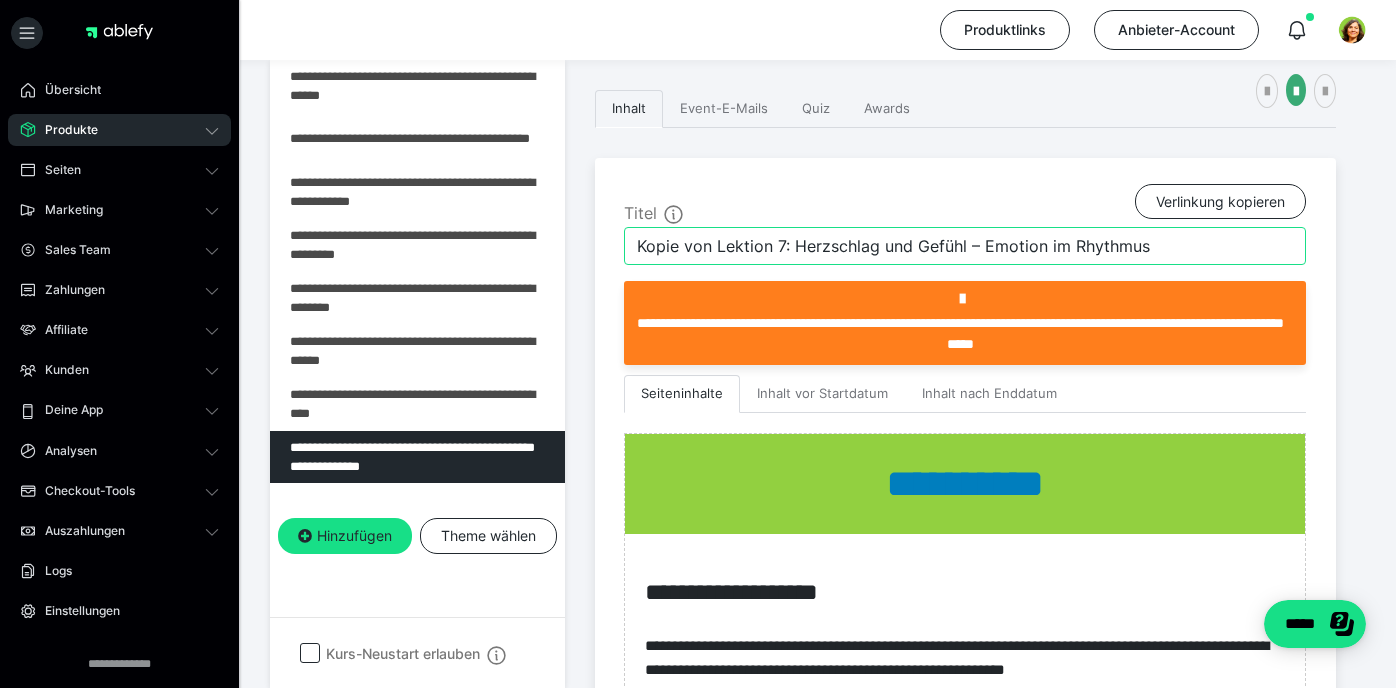 click on "Kopie von Lektion 7: Herzschlag und Gefühl – Emotion im Rhythmus" at bounding box center [965, 246] 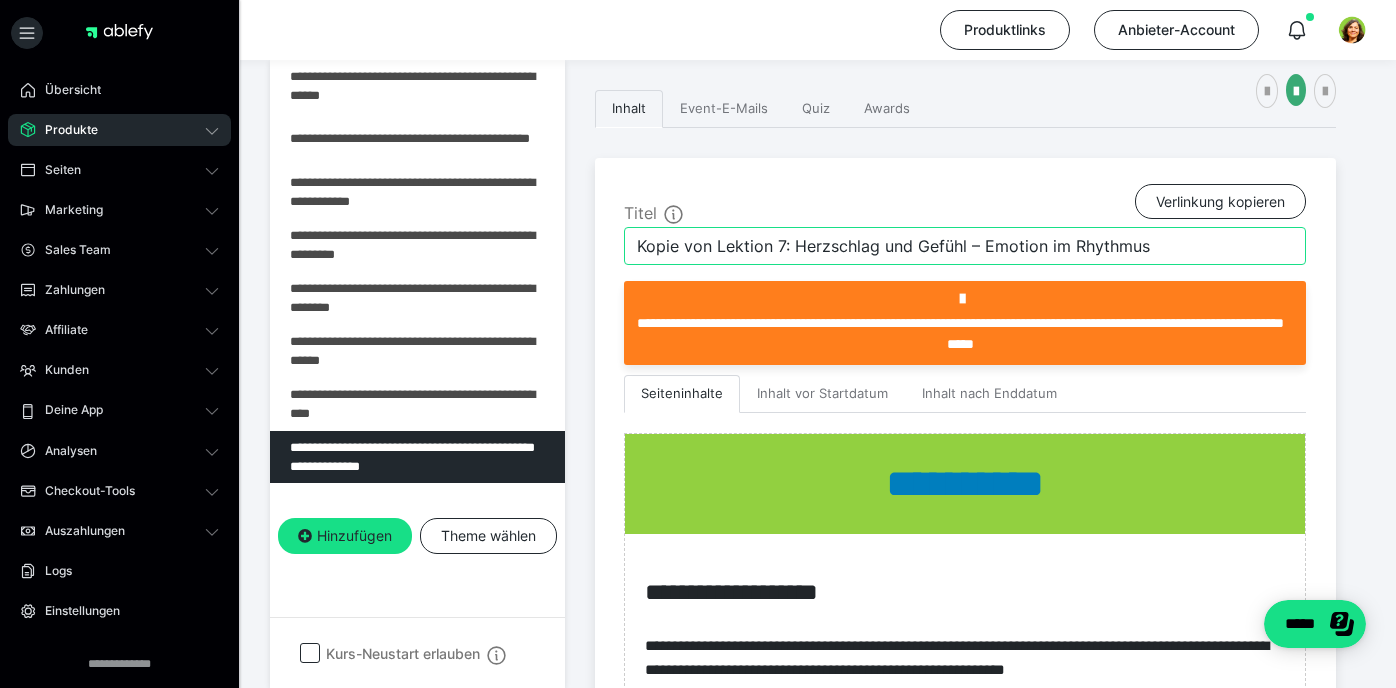 paste on "Lektion 8: Mein Groove, mein Ich – Dein eigener Rhythmusstil" 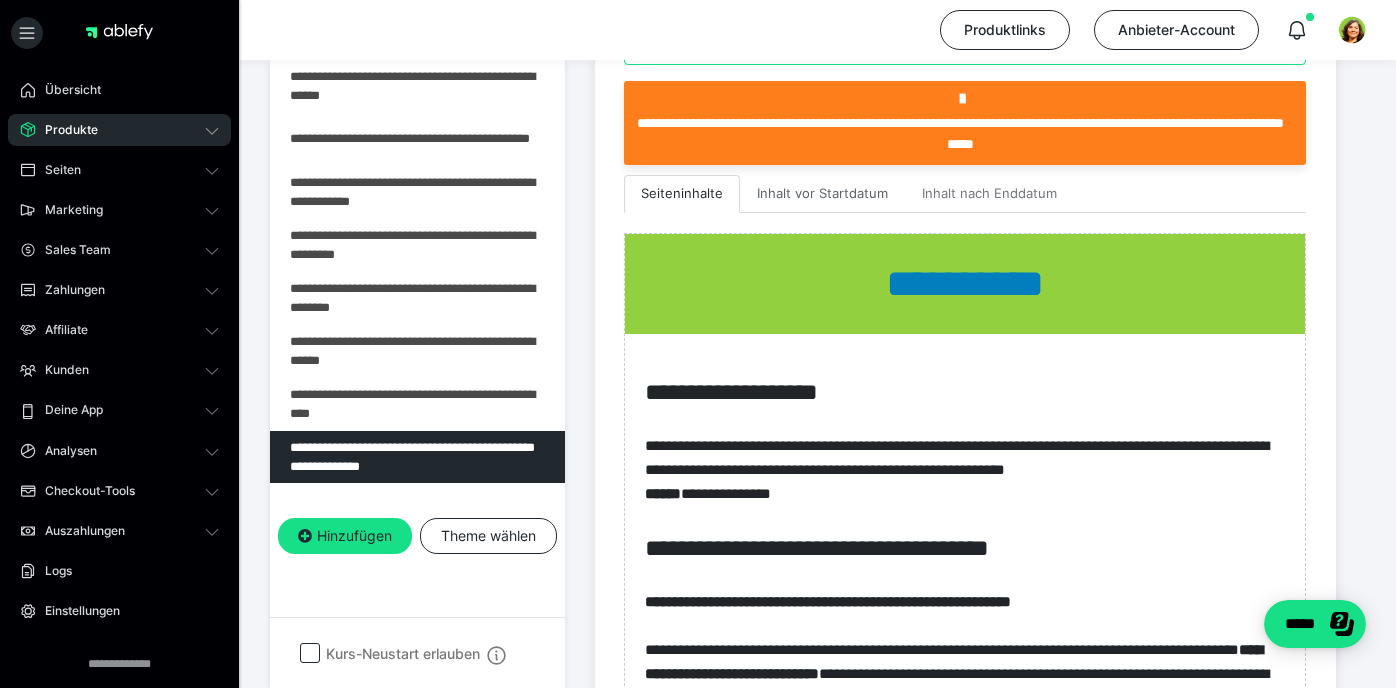 scroll, scrollTop: 625, scrollLeft: 0, axis: vertical 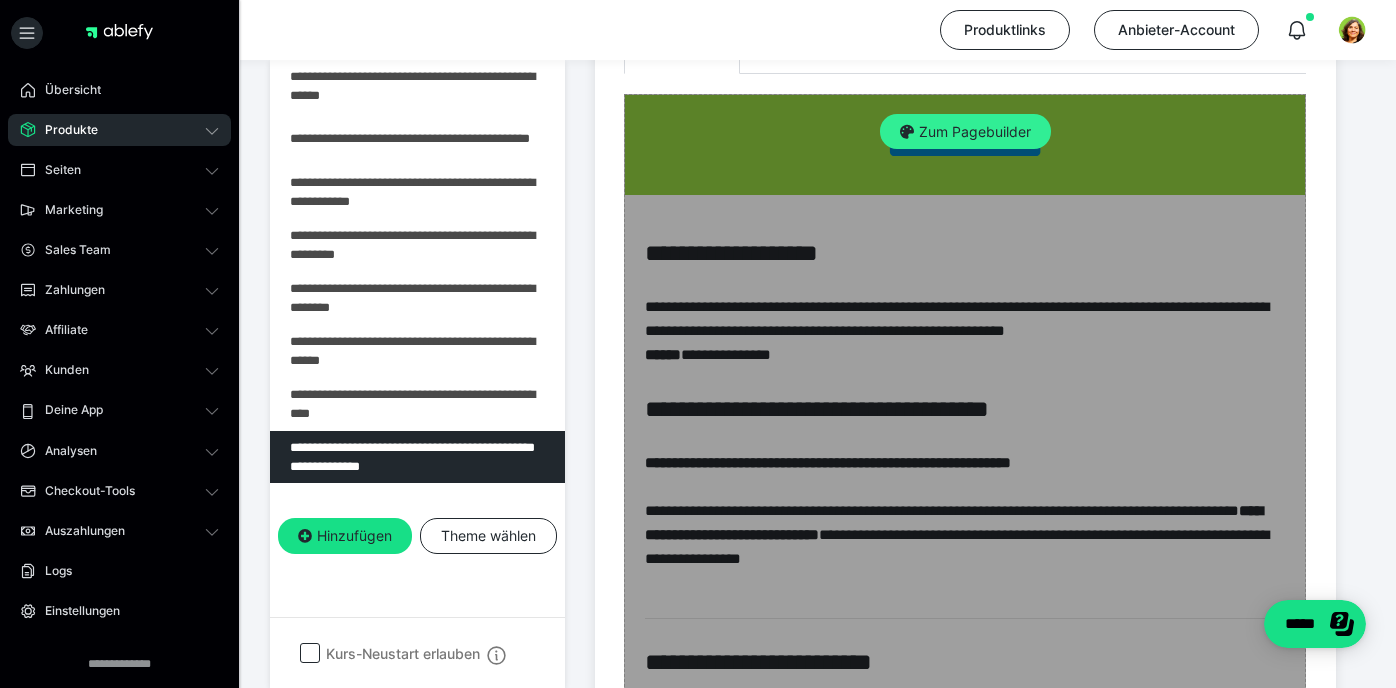 type on "Lektion 8: Mein Groove, mein Ich – Dein eigener Rhythmusstil" 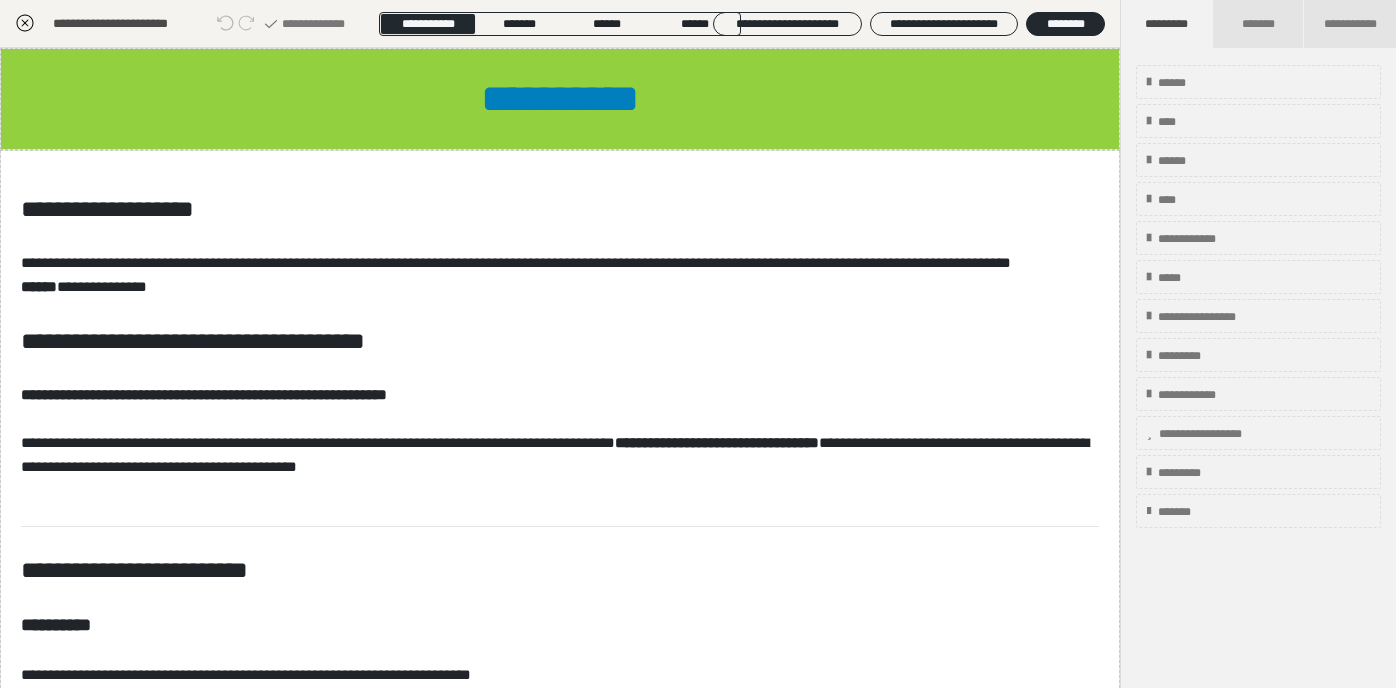 scroll, scrollTop: 286, scrollLeft: 0, axis: vertical 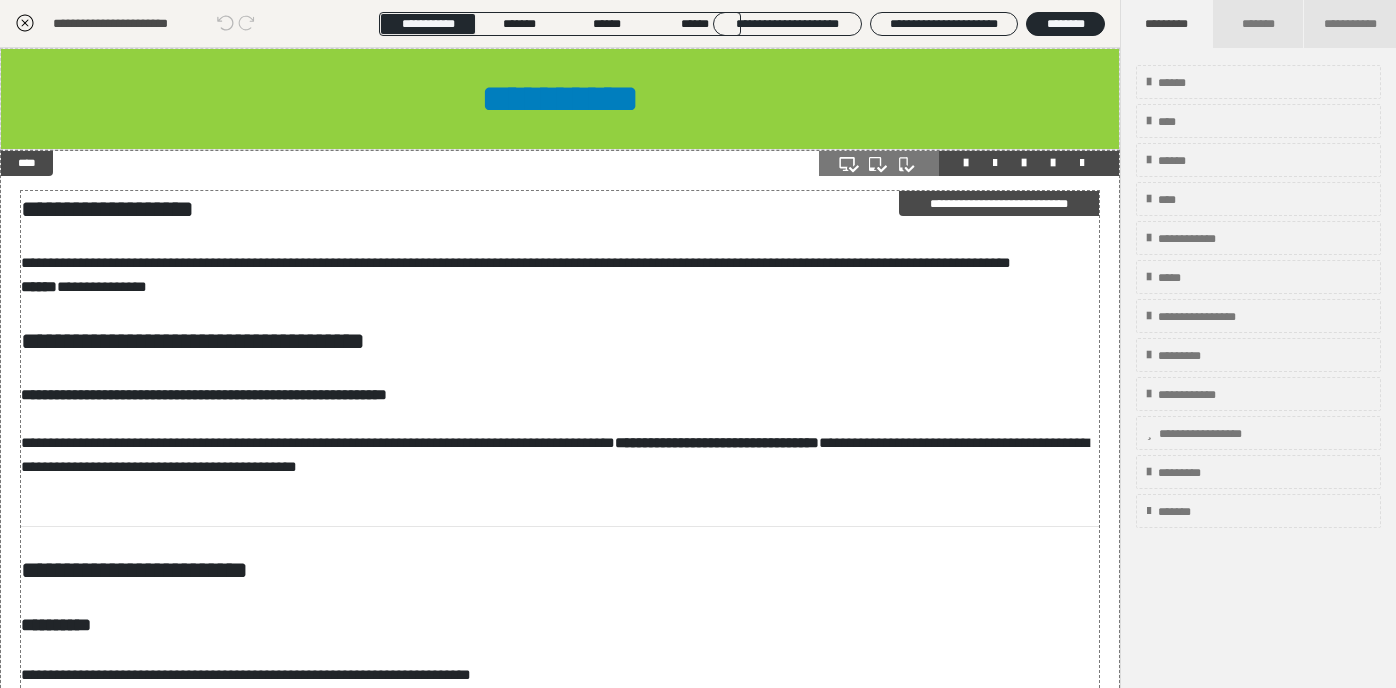 click on "**********" at bounding box center (560, 1316) 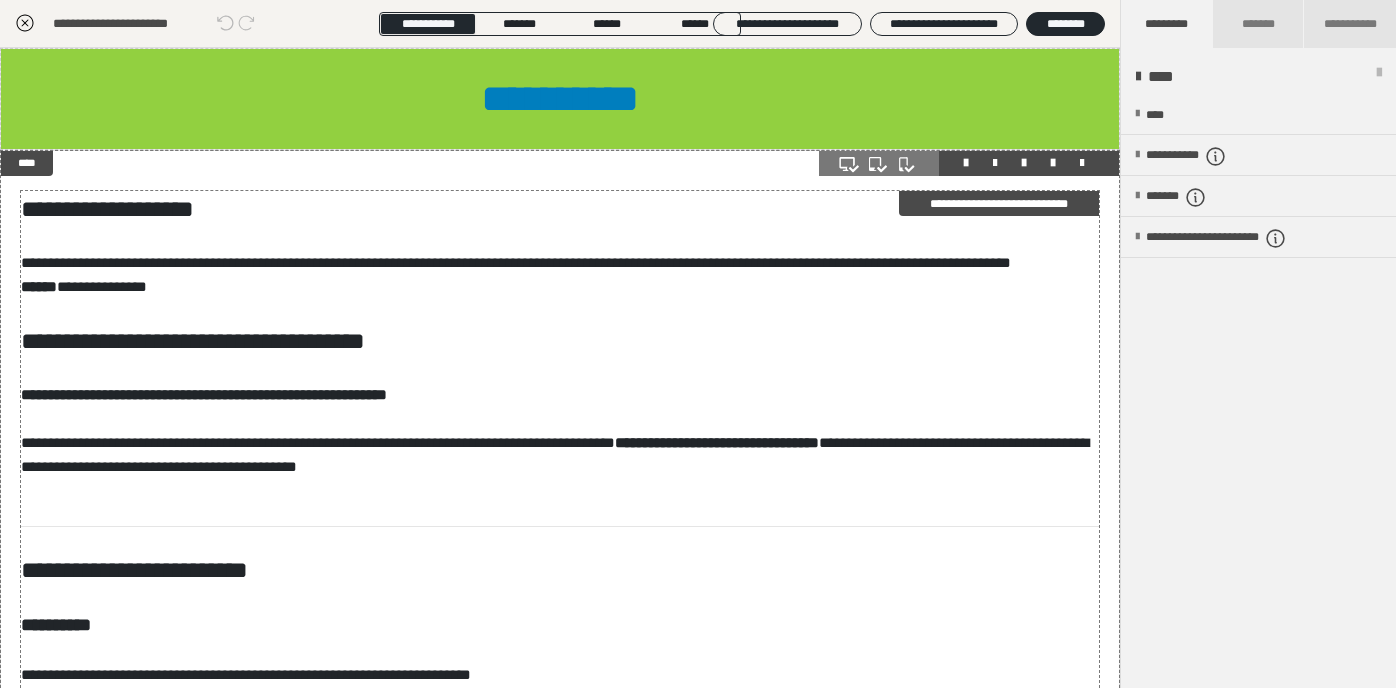 click on "**********" at bounding box center (560, 1316) 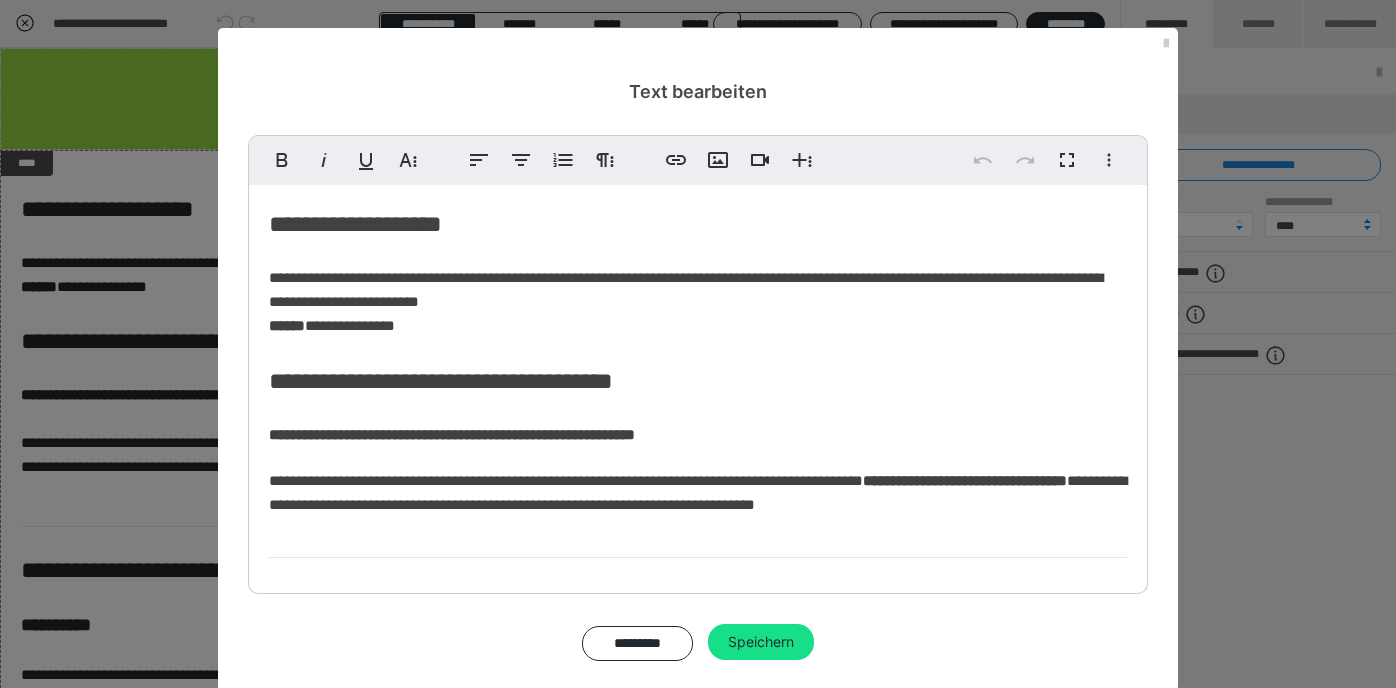 click on "**********" at bounding box center (686, 301) 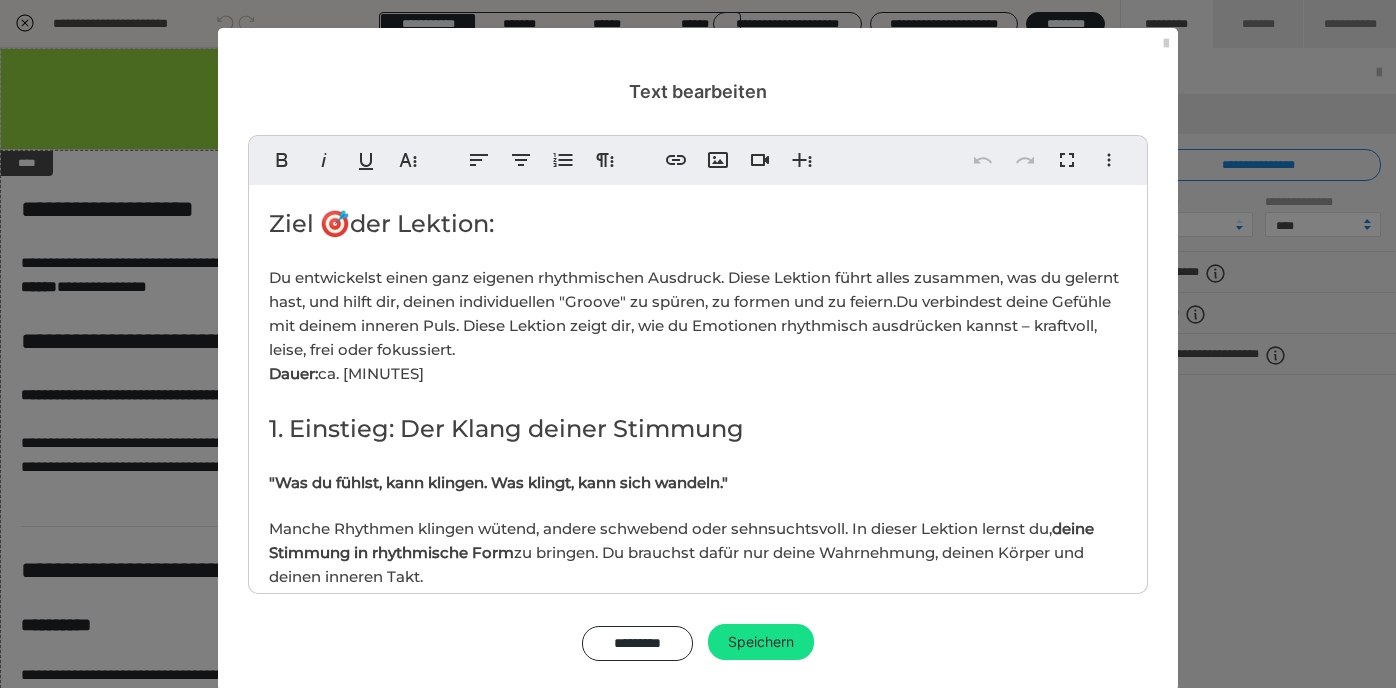 scroll, scrollTop: 2466, scrollLeft: 3, axis: both 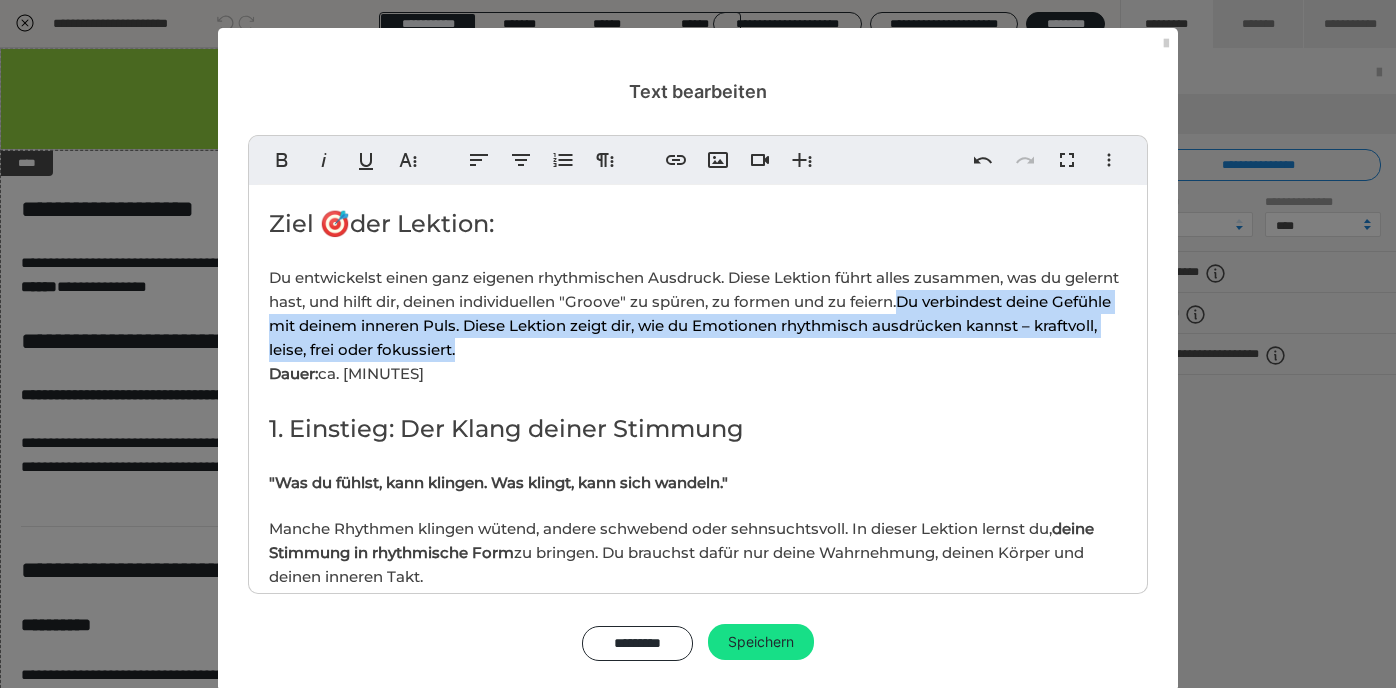 drag, startPoint x: 965, startPoint y: 301, endPoint x: 975, endPoint y: 339, distance: 39.293766 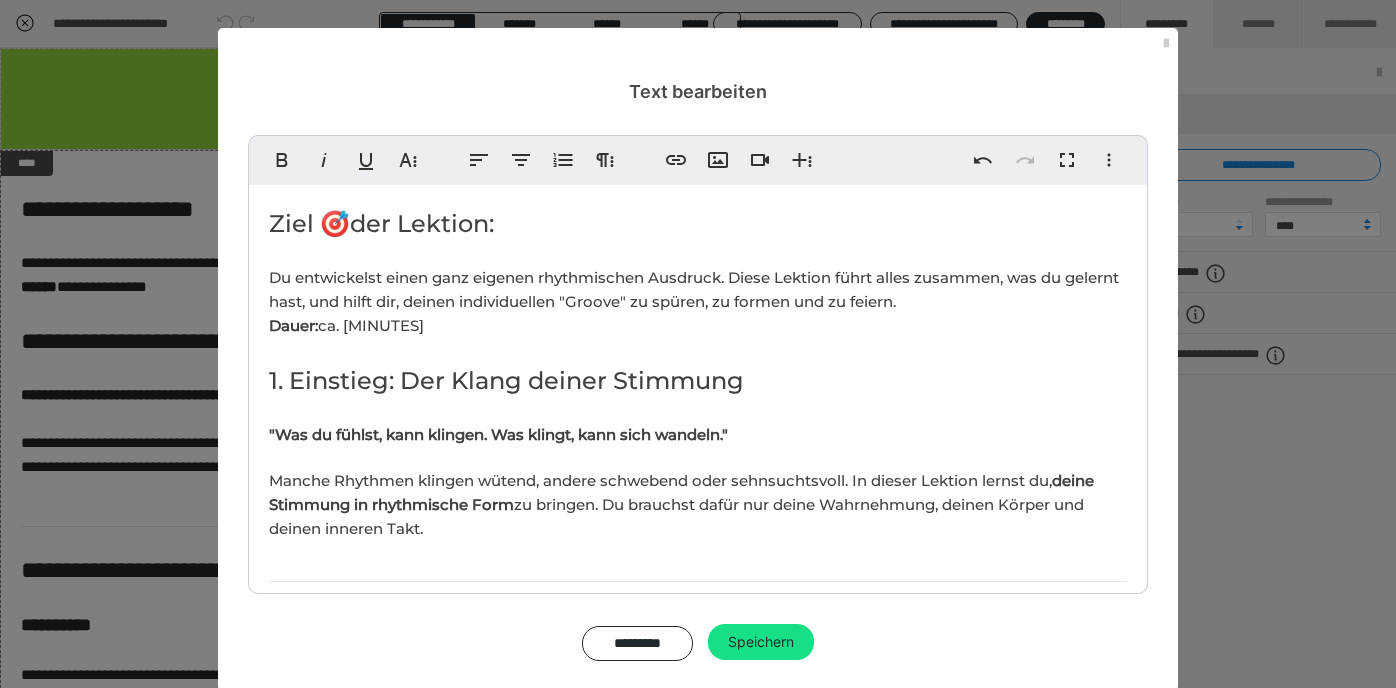click on "Du entwickelst einen ganz eigenen rhythmischen Ausdruck. Diese Lektion führt alles zusammen, was du gelernt hast, und hilft dir, deinen individuellen "Groove" zu spüren, zu formen und zu feiern. Dauer:  ca. [DURATION]" at bounding box center (694, 301) 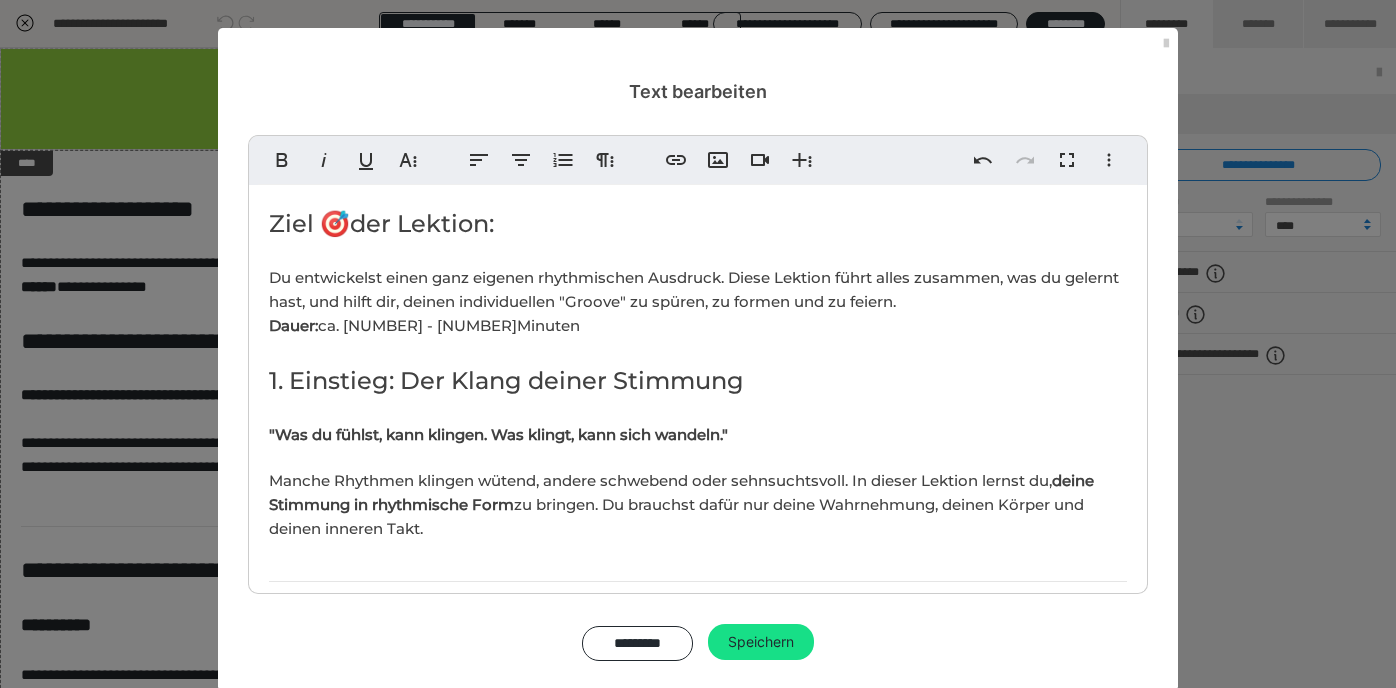 click on "1. Einstieg: Der Klang deiner Stimmung" at bounding box center (506, 380) 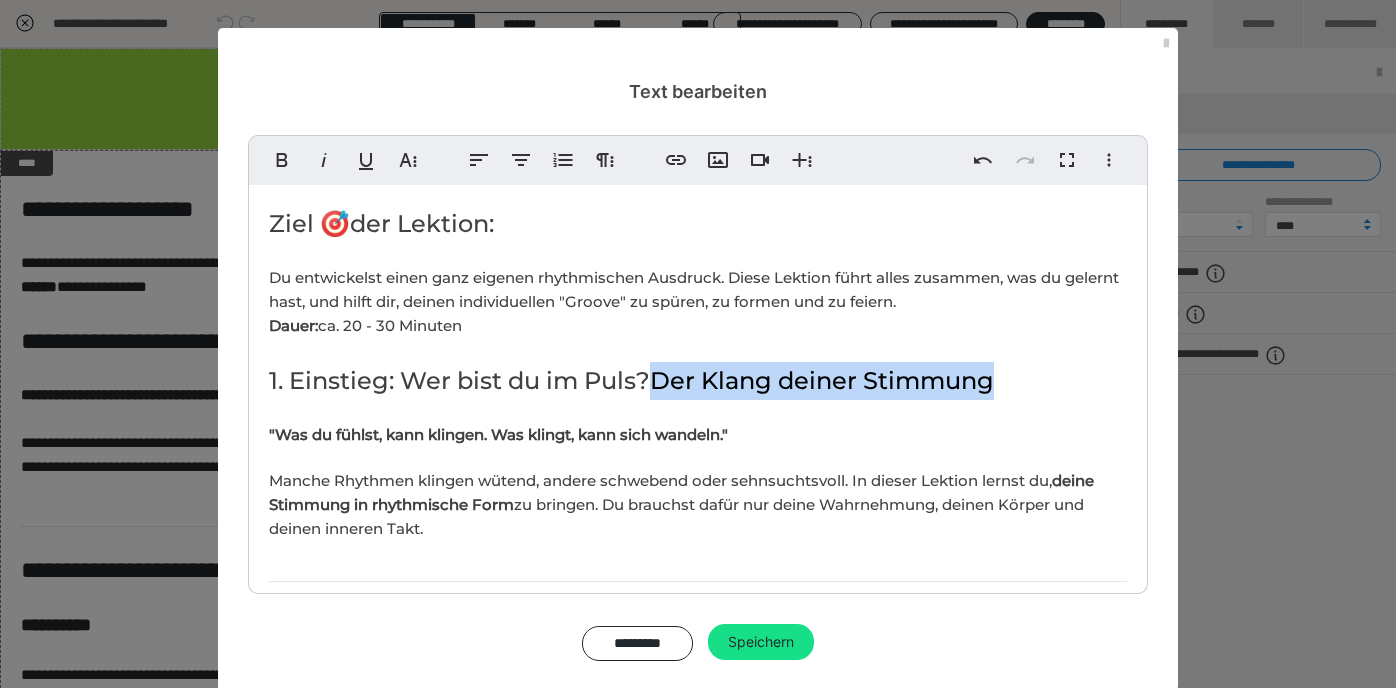 drag, startPoint x: 656, startPoint y: 381, endPoint x: 1086, endPoint y: 368, distance: 430.19647 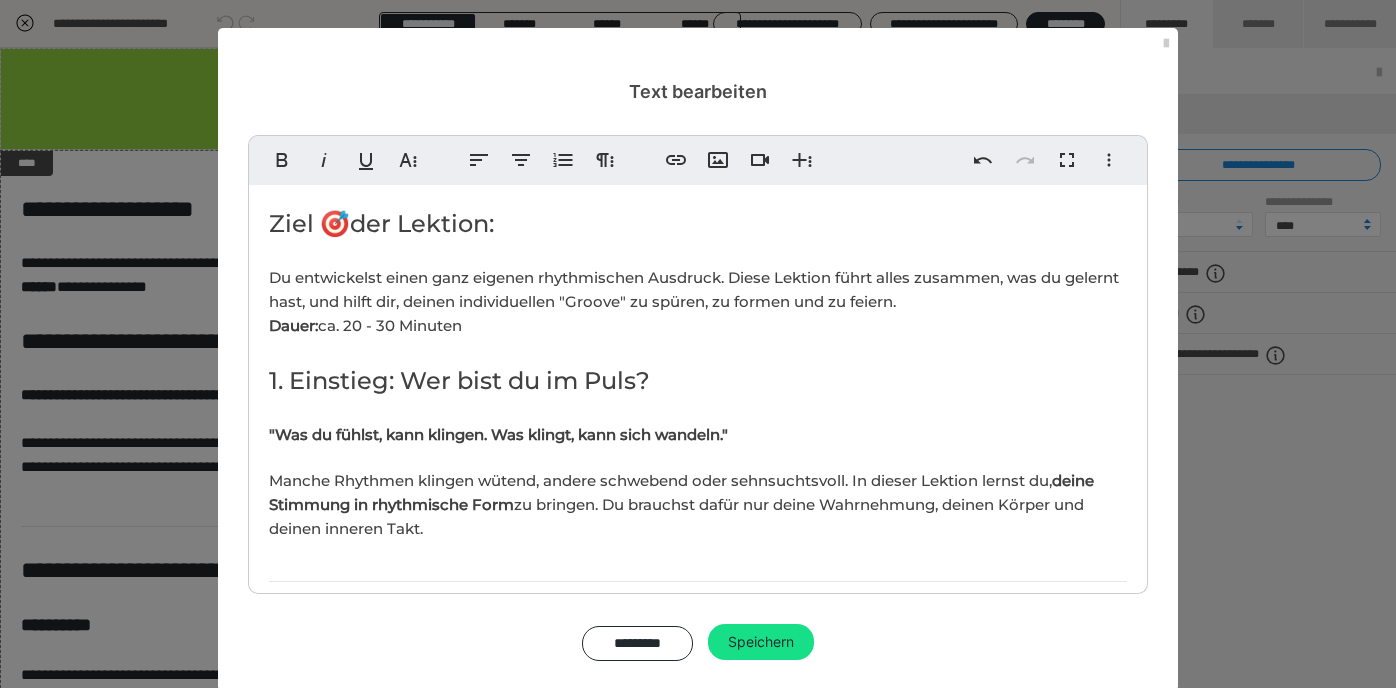 click on "Ziel 🎯der Lektion: Du entwickelst einen ganz eigenen rhythmischen Ausdruck. Diese Lektion führt alles zusammen, was du gelernt hast, und hilft dir, deinen individuellen "Groove" zu spüren, zu formen und zu feiern. Dauer:  ca. [MINUTES] - [MINUTES] 1. Einstieg: Wer bist du im Puls? "Was du fühlst, kann klingen. Was klingt, kann sich wandeln." Manche Rhythmen klingen wütend, andere schwebend oder sehnsuchtsvoll. In dieser Lektion lernst du,  deine Stimmung in rhythmische Form  zu bringen. Du brauchst dafür nur deine Wahrnehmung, deinen Körper und deinen inneren Takt. 2. Übung: Puls in Emotion Anleitung: 1. Setze oder stelle dich ruhig hin. Spüre deinen Grundpuls (z. B. [BPM] bpm). 2. Frage dich: Wie fühle ich mich gerade? 3. Lass daraus eine Bewegung im Takt entstehen: leise, zackig, fließend, stoppend... 4. Wiederhole sie für ein paar Takte. Beobachte, ob sich etwas verändert. Tipp:  🔸  Nimm unterschiedliche Emotionen bewusst durch: Freude, Wut, Ruhe, Unsicherheit...Anleitung: Variation:" at bounding box center [698, 1335] 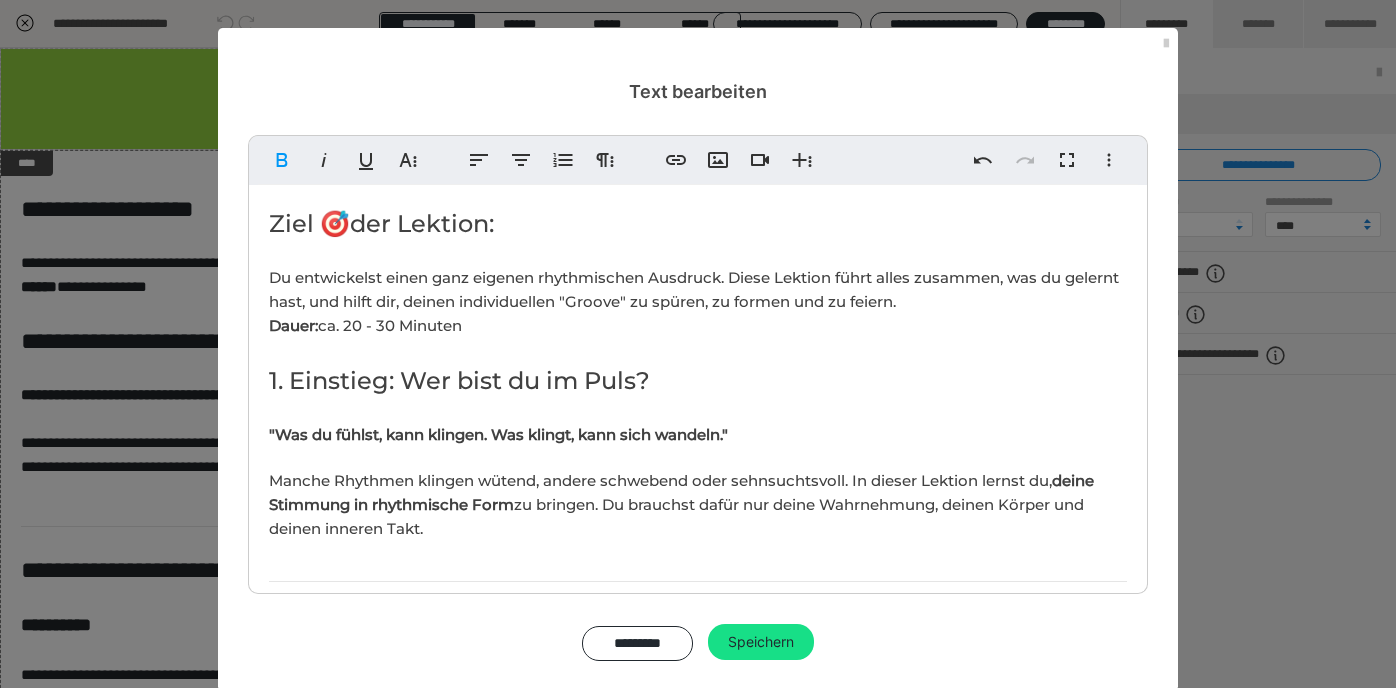 scroll, scrollTop: 167, scrollLeft: 8, axis: both 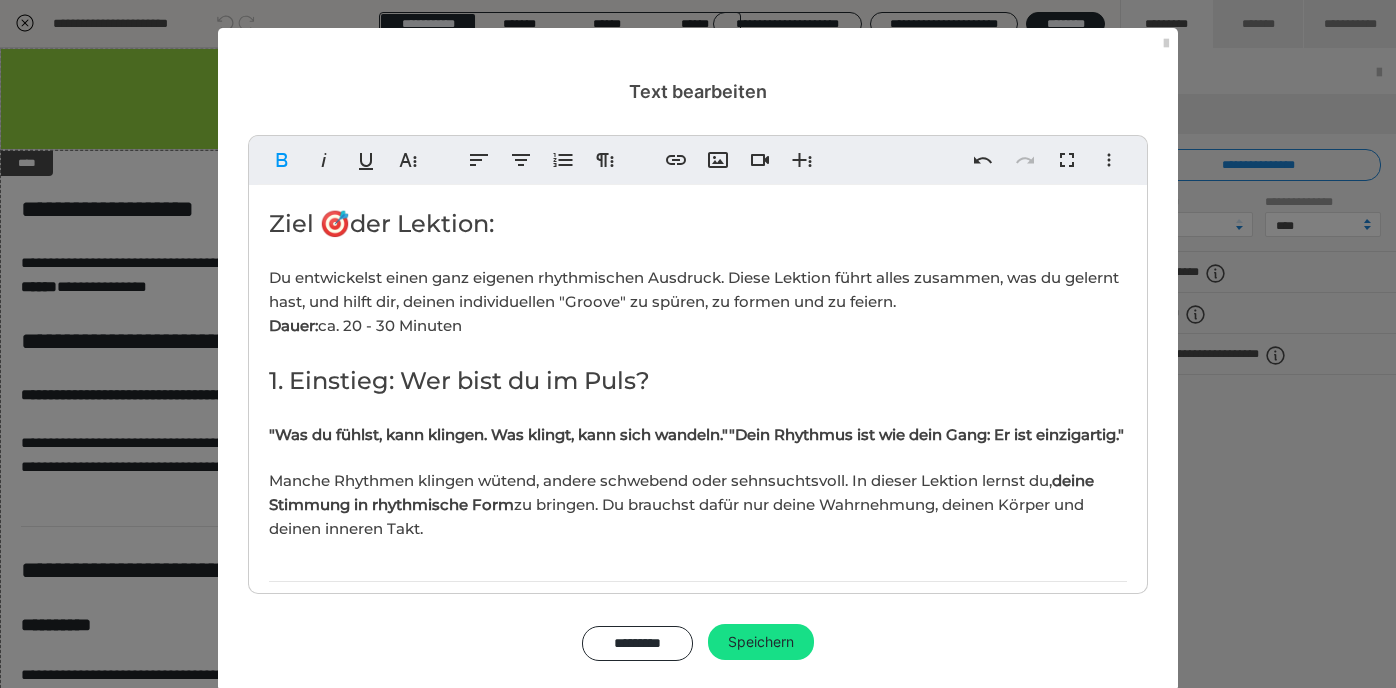 click on ""Was du fühlst, kann klingen. Was klingt, kann sich wandeln.""Dein Rhythmus ist wie dein Gang: Er ist einzigartig."" at bounding box center [696, 434] 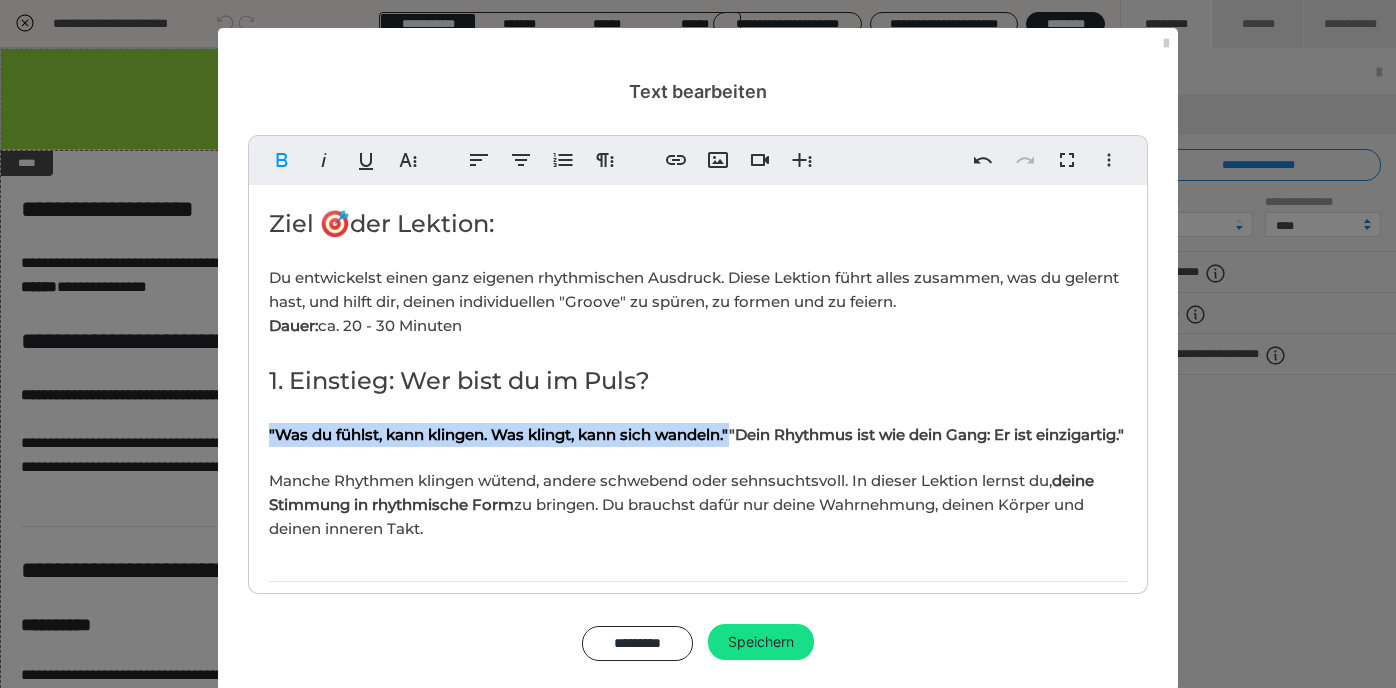 drag, startPoint x: 762, startPoint y: 429, endPoint x: 264, endPoint y: 421, distance: 498.06424 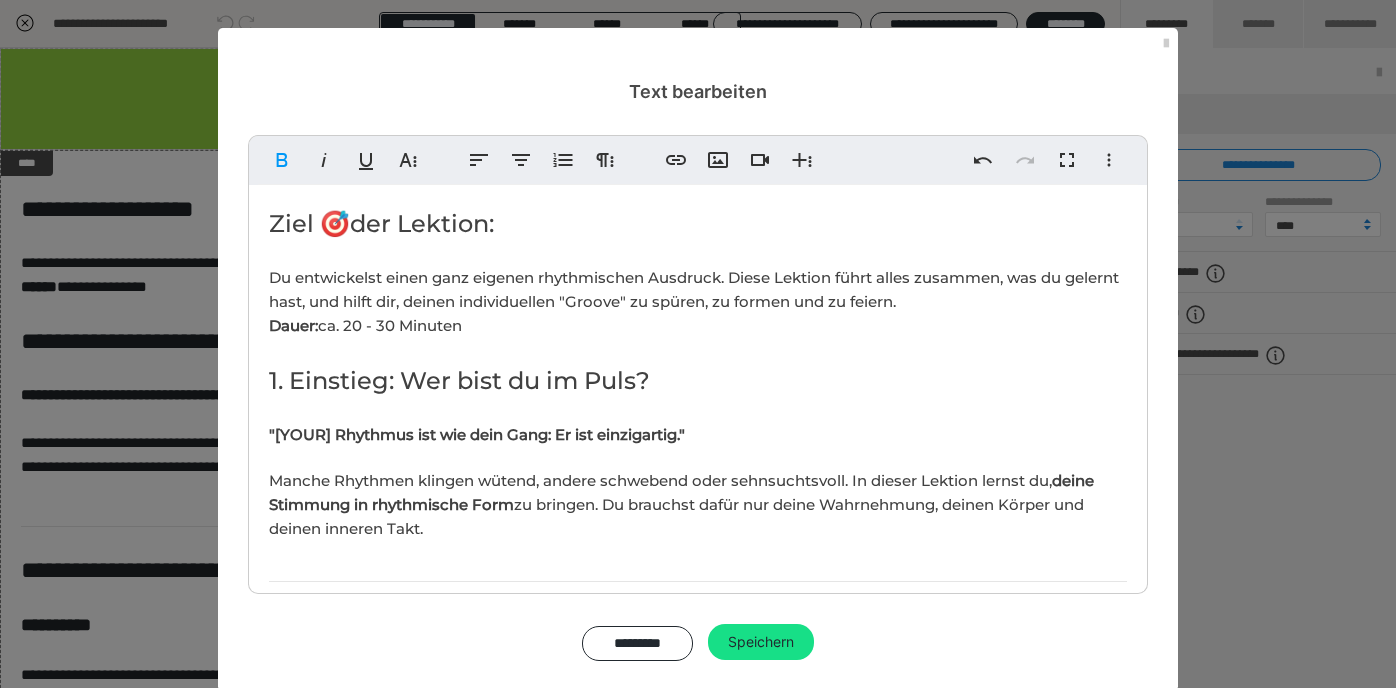 click on "Manche Rhythmen klingen wütend, andere schwebend oder sehnsuchtsvoll. In dieser Lektion lernst du,  deine Stimmung in rhythmische Form  zu bringen. Du brauchst dafür nur deine Wahrnehmung, deinen Körper und deinen inneren Takt." at bounding box center (681, 504) 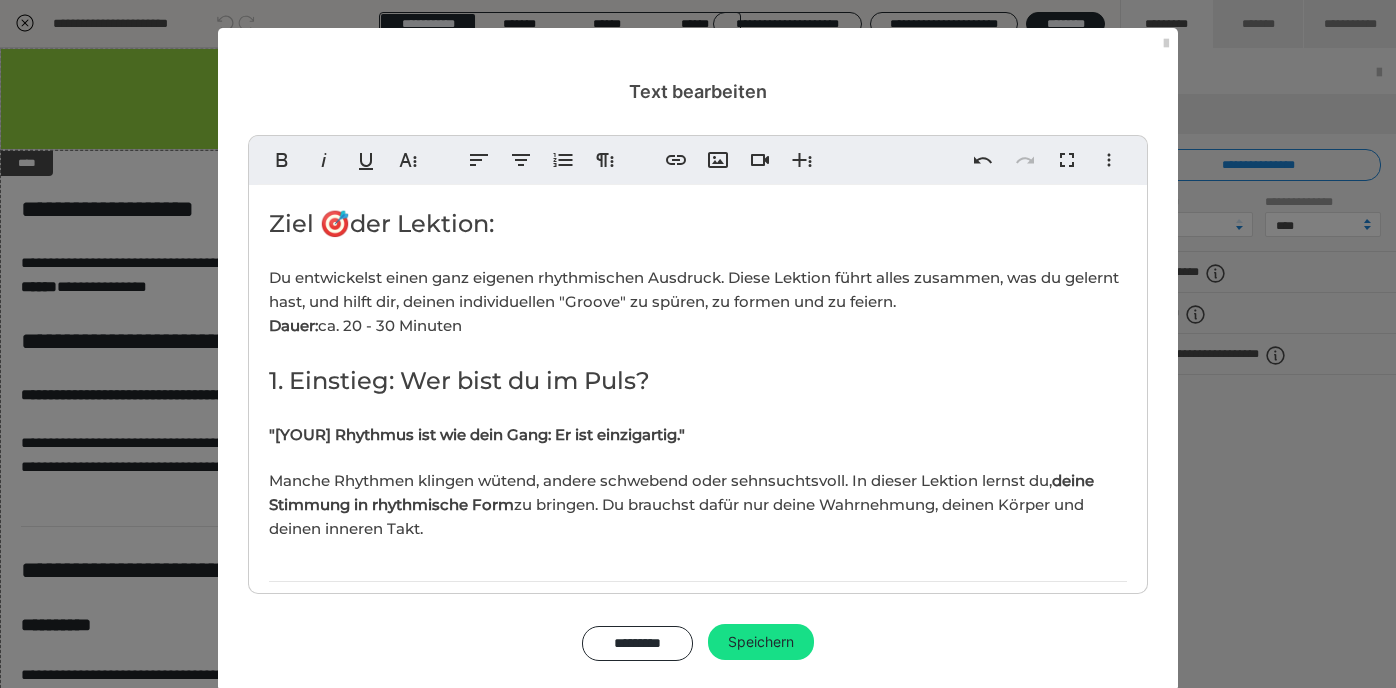 scroll, scrollTop: 2675, scrollLeft: 3, axis: both 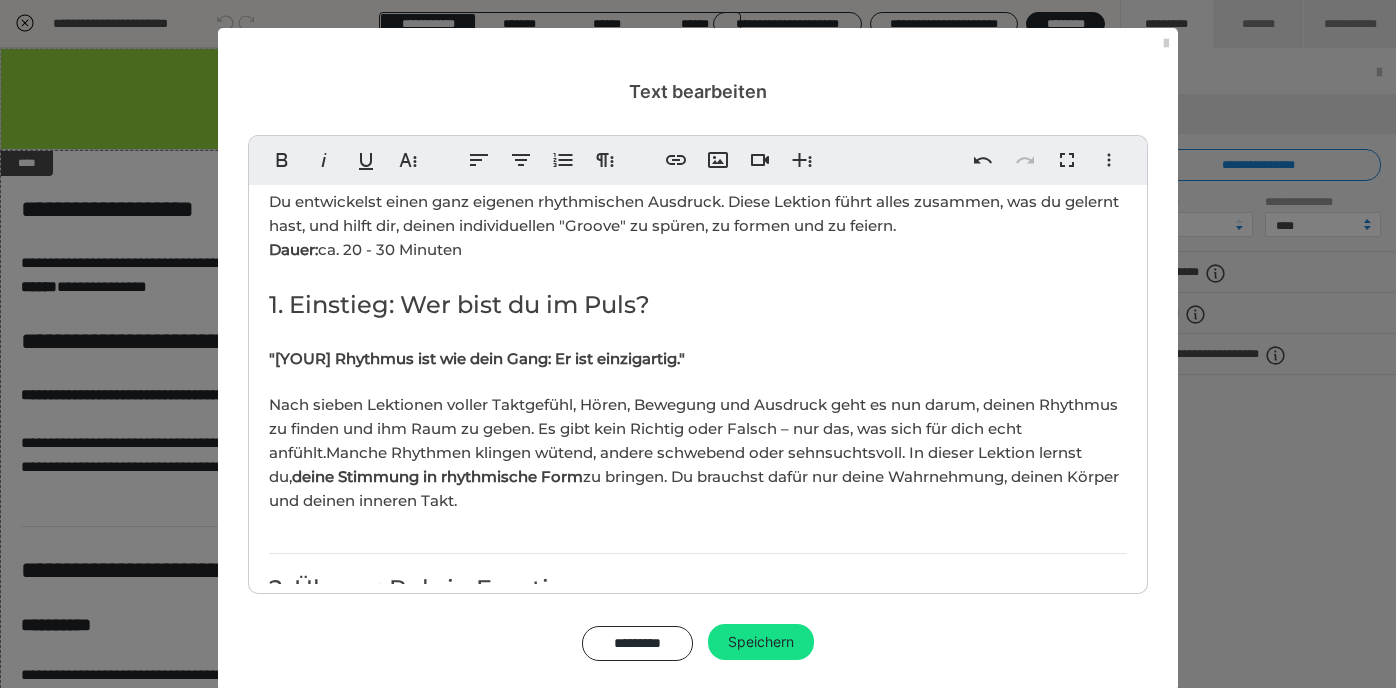 drag, startPoint x: 330, startPoint y: 449, endPoint x: 499, endPoint y: 502, distance: 177.11578 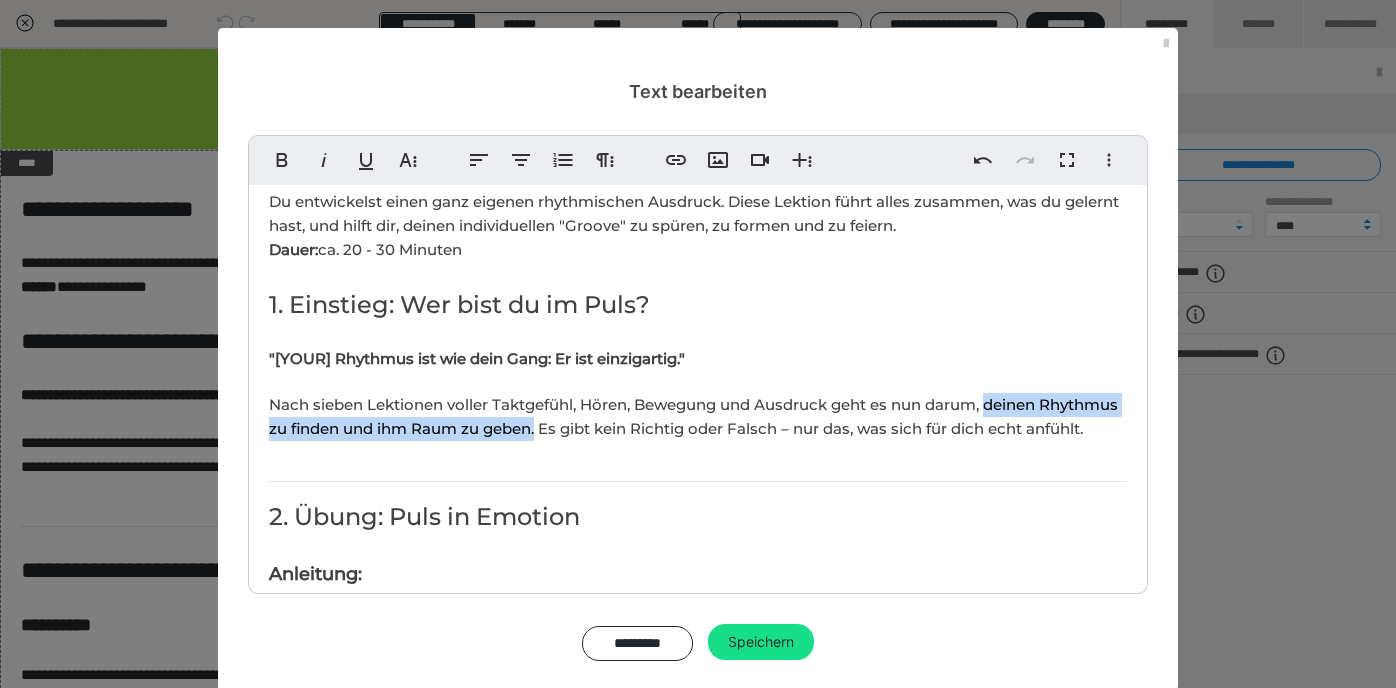 drag, startPoint x: 991, startPoint y: 402, endPoint x: 620, endPoint y: 431, distance: 372.13168 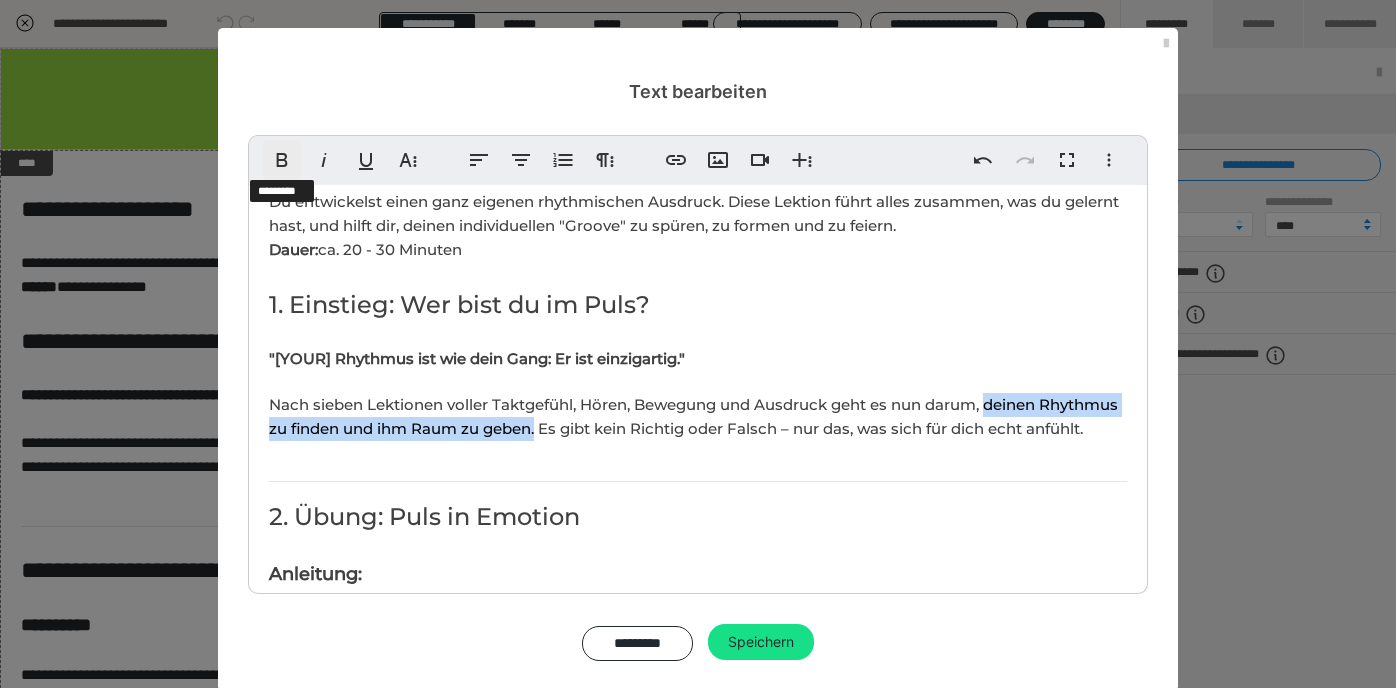 click 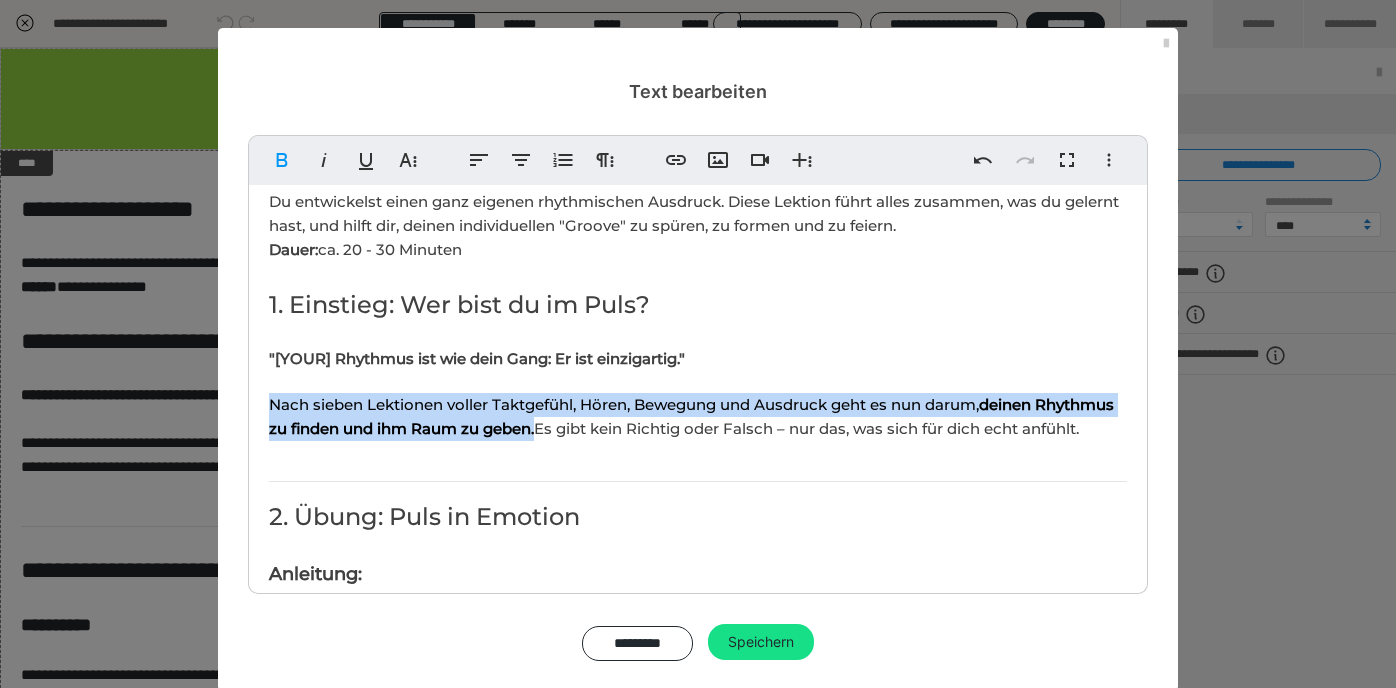 click on "Ziel 🎯der Lektion: Du entwickelst einen ganz eigenen rhythmischen Ausdruck. Diese Lektion führt alles zusammen, was du gelernt hast, und hilft dir, deinen individuellen "Groove" zu spüren, zu formen und zu feiern. Dauer:  ca. [NUMBER] - [NUMBER] Minuten 1. Einstieg: Wer bist du im Puls? "Dein Rhythmus ist wie dein Gang: Er ist einzigartig." Nach sieben Lektionen voller Taktgefühl, Hören, Bewegung und Ausdruck geht es nun darum,  deinen Rhythmus zu finden und ihm Raum zu geben.  Es gibt kein Richtig oder Falsch – nur das, was sich für dich echt anfühlt. 2. Übung: Puls in Emotion Anleitung: 1. Setze oder stelle dich ruhig hin. Spüre deinen Grundpuls (z. B. [NUMBER] bpm). 2. Frage dich: Wie fühle ich mich gerade? 3. Lass daraus eine Bewegung im Takt entstehen: leise, zackig, fließend, stoppend... 4. Wiederhole sie für ein paar Takte. Beobachte, ob sich etwas verändert. Tipp:  🔸  Nimm unterschiedliche Emotionen bewusst durch: Freude, Wut, Ruhe, Unsicherheit... 3. Übung: Rhythmus als Ausdruck Anleitung:" at bounding box center (698, 1247) 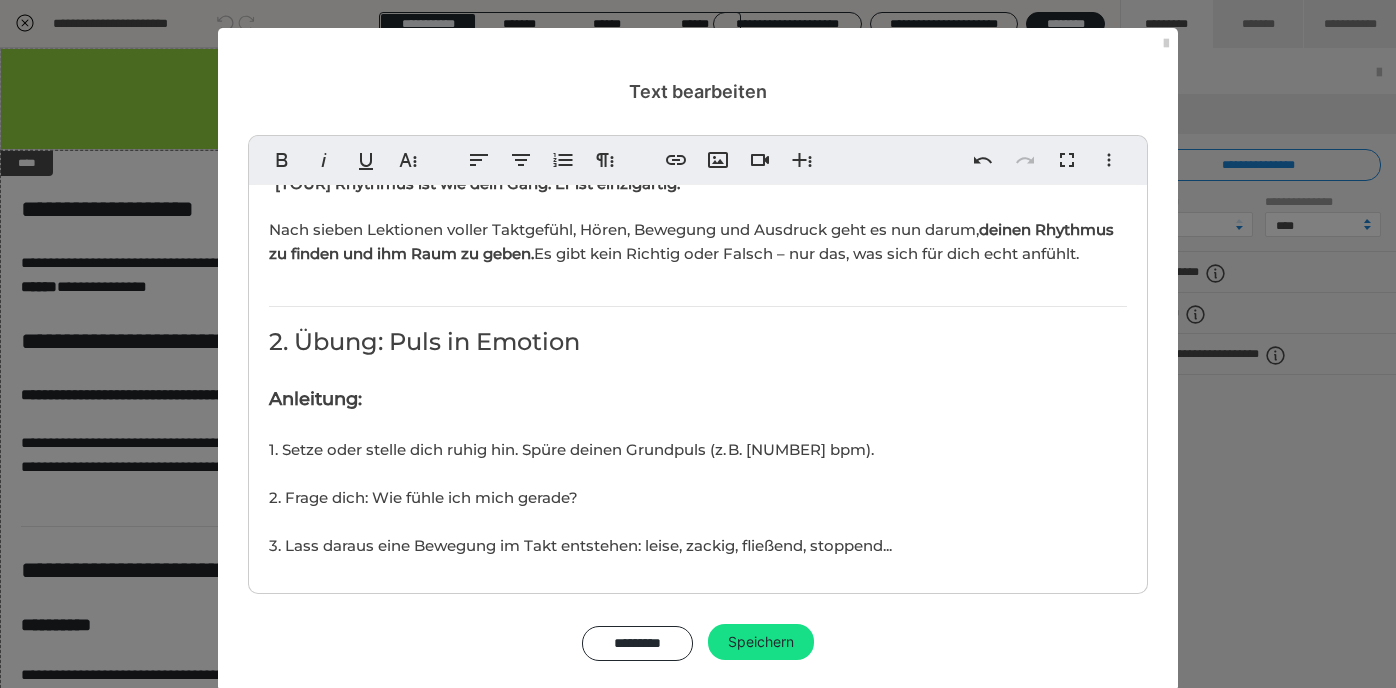 scroll, scrollTop: 259, scrollLeft: 0, axis: vertical 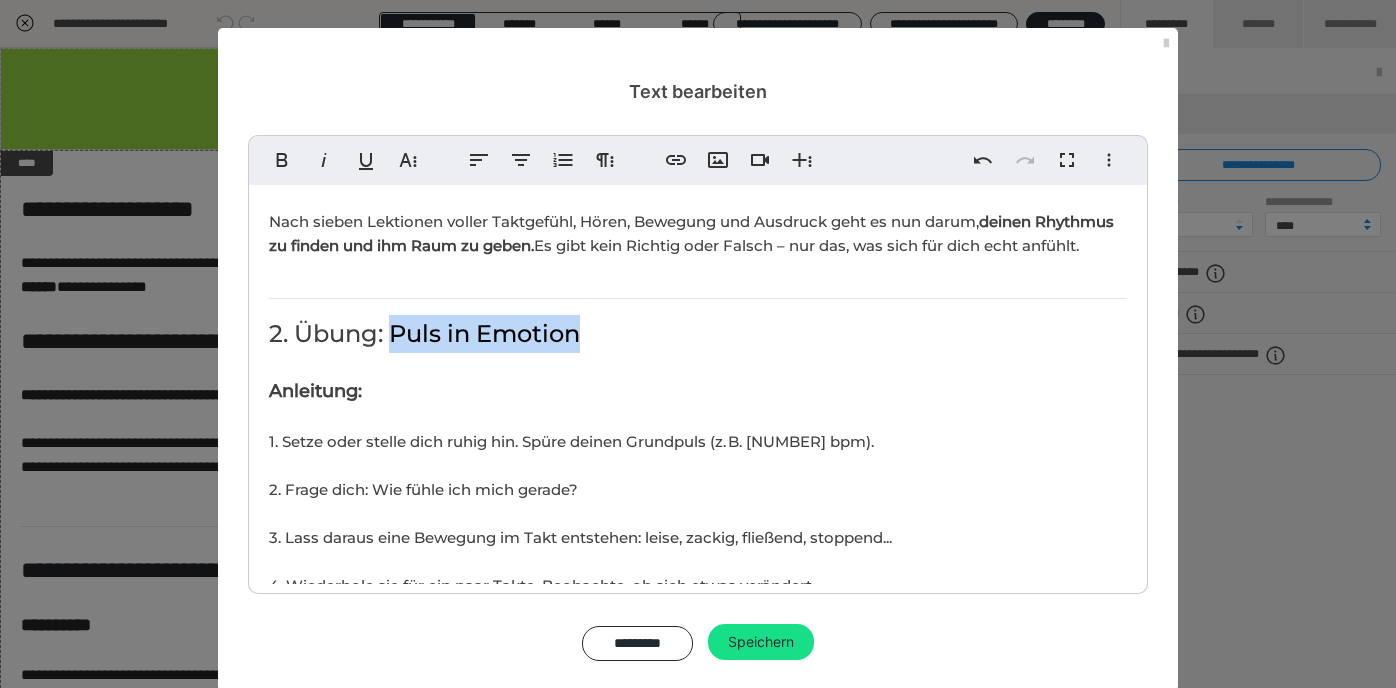 drag, startPoint x: 392, startPoint y: 357, endPoint x: 625, endPoint y: 362, distance: 233.05363 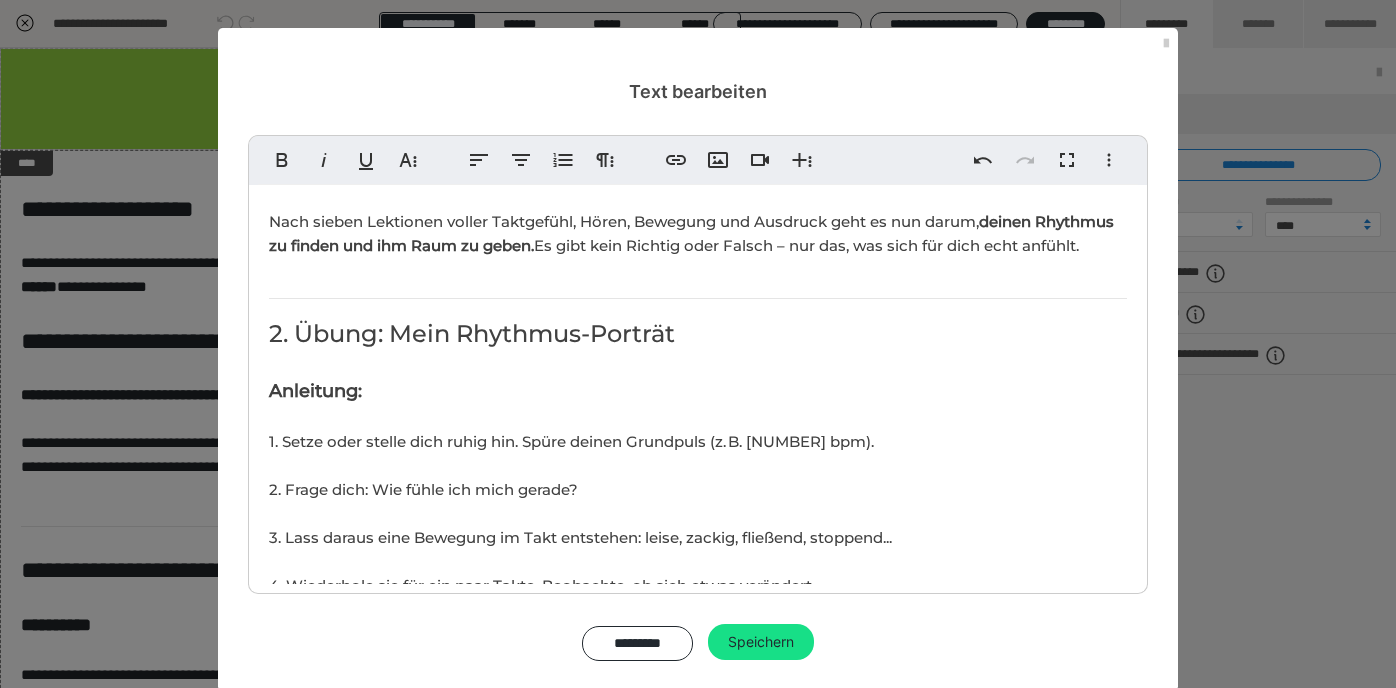 scroll, scrollTop: 0, scrollLeft: 5, axis: horizontal 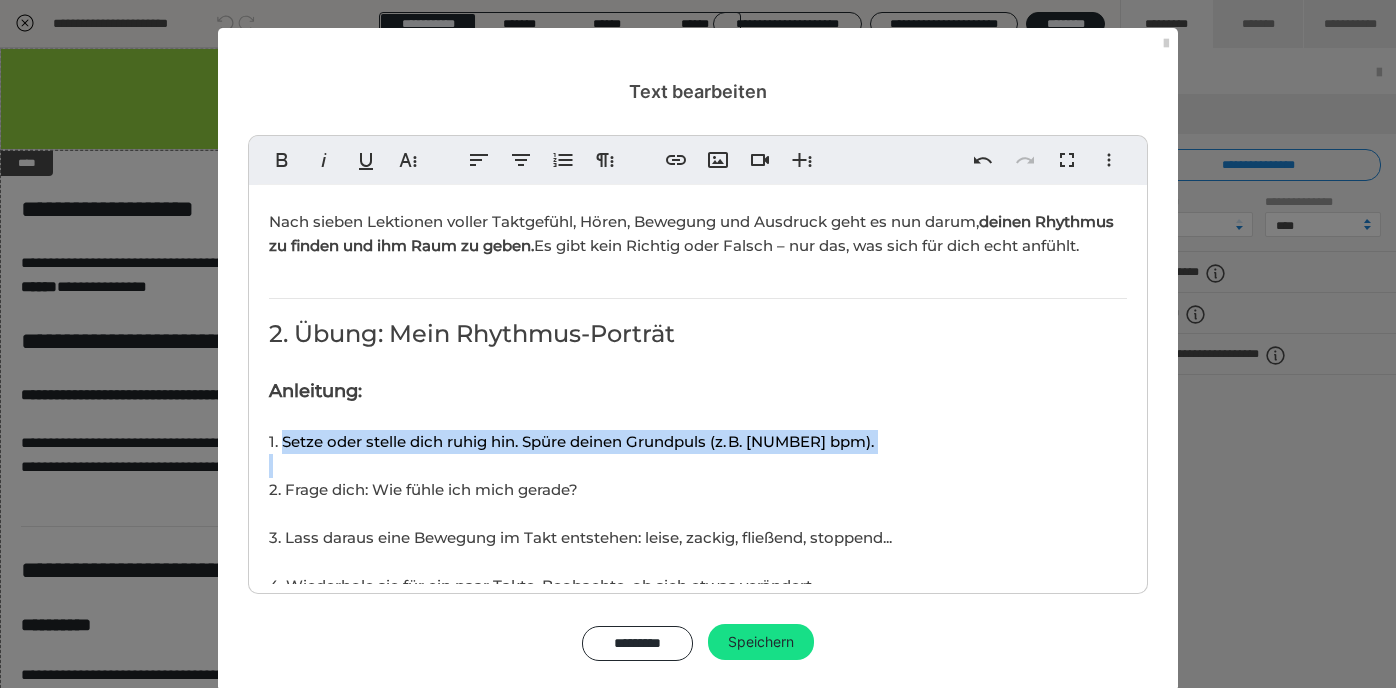drag, startPoint x: 285, startPoint y: 464, endPoint x: 768, endPoint y: 483, distance: 483.37357 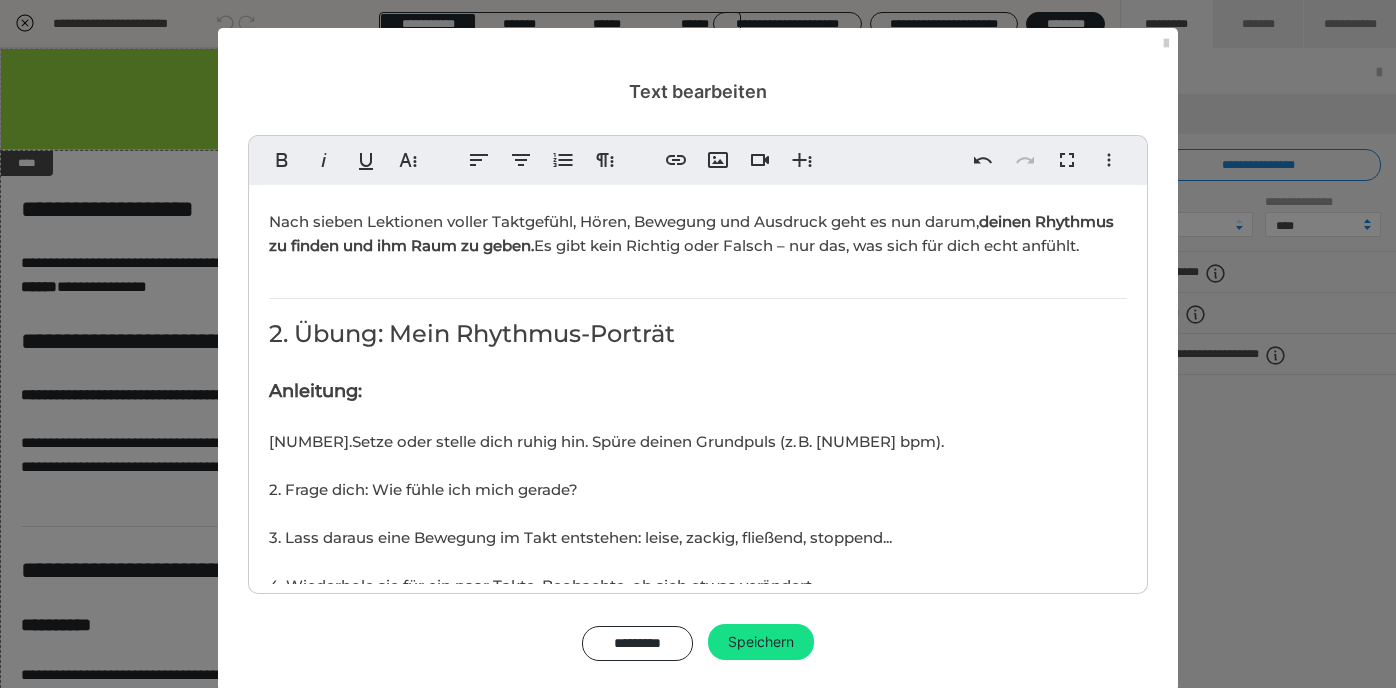 scroll, scrollTop: 794, scrollLeft: 3, axis: both 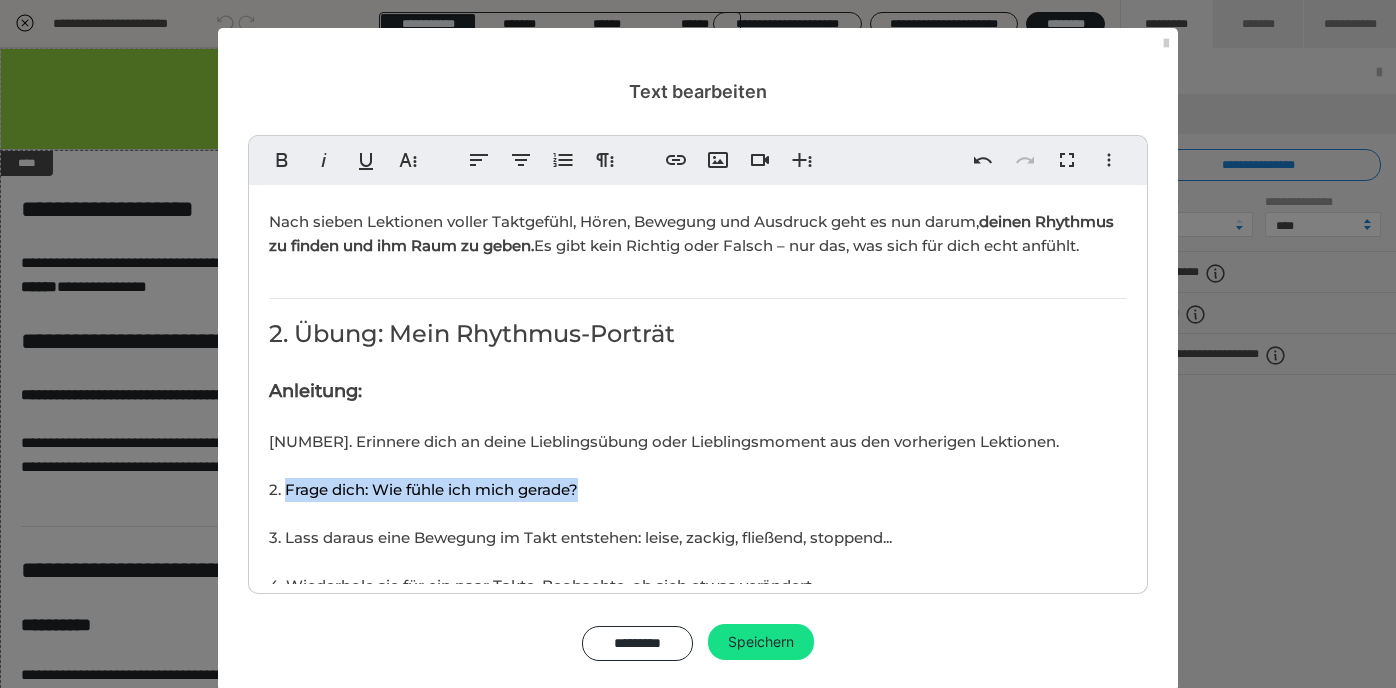 drag, startPoint x: 285, startPoint y: 510, endPoint x: 619, endPoint y: 516, distance: 334.0539 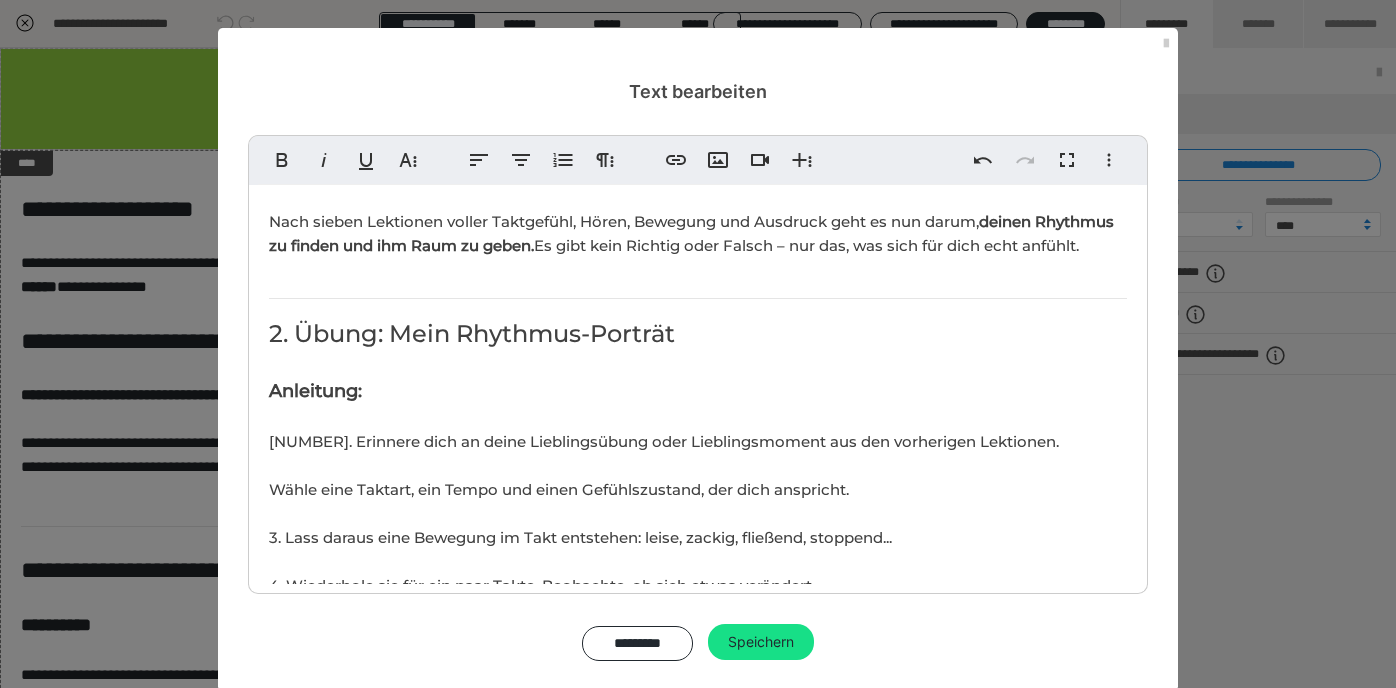 scroll, scrollTop: 547, scrollLeft: 3, axis: both 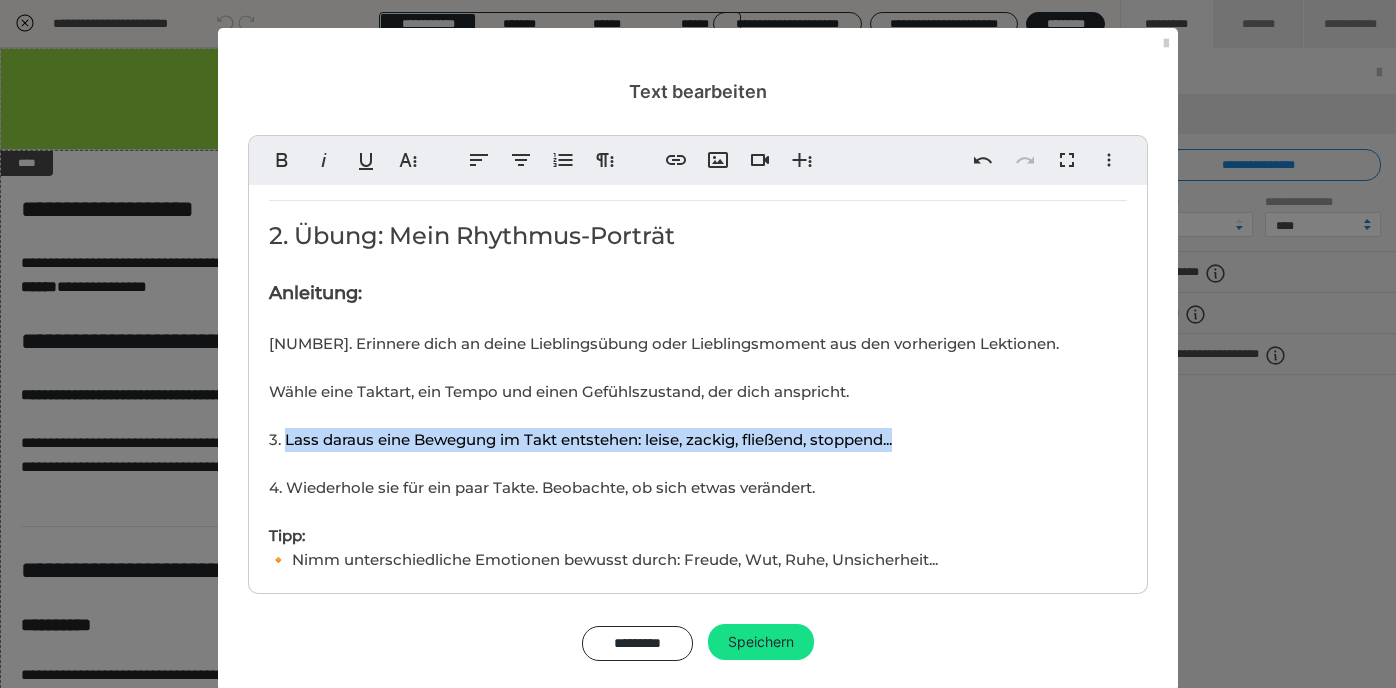 drag, startPoint x: 288, startPoint y: 462, endPoint x: 926, endPoint y: 449, distance: 638.13245 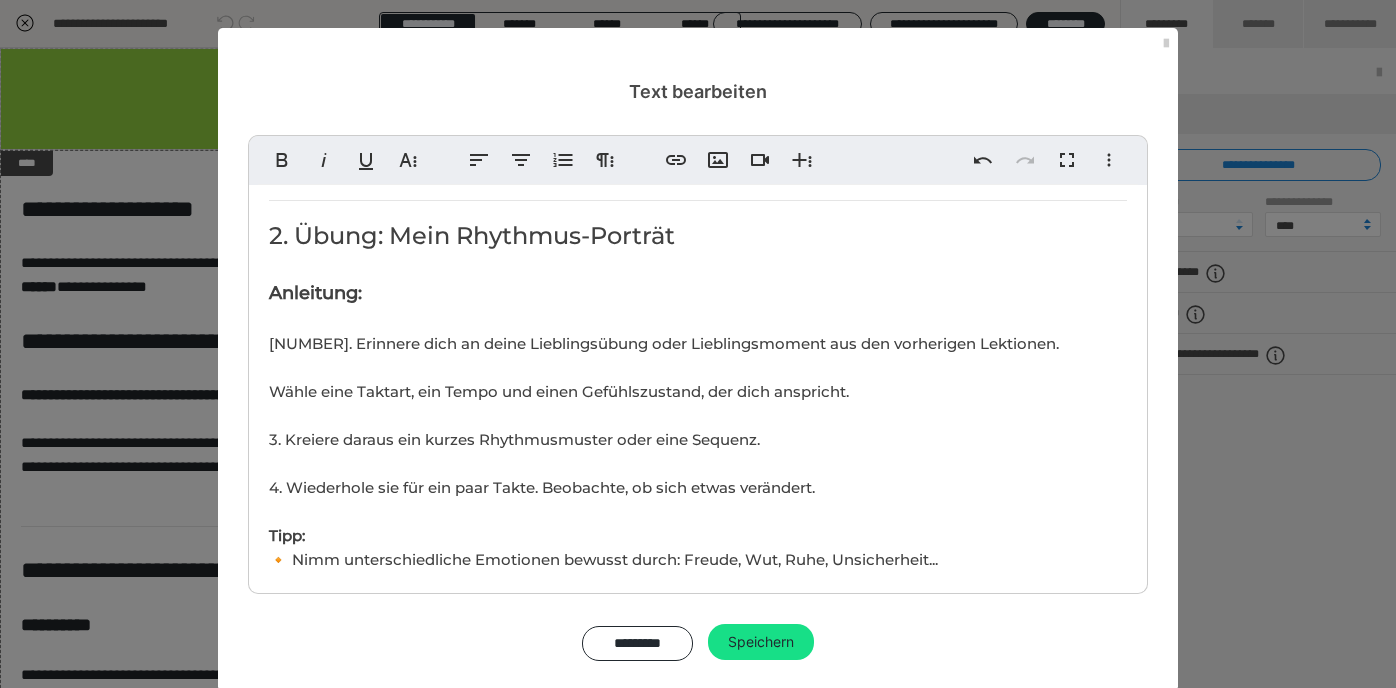 scroll, scrollTop: 300, scrollLeft: 3, axis: both 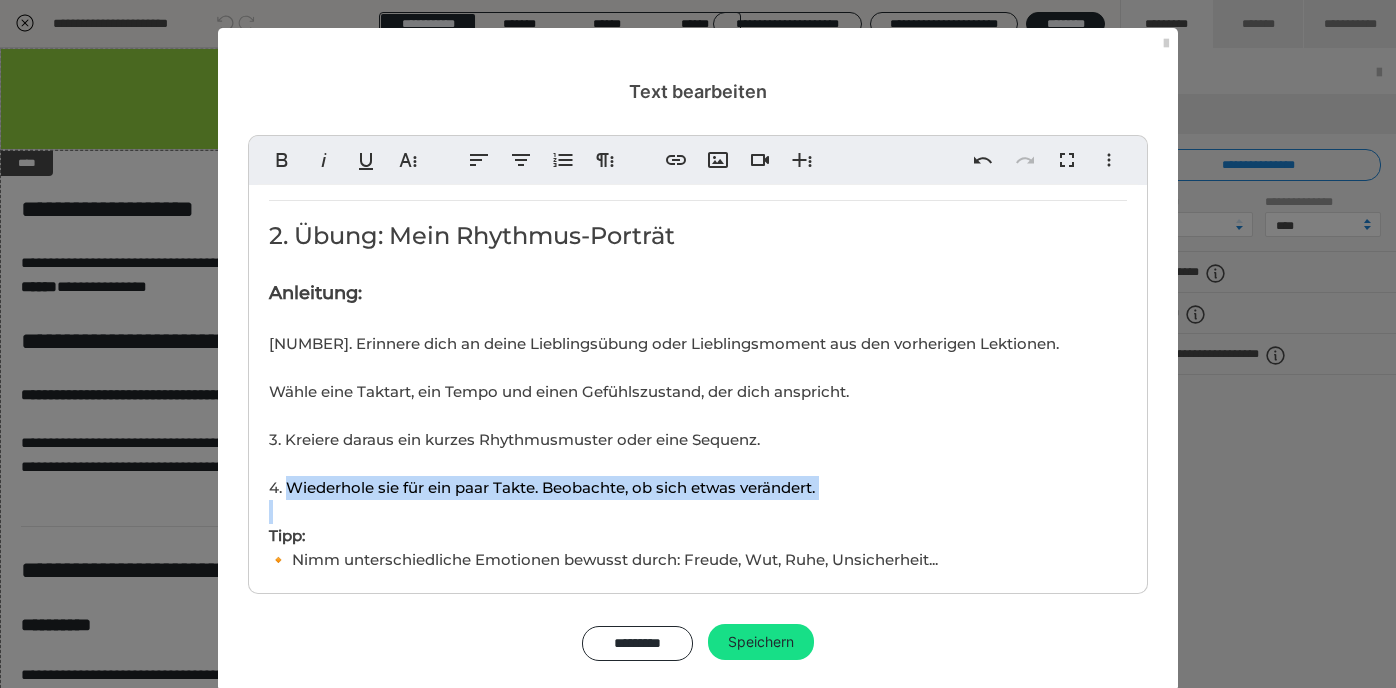 drag, startPoint x: 291, startPoint y: 510, endPoint x: 768, endPoint y: 522, distance: 477.1509 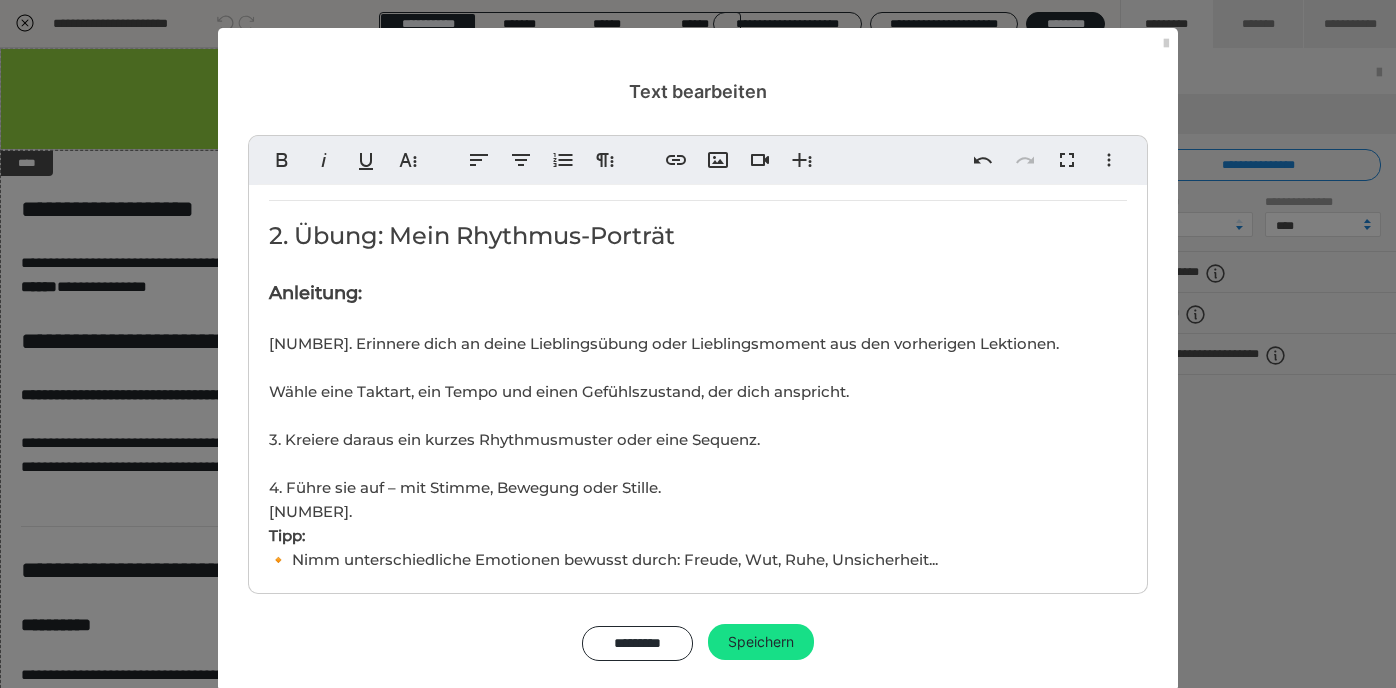 scroll, scrollTop: 167, scrollLeft: 3, axis: both 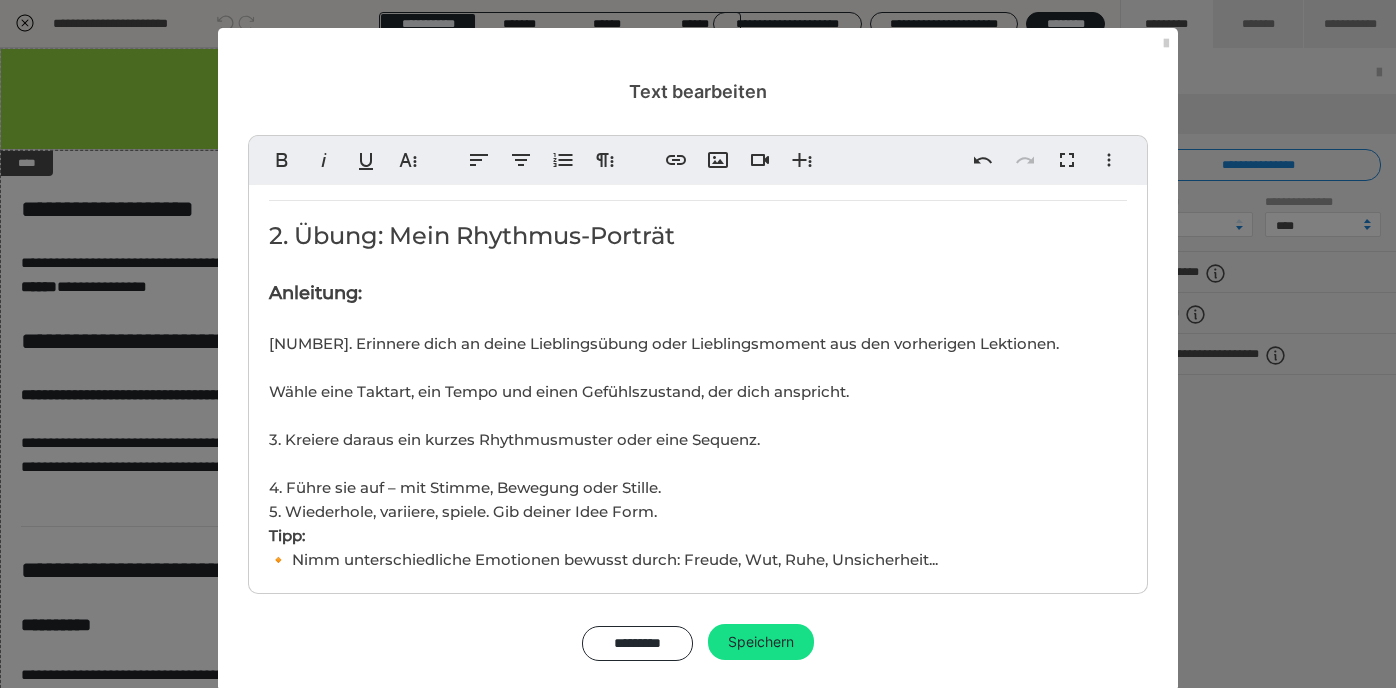 click on "Ziel 🎯der Lektion: Du entwickelst einen ganz eigenen rhythmischen Ausdruck. Diese Lektion führt alles zusammen, was du gelernt hast, und hilft dir, deinen individuellen "Groove" zu spüren, zu formen und zu feiern. Dauer: ca. [MINUTES] 1. Einstieg: Wer bist du im Puls? "Dein Rhythmus ist wie dein Gang: Er ist einzigartig." Nach sieben Lektionen voller Taktgefühl, Hören, Bewegung und Ausdruck geht es nun darum, deinen Rhythmus zu finden und ihm Raum zu geben. Es gibt kein Richtig oder Falsch – nur das, was sich für dich echt anfühlt. 2. Übung: Mein Rhythmus-Porträt Anleitung: 1. Erinnere dich an deine Lieblingsübung oder Lieblingsmoment aus den vorherigen Lektionen. 2. Wähle eine Taktart, ein Tempo und einen Gefühlszustand, der dich anspricht. 3. Kreiere daraus ein kurzes Rhythmusmuster oder eine Sequenz. 4. Führe sie auf – mit Stimme, Bewegung oder Stille. 5. Wiederhole, variiere, spiele. Gib deiner Idee Form. Tipp: 🔸 🔸 Variiere Tempo, Dynamik und Bewegungsspielraum." at bounding box center (698, 966) 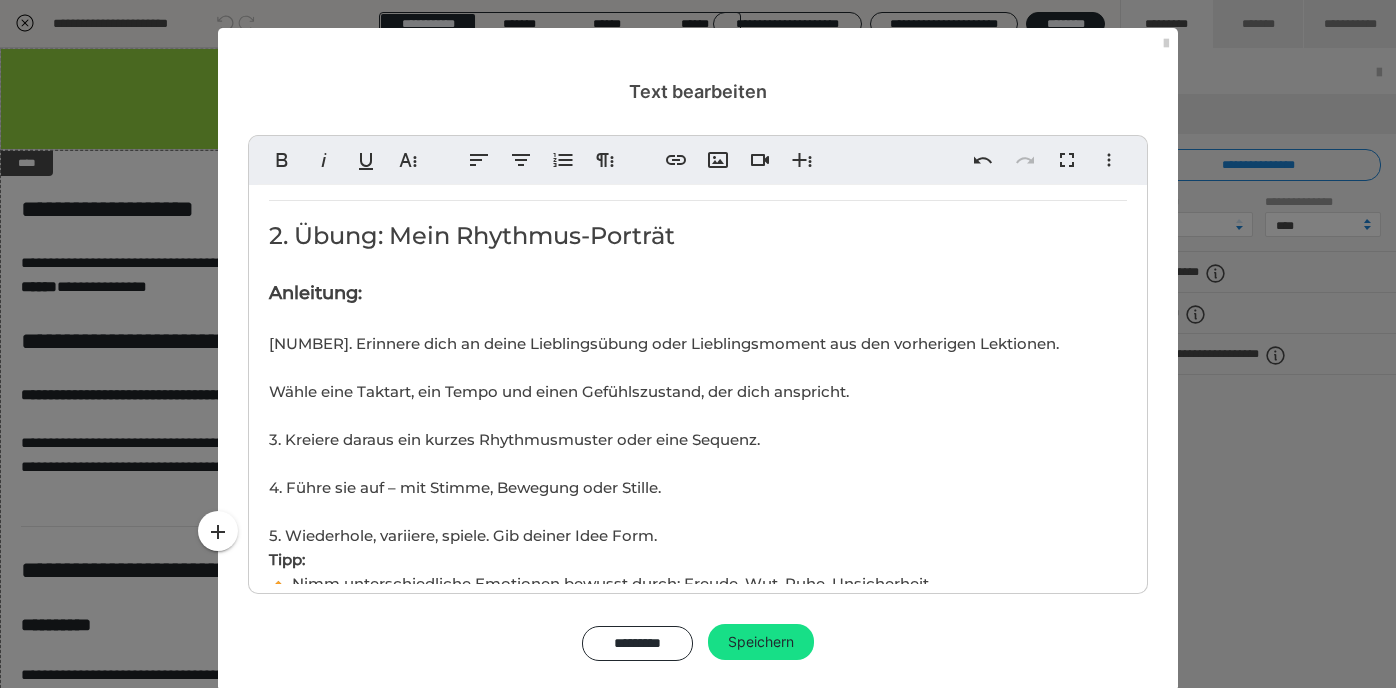 click on "Ziel 🎯der Lektion: Du entwickelst einen ganz eigenen rhythmischen Ausdruck. Diese Lektion führt alles zusammen, was du gelernt hast, und hilft dir, deinen individuellen "Groove" zu spüren, zu formen und zu feiern. Dauer: ca. [MINUTES] 1. Einstieg: Wer bist du im Puls? "Dein Rhythmus ist wie dein Gang: Er ist einzigartig." Nach sieben Lektionen voller Taktgefühl, Hören, Bewegung und Ausdruck geht es nun darum, deinen Rhythmus zu finden und ihm Raum zu geben. Es gibt kein Richtig oder Falsch – nur das, was sich für dich echt anfühlt. 2. Übung: Mein Rhythmus-Porträt Anleitung: 1. Erinnere dich an deine Lieblingsübung oder Lieblingsmoment aus den vorherigen Lektionen. 2. Wähle eine Taktart, ein Tempo und einen Gefühlszustand, der dich anspricht. 3. Kreiere daraus ein kurzes Rhythmusmuster oder eine Sequenz. 4. Führe sie auf – mit Stimme, Bewegung oder Stille. 5. Wiederhole, variiere, spiele. Gib deiner Idee Form. Tipp: 🔸 3. Übung: Rhythmus als Ausdruck Anleitung:" at bounding box center (698, 978) 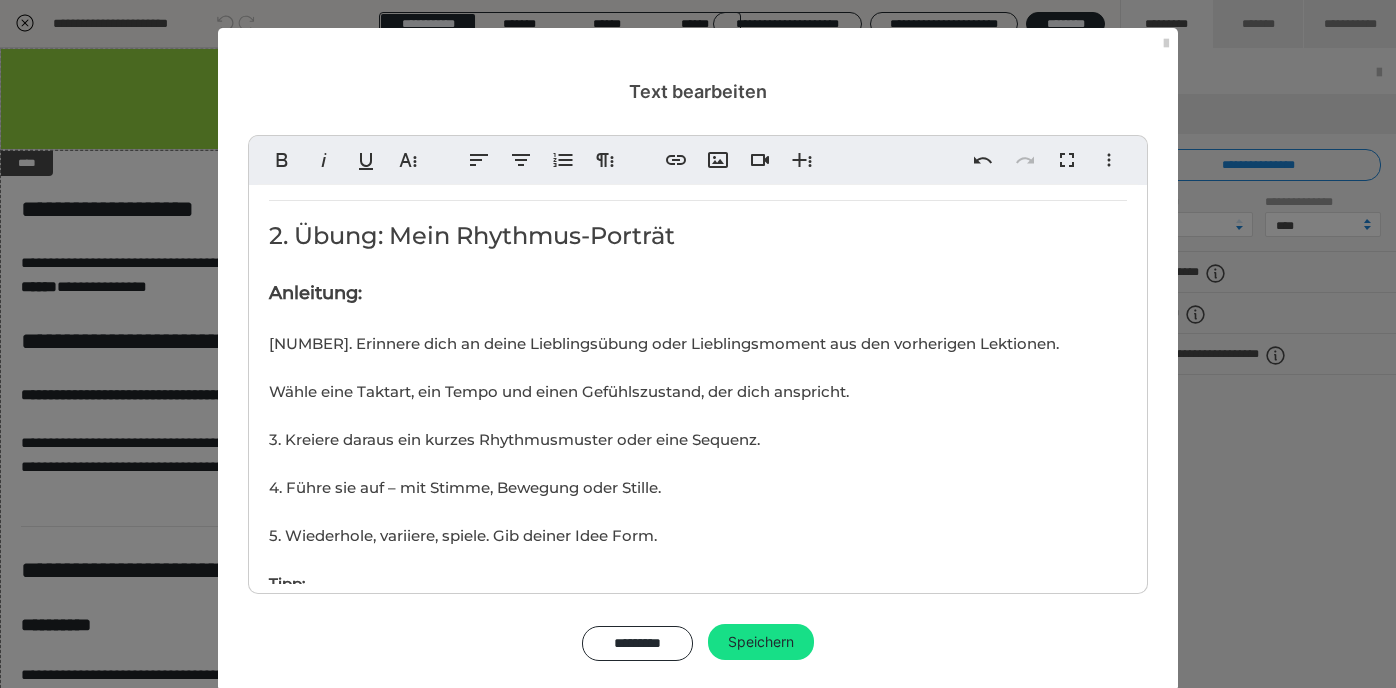 scroll, scrollTop: 363, scrollLeft: 0, axis: vertical 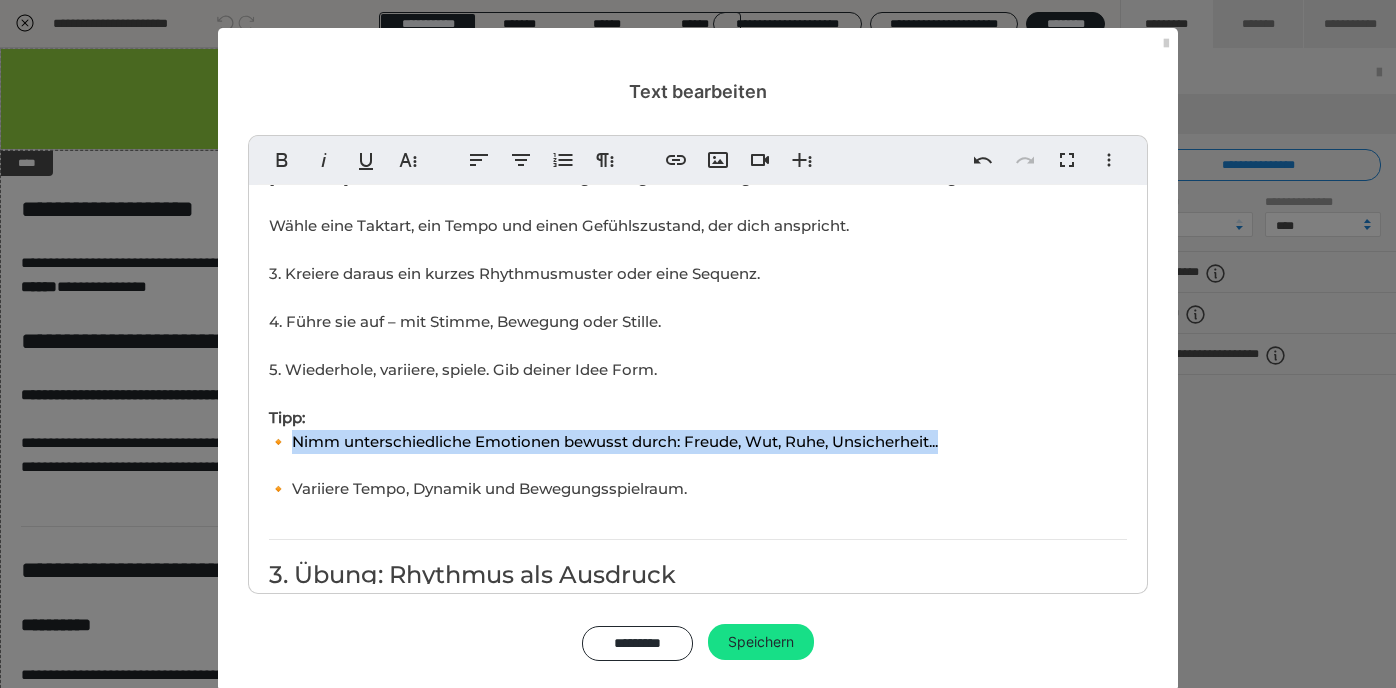 drag, startPoint x: 296, startPoint y: 461, endPoint x: 983, endPoint y: 458, distance: 687.00653 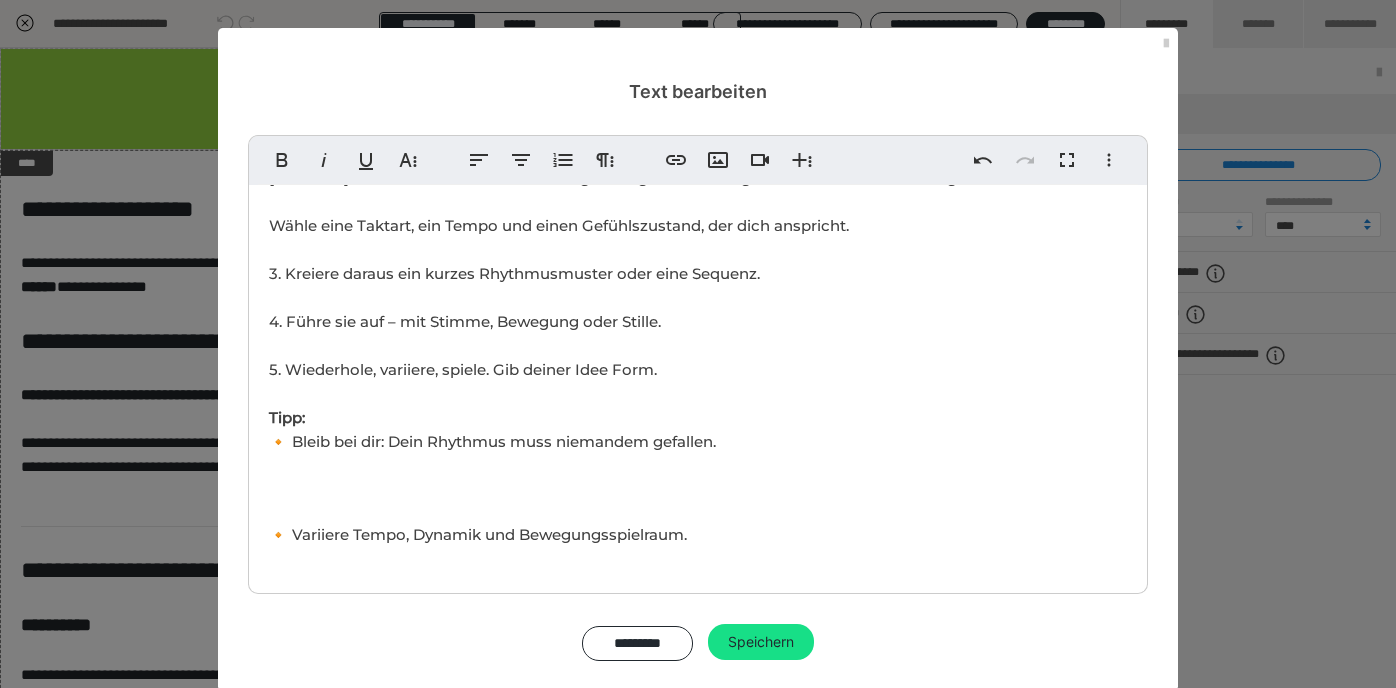scroll, scrollTop: 205, scrollLeft: 1, axis: both 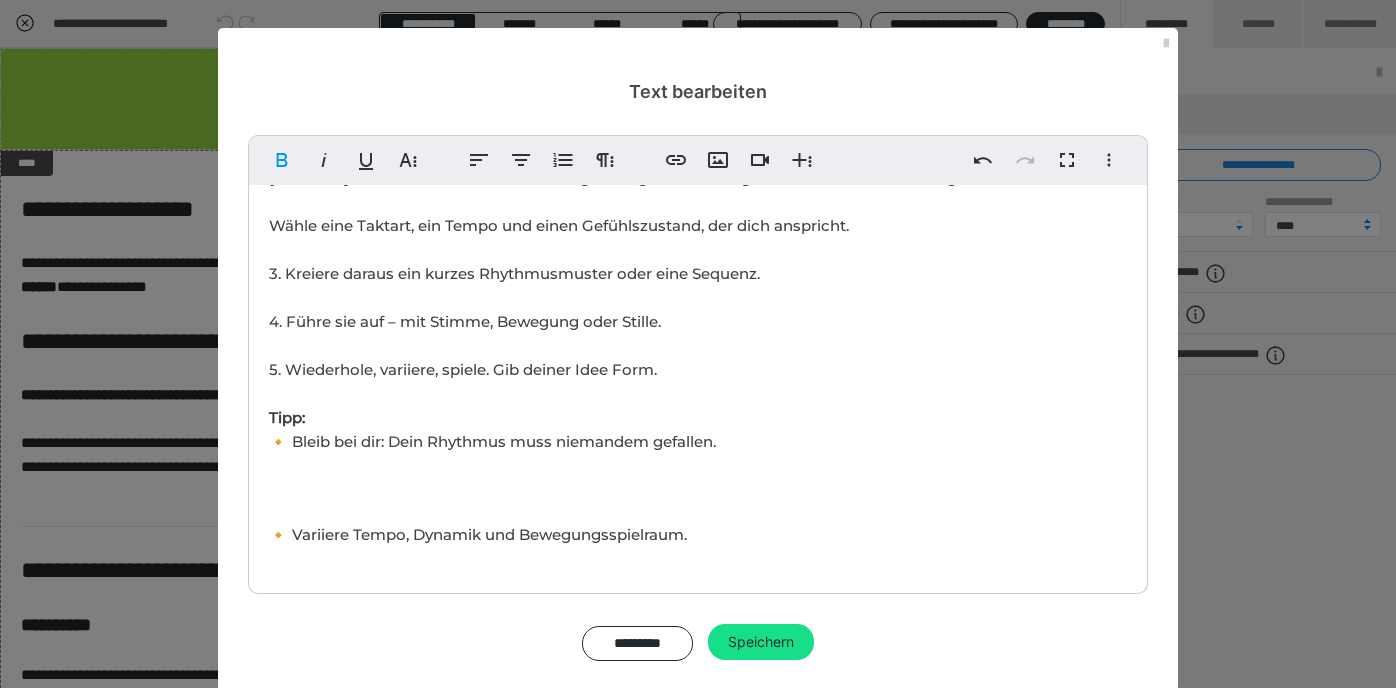 click on "Ziel 🎯der Lektion: Du entwickelst einen ganz eigenen rhythmischen Ausdruck. Diese Lektion führt alles zusammen, was du gelernt hast, und hilft dir, deinen individuellen "Groove" zu spüren, zu formen und zu feiern. Dauer:  ca. [NUMBER] - [NUMBER] Minuten 1. Einstieg: Wer bist du im Puls? "Dein Rhythmus ist wie dein Gang: Er ist einzigartig." Nach sieben Lektionen voller Taktgefühl, Hören, Bewegung und Ausdruck geht es nun darum,  deinen Rhythmus zu finden und ihm Raum zu geben.  Es gibt kein Richtig oder Falsch – nur das, was sich für dich echt anfühlt. 2. Übung: Mein Rhythmus-Porträt Anleitung: 1. Erinnere dich an deine Lieblingsübung oder Lieblingsmoment aus den vorherigen Lektionen. ​ 2. Wähle eine Taktart, ein Tempo und einen Gefühlszustand, der dich anspricht. 3. Kreiere daraus ein kurzes Rhythmusmuster oder eine Sequenz. 4. Führe sie auf – mit Stimme, Bewegung oder Stille. ​ 5. Wiederhole, variiere, spiele. Gib deiner Idee Form. ​ Tipp:  🔸  3. Übung: Rhythmus als Ausdruck Anleitung:" at bounding box center [698, 848] 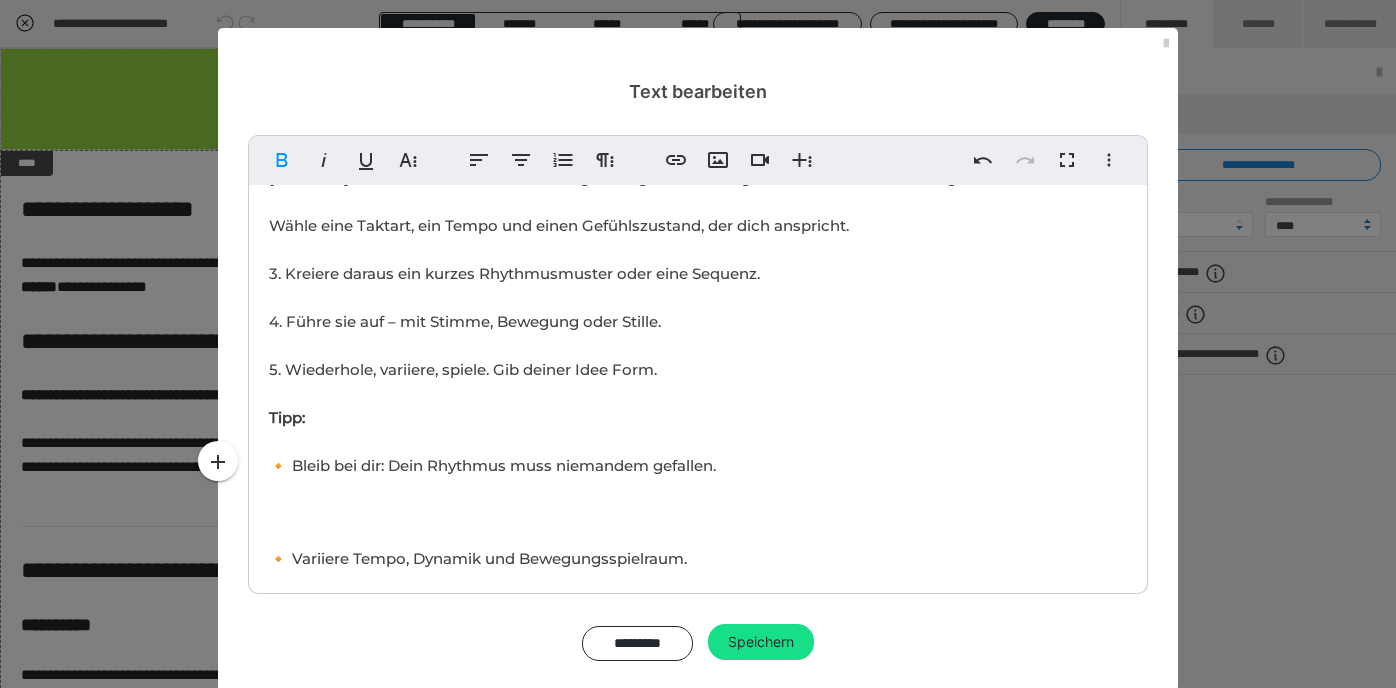 click on "Ziel 🎯der Lektion: Du entwickelst einen ganz eigenen rhythmischen Ausdruck. Diese Lektion führt alles zusammen, was du gelernt hast, und hilft dir, deinen individuellen "Groove" zu spüren, zu formen und zu feiern. Dauer:  ca. 20 - 30 Minuten 1. Einstieg: Wer bist du im Puls? "Dein Rhythmus ist wie dein Gang: Er ist einzigartig." Nach sieben Lektionen voller Taktgefühl, Hören, Bewegung und Ausdruck geht es nun darum,  deinen Rhythmus zu finden und ihm Raum zu geben.  Es gibt kein Richtig oder Falsch – nur das, was sich für dich echt anfühlt. 2. Übung: Mein Rhythmus-Porträt Anleitung: 1. Erinnere dich an deine Lieblingsübung oder Lieblingsmoment aus den vorherigen Lektionen. ​ 2. Wähle eine Taktart, ein Tempo und einen Gefühlszustand, der dich anspricht. 3. Kreiere daraus ein kurzes Rhythmusmuster oder eine Sequenz. 4. Führe sie auf – mit Stimme, Bewegung oder Stille. ​ 5. Wiederhole, variiere, spiele. Gib deiner Idee Form. ​ Tipp:  ​ 🔸  3. Übung: Rhythmus als Ausdruck Ausblick:" at bounding box center (698, 860) 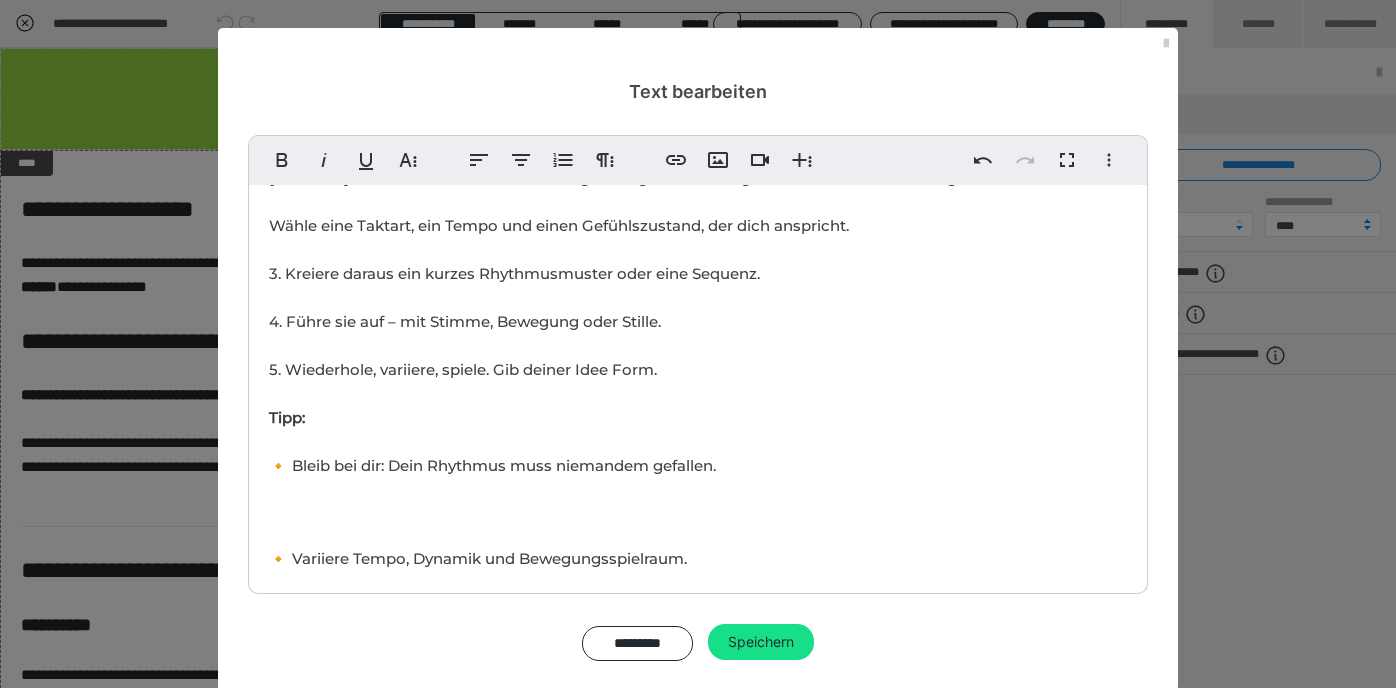 click on "Ziel 🎯der Lektion: Du entwickelst einen ganz eigenen rhythmischen Ausdruck. Diese Lektion führt alles zusammen, was du gelernt hast, und hilft dir, deinen individuellen "Groove" zu spüren, zu formen und zu feiern. Dauer:  ca. 20 - 30 Minuten 1. Einstieg: Wer bist du im Puls? "Dein Rhythmus ist wie dein Gang: Er ist einzigartig." Nach sieben Lektionen voller Taktgefühl, Hören, Bewegung und Ausdruck geht es nun darum,  deinen Rhythmus zu finden und ihm Raum zu geben.  Es gibt kein Richtig oder Falsch – nur das, was sich für dich echt anfühlt. 2. Übung: Mein Rhythmus-Porträt Anleitung: 1. Erinnere dich an deine Lieblingsübung oder Lieblingsmoment aus den vorherigen Lektionen. ​ 2. Wähle eine Taktart, ein Tempo und einen Gefühlszustand, der dich anspricht. 3. Kreiere daraus ein kurzes Rhythmusmuster oder eine Sequenz. 4. Führe sie auf – mit Stimme, Bewegung oder Stille. ​ 5. Wiederhole, variiere, spiele. Gib deiner Idee Form. ​ Tipp:  ​ 🔸  3. Übung: Rhythmus als Ausdruck Ausblick:" at bounding box center (698, 860) 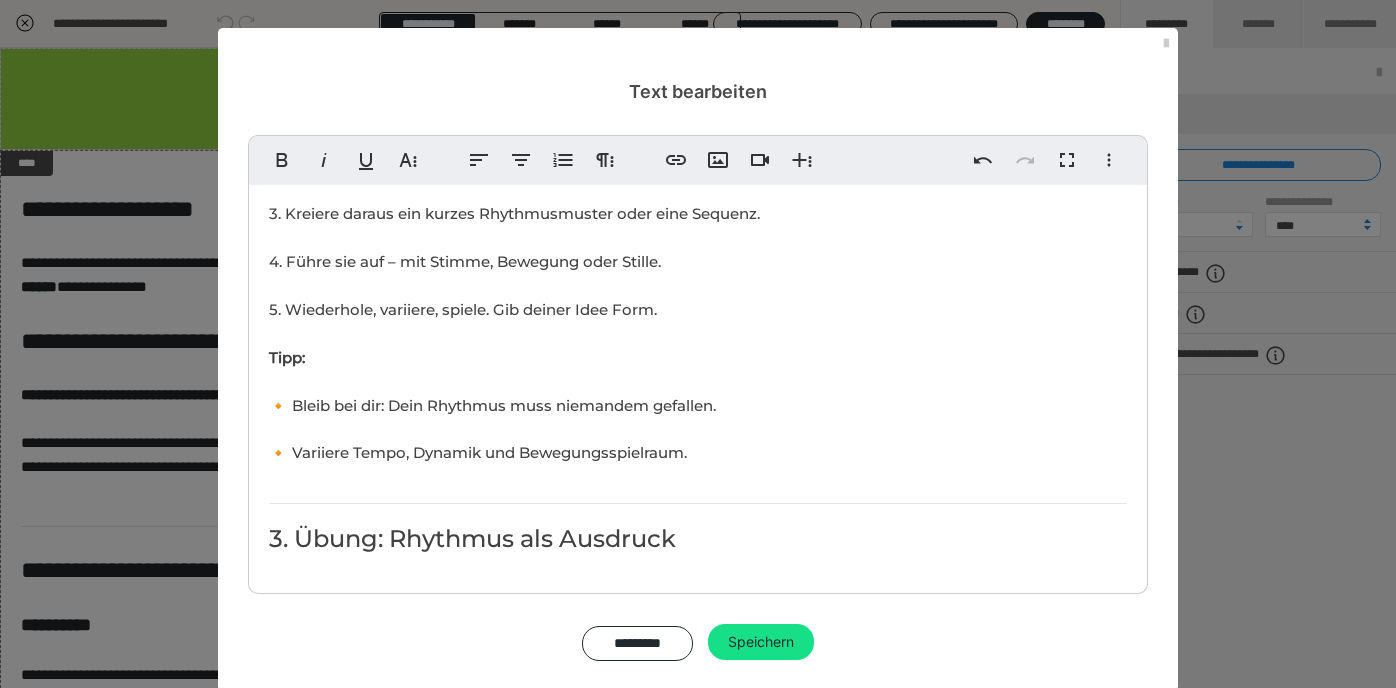 scroll, scrollTop: 614, scrollLeft: 0, axis: vertical 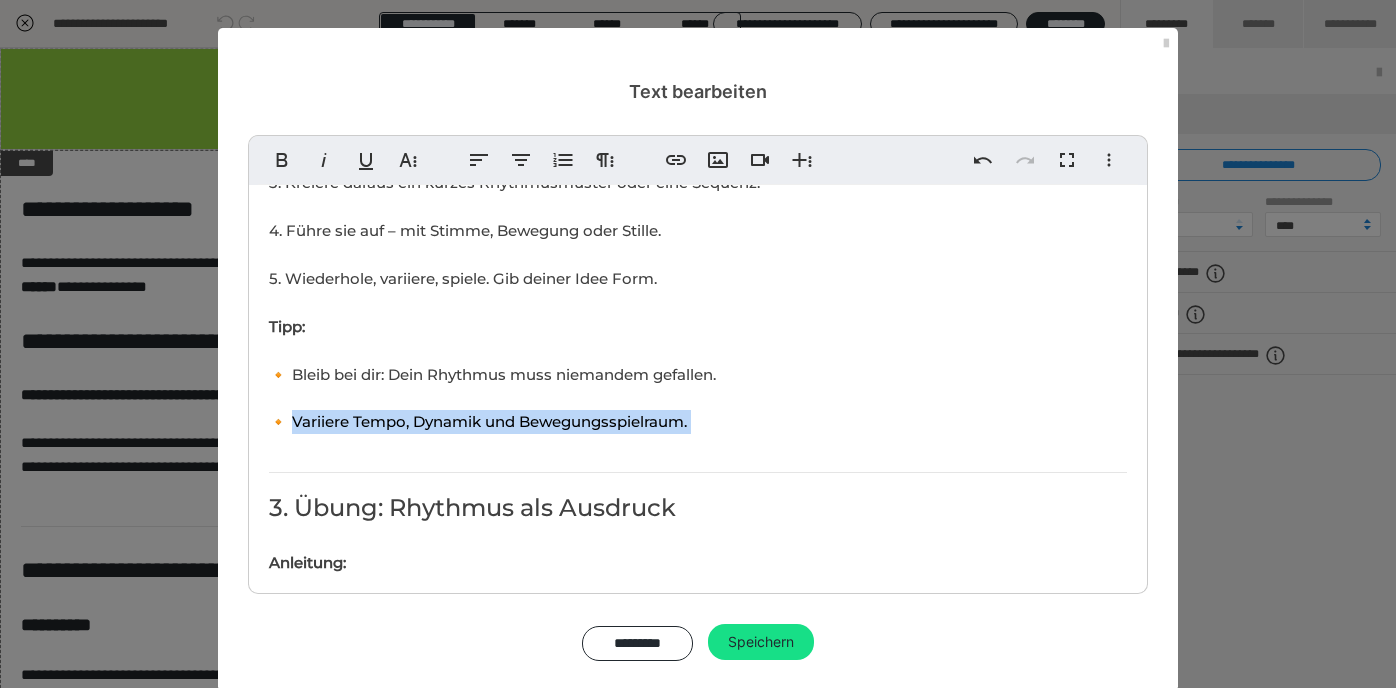 drag, startPoint x: 295, startPoint y: 443, endPoint x: 718, endPoint y: 455, distance: 423.17017 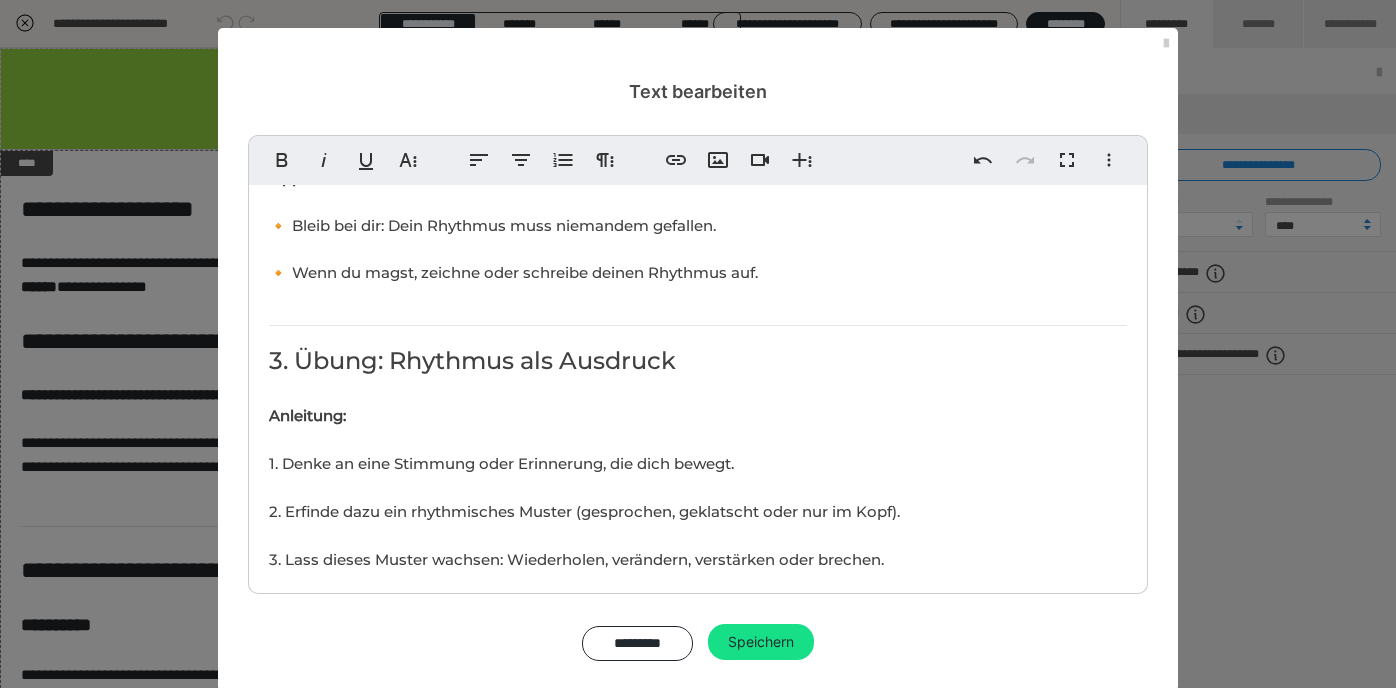 scroll, scrollTop: 771, scrollLeft: 0, axis: vertical 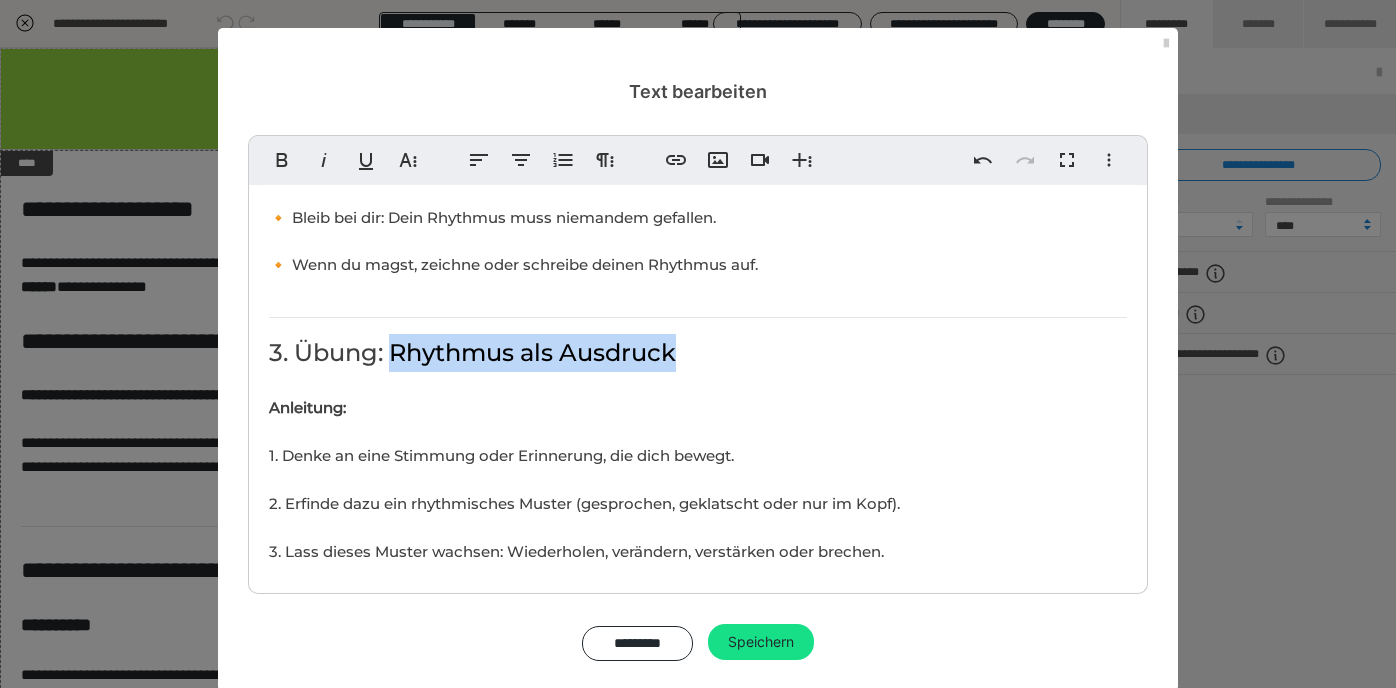 drag, startPoint x: 397, startPoint y: 376, endPoint x: 709, endPoint y: 384, distance: 312.10254 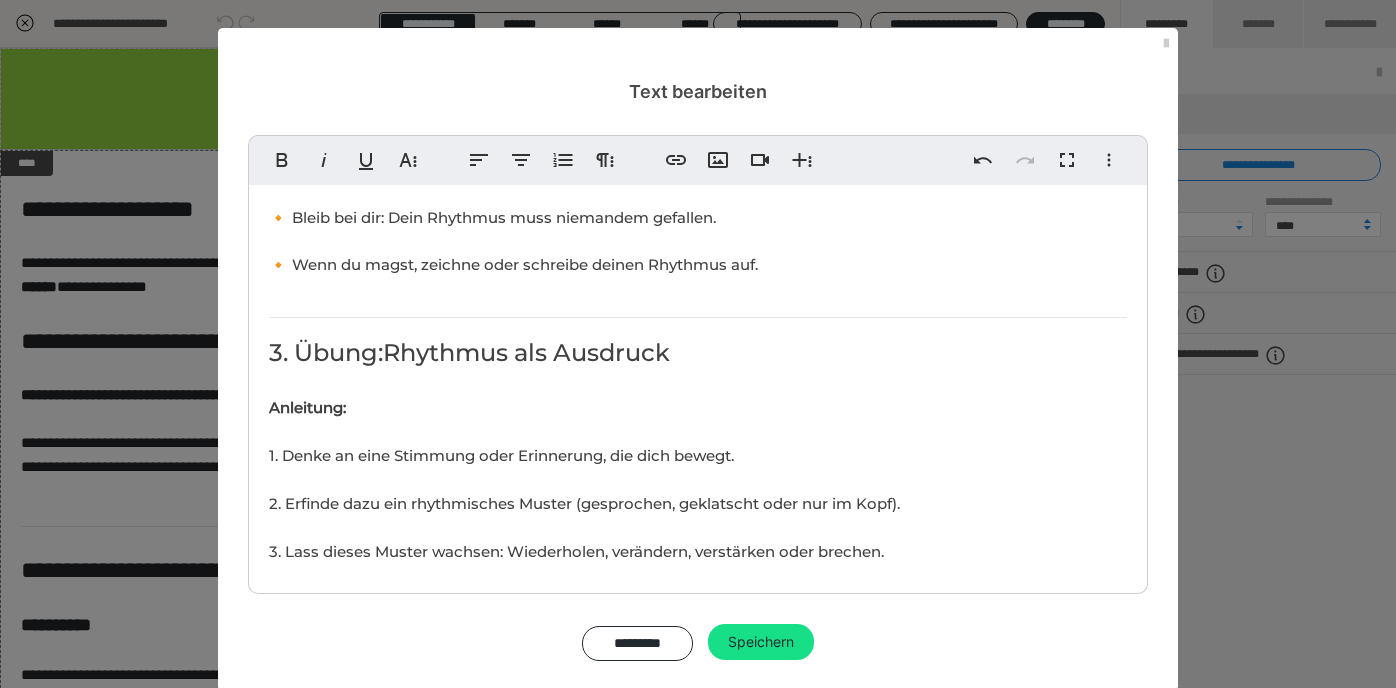 scroll, scrollTop: 0, scrollLeft: 7, axis: horizontal 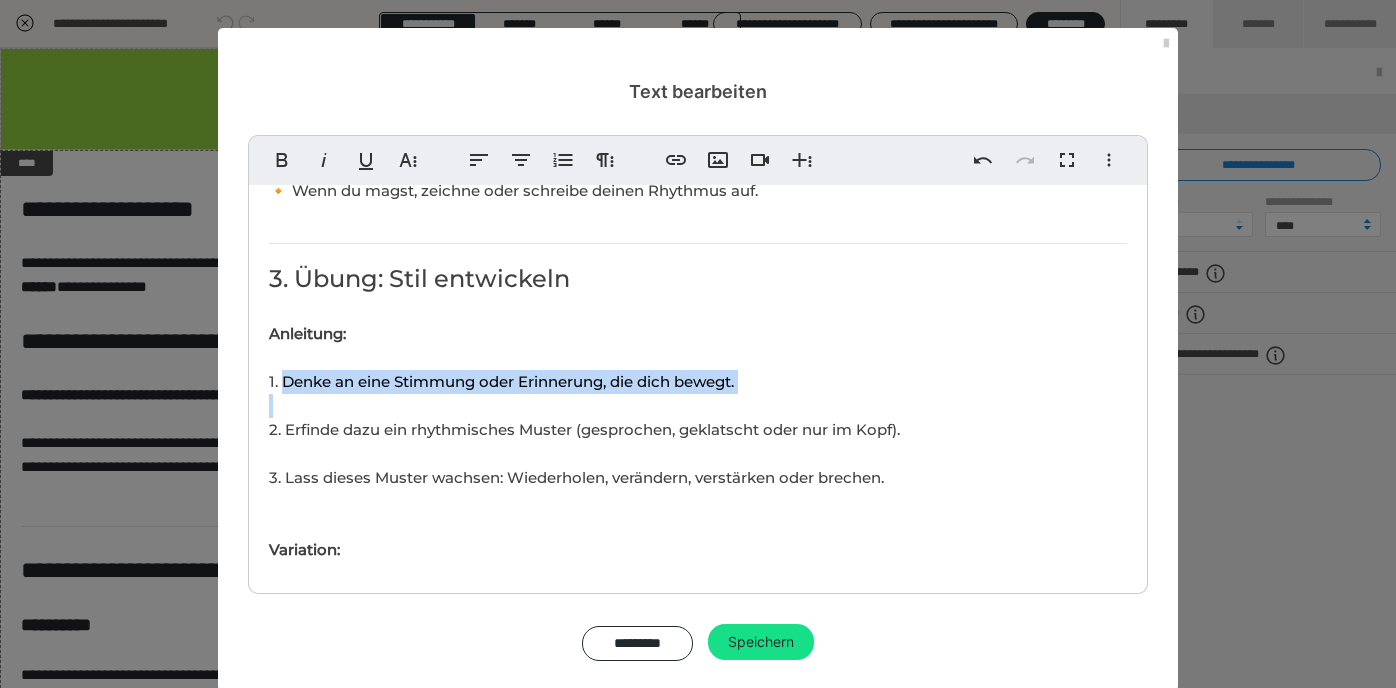 drag, startPoint x: 285, startPoint y: 404, endPoint x: 627, endPoint y: 430, distance: 342.98688 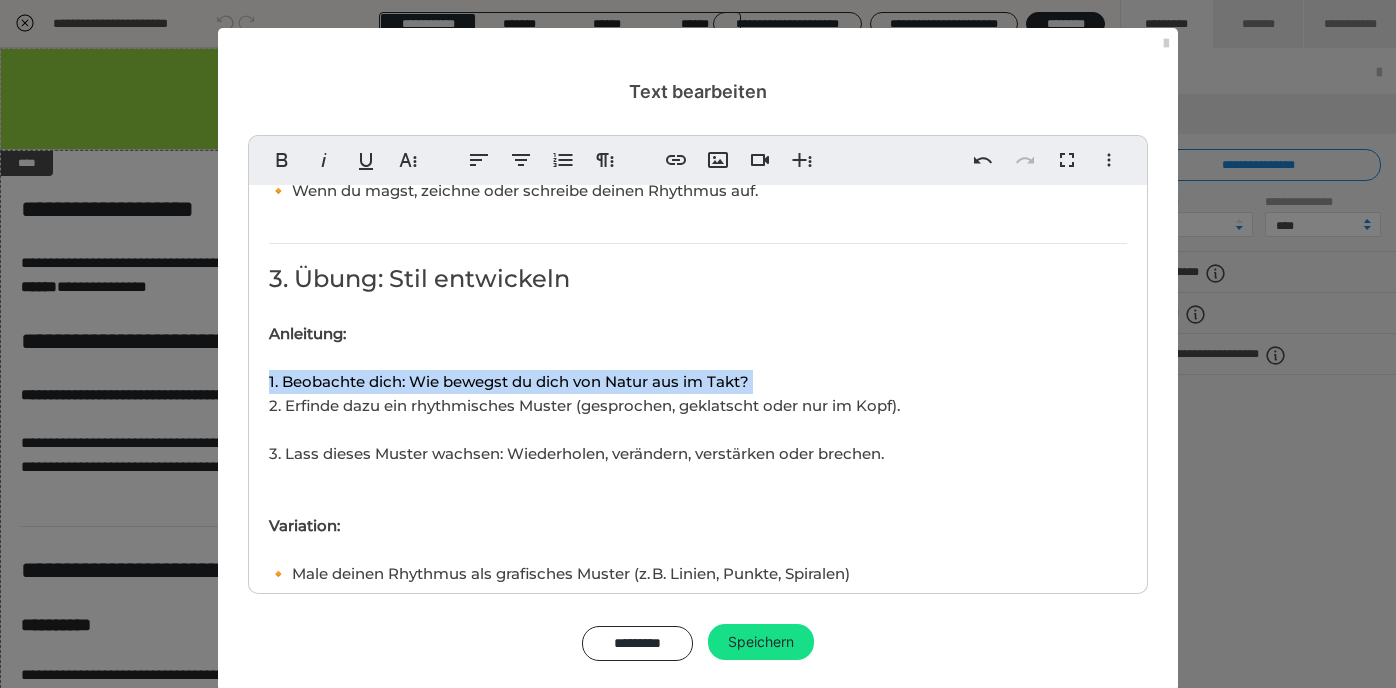 scroll, scrollTop: 224, scrollLeft: 6, axis: both 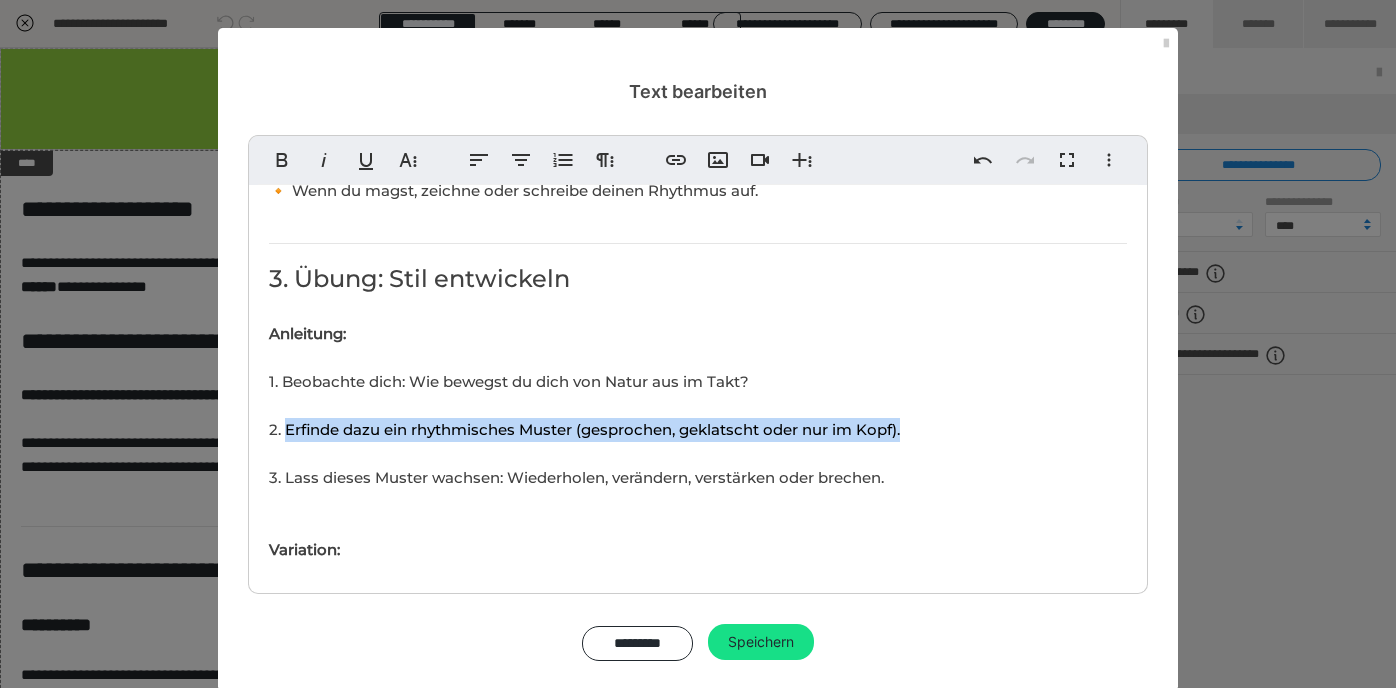 drag, startPoint x: 287, startPoint y: 448, endPoint x: 929, endPoint y: 449, distance: 642.0008 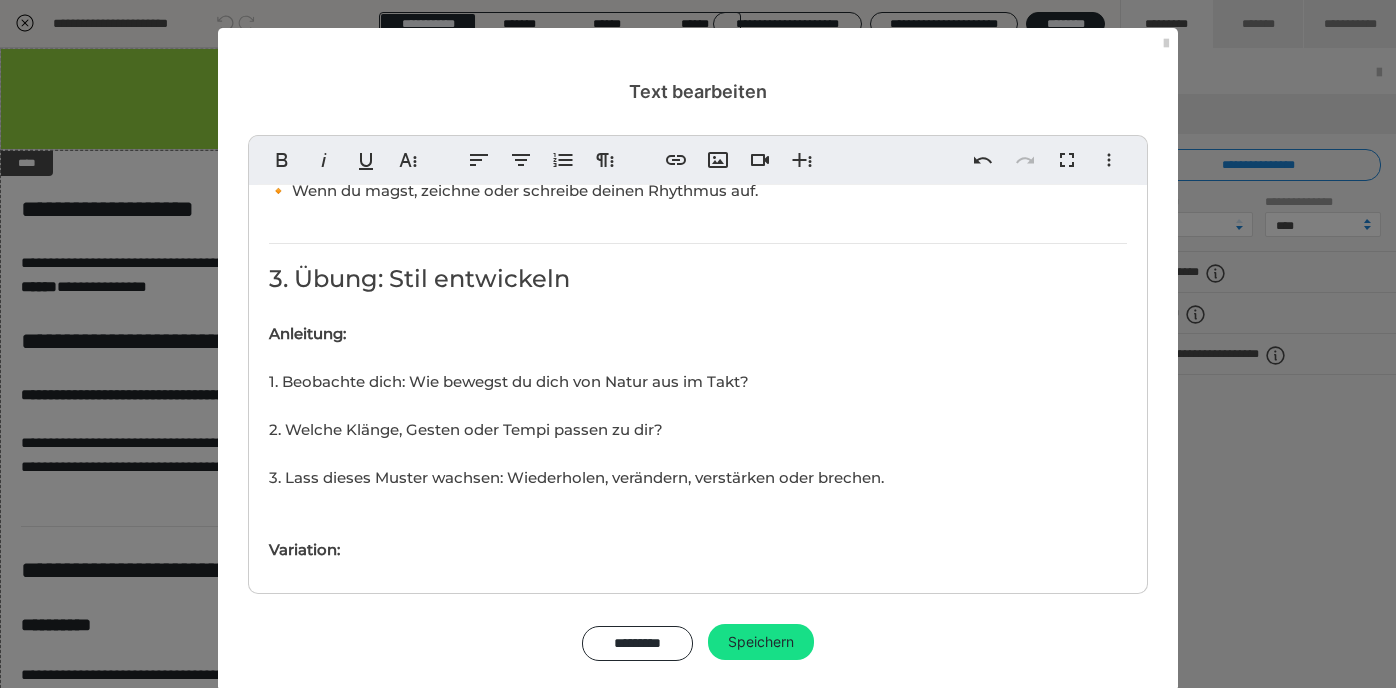 scroll, scrollTop: 72, scrollLeft: 7, axis: both 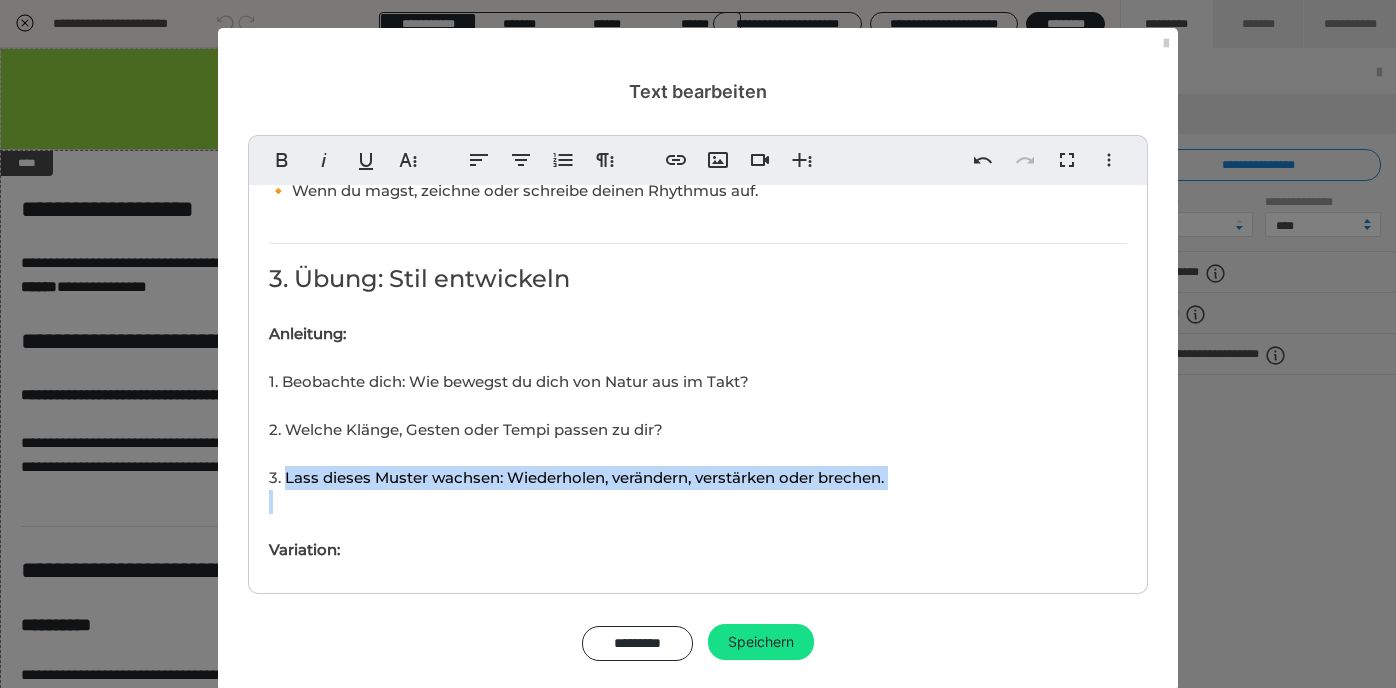 drag, startPoint x: 289, startPoint y: 497, endPoint x: 957, endPoint y: 507, distance: 668.0748 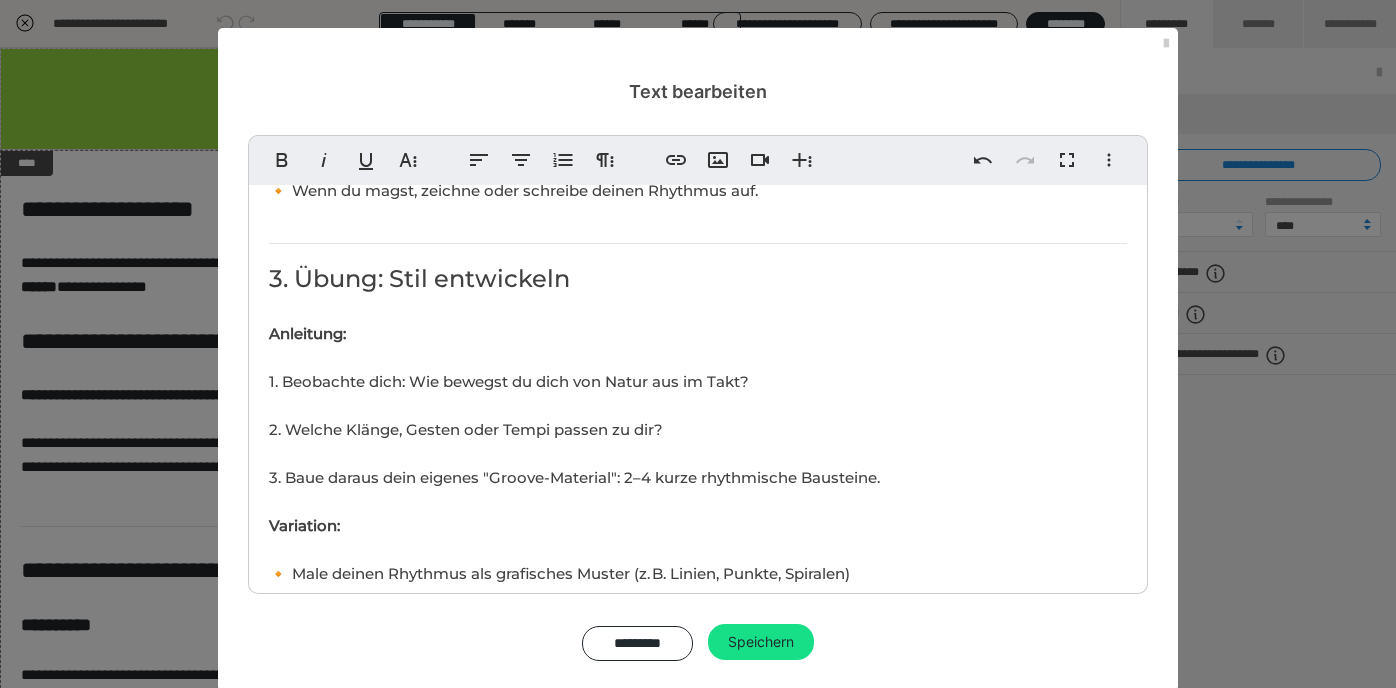 scroll, scrollTop: 585, scrollLeft: 3, axis: both 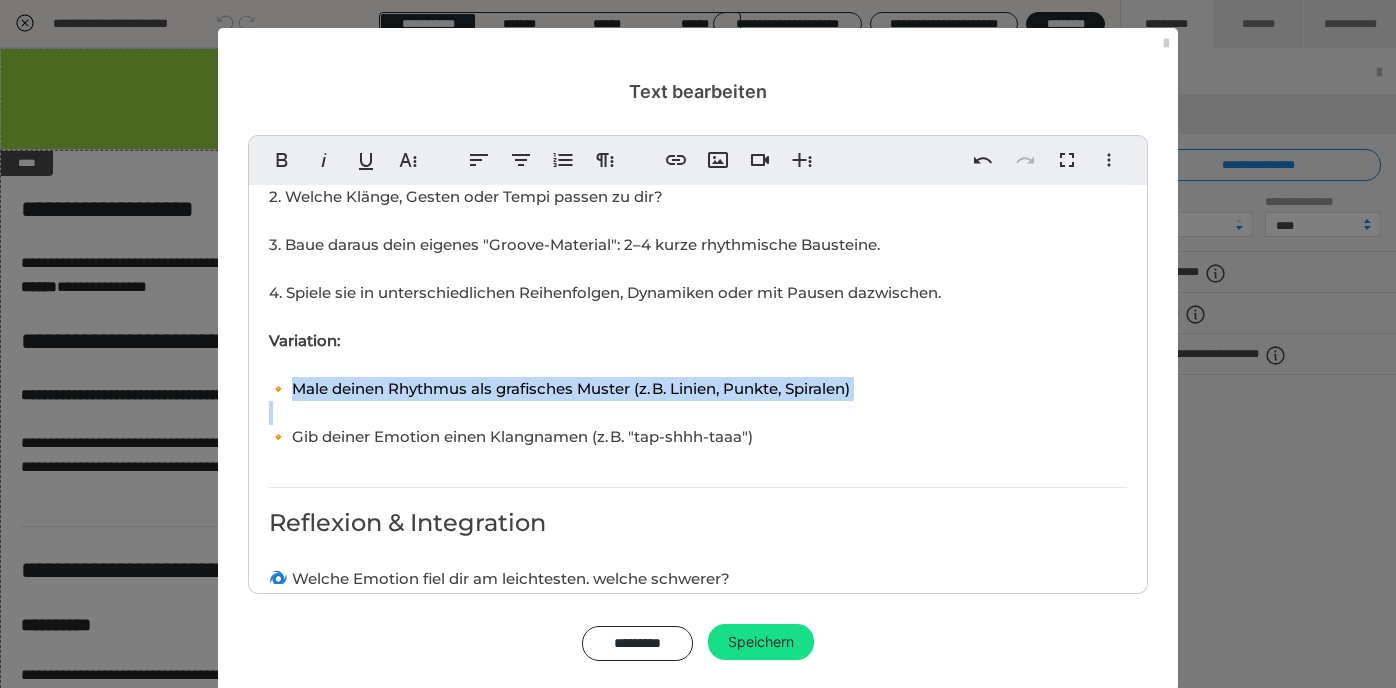 drag, startPoint x: 296, startPoint y: 410, endPoint x: 881, endPoint y: 418, distance: 585.0547 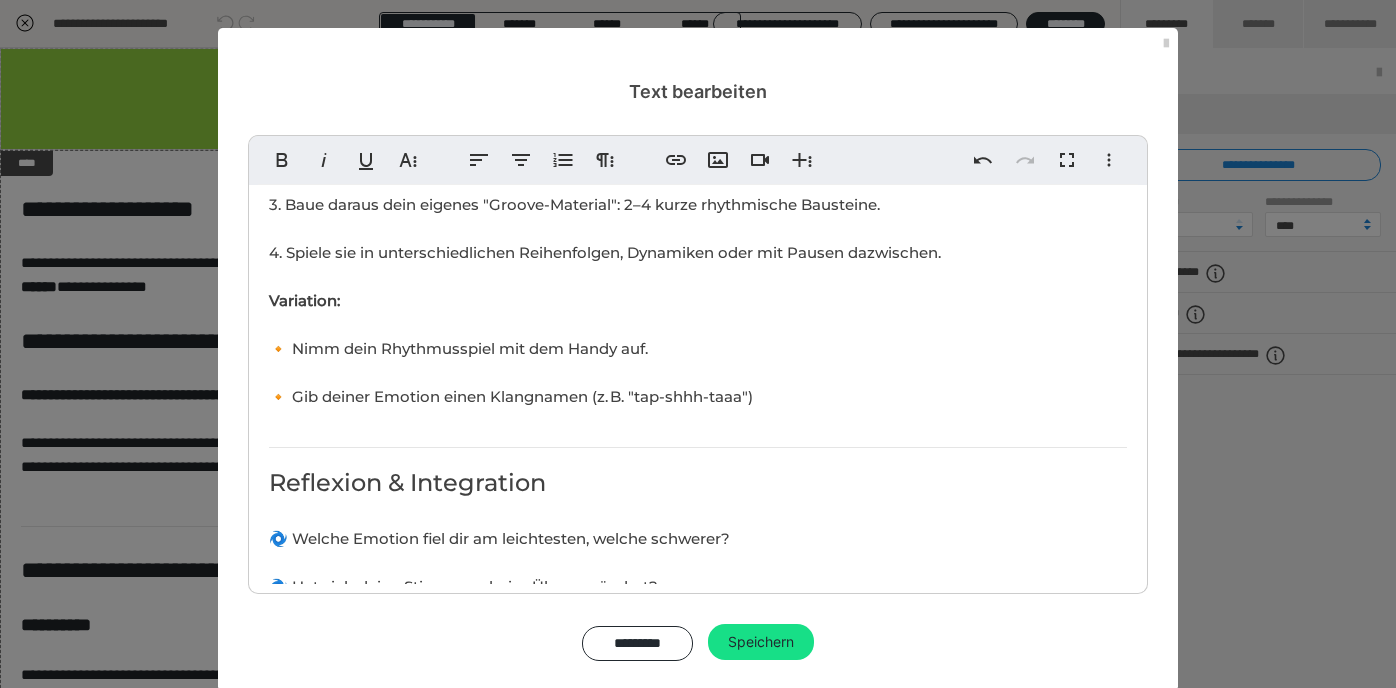 scroll, scrollTop: 1132, scrollLeft: 0, axis: vertical 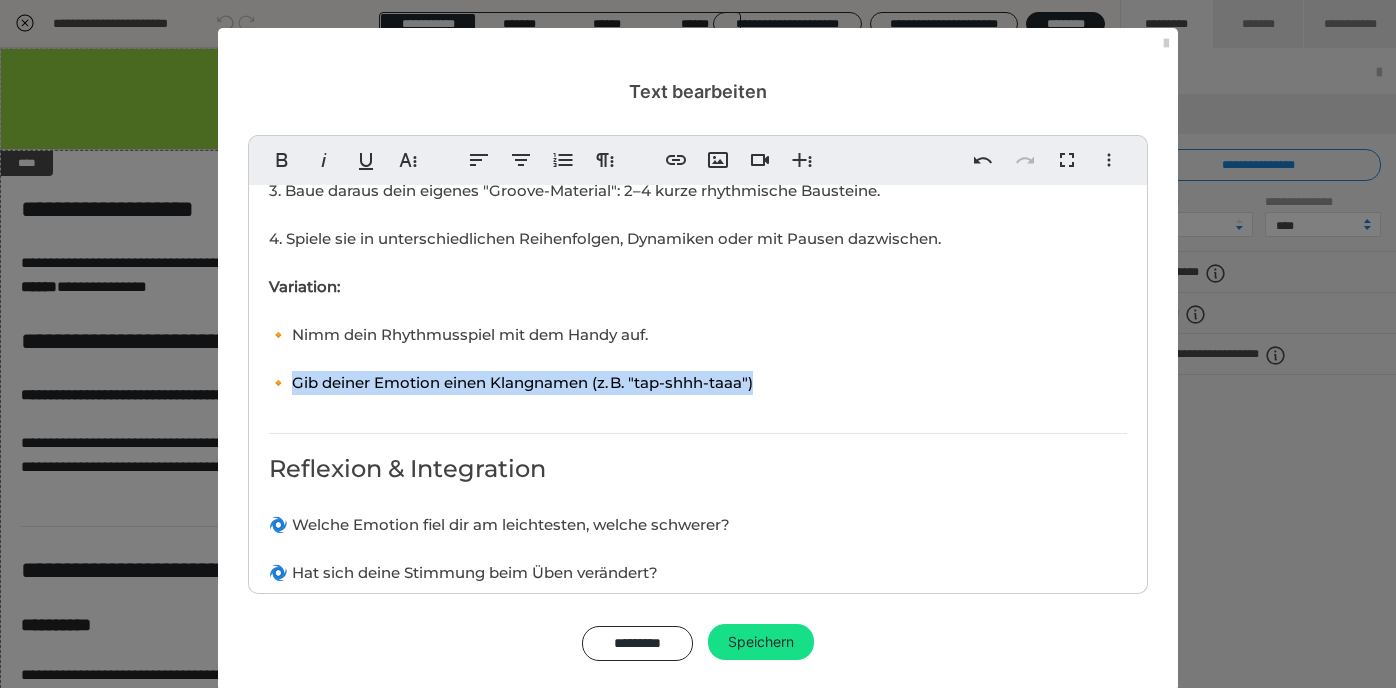 drag, startPoint x: 297, startPoint y: 403, endPoint x: 795, endPoint y: 403, distance: 498 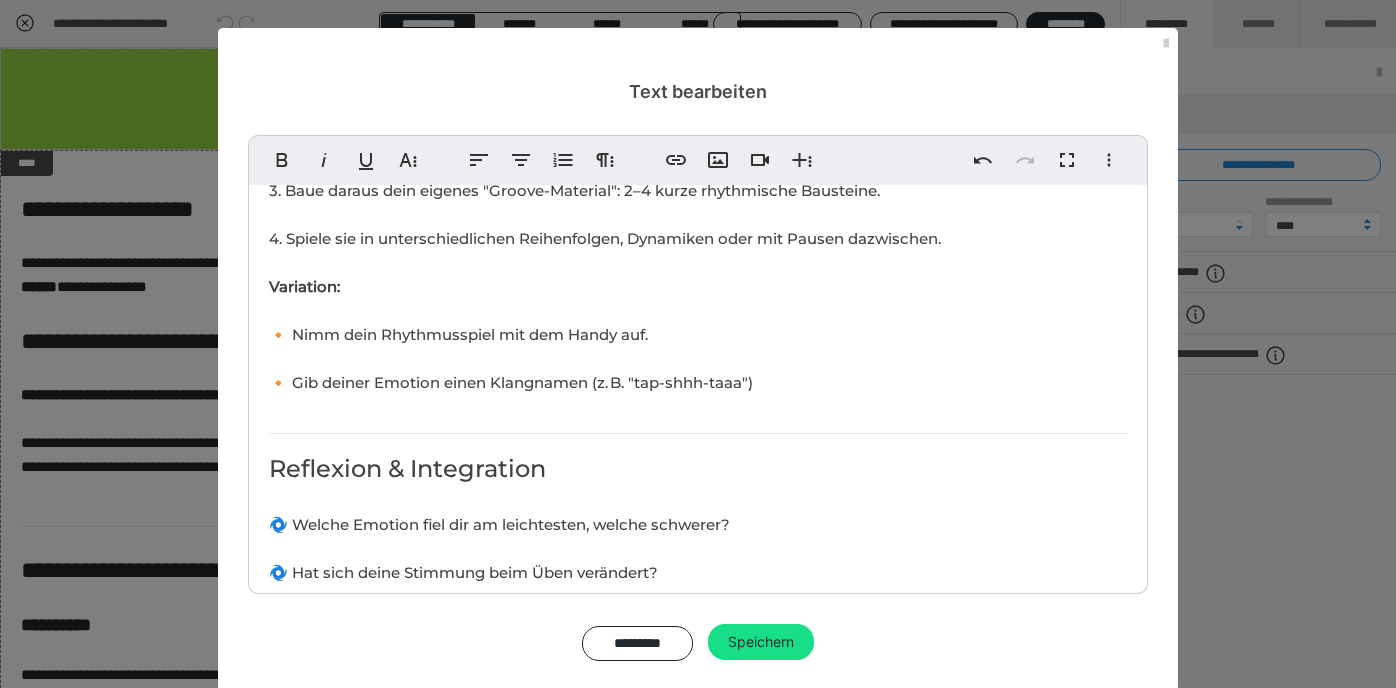 scroll, scrollTop: 566, scrollLeft: 14, axis: both 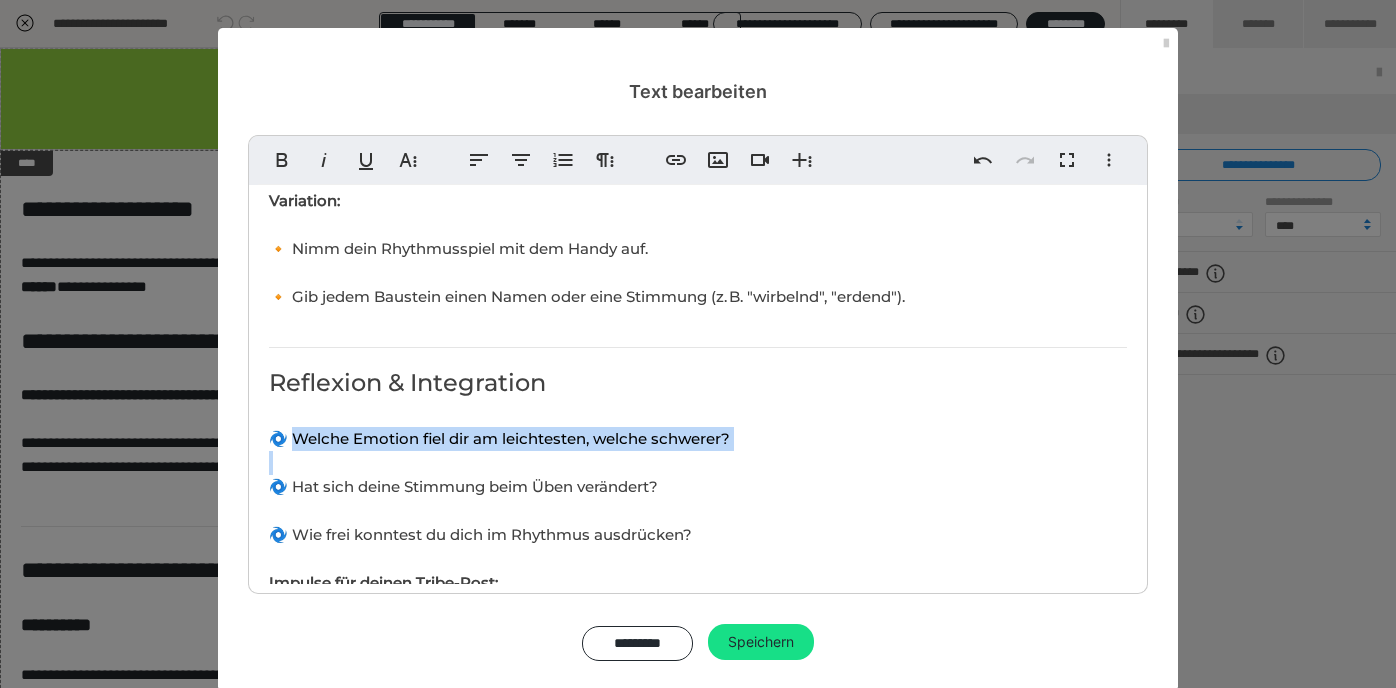 drag, startPoint x: 300, startPoint y: 457, endPoint x: 734, endPoint y: 473, distance: 434.29483 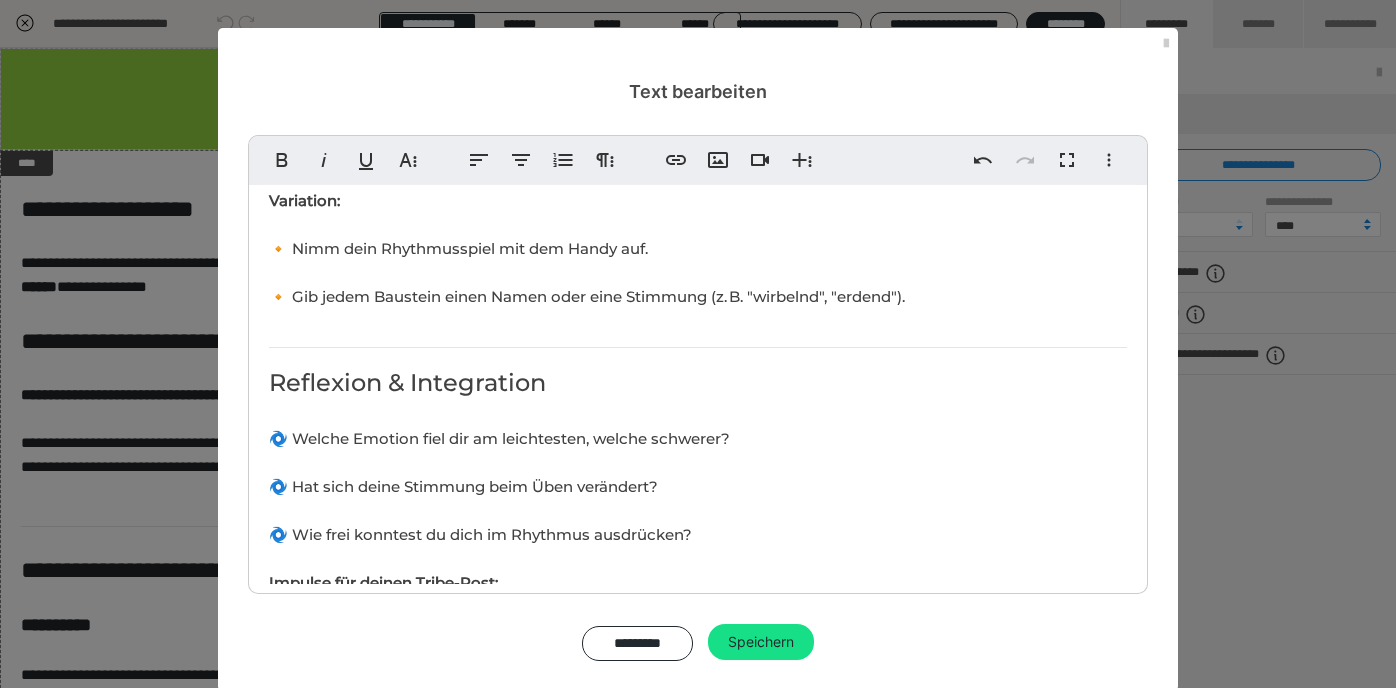 scroll, scrollTop: 110, scrollLeft: 6, axis: both 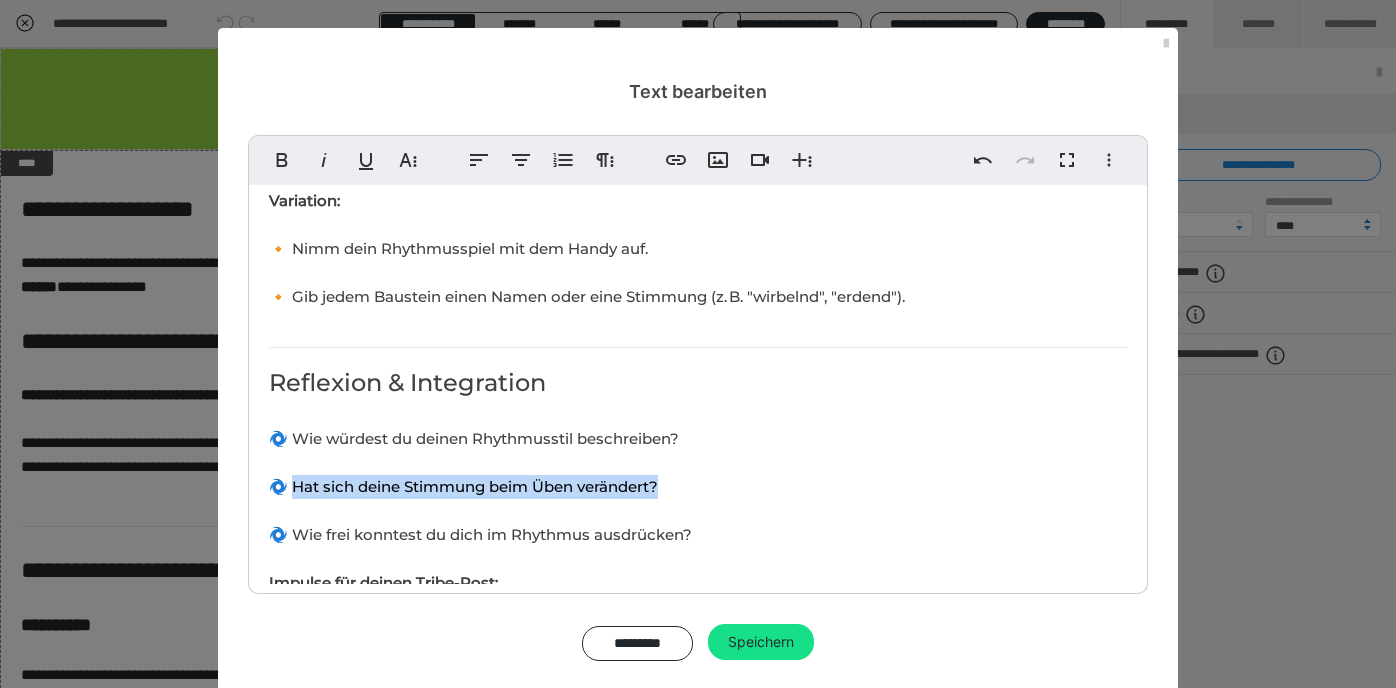 drag, startPoint x: 294, startPoint y: 506, endPoint x: 718, endPoint y: 496, distance: 424.11792 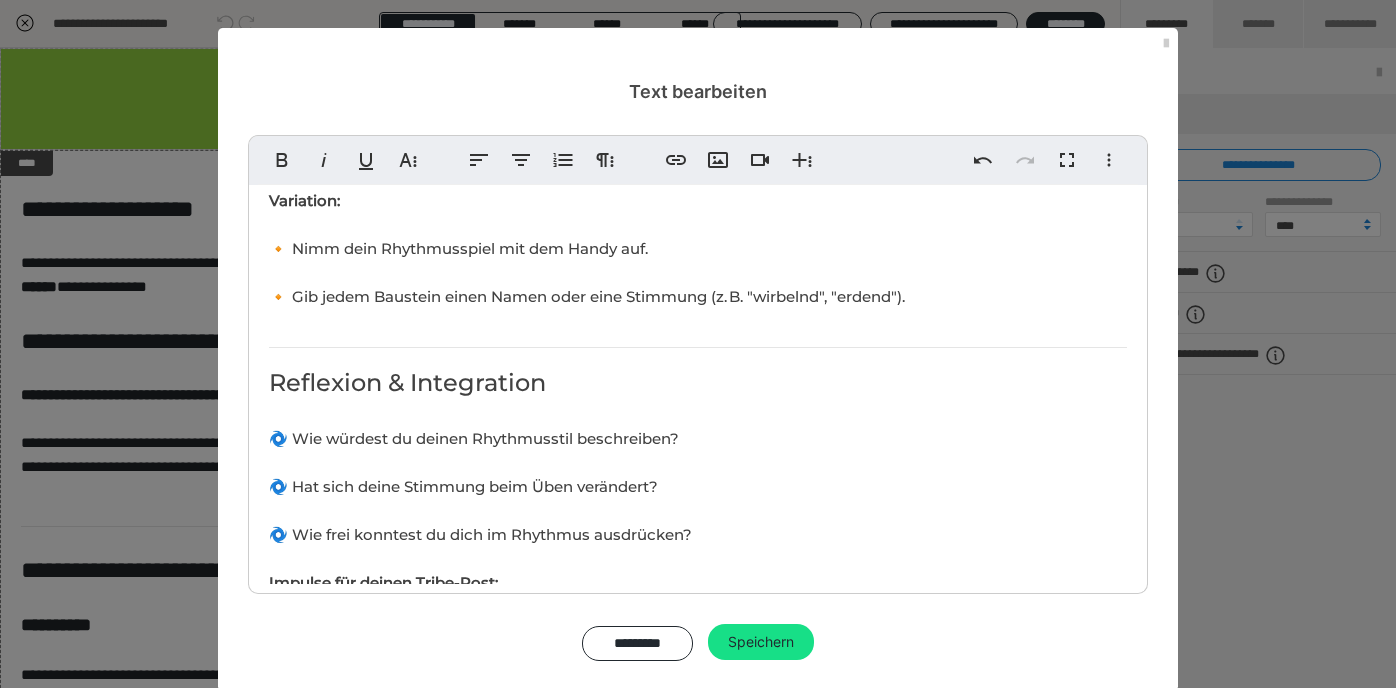 scroll, scrollTop: 34, scrollLeft: 6, axis: both 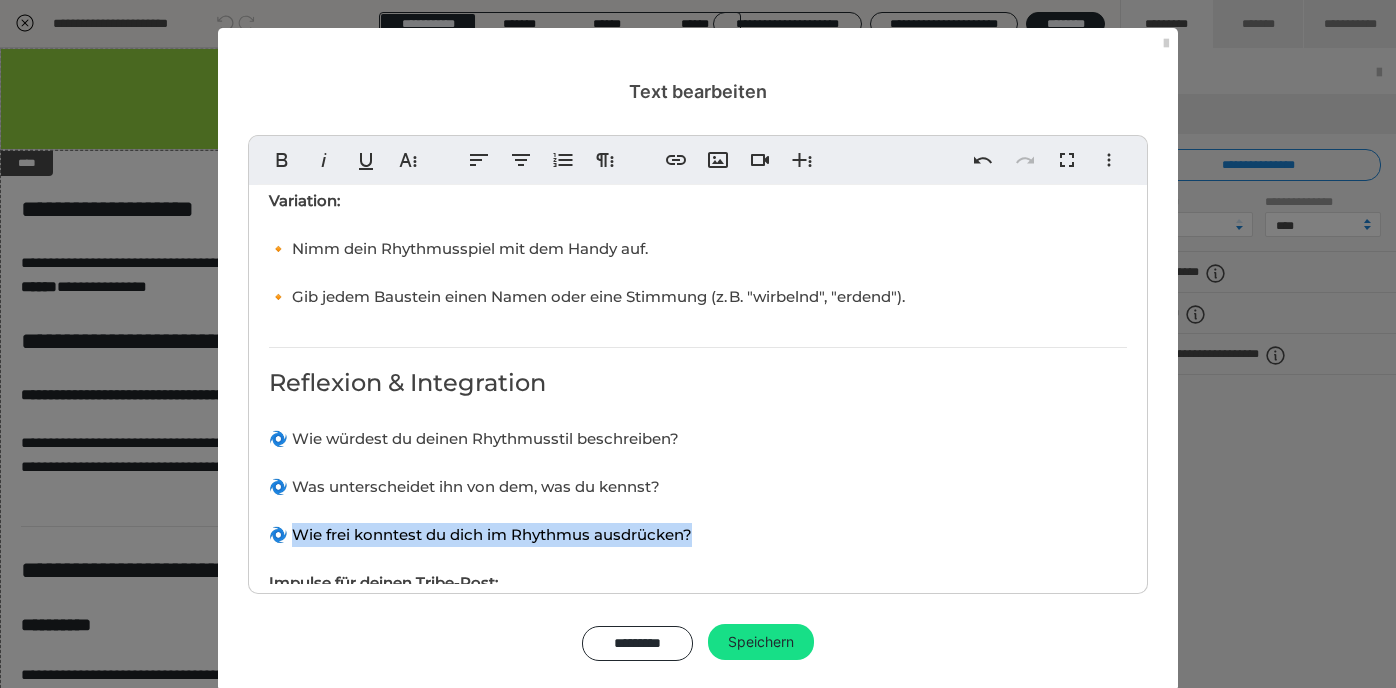 drag, startPoint x: 298, startPoint y: 554, endPoint x: 796, endPoint y: 543, distance: 498.12146 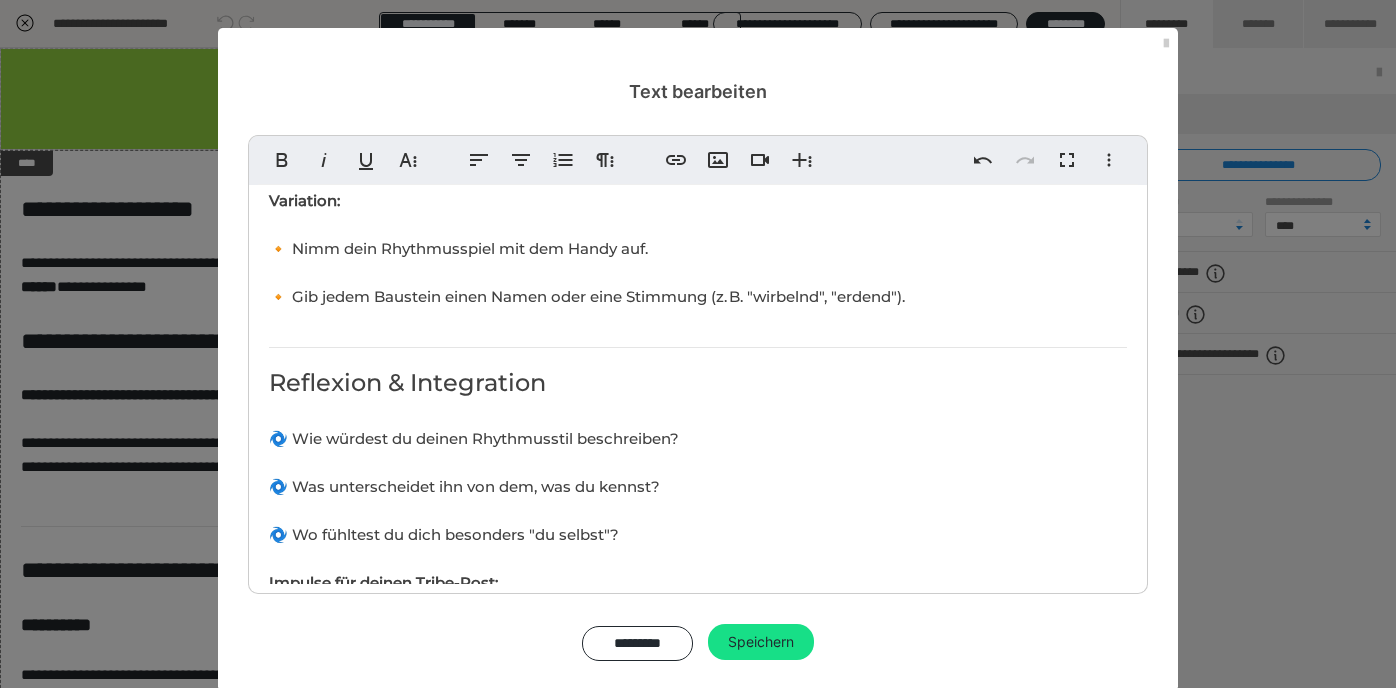 scroll, scrollTop: 0, scrollLeft: 12, axis: horizontal 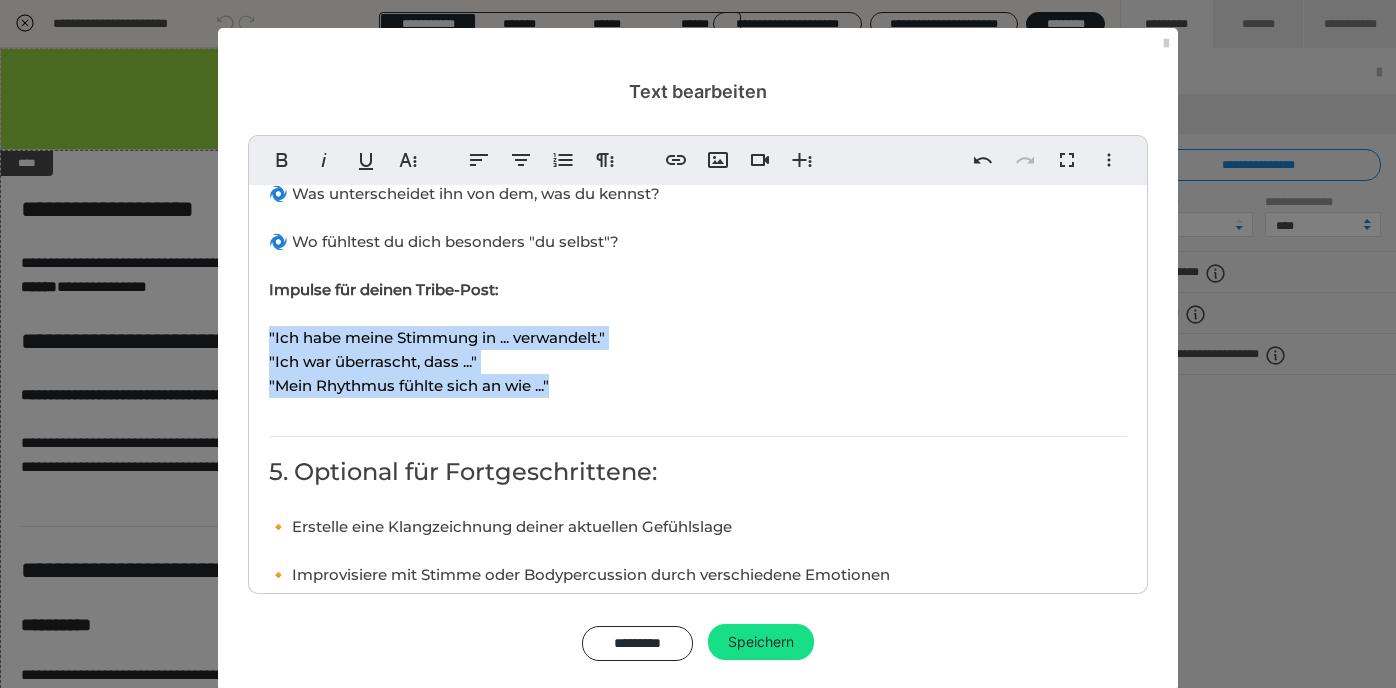 drag, startPoint x: 263, startPoint y: 353, endPoint x: 617, endPoint y: 401, distance: 357.2394 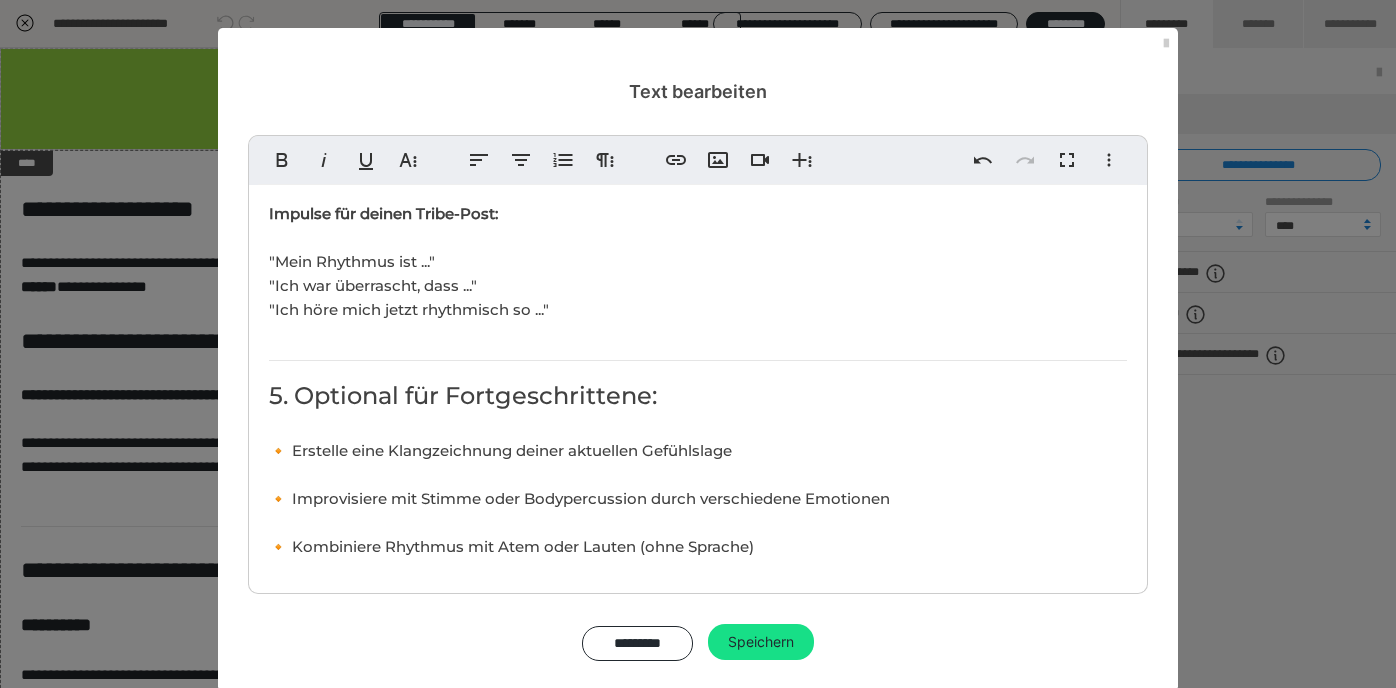 scroll, scrollTop: 1631, scrollLeft: 0, axis: vertical 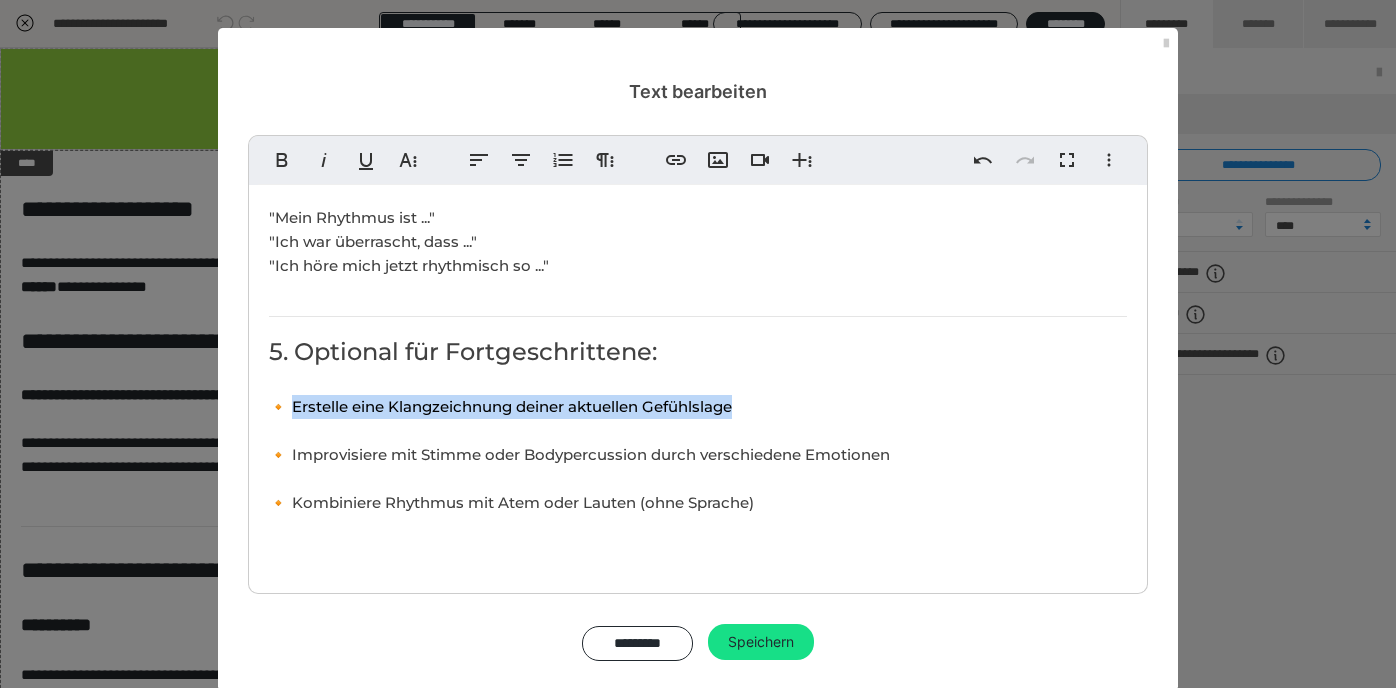 drag, startPoint x: 296, startPoint y: 429, endPoint x: 775, endPoint y: 417, distance: 479.1503 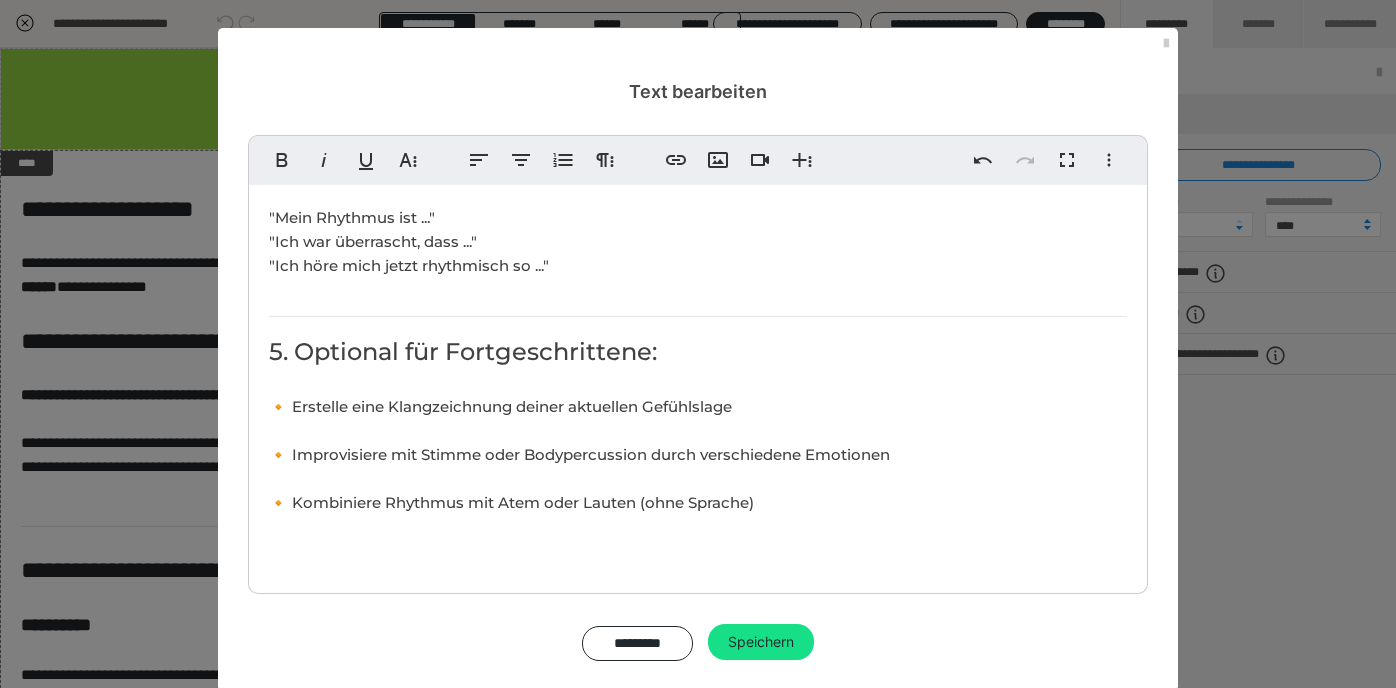 scroll, scrollTop: 224, scrollLeft: 8, axis: both 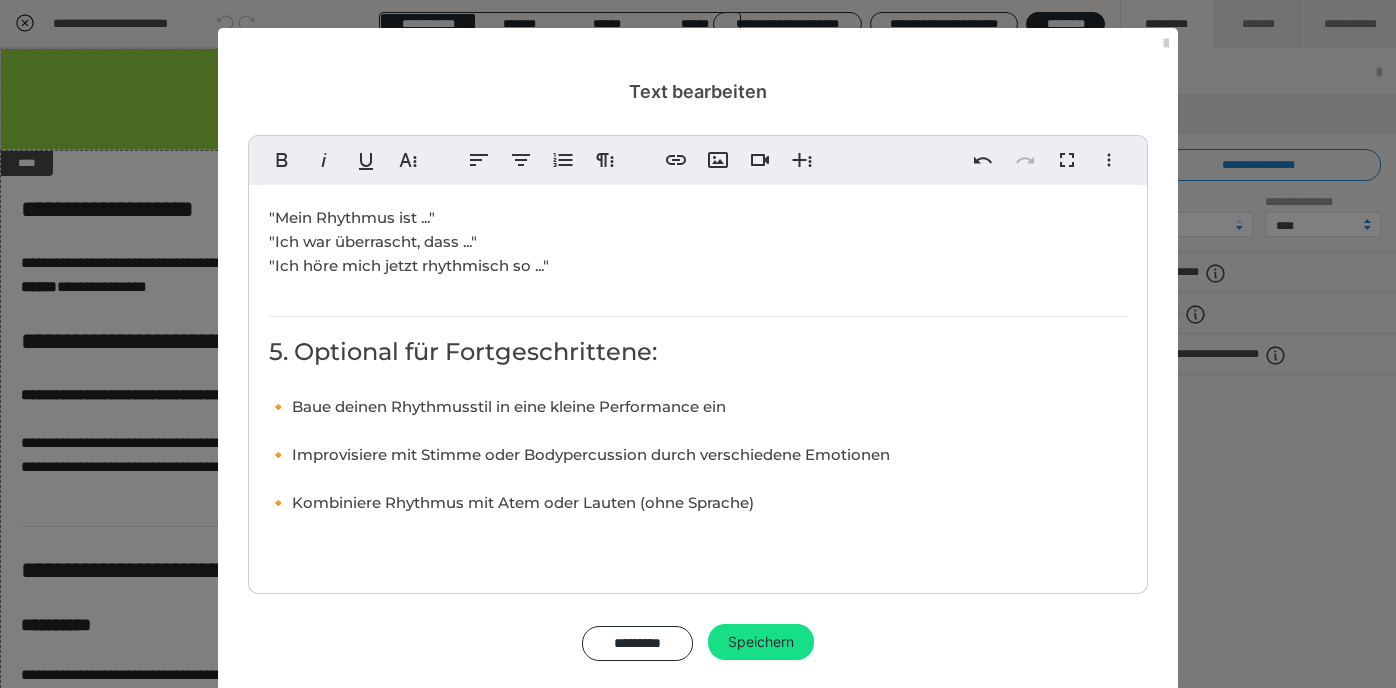 click on "🔸 Improvisiere mit Stimme oder Bodypercussion durch verschiedene Emotionen" at bounding box center [579, 454] 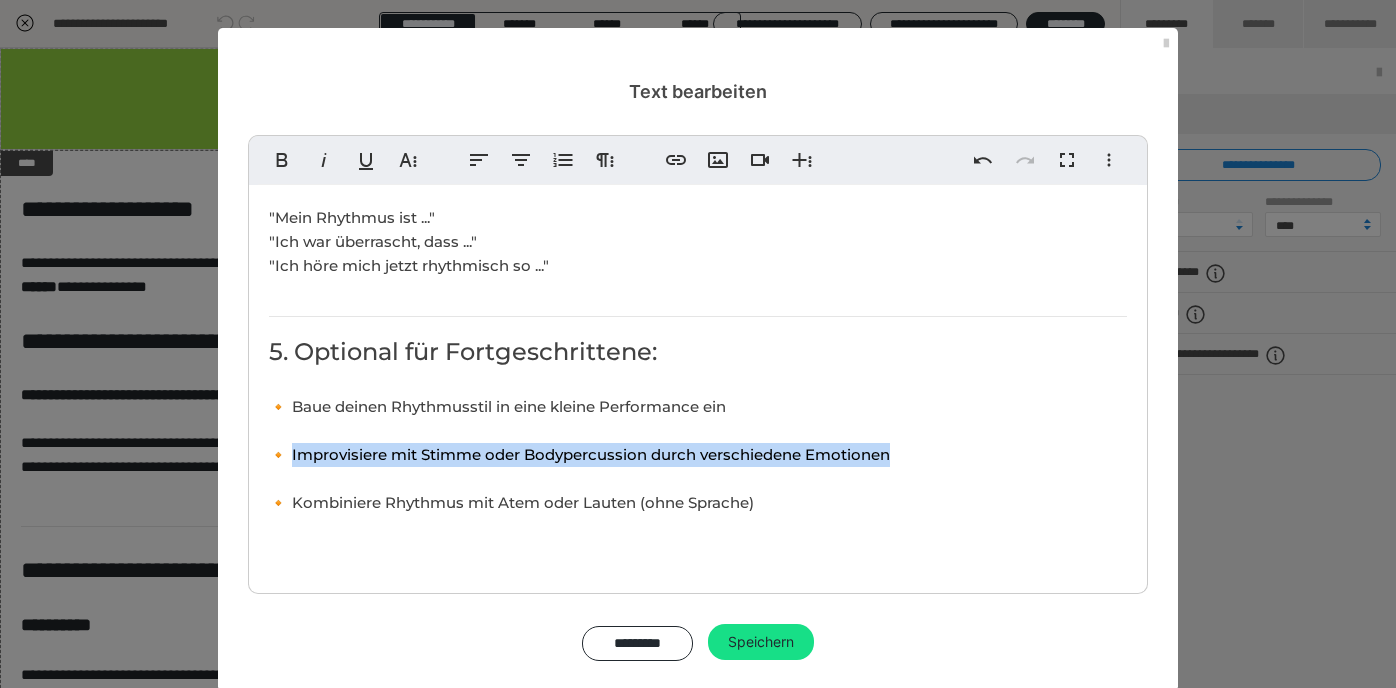 drag, startPoint x: 295, startPoint y: 473, endPoint x: 921, endPoint y: 466, distance: 626.0391 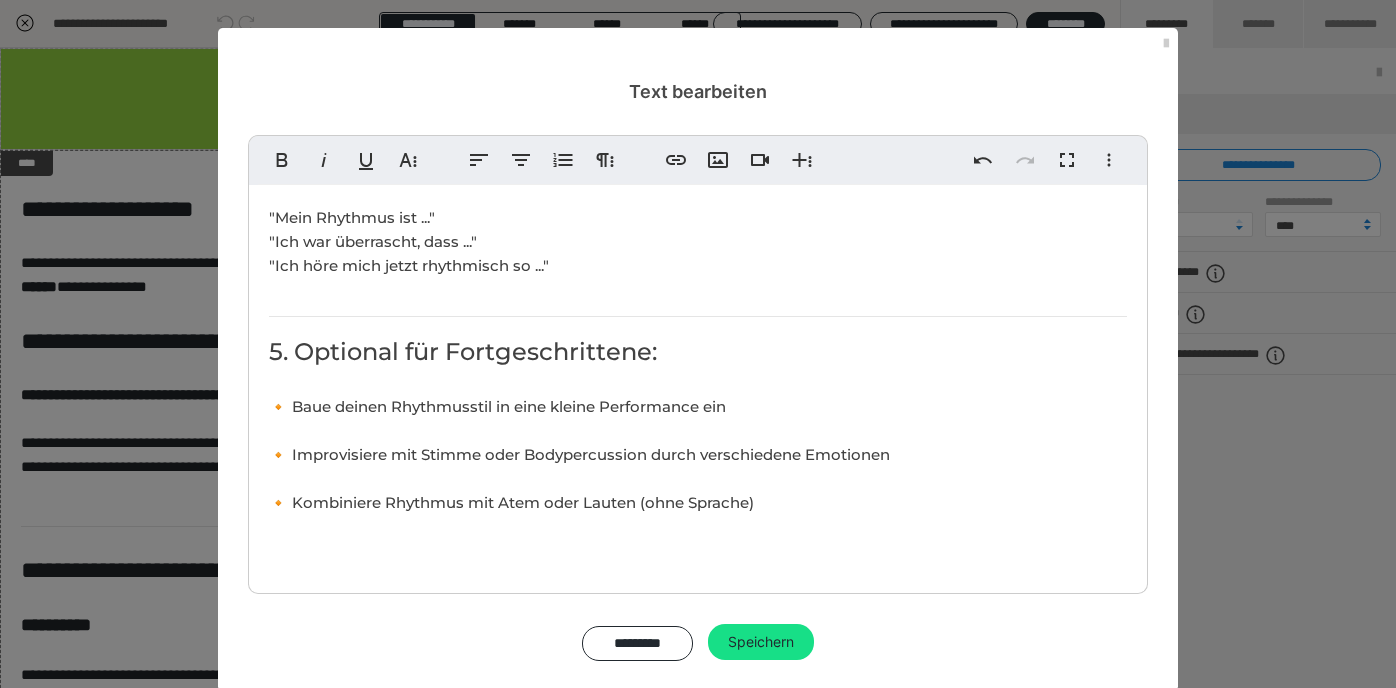 scroll, scrollTop: 490, scrollLeft: 8, axis: both 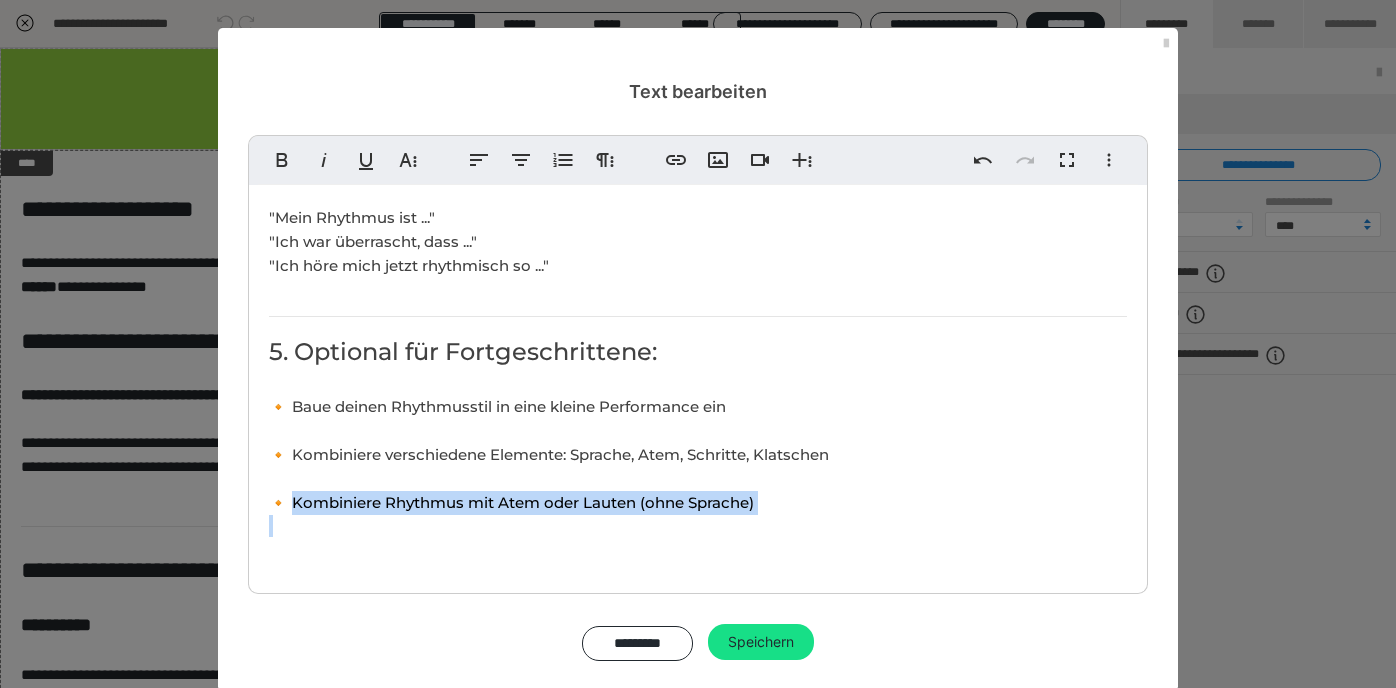 drag, startPoint x: 296, startPoint y: 522, endPoint x: 771, endPoint y: 570, distance: 477.4191 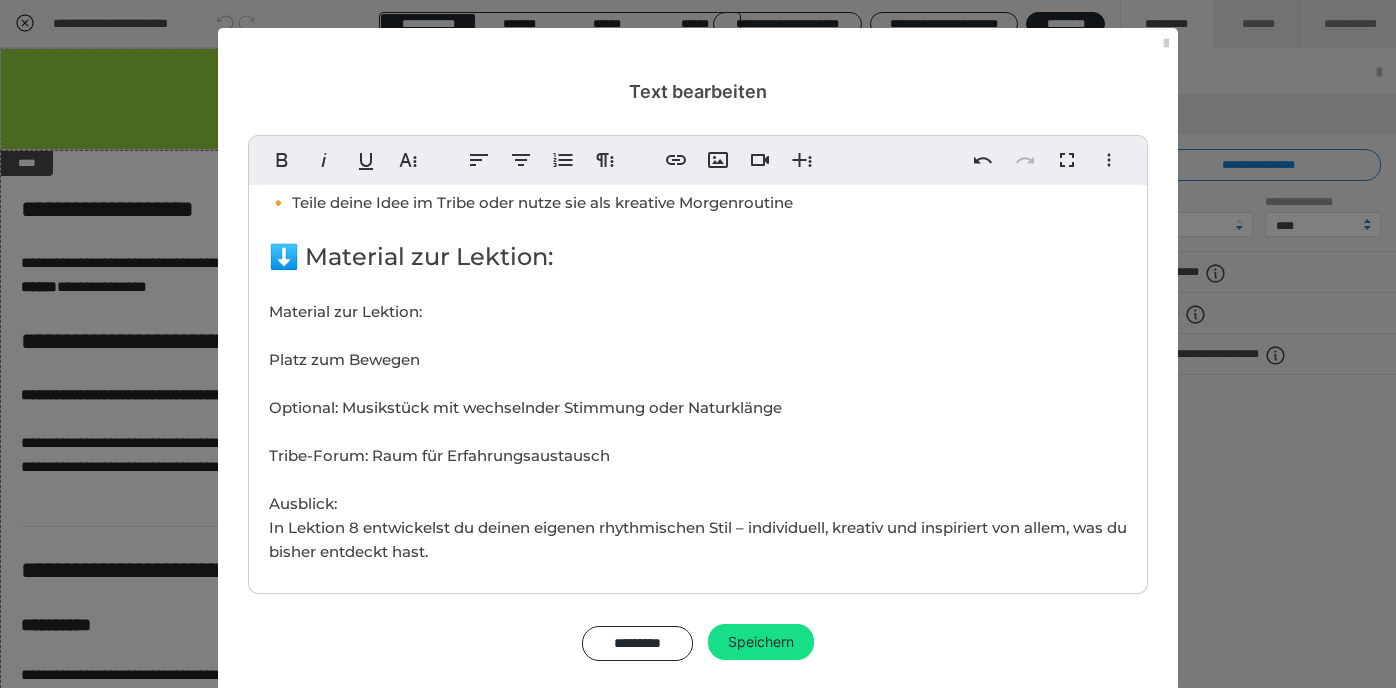scroll, scrollTop: 1949, scrollLeft: 0, axis: vertical 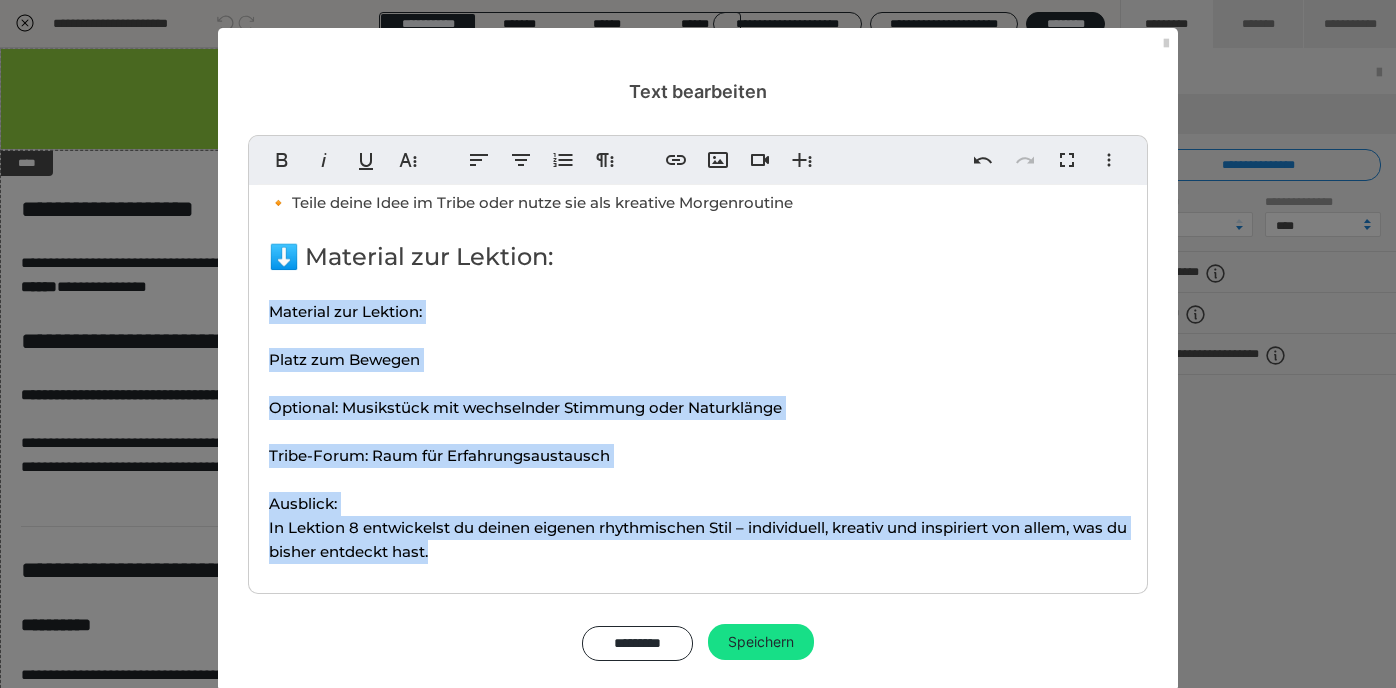 drag, startPoint x: 268, startPoint y: 310, endPoint x: 315, endPoint y: 574, distance: 268.15106 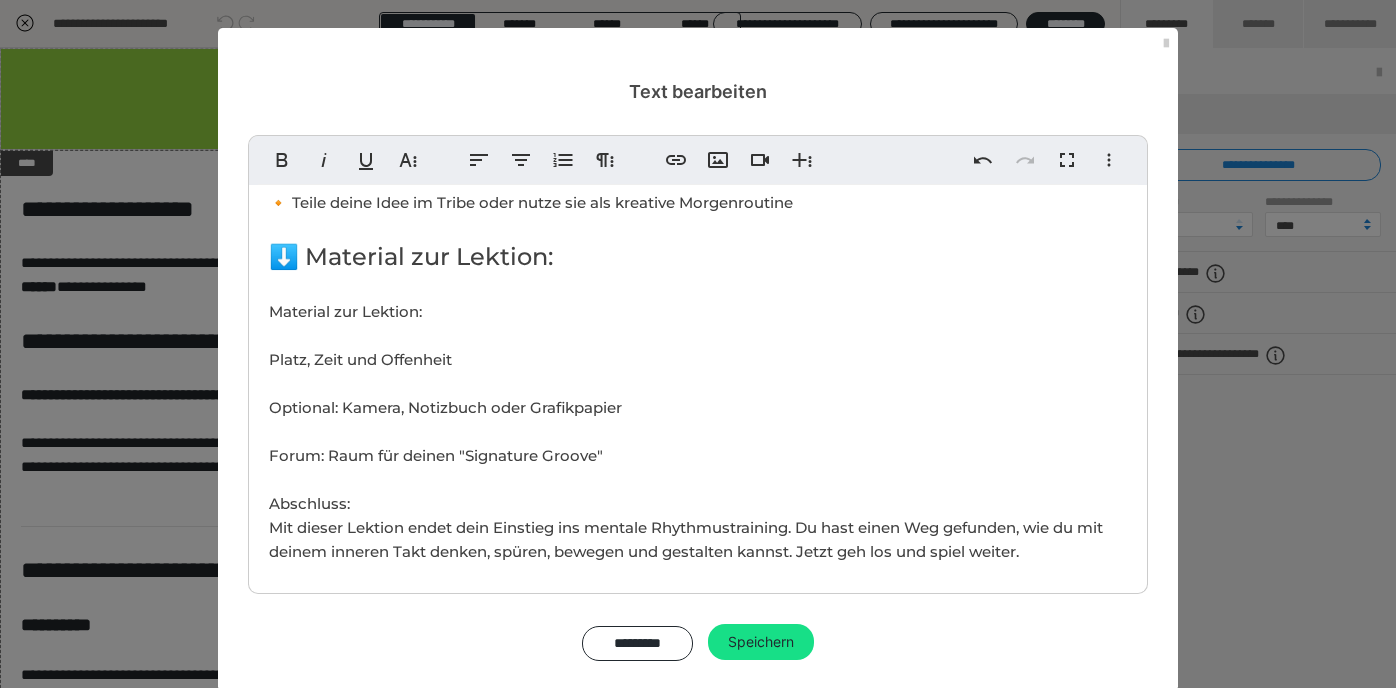 scroll, scrollTop: 1926, scrollLeft: 0, axis: vertical 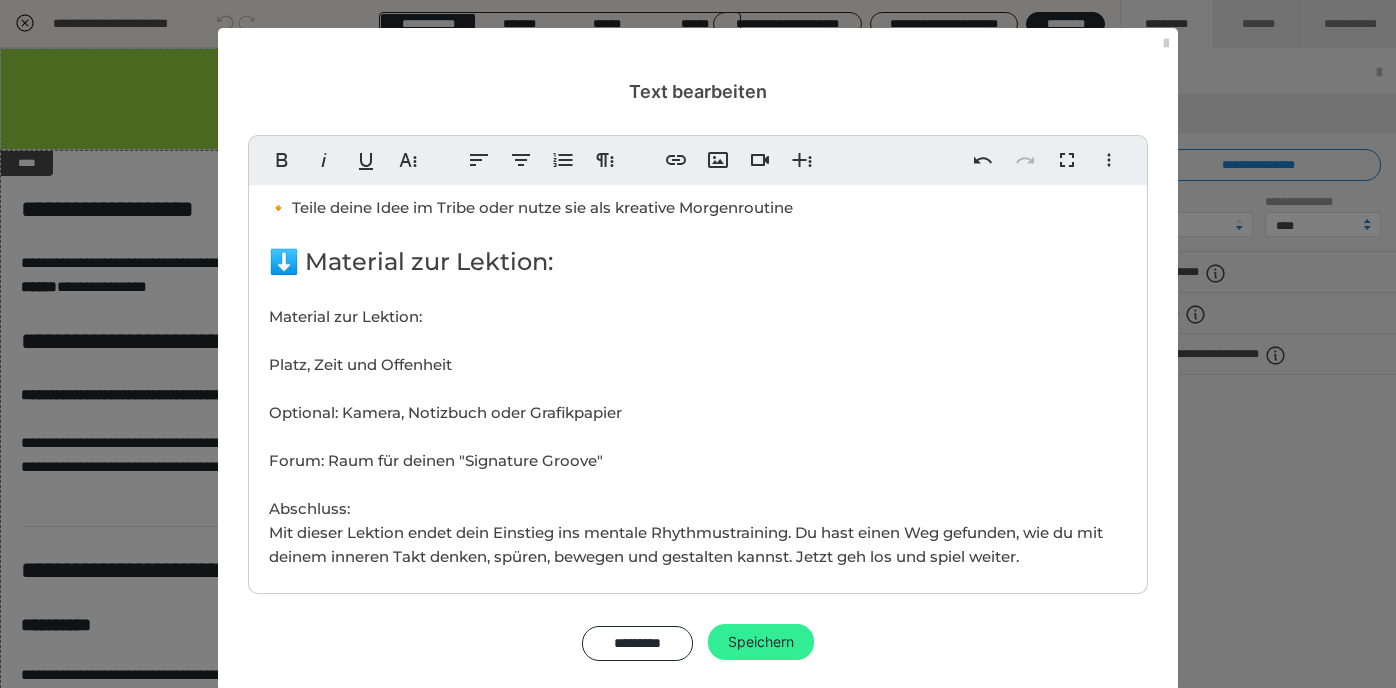 click on "Speichern" at bounding box center (761, 642) 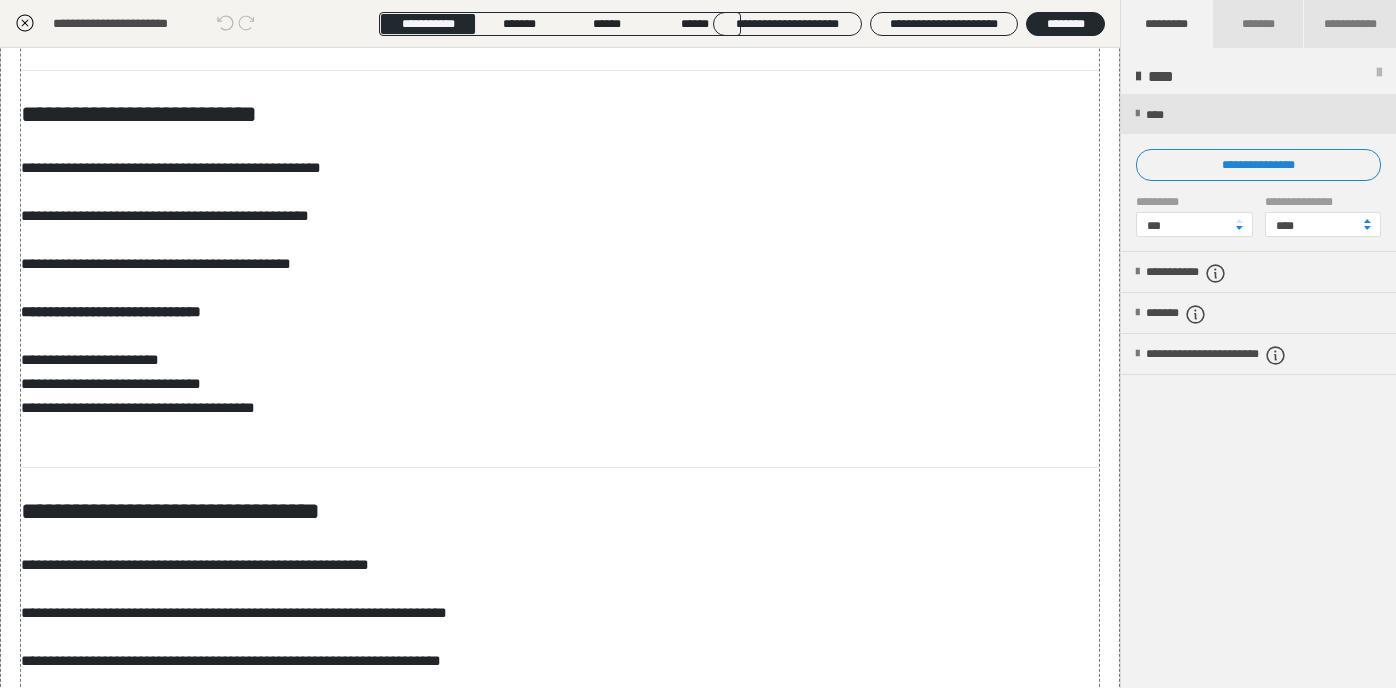 scroll, scrollTop: 1506, scrollLeft: 0, axis: vertical 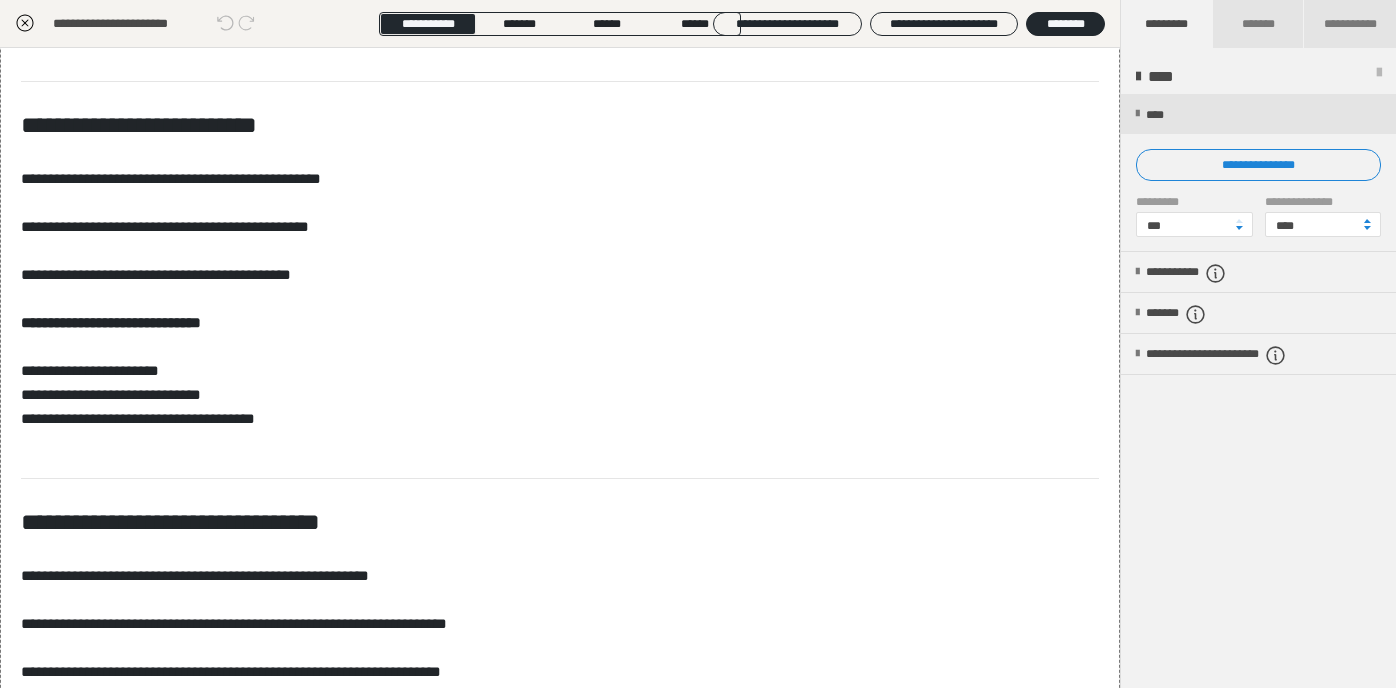 click 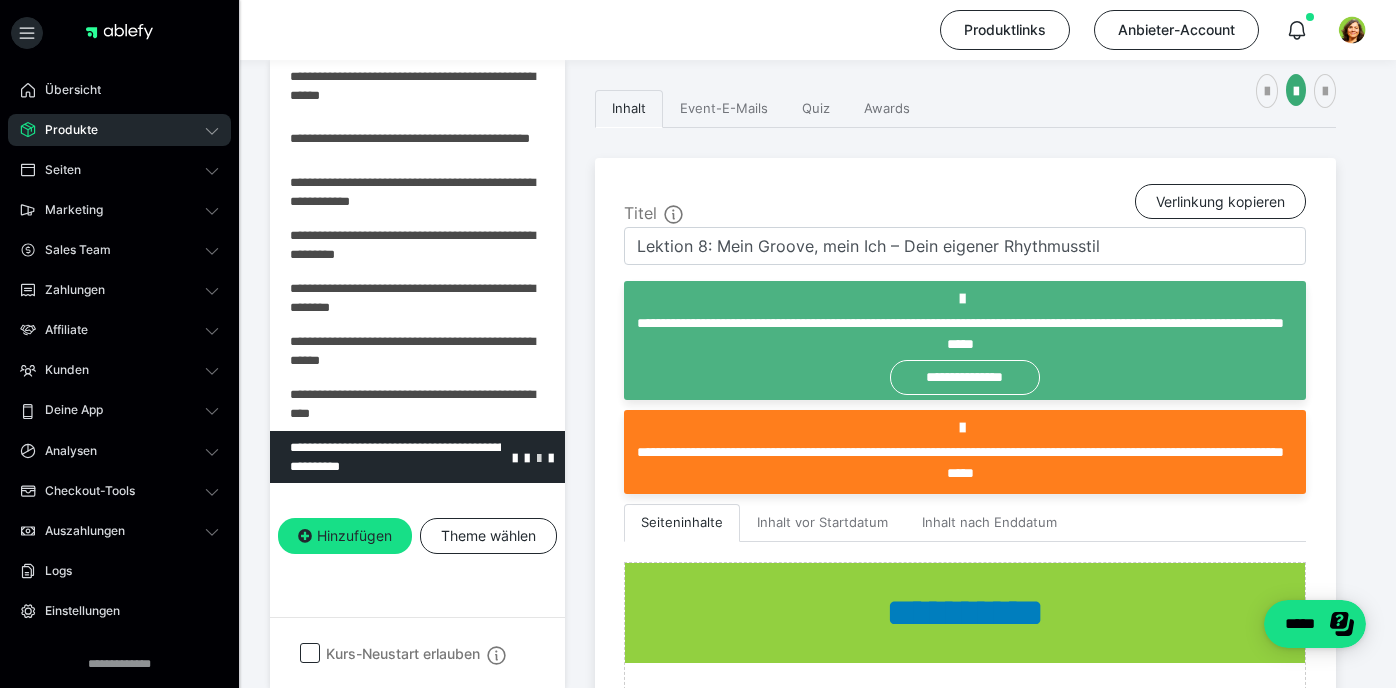 click at bounding box center [539, 457] 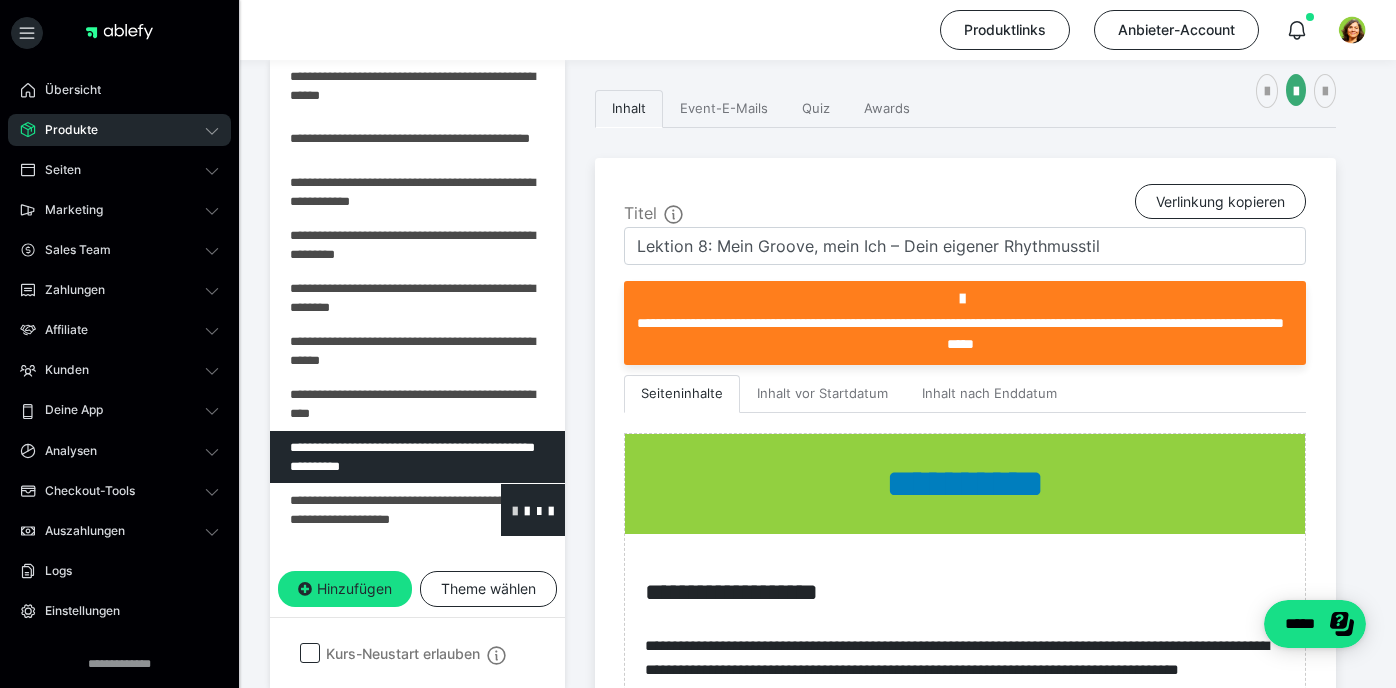 click at bounding box center (515, 510) 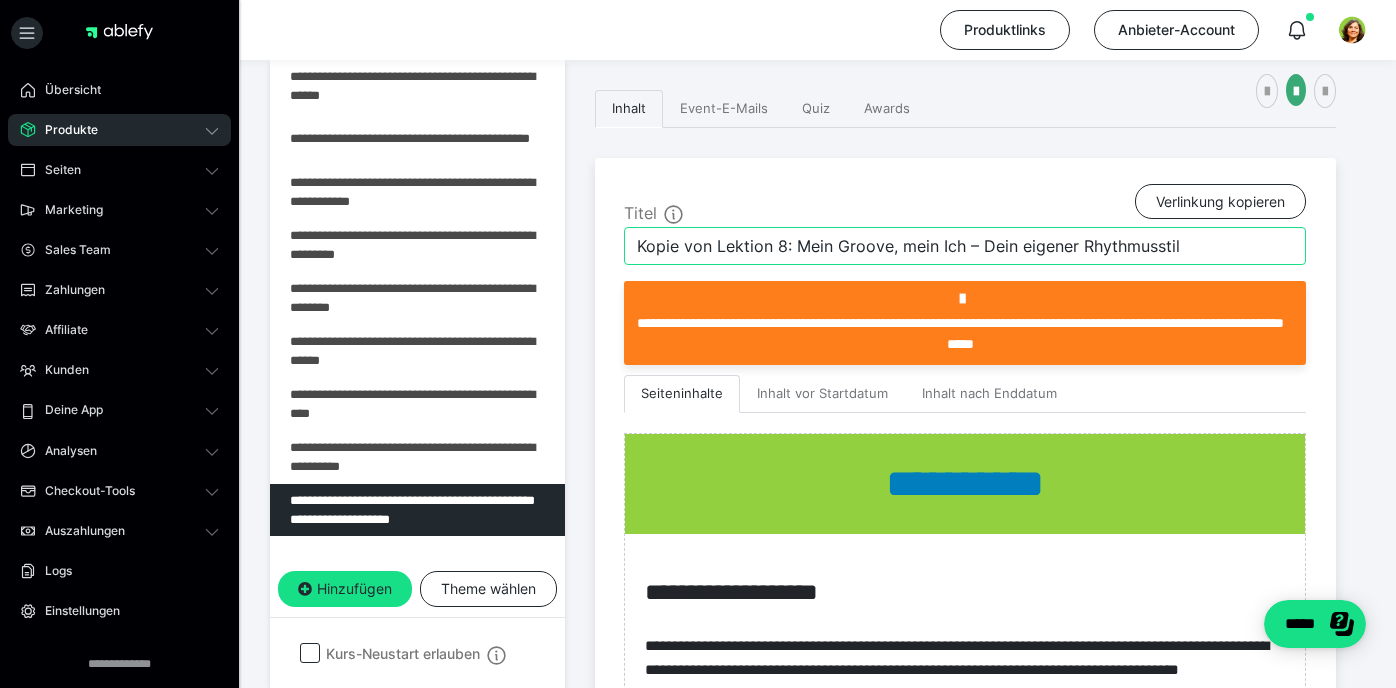click on "Kopie von Lektion 8: Mein Groove, mein Ich – Dein eigener Rhythmusstil" at bounding box center (965, 246) 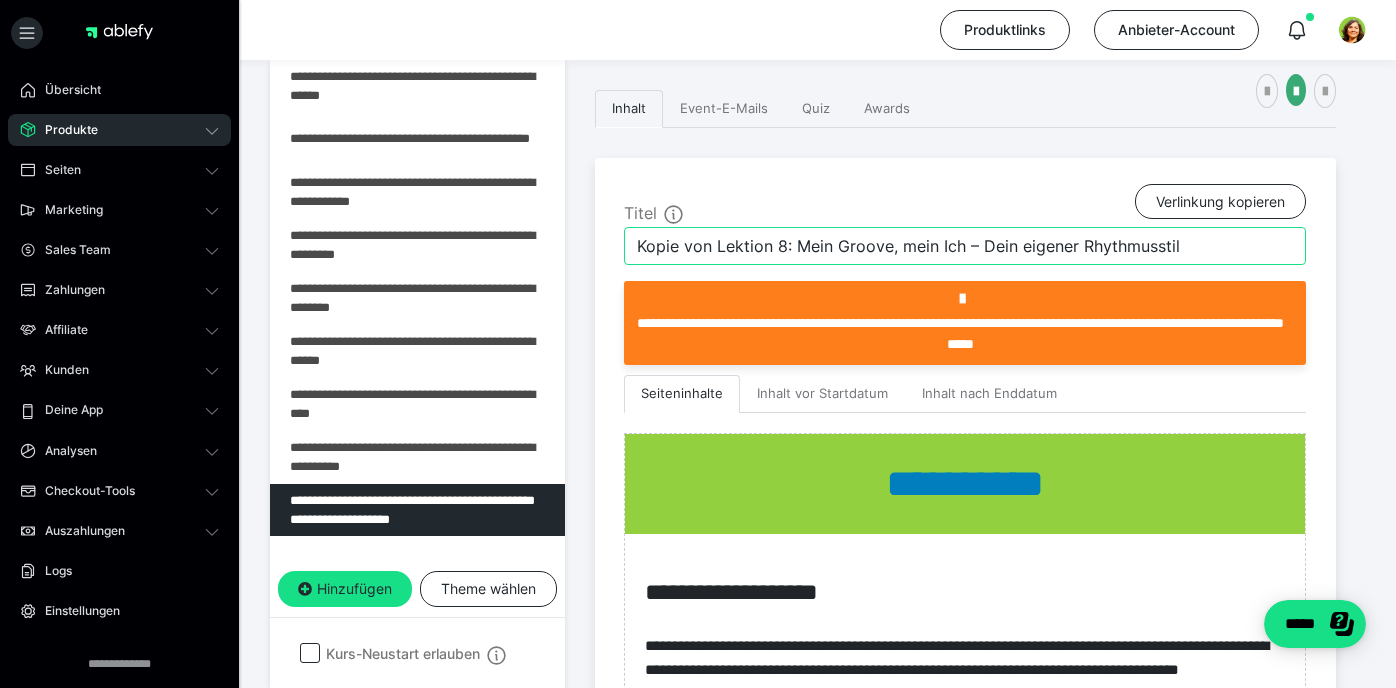 paste on "Bonuslektion: Du bist Rhythmus – Abschlussimpuls & Ausblick" 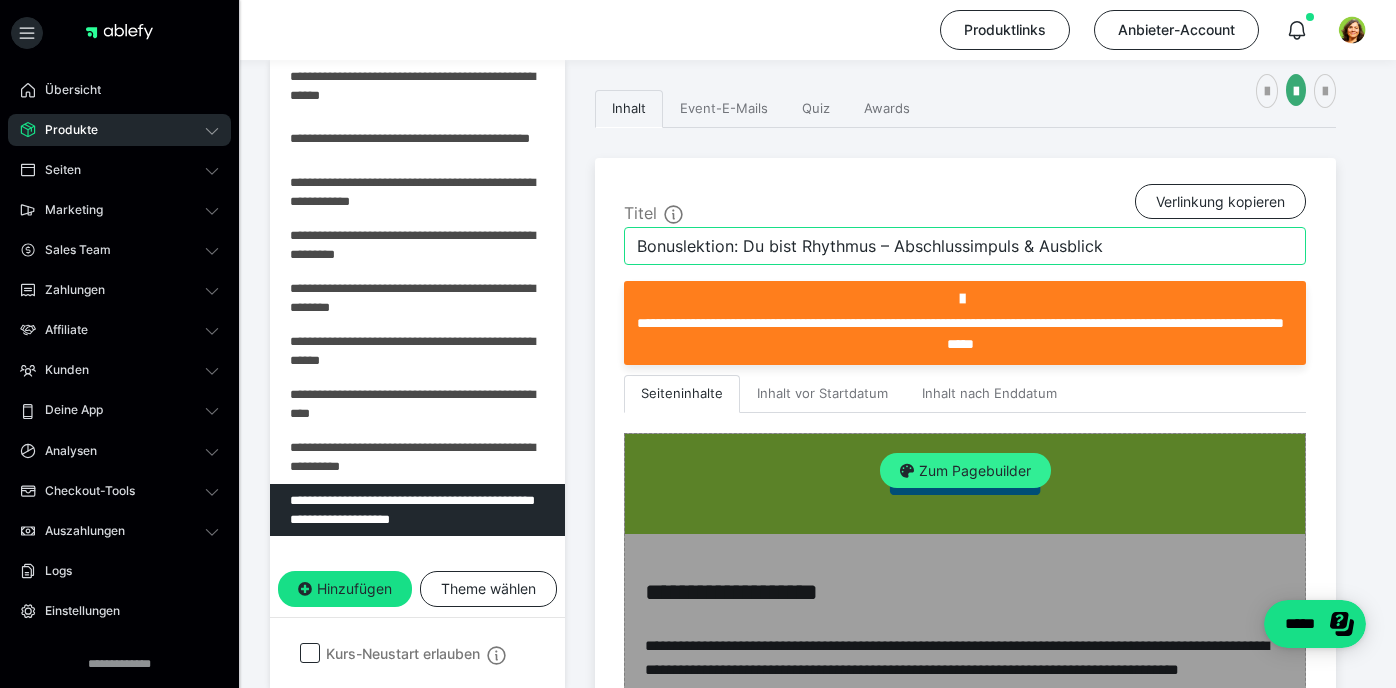 type on "Bonuslektion: Du bist Rhythmus – Abschlussimpuls & Ausblick" 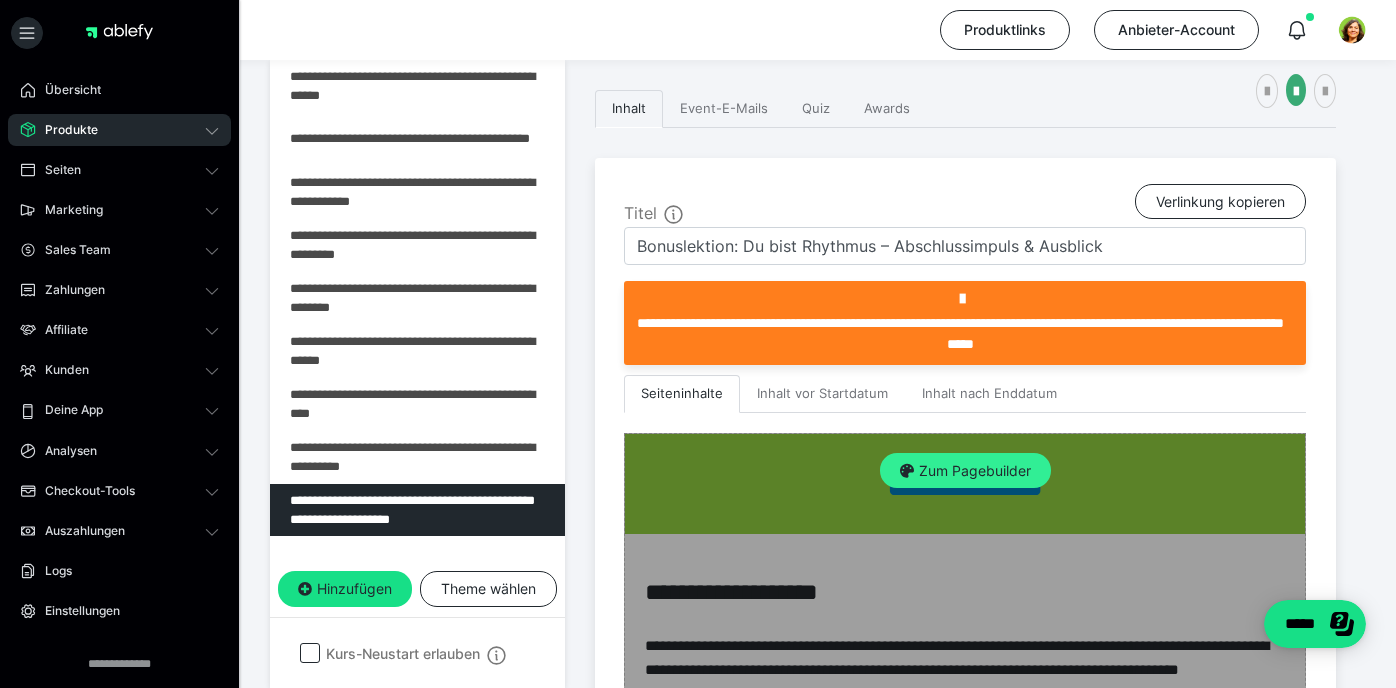 click at bounding box center (907, 471) 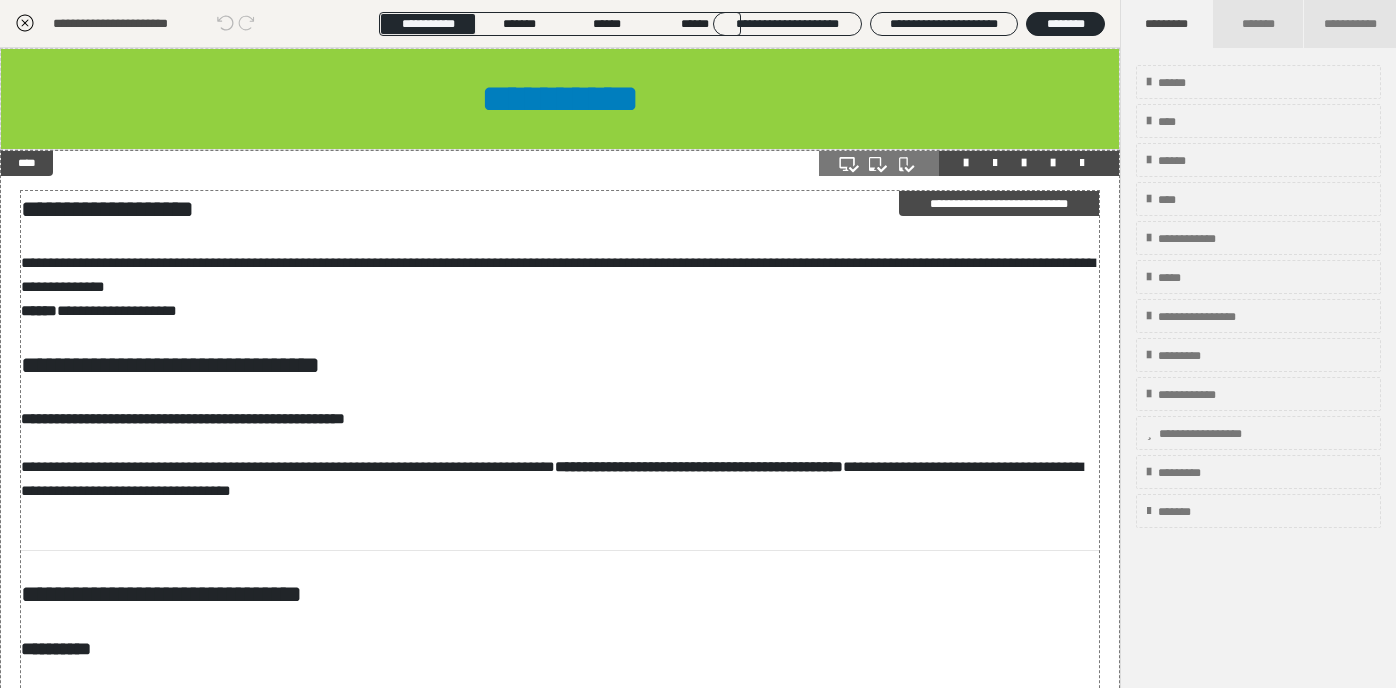 click on "**********" at bounding box center [560, 1364] 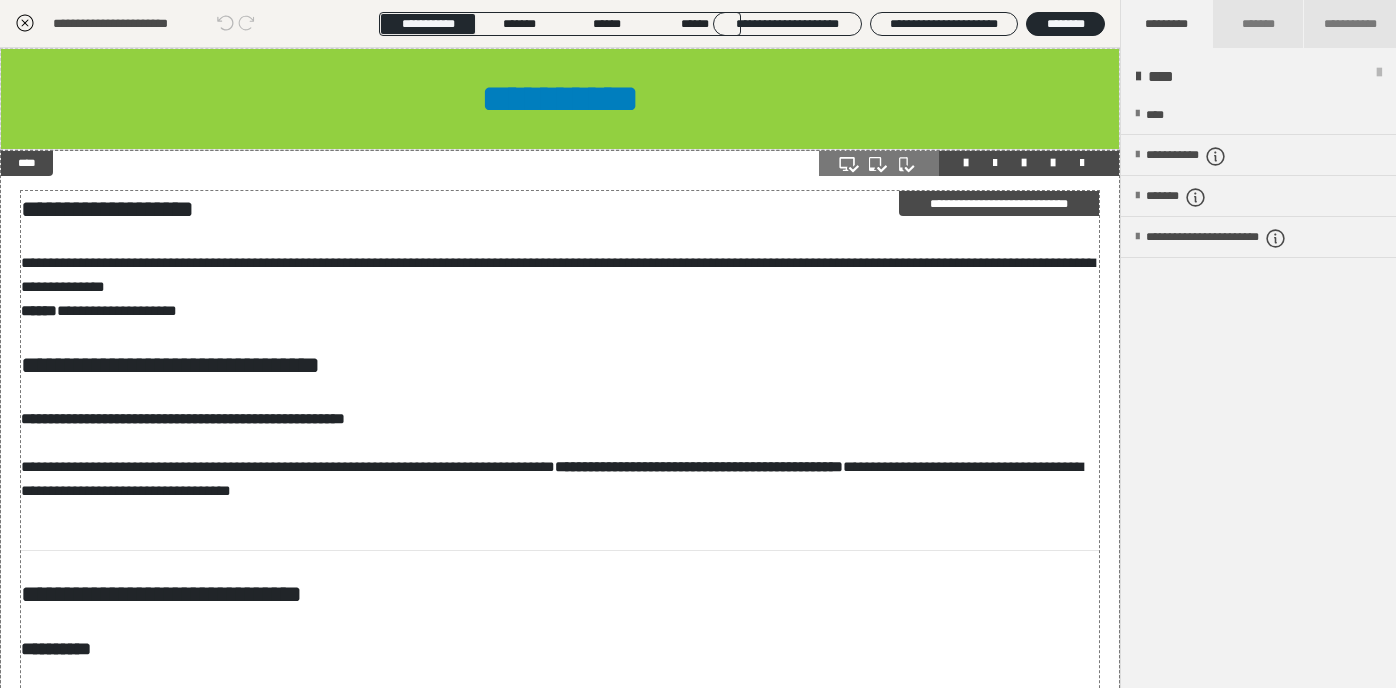 click on "**********" at bounding box center (560, 1364) 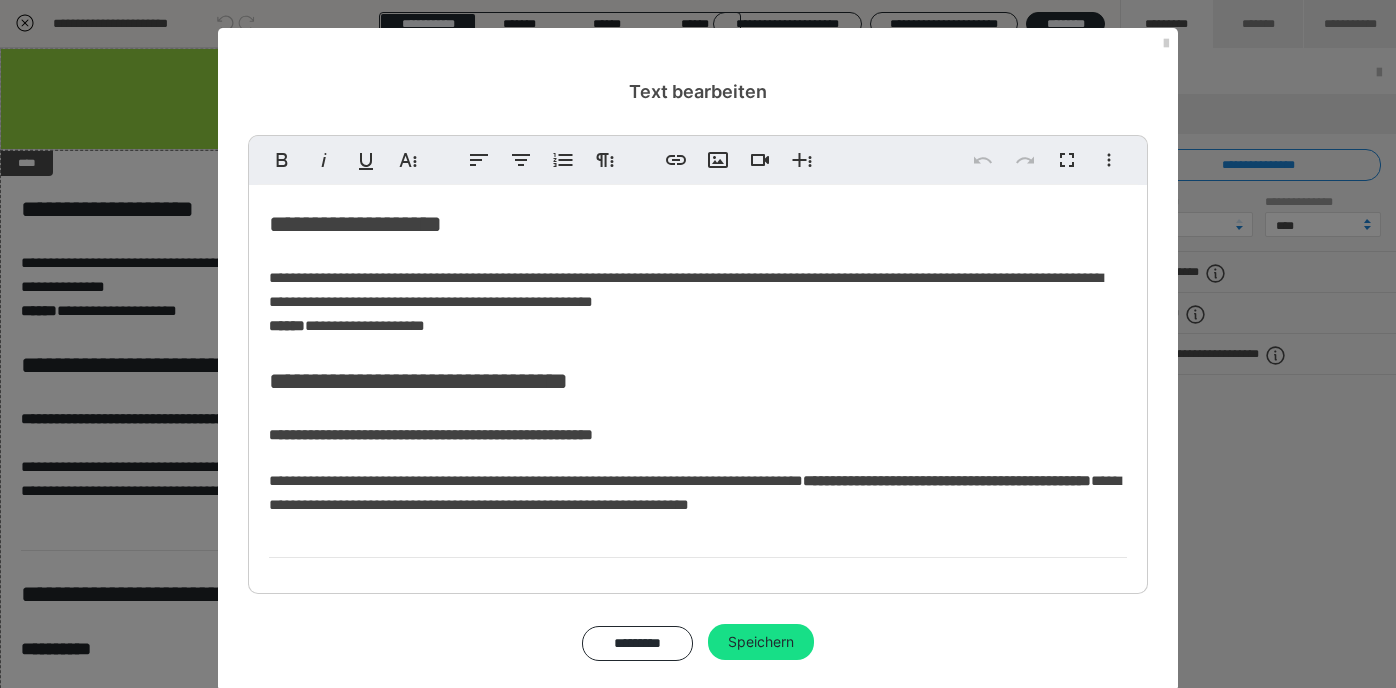 click on "**********" at bounding box center (686, 301) 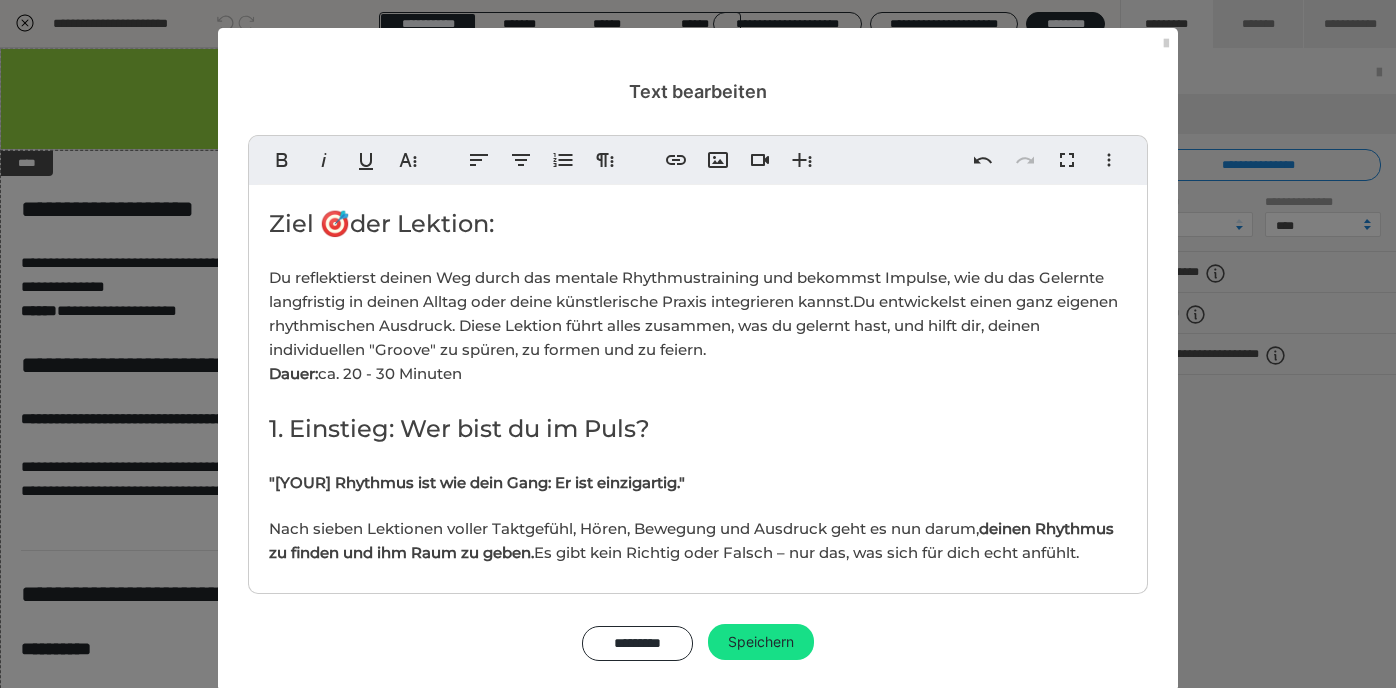 scroll, scrollTop: 2352, scrollLeft: 3, axis: both 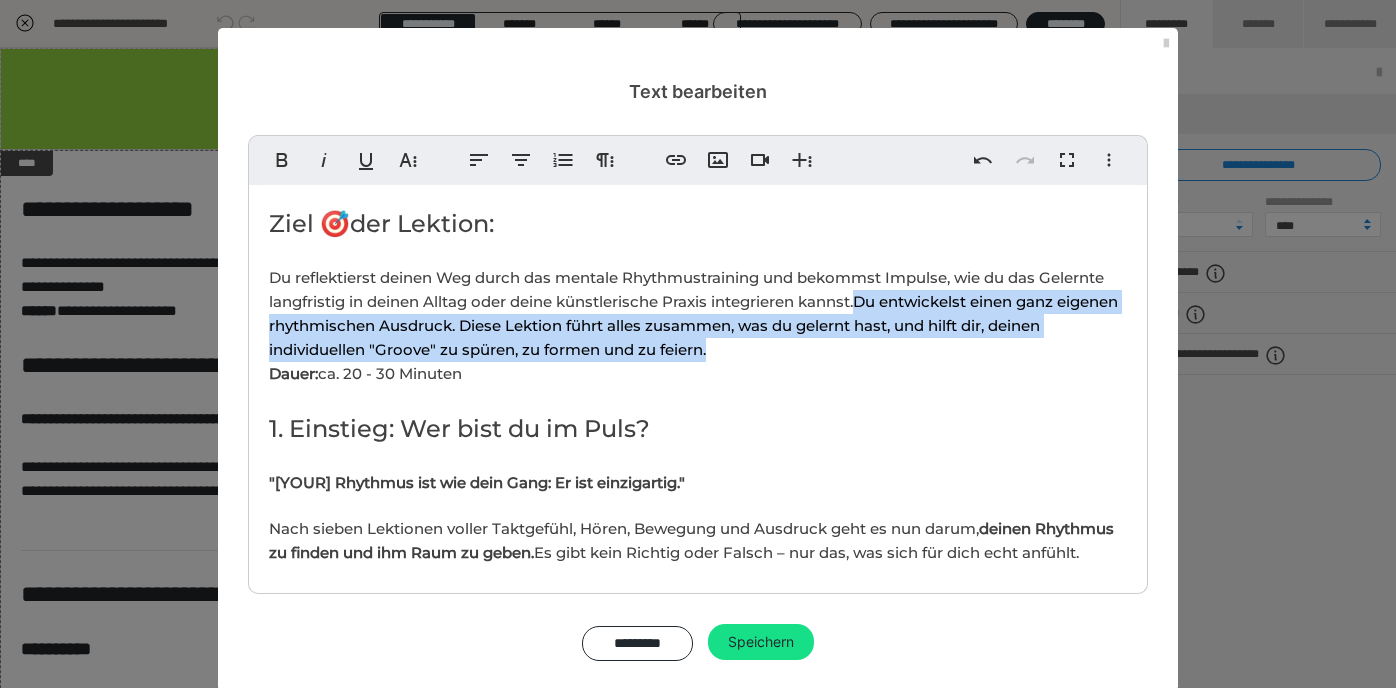 drag, startPoint x: 862, startPoint y: 297, endPoint x: 911, endPoint y: 341, distance: 65.8559 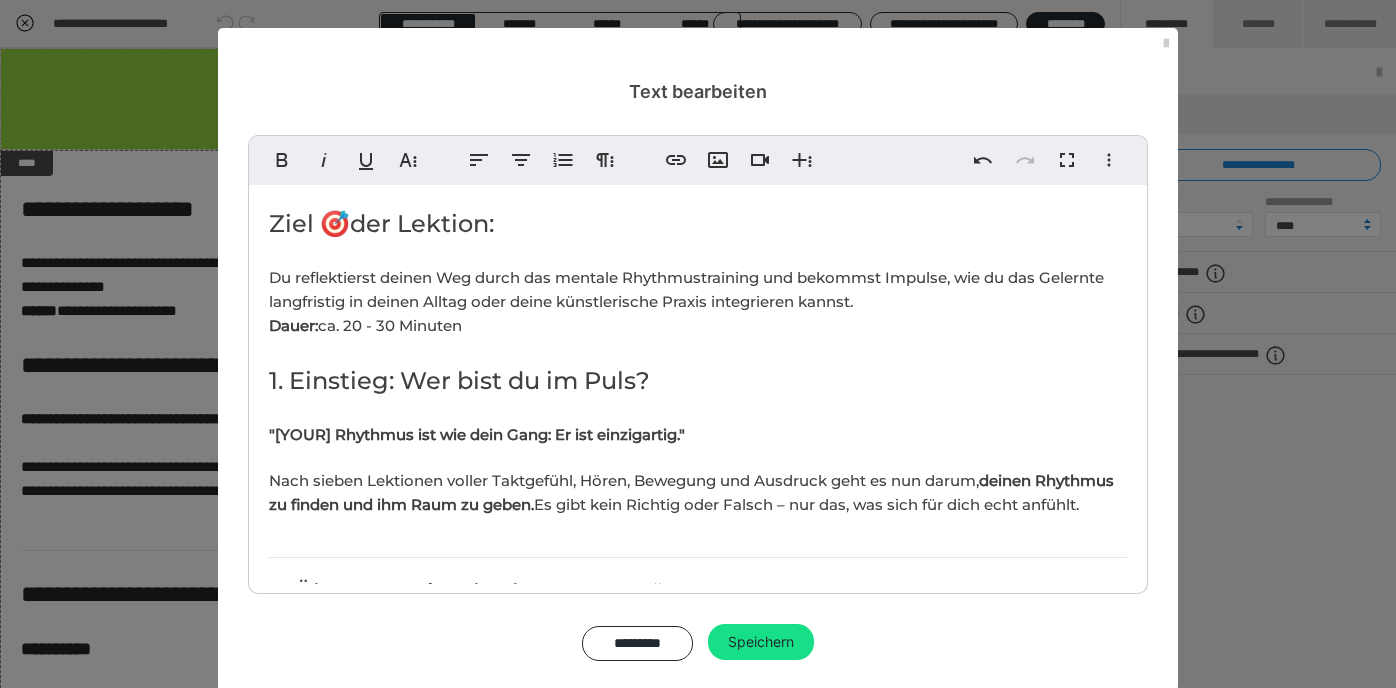 drag, startPoint x: 469, startPoint y: 324, endPoint x: 328, endPoint y: 322, distance: 141.01419 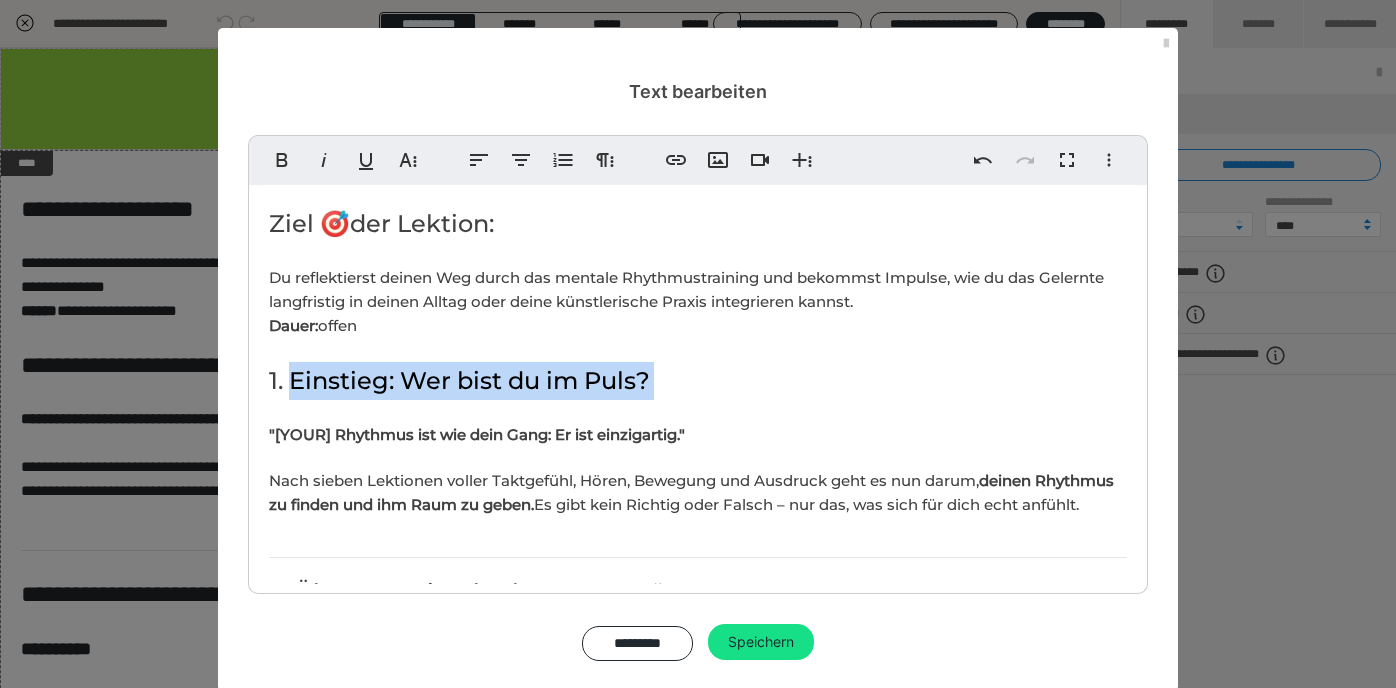 drag, startPoint x: 292, startPoint y: 378, endPoint x: 679, endPoint y: 398, distance: 387.51645 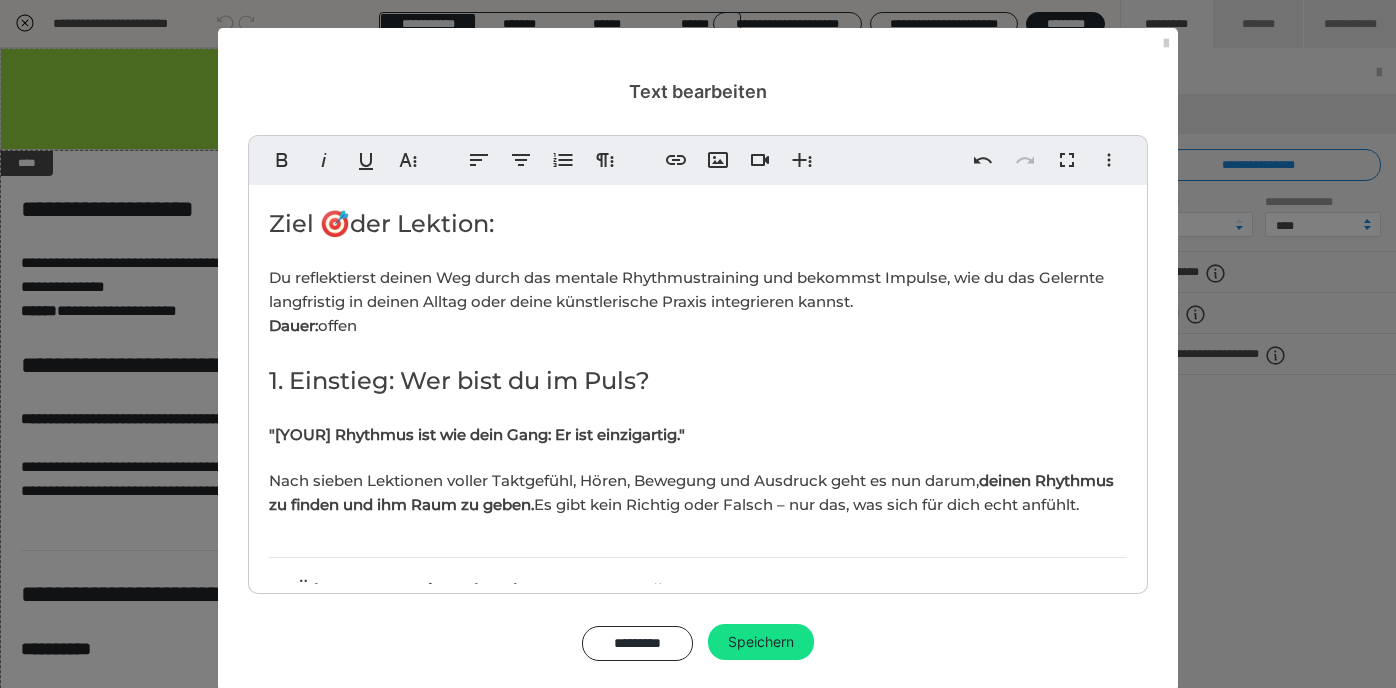 scroll, scrollTop: 0, scrollLeft: 7, axis: horizontal 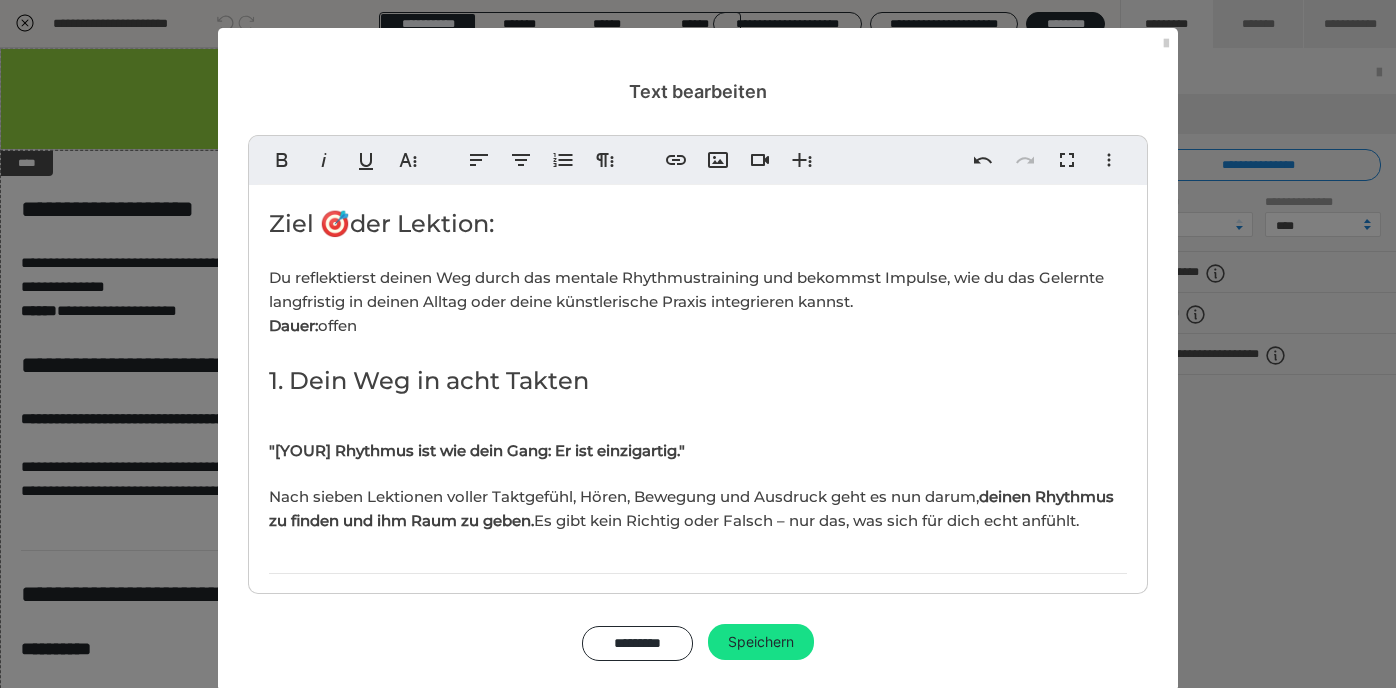 click on "Ziel 🎯der Lektion: Du reflektierst deinen Weg durch das mentale Rhythmustraining und bekommst Impulse, wie du das Gelernte langfristig in deinen Alltag oder deine künstlerische Praxis integrieren kannst. Dauer:  offen 1. Dein Weg in acht Takten ​ "Dein Rhythmus ist wie dein Gang: Er ist einzigartig." Nach sieben Lektionen voller Taktgefühl, Hören, Bewegung und Ausdruck geht es nun darum,  deinen Rhythmus zu finden und ihm Raum zu geben.  Es gibt kein Richtig oder Falsch – nur das, was sich für dich echt anfühlt. 2. Übung: Mein Rhythmus-Porträt Anleitung: 1. Erinnere dich an deine Lieblingsübung oder Lieblingsmoment aus den vorherigen Lektionen. 2. Wähle eine Taktart, ein Tempo und einen Gefühlszustand, der dich anspricht. 3. Kreiere daraus ein kurzes Rhythmusmuster oder eine Sequenz. 4. Führe sie auf – mit Stimme, Bewegung oder Stille. 5. Wiederhole, variiere, spiele. Gib deiner Idee Form. Tipp:  🔸  Bleib bei dir: Dein Rhythmus muss niemandem gefallen. 3. Übung: Stil entwickeln" at bounding box center [698, 1355] 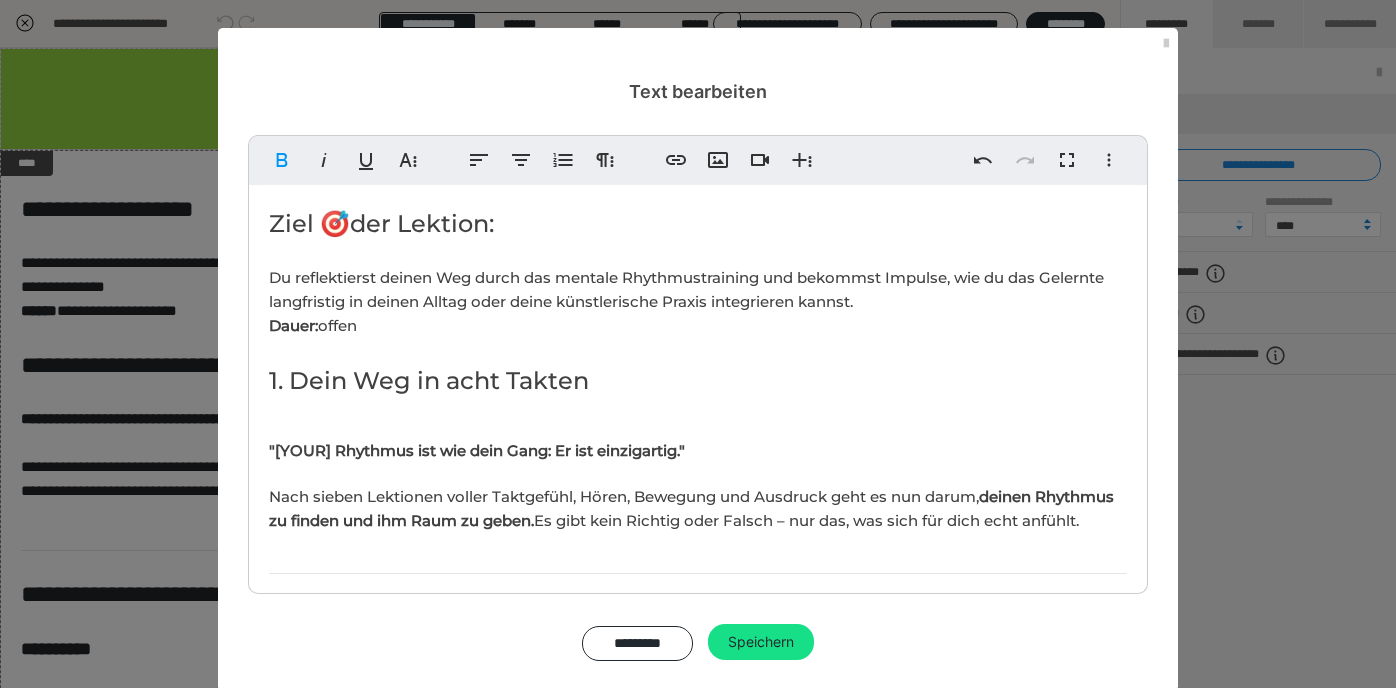 scroll, scrollTop: 338, scrollLeft: 8, axis: both 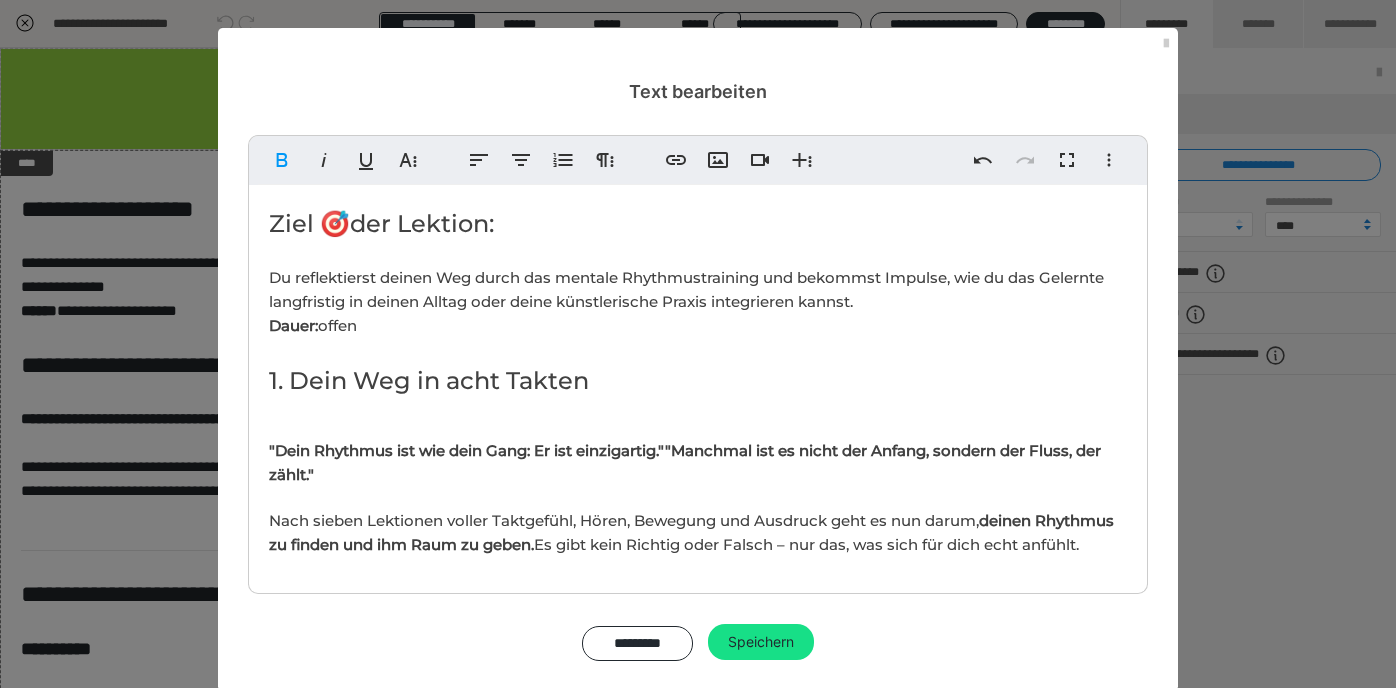 click on ""Dein Rhythmus ist wie dein Gang: Er ist einzigartig.""Manchmal ist es nicht der Anfang, sondern der Fluss, der zählt."" at bounding box center [685, 462] 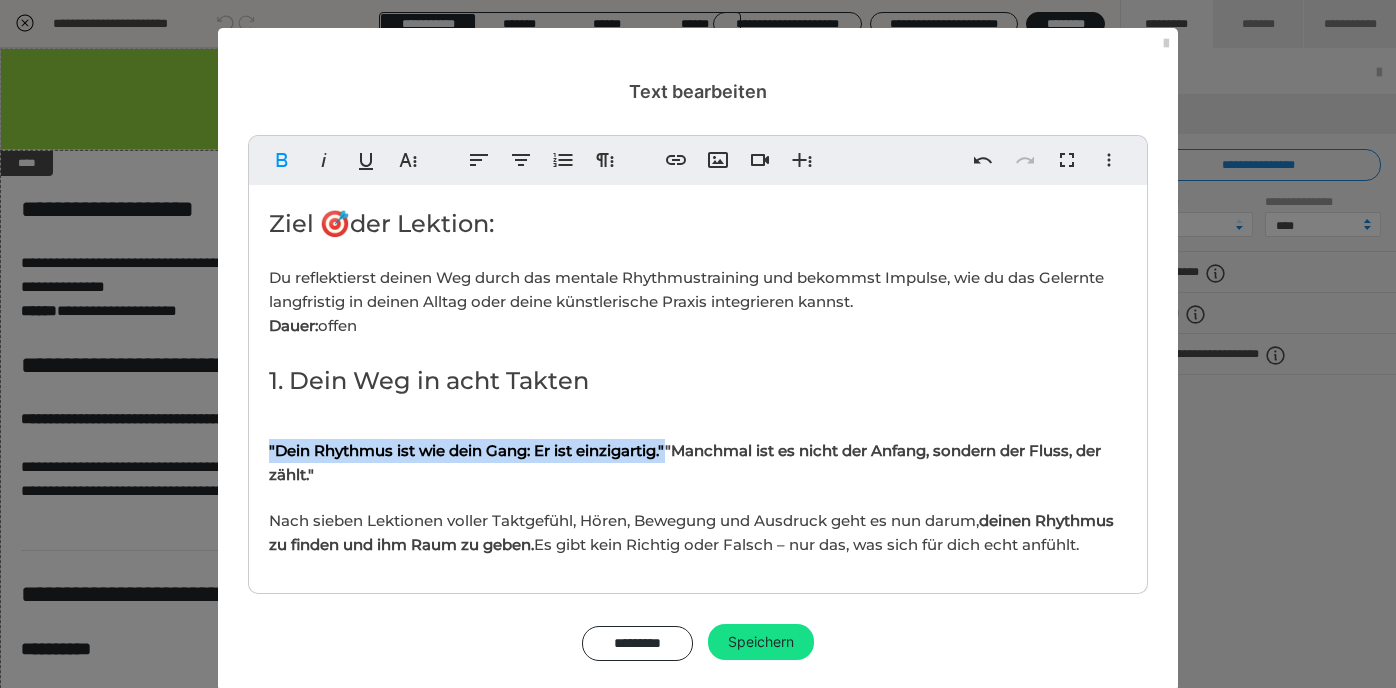 drag, startPoint x: 691, startPoint y: 443, endPoint x: 259, endPoint y: 443, distance: 432 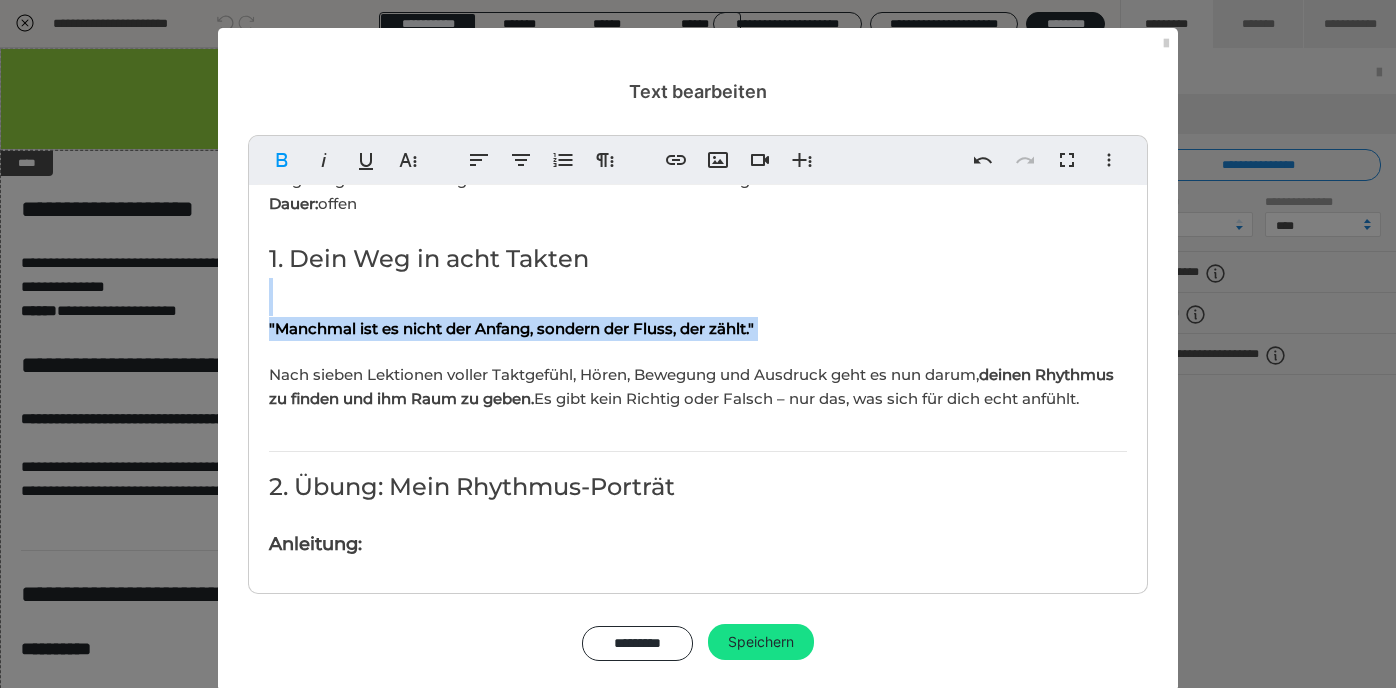 scroll, scrollTop: 135, scrollLeft: 0, axis: vertical 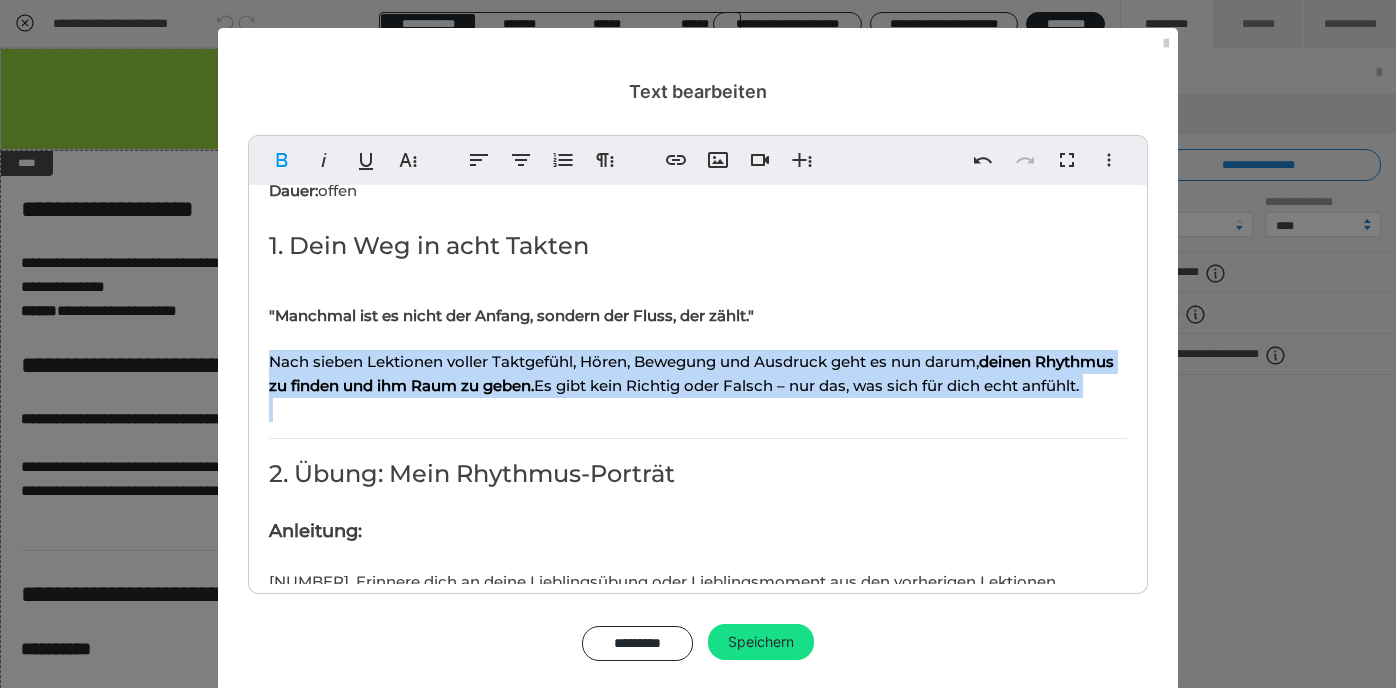 drag, startPoint x: 269, startPoint y: 360, endPoint x: 313, endPoint y: 430, distance: 82.68011 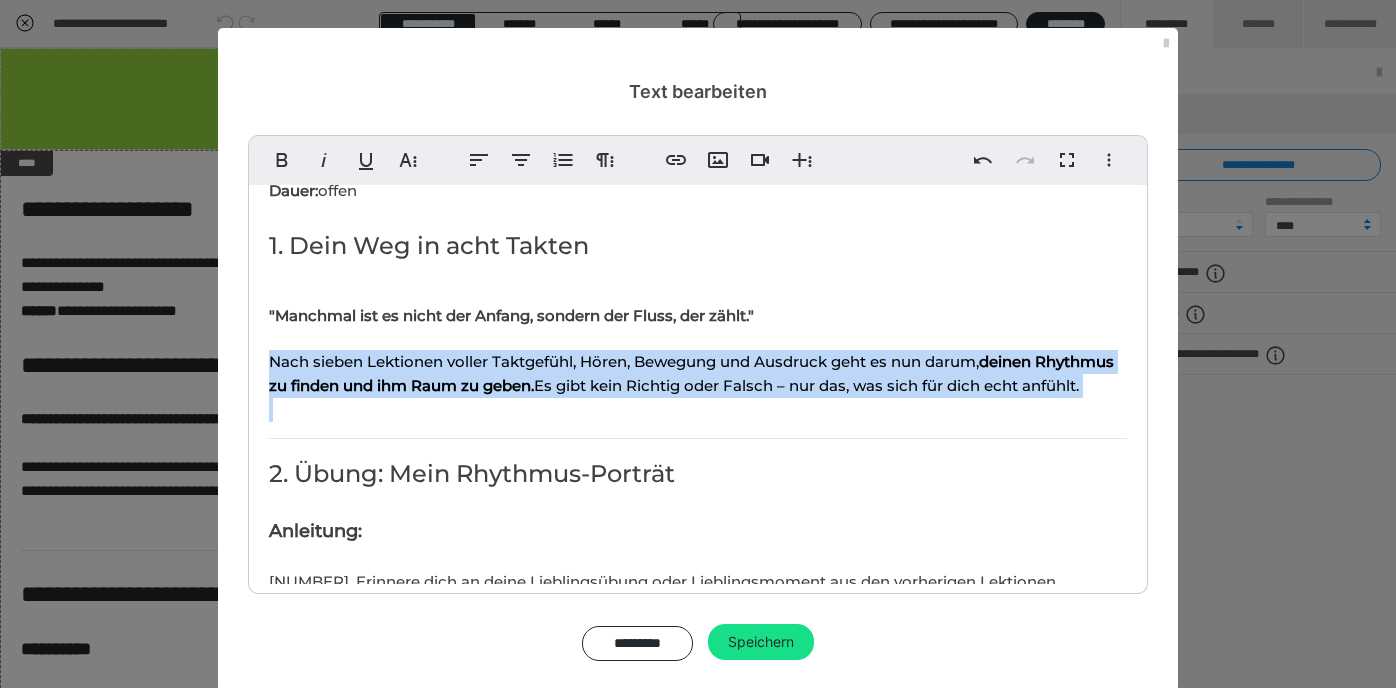 scroll, scrollTop: 0, scrollLeft: 3, axis: horizontal 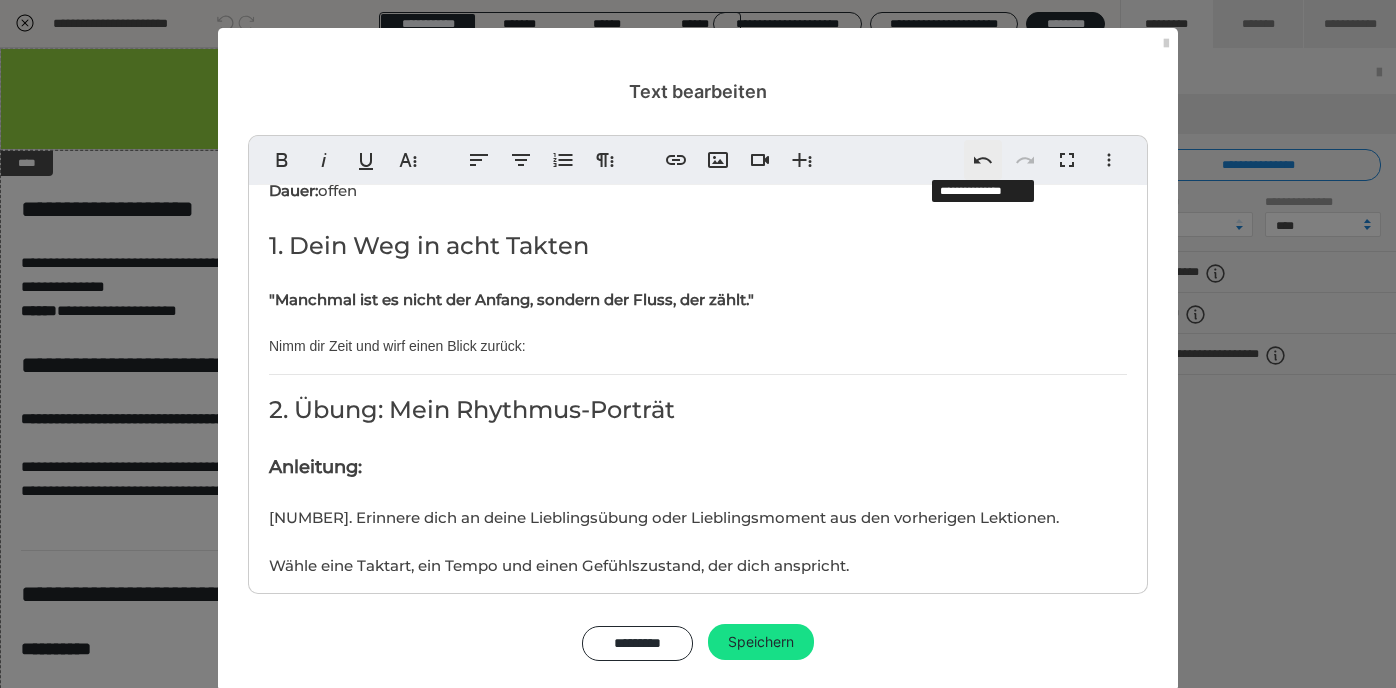 click 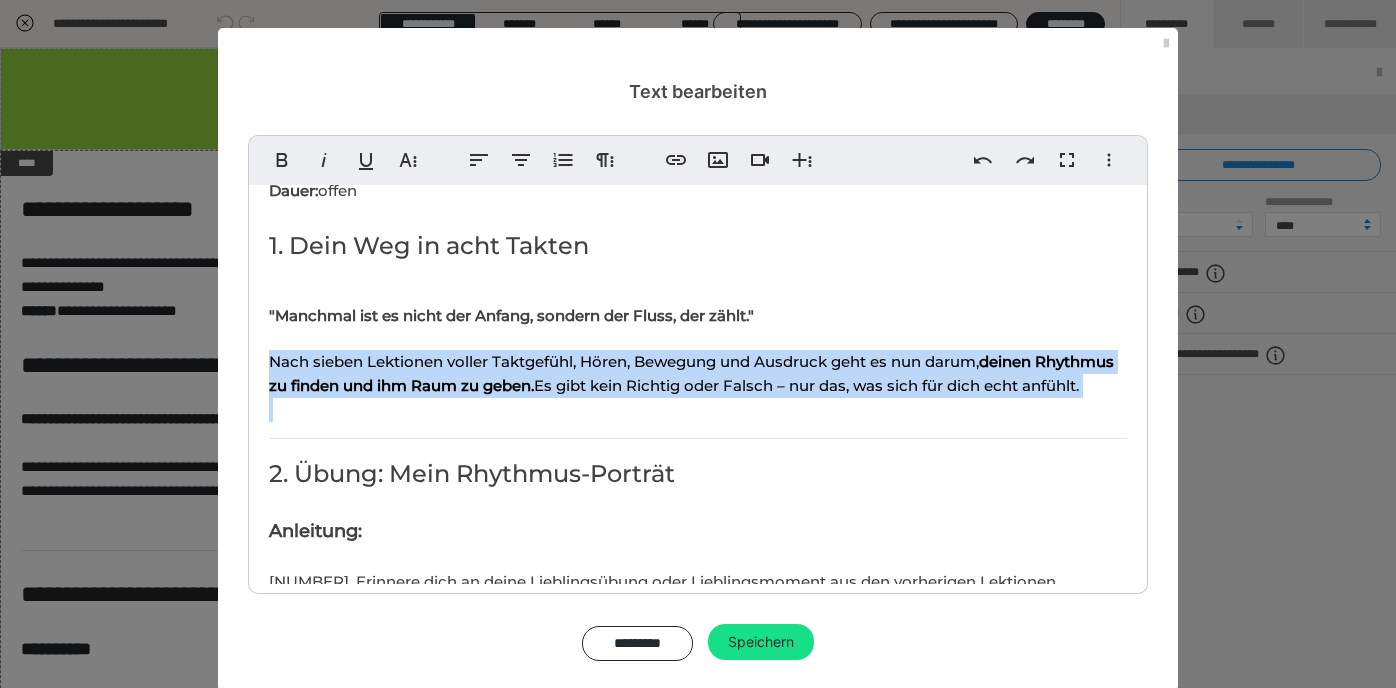 click on "Nach sieben Lektionen voller Taktgefühl, Hören, Bewegung und Ausdruck geht es nun darum,  deinen Rhythmus zu finden und ihm Raum zu geben.  Es gibt kein Richtig oder Falsch – nur das, was sich für dich echt anfühlt." at bounding box center [691, 373] 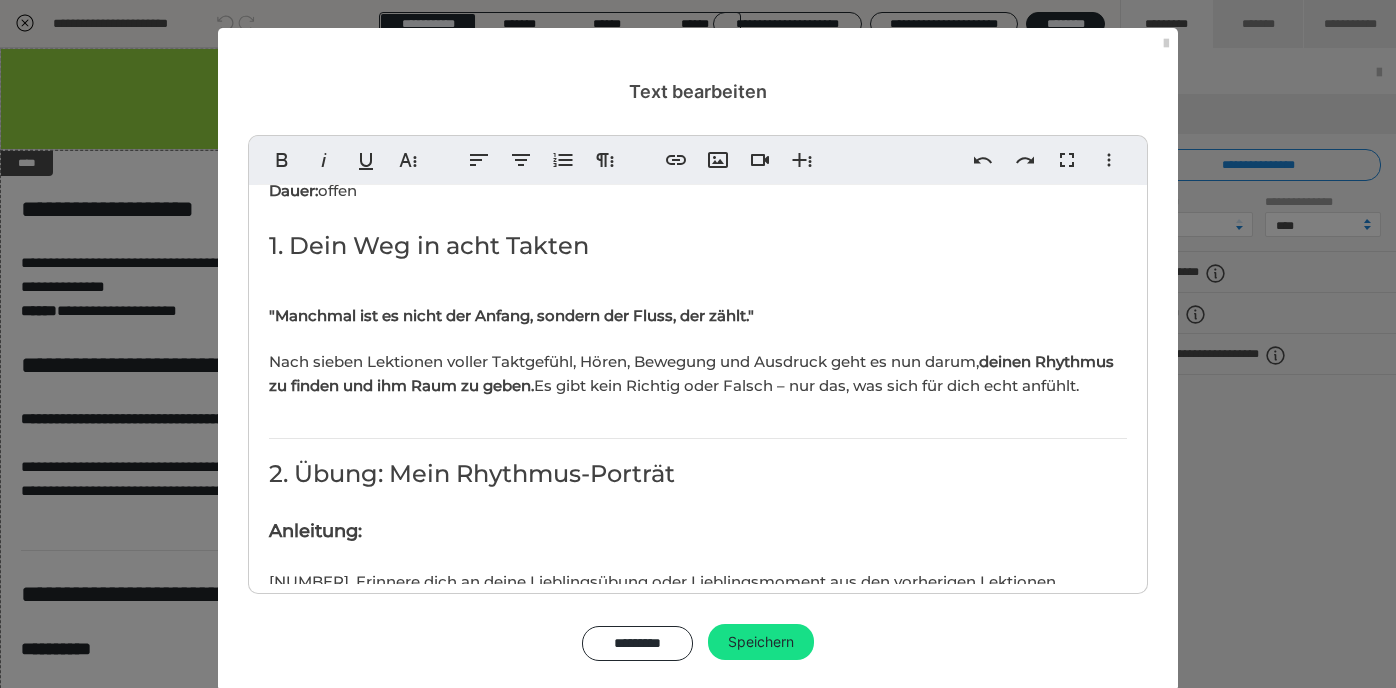 click on "Nach sieben Lektionen voller Taktgefühl, Hören, Bewegung und Ausdruck geht es nun darum,  deinen Rhythmus zu finden und ihm Raum zu geben.  Es gibt kein Richtig oder Falsch – nur das, was sich für dich echt anfühlt." at bounding box center (691, 373) 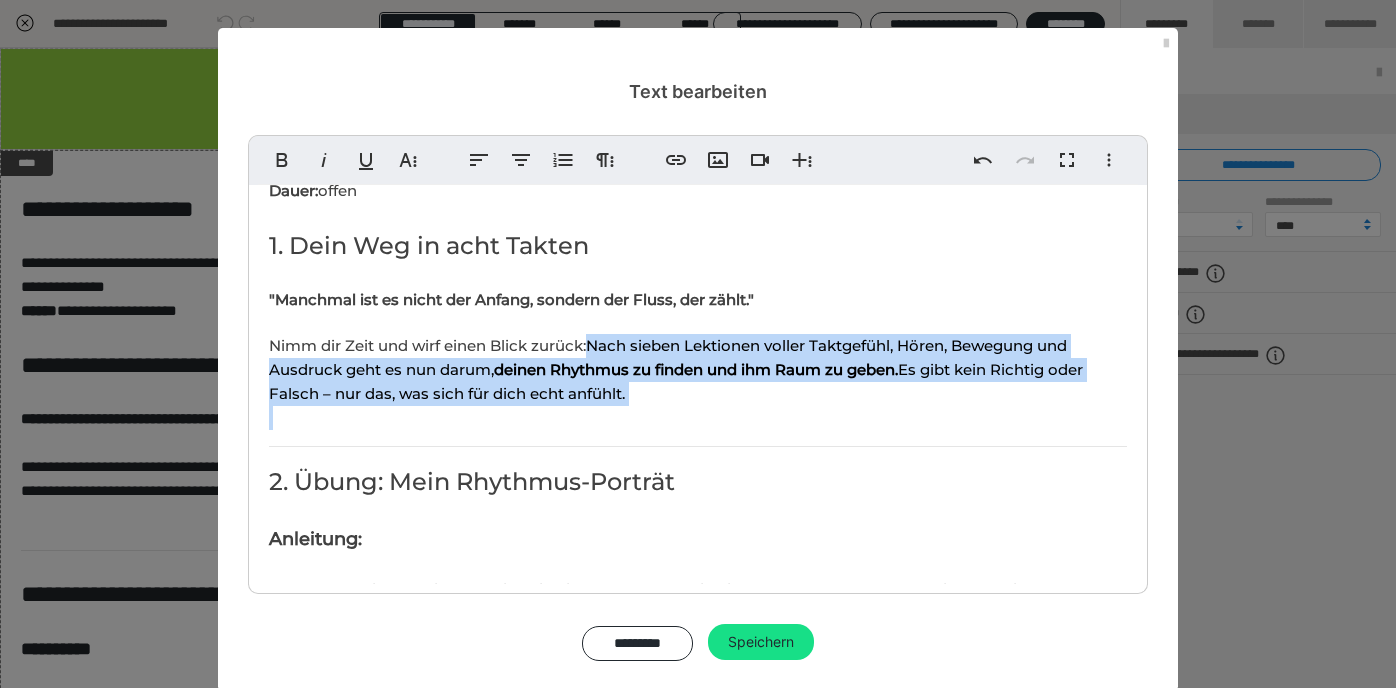 drag, startPoint x: 591, startPoint y: 346, endPoint x: 636, endPoint y: 410, distance: 78.23682 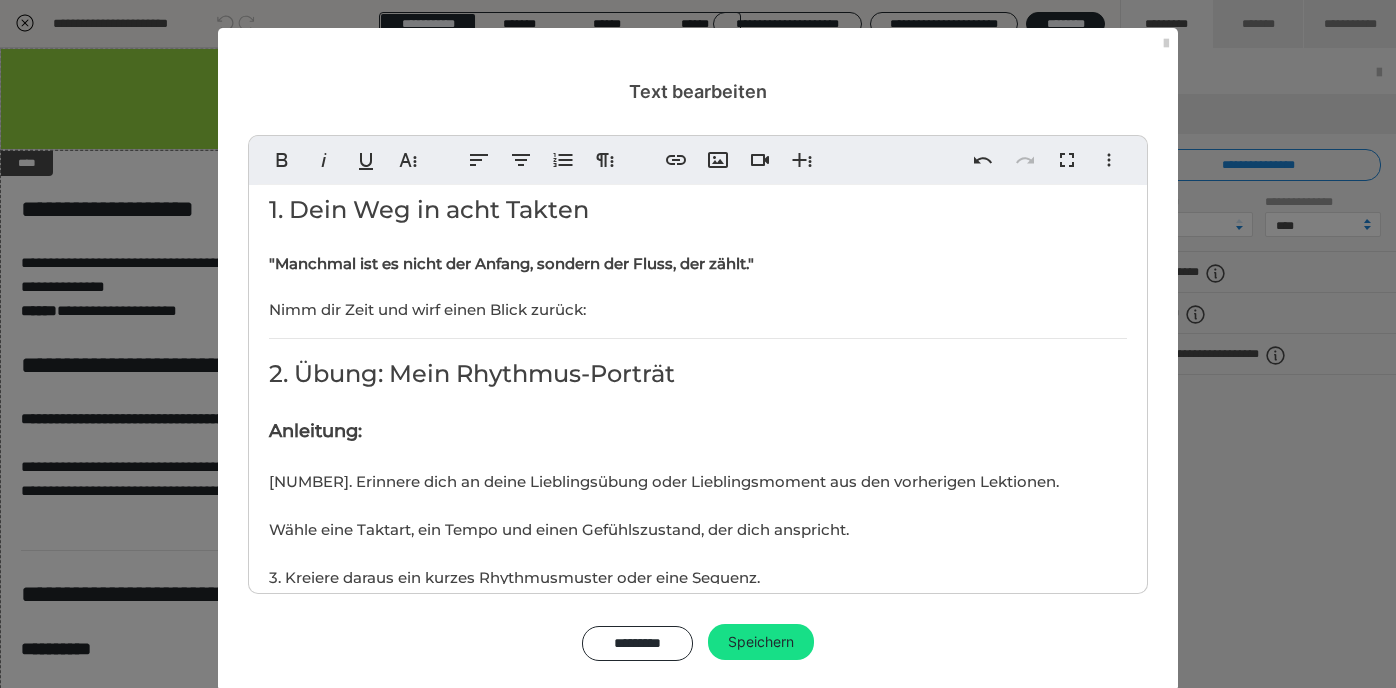 scroll, scrollTop: 170, scrollLeft: 0, axis: vertical 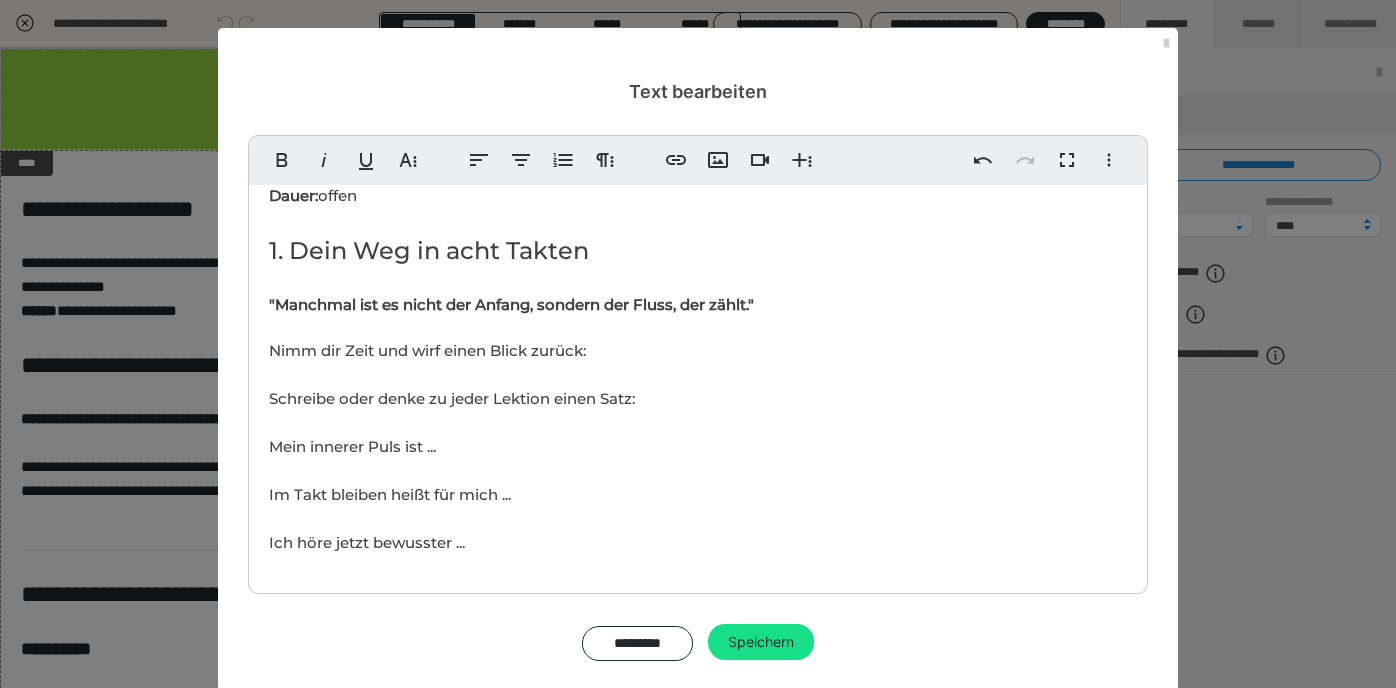 click on "Ziel 🎯der Lektion: Du reflektierst deinen Weg durch das mentale Rhythmustraining und bekommst Impulse, wie du das Gelernte langfristig in deinen Alltag oder deine künstlerische Praxis integrieren kannst. Dauer: offen 1. Dein Weg in acht Takten "Manchmal ist es nicht der Anfang, sondern der Fluss, der zählt." Nimm dir Zeit und wirf einen Blick zurück: Schreibe oder denke zu jeder Lektion einen Satz: Mein innerer Puls ist ... Im Takt bleiben heißt für mich ... Ich höre jetzt bewusster ... Mein Körper reagiert auf Rhythmus so ... Ich kann Rhythmen im Kopf ... Ich teile Rhythmus mit anderen durch ... Wenn ich fühle, klingt es ... Mein Stil ist ... Du kannst die Sätze aufschreiben, aufnehmen, zeichnen oder tanzen. 2. Übung: Mein Rhythmus-Porträt Anleitung: 1. Erinnere dich an deine Lieblingsübung oder Lieblingsmoment aus den vorherigen Lektionen. 2. Wähle eine Taktart, ein Tempo und einen Gefühlszustand, der dich anspricht. 3. Kreiere daraus ein kurzes Rhythmusmuster oder eine Sequenz. 🔸" at bounding box center (698, 1433) 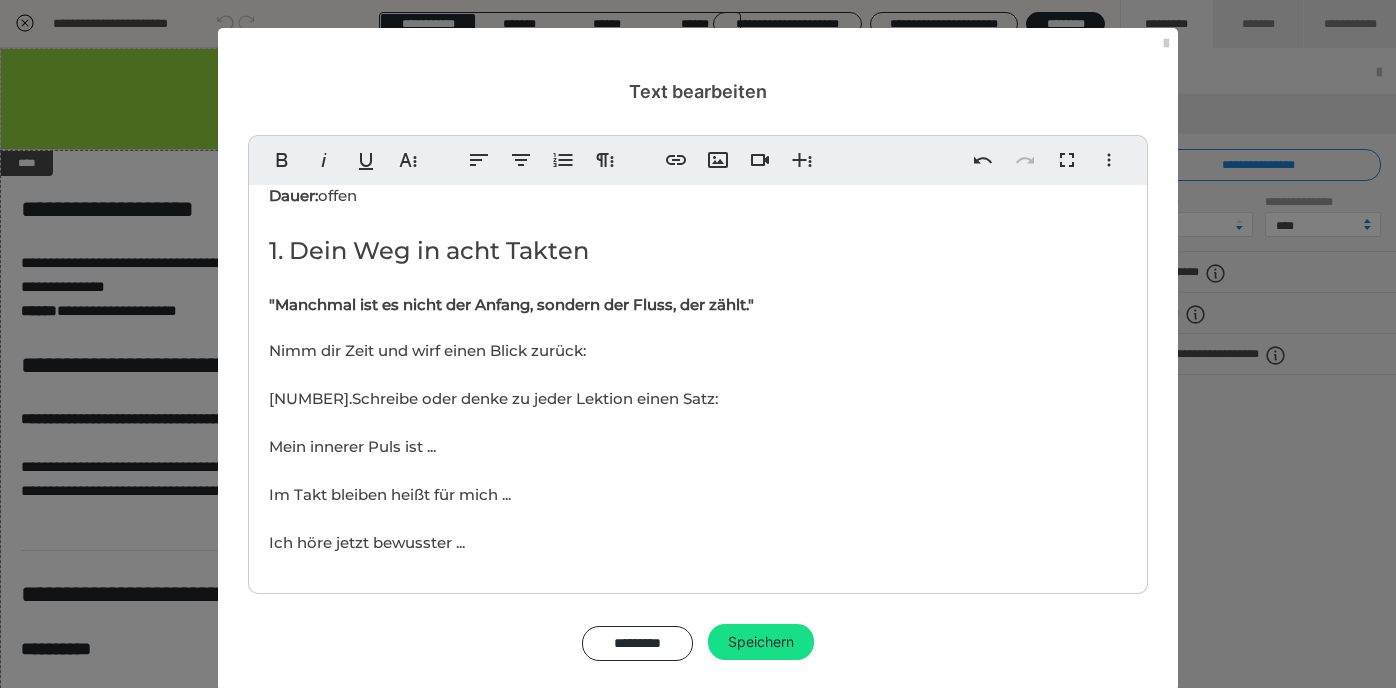 click on "Schreibe oder denke zu jeder Lektion einen Satz: Mein innerer Puls ist ... Im Takt bleiben heißt für mich ... Ich höre jetzt bewusster ... Mein Körper reagiert auf Rhythmus so ... Ich kann Rhythmen im Kopf ... Ich teile Rhythmus mit anderen durch ... Wenn ich fühle, klingt es ... Mein Stil ist ... Du kannst die Sätze aufschreiben, aufnehmen, zeichnen oder tanzen." at bounding box center [530, 614] 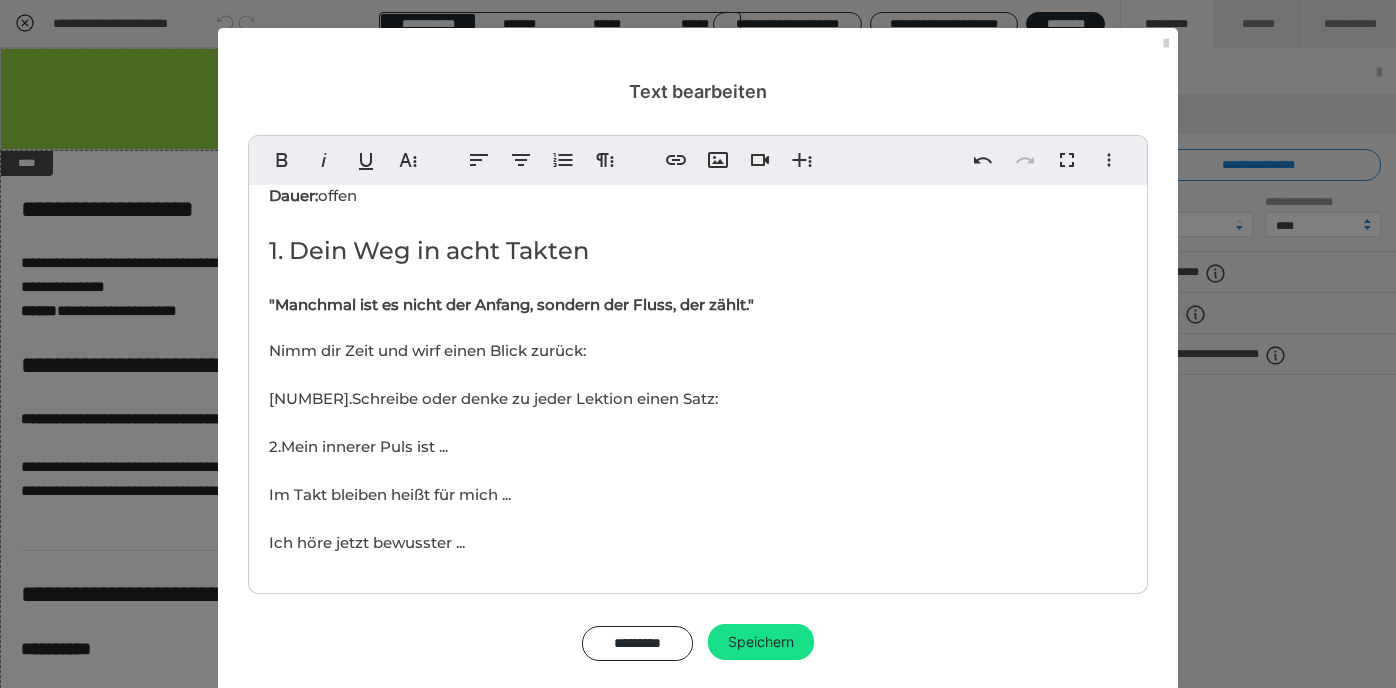 click on "Ziel 🎯der Lektion: Du reflektierst deinen Weg durch das mentale Rhythmustraining und bekommst Impulse, wie du das Gelernte langfristig in deinen Alltag oder deine künstlerische Praxis integrieren kannst. Dauer:  offen 1. Dein Weg in acht Takten "Manchmal ist es nicht der Anfang, sondern der Fluss, der zählt." Nimm dir Zeit und wirf einen Blick zurück: ​ 1.  Schreibe oder denke zu jeder Lektion einen Satz: 2.  Mein innerer Puls ist ... Im Takt bleiben heißt für mich ... Ich höre jetzt bewusster ... Mein Körper reagiert auf Rhythmus so ... Ich kann Rhythmen im Kopf ... Ich teile Rhythmus mit anderen durch ... Wenn ich fühle, klingt es ... Mein Stil ist ... Du kannst die Sätze aufschreiben, aufnehmen, zeichnen oder tanzen. 2. Übung: Mein Rhythmus-Porträt Anleitung: 1. Erinnere dich an deine Lieblingsübung oder Lieblingsmoment aus den vorherigen Lektionen. 2. Wähle eine Taktart, ein Tempo und einen Gefühlszustand, der dich anspricht. 4. Führe sie auf – mit Stimme, Bewegung oder Stille." at bounding box center [698, 1433] 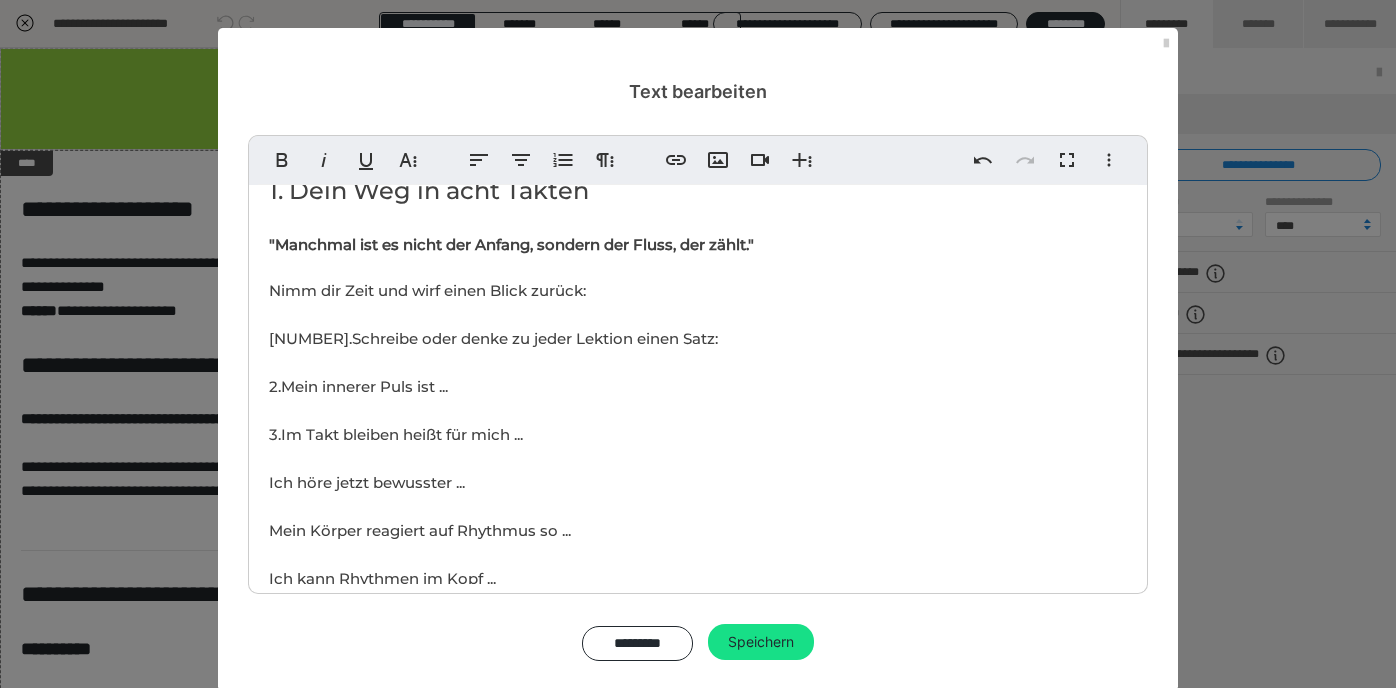 scroll, scrollTop: 198, scrollLeft: 0, axis: vertical 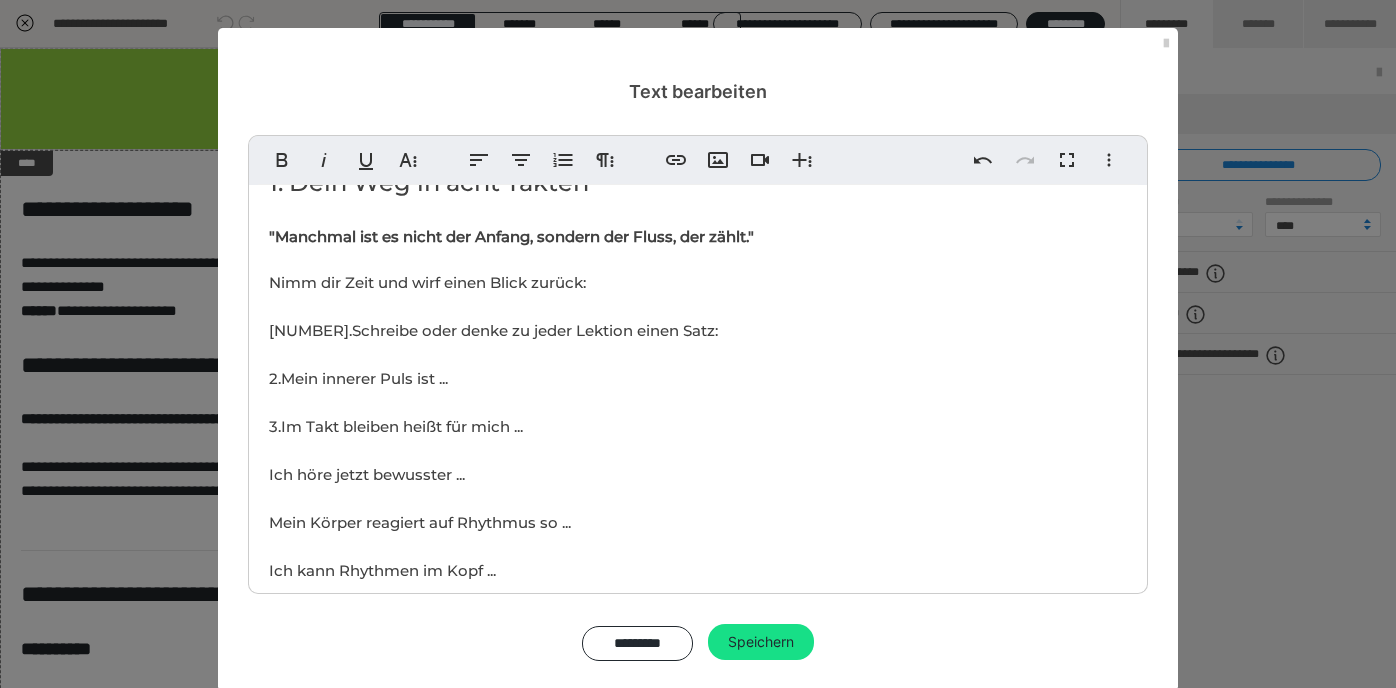 click on "Ziel 🎯der Lektion: Du reflektierst deinen Weg durch das mentale Rhythmustraining und bekommst Impulse, wie du das Gelernte langfristig in deinen Alltag oder deine künstlerische Praxis integrieren kannst. Dauer:  offen 1. Dein Weg in acht Takten "Manchmal ist es nicht der Anfang, sondern der Fluss, der zählt." Nimm dir Zeit und wirf einen Blick zurück: ​ 1.  Schreibe oder denke zu jeder Lektion einen Satz: 2.  Mein innerer Puls ist ... 3.  Im Takt bleiben heißt für mich ... Ich höre jetzt bewusster ... Mein Körper reagiert auf Rhythmus so ... Ich kann Rhythmen im Kopf ... Ich teile Rhythmus mit anderen durch ... Wenn ich fühle, klingt es ... Mein Stil ist ... Du kannst die Sätze aufschreiben, aufnehmen, zeichnen oder tanzen. 2. Übung: Mein Rhythmus-Porträt Anleitung: 1. Erinnere dich an deine Lieblingsübung oder Lieblingsmoment aus den vorherigen Lektionen. 2. Wähle eine Taktart, ein Tempo und einen Gefühlszustand, der dich anspricht. 4. Führe sie auf – mit Stimme, Bewegung oder Stille." at bounding box center [698, 1365] 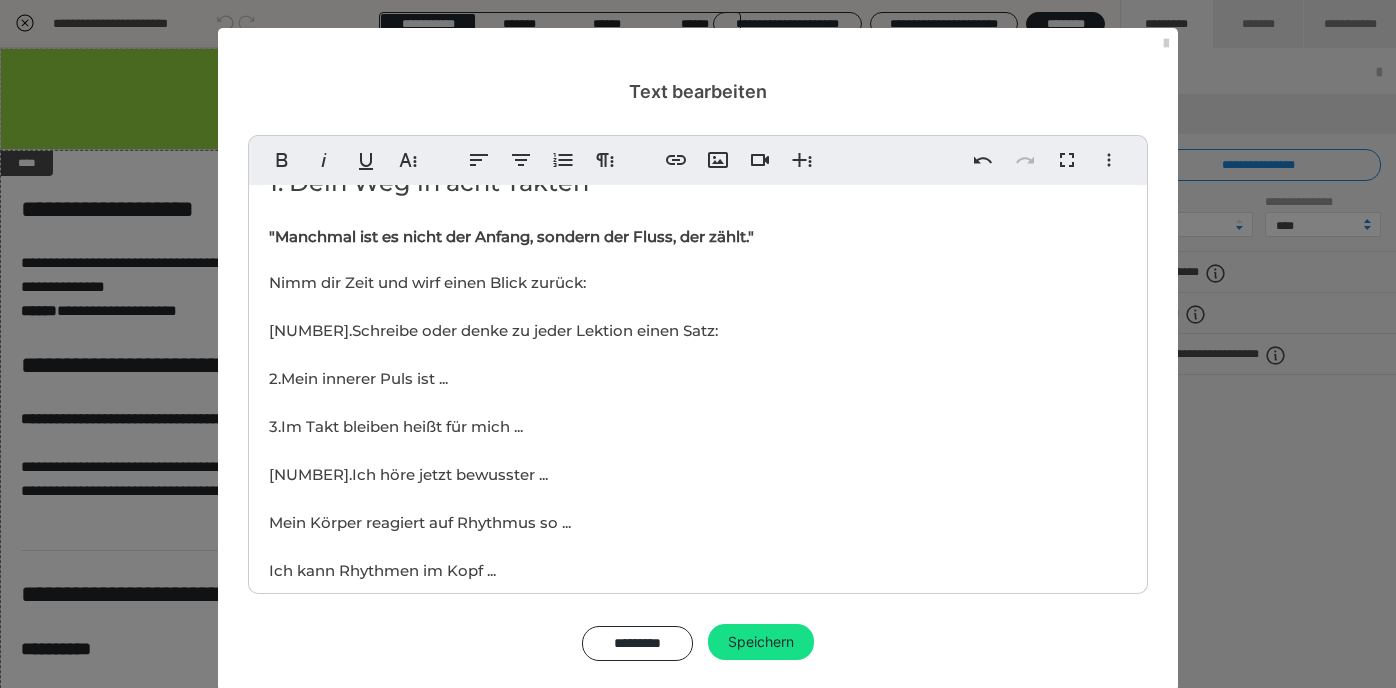 click on "Ziel 🎯der Lektion: Du reflektierst deinen Weg durch das mentale Rhythmustraining und bekommst Impulse, wie du das Gelernte langfristig in deinen Alltag oder deine künstlerische Praxis integrieren kannst. Dauer:  offen 1. Dein Weg in acht Takten "Manchmal ist es nicht der Anfang, sondern der Fluss, der zählt." Nimm dir Zeit und wirf einen Blick zurück: ​ 1.  Schreibe oder denke zu jeder Lektion einen Satz: 2.  Mein innerer Puls ist ... 3.  Im Takt bleiben heißt für mich ... 4.  Ich höre jetzt bewusster ... Mein Körper reagiert auf Rhythmus so ... Ich kann Rhythmen im Kopf ... Ich teile Rhythmus mit anderen durch ... Wenn ich fühle, klingt es ... Mein Stil ist ... Du kannst die Sätze aufschreiben, aufnehmen, zeichnen oder tanzen. 2. Übung: Mein Rhythmus-Porträt Anleitung: 1. Erinnere dich an deine Lieblingsübung oder Lieblingsmoment aus den vorherigen Lektionen. 2. Wähle eine Taktart, ein Tempo und einen Gefühlszustand, der dich anspricht. Tipp:  🔸  3. Übung: Stil entwickeln Anleitung:" at bounding box center [698, 1365] 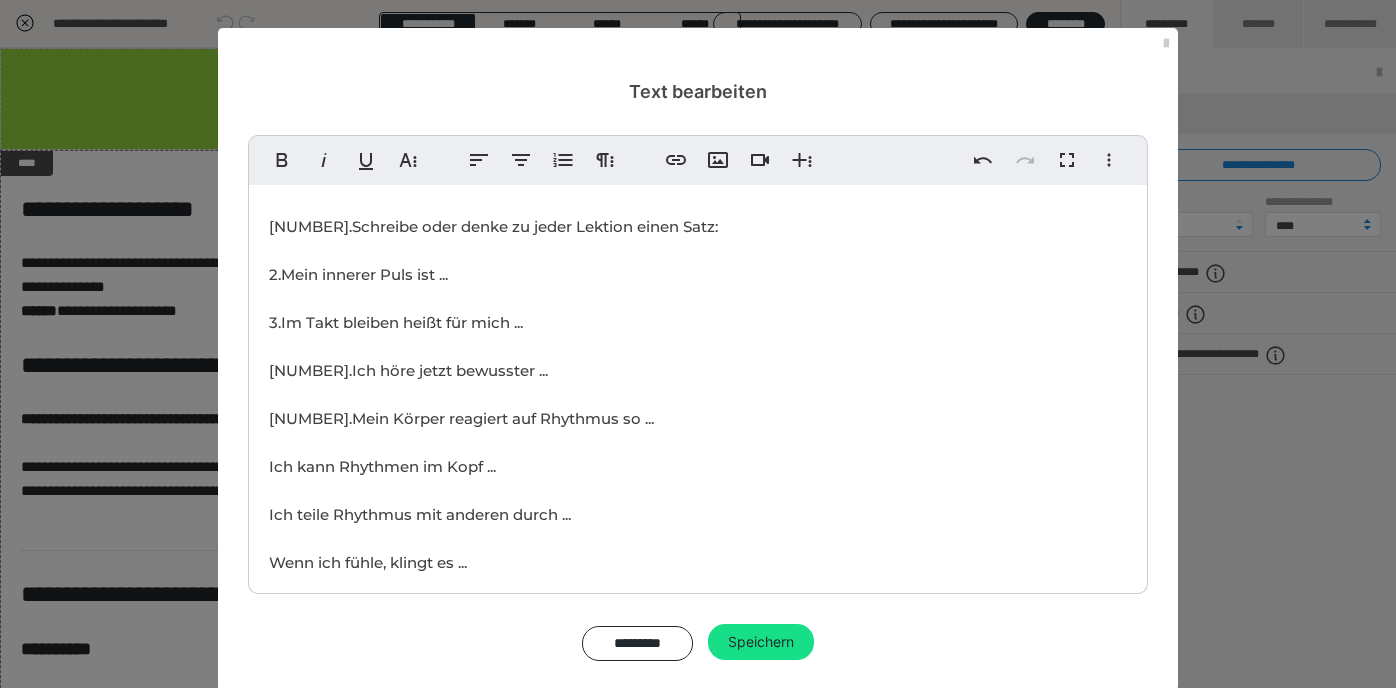scroll, scrollTop: 305, scrollLeft: 0, axis: vertical 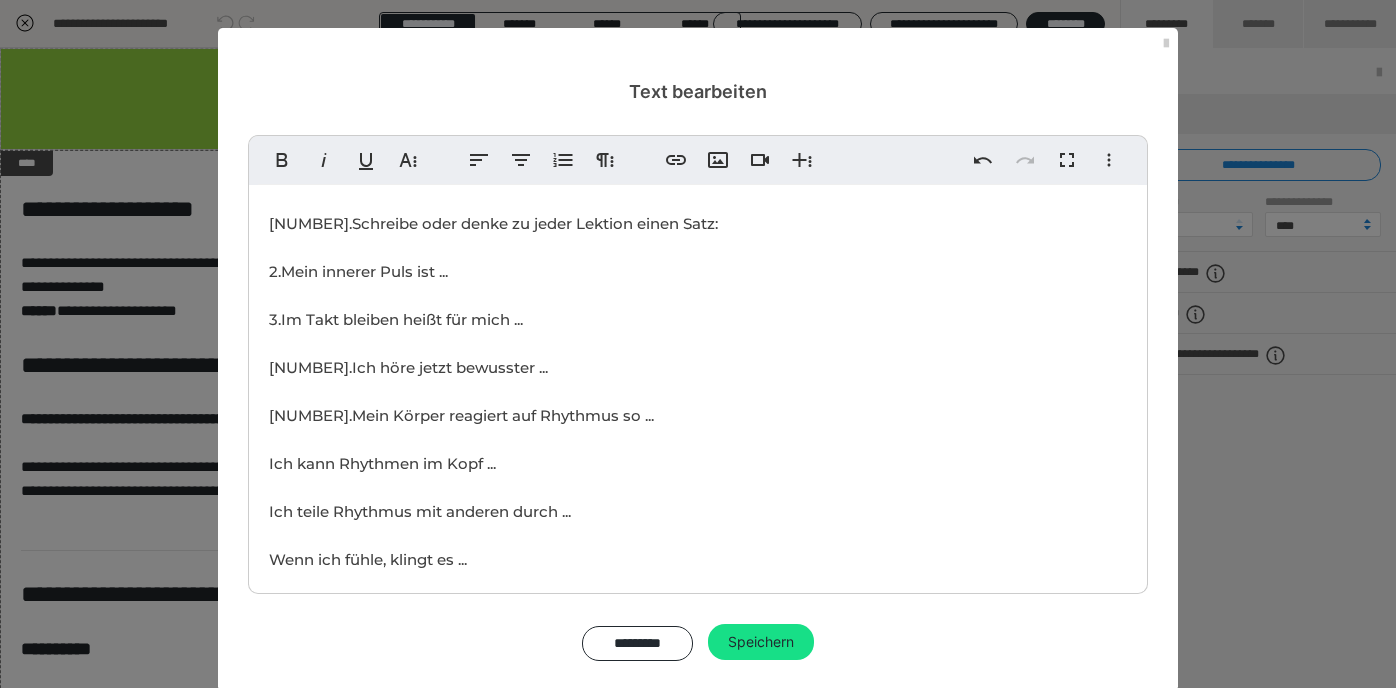click on "1.  Schreibe oder denke zu jeder Lektion einen Satz: 2.  Mein innerer Puls ist ... 3.  Im Takt bleiben heißt für mich ... 4.  Ich höre jetzt bewusster ... 5.  Mein Körper reagiert auf Rhythmus so ... Ich kann Rhythmen im Kopf ... Ich teile Rhythmus mit anderen durch ... Wenn ich fühle, klingt es ... Mein Stil ist ... Du kannst die Sätze aufschreiben, aufnehmen, zeichnen oder tanzen." at bounding box center [530, 439] 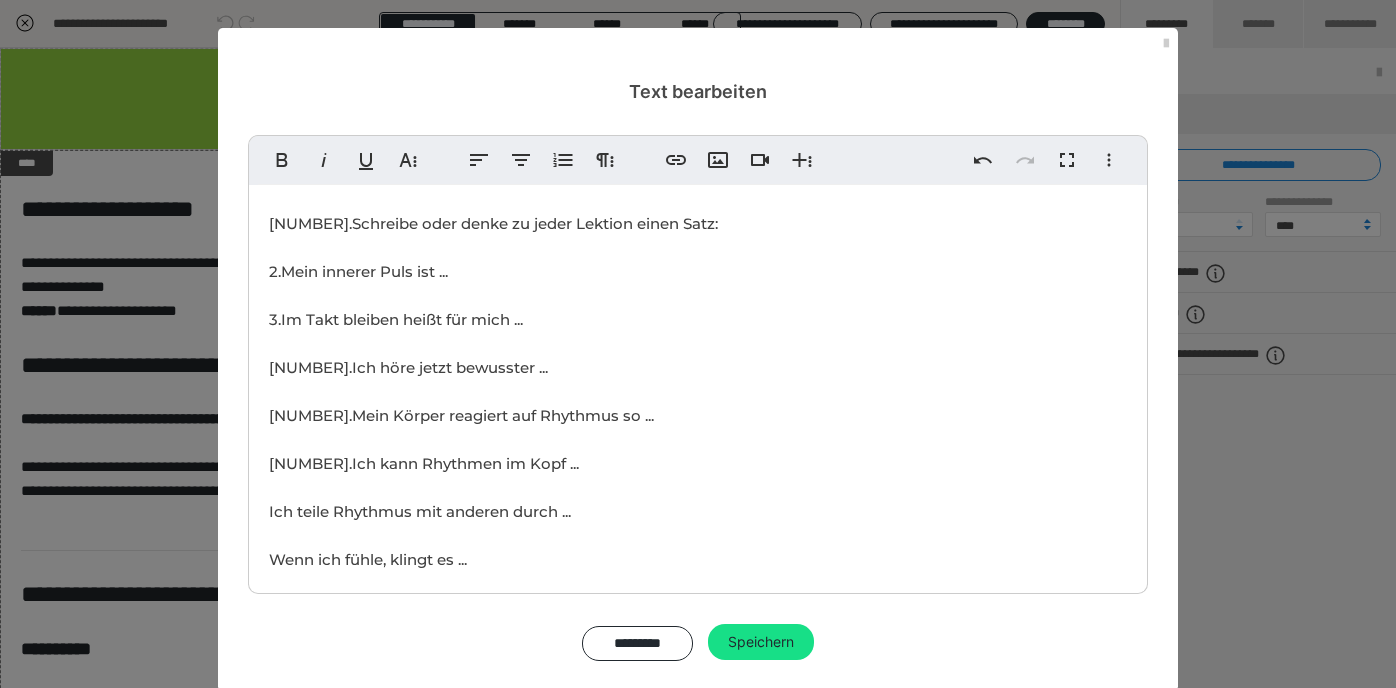 click on "Ziel 🎯der Lektion: Du reflektierst deinen Weg durch das mentale Rhythmustraining und bekommst Impulse, wie du das Gelernte langfristig in deinen Alltag oder deine künstlerische Praxis integrieren kannst. Dauer: offen 1. Dein Weg in acht Takten "Manchmal ist es nicht der Anfang, sondern der Fluss, der zählt." Nimm dir Zeit und wirf einen Blick zurück: ​ 1.  Schreibe oder denke zu jeder Lektion einen Satz: 2.  Mein innerer Puls ist ... 3.  Im Takt bleiben heißt für mich ... 4.  Ich höre jetzt bewusster ... 5.  Mein Körper reagiert auf Rhythmus so ... 4.  Ich kann Rhythmen im Kopf ... Ich teile Rhythmus mit anderen durch ... Wenn ich fühle, klingt es ... Mein Stil ist ... Du kannst die Sätze aufschreiben, aufnehmen, zeichnen oder tanzen. 2. Übung: Mein Rhythmus-Porträt Anleitung: 1. Erinnere dich an deine Lieblingsübung oder Lieblingsmoment aus den vorherigen Lektionen. 2. Wähle eine Taktart, ein Tempo und einen Gefühlszustand, der dich anspricht. Tipp:  🔸  3. Übung: Stil entwickeln" at bounding box center (698, 1258) 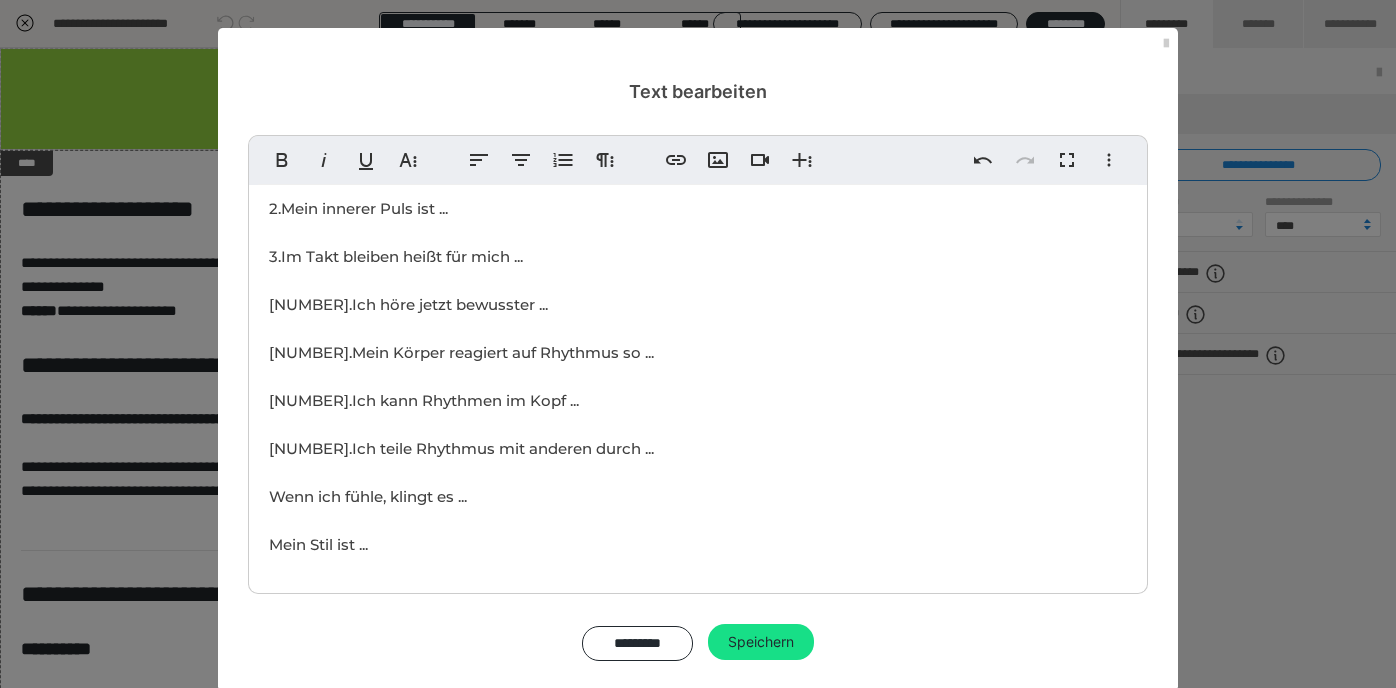 scroll, scrollTop: 374, scrollLeft: 0, axis: vertical 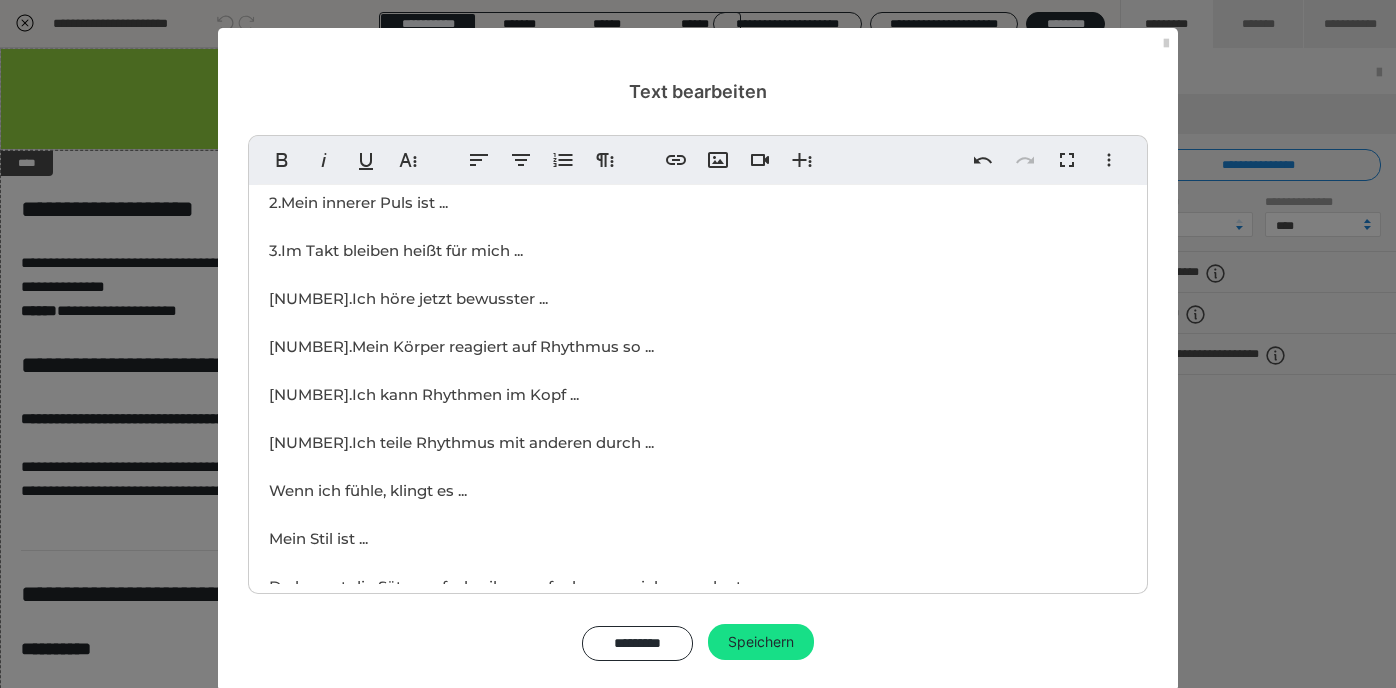 click on "1.  Schreibe oder denke zu jeder Lektion einen Satz: 2.  Mein innerer Puls ist ... 3.  Im Takt bleiben heißt für mich ... 4.  Ich höre jetzt bewusster ... 5.  Mein Körper reagiert auf Rhythmus so ... 4.  Ich kann Rhythmen im Kopf ... 5.  Ich teile Rhythmus mit anderen durch ... Wenn ich fühle, klingt es ... Mein Stil ist ... Du kannst die Sätze aufschreiben, aufnehmen, zeichnen oder tanzen." at bounding box center [530, 370] 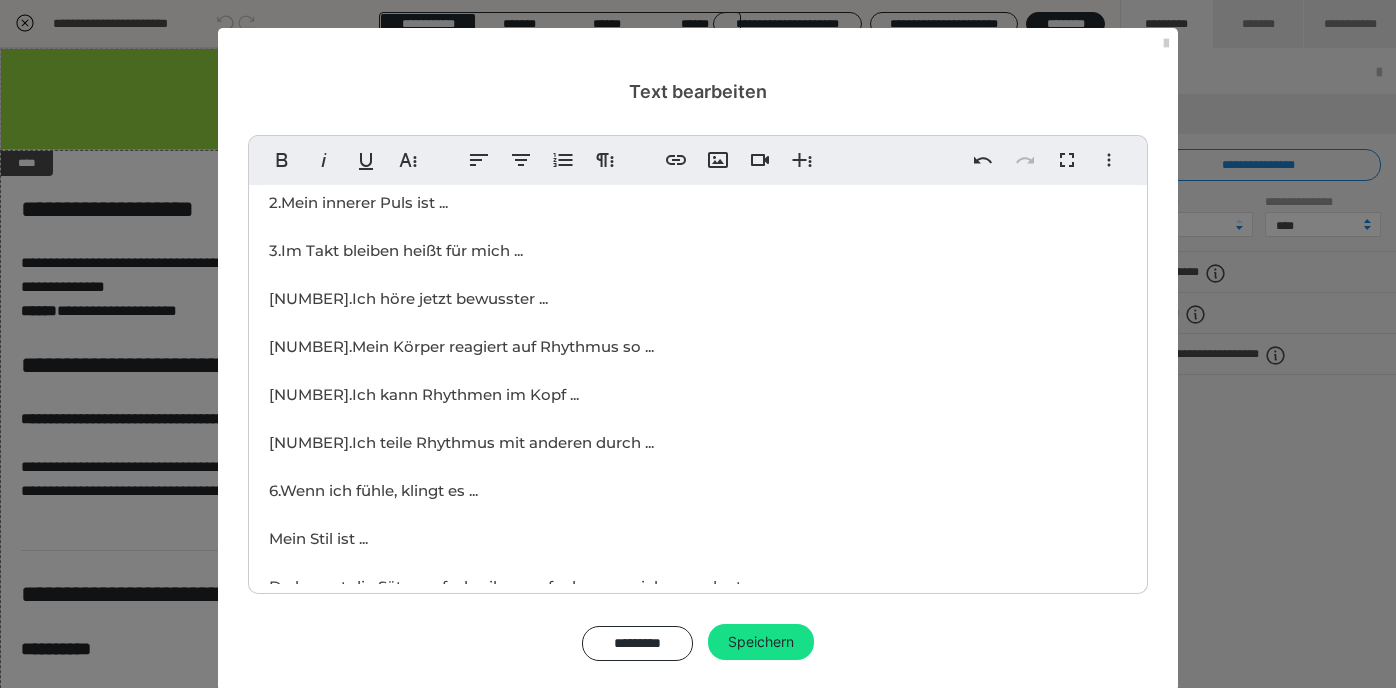 click on "1. Schreibe oder denke zu jeder Lektion einen Satz: 2. Mein innerer Puls ist ... 3. Im Takt bleiben heißt für mich ... 4. Ich höre jetzt bewusster ... 5. Mein Körper reagiert auf Rhythmus so ... 4. Ich kann Rhythmen im Kopf ... 5. Ich teile Rhythmus mit anderen durch ... 6. Wenn ich fühle, klingt es ... Mein Stil ist ... Du kannst die Sätze aufschreiben, aufnehmen, zeichnen oder tanzen." at bounding box center [530, 370] 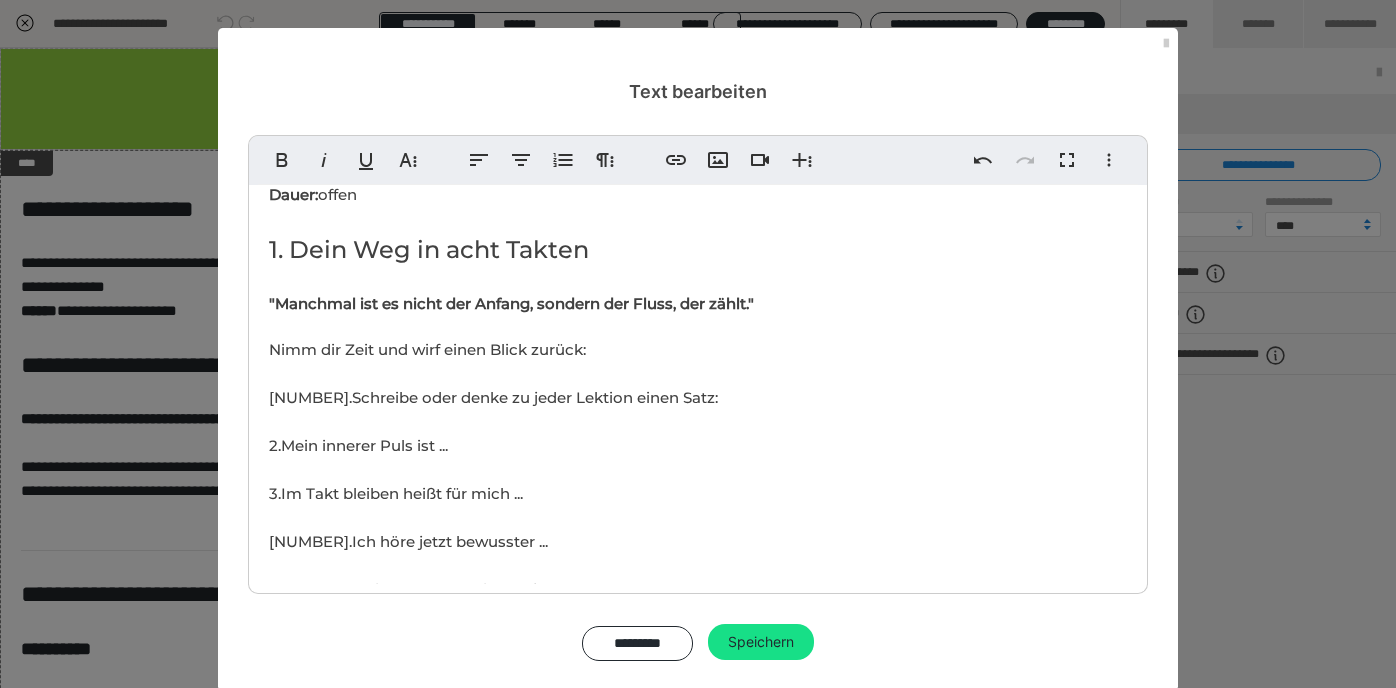 scroll, scrollTop: 122, scrollLeft: 0, axis: vertical 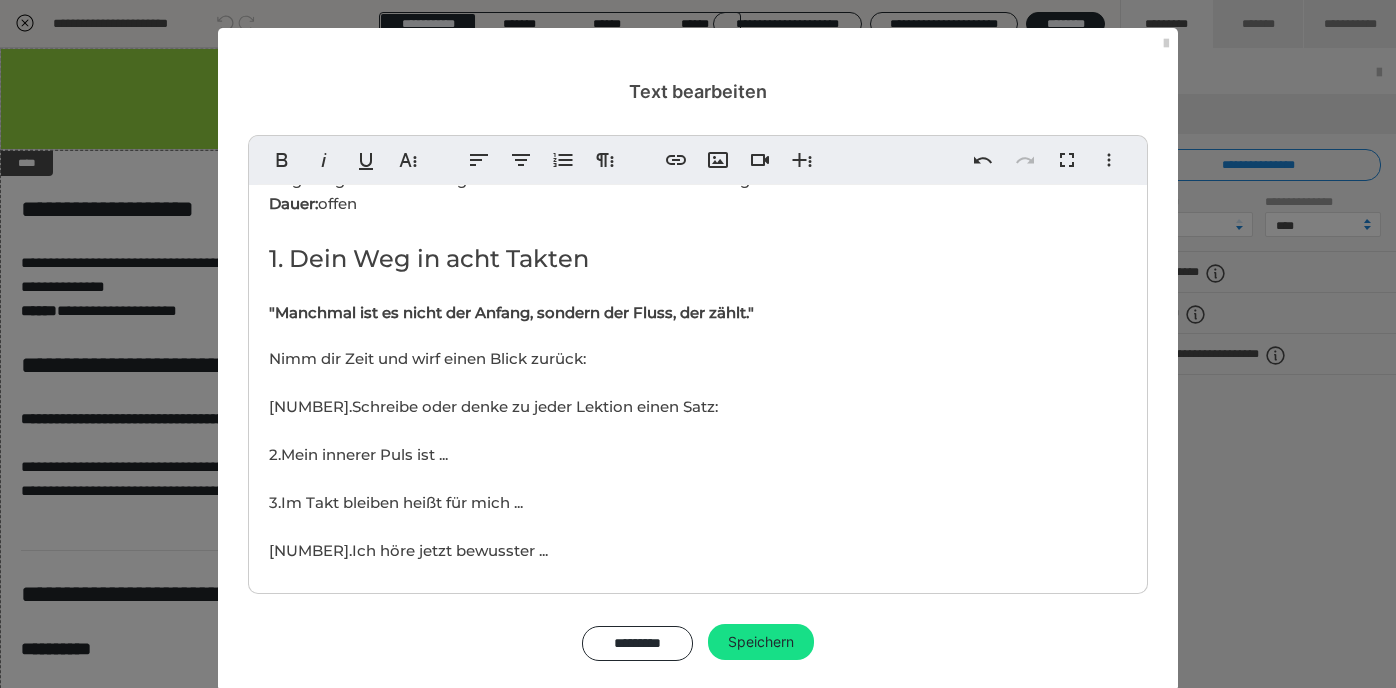 click on "Ziel 🎯der Lektion: Du reflektierst deinen Weg durch das mentale Rhythmustraining und bekommst Impulse, wie du das Gelernte langfristig in deinen Alltag oder deine künstlerische Praxis integrieren kannst. Dauer:  offen [NUMBER]. Dein Weg in acht Takten "Manchmal ist es nicht der Anfang, sondern der Fluss, der zählt." Nimm dir Zeit und wirf einen Blick zurück: ​ [NUMBER].  Schreibe oder denke zu jeder Lektion einen Satz: [NUMBER]. Mein innerer Puls ist ... [NUMBER]. Im Takt bleiben heißt für mich ... [NUMBER]. Ich höre jetzt bewusster ... [NUMBER]. Mein Körper reagiert auf Rhythmus so ... [NUMBER]. Ich kann Rhythmen im Kopf ... [NUMBER]. Ich teile Rhythmus mit anderen durch ... [NUMBER]. Wenn ich fühle, klingt es ... [NUMBER]. Mein Stil ist ... Du kannst die Sätze aufschreiben, aufnehmen, zeichnen oder tanzen. [NUMBER]. Übung: Mein Rhythmus-Porträt Anleitung: [NUMBER]. Erinnere dich an deine Lieblingsübung oder Lieblingsmoment aus den vorherigen Lektionen. [NUMBER]. Wähle eine Taktart, ein Tempo und einen Gefühlszustand, der dich anspricht. Tipp:  🔸  Anleitung:" at bounding box center (698, 1441) 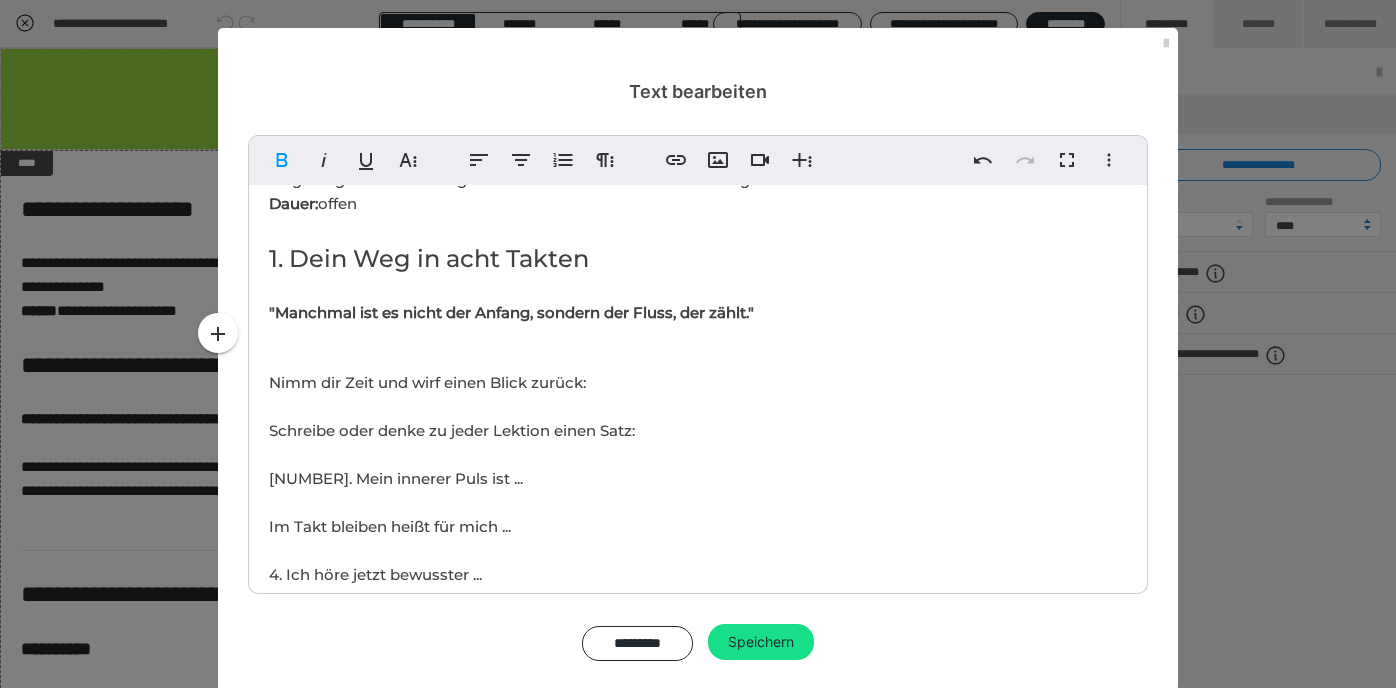 click on "Nimm dir Zeit und wirf einen Blick zurück:" at bounding box center [427, 382] 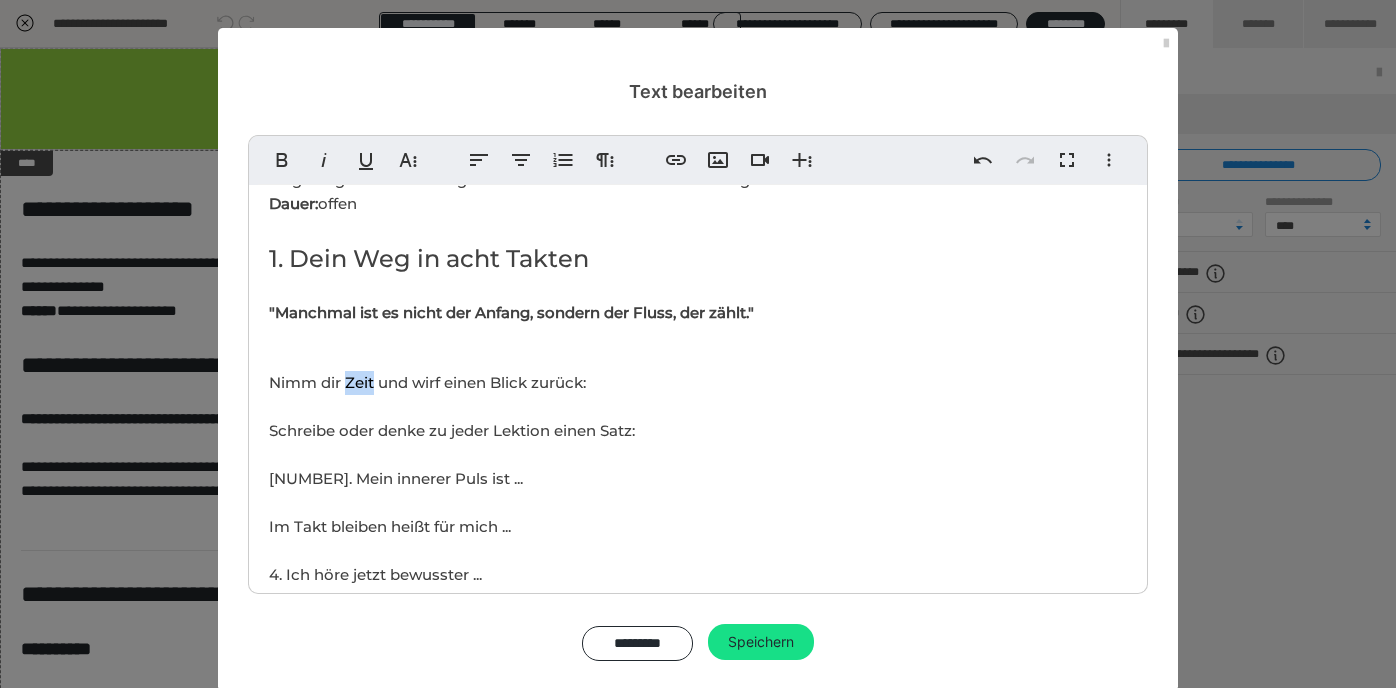 click on "Nimm dir Zeit und wirf einen Blick zurück:" at bounding box center [427, 382] 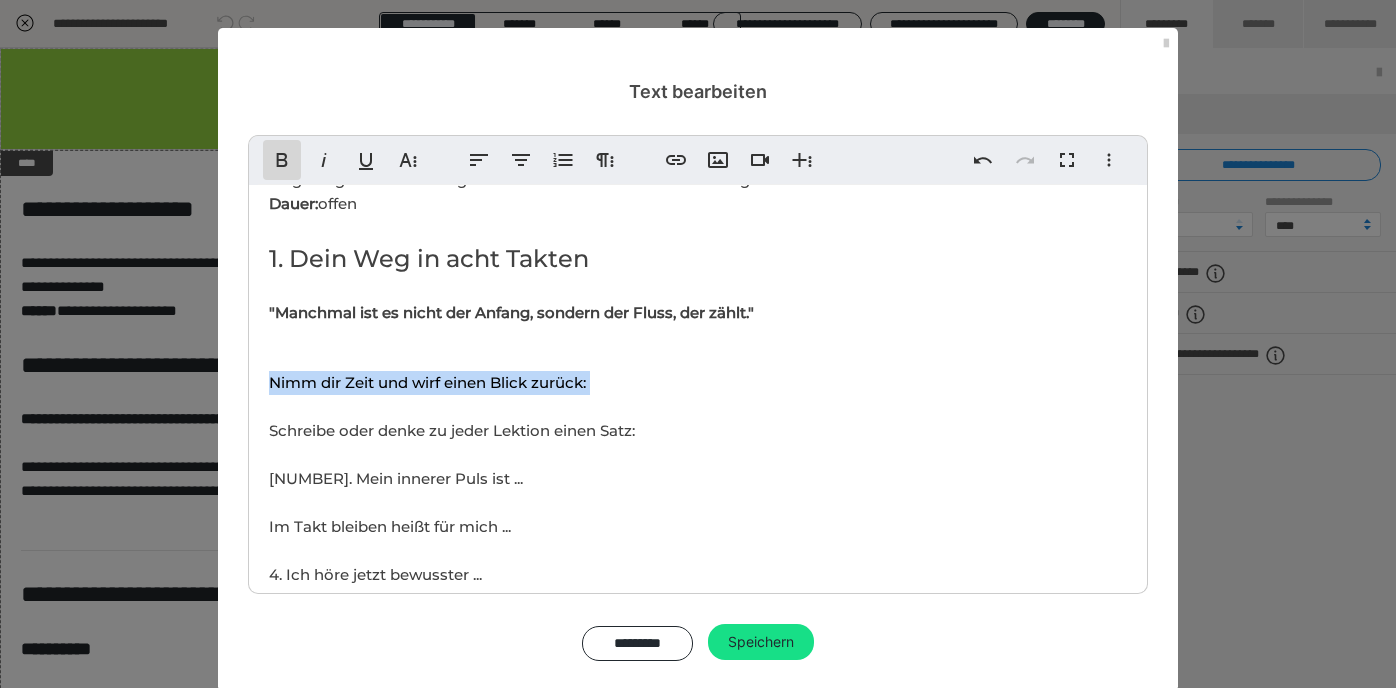 click 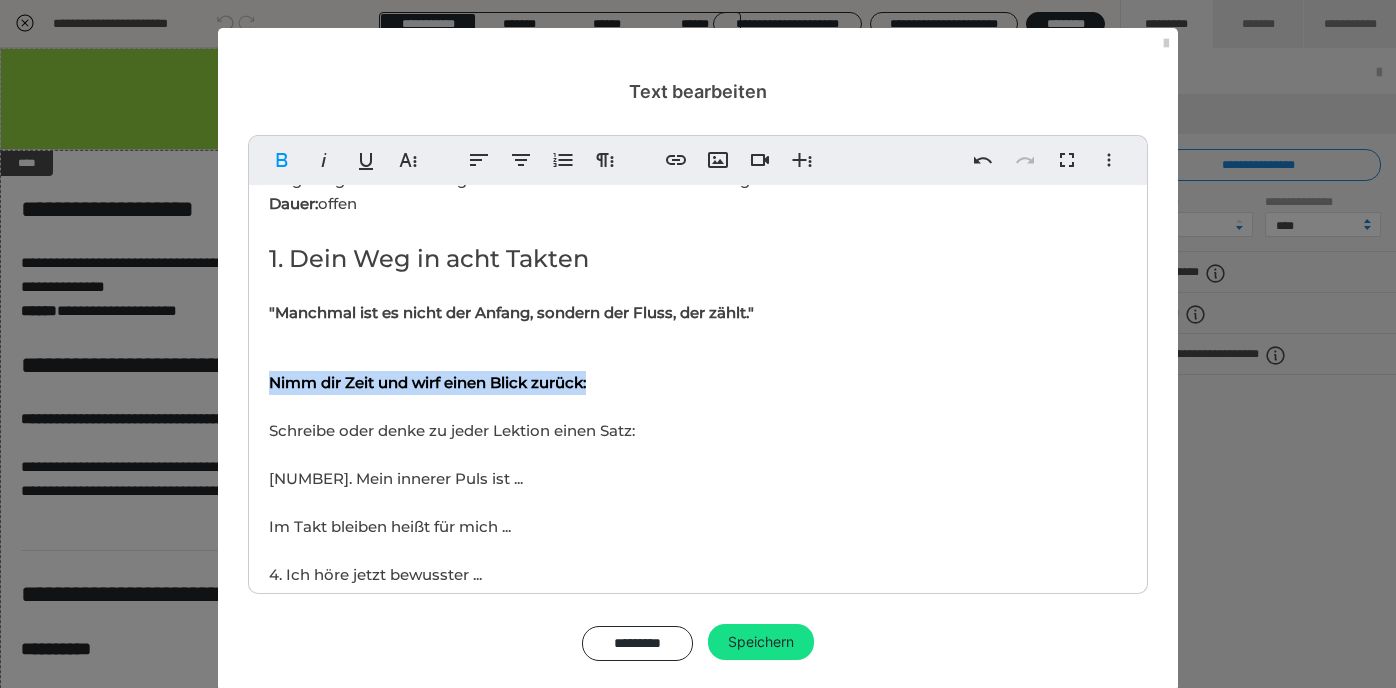 click on "Ziel 🎯der Lektion: Du reflektierst deinen Weg durch das mentale Rhythmustraining und bekommst Impulse, wie du das Gelernte langfristig in deinen Alltag oder deine künstlerische Praxis integrieren kannst. Dauer:  offen 1. Dein Weg in acht Takten "Manchmal ist es nicht der Anfang, sondern der Fluss, der zählt." ​ Nimm dir Zeit und wirf einen Blick zurück: ​ 1. Schreibe oder denke zu jeder Lektion einen Satz: 2. Mein innerer Puls ist ... 3. Im Takt bleiben heißt für mich ... 4. Ich höre jetzt bewusster ... 5. Mein Körper reagiert auf Rhythmus so ... 4. Ich kann Rhythmen im Kopf ... 5. Ich teile Rhythmus mit anderen durch ... 6. Wenn ich fühle, klingt es ... 7. Mein Stil ist ... Du kannst die Sätze aufschreiben, aufnehmen, zeichnen oder tanzen. 2. Übung: Mein Rhythmus-Porträt Anleitung: 1. Erinnere dich an deine Lieblingsübung oder Lieblingsmoment aus den vorherigen Lektionen. 2. Wähle eine Taktart, ein Tempo und einen Gefühlszustand, der dich anspricht. Tipp:  🔸  Anleitung: Variation:" at bounding box center (698, 1453) 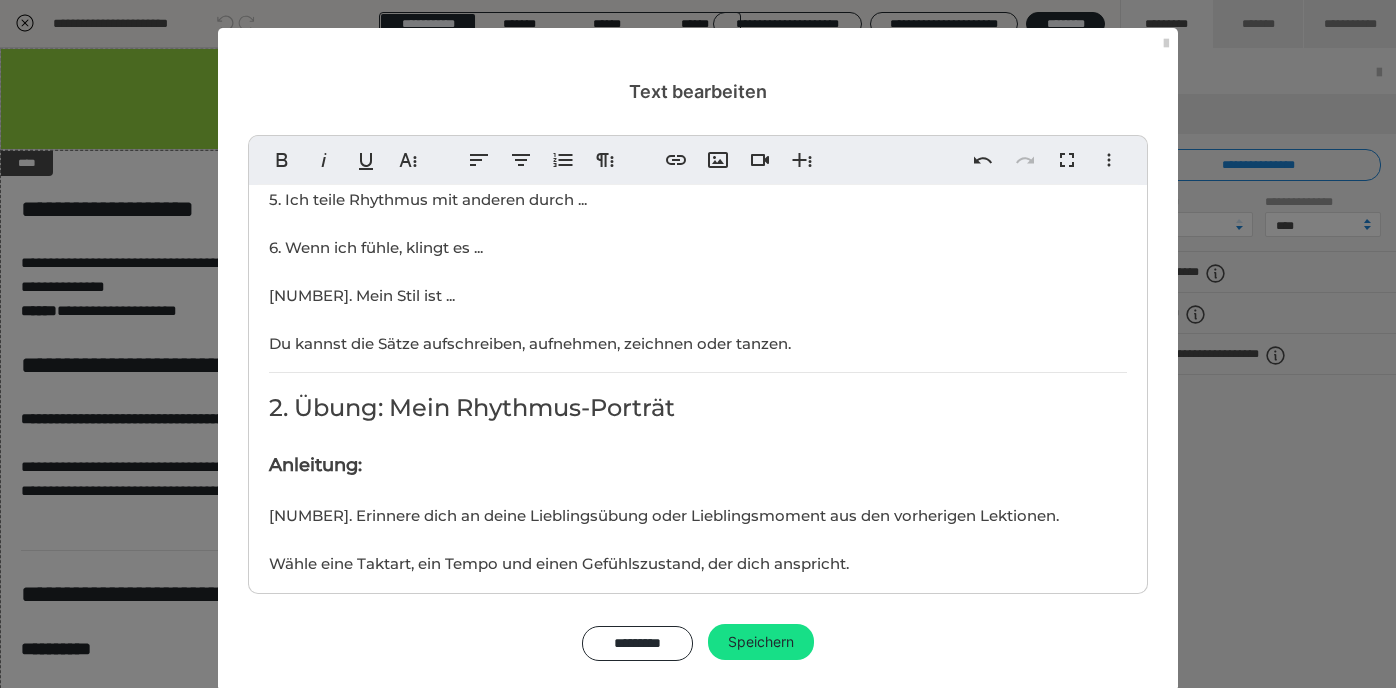 scroll, scrollTop: 647, scrollLeft: 0, axis: vertical 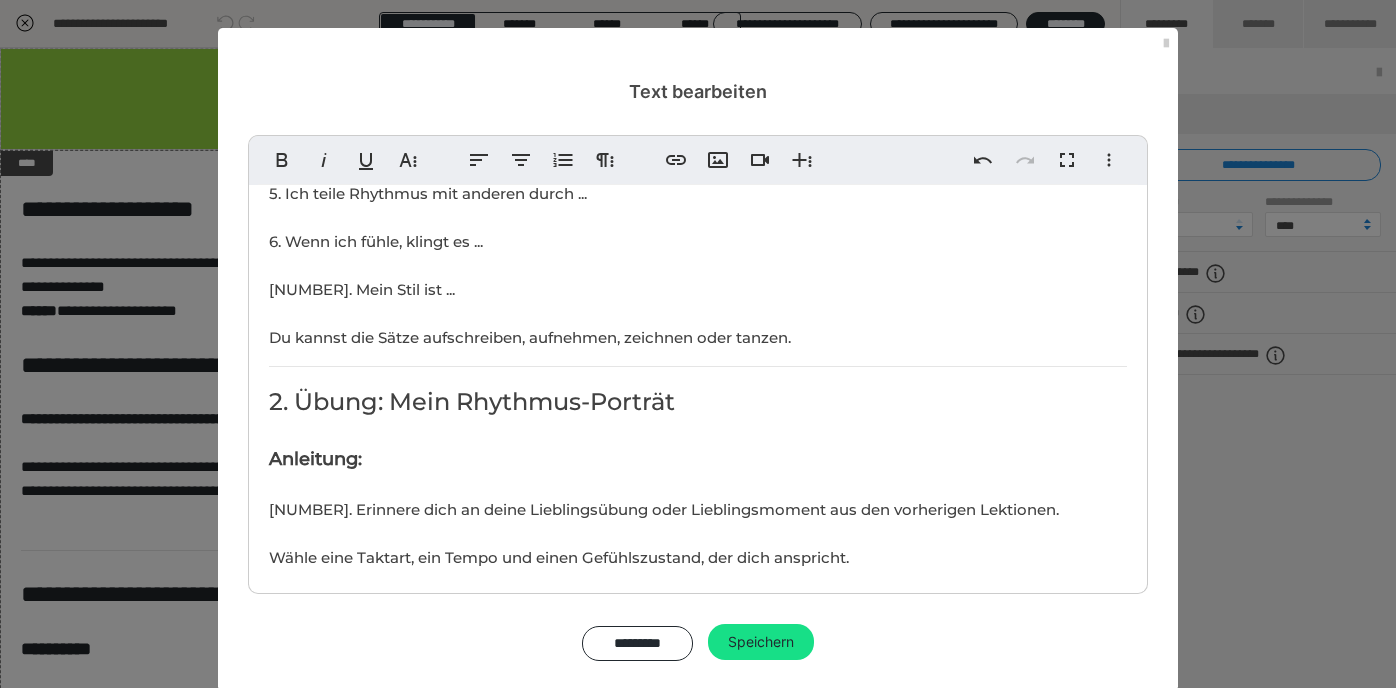 click on "Ziel 🎯der Lektion: Du reflektierst deinen Weg durch das mentale Rhythmustraining und bekommst Impulse, wie du das Gelernte langfristig in deinen Alltag oder deine künstlerische Praxis integrieren kannst. Dauer:  offen 1. Dein Weg in acht Takten "Manchmal ist es nicht der Anfang, sondern der Fluss, der zählt." ​ Nimm dir Zeit und wirf einen Blick zurück: ​ 1. Schreibe oder denke zu jeder Lektion einen Satz: 2. Mein innerer Puls ist ... 3. Im Takt bleiben heißt für mich ... 4. Ich höre jetzt bewusster ... 5. Mein Körper reagiert auf Rhythmus so ... 4. Ich kann Rhythmen im Kopf ... 5. Ich teile Rhythmus mit anderen durch ... 6. Wenn ich fühle, klingt es ... 7. Mein Stil ist ... Du kannst die Sätze aufschreiben, aufnehmen, zeichnen oder tanzen. 2. Übung: Mein Rhythmus-Porträt Anleitung: 1. Erinnere dich an deine Lieblingsübung oder Lieblingsmoment aus den vorherigen Lektionen. 2. Wähle eine Taktart, ein Tempo und einen Gefühlszustand, der dich anspricht. Tipp:  🔸  Anleitung: Variation:" at bounding box center (698, 928) 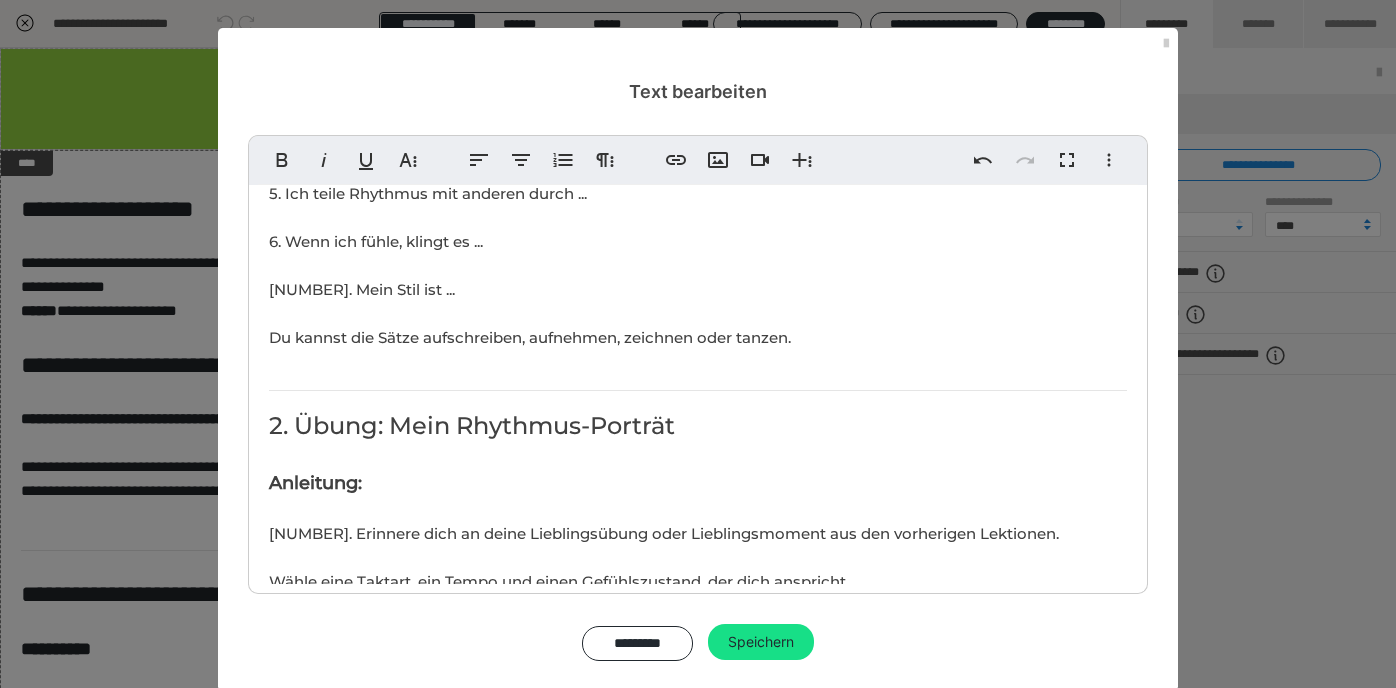 click on "2. Übung: Mein Rhythmus-Porträt" at bounding box center (472, 425) 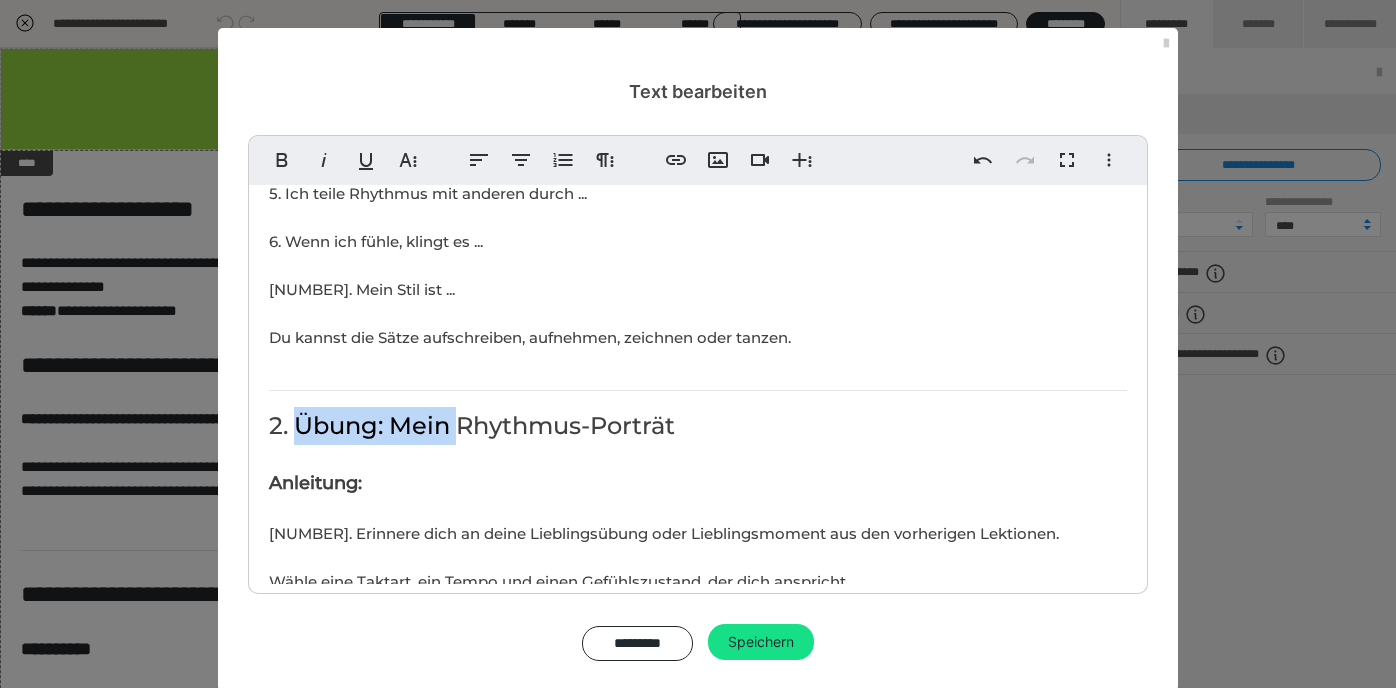 drag, startPoint x: 460, startPoint y: 423, endPoint x: 295, endPoint y: 425, distance: 165.01212 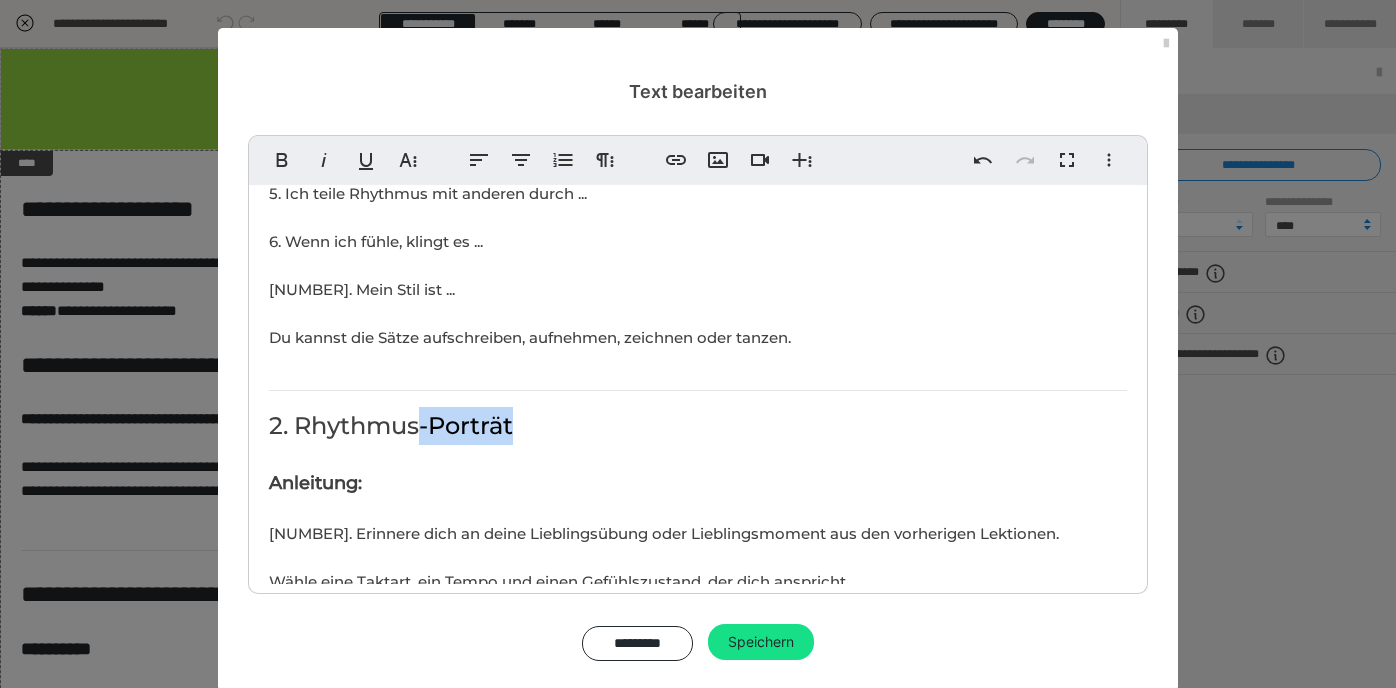 drag, startPoint x: 524, startPoint y: 420, endPoint x: 425, endPoint y: 419, distance: 99.00505 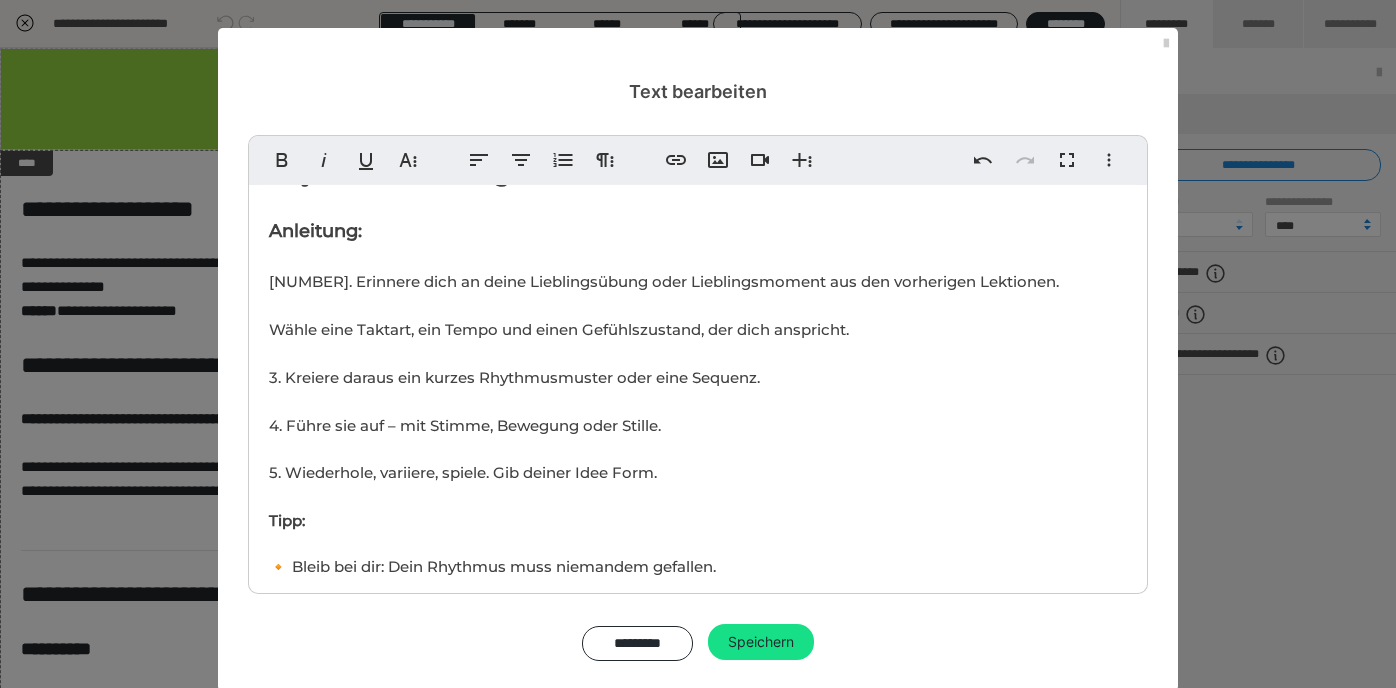 scroll, scrollTop: 896, scrollLeft: 0, axis: vertical 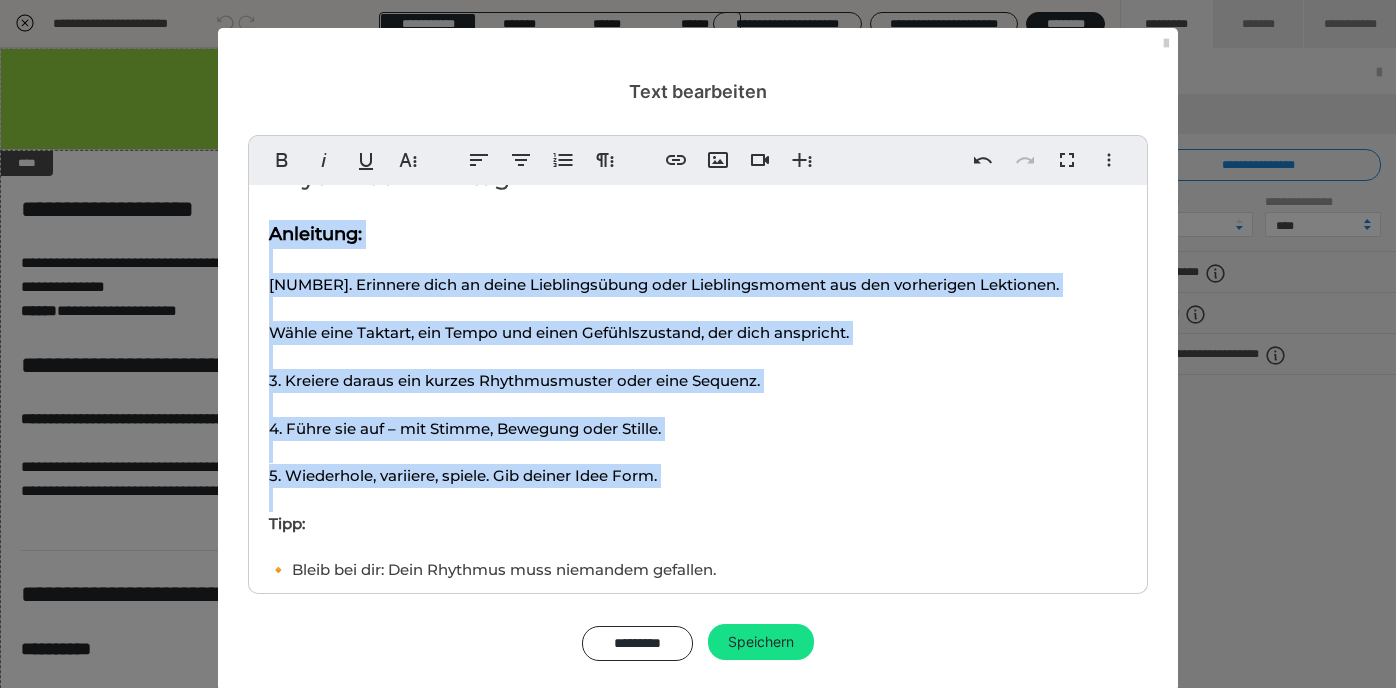 drag, startPoint x: 268, startPoint y: 229, endPoint x: 290, endPoint y: 482, distance: 253.95473 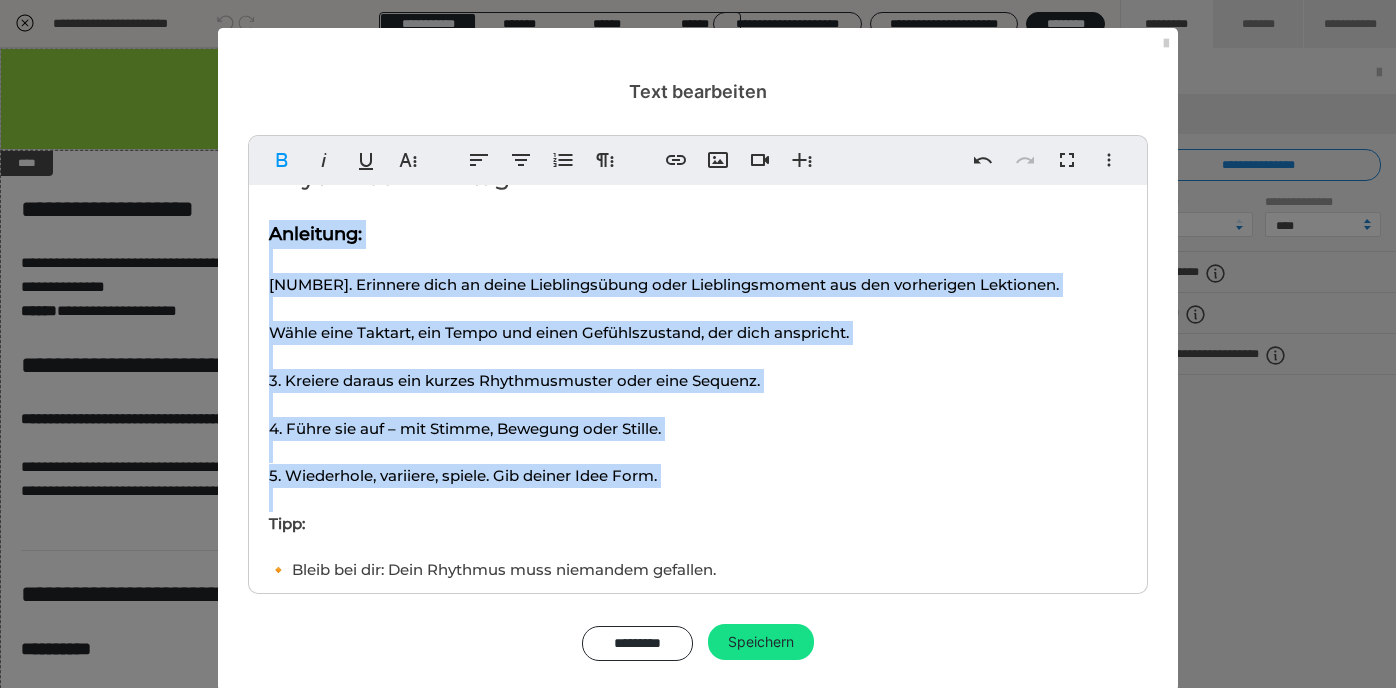 scroll, scrollTop: 4765, scrollLeft: 7, axis: both 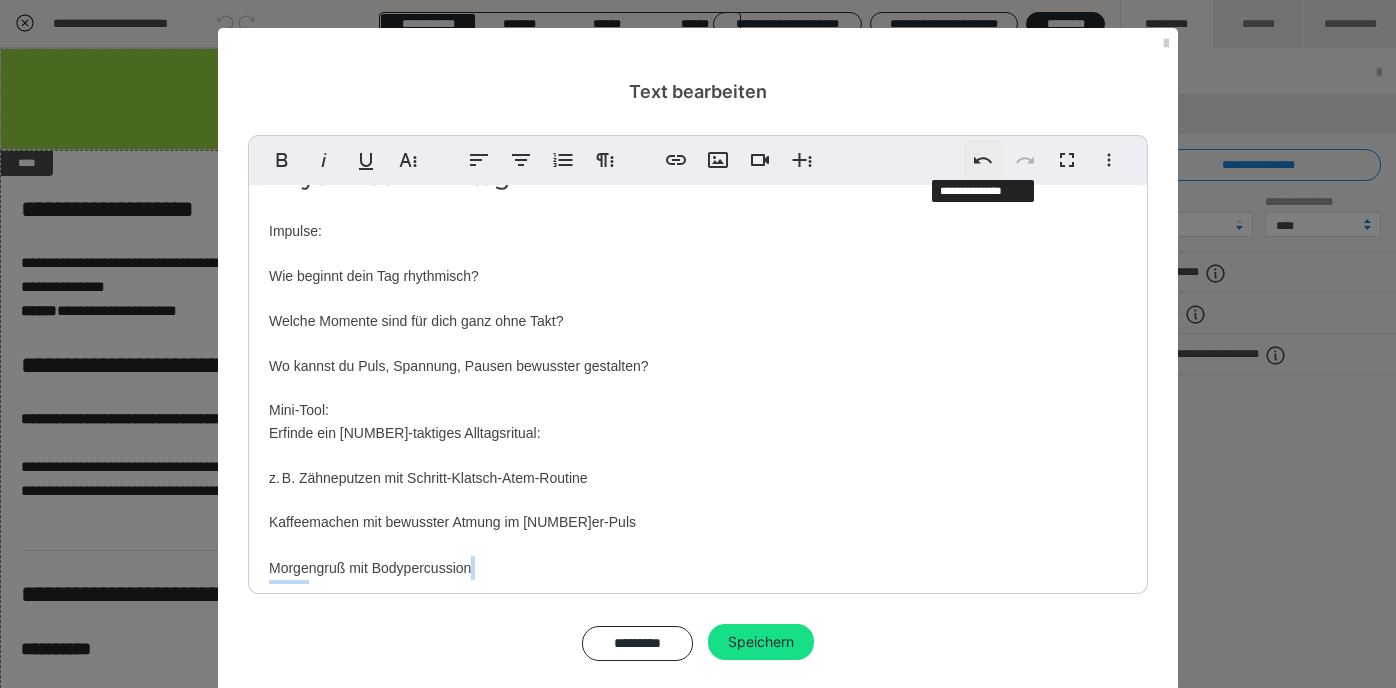 click 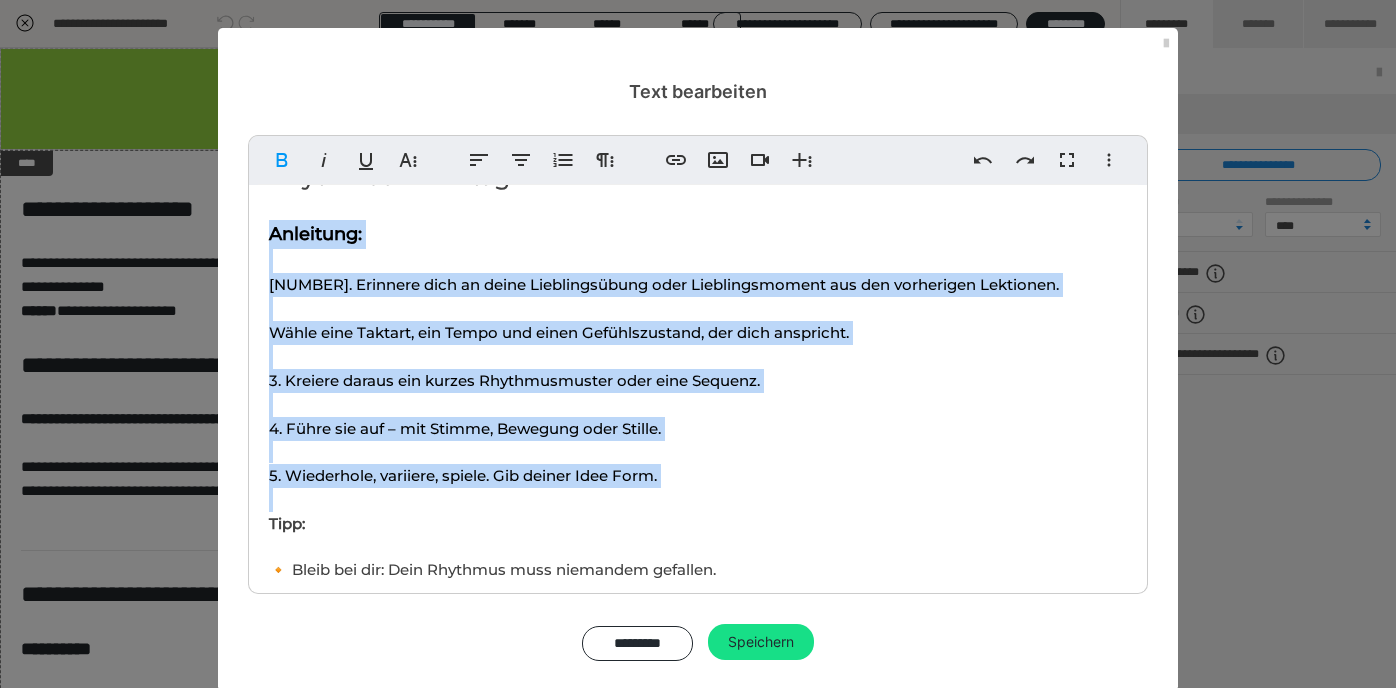 click on "Ziel 🎯der Lektion: Du reflektierst deinen Weg durch das mentale Rhythmustraining und bekommst Impulse, wie du das Gelernte langfristig in deinen Alltag oder deine künstlerische Praxis integrieren kannst. Dauer: offen 1. Dein Weg in acht Takten "Manchmal ist es nicht der Anfang, sondern der Fluss, der zählt." ​ Nimm dir Zeit und wirf einen Blick zurück: ​ 1. Schreibe oder denke zu jeder Lektion einen Satz: 2. Mein innerer Puls ist ... 3. Im Takt bleiben heißt für mich ... 4. Ich höre jetzt bewusster ... 5. Mein Körper reagiert auf Rhythmus so ... 4. Ich kann Rhythmen im Kopf ... 5. Ich teile Rhythmus mit anderen durch ... 6. Wenn ich fühle, klingt es ... 7. Mein Stil ist ... Du kannst die Sätze aufschreiben, aufnehmen, zeichnen oder tanzen. ​ 2. Rhythmus im Alltag Anleitung: 1. Erinnere dich an deine Lieblingsübung oder Lieblingsmoment aus den vorherigen Lektionen. 2. Wähle eine Taktart, ein Tempo und einen Gefühlszustand, der dich anspricht. Tipp: 🔸 3. Übung: Stil entwickeln" at bounding box center [698, 691] 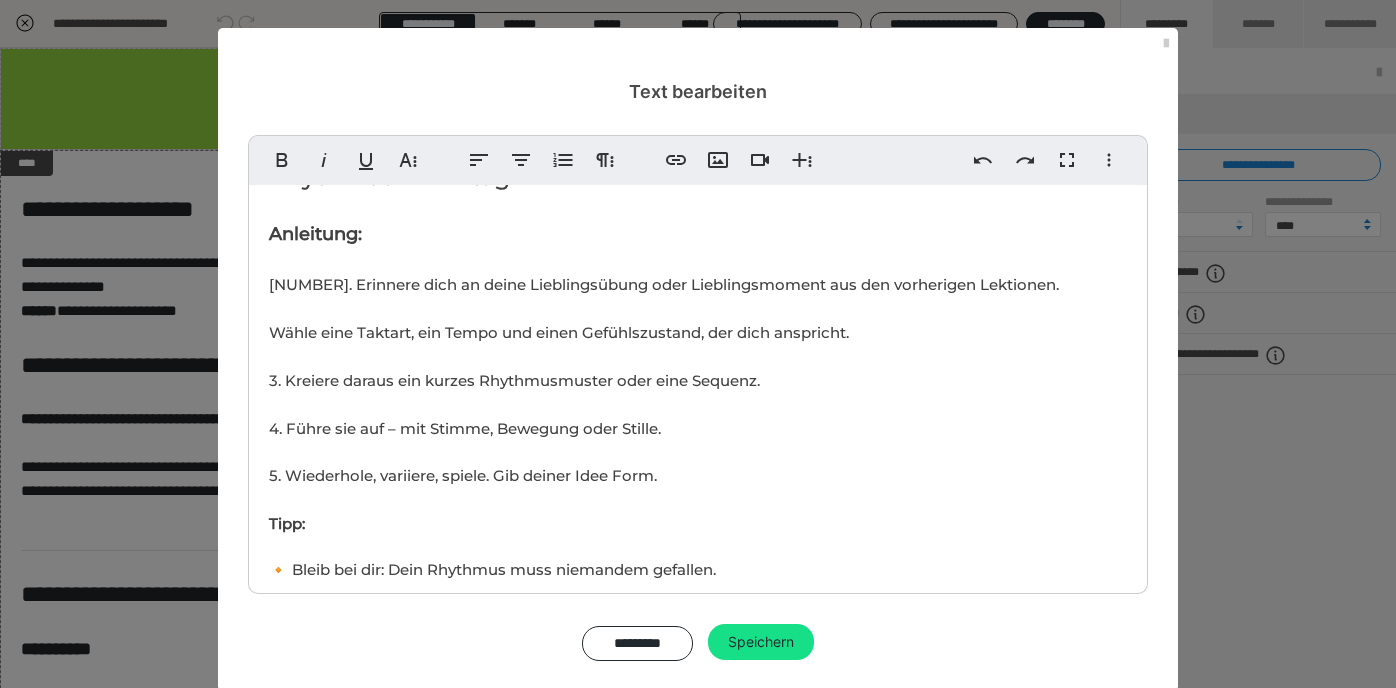 click on "Ziel 🎯der Lektion: Du reflektierst deinen Weg durch das mentale Rhythmustraining und bekommst Impulse, wie du das Gelernte langfristig in deinen Alltag oder deine künstlerische Praxis integrieren kannst. Dauer: offen 1. Dein Weg in acht Takten "Manchmal ist es nicht der Anfang, sondern der Fluss, der zählt." ​ Nimm dir Zeit und wirf einen Blick zurück: ​ 1. Schreibe oder denke zu jeder Lektion einen Satz: 2. Mein innerer Puls ist ... 3. Im Takt bleiben heißt für mich ... 4. Ich höre jetzt bewusster ... 5. Mein Körper reagiert auf Rhythmus so ... 4. Ich kann Rhythmen im Kopf ... 5. Ich teile Rhythmus mit anderen durch ... 6. Wenn ich fühle, klingt es ... 7. Mein Stil ist ... Du kannst die Sätze aufschreiben, aufnehmen, zeichnen oder tanzen. ​ 2. Rhythmus im Alltag Anleitung: 1. Erinnere dich an deine Lieblingsübung oder Lieblingsmoment aus den vorherigen Lektionen. 2. Wähle eine Taktart, ein Tempo und einen Gefühlszustand, der dich anspricht. Tipp: 🔸 3. Übung: Stil entwickeln" at bounding box center [698, 691] 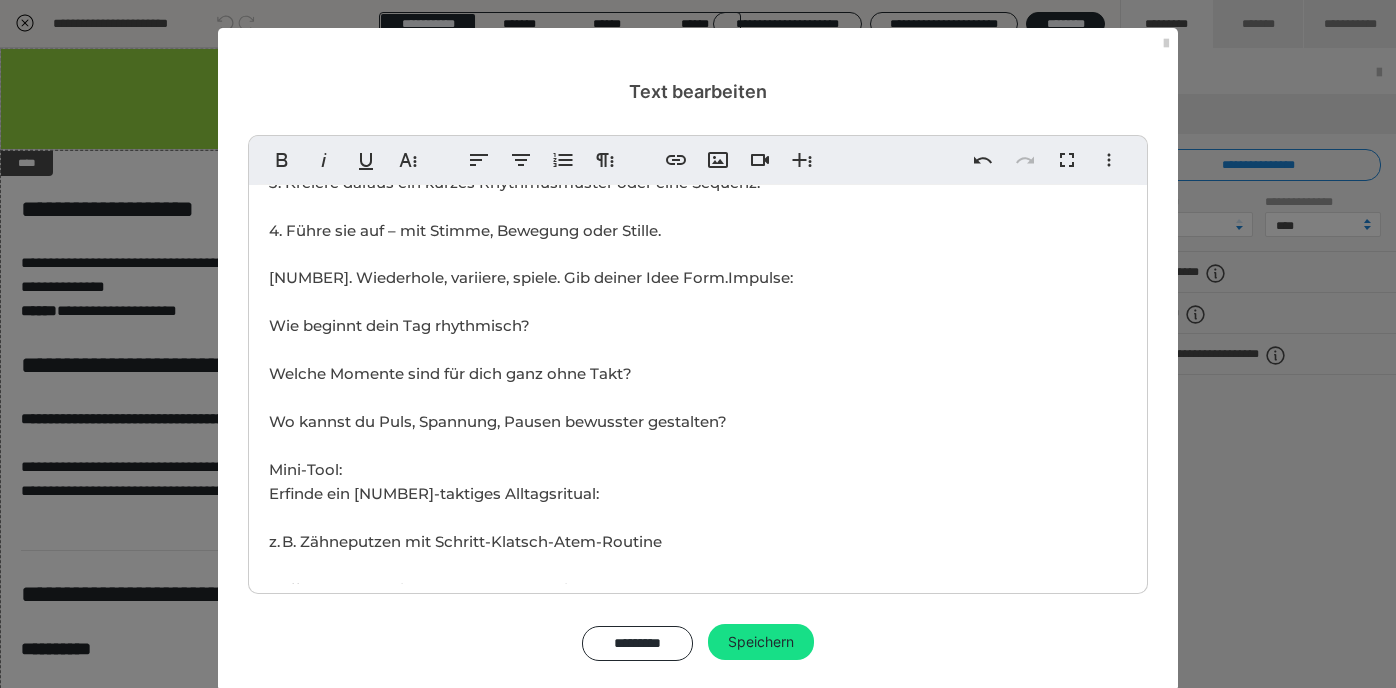 scroll, scrollTop: 1096, scrollLeft: 0, axis: vertical 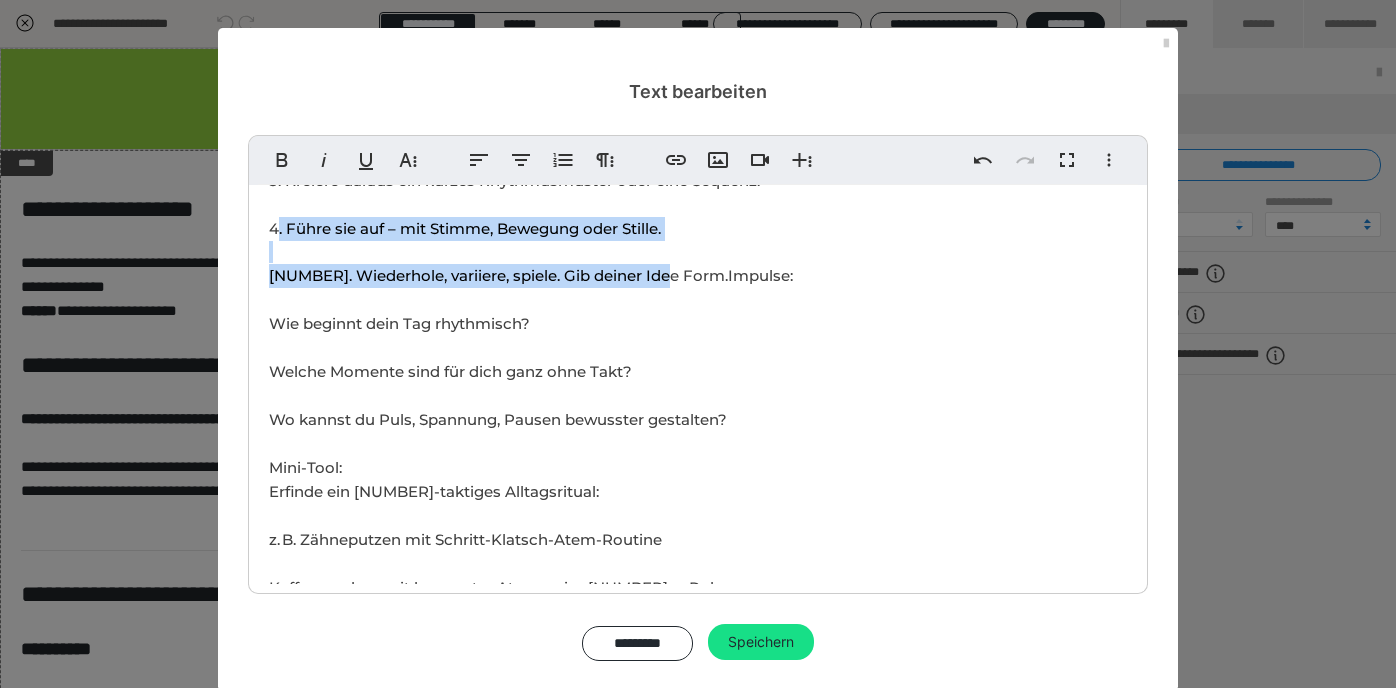 drag, startPoint x: 661, startPoint y: 276, endPoint x: 279, endPoint y: 225, distance: 385.3894 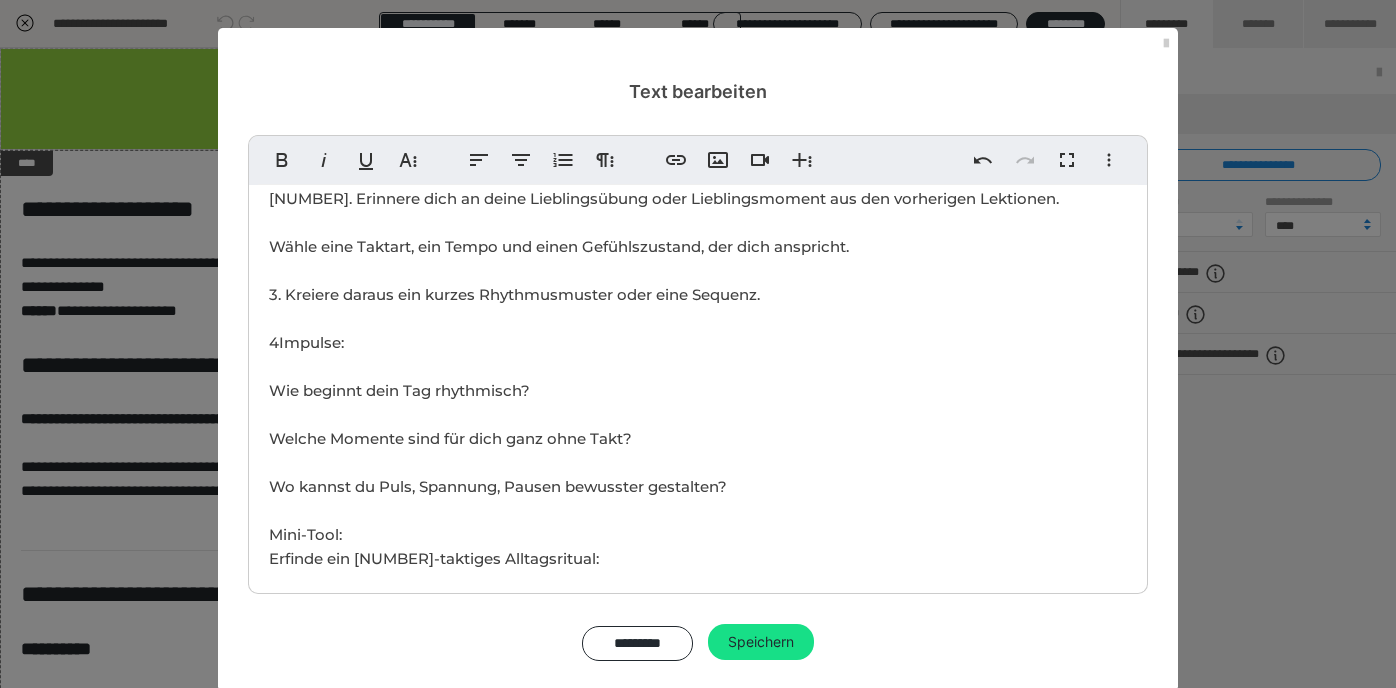 scroll, scrollTop: 971, scrollLeft: 0, axis: vertical 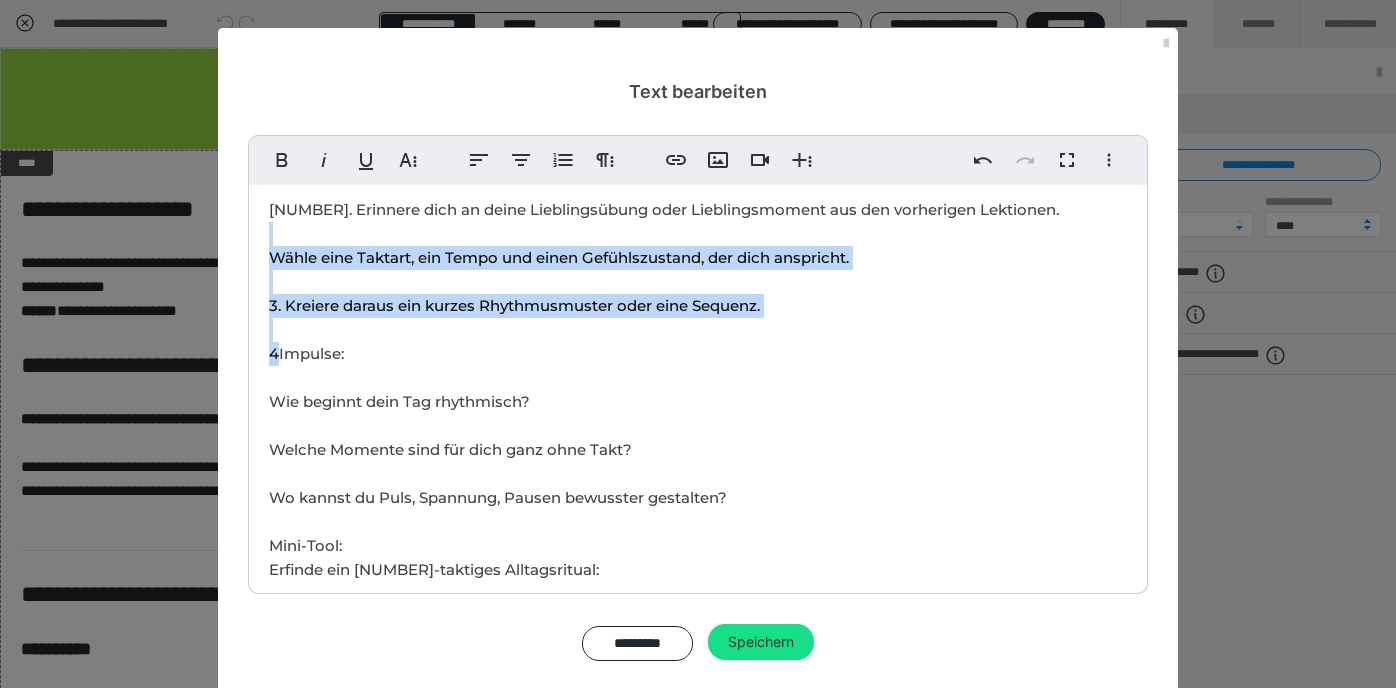 drag, startPoint x: 278, startPoint y: 351, endPoint x: 261, endPoint y: 222, distance: 130.11533 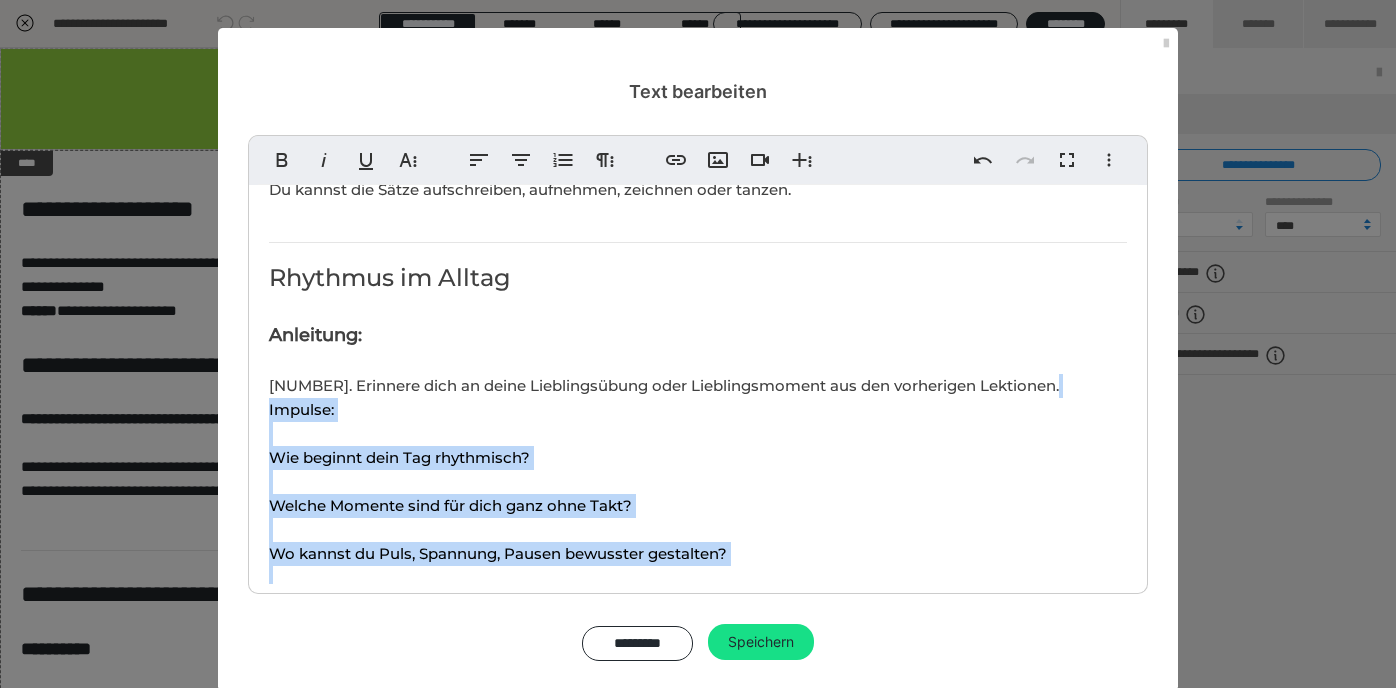 scroll, scrollTop: 791, scrollLeft: 0, axis: vertical 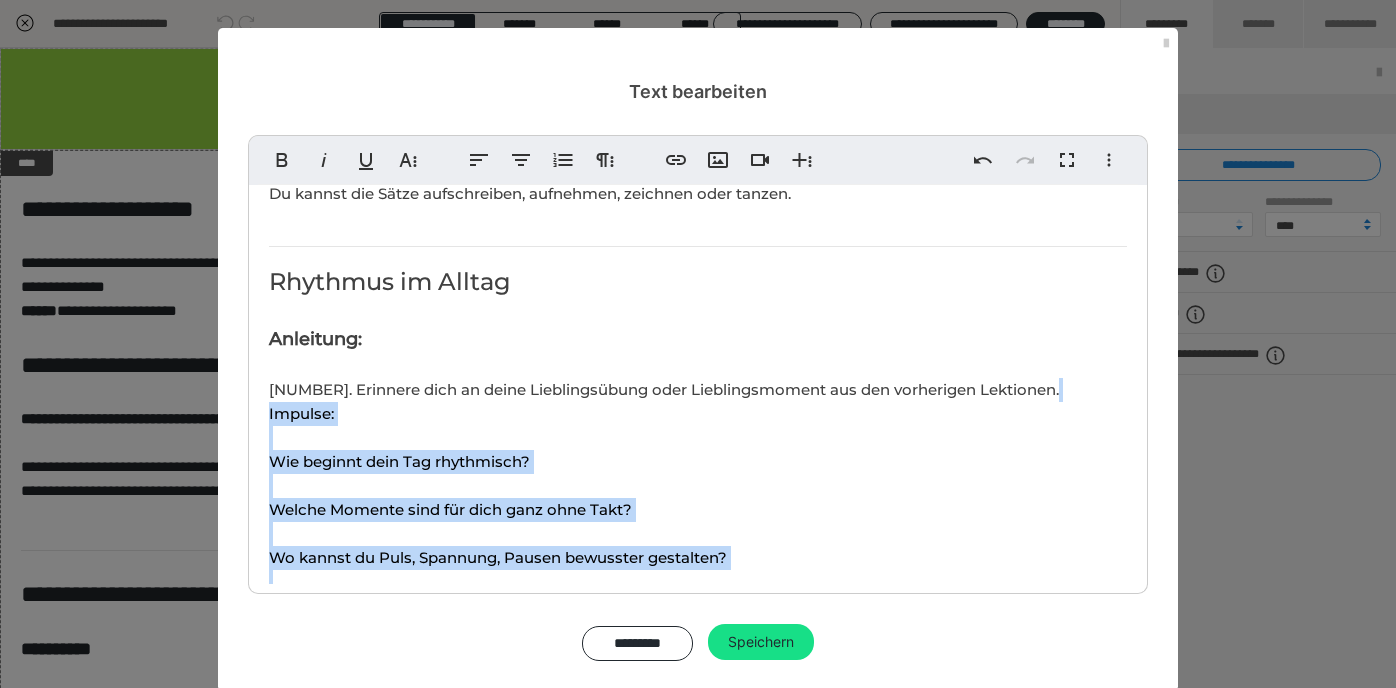 click on "Anleitung:" at bounding box center (315, 339) 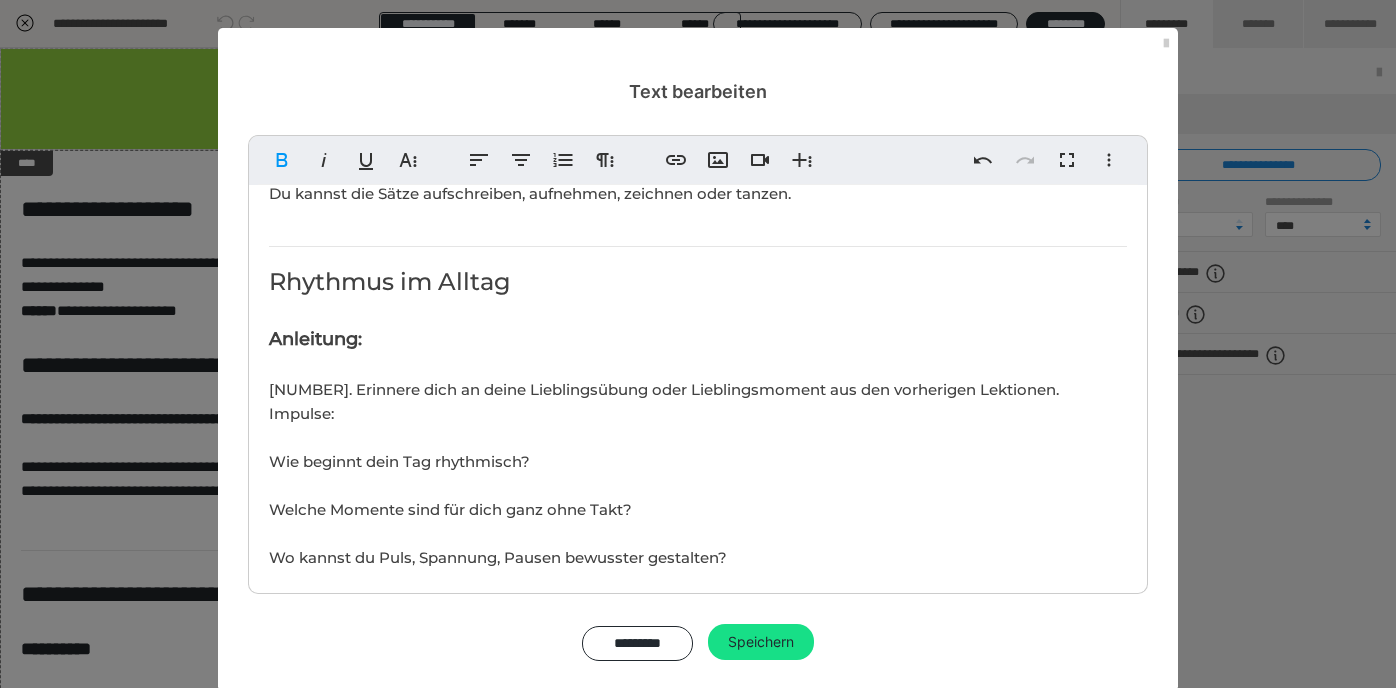 click on "Anleitung:" at bounding box center (315, 339) 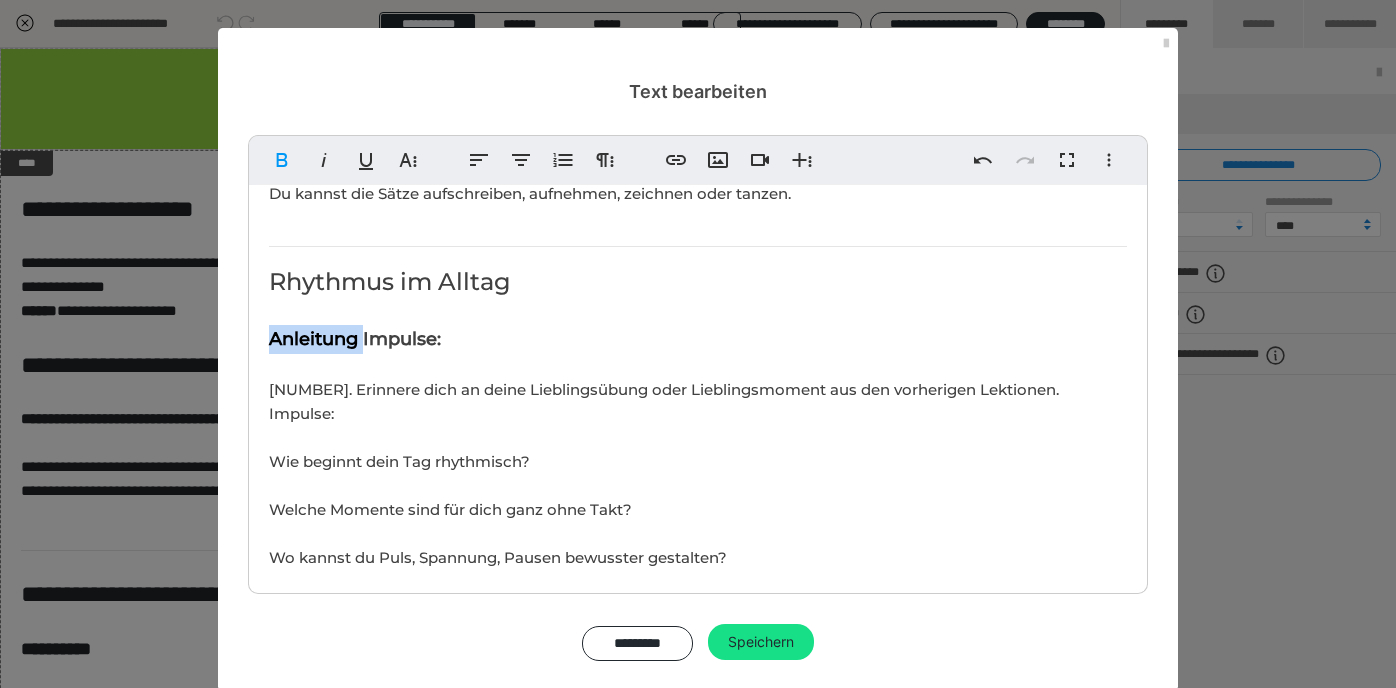 drag, startPoint x: 370, startPoint y: 339, endPoint x: 254, endPoint y: 340, distance: 116.00431 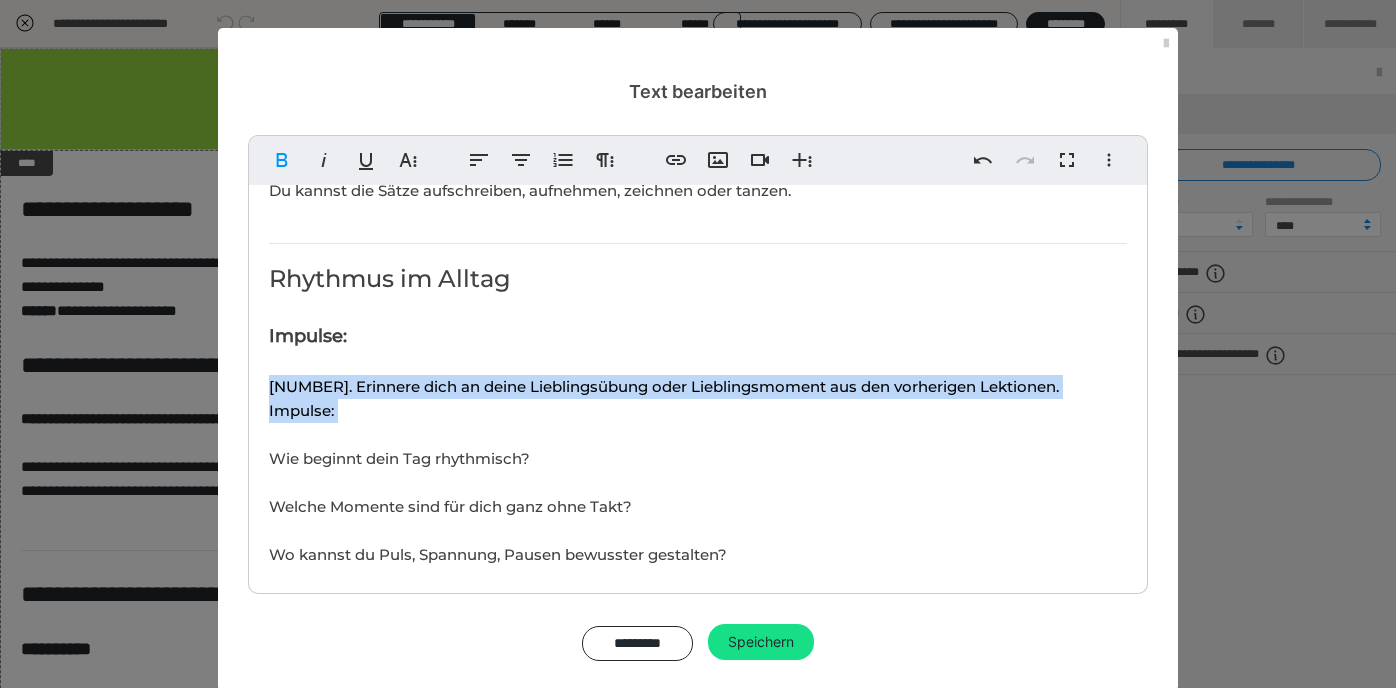 drag, startPoint x: 346, startPoint y: 419, endPoint x: 257, endPoint y: 376, distance: 98.84331 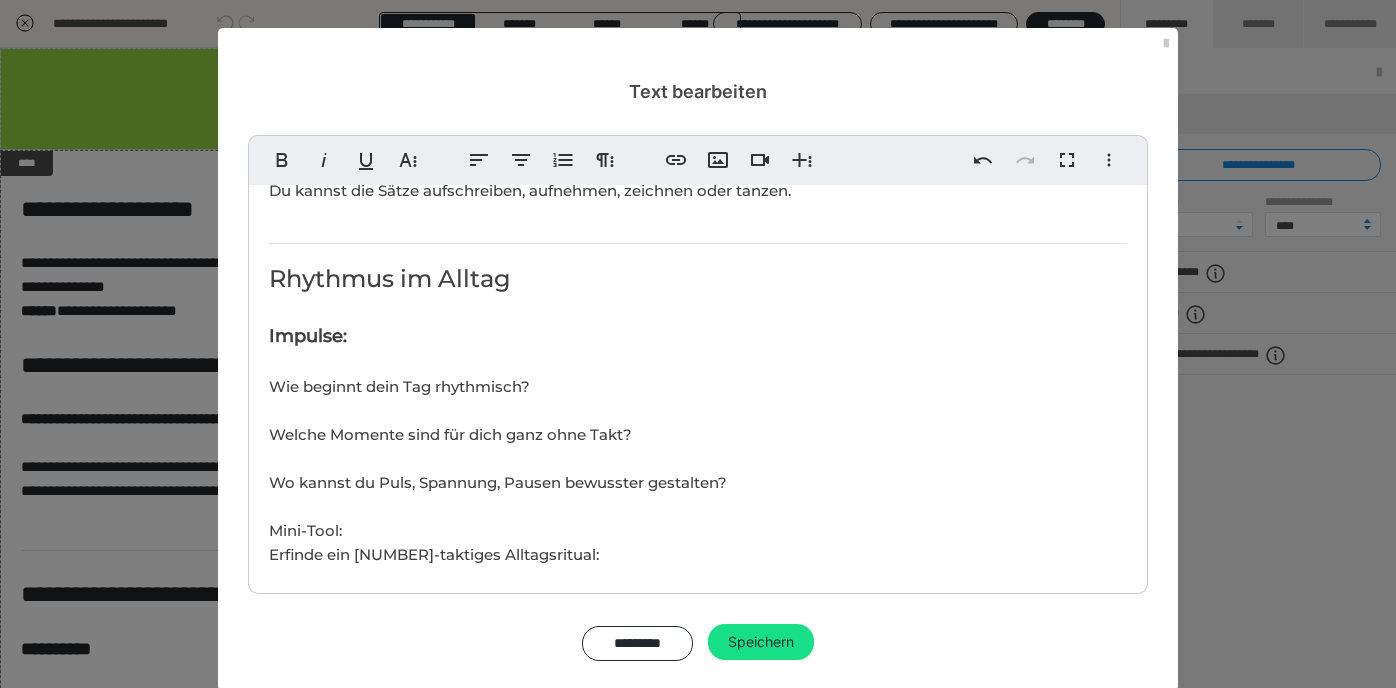click on "Ziel 🎯der Lektion: Du reflektierst deinen Weg durch das mentale Rhythmustraining und bekommst Impulse, wie du das Gelernte langfristig in deinen Alltag oder deine künstlerische Praxis integrieren kannst. Dauer:  offen 1. Dein Weg in acht Takten "Manchmal ist es nicht der Anfang, sondern der Fluss, der zählt." Nimm dir Zeit und wirf einen Blick zurück: 1. Schreibe oder denke zu jeder Lektion einen Satz: 2. Mein innerer Puls ist ... 3. Im Takt bleiben heißt für mich ... 4. Ich höre jetzt bewusster ... 5. Mein Körper reagiert auf Rhythmus so ... 4. Ich kann Rhythmen im Kopf ... 5. Ich teile Rhythmus mit anderen durch ... 6. Wenn ich fühle, klingt es ... 7. Mein Stil ist ... Du kannst die Sätze aufschreiben, aufnehmen, zeichnen oder tanzen. 2. Rhythmus im Alltag Impulse: Wie beginnt dein Tag rhythmisch? Welche Momente sind für dich ganz ohne Takt? Wo kannst du Puls, Spannung, Pausen bewusster gestalten? Mini-Tool: Erfinde ein [NUMBER]-taktiges Alltagsritual: Kaffeemachen mit bewusster Atmung im [NUMBER]er-Puls" at bounding box center (698, 855) 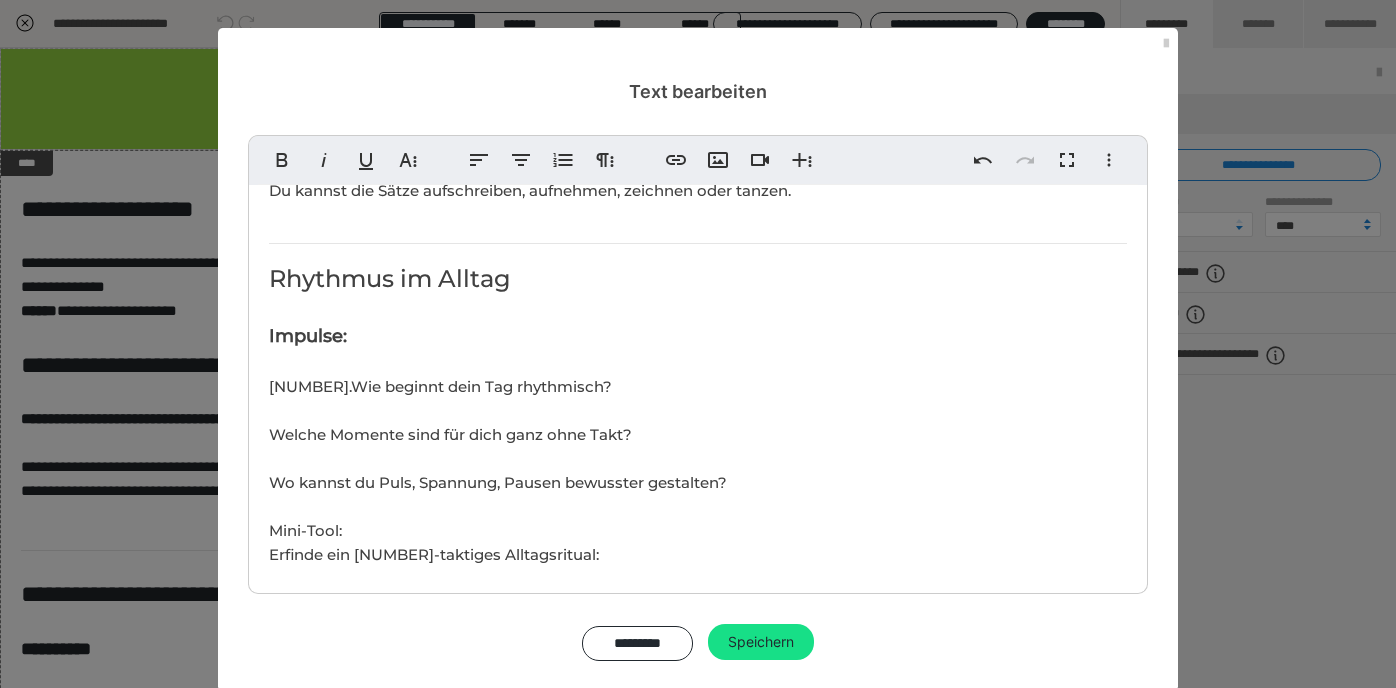 click on "1.  Wie beginnt dein Tag rhythmisch? Welche Momente sind für dich ganz ohne Takt? Wo kannst du Puls, Spannung, Pausen bewusster gestalten? Mini-Tool: Erfinde ein [NUMBER]-taktiges Alltagsritual: z. B. Zähneputzen mit Schritt-Klatsch-Atem-Routine Kaffeemachen mit bewusster Atmung im [NUMBER]-er-Puls Morgengruß mit Bodypercussion" at bounding box center (498, 542) 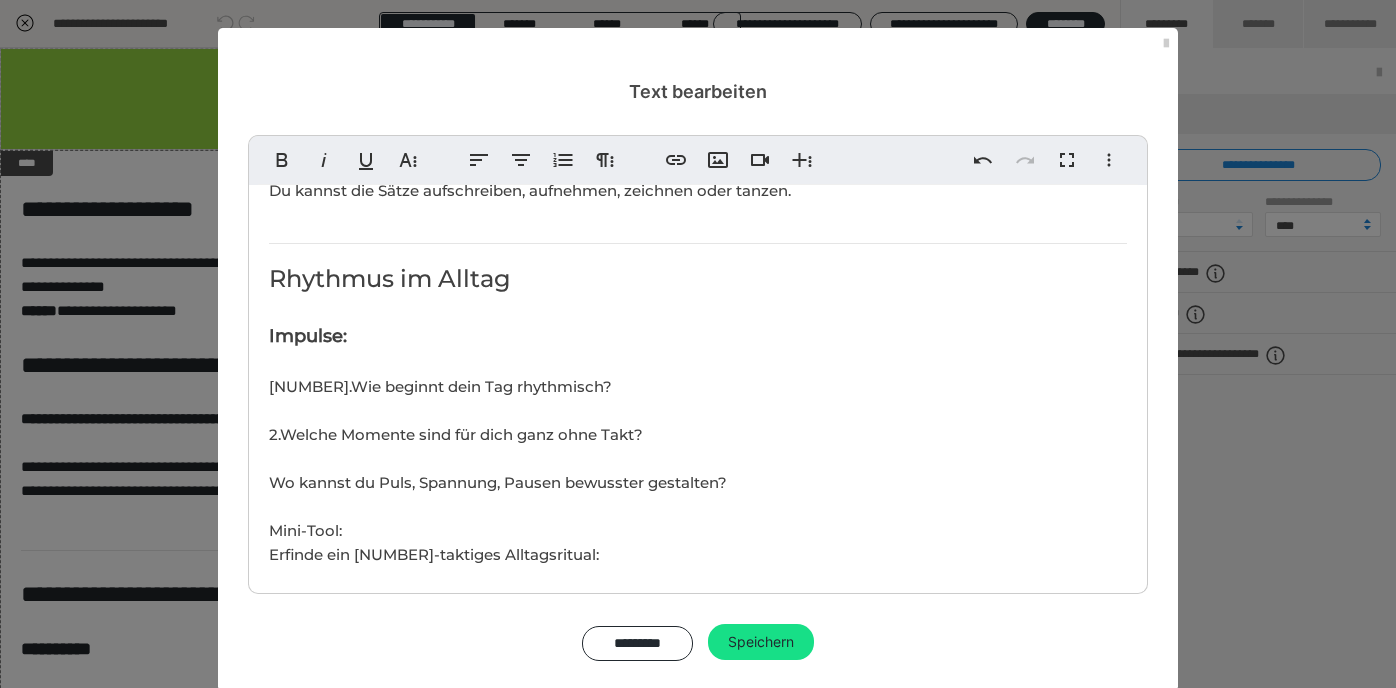 click on "1. Wie beginnt dein Tag rhythmisch? 2. Welche Momente sind für dich ganz ohne Takt? Wo kannst du Puls, Spannung, Pausen bewusster gestalten? Mini-Tool: Erfinde ein 4-taktiges Alltagsritual: z. B. Zähneputzen mit Schritt-Klatsch-Atem-Routine Kaffeemachen mit bewusster Atmung im 4er-Puls Morgengruß mit Bodypercussion" at bounding box center [498, 542] 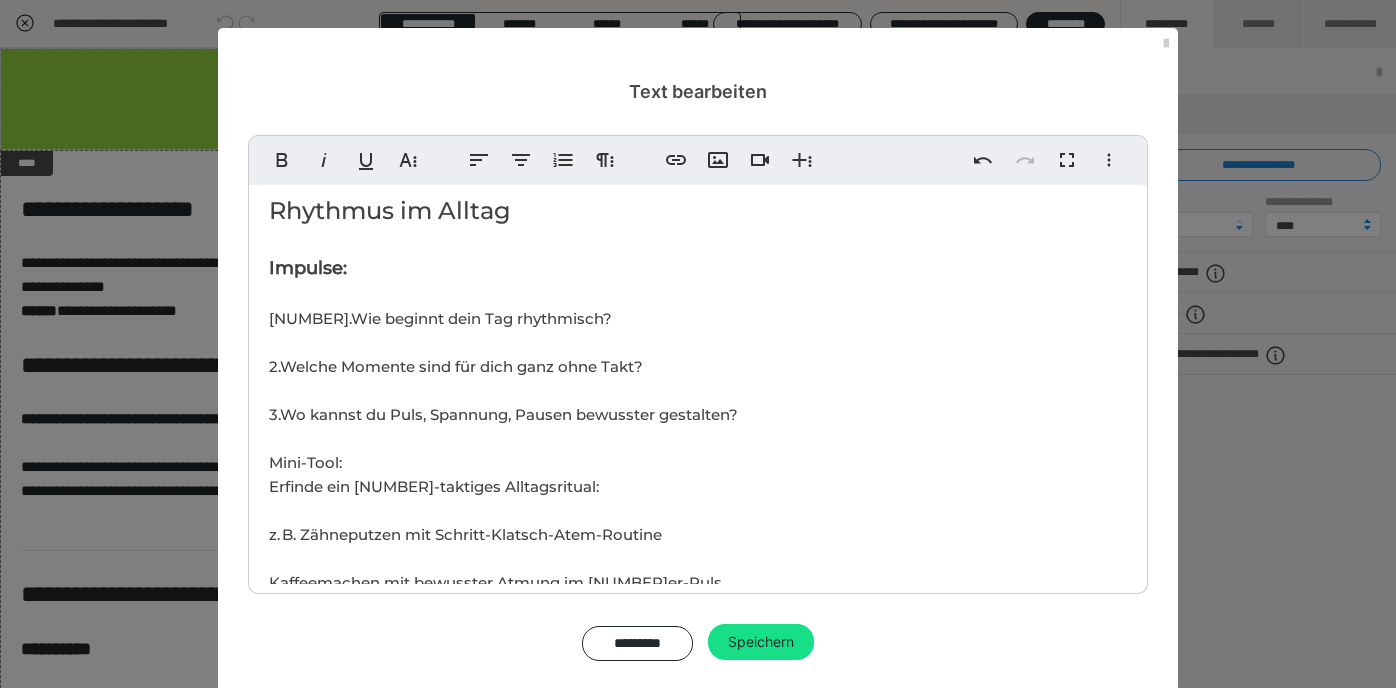 scroll, scrollTop: 862, scrollLeft: 0, axis: vertical 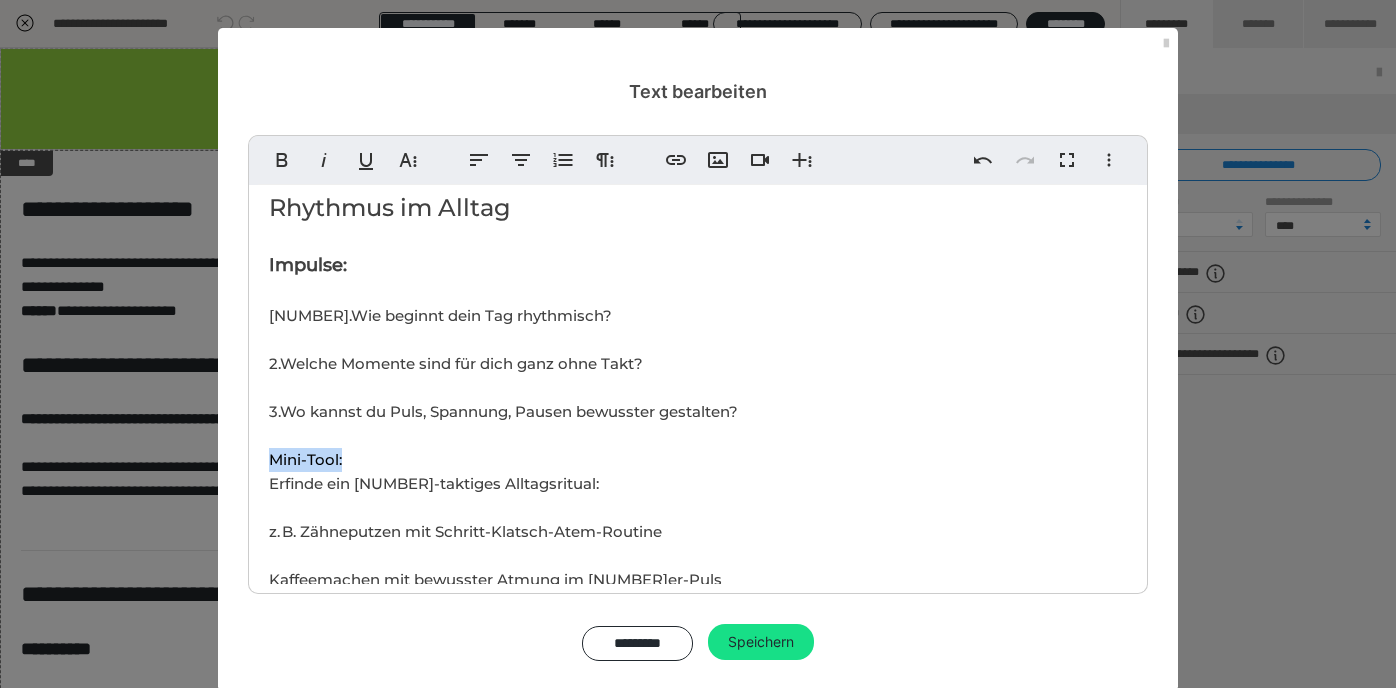 drag, startPoint x: 349, startPoint y: 452, endPoint x: 255, endPoint y: 452, distance: 94 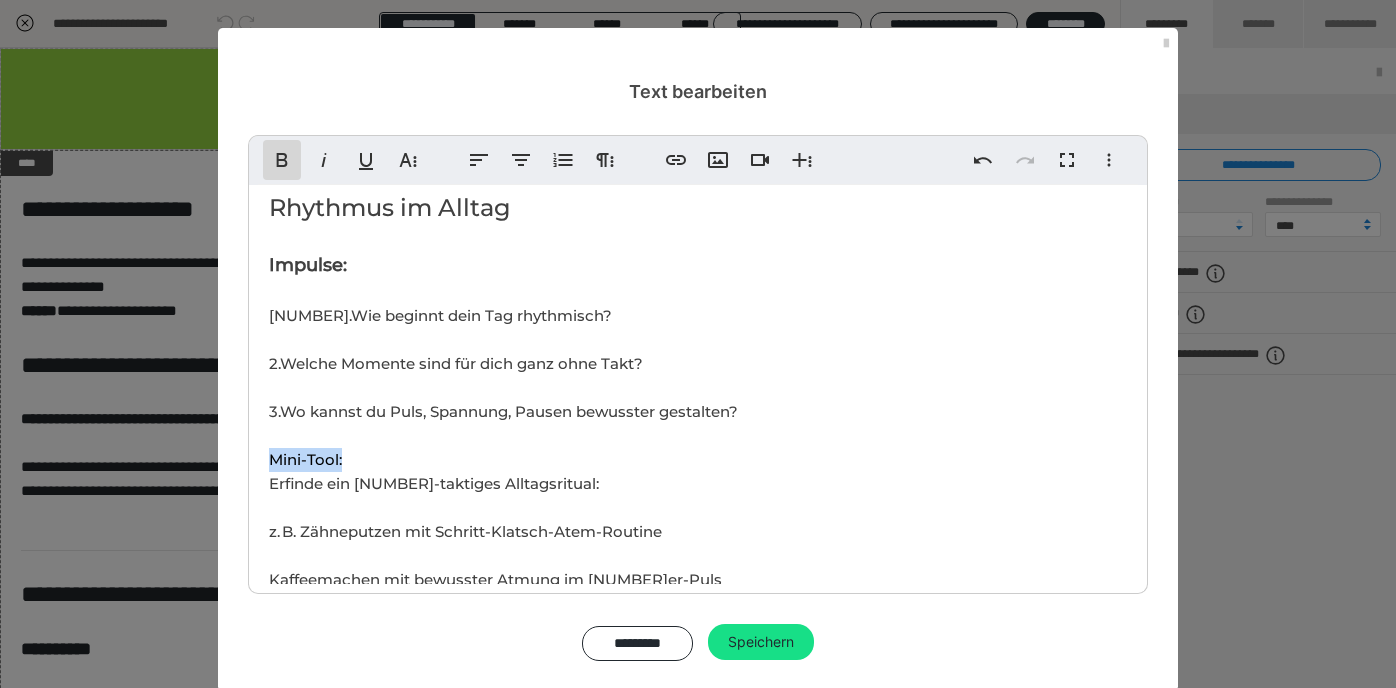 click 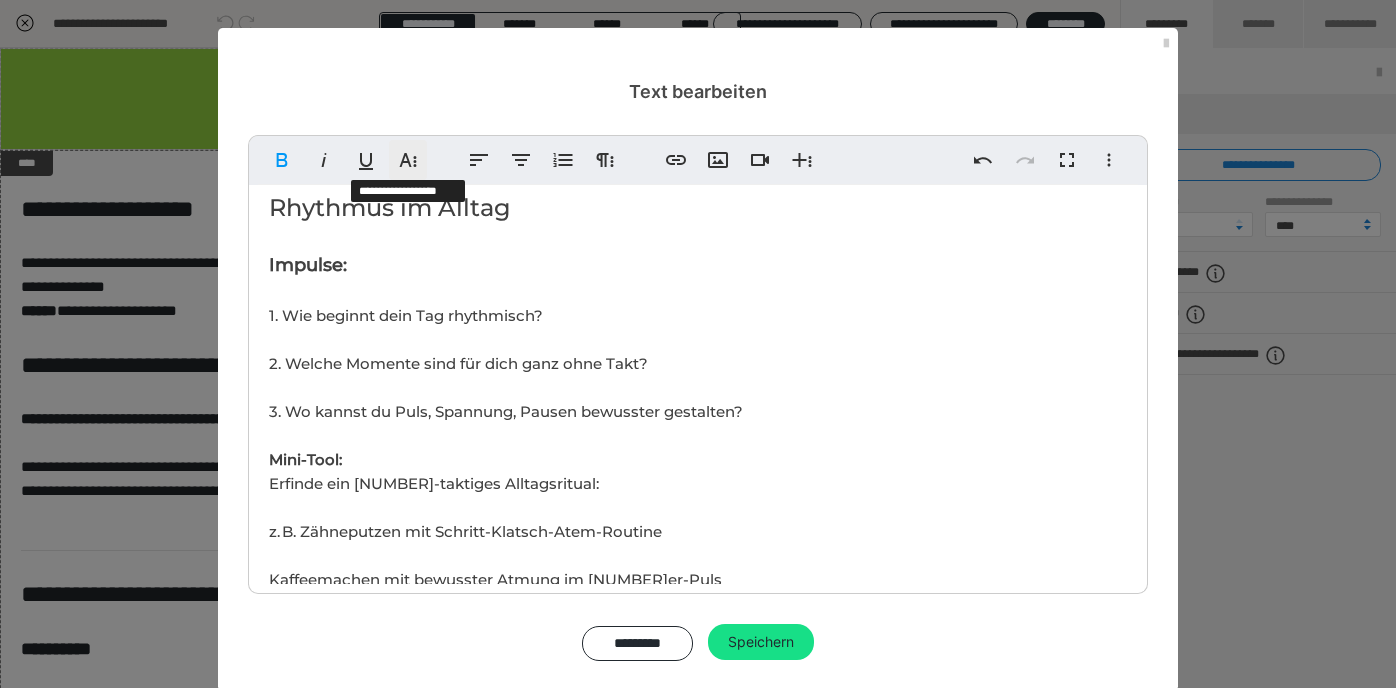 click 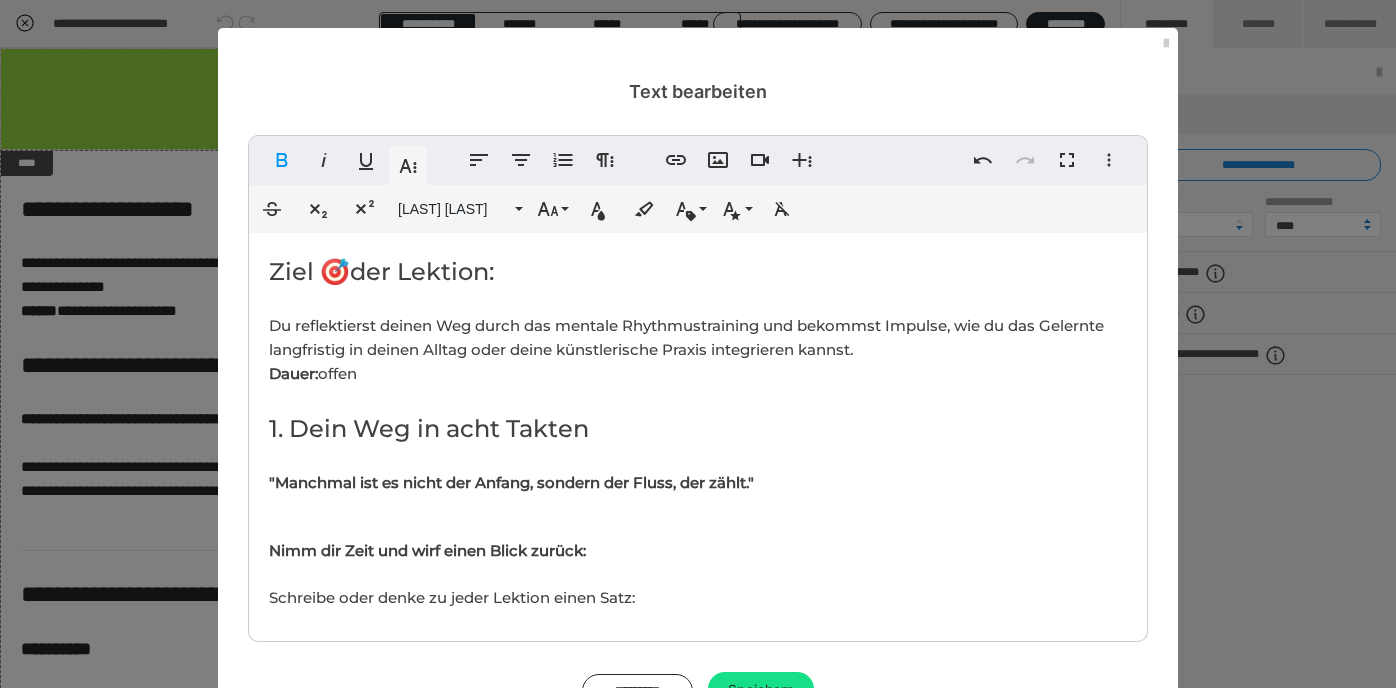 scroll, scrollTop: 862, scrollLeft: 0, axis: vertical 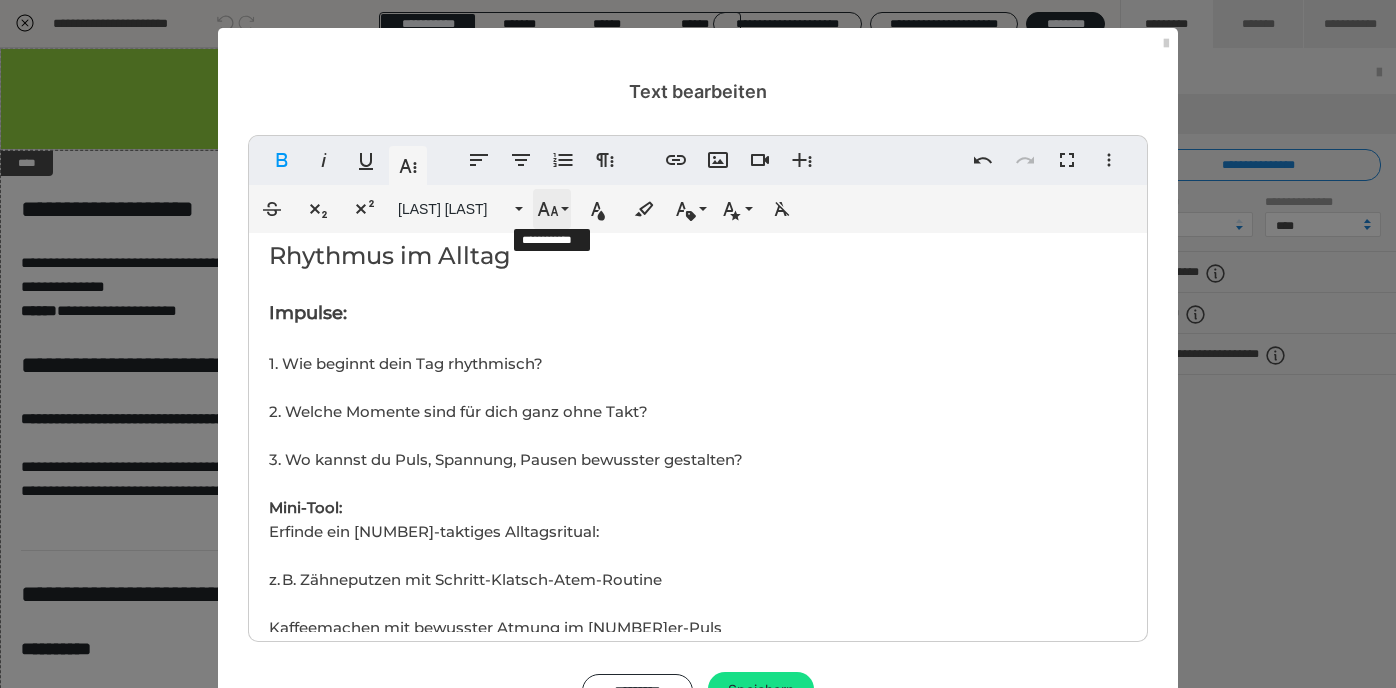 click on "Schriftgröße" at bounding box center (552, 209) 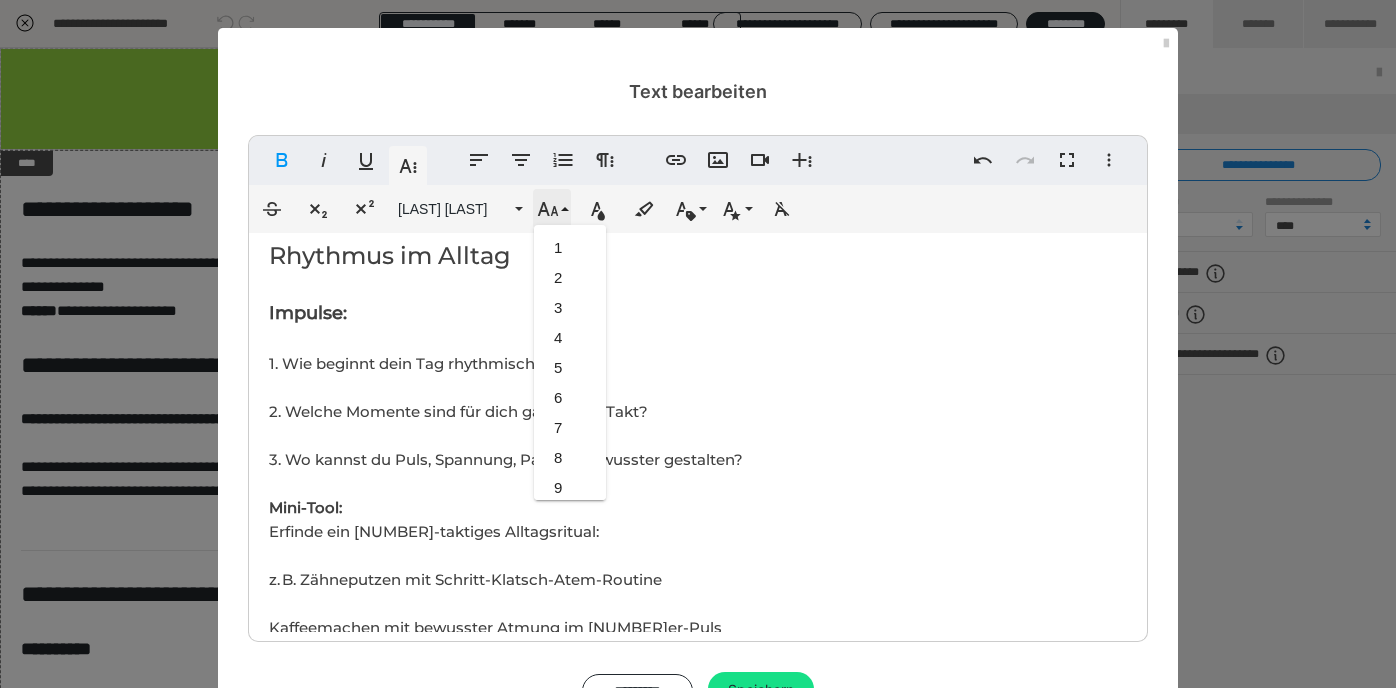 scroll, scrollTop: 443, scrollLeft: 0, axis: vertical 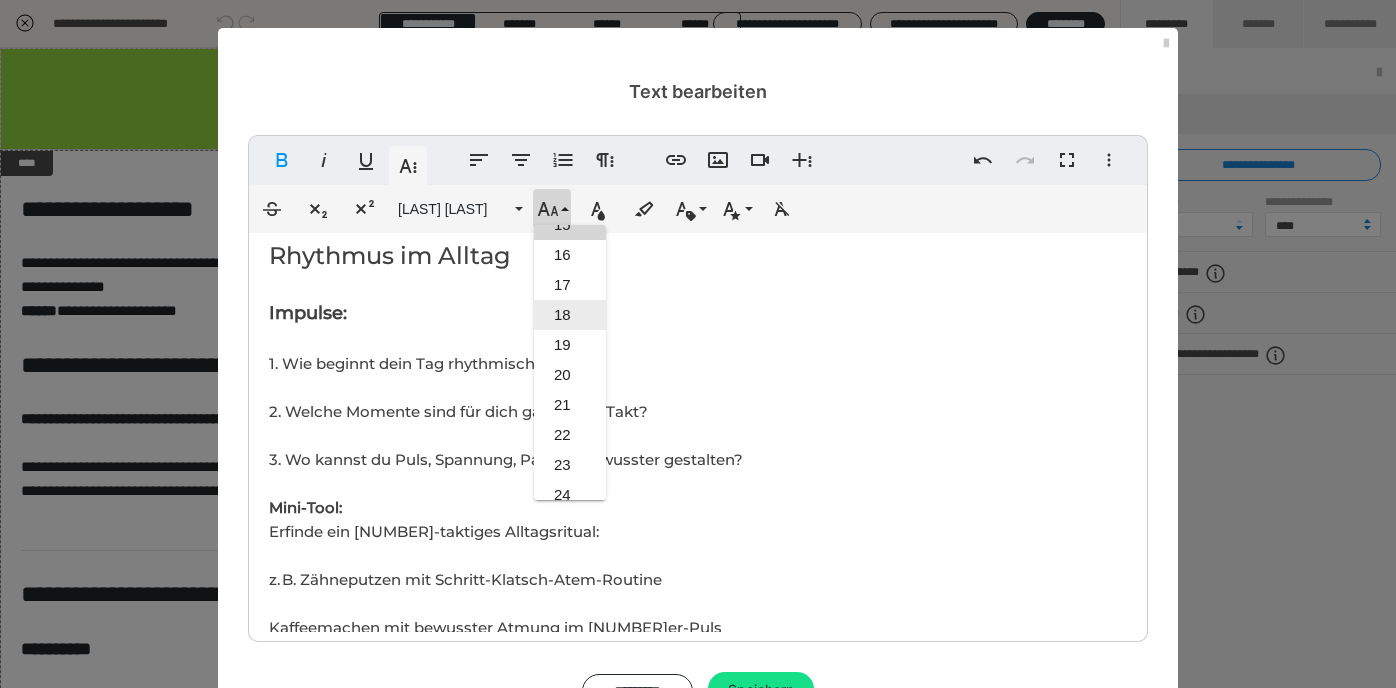 click on "18" at bounding box center (570, 315) 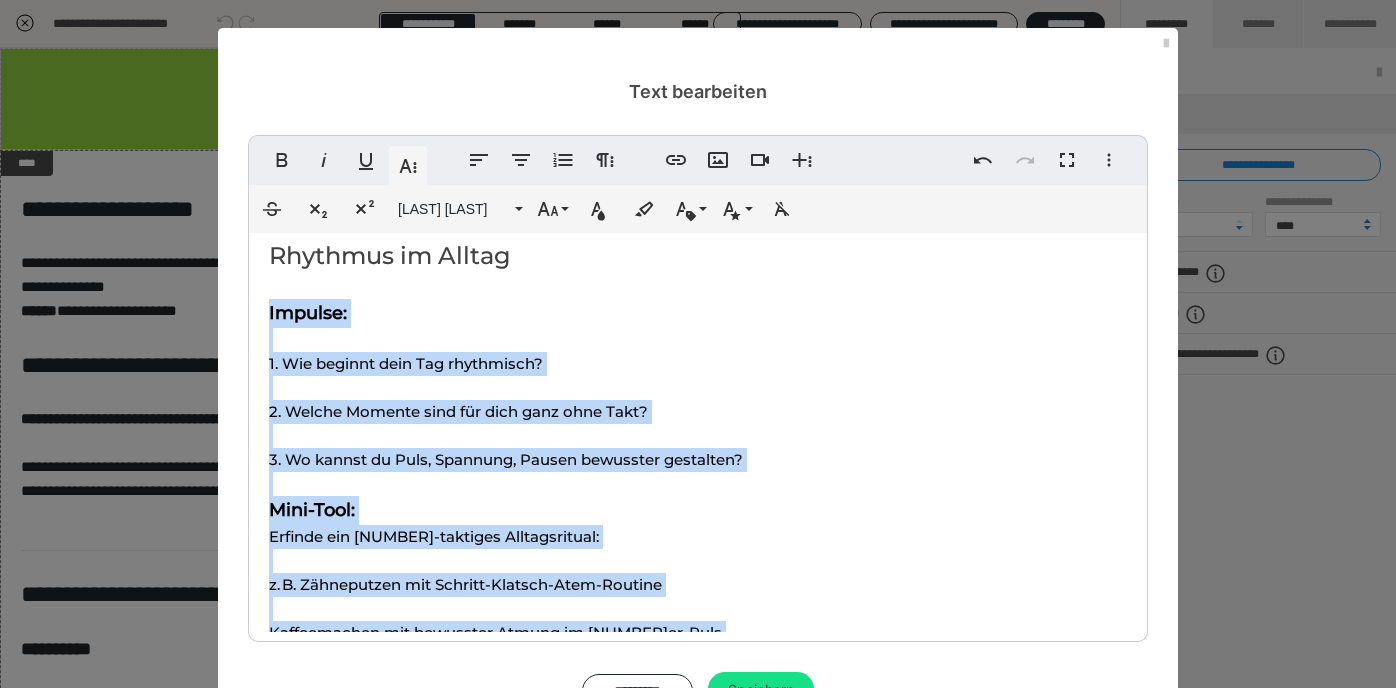 click on "Ziel 🎯der Lektion: Du reflektierst deinen Weg durch das mentale Rhythmustraining und bekommst Impulse, wie du das Gelernte langfristig in deinen Alltag oder deine künstlerische Praxis integrieren kannst. Dauer: offen 1. Dein Weg in acht Takten "Manchmal ist es nicht der Anfang, sondern der Fluss, der zählt." Nimm dir Zeit und wirf einen Blick zurück: 1. Schreibe oder denke zu jeder Lektion einen Satz: 2. Mein innerer Puls ist ... 3. Im Takt bleiben heißt für mich ... 4. Ich höre jetzt bewusster ... 5. Mein Körper reagiert auf Rhythmus so ... 4. Ich kann Rhythmen im Kopf ... 5. Ich teile Rhythmus mit anderen durch ... 6. Wenn ich fühle, klingt es ... 7. Mein Stil ist ... Du kannst die Sätze aufschreiben, aufnehmen, zeichnen oder tanzen. 2. Rhythmus im Alltag Impulse: 1. Wie beginnt dein Tag rhythmisch? 2. Welche Momente sind für dich ganz ohne Takt? 3. Wo kannst du Puls, Spannung, Pausen bewusster gestalten? Mini-Tool: Erfinde ein 4-taktiges Alltagsritual: Morgengruß mit Bodypercussion Tipp:" at bounding box center [698, 834] 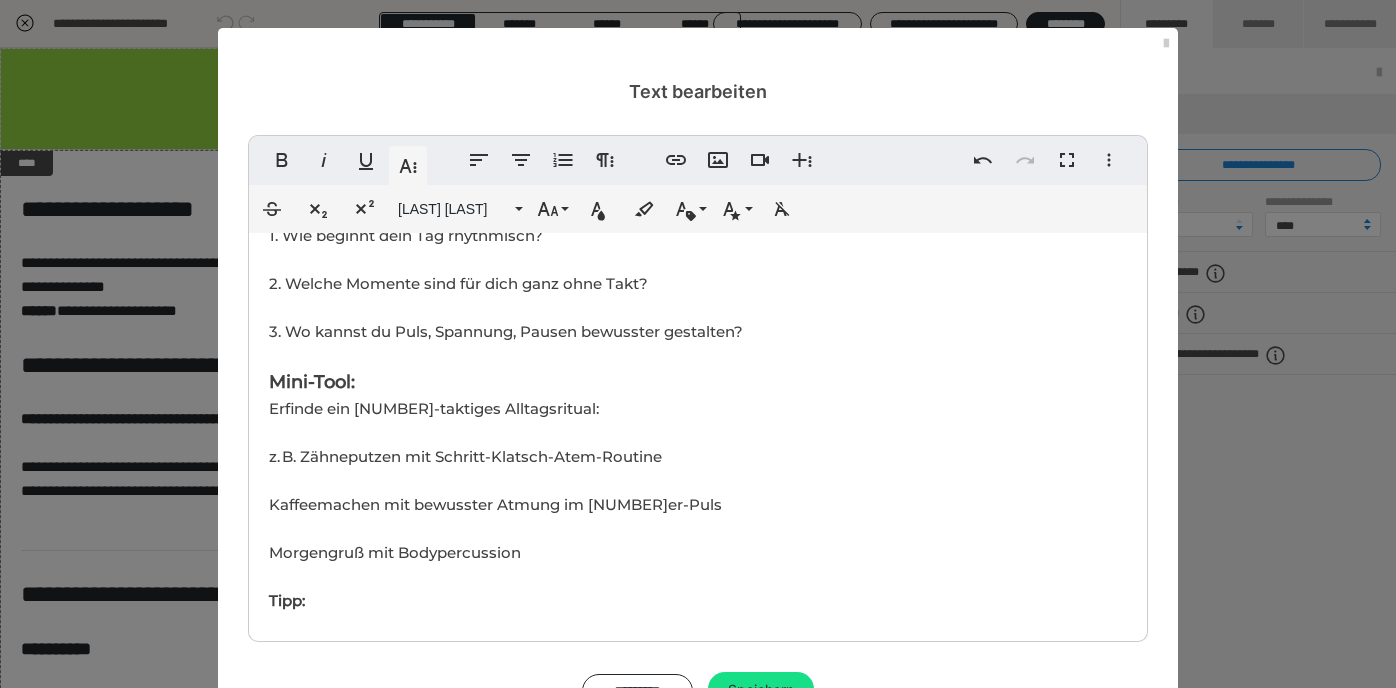 scroll, scrollTop: 991, scrollLeft: 0, axis: vertical 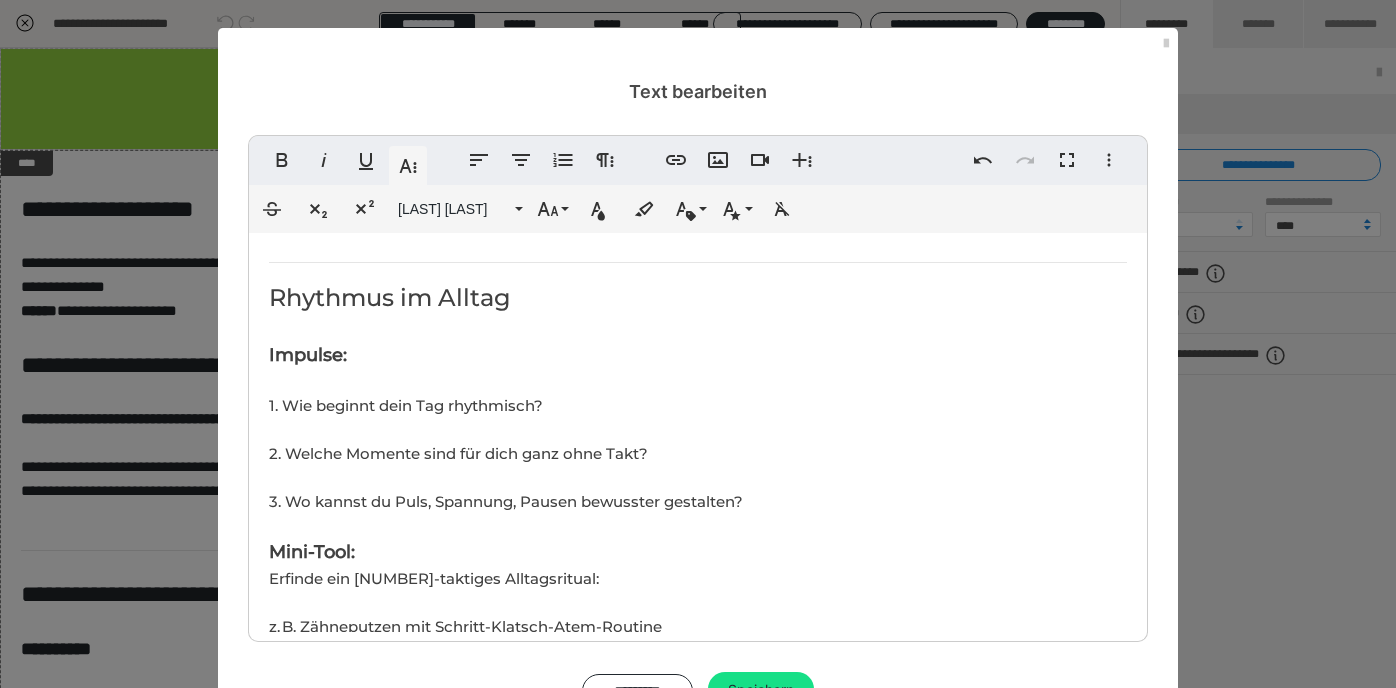 click on "Ziel 🎯der Lektion: Du reflektierst deinen Weg durch das mentale Rhythmustraining und bekommst Impulse, wie du das Gelernte langfristig in deinen Alltag oder deine künstlerische Praxis integrieren kannst. Dauer: offen 1. Dein Weg in acht Takten "Manchmal ist es nicht der Anfang, sondern der Fluss, der zählt." Nimm dir Zeit und wirf einen Blick zurück: 1. Schreibe oder denke zu jeder Lektion einen Satz: 2. Mein innerer Puls ist ... 3. Im Takt bleiben heißt für mich ... 4. Ich höre jetzt bewusster ... 5. Mein Körper reagiert auf Rhythmus so ... 4. Ich kann Rhythmen im Kopf ... 5. Ich teile Rhythmus mit anderen durch ... 6. Wenn ich fühle, klingt es ... 7. Mein Stil ist ... Du kannst die Sätze aufschreiben, aufnehmen, zeichnen oder tanzen. 2. Rhythmus im Alltag Impulse: 1. Wie beginnt dein Tag rhythmisch? 2. Welche Momente sind für dich ganz ohne Takt? 3. Wo kannst du Puls, Spannung, Pausen bewusster gestalten? Mini-Tool: Erfinde ein 4-taktiges Alltagsritual: Morgengruß mit Bodypercussion Tipp:" at bounding box center [698, 876] 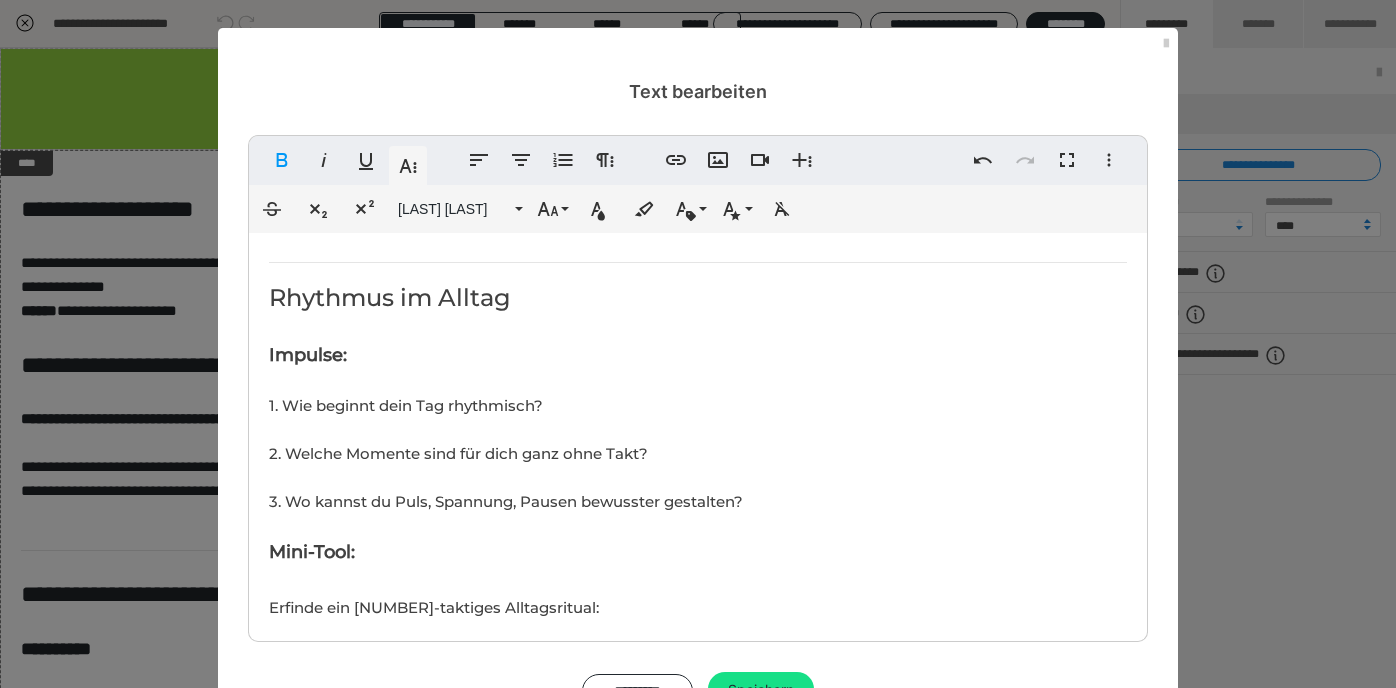 click on "Impulse:" at bounding box center (308, 355) 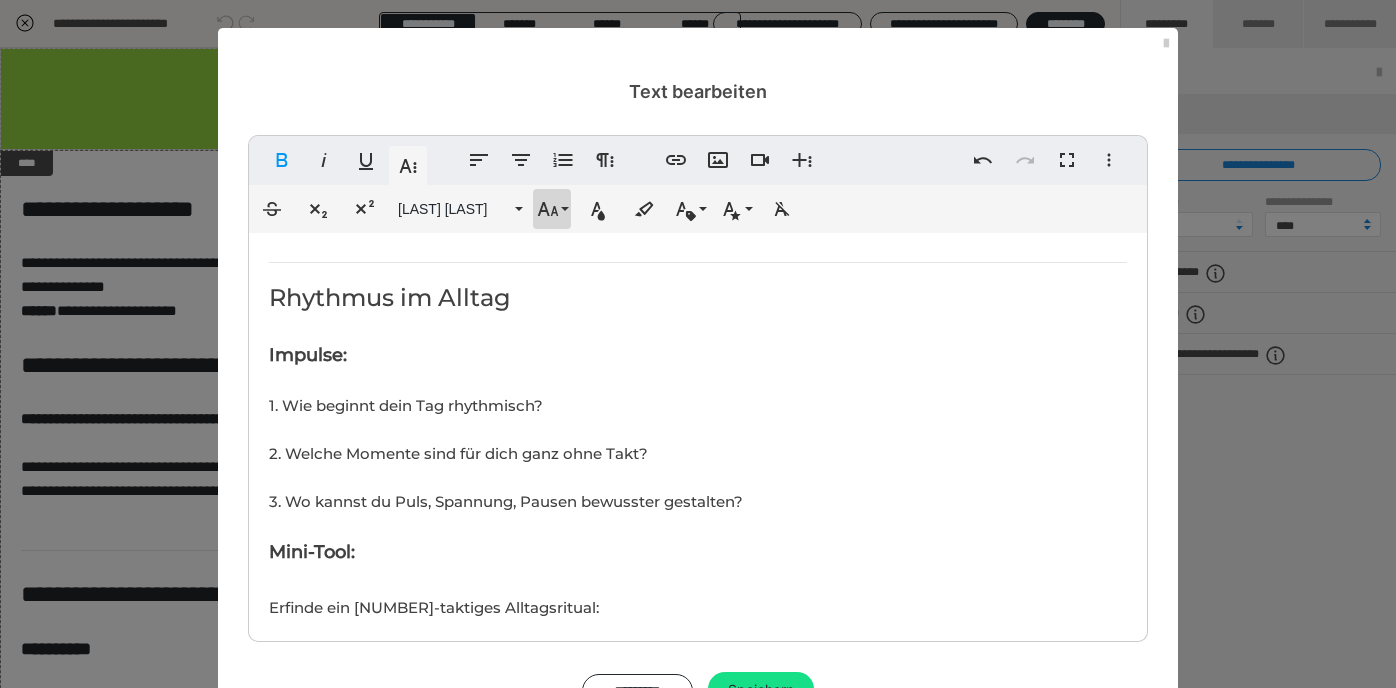 click on "Schriftgröße" at bounding box center (552, 209) 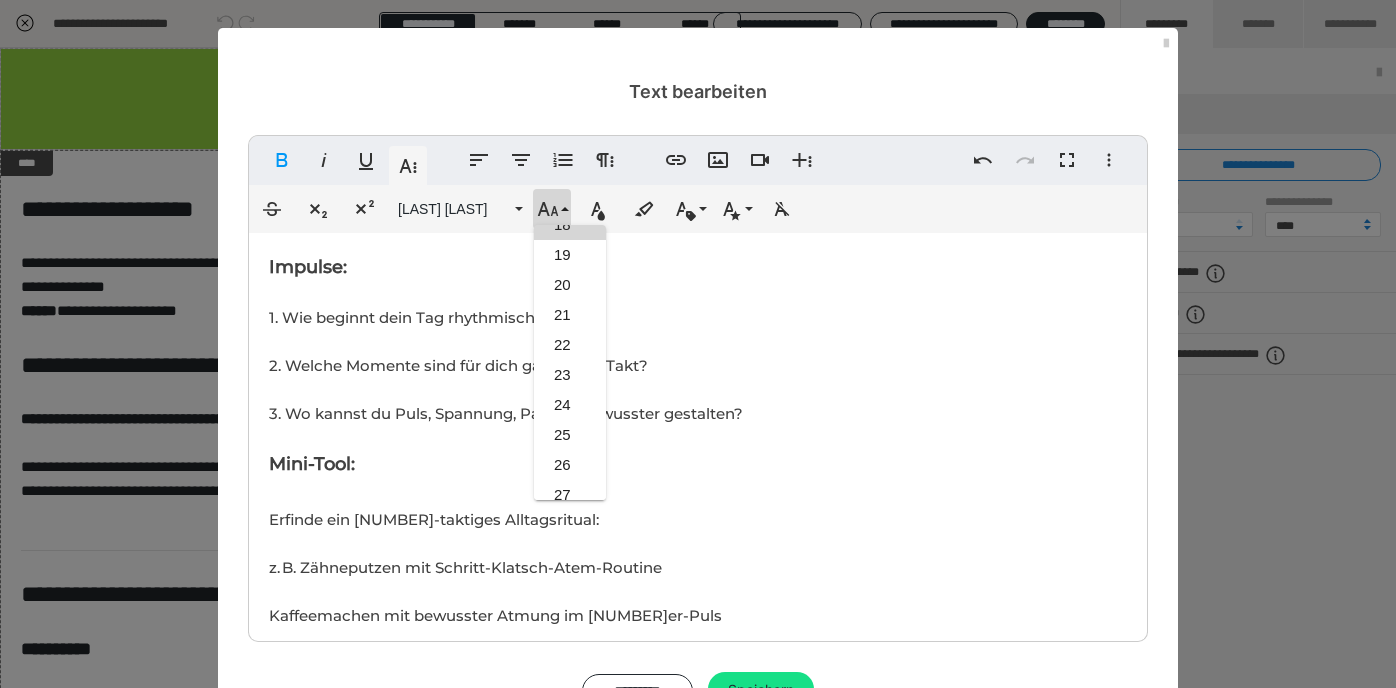 scroll, scrollTop: 915, scrollLeft: 0, axis: vertical 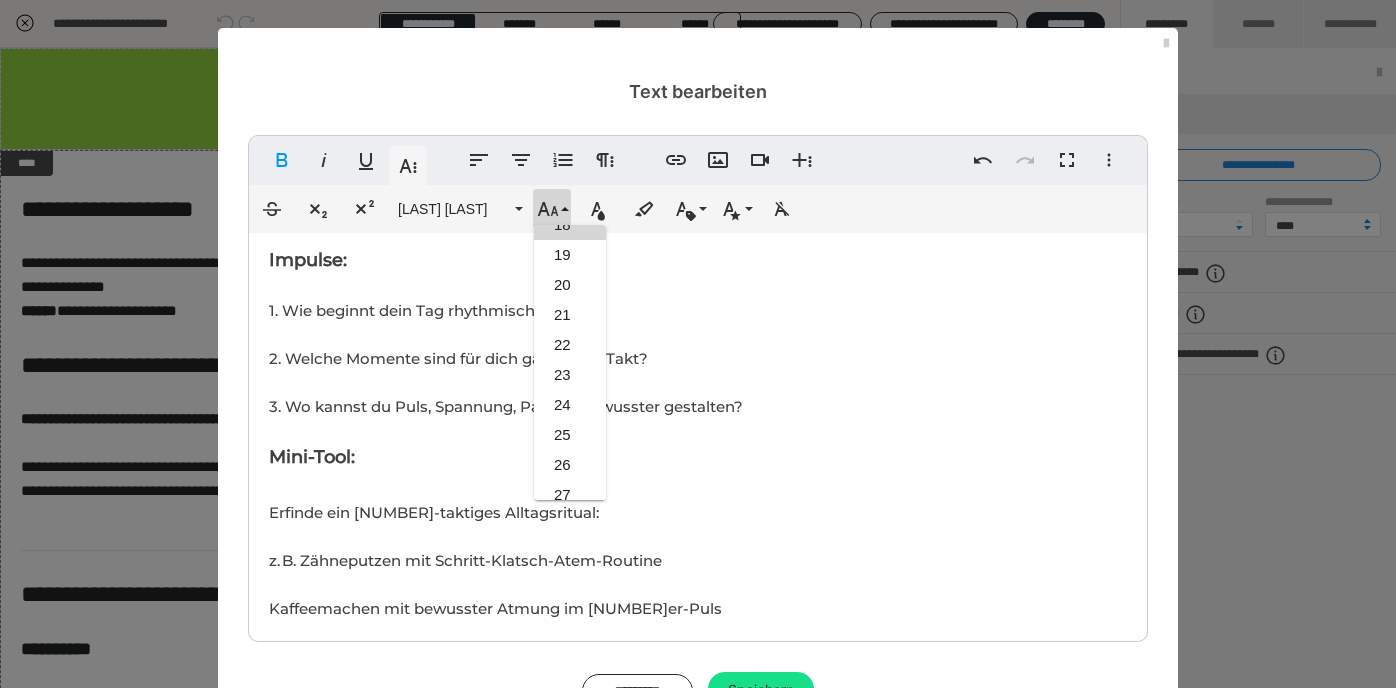click on "Ziel 🎯der Lektion: Du reflektierst deinen Weg durch das mentale Rhythmustraining und bekommst Impulse, wie du das Gelernte langfristig in deinen Alltag oder deine künstlerische Praxis integrieren kannst. Dauer:  offen 1. Dein Weg in acht Takten "Manchmal ist es nicht der Anfang, sondern der Fluss, der zählt." Nimm dir Zeit und wirf einen Blick zurück: 1. Schreibe oder denke zu jeder Lektion einen Satz: 2. Mein innerer Puls ist ... 3. Im Takt bleiben heißt für mich ... 4. Ich höre jetzt bewusster ... 5. Mein Körper reagiert auf Rhythmus so ... 4. Ich kann Rhythmen im Kopf ... 5. Ich teile Rhythmus mit anderen durch ... 6. Wenn ich fühle, klingt es ... 7. Mein Stil ist ... Du kannst die Sätze aufschreiben, aufnehmen, zeichnen oder tanzen. 2. Rhythmus im Alltag Impulse: 1. Wie beginnt dein Tag rhythmisch? 2. Welche Momente sind für dich ganz ohne Takt? 3. Wo kannst du Puls, Spannung, Pausen bewusster gestalten? Mini-Tool: ​ Erfinde ein 4-taktiges Alltagsritual: Morgengruß mit Bodypercussion" at bounding box center [698, 796] 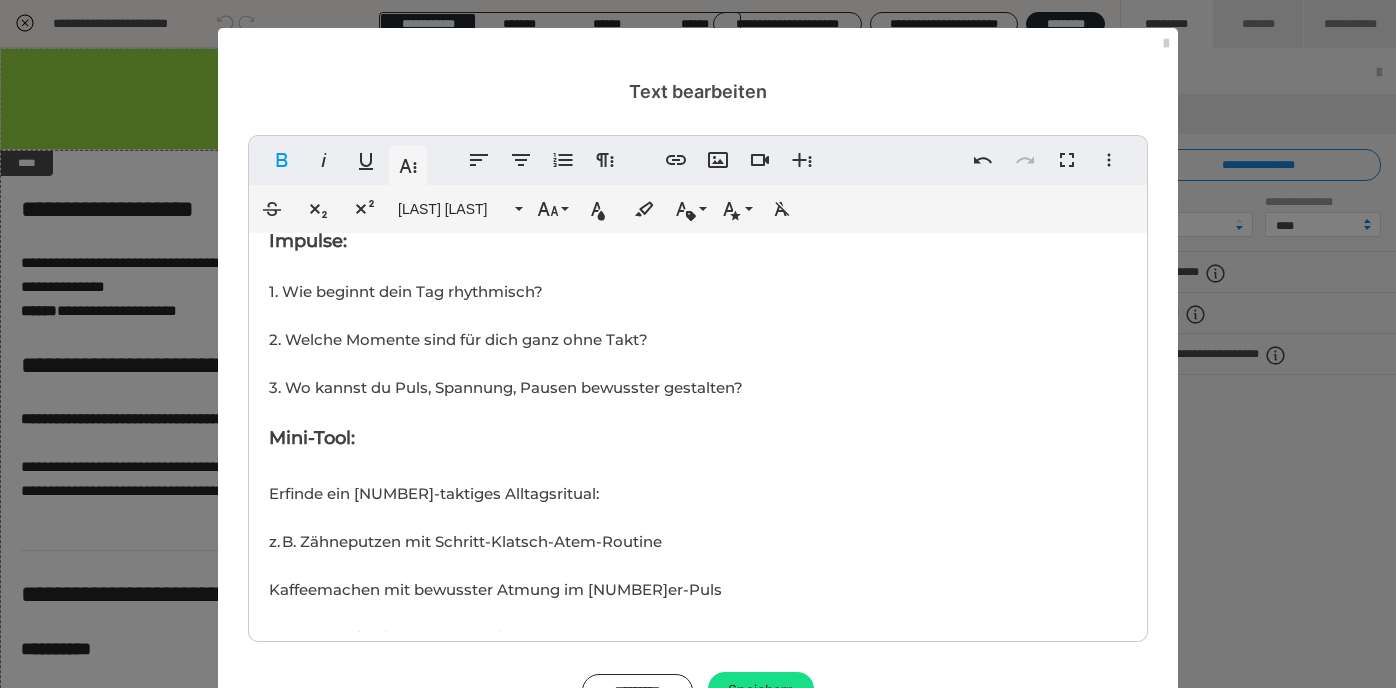 scroll, scrollTop: 952, scrollLeft: 0, axis: vertical 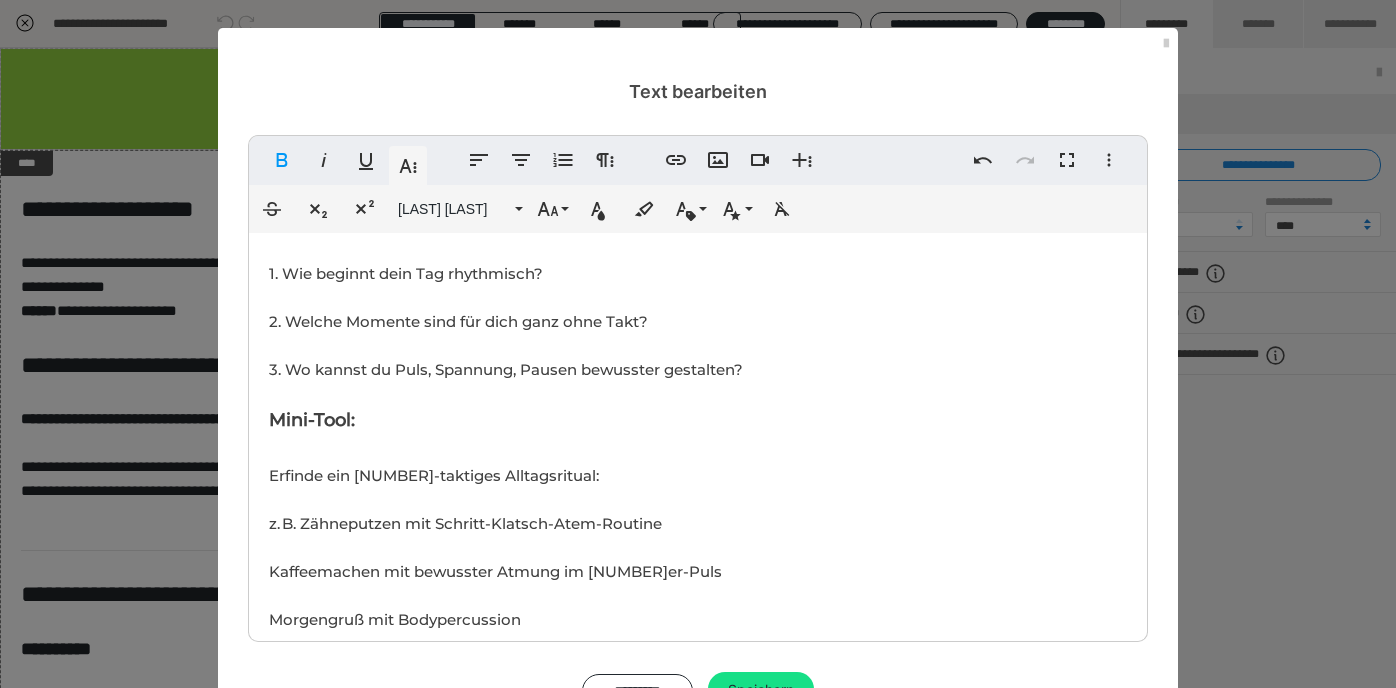 click on "Ziel 🎯der Lektion: Du reflektierst deinen Weg durch das mentale Rhythmustraining und bekommst Impulse, wie du das Gelernte langfristig in deinen Alltag oder deine künstlerische Praxis integrieren kannst. Dauer:  offen 1. Dein Weg in acht Takten "Manchmal ist es nicht der Anfang, sondern der Fluss, der zählt." Nimm dir Zeit und wirf einen Blick zurück: 1. Schreibe oder denke zu jeder Lektion einen Satz: 2. Mein innerer Puls ist ... 3. Im Takt bleiben heißt für mich ... 4. Ich höre jetzt bewusster ... 5. Mein Körper reagiert auf Rhythmus so ... 4. Ich kann Rhythmen im Kopf ... 5. Ich teile Rhythmus mit anderen durch ... 6. Wenn ich fühle, klingt es ... 7. Mein Stil ist ... Du kannst die Sätze aufschreiben, aufnehmen, zeichnen oder tanzen. 2. Rhythmus im Alltag Impulse: 1. Wie beginnt dein Tag rhythmisch? 2. Welche Momente sind für dich ganz ohne Takt? 3. Wo kannst du Puls, Spannung, Pausen bewusster gestalten? Mini-Tool: ​ Erfinde ein 4-taktiges Alltagsritual: Morgengruß mit Bodypercussion" at bounding box center [698, 759] 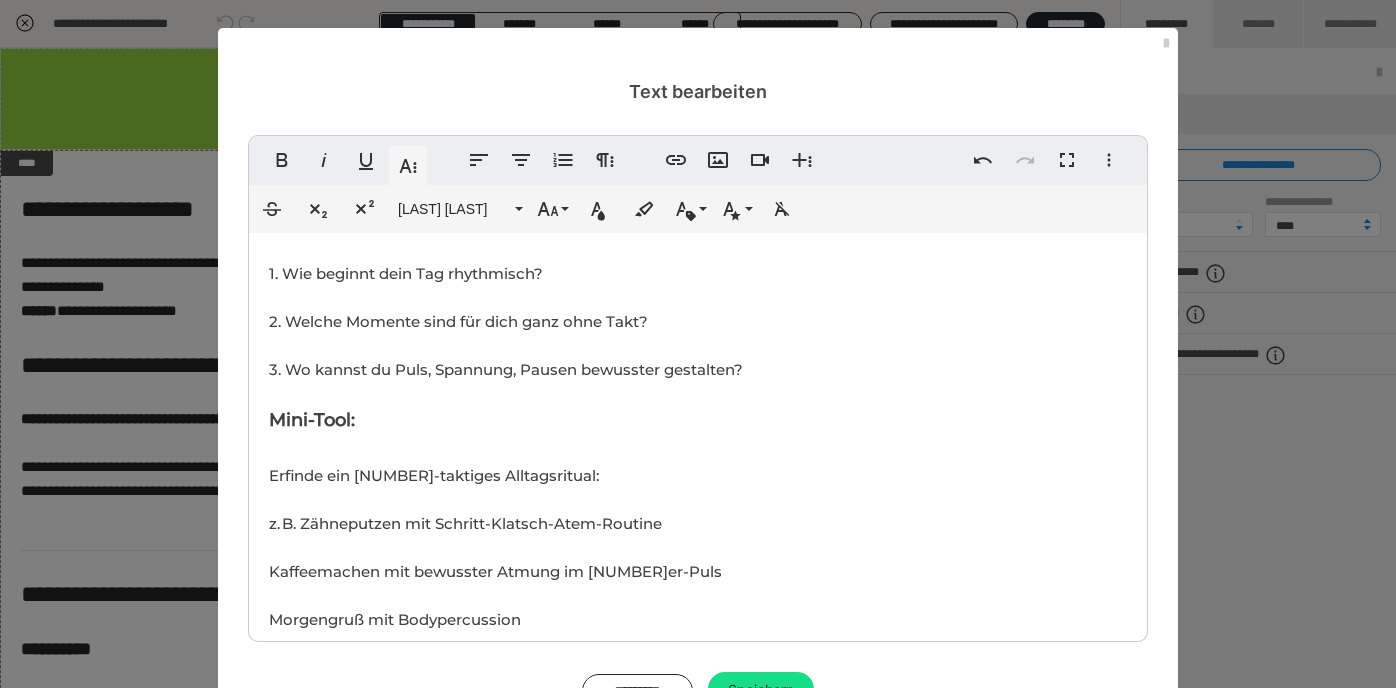 type 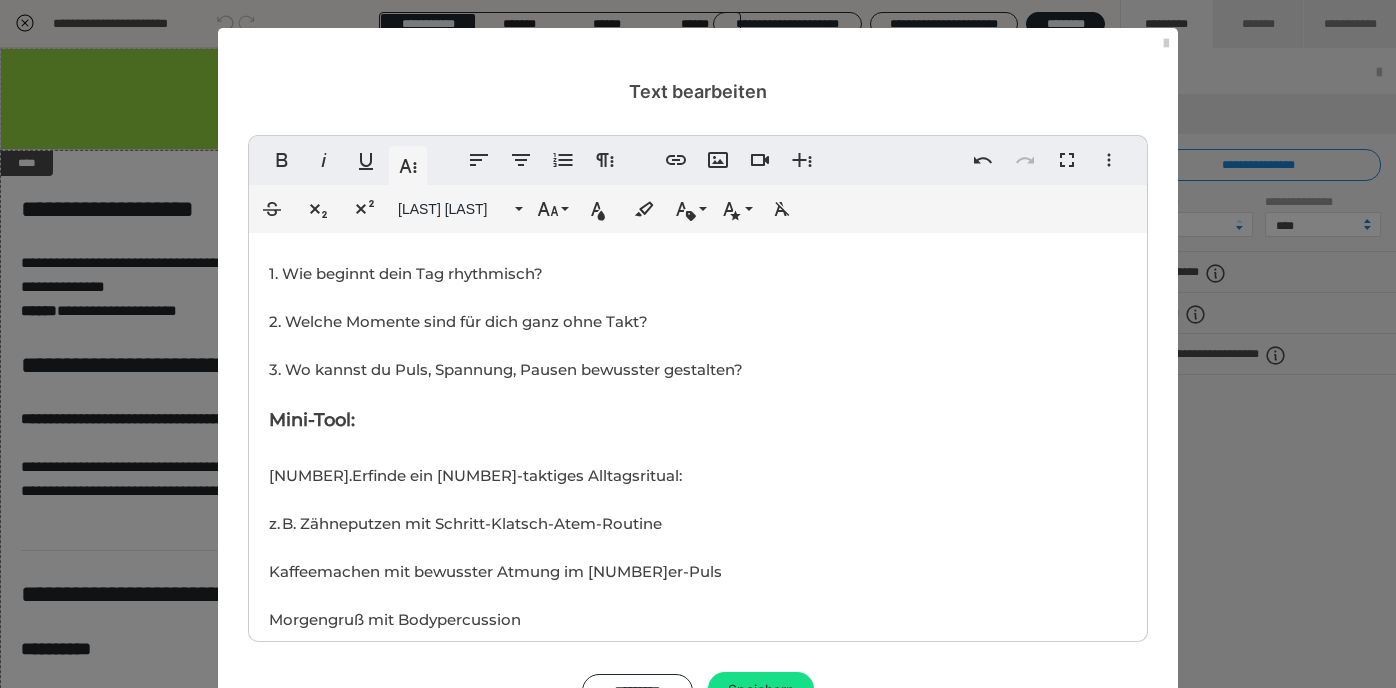 click on "Ziel 🎯der Lektion: Du reflektierst deinen Weg durch das mentale Rhythmustraining und bekommst Impulse, wie du das Gelernte langfristig in deinen Alltag oder deine künstlerische Praxis integrieren kannst. Dauer:  offen 1. Dein Weg in acht Takten "Manchmal ist es nicht der Anfang, sondern der Fluss, der zählt." Nimm dir Zeit und wirf einen Blick zurück: 1. Schreibe oder denke zu jeder Lektion einen Satz: 2. Mein innerer Puls ist ... 3. Im Takt bleiben heißt für mich ... 4. Ich höre jetzt bewusster ... 5. Mein Körper reagiert auf Rhythmus so ... 4. Ich kann Rhythmen im Kopf ... 5. Ich teile Rhythmus mit anderen durch ... 6. Wenn ich fühle, klingt es ... 7. Mein Stil ist ... Du kannst die Sätze aufschreiben, aufnehmen, zeichnen oder tanzen. 2. Rhythmus im Alltag Impulse: 1. Wie beginnt dein Tag rhythmisch? 2. Welche Momente sind für dich ganz ohne Takt? 3. Wo kannst du Puls, Spannung, Pausen bewusster gestalten? Mini-Tool: ​ 1.  Erfinde ein 4-taktiges Alltagsritual: Morgengruß mit Bodypercussion" at bounding box center [698, 759] 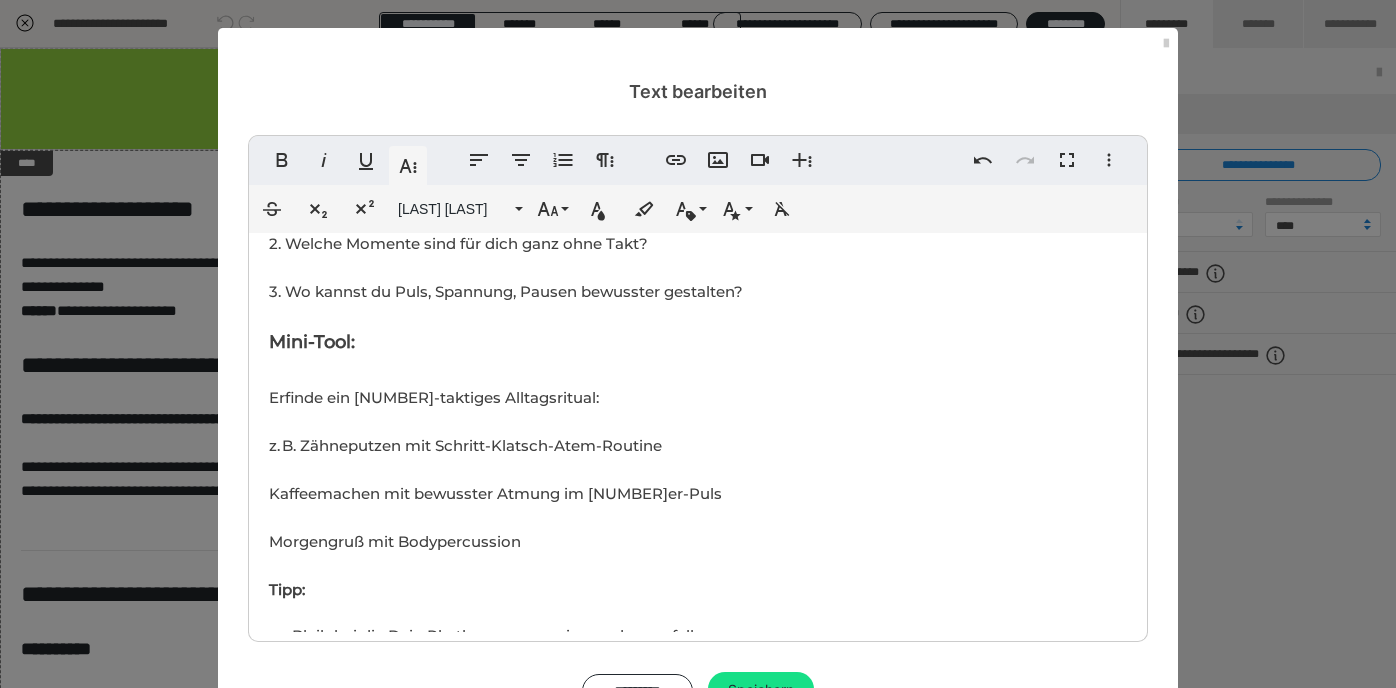 scroll, scrollTop: 1070, scrollLeft: 0, axis: vertical 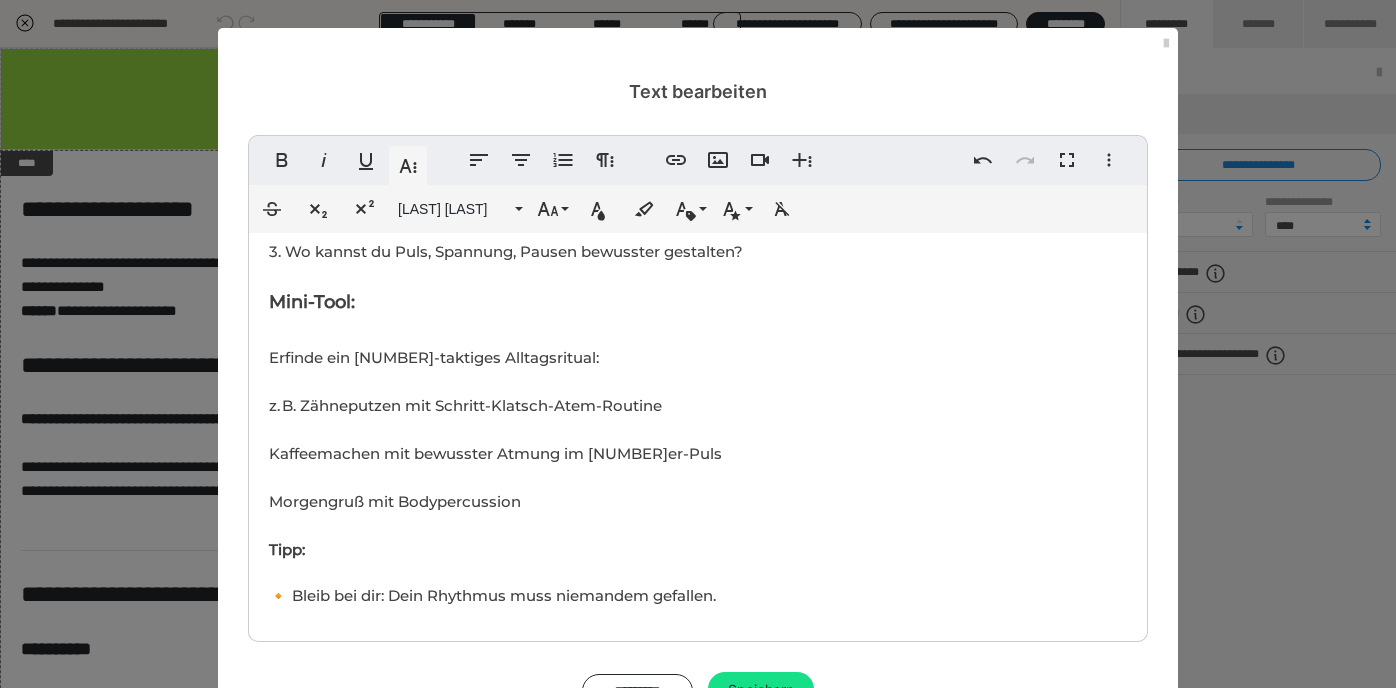 click on "Erfinde ein [NUMBER]-taktiges Alltagsritual: z. B. Zähneputzen mit Schritt-Klatsch-Atem-Routine Kaffeemachen mit bewusster Atmung im [NUMBER]-er-Puls Morgengruß mit Bodypercussion" at bounding box center (495, 429) 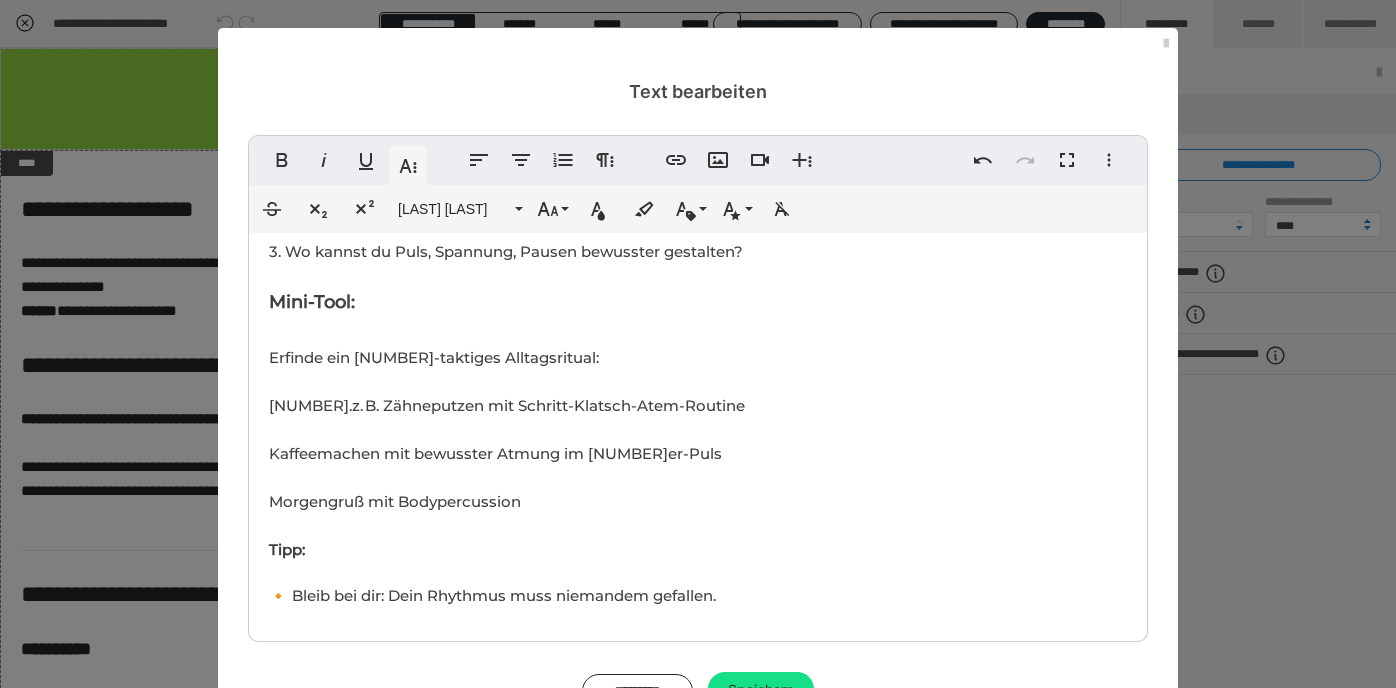 click on "Ziel 🎯der Lektion: Du reflektierst deinen Weg durch das mentale Rhythmustraining und bekommst Impulse, wie du das Gelernte langfristig in deinen Alltag oder deine künstlerische Praxis integrieren kannst. Dauer:  offen 1. Dein Weg in acht Takten "Manchmal ist es nicht der Anfang, sondern der Fluss, der zählt." Nimm dir Zeit und wirf einen Blick zurück: 1. Schreibe oder denke zu jeder Lektion einen Satz: 2. Mein innerer Puls ist ... 3. Im Takt bleiben heißt für mich ... 4. Ich höre jetzt bewusster ... 5. Mein Körper reagiert auf Rhythmus so ... 4. Ich kann Rhythmen im Kopf ... 5. Ich teile Rhythmus mit anderen durch ... 6. Wenn ich fühle, klingt es ... 7. Mein Stil ist ... Du kannst die Sätze aufschreiben, aufnehmen, zeichnen oder tanzen. 2. Rhythmus im Alltag Impulse: 1. Wie beginnt dein Tag rhythmisch? 2. Welche Momente sind für dich ganz ohne Takt? 3. Wo kannst du Puls, Spannung, Pausen bewusster gestalten? Mini-Tool: ​ Erfinde ein [NUMBER]-taktiges Alltagsritual: 1.  Morgengruß mit Bodypercussion" at bounding box center (698, 641) 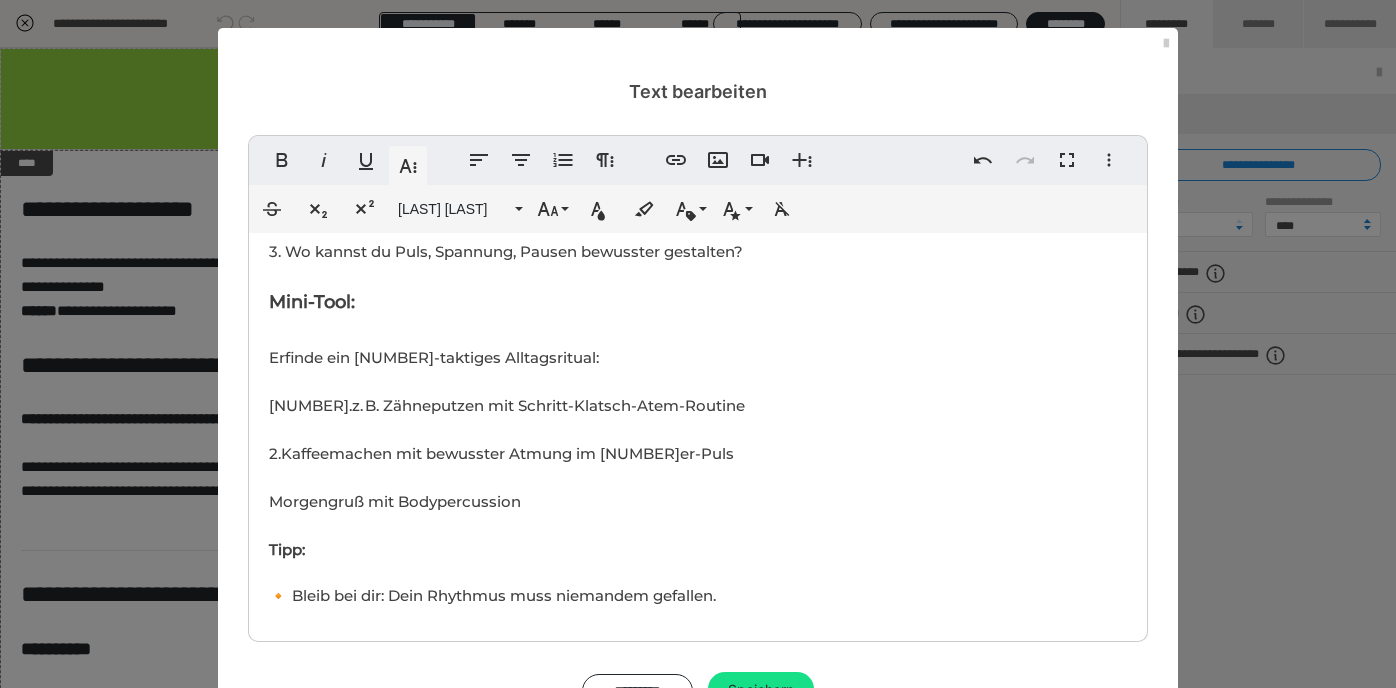 click on "Ziel 🎯der Lektion: Du reflektierst deinen Weg durch das mentale Rhythmustraining und bekommst Impulse, wie du das Gelernte langfristig in deinen Alltag oder deine künstlerische Praxis integrieren kannst. Dauer:  offen 1. Dein Weg in acht Takten "Manchmal ist es nicht der Anfang, sondern der Fluss, der zählt." Nimm dir Zeit und wirf einen Blick zurück: 1. Schreibe oder denke zu jeder Lektion einen Satz: 2. Mein innerer Puls ist ... 3. Im Takt bleiben heißt für mich ... 4. Ich höre jetzt bewusster ... 5. Mein Körper reagiert auf Rhythmus so ... 4. Ich kann Rhythmen im Kopf ... 5. Ich teile Rhythmus mit anderen durch ... 6. Wenn ich fühle, klingt es ... 7. Mein Stil ist ... Du kannst die Sätze aufschreiben, aufnehmen, zeichnen oder tanzen. 2. Rhythmus im Alltag Impulse: 1. Wie beginnt dein Tag rhythmisch? 2. Welche Momente sind für dich ganz ohne Takt? 3. Wo kannst du Puls, Spannung, Pausen bewusster gestalten? Mini-Tool: ​ Erfinde ein 4-taktiges Alltagsritual: 1.  2.  Tipp:  🔸  Anleitung:" at bounding box center [698, 641] 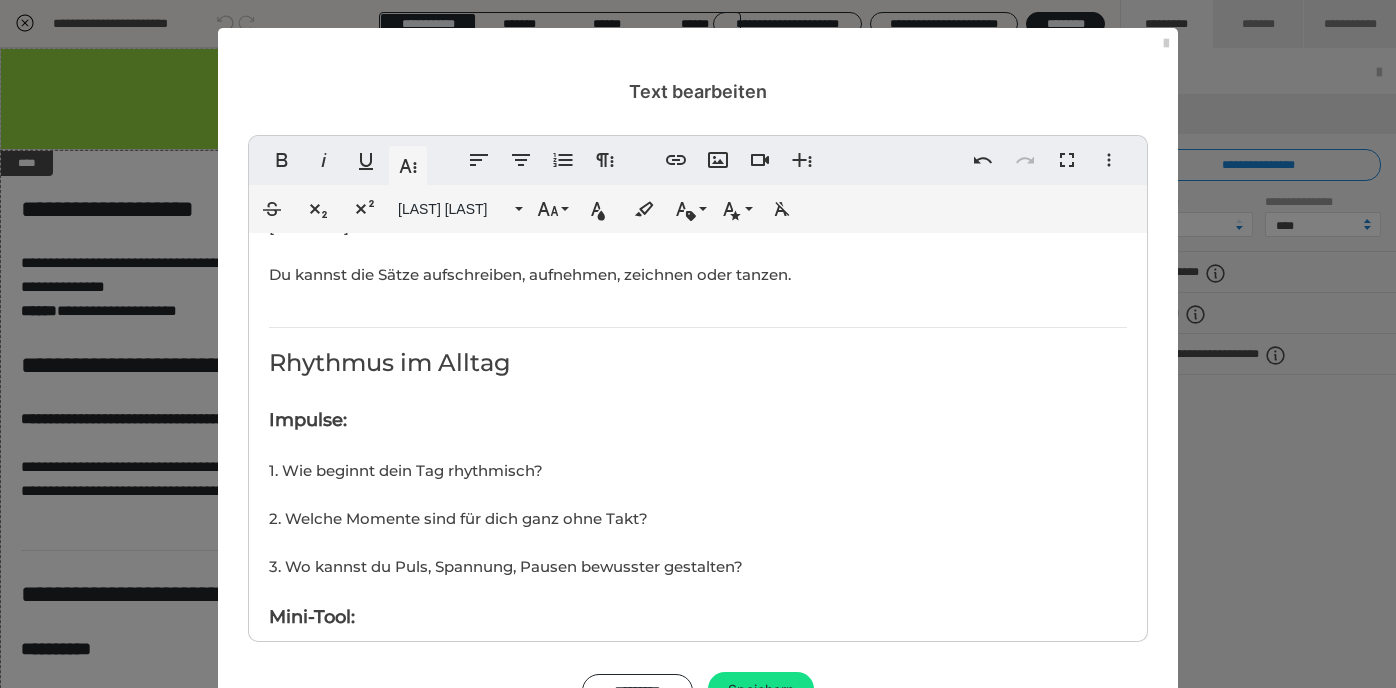 scroll, scrollTop: 777, scrollLeft: 0, axis: vertical 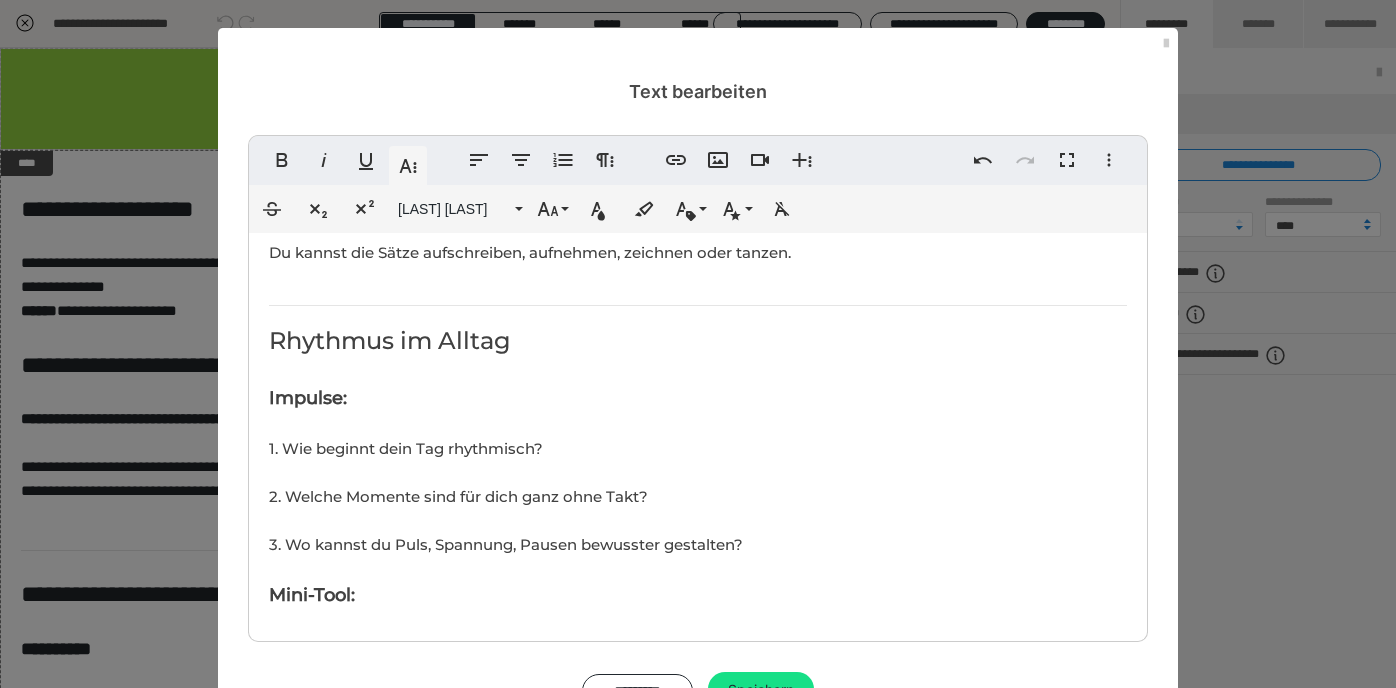 click on "Ziel 🎯der Lektion: Du reflektierst deinen Weg durch das mentale Rhythmustraining und bekommst Impulse, wie du das Gelernte langfristig in deinen Alltag oder deine künstlerische Praxis integrieren kannst. Dauer:  offen 1. Dein Weg in acht Takten 1. Schreibe oder denke zu jeder Lektion einen Satz: 2. Mein innerer Puls ist ... 3. Im Takt bleiben heißt für mich ... 4. Ich höre jetzt bewusster ... 5. Mein Körper reagiert auf Rhythmus so ... 4. Ich kann Rhythmen im Kopf ... 5. Ich teile Rhythmus mit anderen durch ... 6. Wenn ich fühle, klingt es ... 7. Mein Stil ist ... Du kannst die Sätze aufschreiben, aufnehmen, zeichnen oder tanzen. 2. Rhythmus im Alltag Impulse: 1. Wie beginnt dein Tag rhythmisch? 2. Welche Momente sind für dich ganz ohne Takt? 3. Wo kannst du Puls, Spannung, Pausen bewusster gestalten? Mini-Tool: ​ Erfinde ein [NUMBER]-taktiges Alltagsritual: 1.  2.  3.  Tipp:  🔸" at bounding box center (698, 934) 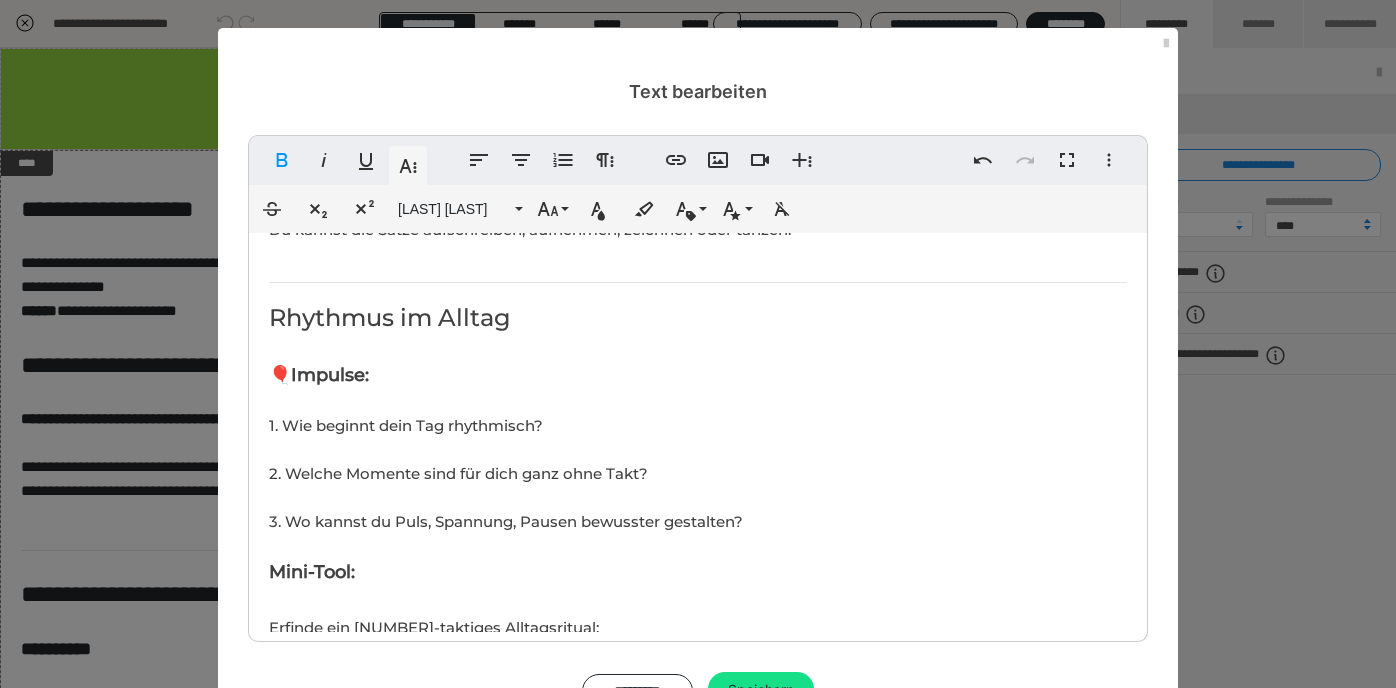 scroll, scrollTop: 808, scrollLeft: 0, axis: vertical 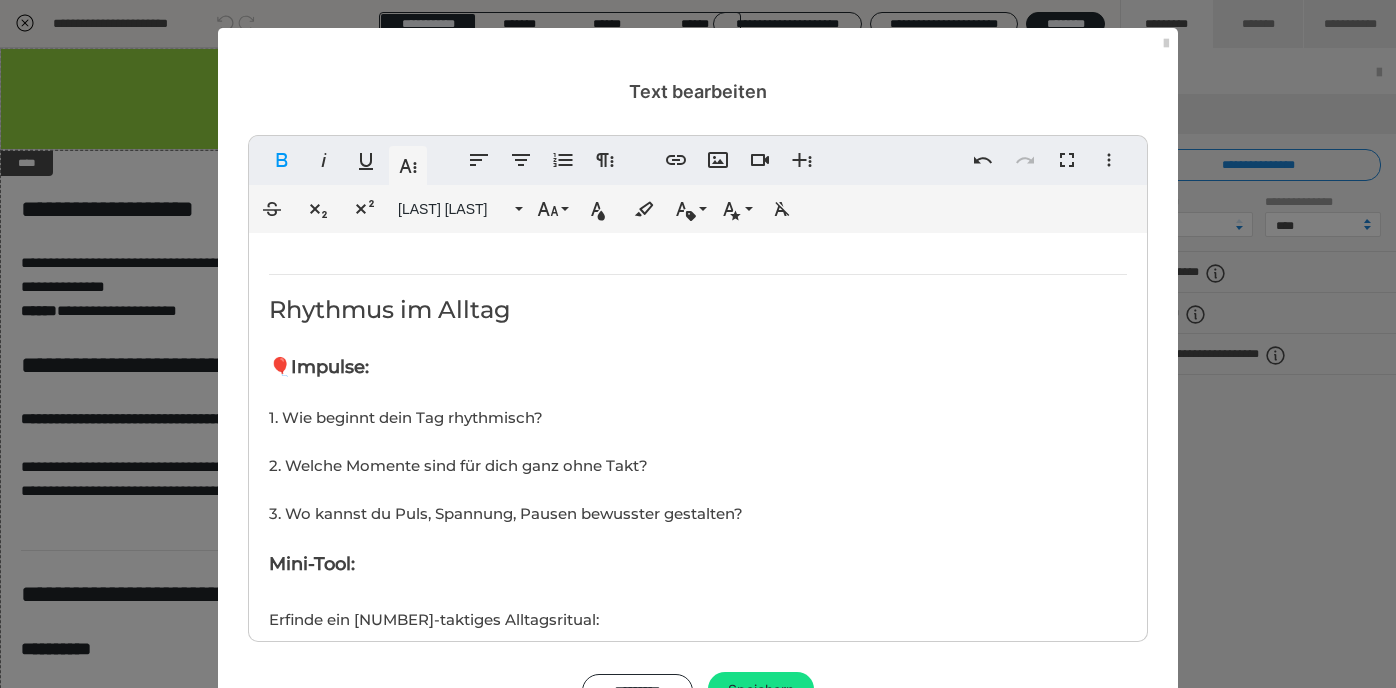click on "Mini-Tool:" at bounding box center (312, 564) 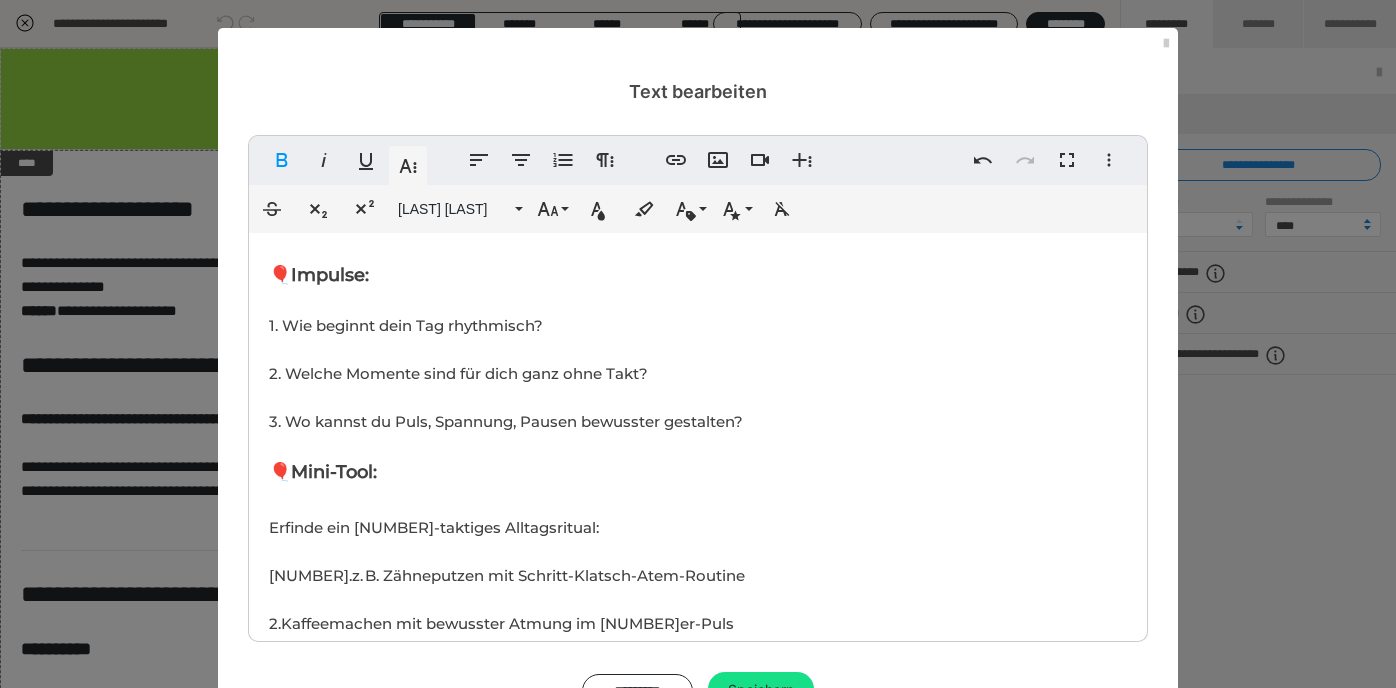 scroll, scrollTop: 904, scrollLeft: 0, axis: vertical 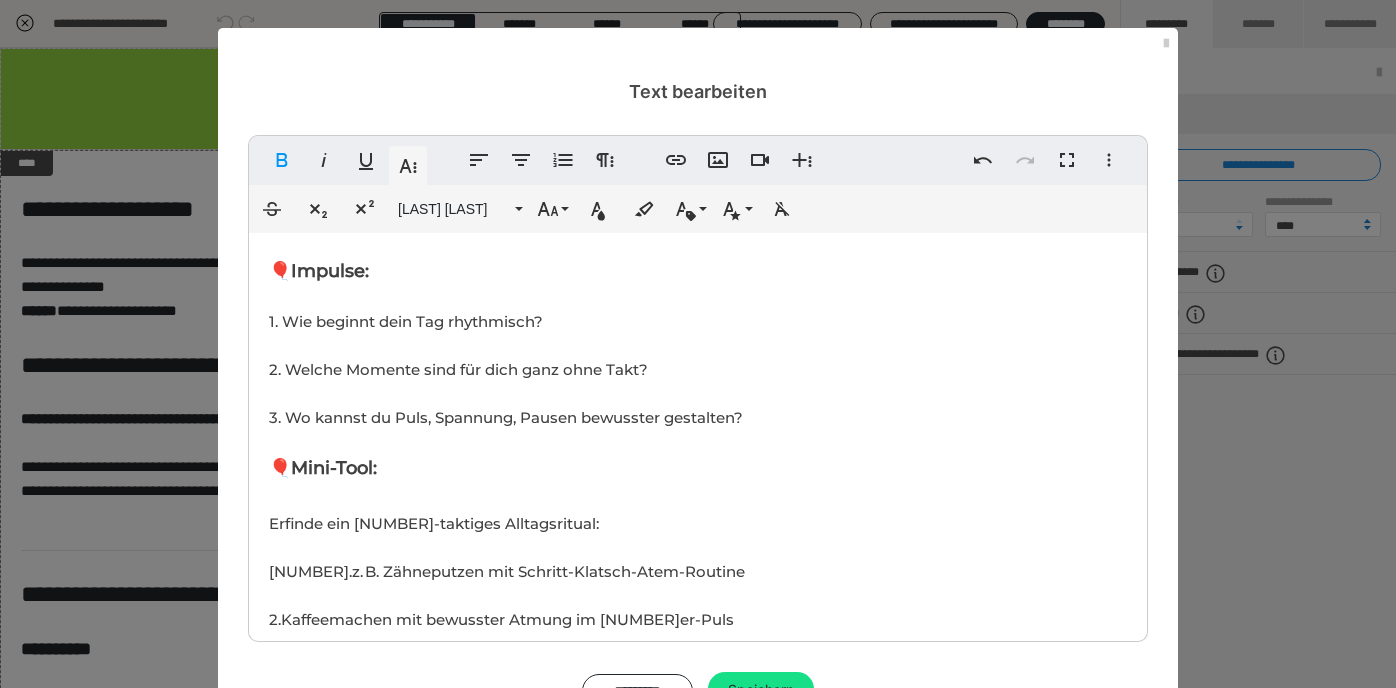 click on "Ziel 🎯der Lektion: Du reflektierst deinen Weg durch das mentale Rhythmustraining und bekommst Impulse, wie du das Gelernte langfristig in deinen Alltag oder deine künstlerische Praxis integrieren kannst. Dauer: offen 1. Dein Weg in acht Takten "Manchmal ist es nicht der Anfang, sondern der Fluss, der zählt." Nimm dir Zeit und wirf einen Blick zurück: 1. Schreibe oder denke zu jeder Lektion einen Satz: 2. Mein innerer Puls ist ... 3. Im Takt bleiben heißt für mich ... 4. Ich höre jetzt bewusster ... 5. Mein Körper reagiert auf Rhythmus so ... 4. Ich kann Rhythmen im Kopf ... 5. Ich teile Rhythmus mit anderen durch ... 6. Wenn ich fühle, klingt es ... 7. Mein Stil ist ... Du kannst die Sätze aufschreiben, aufnehmen, zeichnen oder tanzen. 2. Rhythmus im Alltag 🎈Impulse: 1. Wie beginnt dein Tag rhythmisch? 2. Welche Momente sind für dich ganz ohne Takt? 3. Wo kannst du Puls, Spannung, Pausen bewusster gestalten? 🎈Mini-Tool: ​ Erfinde ein 4-taktiges Alltagsritual: 1.  2.  3.  Tipp:  🔸" at bounding box center (698, 807) 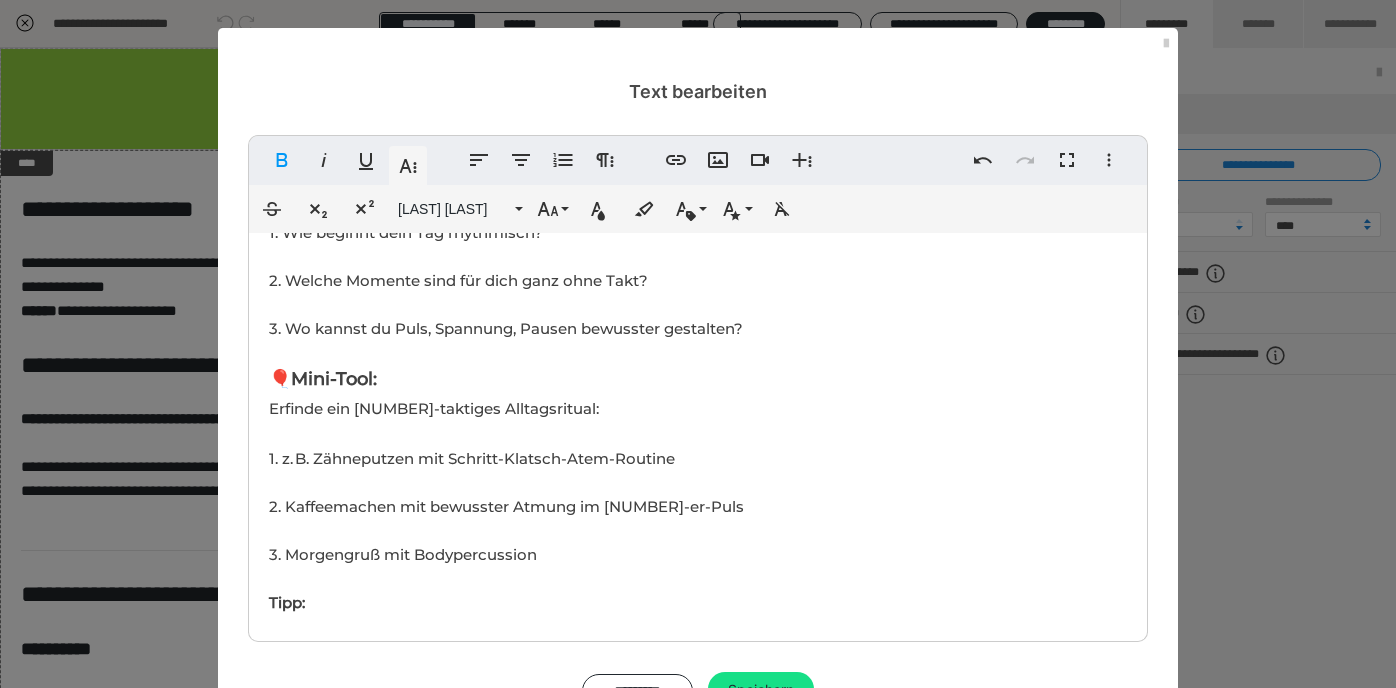 scroll, scrollTop: 994, scrollLeft: 0, axis: vertical 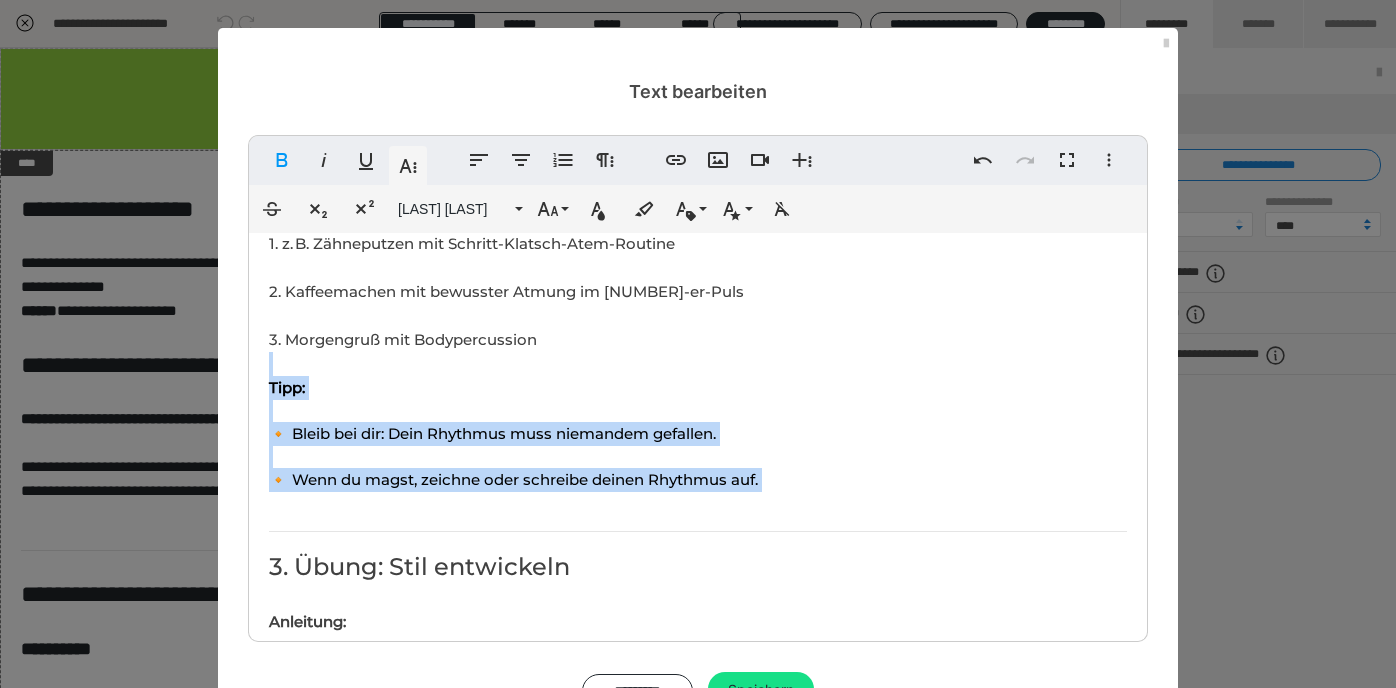 drag, startPoint x: 268, startPoint y: 366, endPoint x: 269, endPoint y: 496, distance: 130.00385 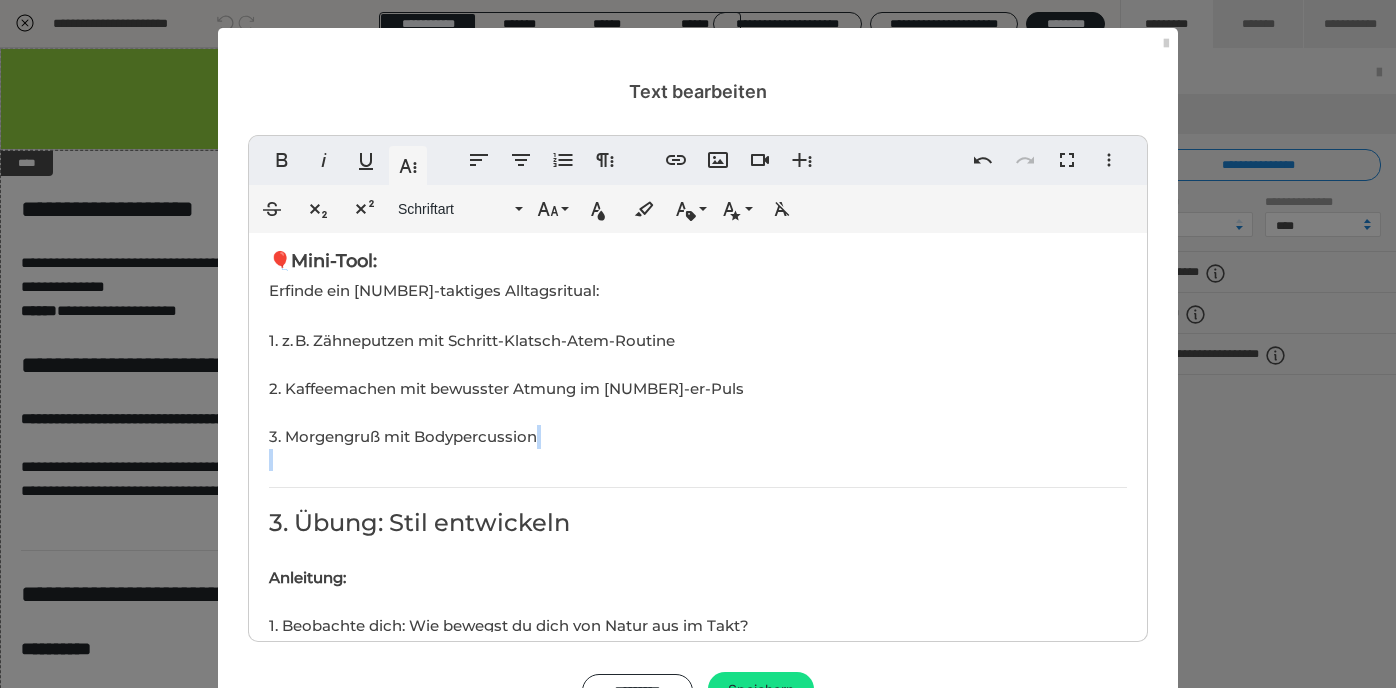 scroll, scrollTop: 1120, scrollLeft: 0, axis: vertical 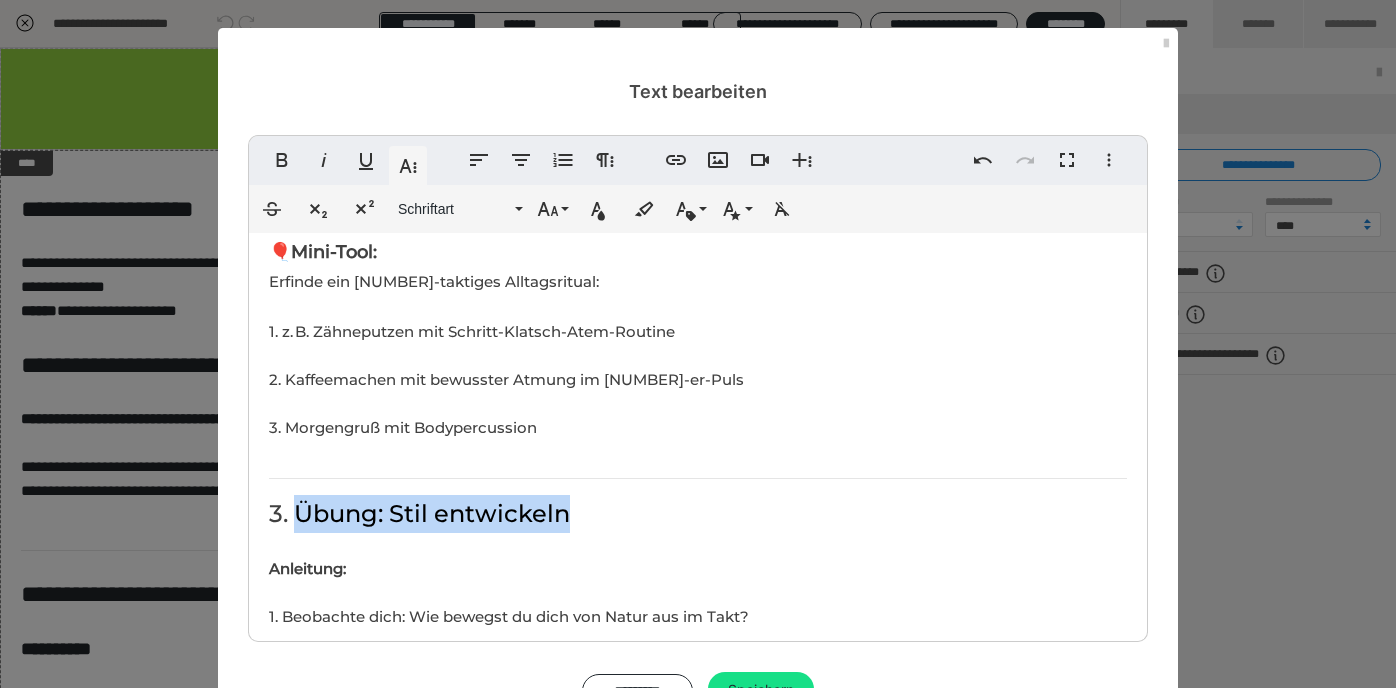 drag, startPoint x: 299, startPoint y: 507, endPoint x: 580, endPoint y: 502, distance: 281.0445 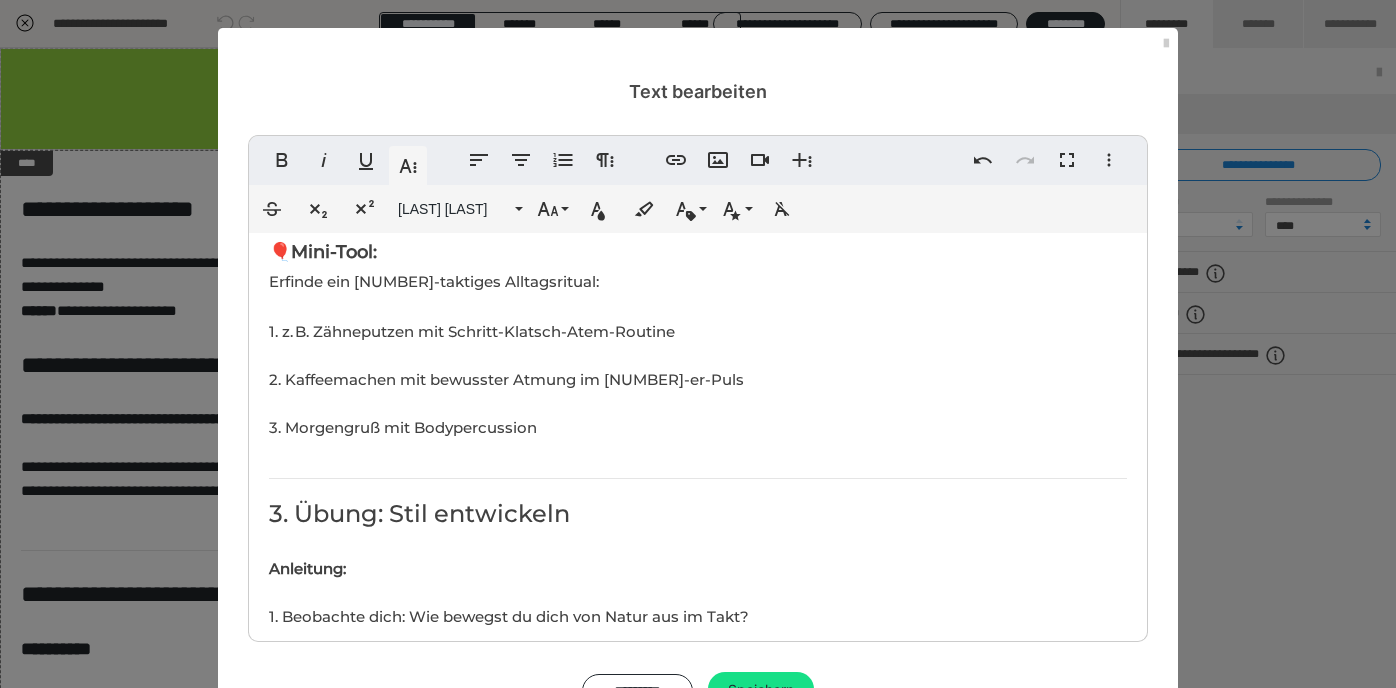 scroll, scrollTop: 0, scrollLeft: 7, axis: horizontal 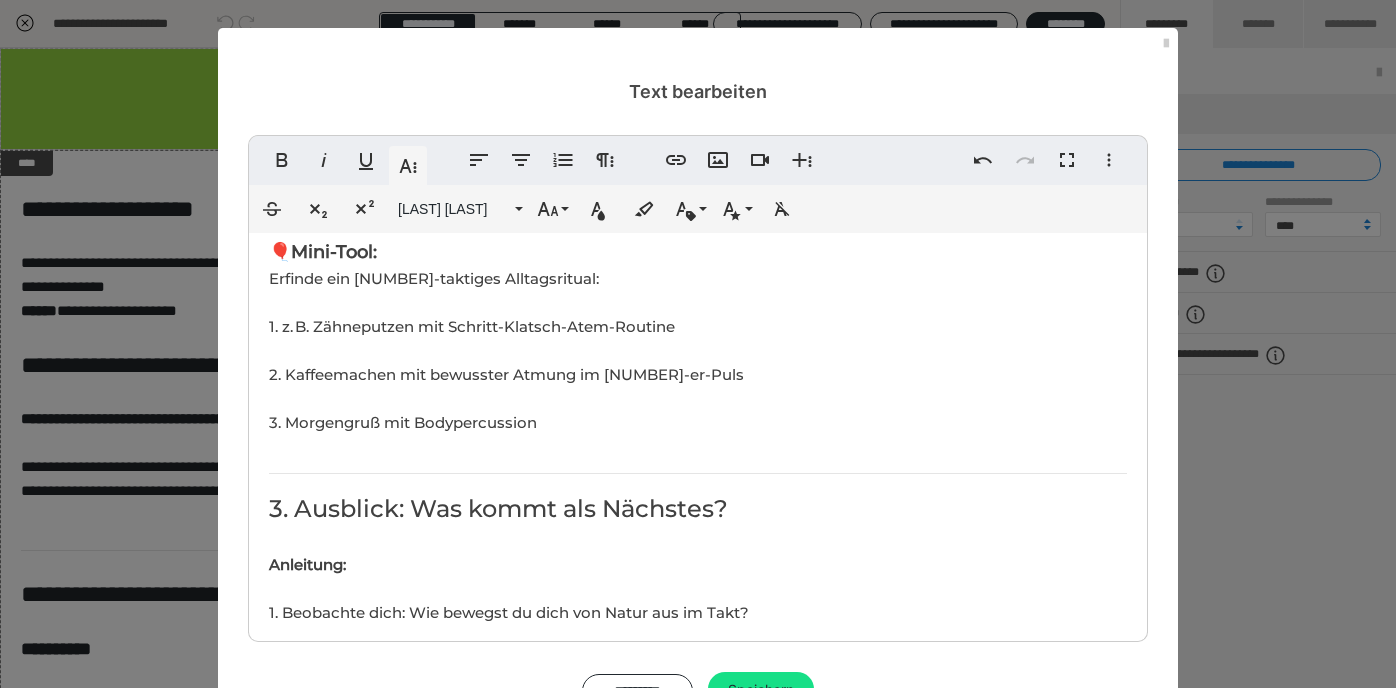 click on "Erfinde ein [NUMBER]-taktiges Alltagsritual: 1. z. B. Zähneputzen mit Schritt-Klatsch-Atem-Routine 2. Kaffeemachen mit bewusster Atmung im [NUMBER]-er-Puls 3. Morgengruß mit Bodypercussion" at bounding box center [506, 350] 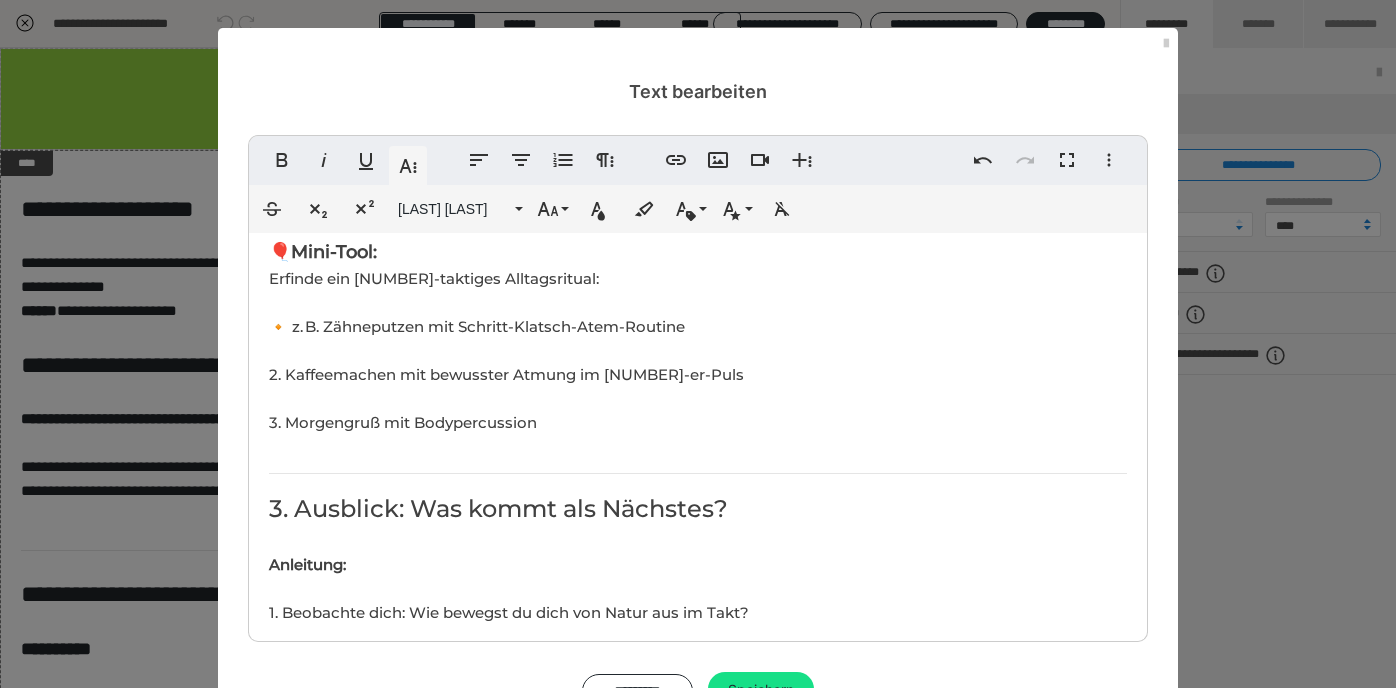 click on "Erfinde ein [NUMBER]-taktiges Alltagsritual: 🔸   z. B. Zähneputzen mit Schritt-Klatsch-Atem-Routine 2. Kaffeemachen mit bewusster Atmung im [NUMBER]-er-Puls 3. Morgengruß mit Bodypercussion" at bounding box center (506, 350) 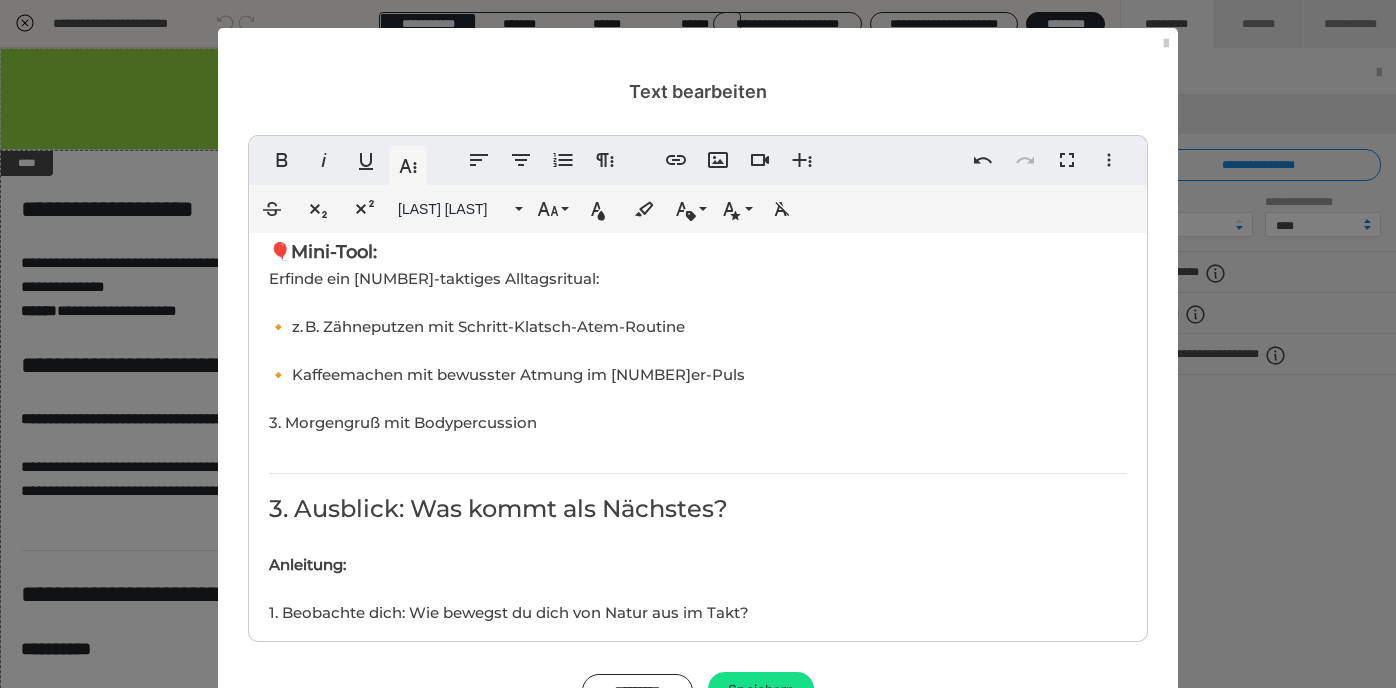 click on "Erfinde ein 4-taktiges Alltagsritual: 🔸 z. B. Zähneputzen mit Schritt-Klatsch-Atem-Routine 🔸 Kaffeemachen mit bewusster Atmung im 4er-Puls 3. Morgengruß mit Bodypercussion" at bounding box center (507, 350) 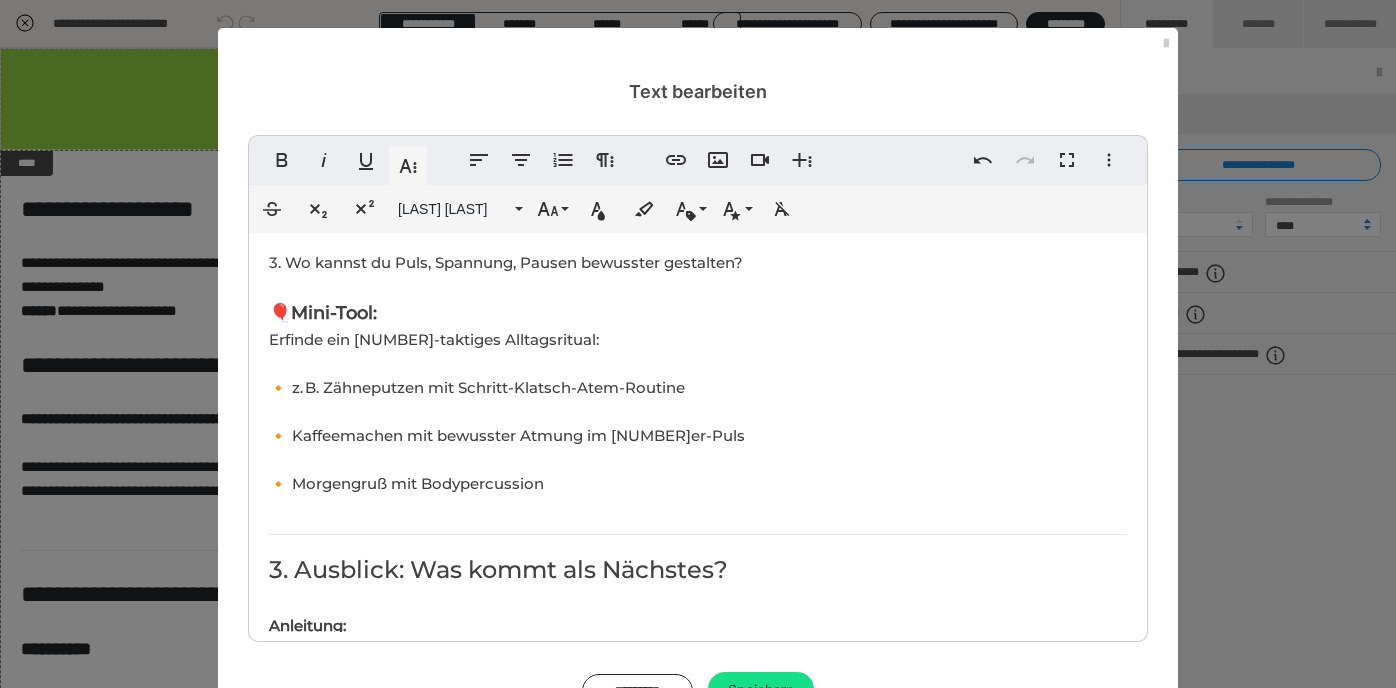 scroll, scrollTop: 1046, scrollLeft: 0, axis: vertical 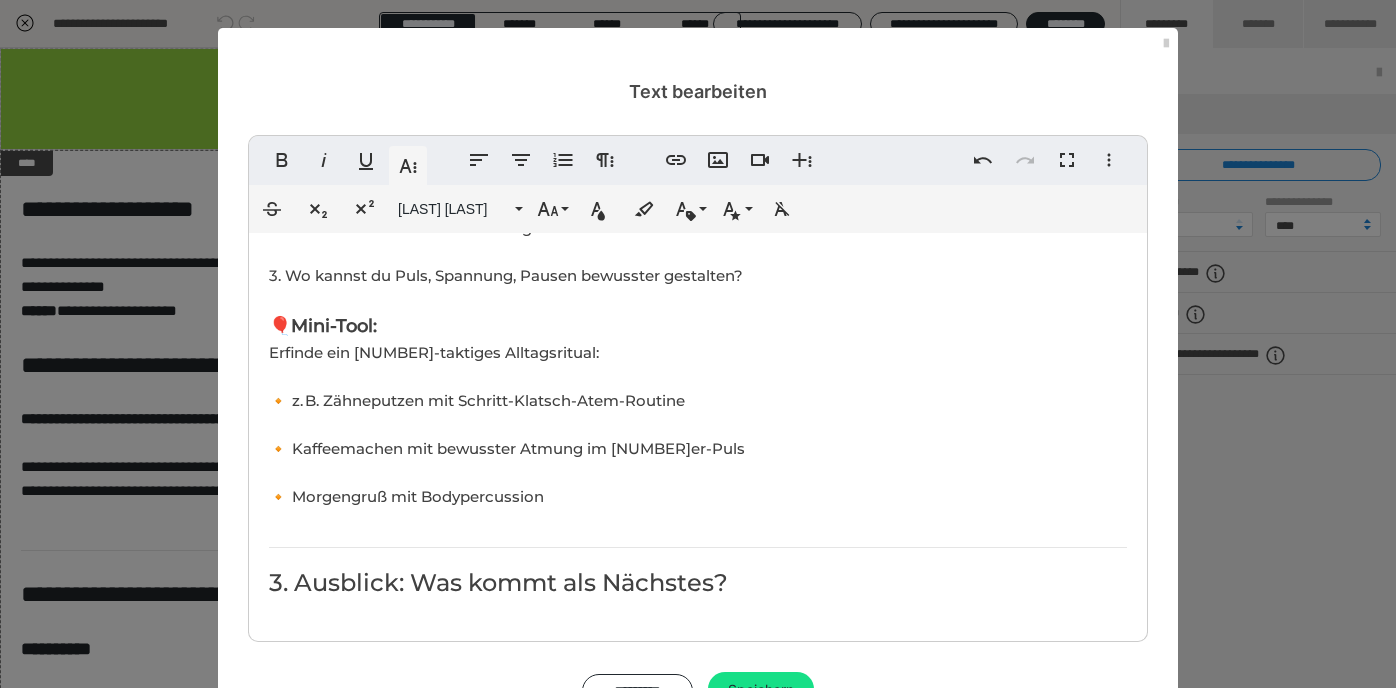click on "🎈Mini-Tool:" at bounding box center [323, 326] 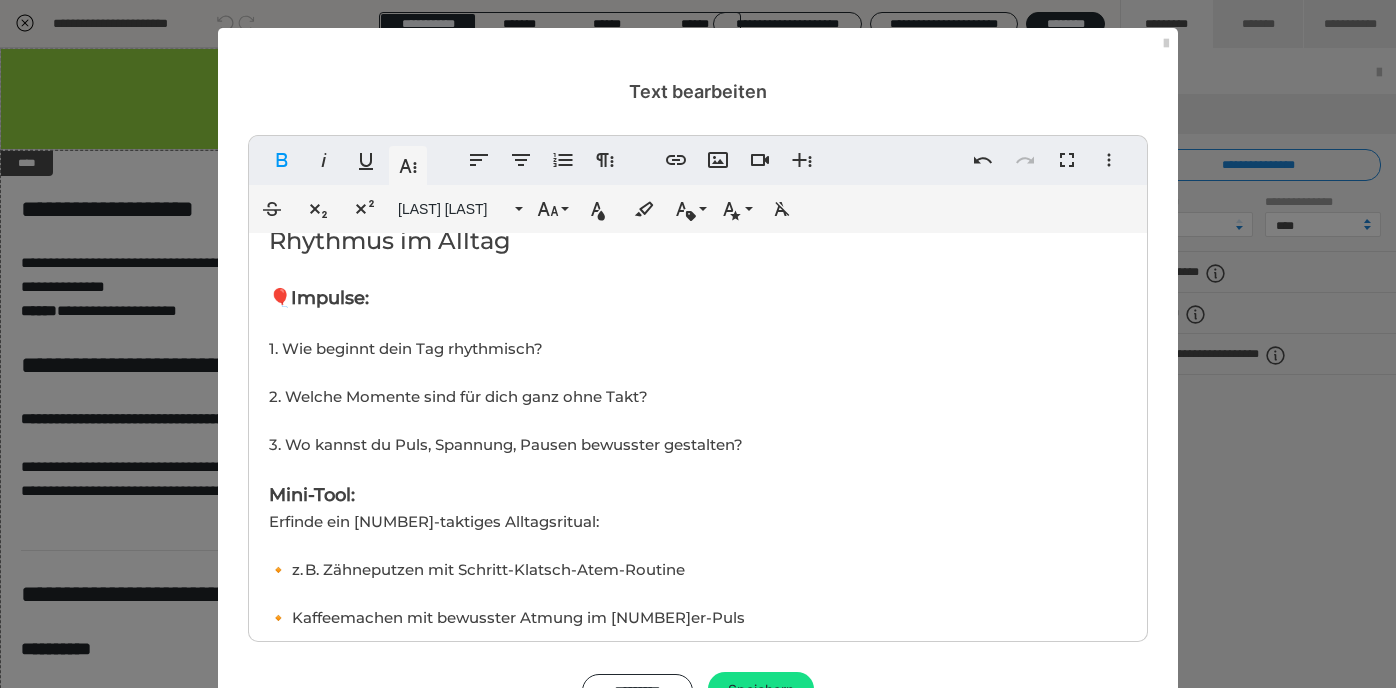 scroll, scrollTop: 873, scrollLeft: 0, axis: vertical 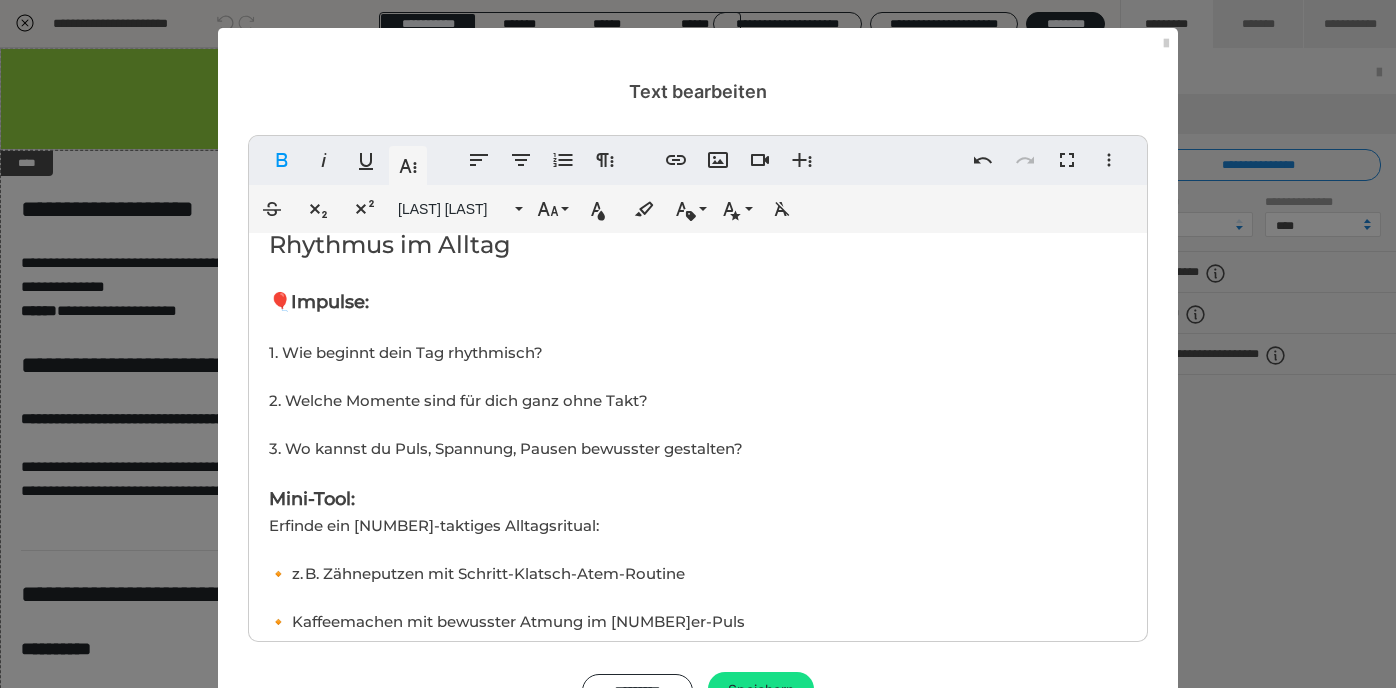 click on "🎈Impulse:" at bounding box center [319, 302] 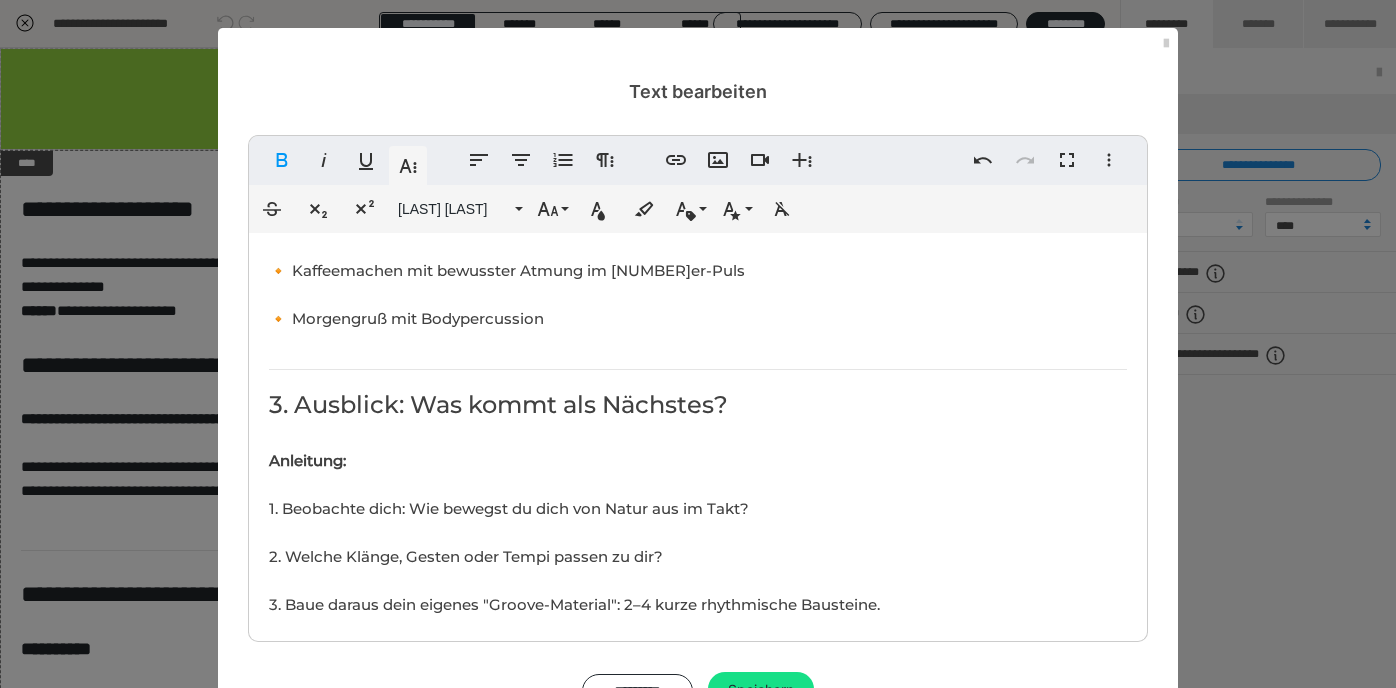 scroll, scrollTop: 1226, scrollLeft: 0, axis: vertical 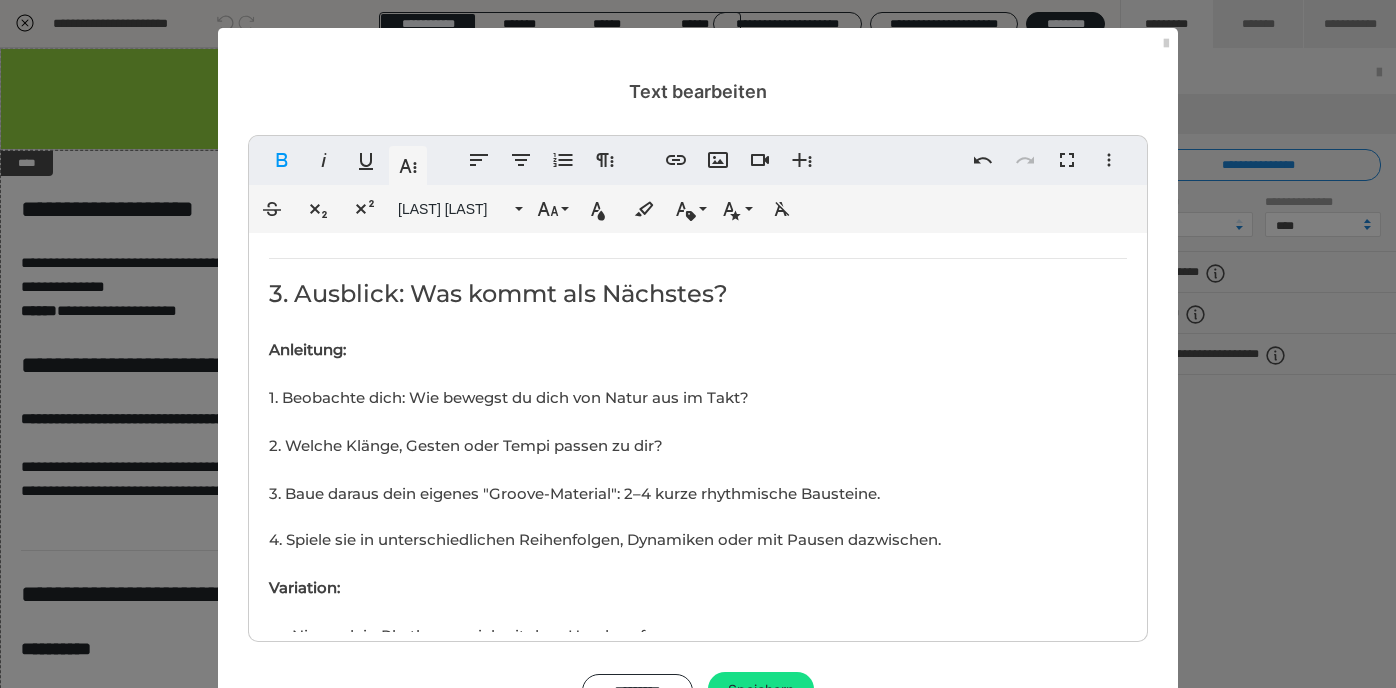 click on "Ziel 🎯der Lektion: Du reflektierst deinen Weg durch das mentale Rhythmustraining und bekommst Impulse, wie du das Gelernte langfristig in deinen Alltag oder deine künstlerische Praxis integrieren kannst. Dauer:  offen 1. Dein Weg in acht Takten "Manchmal ist es nicht der Anfang, sondern der Fluss, der zählt." Nimm dir Zeit und wirf einen Blick zurück: 1. Schreibe oder denke zu jeder Lektion einen Satz: 2. Mein innerer Puls ist ... 3. Im Takt bleiben heißt für mich ... 4. Ich höre jetzt bewusster ... 5. Mein Körper reagiert auf Rhythmus so ... 4. Ich kann Rhythmen im Kopf ... 5. Ich teile Rhythmus mit anderen durch ... 6. Wenn ich fühle, klingt es ... 7. Mein Stil ist ... Du kannst die Sätze aufschreiben, aufnehmen, zeichnen oder tanzen. 2. Rhythmus im Alltag Impulse: 1. Wie beginnt dein Tag rhythmisch? 2. Welche Momente sind für dich ganz ohne Takt? 3. Wo kannst du Puls, Spannung, Pausen bewusster gestalten? Mini-Tool: Erfinde ein 4-taktiges Alltagsritual: 🔸 Morgengruß mit Bodypercussion" at bounding box center [698, 291] 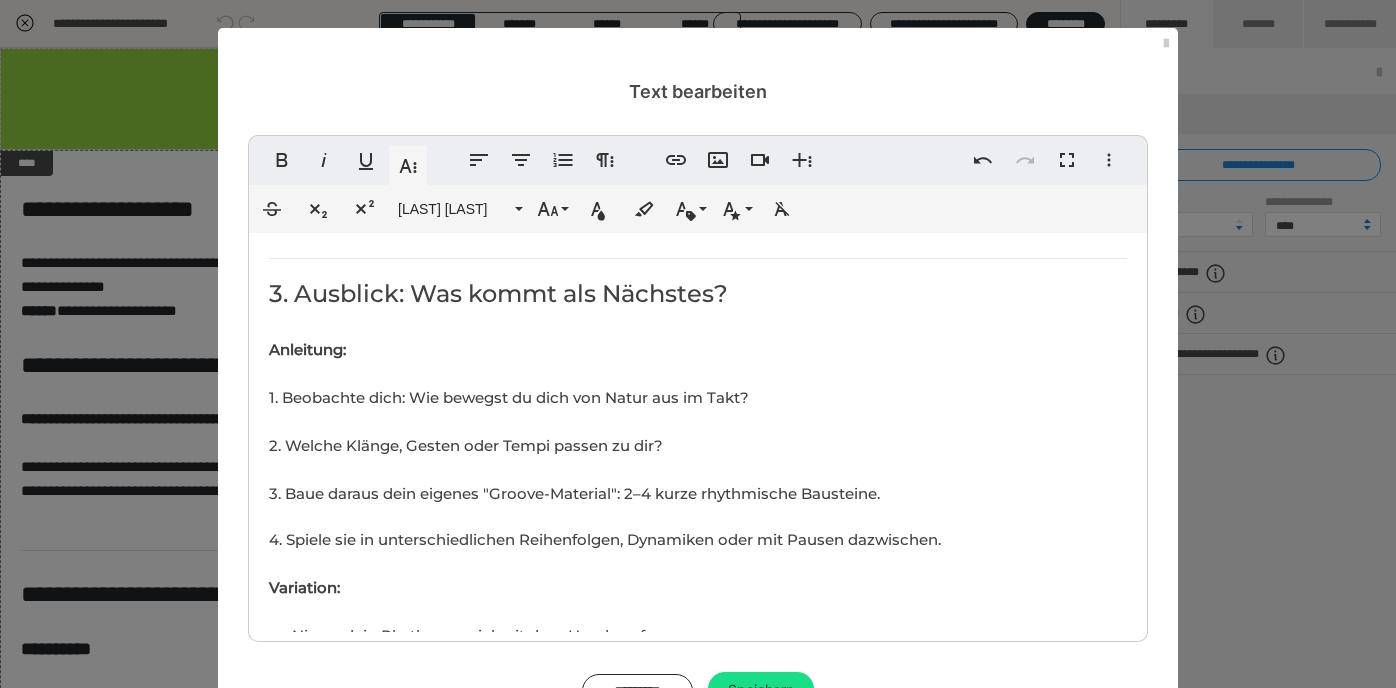 scroll, scrollTop: 3055, scrollLeft: 3, axis: both 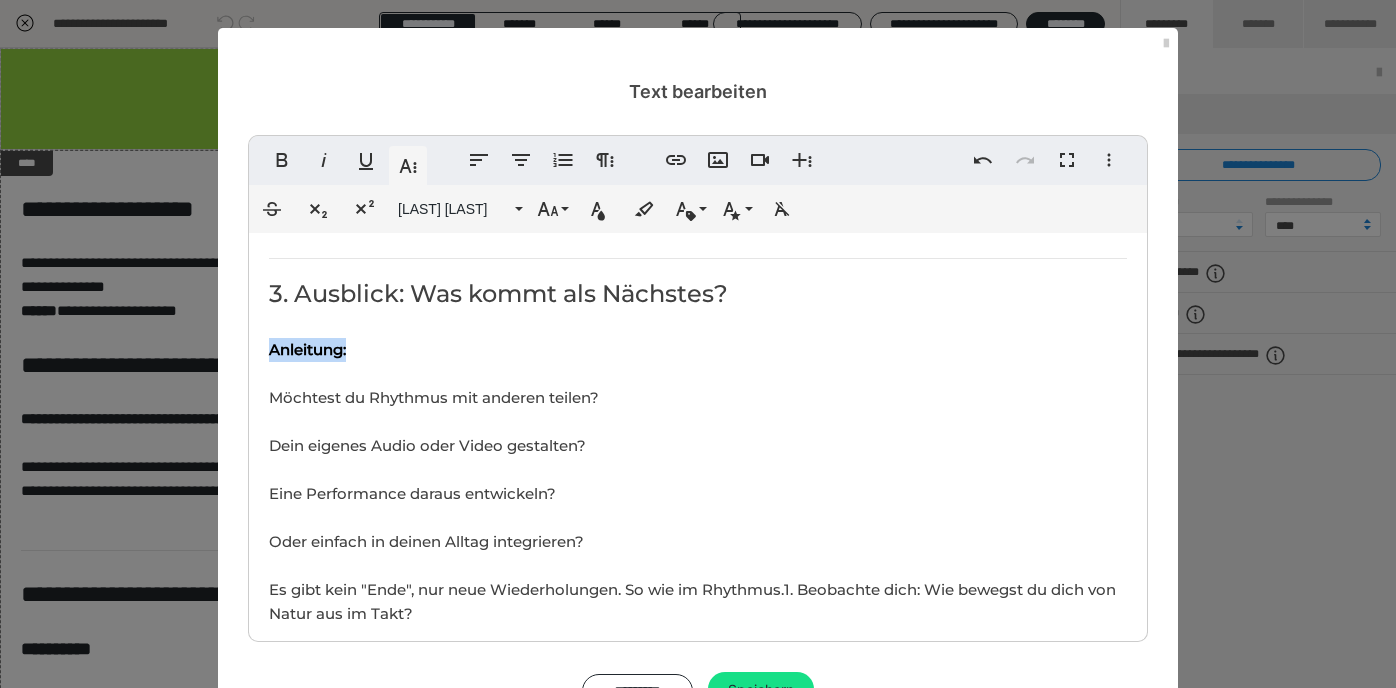 drag, startPoint x: 392, startPoint y: 345, endPoint x: 266, endPoint y: 345, distance: 126 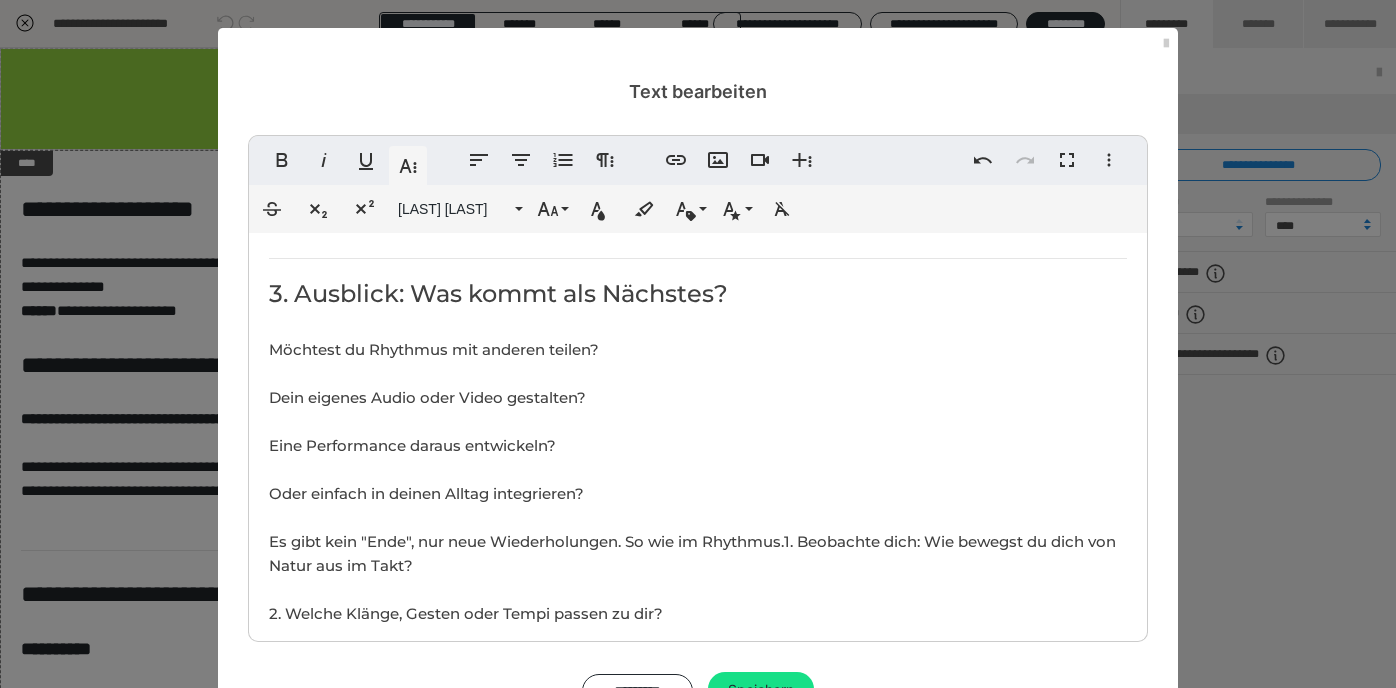 click on "Möchtest du Rhythmus mit anderen teilen? Dein eigenes Audio oder Video gestalten? Eine Performance daraus entwickeln? Oder einfach in deinen Alltag integrieren? Es gibt kein "Ende", nur neue Wiederholungen. So wie im Rhythmus.1. Beobachte dich: Wie bewegst du dich von Natur aus im Takt?" at bounding box center (692, 457) 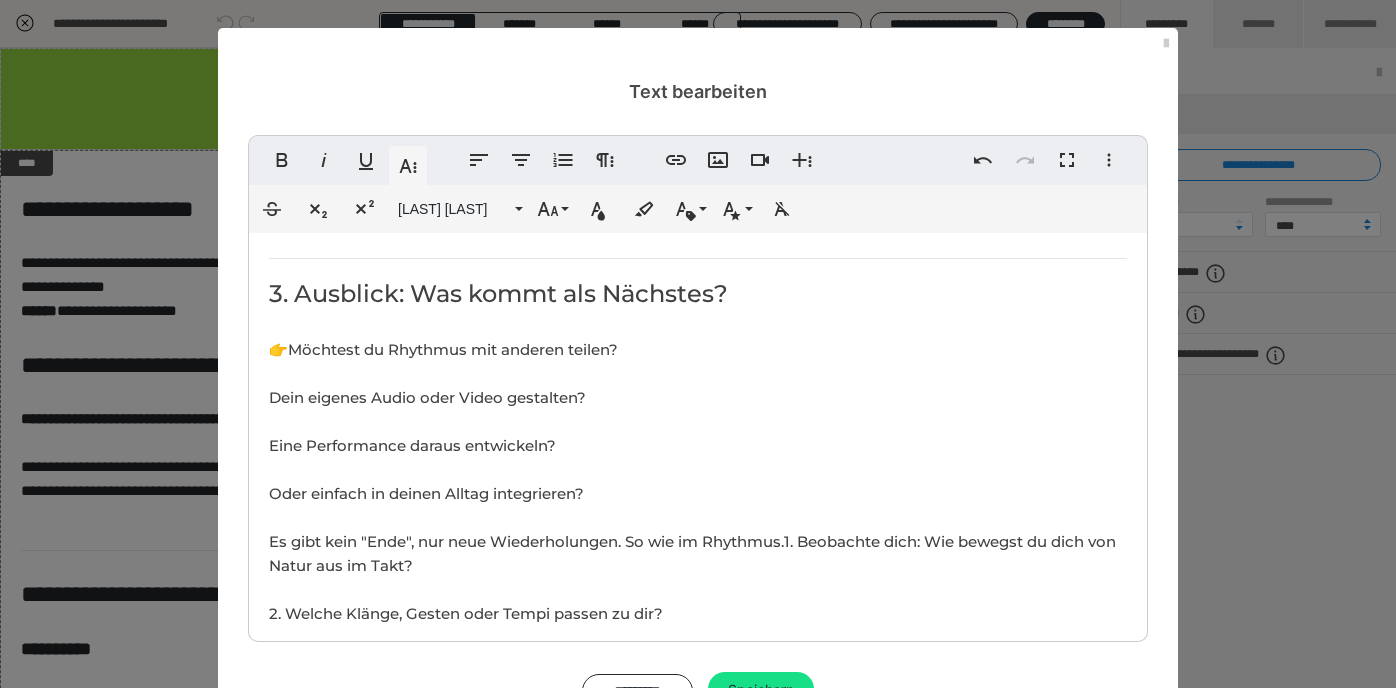 click on "👉 Möchtest du Rhythmus mit anderen teilen? Dein eigenes Audio oder Video gestalten? Eine Performance daraus entwickeln? Oder einfach in deinen Alltag integrieren? Es gibt kein "Ende", nur neue Wiederholungen. So wie im Rhythmus.1. Beobachte dich: Wie bewegst du dich von Natur aus im Takt?" at bounding box center (692, 457) 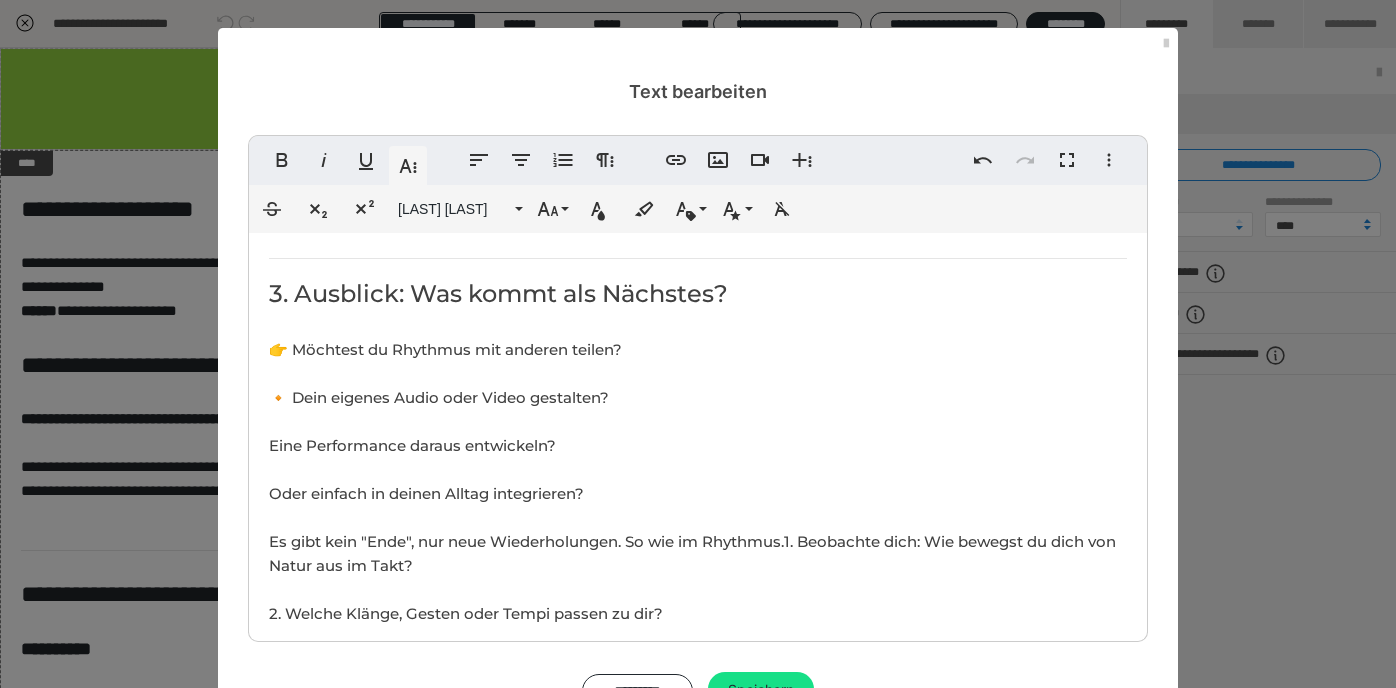 click on "👉 Möchtest du Rhythmus mit anderen teilen? 🔸  Dein eigenes Audio oder Video gestalten? Eine Performance daraus entwickeln? Oder einfach in deinen Alltag integrieren? Es gibt kein "Ende", nur neue Wiederholungen. So wie im Rhythmus.1. Beobachte dich: Wie bewegst du dich von Natur aus im Takt?" at bounding box center [692, 457] 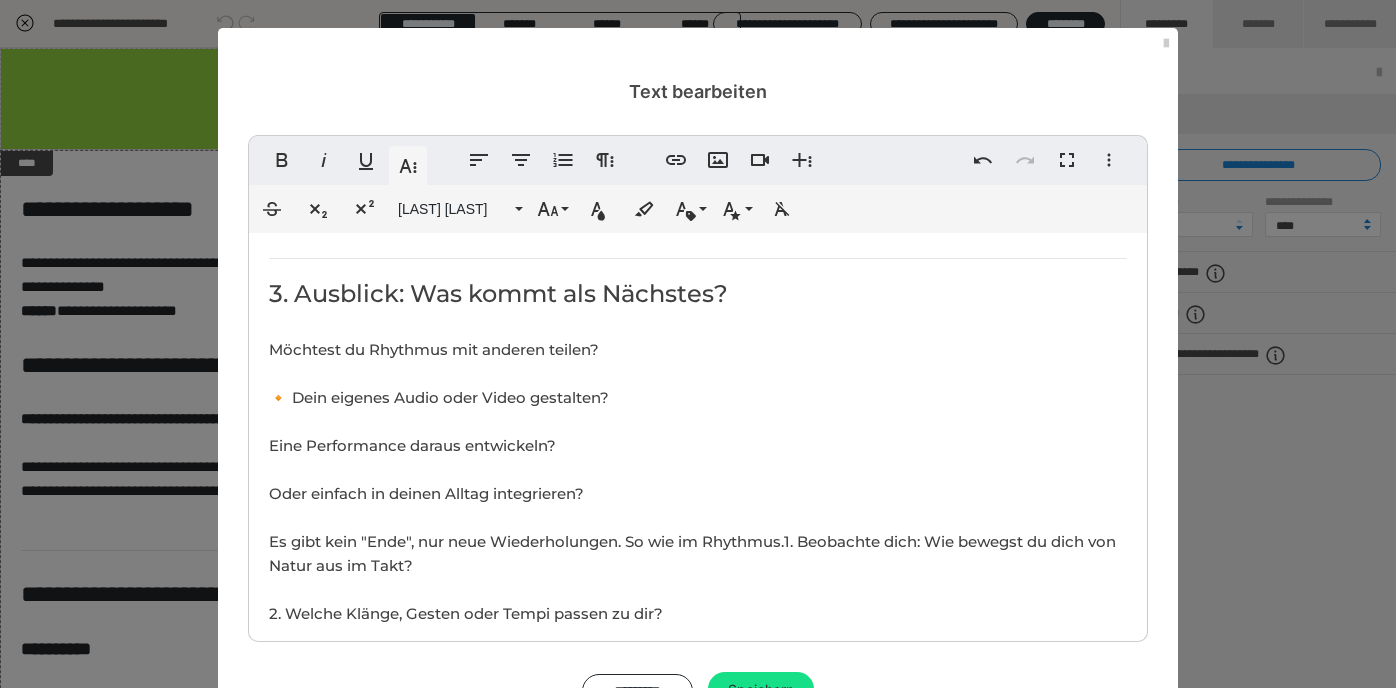 click on "🔸 Möchtest du Rhythmus mit anderen teilen? 🔸 Dein eigenes Audio oder Video gestalten? Eine Performance daraus entwickeln? Oder einfach in deinen Alltag integrieren? Es gibt kein "Ende", nur neue Wiederholungen. So wie im Rhythmus.1. Beobachte dich: Wie bewegst du dich von Natur aus im Takt?" at bounding box center [692, 457] 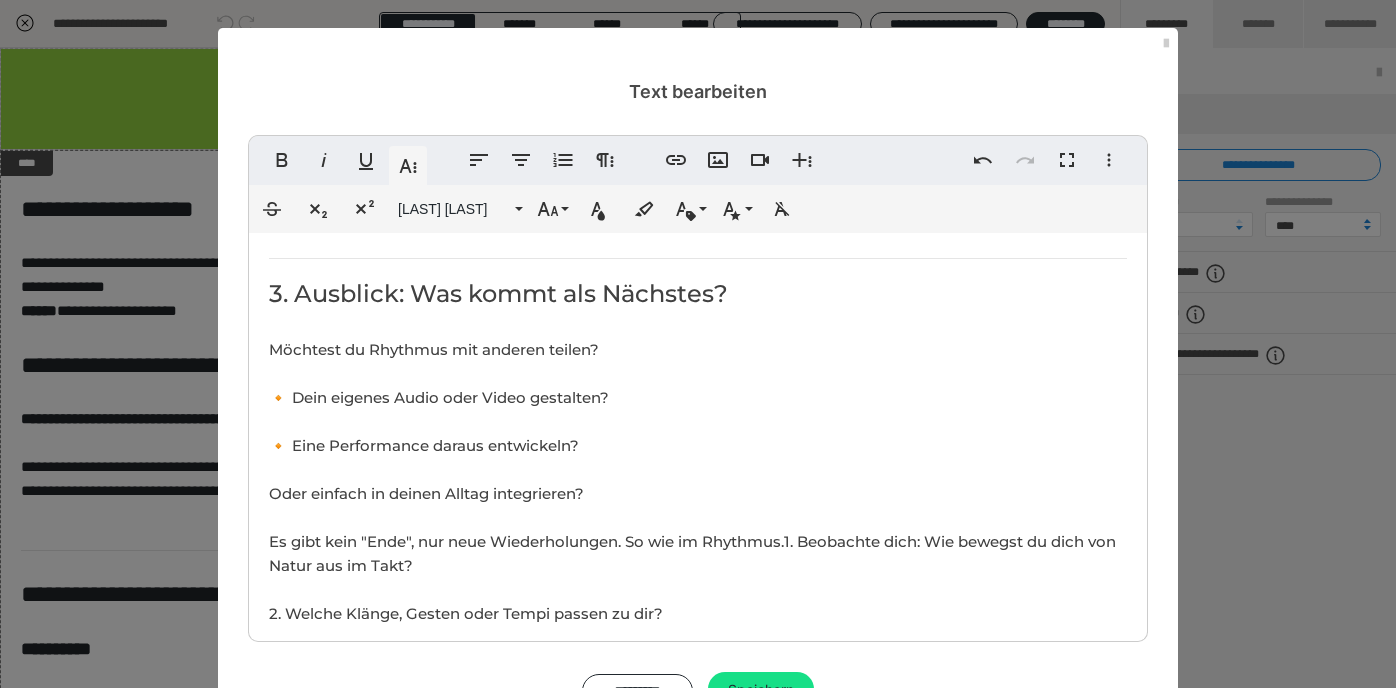 click on "🔸 Möchtest du Rhythmus mit anderen teilen? 🔸 Dein eigenes Audio oder Video gestalten? 🔸  Eine Performance daraus entwickeln? Oder einfach in deinen Alltag integrieren? Es gibt kein "Ende", nur neue Wiederholungen. So wie im Rhythmus.1. Beobachte dich: Wie bewegst du dich von Natur aus im Takt?" at bounding box center (692, 457) 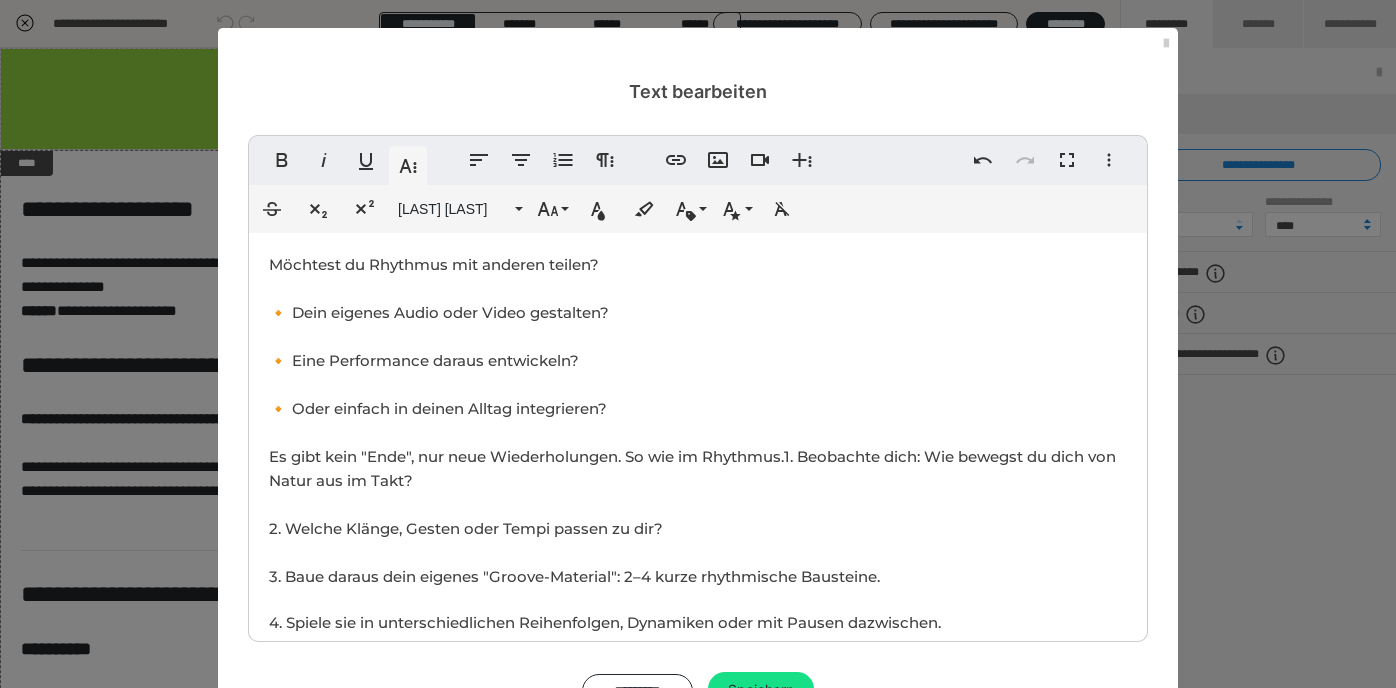 scroll, scrollTop: 1427, scrollLeft: 0, axis: vertical 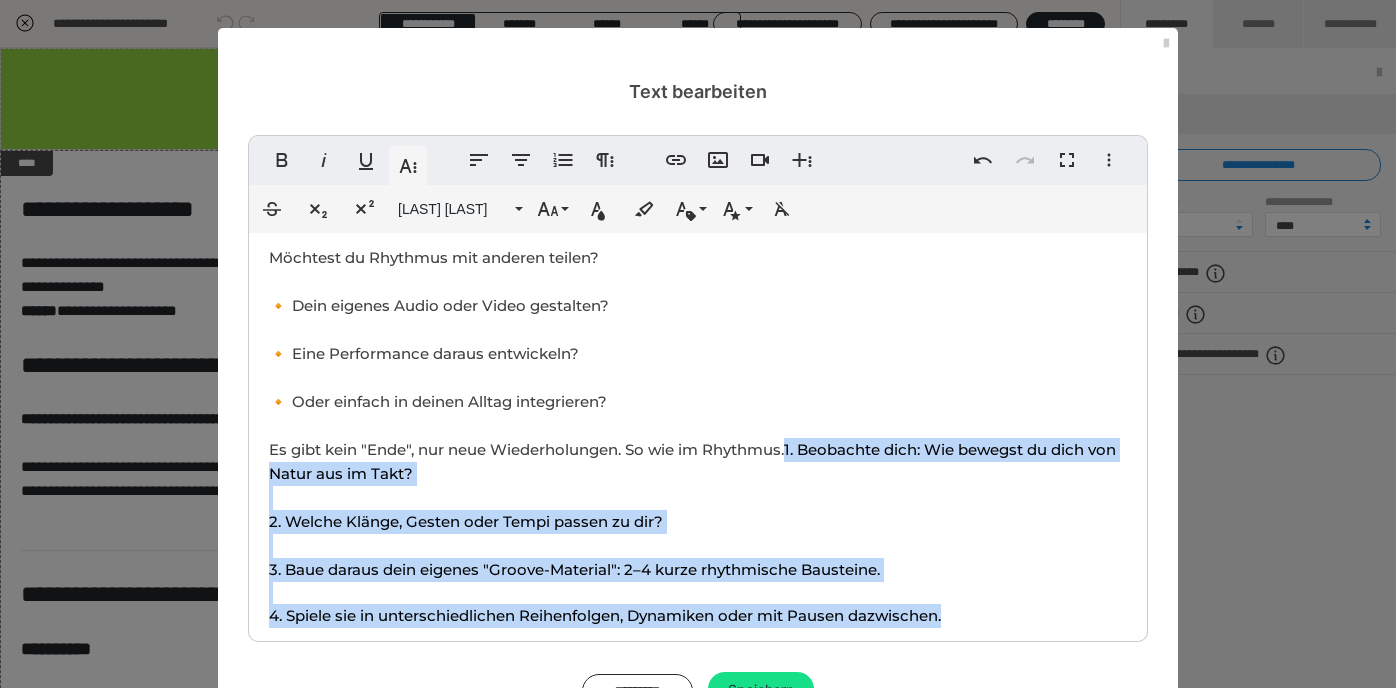 drag, startPoint x: 790, startPoint y: 437, endPoint x: 952, endPoint y: 612, distance: 238.47221 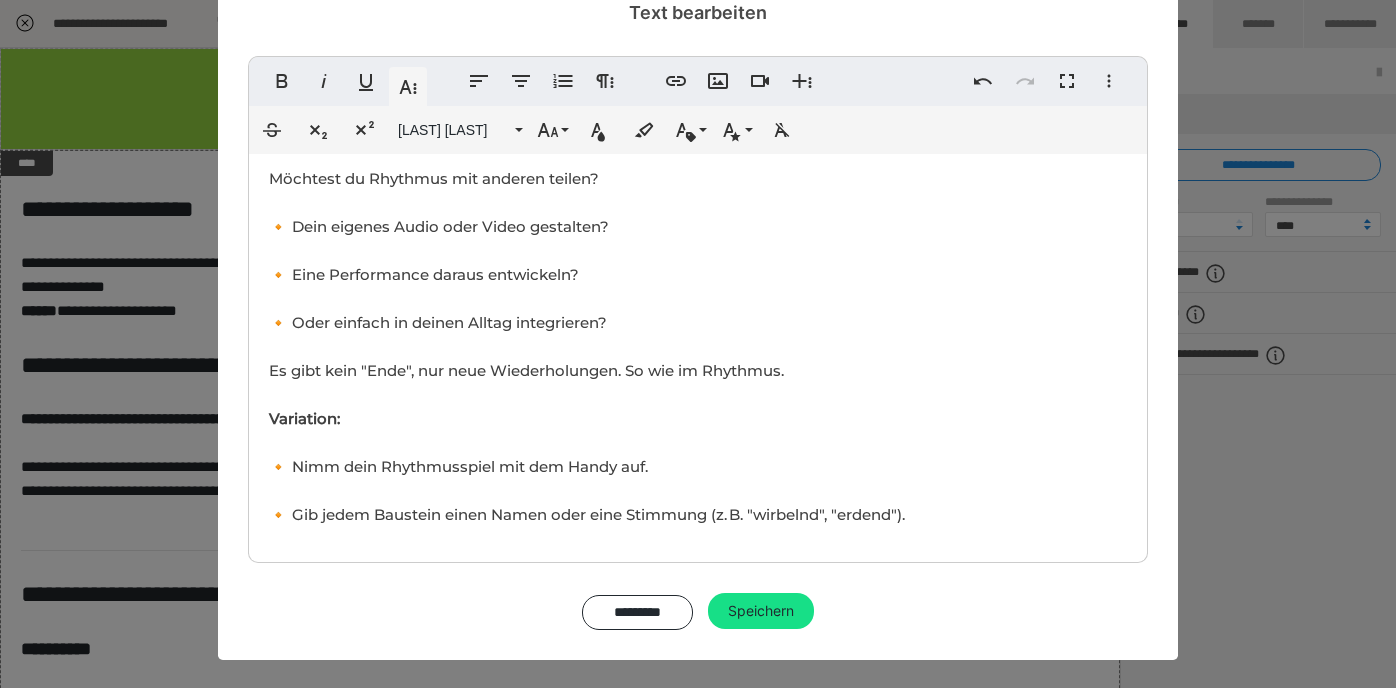 scroll, scrollTop: 77, scrollLeft: 0, axis: vertical 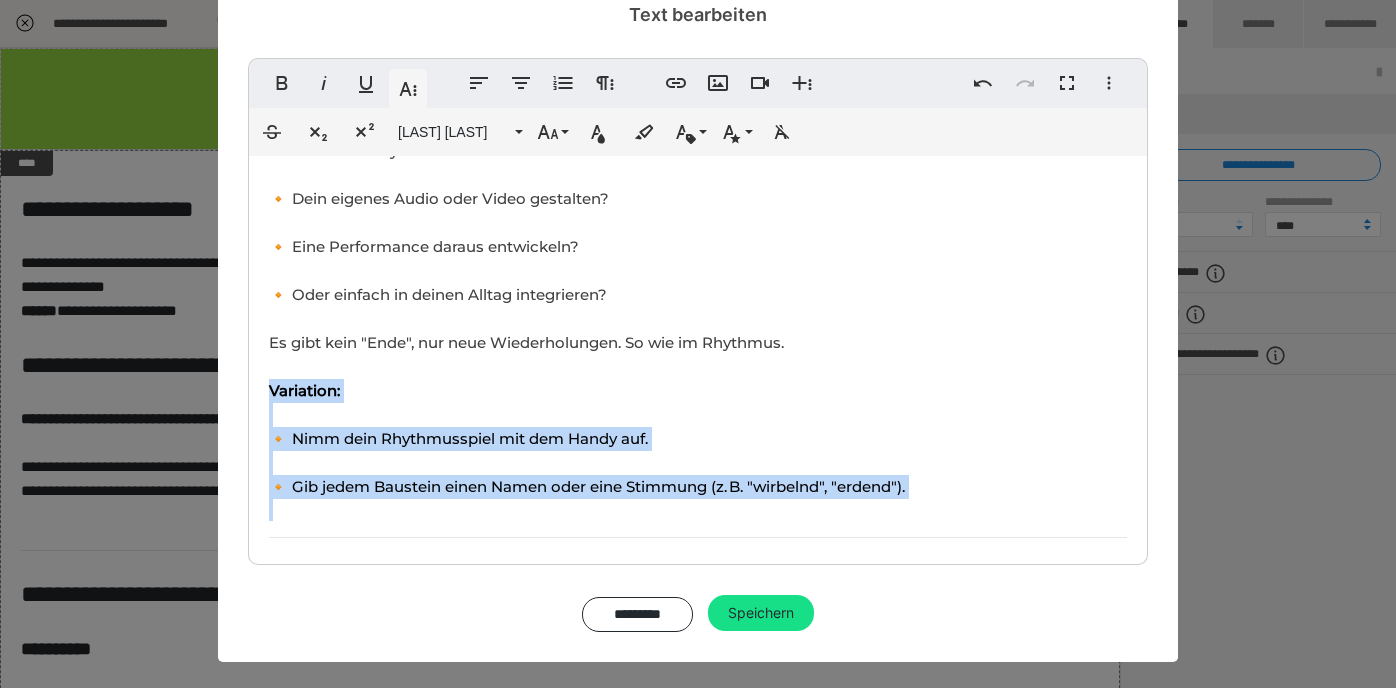 drag, startPoint x: 268, startPoint y: 375, endPoint x: 287, endPoint y: 522, distance: 148.22281 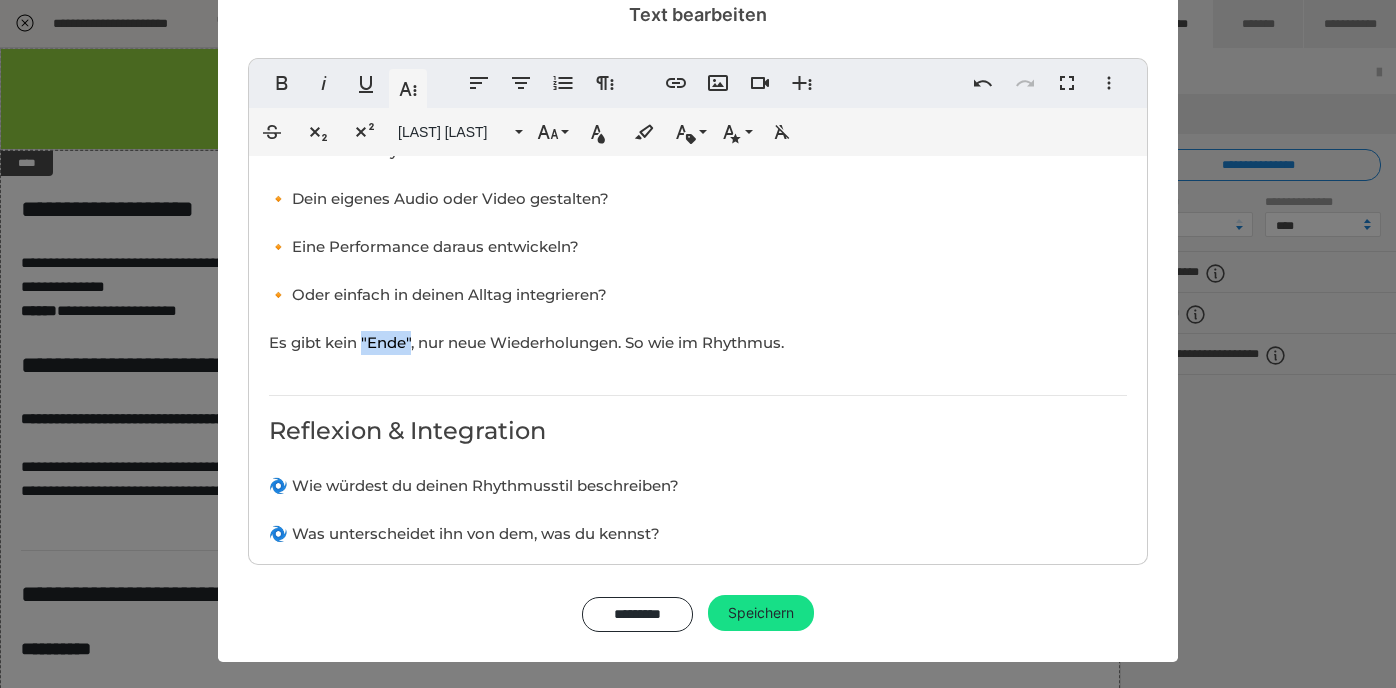 drag, startPoint x: 413, startPoint y: 332, endPoint x: 363, endPoint y: 337, distance: 50.24938 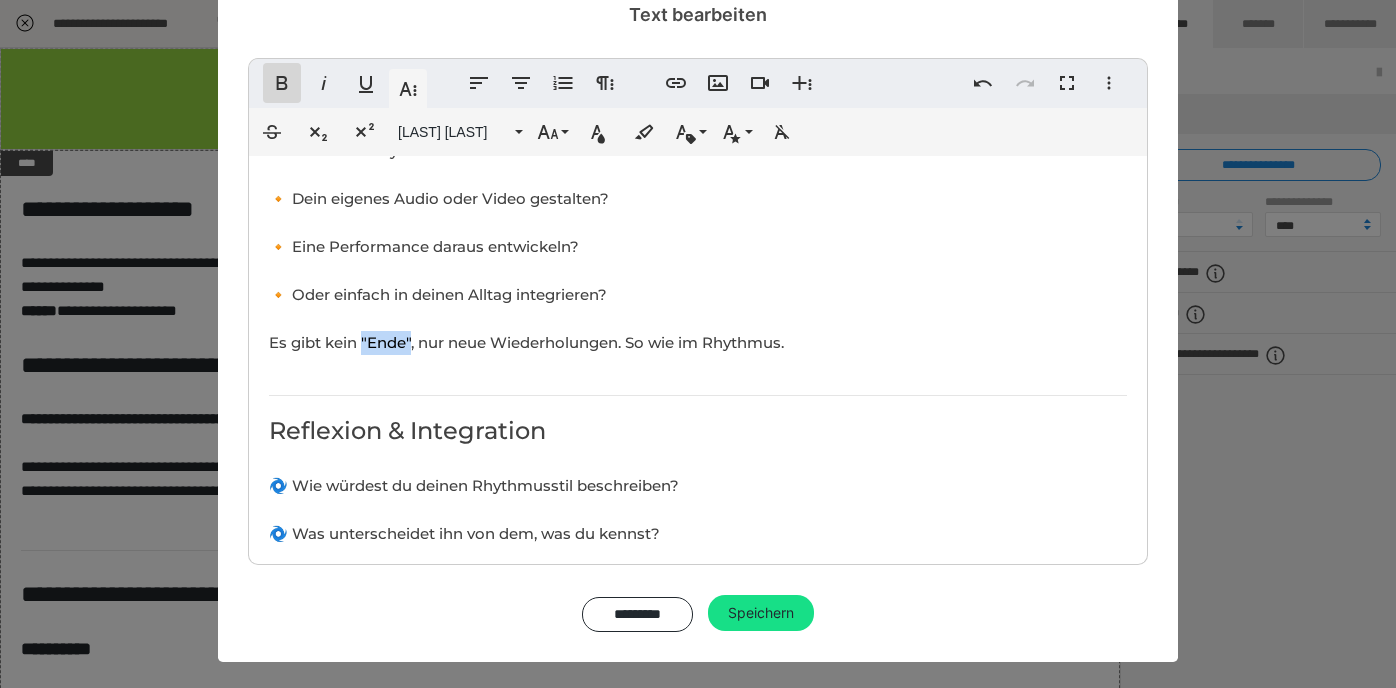 click 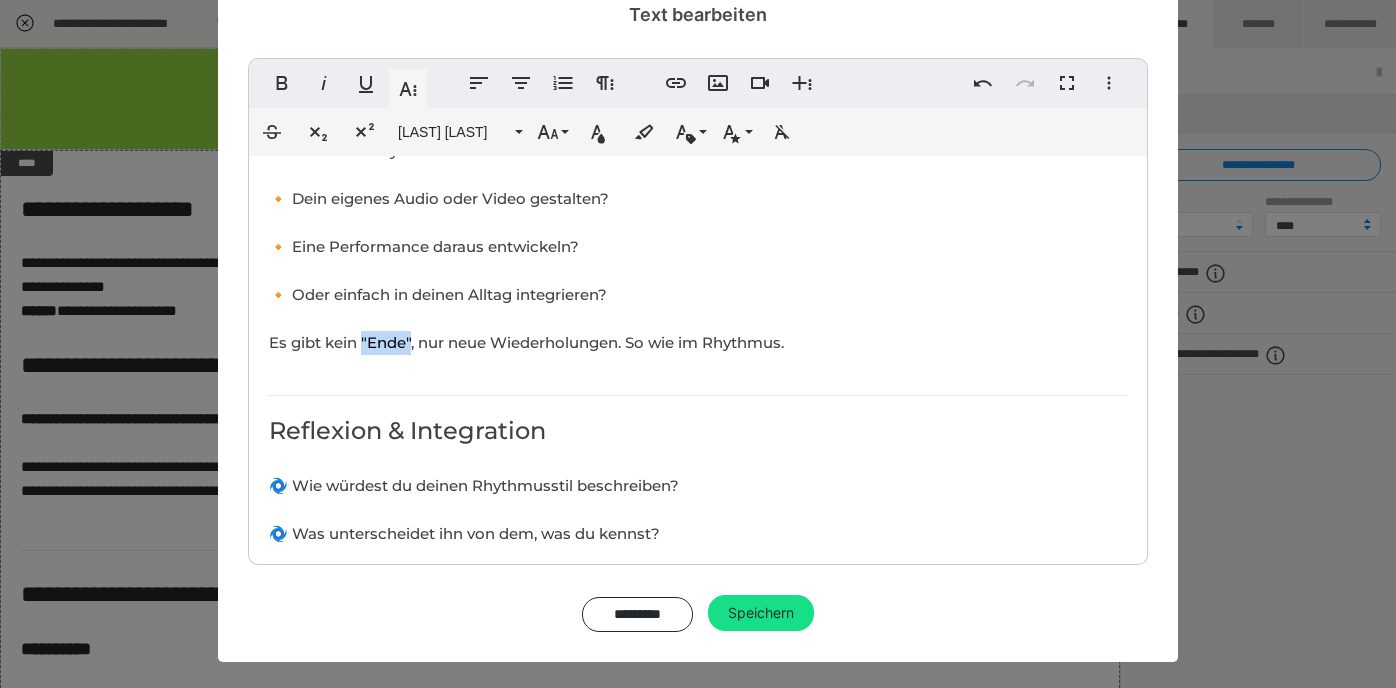 drag, startPoint x: 412, startPoint y: 336, endPoint x: 362, endPoint y: 336, distance: 50 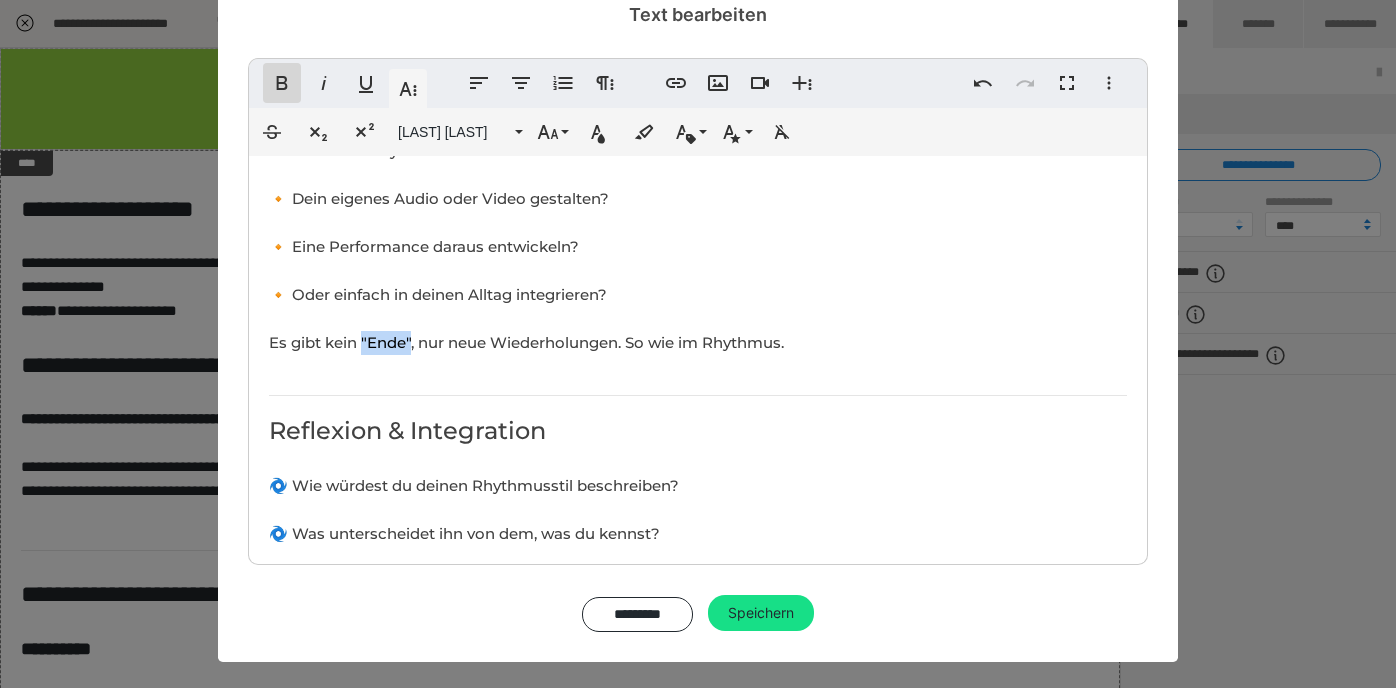 click 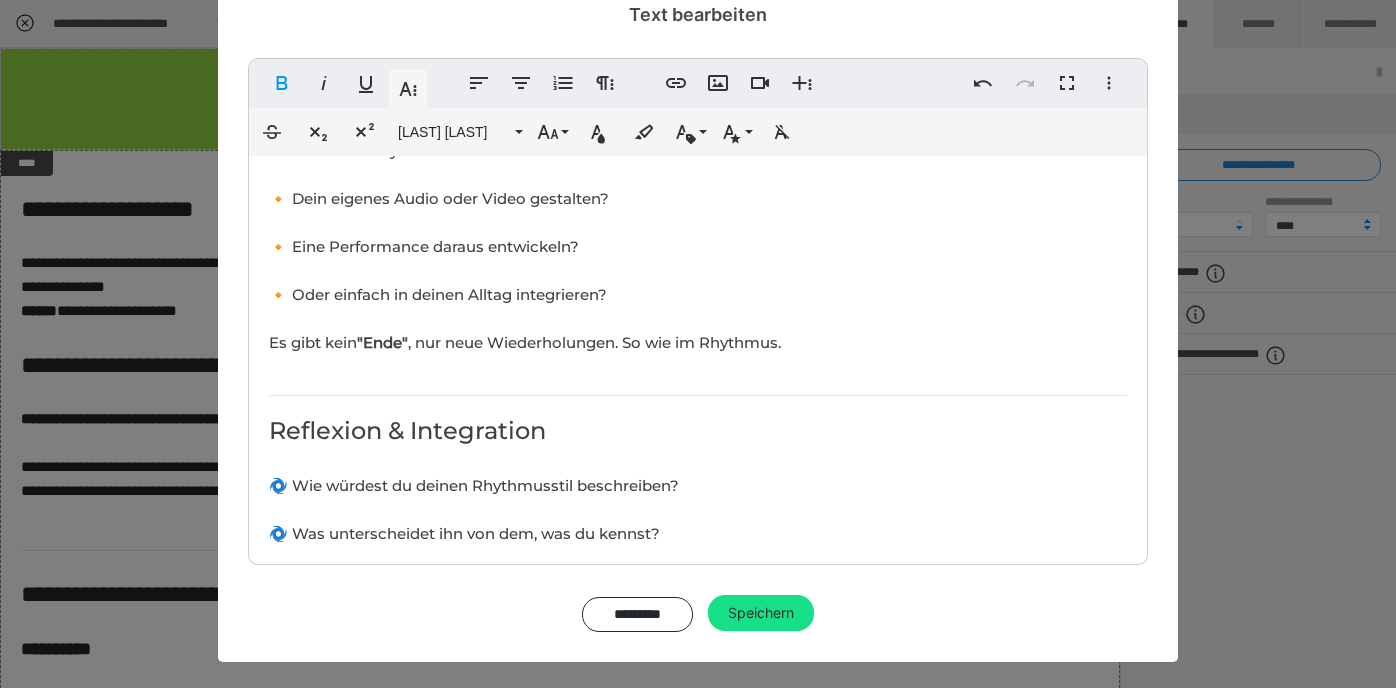 click on "Ziel 🎯der Lektion: Du reflektierst deinen Weg durch das mentale Rhythmustraining und bekommst Impulse, wie du das Gelernte langfristig in deinen Alltag oder deine künstlerische Praxis integrieren kannst. Dauer:  offen 1. Dein Weg in acht Takten "Manchmal ist es nicht der Anfang, sondern der Fluss, der zählt." Nimm dir Zeit und wirf einen Blick zurück: 1. Schreibe oder denke zu jeder Lektion einen Satz: 2. Mein innerer Puls ist ... 3. Im Takt bleiben heißt für mich ... 4. Ich höre jetzt bewusster ... 5. Mein Körper reagiert auf Rhythmus so ... 4. Ich kann Rhythmen im Kopf ... 5. Ich teile Rhythmus mit anderen durch ... 6. Wenn ich fühle, klingt es ... 7. Mein Stil ist ... Du kannst die Sätze aufschreiben, aufnehmen, zeichnen oder tanzen. 2. Rhythmus im Alltag Impulse: ​​​​ 1. Wie beginnt dein Tag rhythmisch? 2. Welche Momente sind für dich ganz ohne Takt? 3. Wo kannst du Puls, Spannung, Pausen bewusster gestalten? Mini-Tool: Erfinde ein [NUMBER]-taktiges Alltagsritual: Es gibt kein  "Ende"" at bounding box center (698, 21) 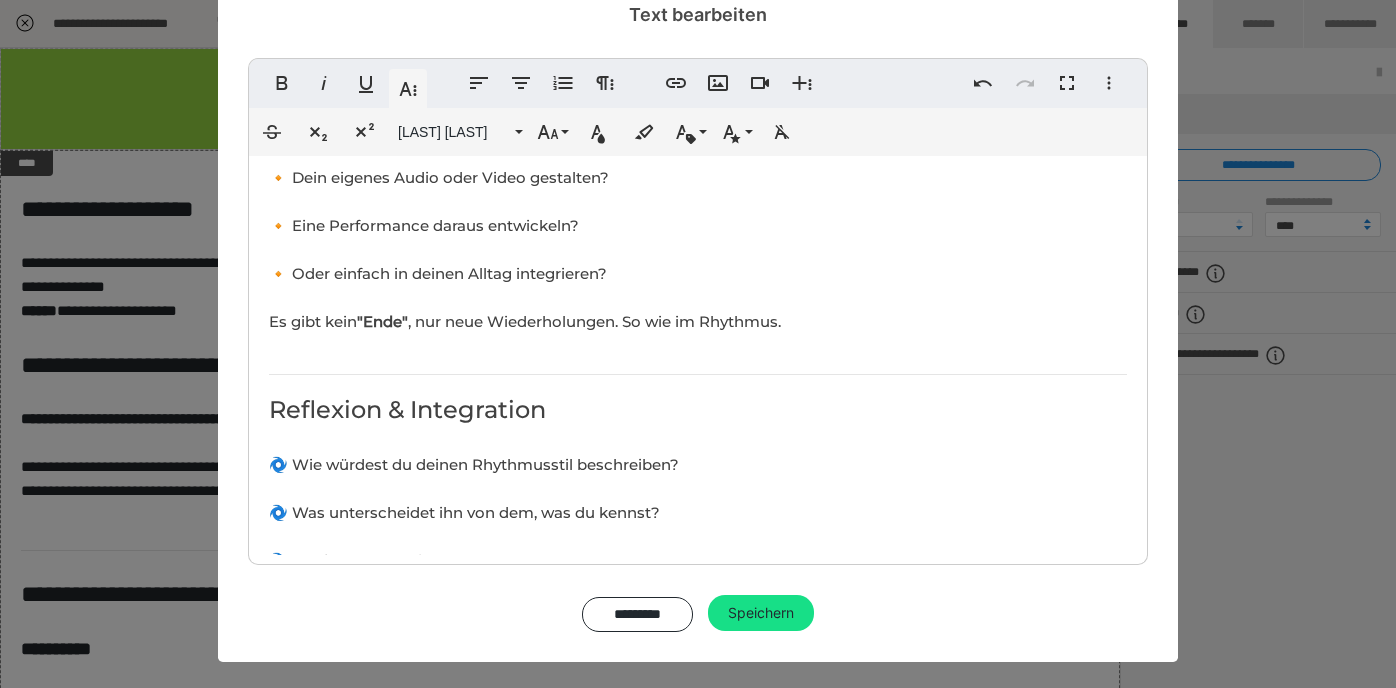 scroll, scrollTop: 1484, scrollLeft: 0, axis: vertical 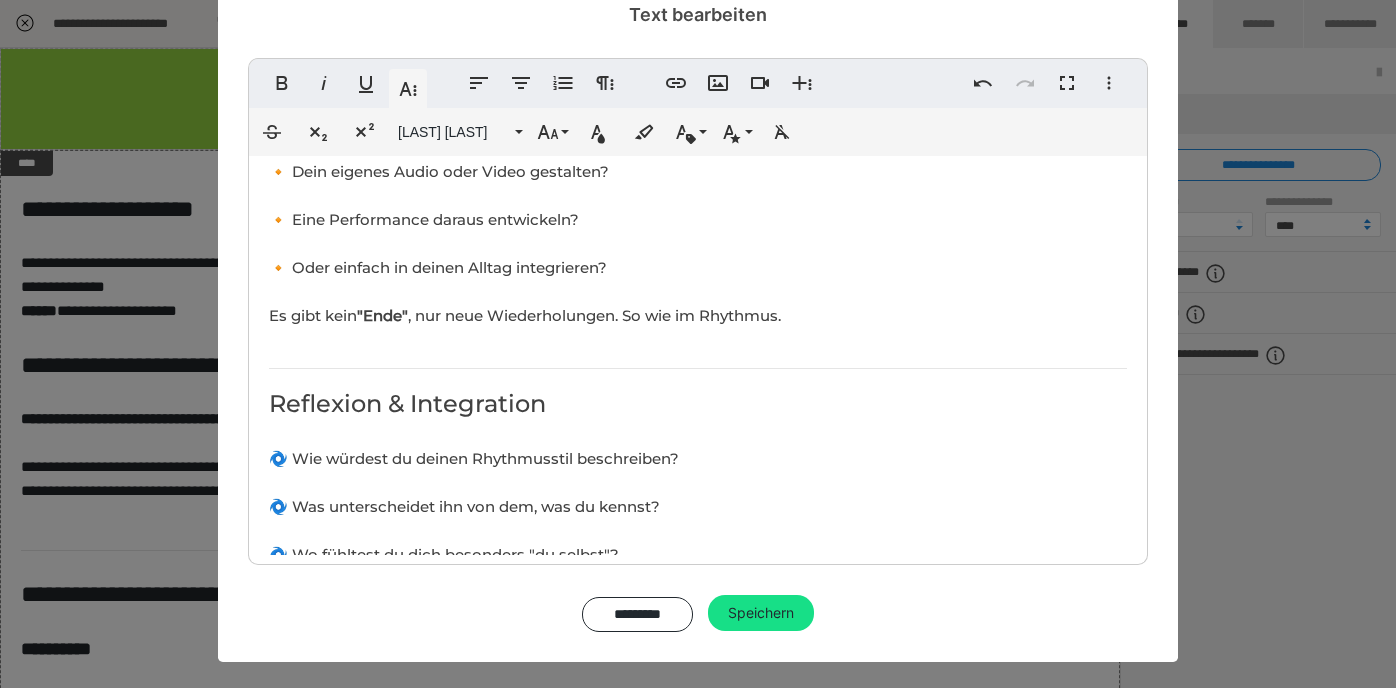 drag, startPoint x: 300, startPoint y: 398, endPoint x: 590, endPoint y: 404, distance: 290.06207 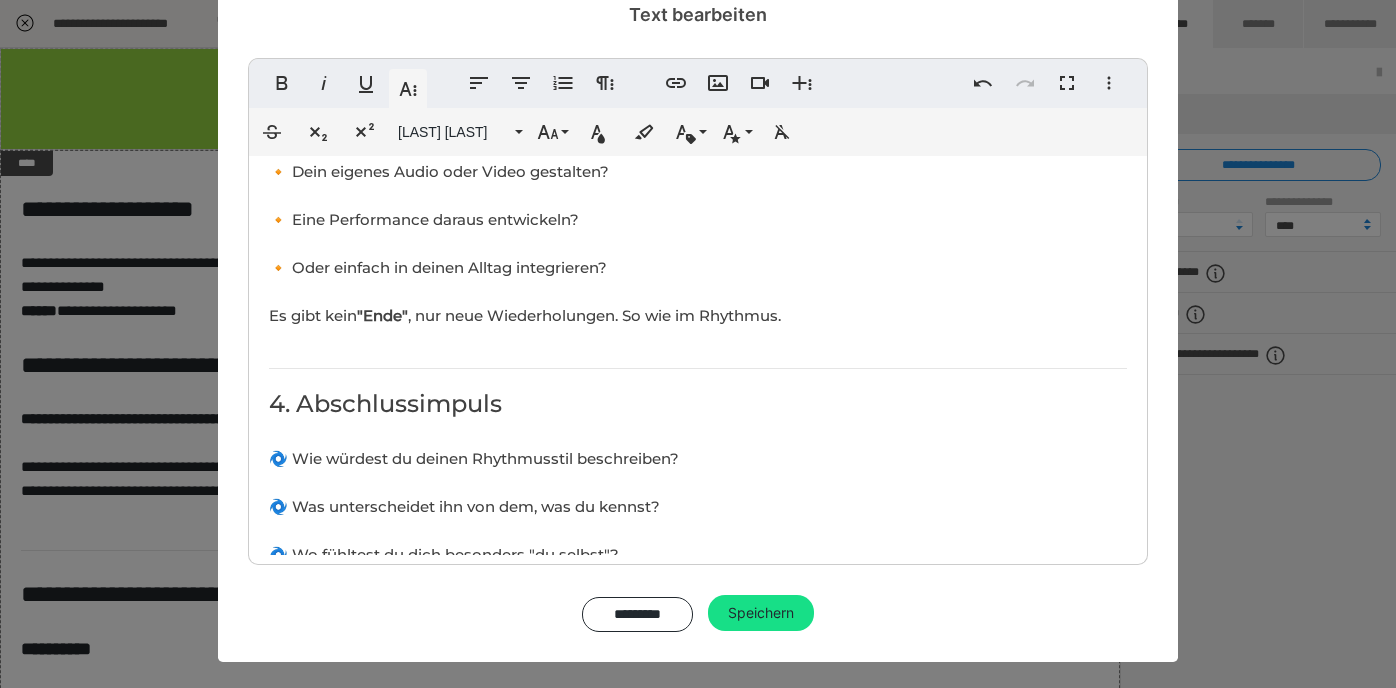 scroll, scrollTop: 0, scrollLeft: 7, axis: horizontal 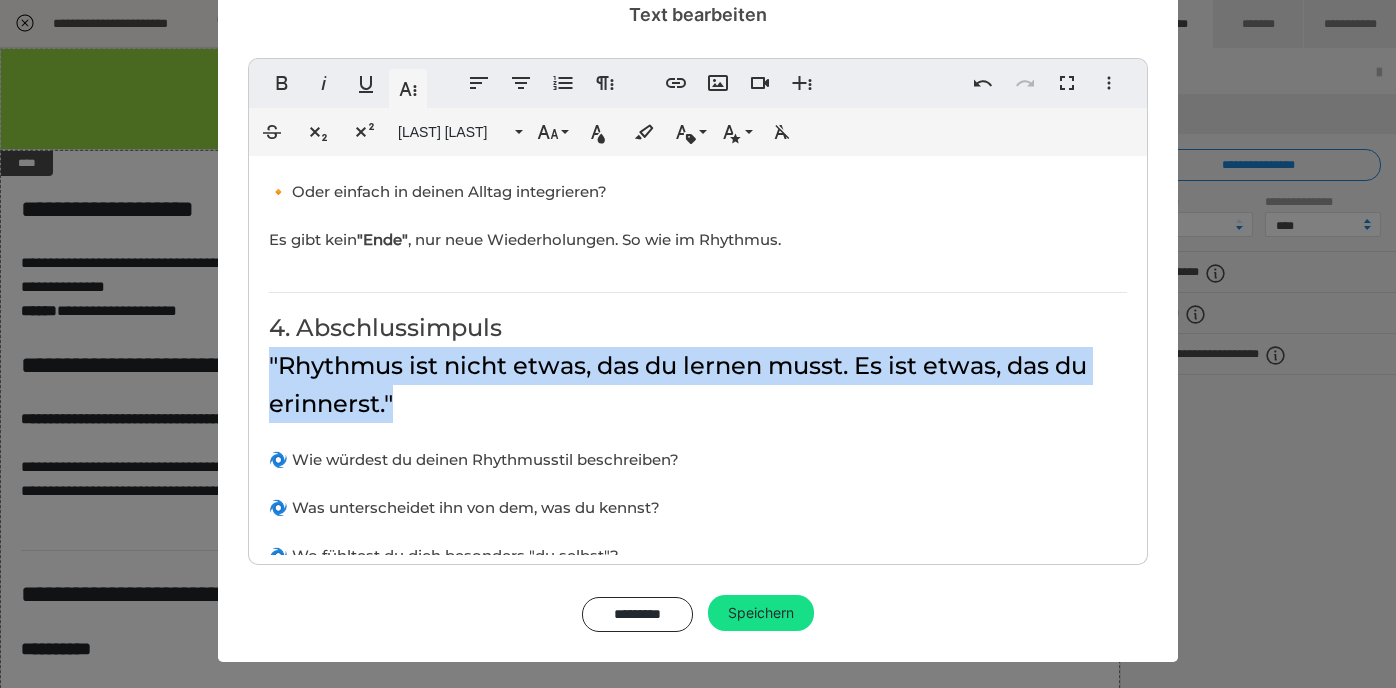 drag, startPoint x: 404, startPoint y: 390, endPoint x: 261, endPoint y: 357, distance: 146.7583 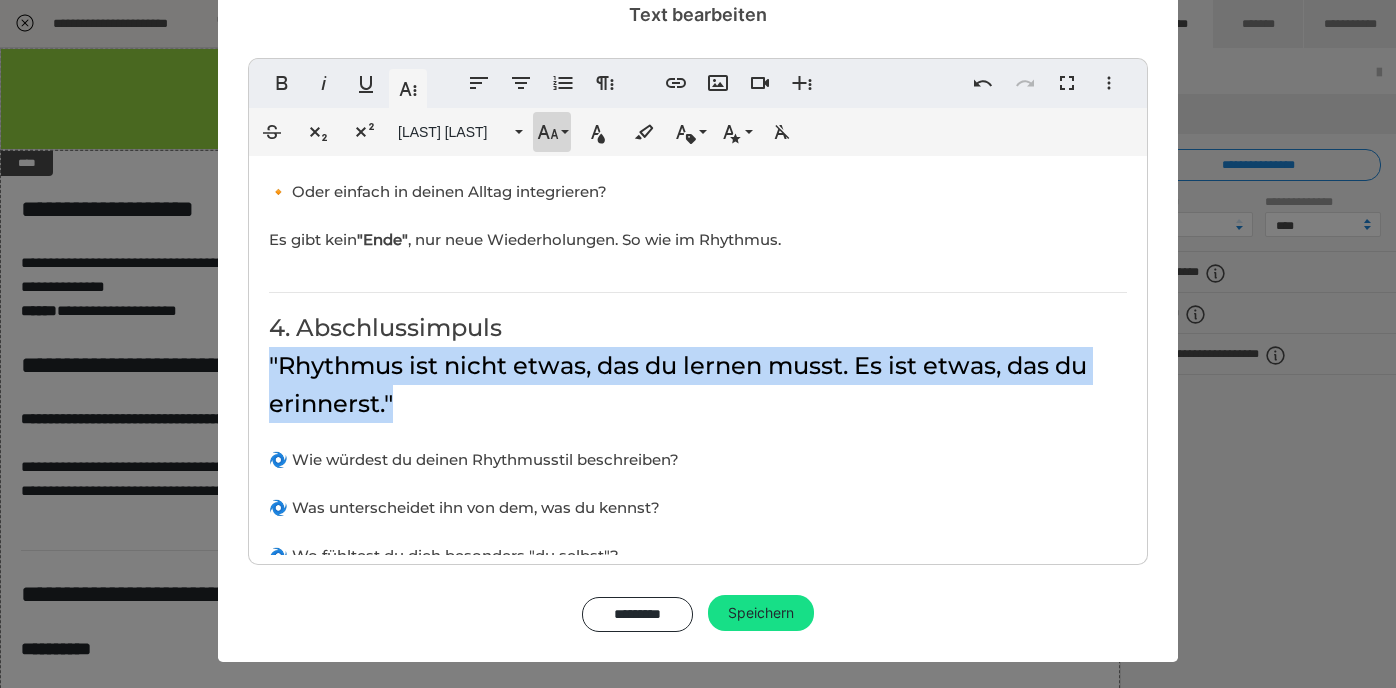 click on "Schriftgröße" at bounding box center [552, 132] 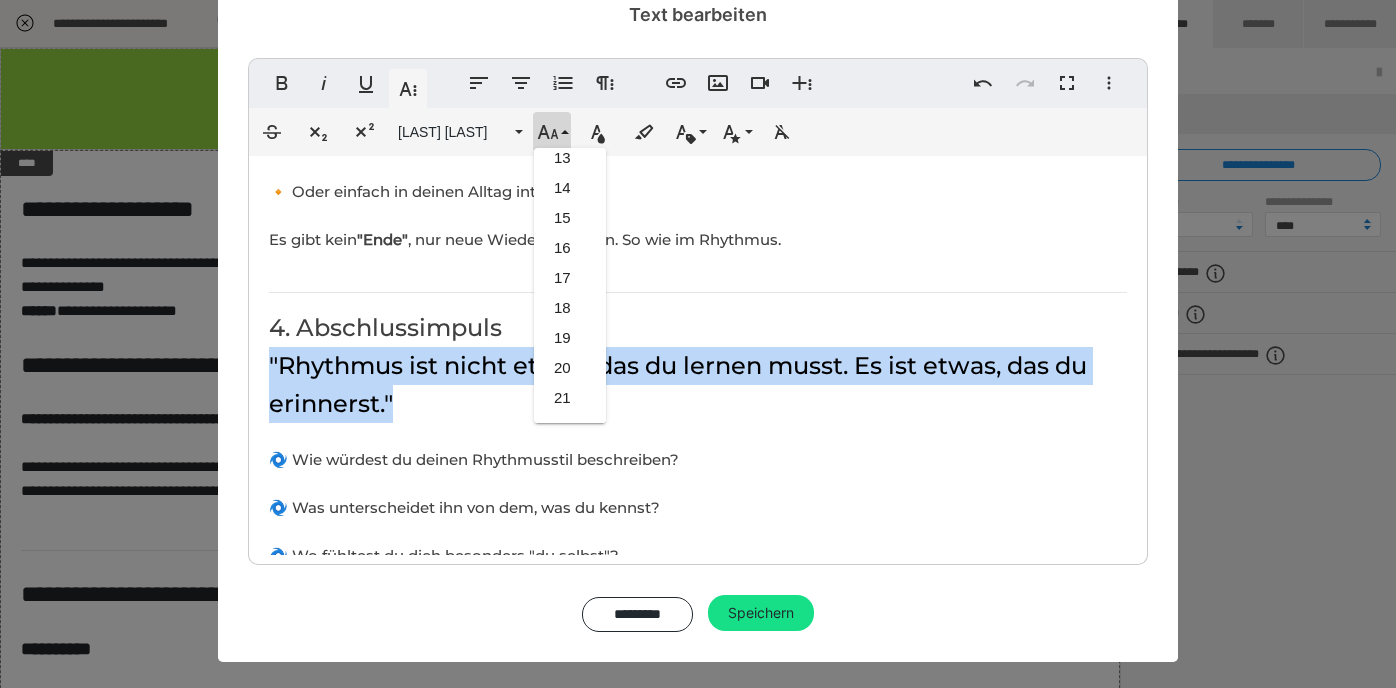 scroll, scrollTop: 372, scrollLeft: 0, axis: vertical 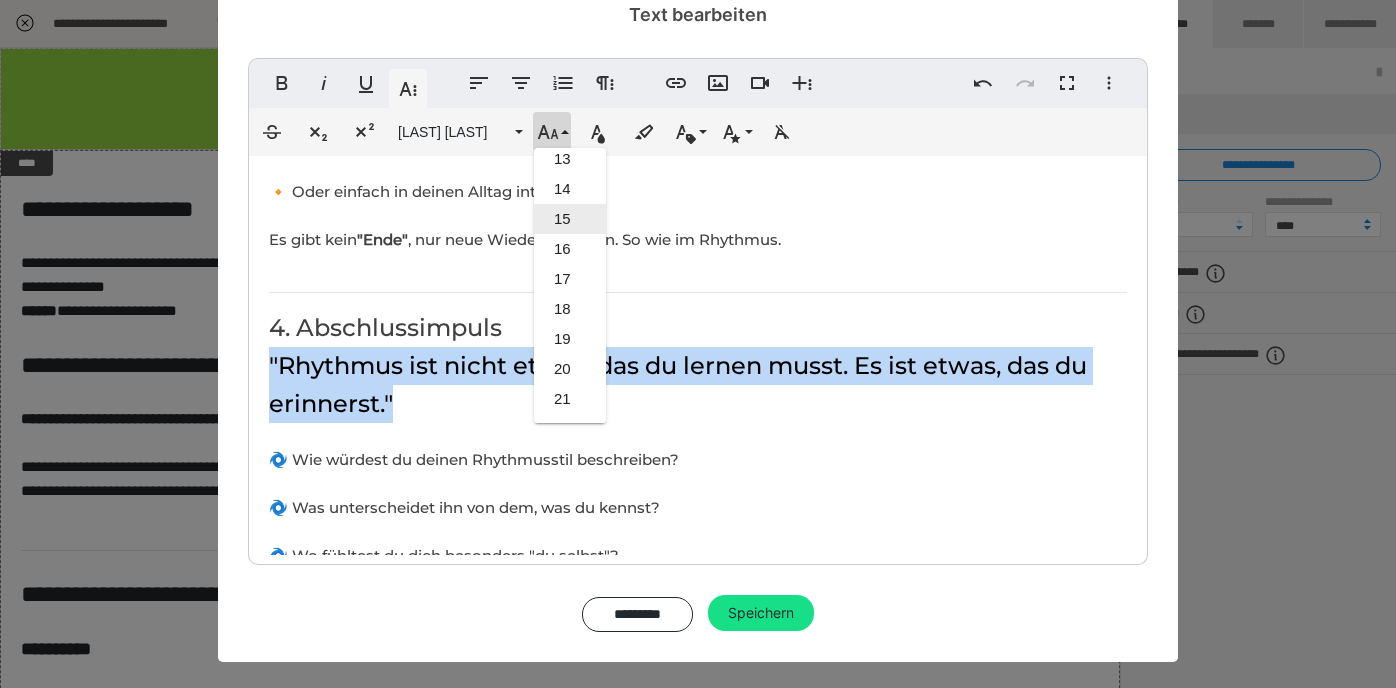 click on "15" at bounding box center [570, 219] 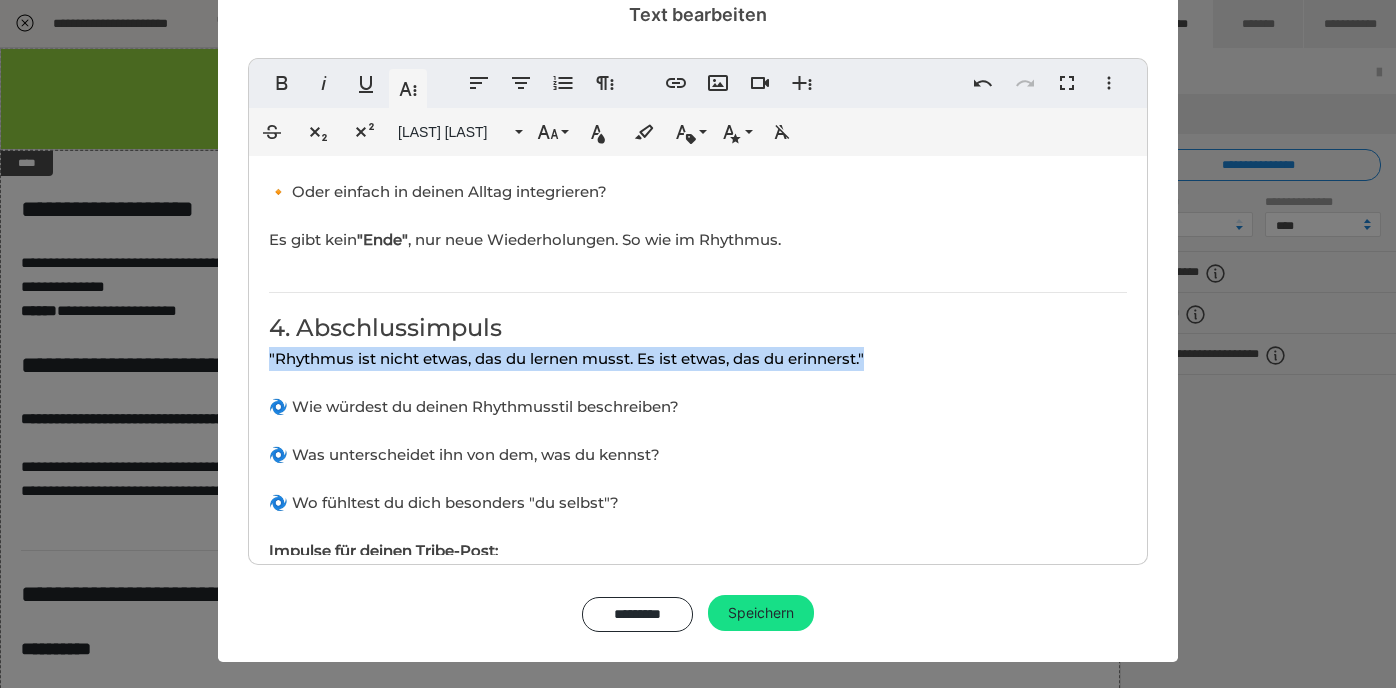 click on "Ziel 🎯der Lektion: Du reflektierst deinen Weg durch das mentale Rhythmustraining und bekommst Impulse, wie du das Gelernte langfristig in deinen Alltag oder deine künstlerische Praxis integrieren kannst. Dauer:  offen 1. Dein Weg in acht Takten "Manchmal ist es nicht der Anfang, sondern der Fluss, der zählt." Nimm dir Zeit und wirf einen Blick zurück: 1. Schreibe oder denke zu jeder Lektion einen Satz: 2. Mein innerer Puls ist ... 3. Im Takt bleiben heißt für mich ... 4. Ich höre jetzt bewusster ... 5. Mein Körper reagiert auf Rhythmus so ... 4. Ich kann Rhythmen im Kopf ... 5. Ich teile Rhythmus mit anderen durch ... 6. Wenn ich fühle, klingt es ... 7. Mein Stil ist ... Du kannst die Sätze aufschreiben, aufnehmen, zeichnen oder tanzen. 2. Rhythmus im Alltag Impulse: ​​​​ 1. Wie beginnt dein Tag rhythmisch? 2. Welche Momente sind für dich ganz ohne Takt? 3. Wo kannst du Puls, Spannung, Pausen bewusster gestalten? Mini-Tool: Erfinde ein [NUMBER]-taktiges Alltagsritual: Es gibt kein  "Ende"" at bounding box center [698, -70] 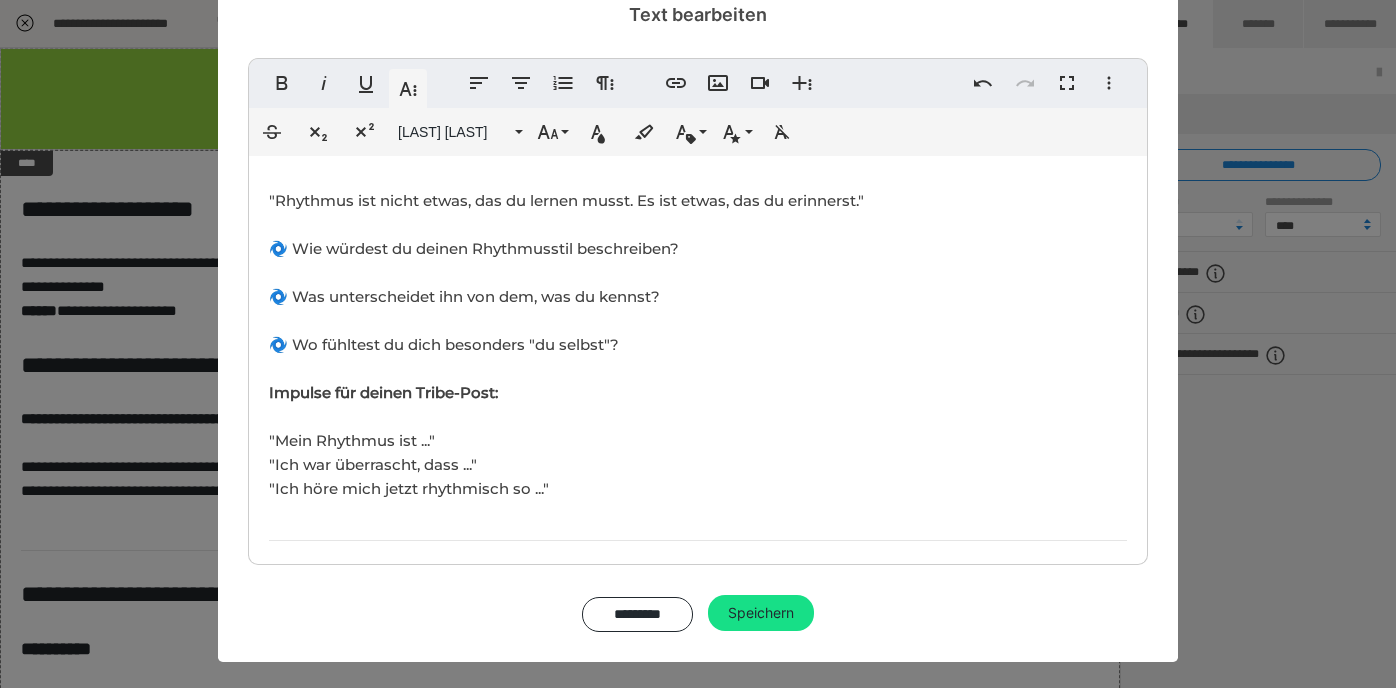 scroll, scrollTop: 1762, scrollLeft: 0, axis: vertical 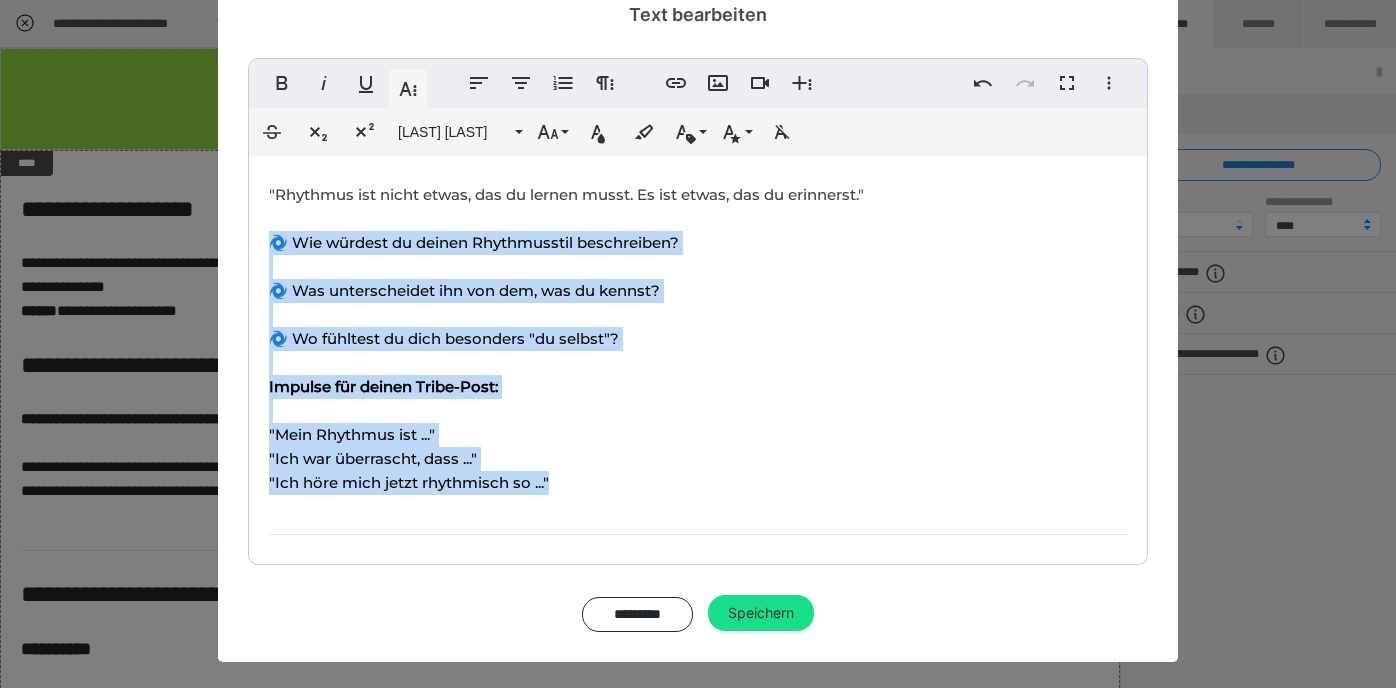 drag, startPoint x: 268, startPoint y: 225, endPoint x: 606, endPoint y: 480, distance: 423.4017 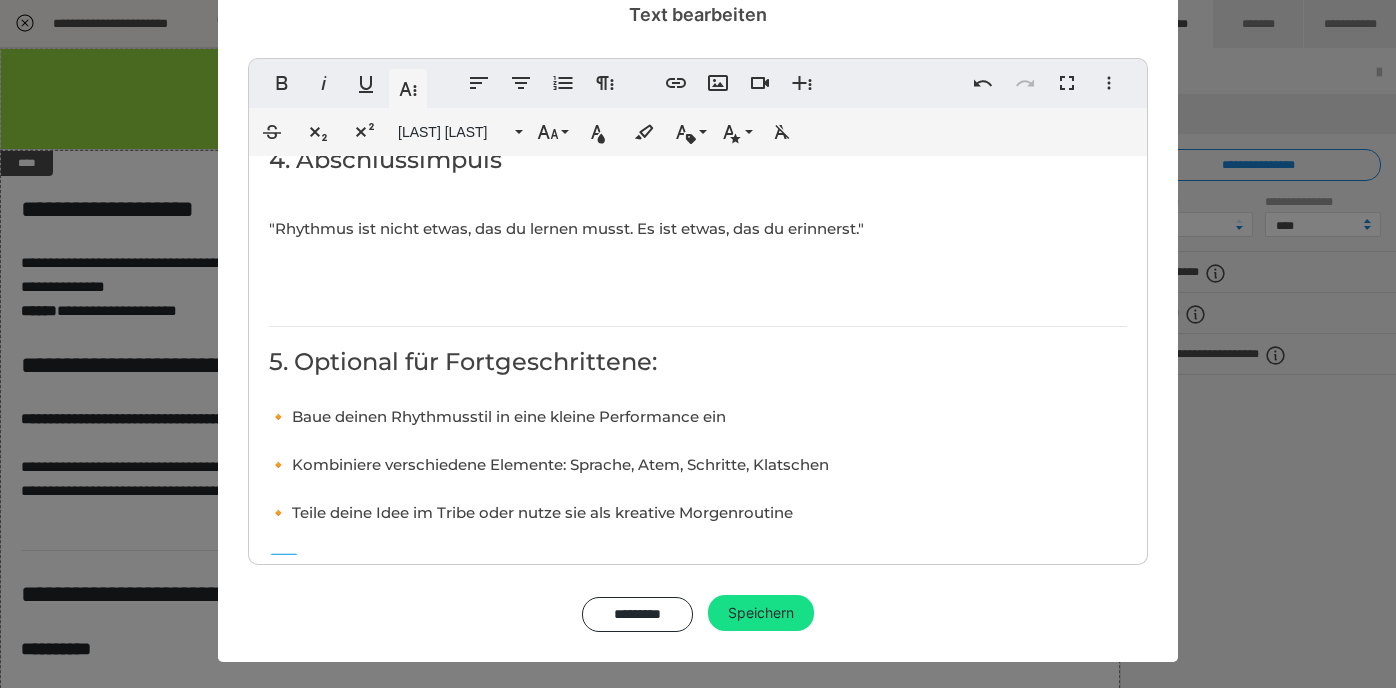 scroll, scrollTop: 1726, scrollLeft: 0, axis: vertical 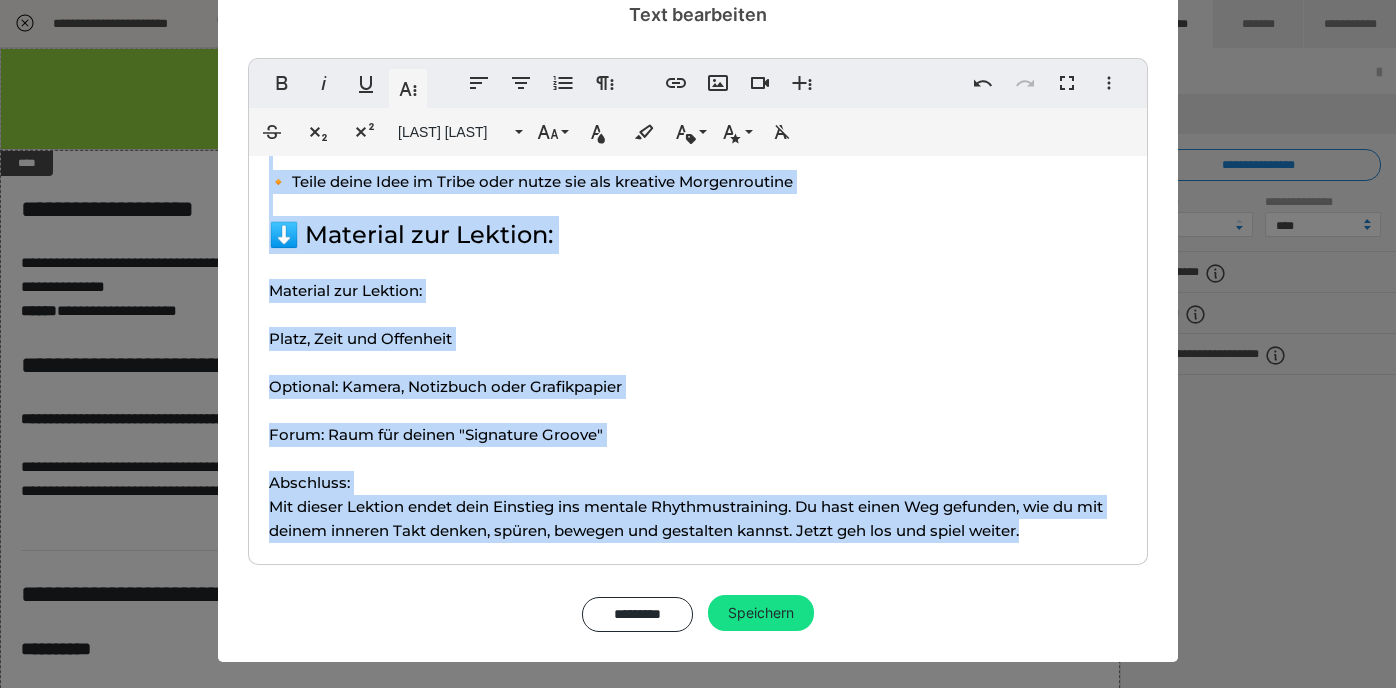 drag, startPoint x: 270, startPoint y: 256, endPoint x: 411, endPoint y: 576, distance: 349.687 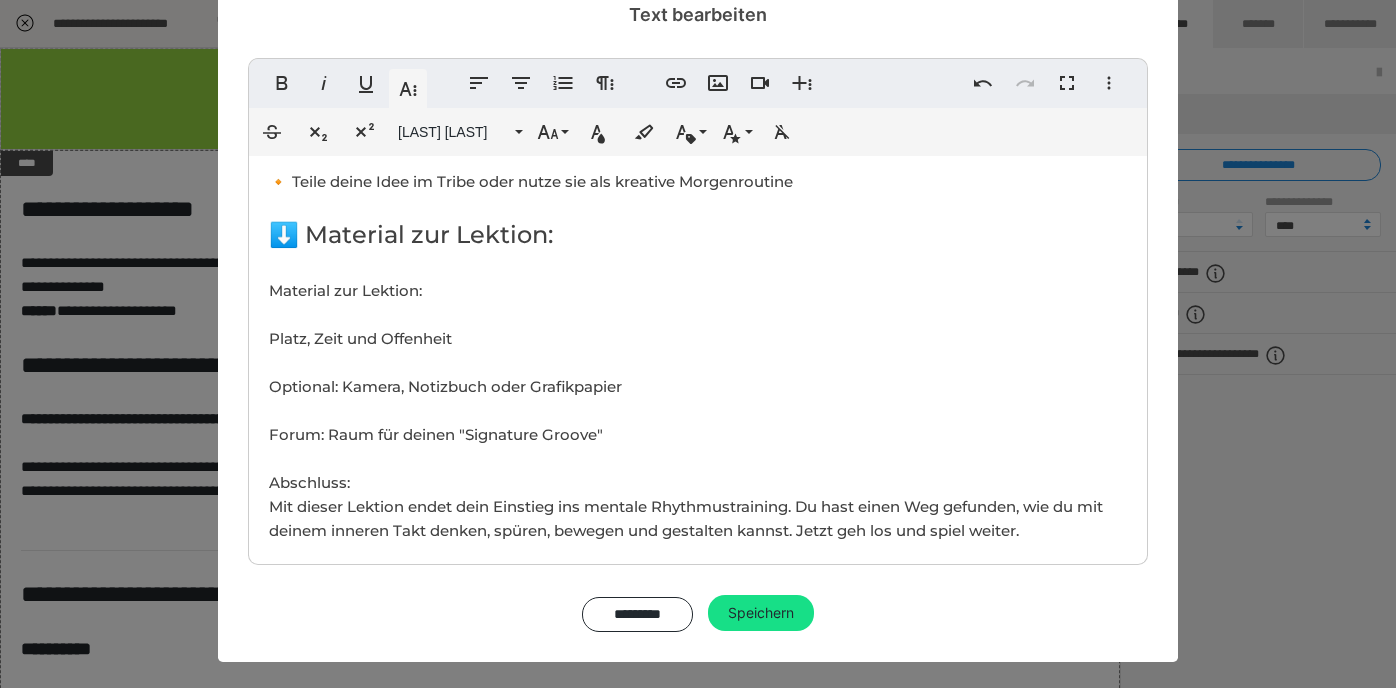 scroll, scrollTop: 1555, scrollLeft: 0, axis: vertical 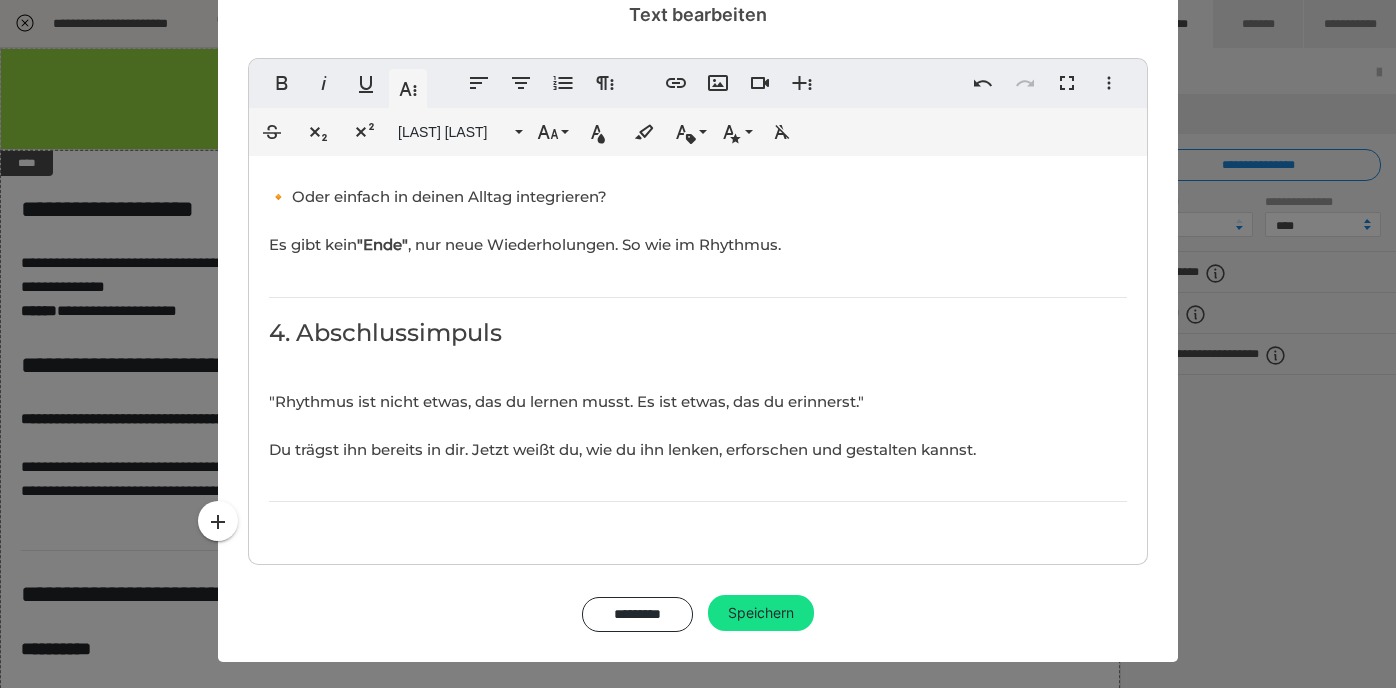 click on "Ziel 🎯der Lektion: Du reflektierst deinen Weg durch das mentale Rhythmustraining und bekommst Impulse, wie du das Gelernte langfristig in deinen Alltag oder deine künstlerische Praxis integrieren kannst. Dauer: offen 1. Dein Weg in acht Takten "Manchmal ist es nicht der Anfang, sondern der Fluss, der zählt." Nimm dir Zeit und wirf einen Blick zurück: 1. Schreibe oder denke zu jeder Lektion einen Satz: 2. Mein innerer Puls ist ... 3. Im Takt bleiben heißt für mich ... 4. Ich höre jetzt bewusster ... 5. Mein Körper reagiert auf Rhythmus so ... 4. Ich kann Rhythmen im Kopf ... 5. Ich teile Rhythmus mit anderen durch ... 6. Wenn ich fühle, klingt es ... 7. Mein Stil ist ... Du kannst die Sätze aufschreiben, aufnehmen, zeichnen oder tanzen. 2. Rhythmus im Alltag Impulse: ​​​​ 1. Wie beginnt dein Tag rhythmisch? 2. Welche Momente sind für dich ganz ohne Takt? 3. Wo kannst du Puls, Spannung, Pausen bewusster gestalten? Mini-Tool: Erfinde ein 4-taktiges Alltagsritual: Es gibt kein "Ende"" at bounding box center (698, -419) 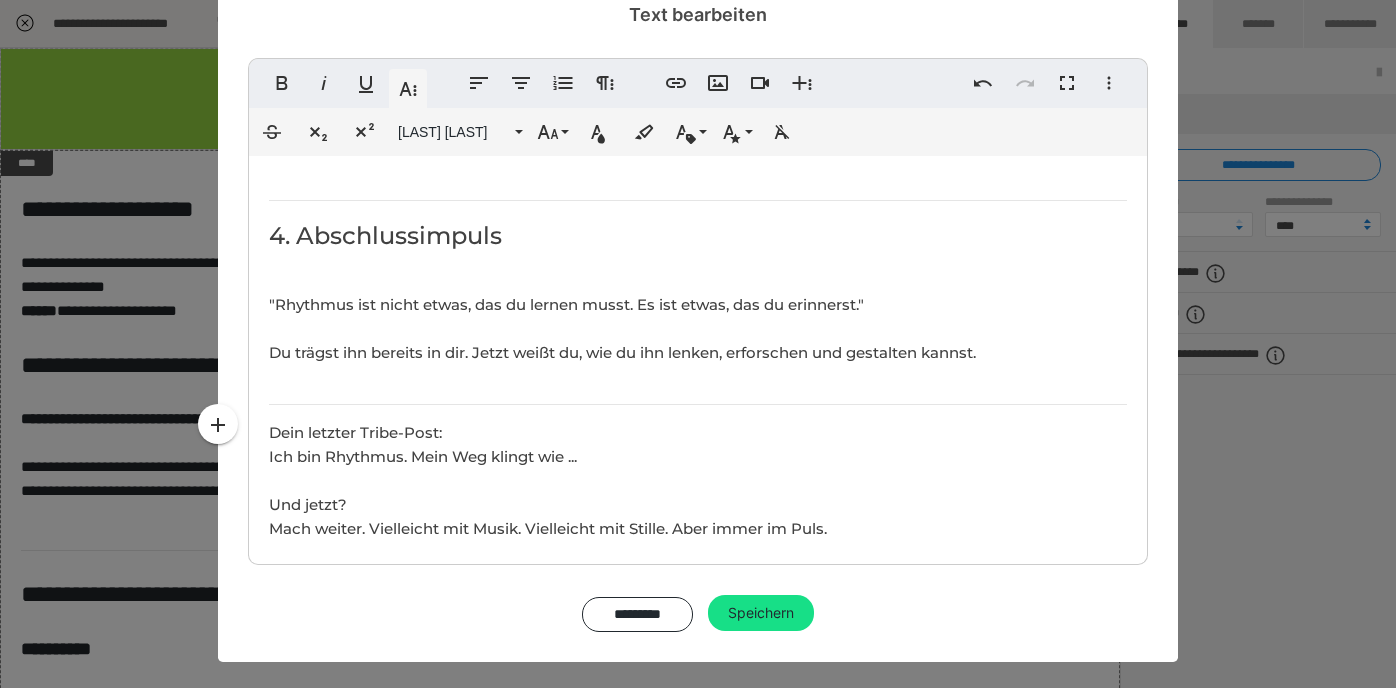 scroll, scrollTop: 1651, scrollLeft: 0, axis: vertical 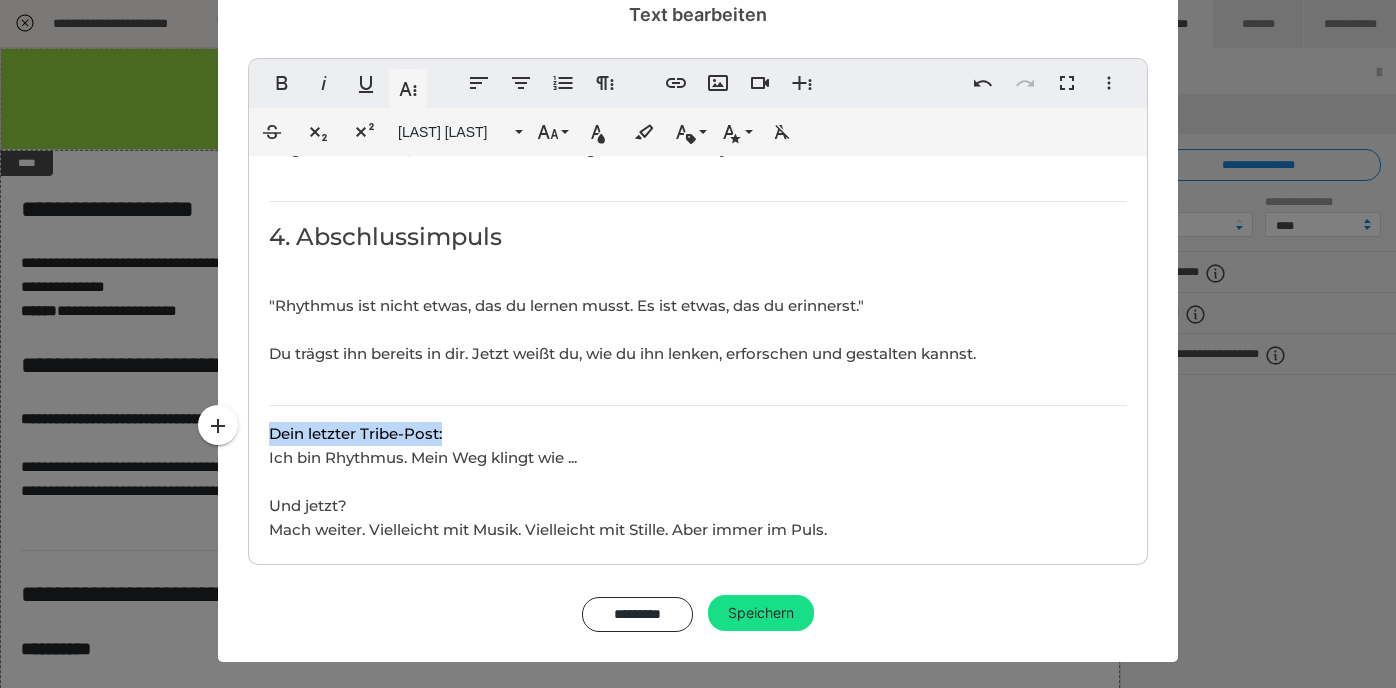 drag, startPoint x: 457, startPoint y: 423, endPoint x: 265, endPoint y: 412, distance: 192.31485 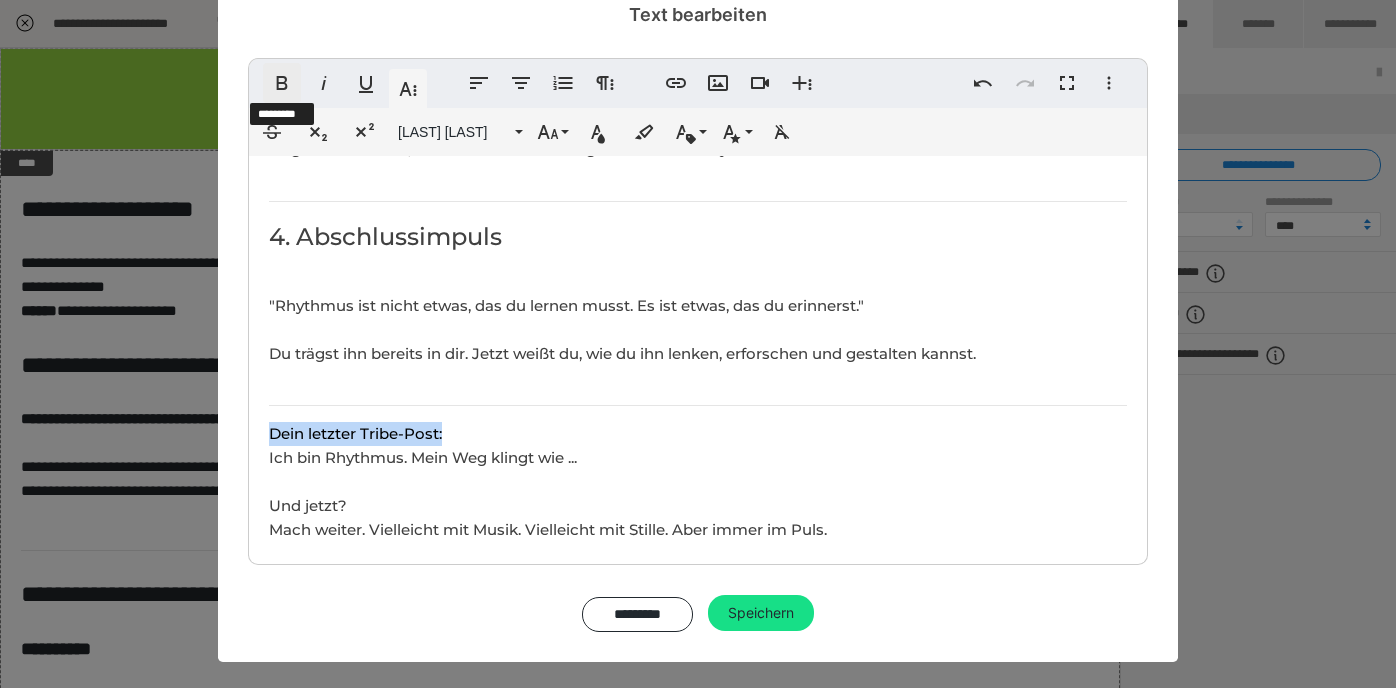 click 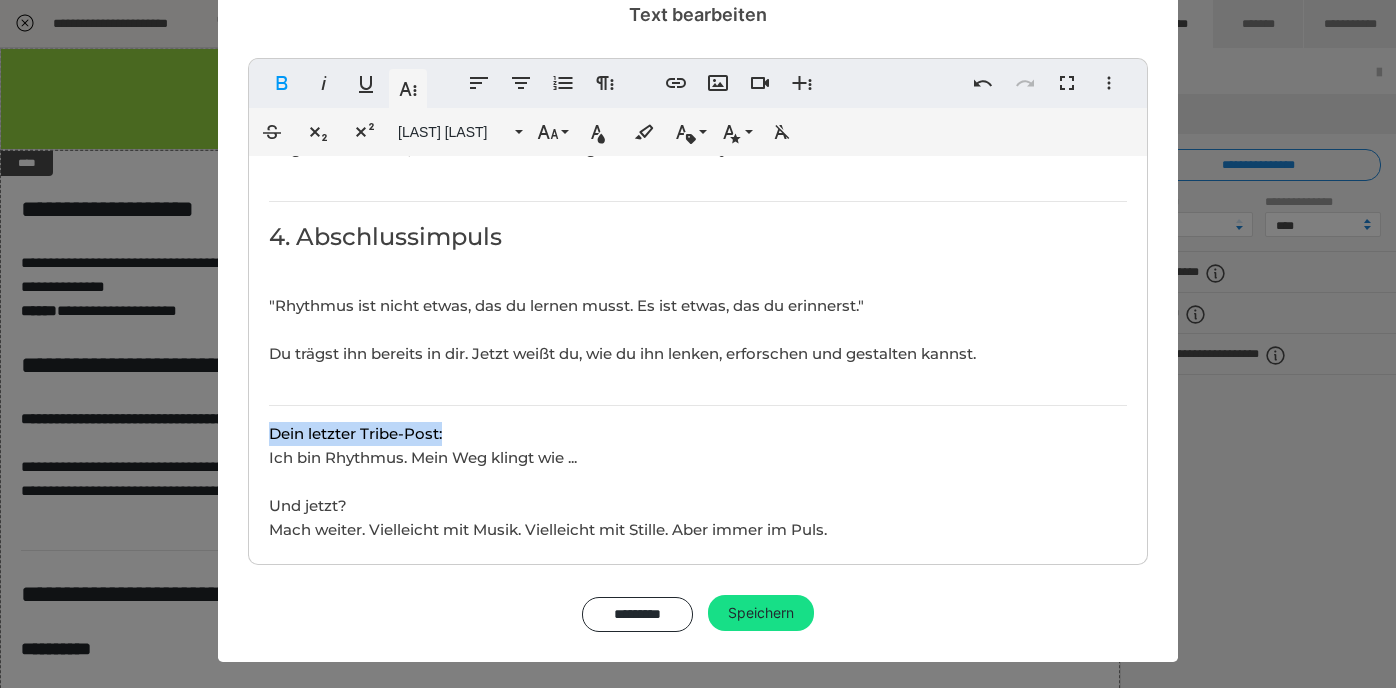 drag, startPoint x: 458, startPoint y: 421, endPoint x: 263, endPoint y: 421, distance: 195 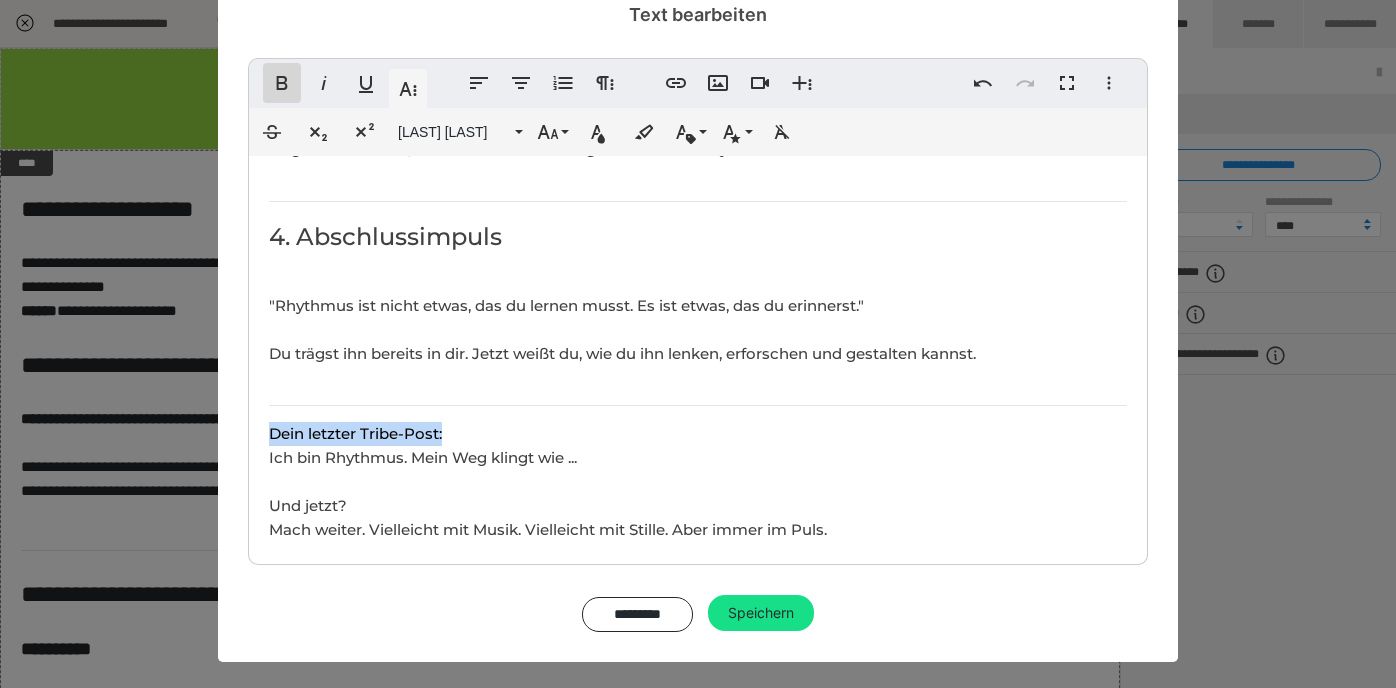 click 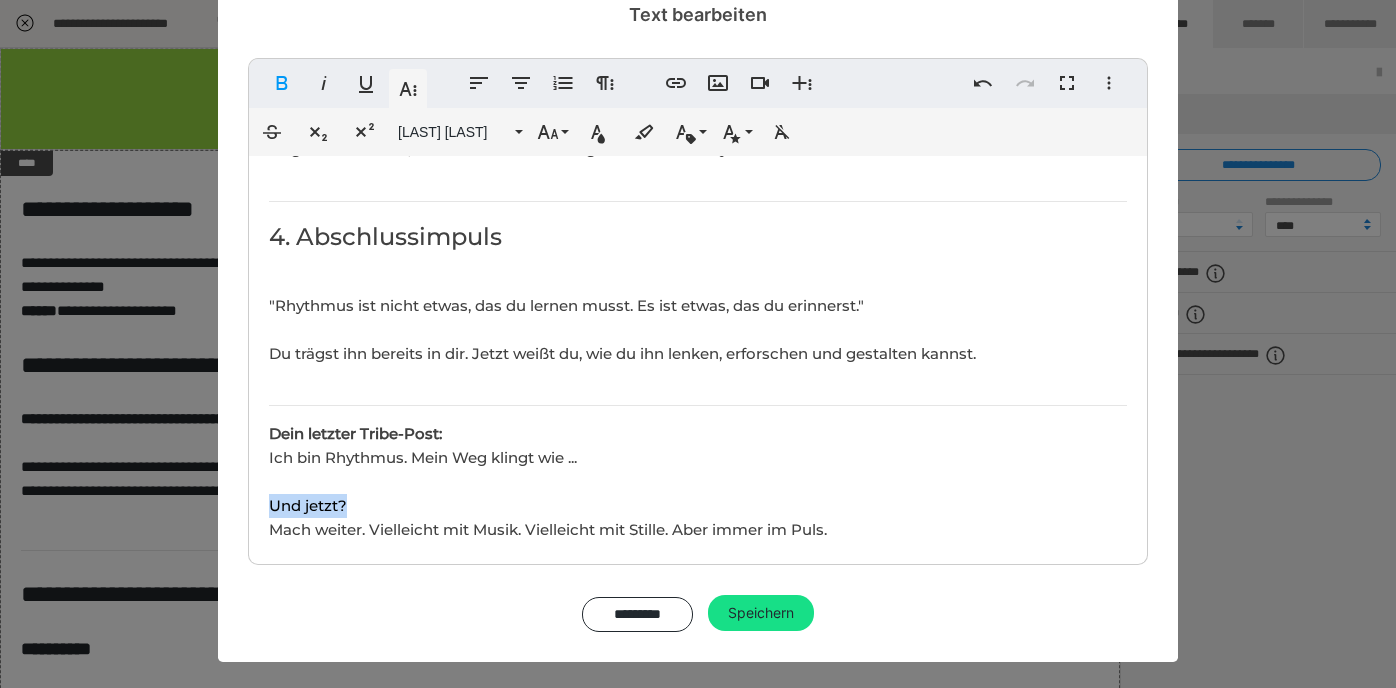 drag, startPoint x: 367, startPoint y: 490, endPoint x: 248, endPoint y: 488, distance: 119.01681 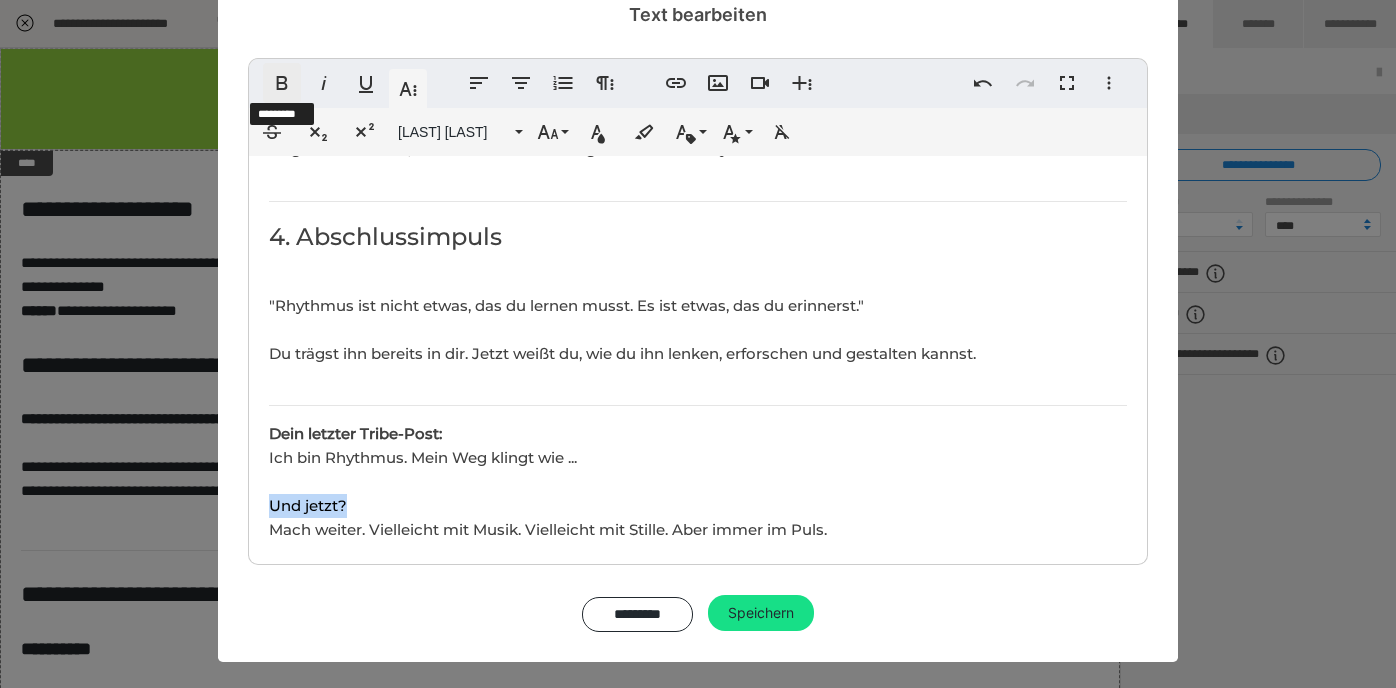 click 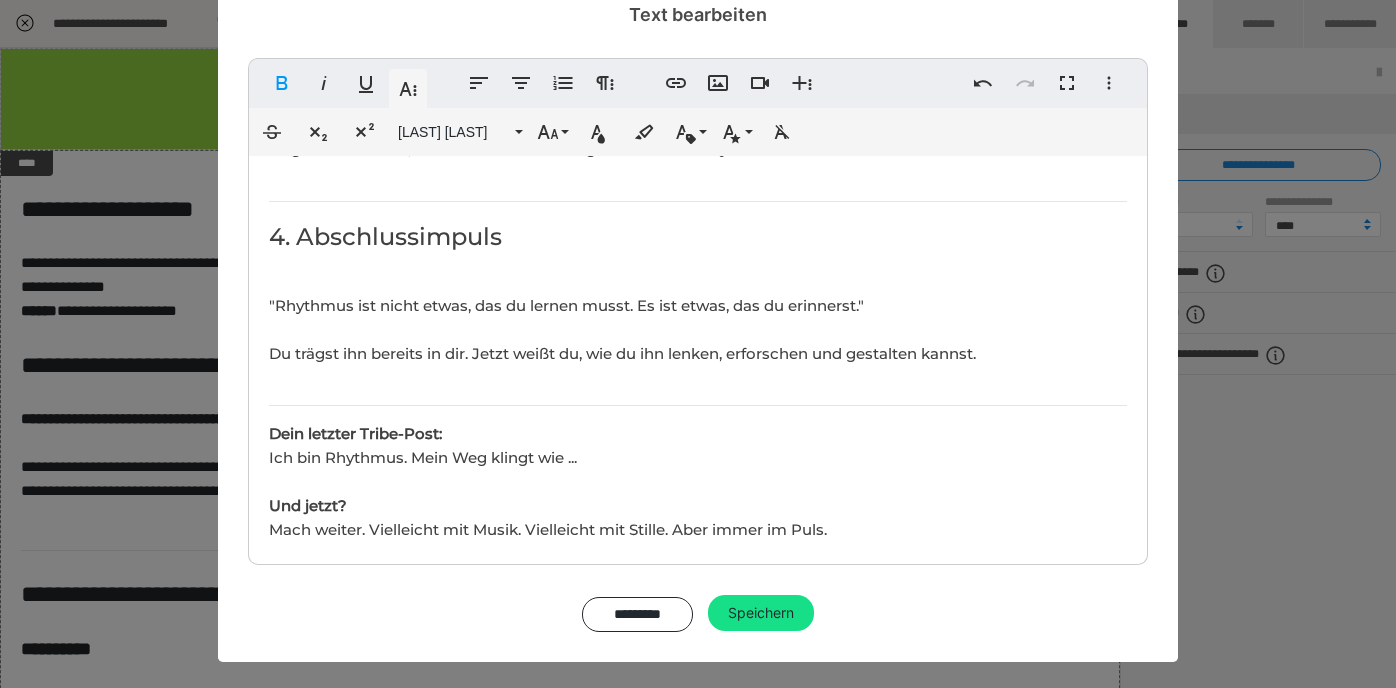 click on "Ziel 🎯der Lektion: Du reflektierst deinen Weg durch das mentale Rhythmustraining und bekommst Impulse, wie du das Gelernte langfristig in deinen Alltag oder deine künstlerische Praxis integrieren kannst. Dauer: offen 1. Dein Weg in acht Takten "Manchmal ist es nicht der Anfang, sondern der Fluss, der zählt." Nimm dir Zeit und wirf einen Blick zurück: 1. Schreibe oder denke zu jeder Lektion einen Satz: 2. Mein innerer Puls ist ... 3. Im Takt bleiben heißt für mich ... 4. Ich höre jetzt bewusster ... 5. Mein Körper reagiert auf Rhythmus so ... 4. Ich kann Rhythmen im Kopf ... 5. Ich teile Rhythmus mit anderen durch ... 6. Wenn ich fühle, klingt es ... 7. Mein Stil ist ... Du kannst die Sätze aufschreiben, aufnehmen, zeichnen oder tanzen. 2. Rhythmus im Alltag Impulse: ​​​​ 1. Wie beginnt dein Tag rhythmisch? 2. Welche Momente sind für dich ganz ohne Takt? 3. Wo kannst du Puls, Spannung, Pausen bewusster gestalten? Mini-Tool: Erfinde ein 4-taktiges Alltagsritual: Es gibt kein "Ende"" at bounding box center (698, -467) 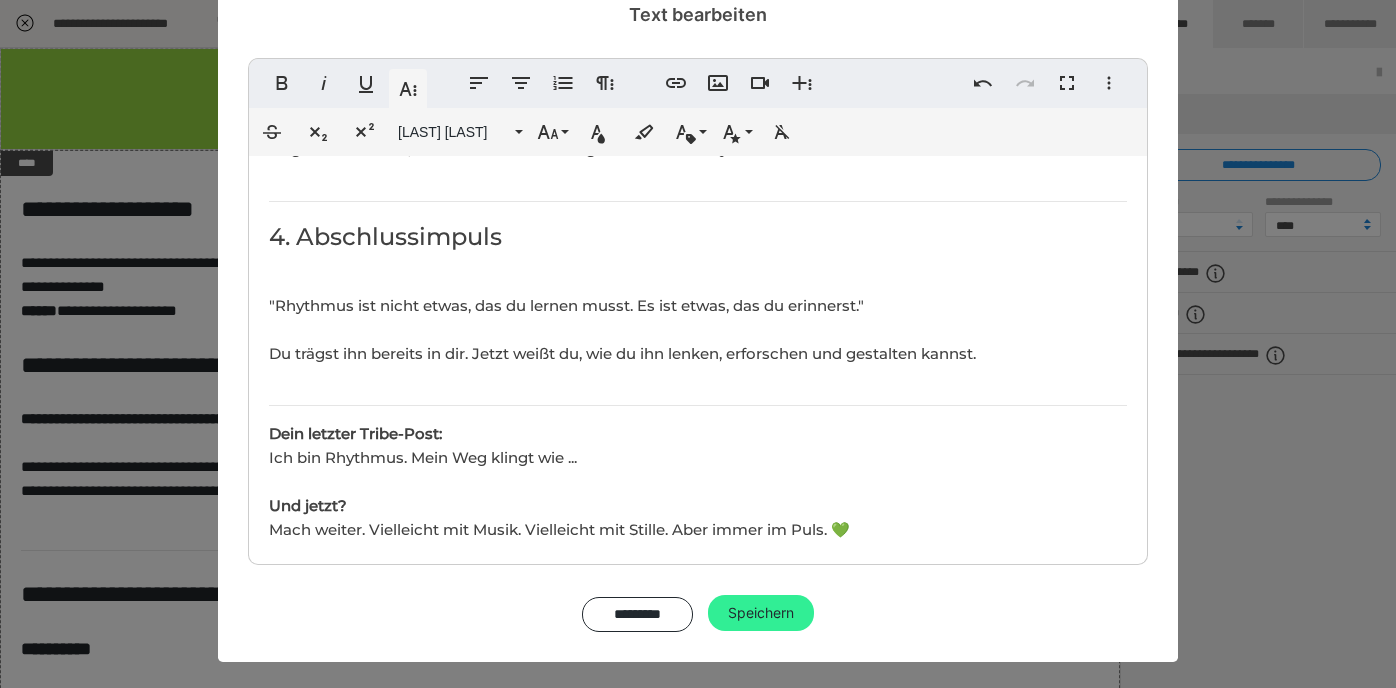 click on "Speichern" at bounding box center [761, 613] 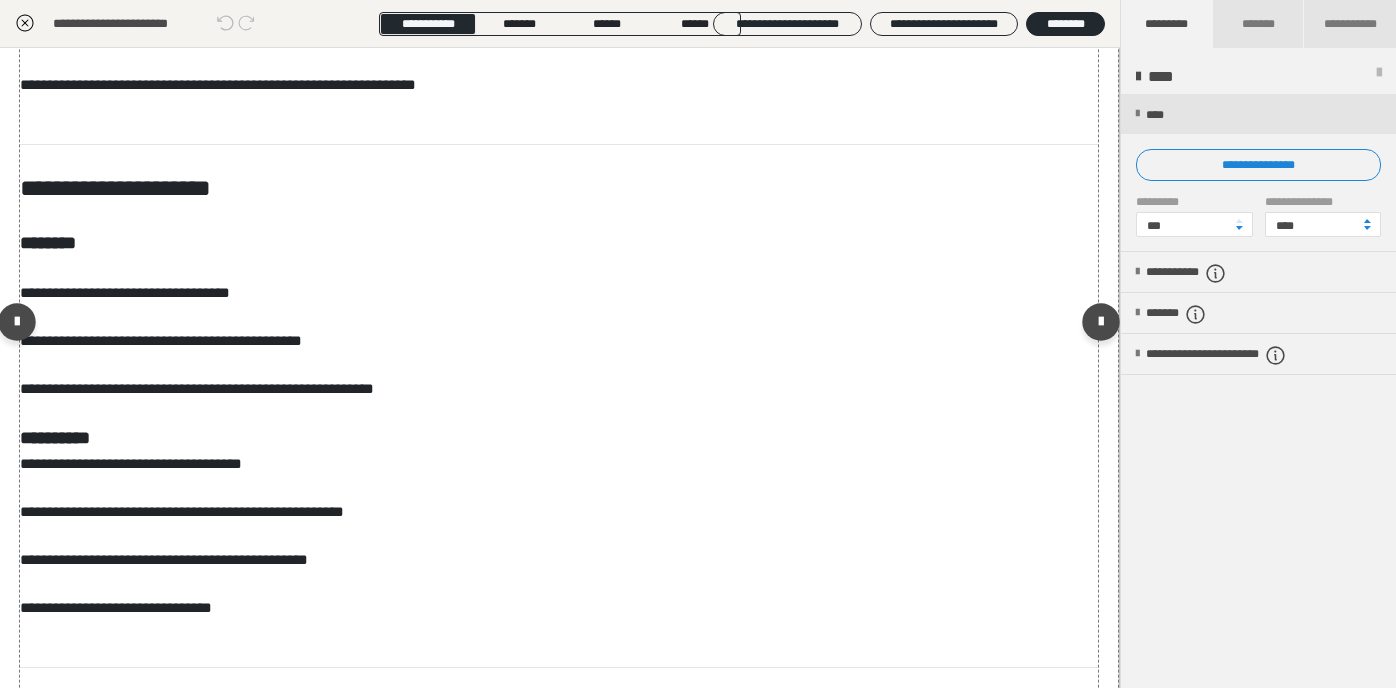 scroll, scrollTop: 881, scrollLeft: 1, axis: both 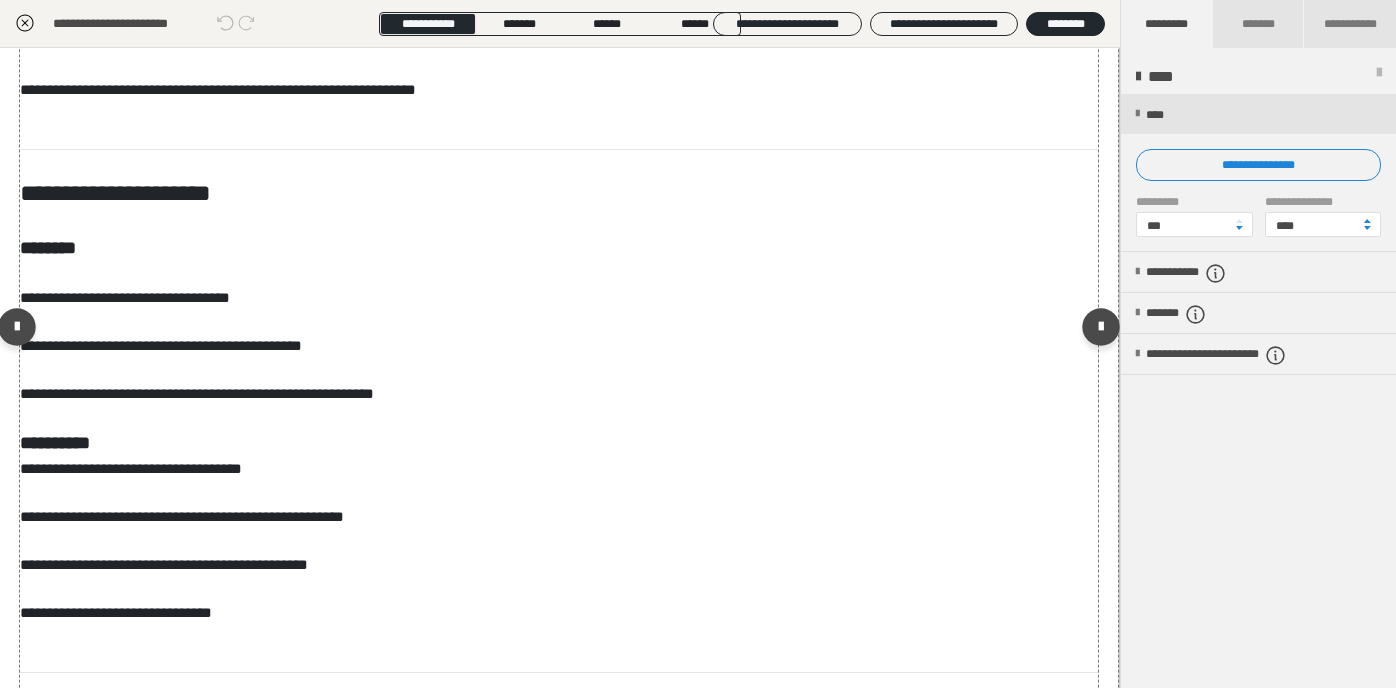 click on "**********" at bounding box center [559, 341] 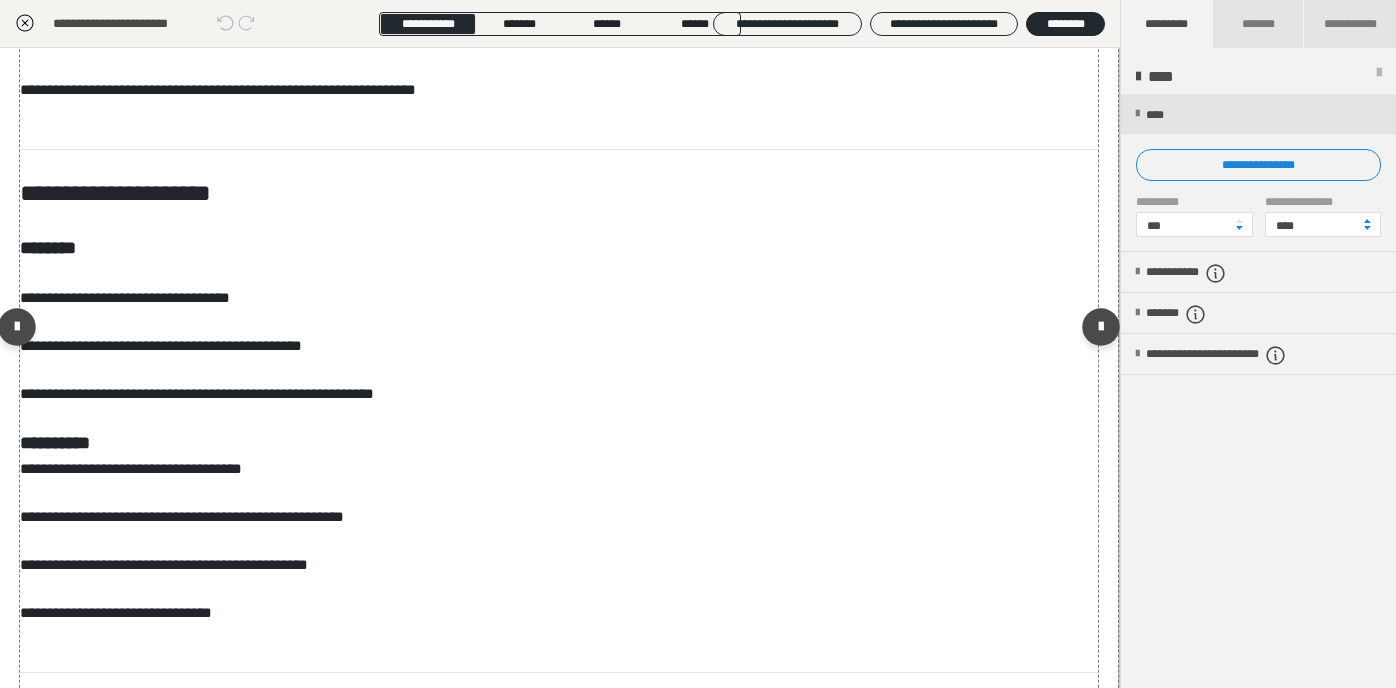 click on "**********" at bounding box center (559, 341) 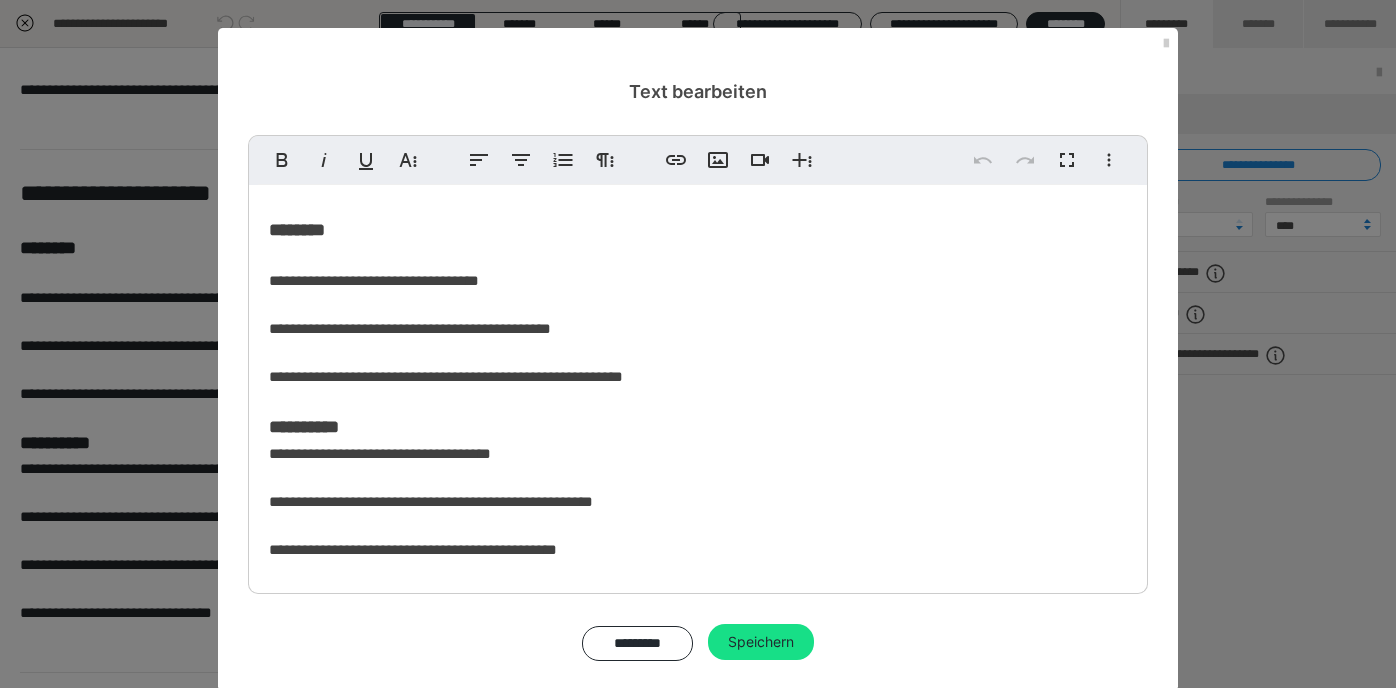 scroll, scrollTop: 901, scrollLeft: 0, axis: vertical 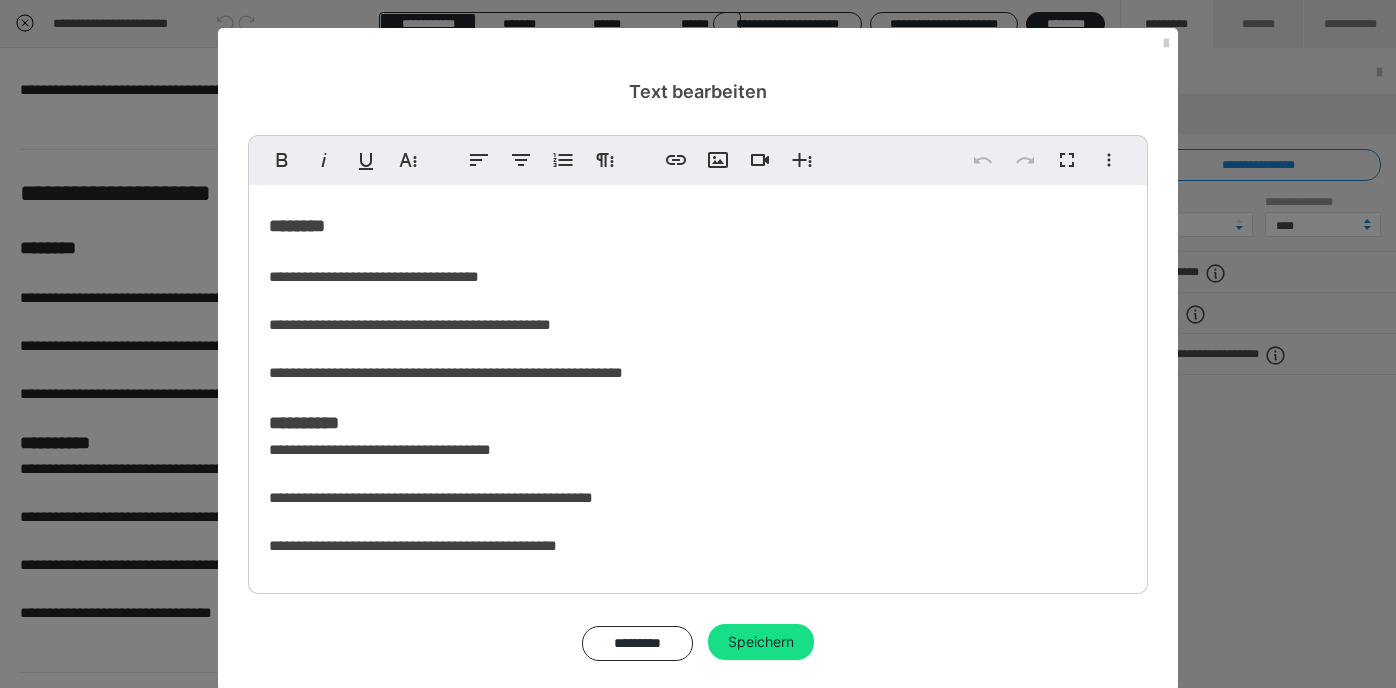 click on "**********" at bounding box center [446, 324] 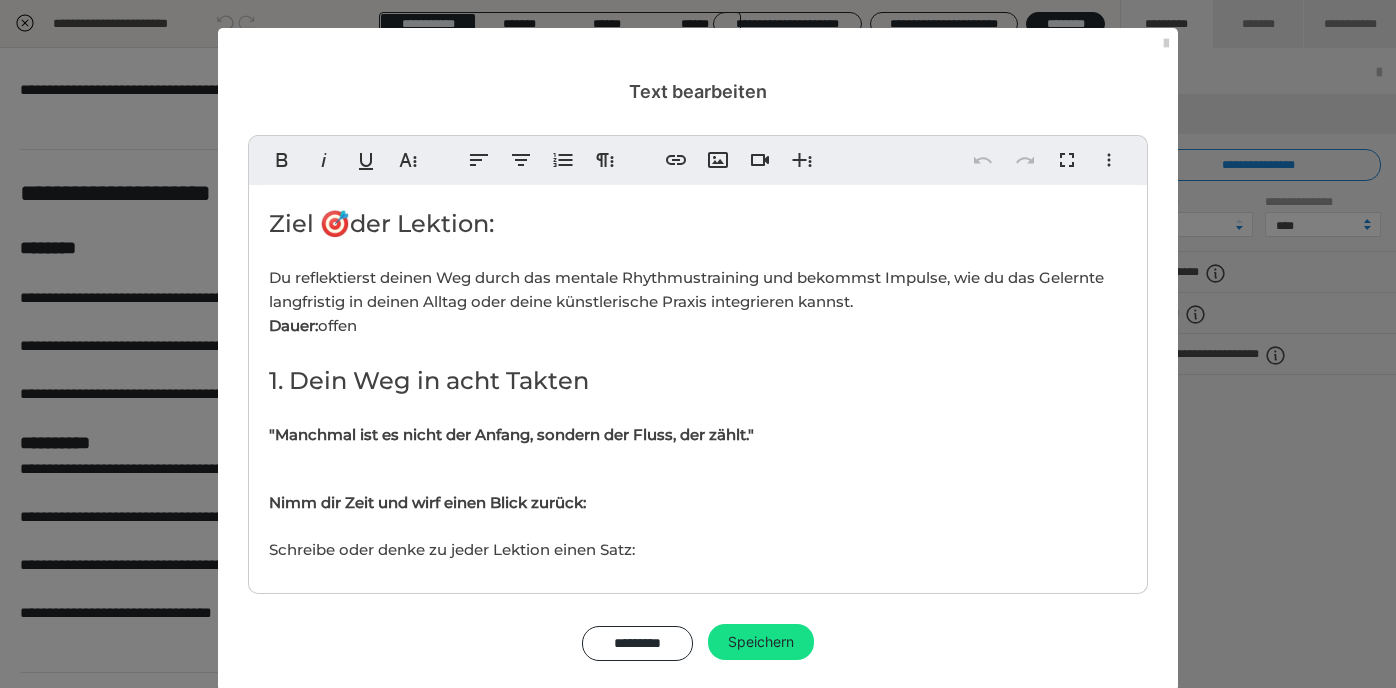 scroll, scrollTop: 901, scrollLeft: 0, axis: vertical 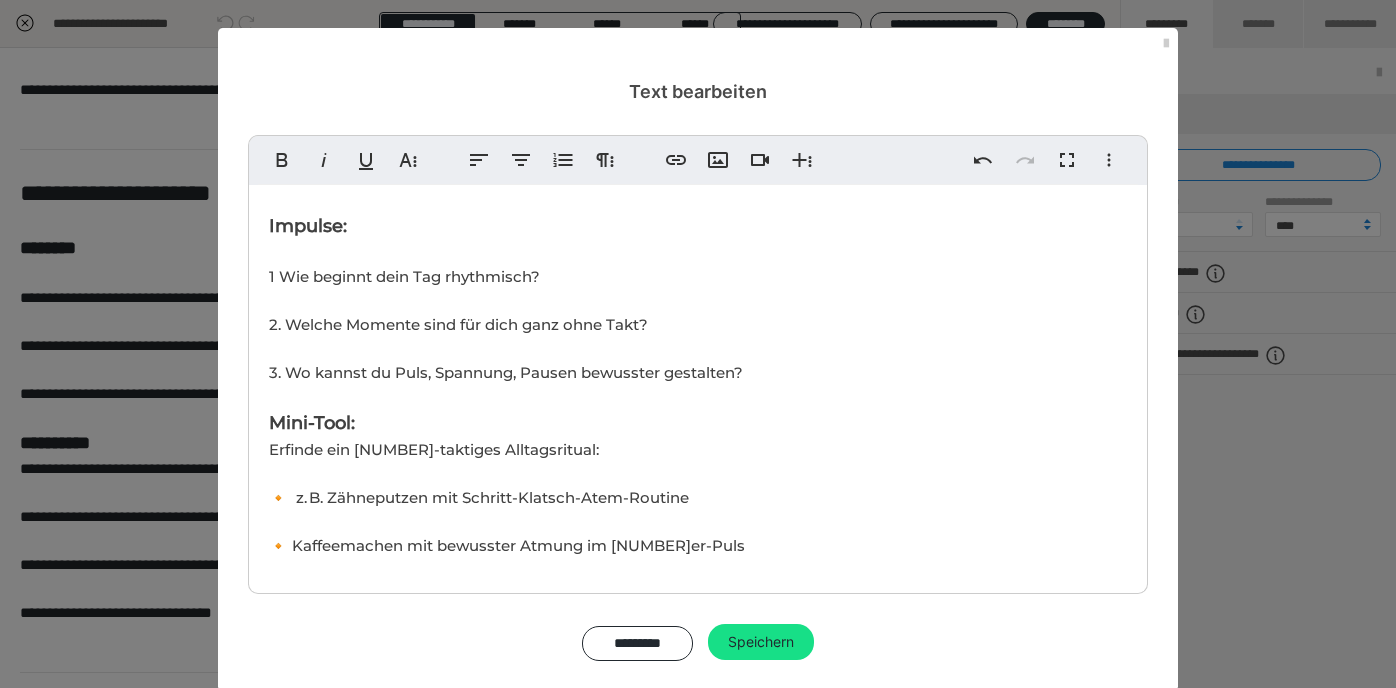 type 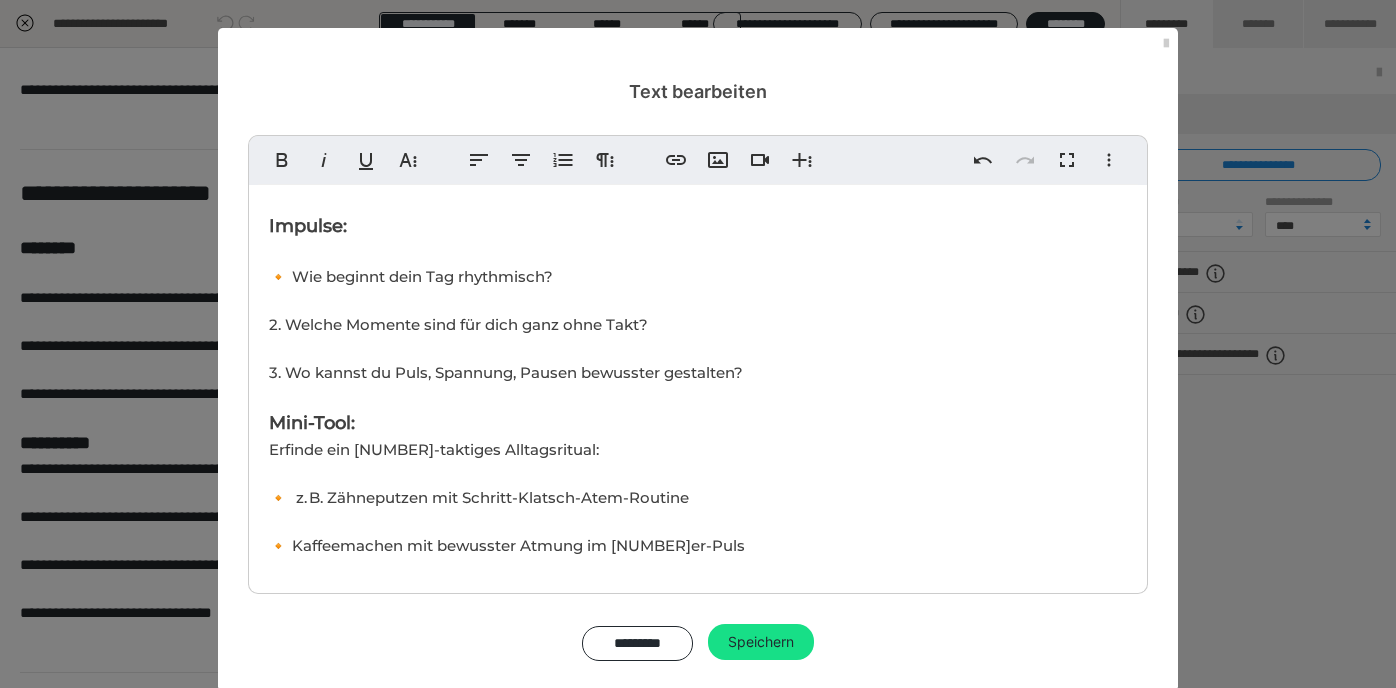 click on "🔸 Wie beginnt dein Tag rhythmisch? 2. Welche Momente sind für dich ganz ohne Takt? 3. Wo kannst du Puls, Spannung, Pausen bewusster gestalten?" at bounding box center [506, 324] 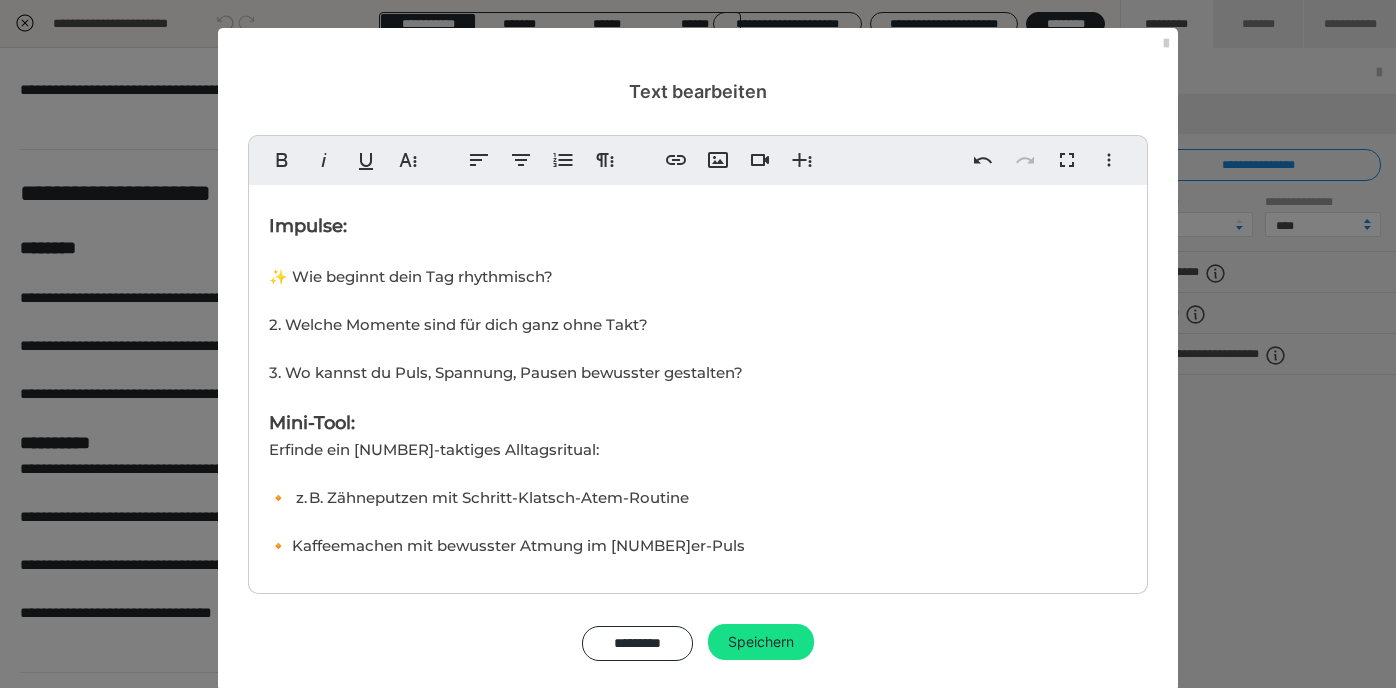 click on "✨ Wie beginnt dein Tag rhythmisch? 2. Welche Momente sind für dich ganz ohne Takt? 3. Wo kannst du Puls, Spannung, Pausen bewusster gestalten?" at bounding box center [506, 324] 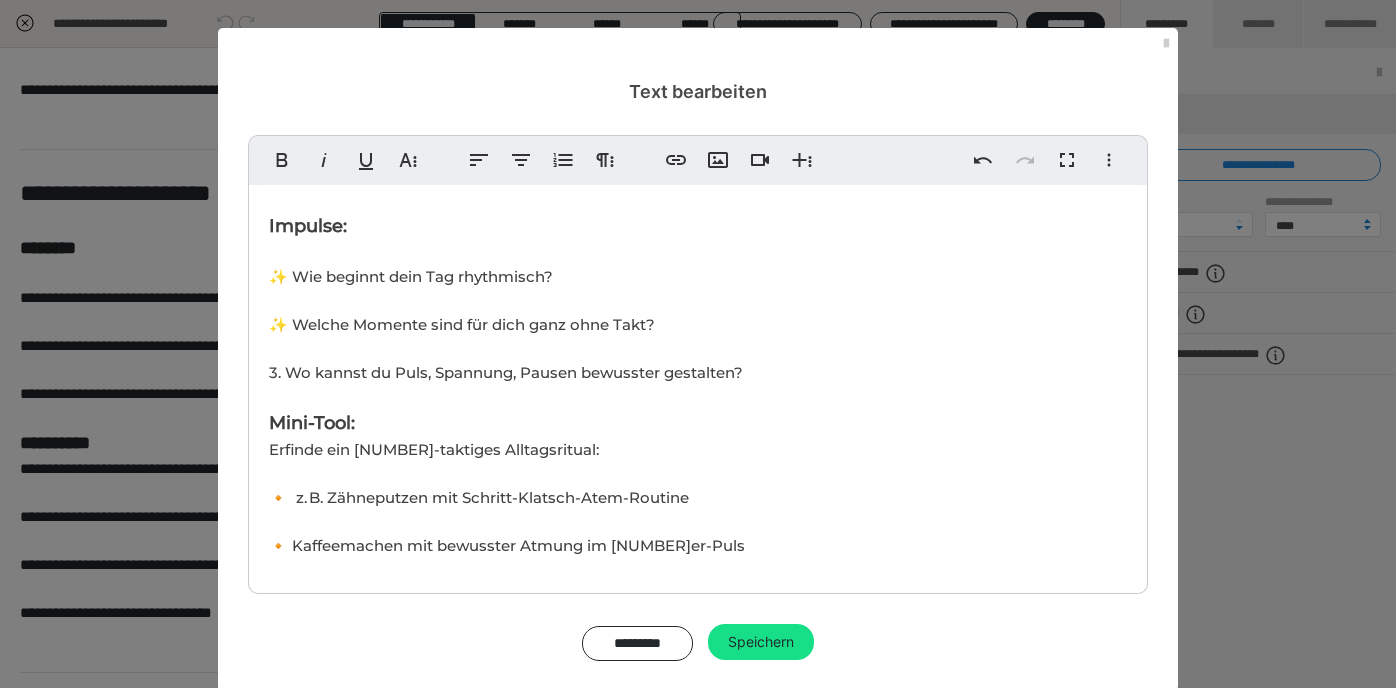 click on "✨ Wie beginnt dein Tag rhythmisch? ✨ Welche Momente sind für dich ganz ohne Takt? 3. Wo kannst du Puls, Spannung, Pausen bewusster gestalten?" at bounding box center [506, 324] 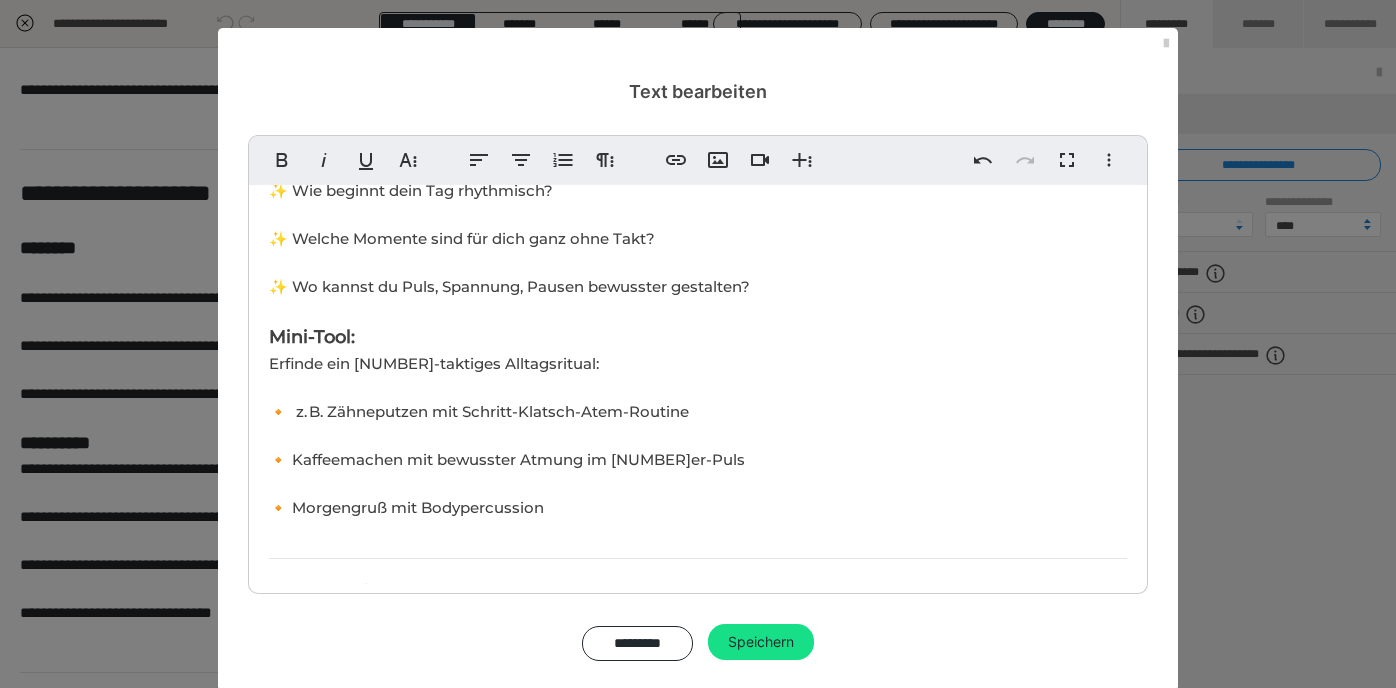 scroll, scrollTop: 1017, scrollLeft: 0, axis: vertical 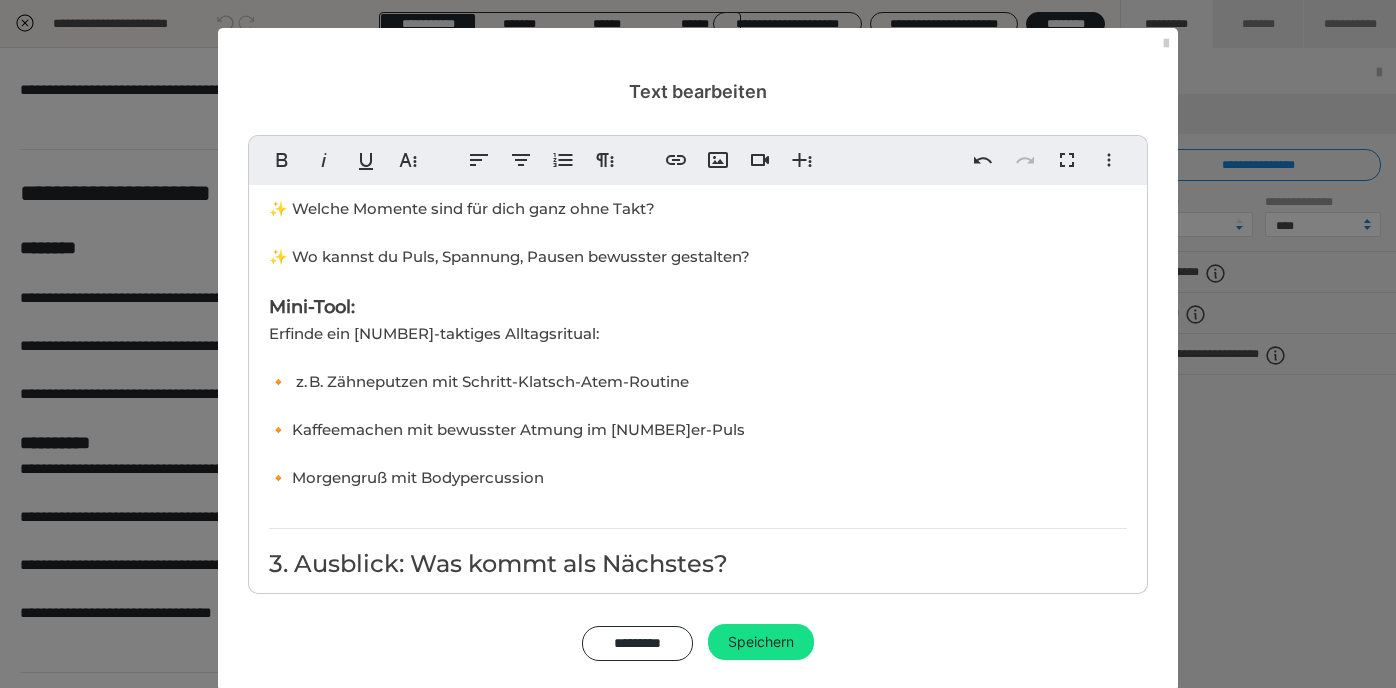 click on "Erfinde ein [NUMBER]-taktiges Alltagsritual: 🔸  z. B. Zähneputzen mit Schritt-Klatsch-Atem-Routine 🔸 Kaffeemachen mit bewusster Atmung im [NUMBER]-er-Puls 🔸 Morgengruß mit Bodypercussion" at bounding box center (507, 405) 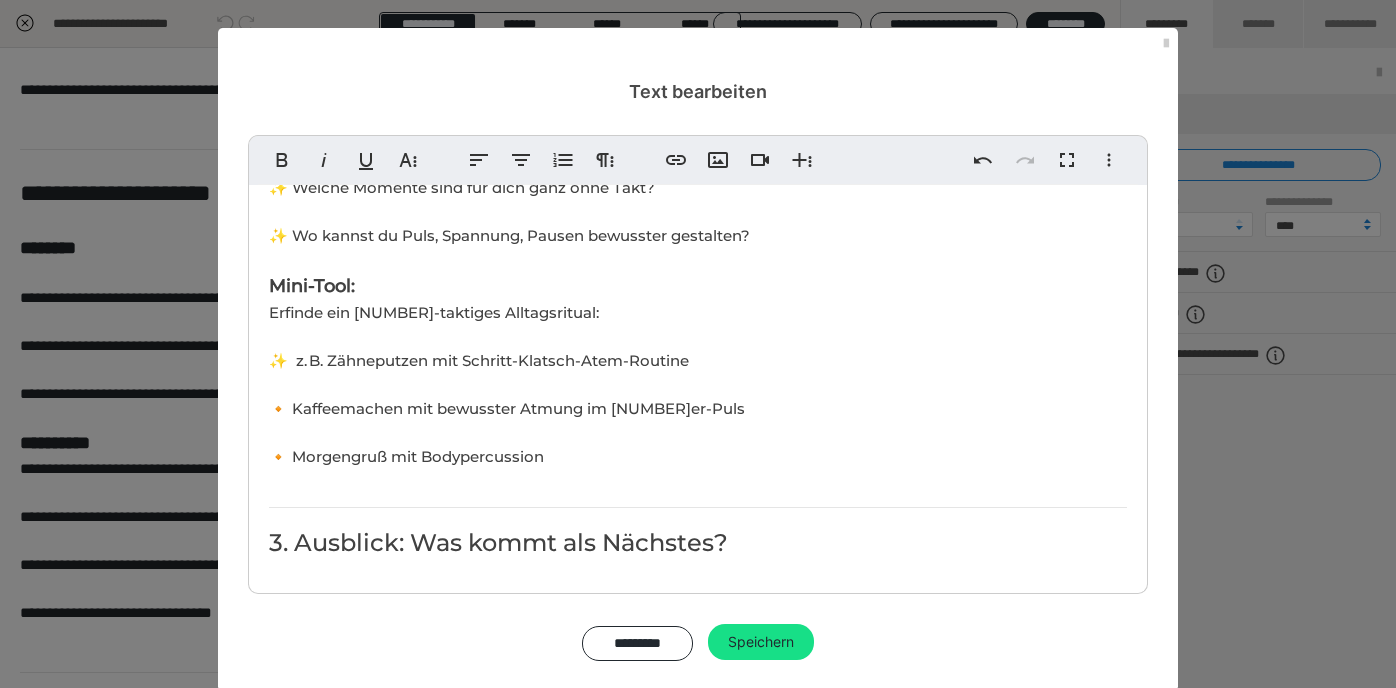scroll, scrollTop: 1049, scrollLeft: 0, axis: vertical 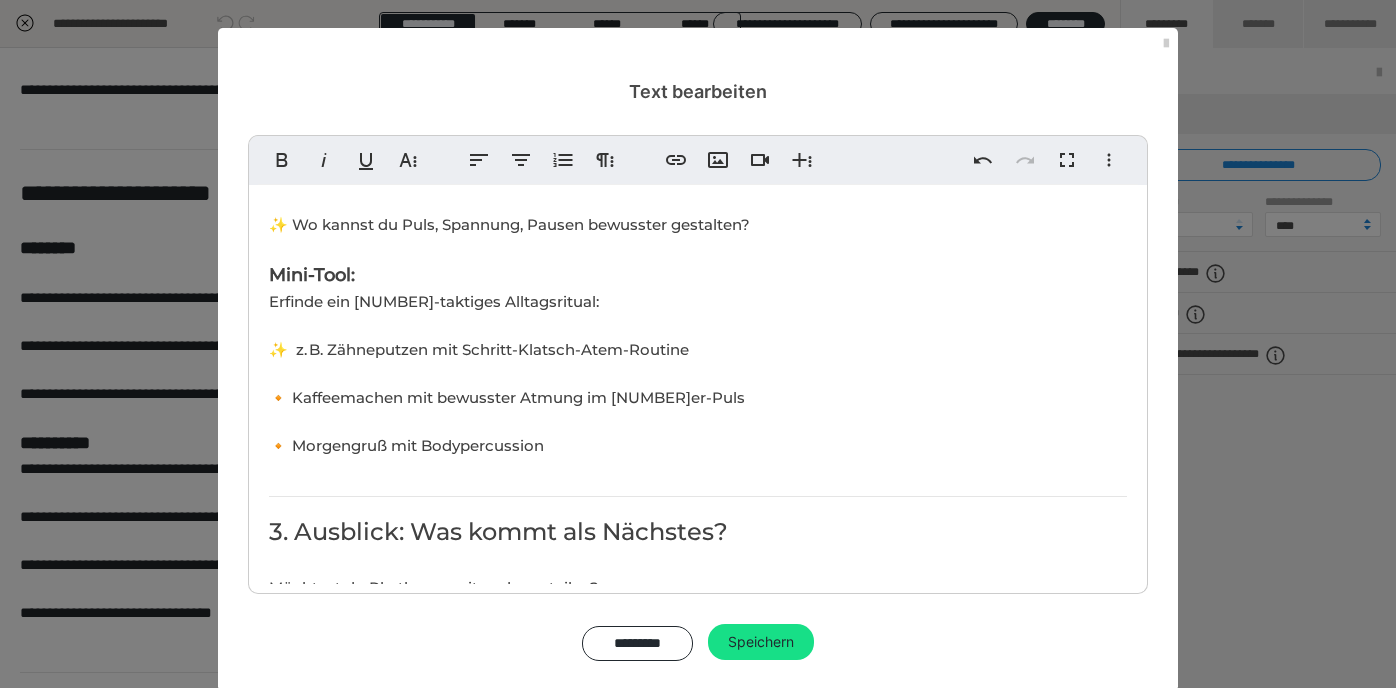 click on "Erfinde ein [NUMBER]-taktiges Alltagsritual: ✨  z. B. Zähneputzen mit Schritt-Klatsch-Atem-Routine 🔸 Kaffeemachen mit bewusster Atmung im [NUMBER]-er-Puls 🔸 Morgengruß mit Bodypercussion" at bounding box center [507, 373] 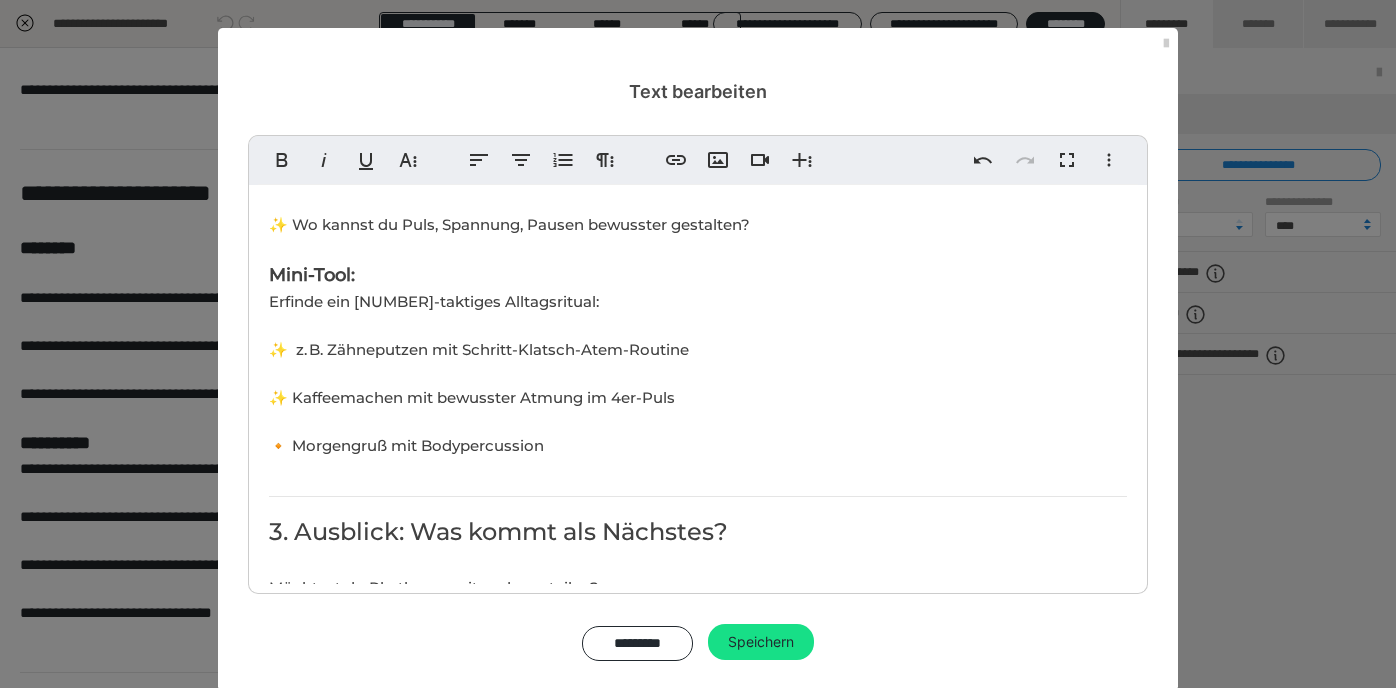 click on "Erfinde ein 4-taktiges Alltagsritual: ✨  z. B. Zähneputzen mit Schritt-Klatsch-Atem-Routine ✨ Kaffeemachen mit bewusster Atmung im 4er-Puls 🔸 Morgengruß mit Bodypercussion" at bounding box center [479, 373] 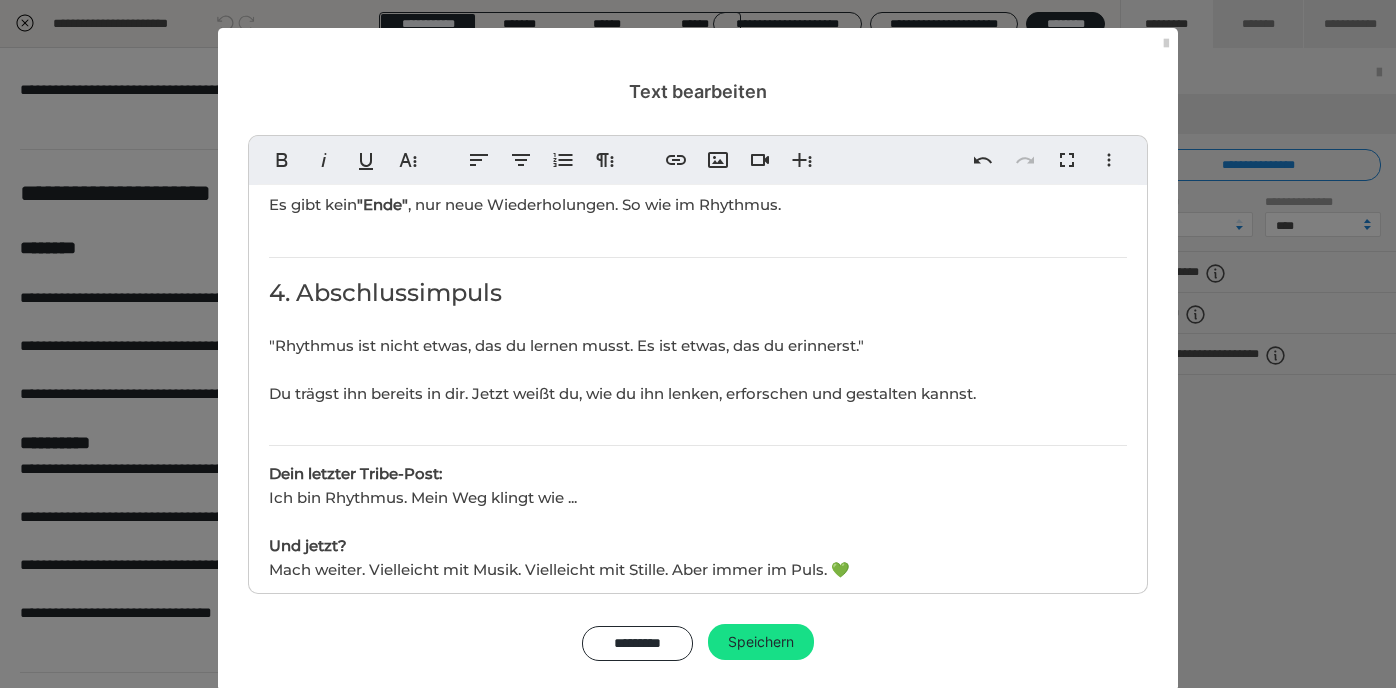 scroll, scrollTop: 1634, scrollLeft: 0, axis: vertical 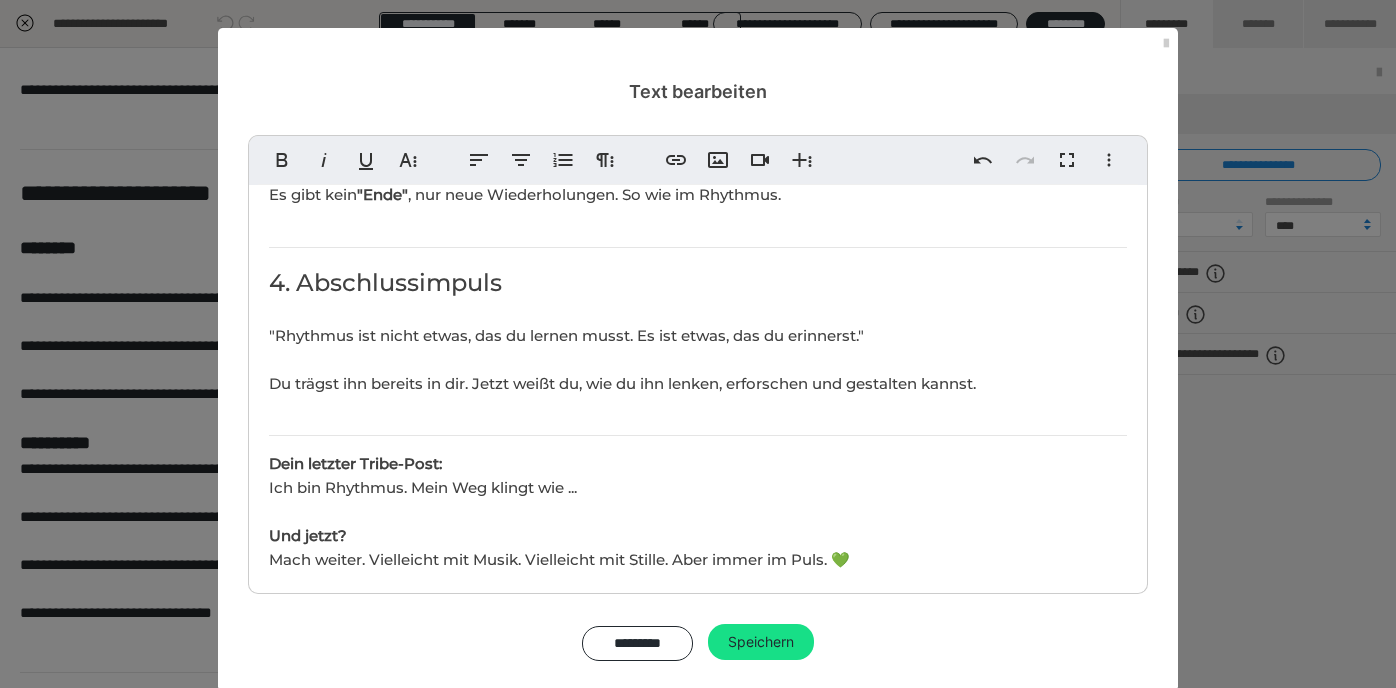click on ""Rhythmus ist nicht etwas, das du lernen musst. Es ist etwas, das du erinnerst."" at bounding box center [566, 335] 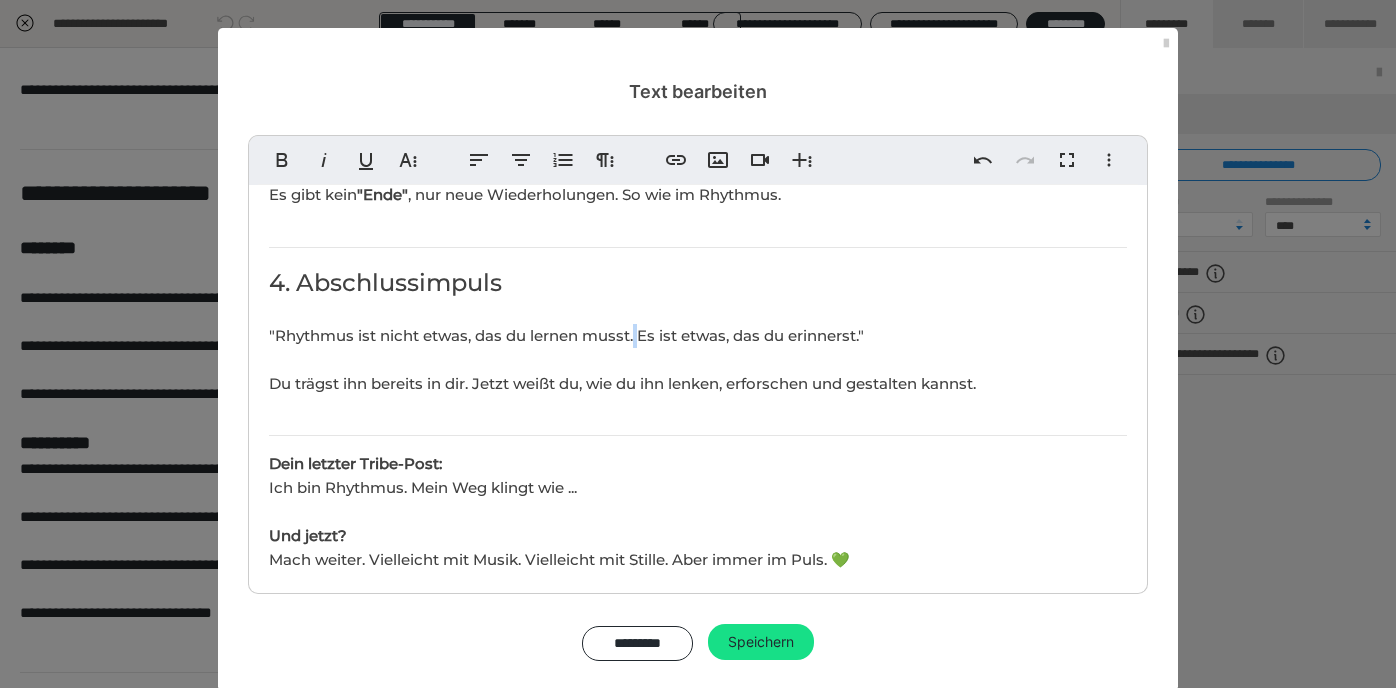 click on ""Rhythmus ist nicht etwas, das du lernen musst. Es ist etwas, das du erinnerst."" at bounding box center [566, 335] 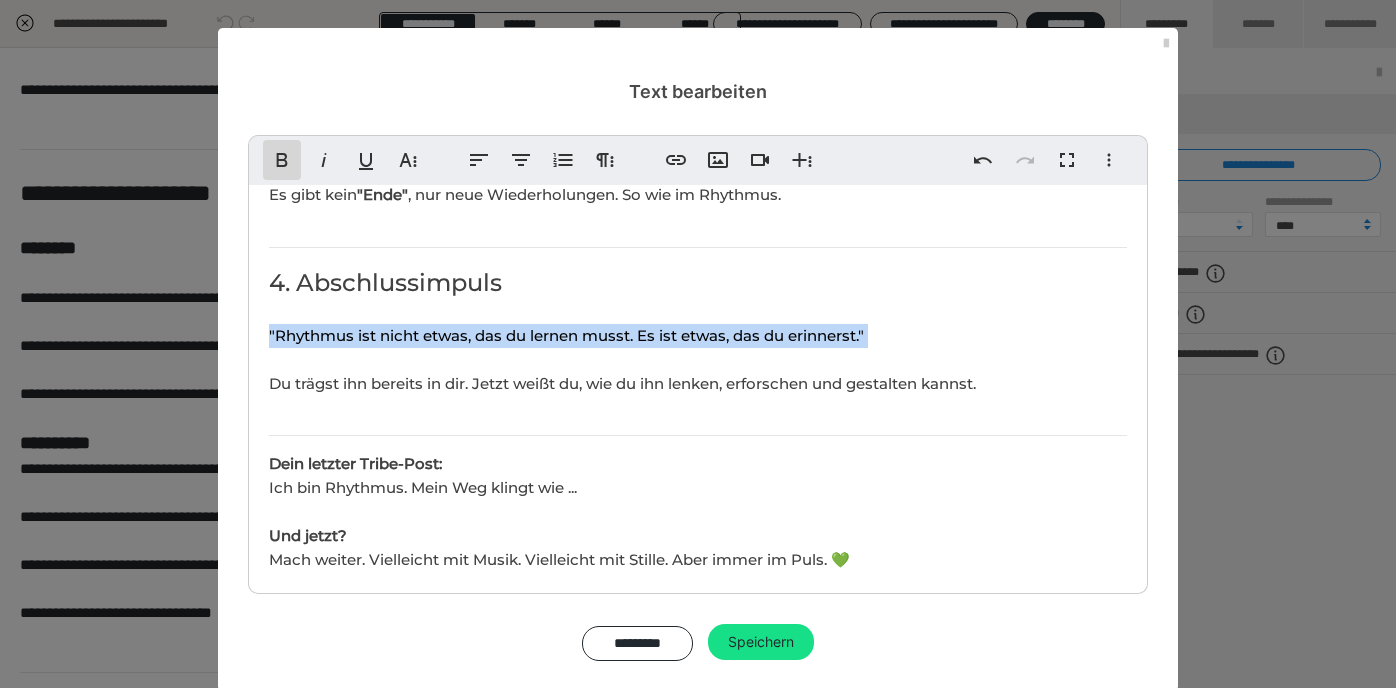 click 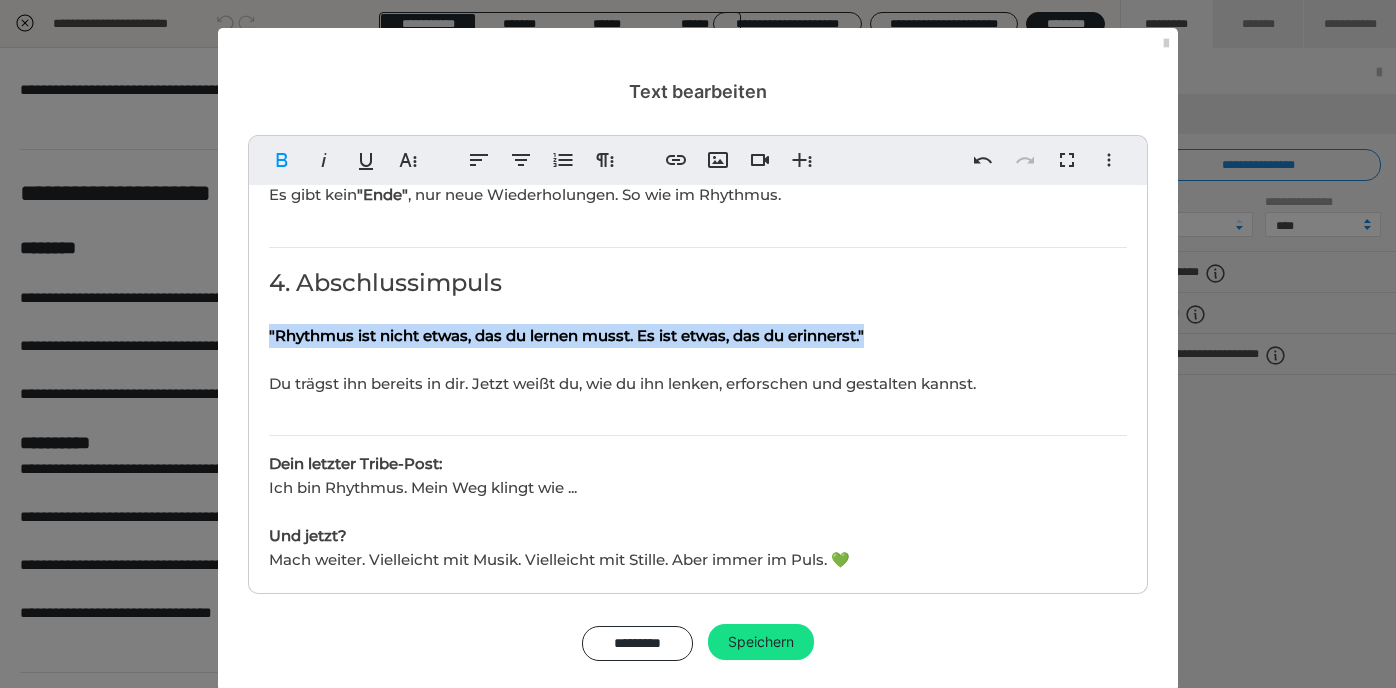 click on "Ziel 🎯der Lektion: Du reflektierst deinen Weg durch das mentale Rhythmustraining und bekommst Impulse, wie du das Gelernte langfristig in deinen Alltag oder deine künstlerische Praxis integrieren kannst. Dauer:  offen 1. Dein Weg in acht Takten "Manchmal ist es nicht der Anfang, sondern der Fluss, der zählt." Nimm dir Zeit und wirf einen Blick zurück: 1. Schreibe oder denke zu jeder Lektion einen Satz: 2. Mein innerer Puls ist ... 3. Im Takt bleiben heißt für mich ... 4. Ich höre jetzt bewusster ... 5. Mein Körper reagiert auf Rhythmus so ... 4. Ich kann Rhythmen im Kopf ... 5. Ich teile Rhythmus mit anderen durch ... 6. Wenn ich fühle, klingt es ... 7. Mein Stil ist ... Du kannst die Sätze aufschreiben, aufnehmen, zeichnen oder tanzen. 2. Rhythmus im Alltag Impulse: ✨ Wie beginnt dein Tag rhythmisch? ✨ Welche Momente sind für dich ganz ohne Takt? ✨ Wo kannst du Puls, Spannung, Pausen bewusster gestalten? Mini-Tool: Erfinde ein 4-taktiges Alltagsritual: ✨ Morgengruß mit Bodypercussion" at bounding box center (698, -429) 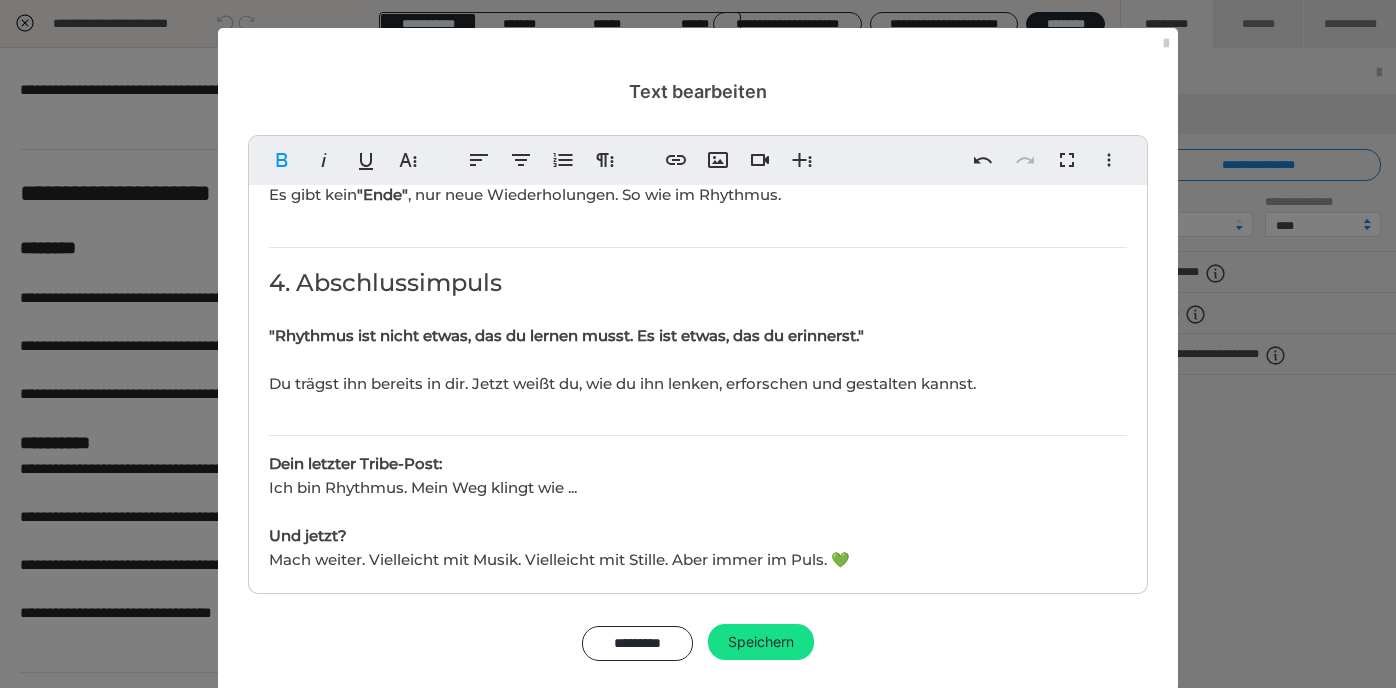 click on "Ziel 🎯der Lektion: Du reflektierst deinen Weg durch das mentale Rhythmustraining und bekommst Impulse, wie du das Gelernte langfristig in deinen Alltag oder deine künstlerische Praxis integrieren kannst. Dauer:  offen 1. Dein Weg in acht Takten "Manchmal ist es nicht der Anfang, sondern der Fluss, der zählt." Nimm dir Zeit und wirf einen Blick zurück: 1. Schreibe oder denke zu jeder Lektion einen Satz: 2. Mein innerer Puls ist ... 3. Im Takt bleiben heißt für mich ... 4. Ich höre jetzt bewusster ... 5. Mein Körper reagiert auf Rhythmus so ... 4. Ich kann Rhythmen im Kopf ... 5. Ich teile Rhythmus mit anderen durch ... 6. Wenn ich fühle, klingt es ... 7. Mein Stil ist ... Du kannst die Sätze aufschreiben, aufnehmen, zeichnen oder tanzen. 2. Rhythmus im Alltag Impulse: ✨ Wie beginnt dein Tag rhythmisch? ✨ Welche Momente sind für dich ganz ohne Takt? ✨ Wo kannst du Puls, Spannung, Pausen bewusster gestalten? Mini-Tool: Erfinde ein 4-taktiges Alltagsritual: ✨ Morgengruß mit Bodypercussion" at bounding box center [698, -429] 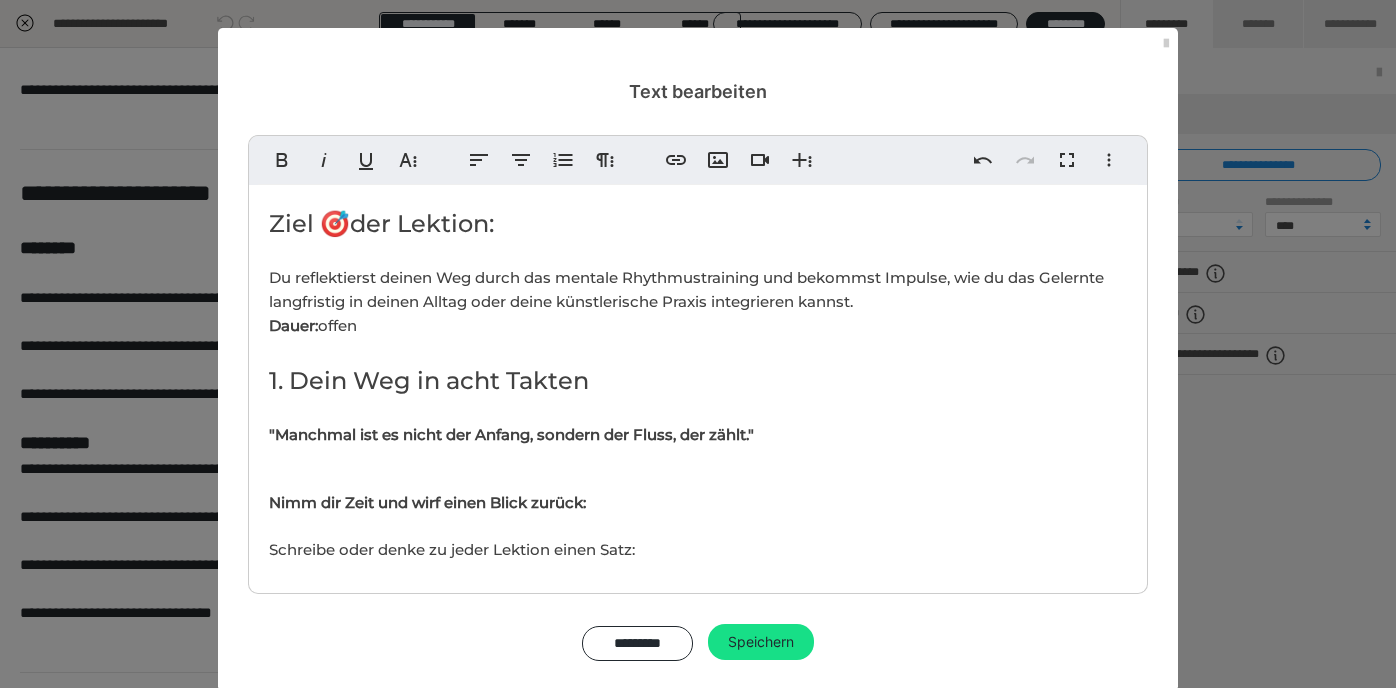 scroll, scrollTop: 0, scrollLeft: 0, axis: both 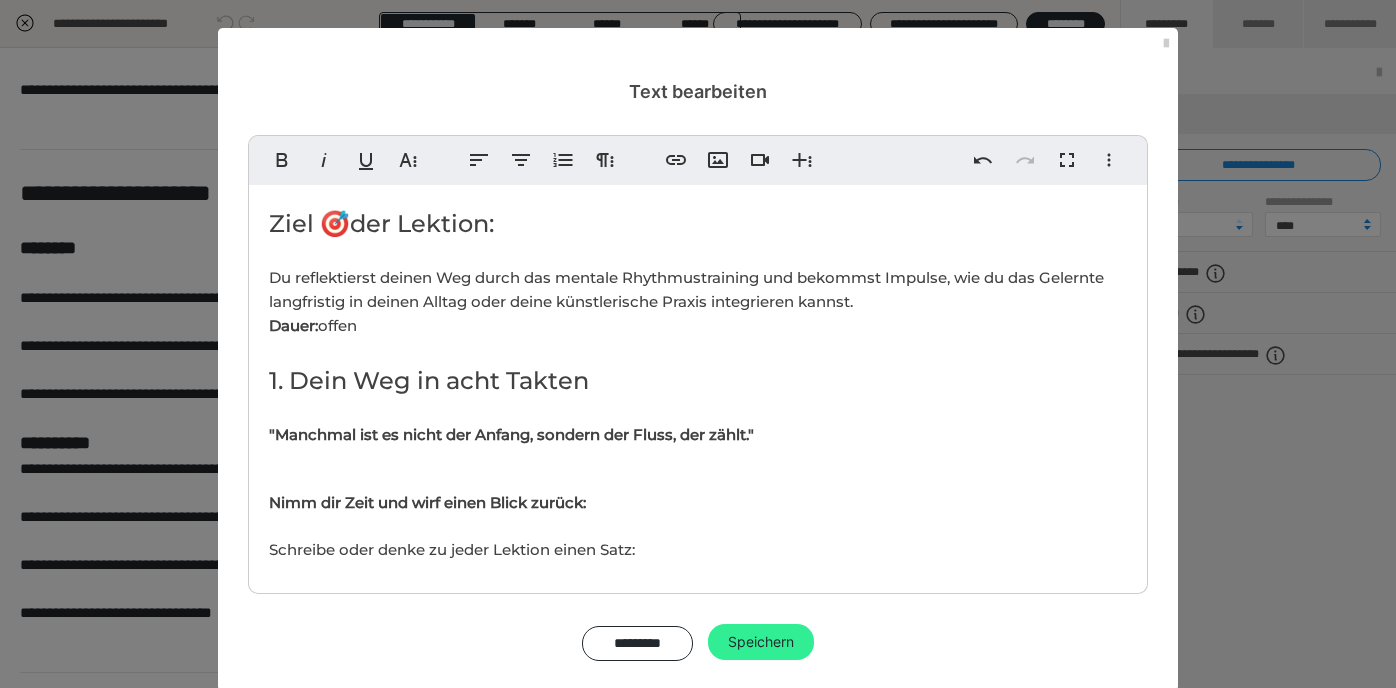 click on "Speichern" at bounding box center [761, 642] 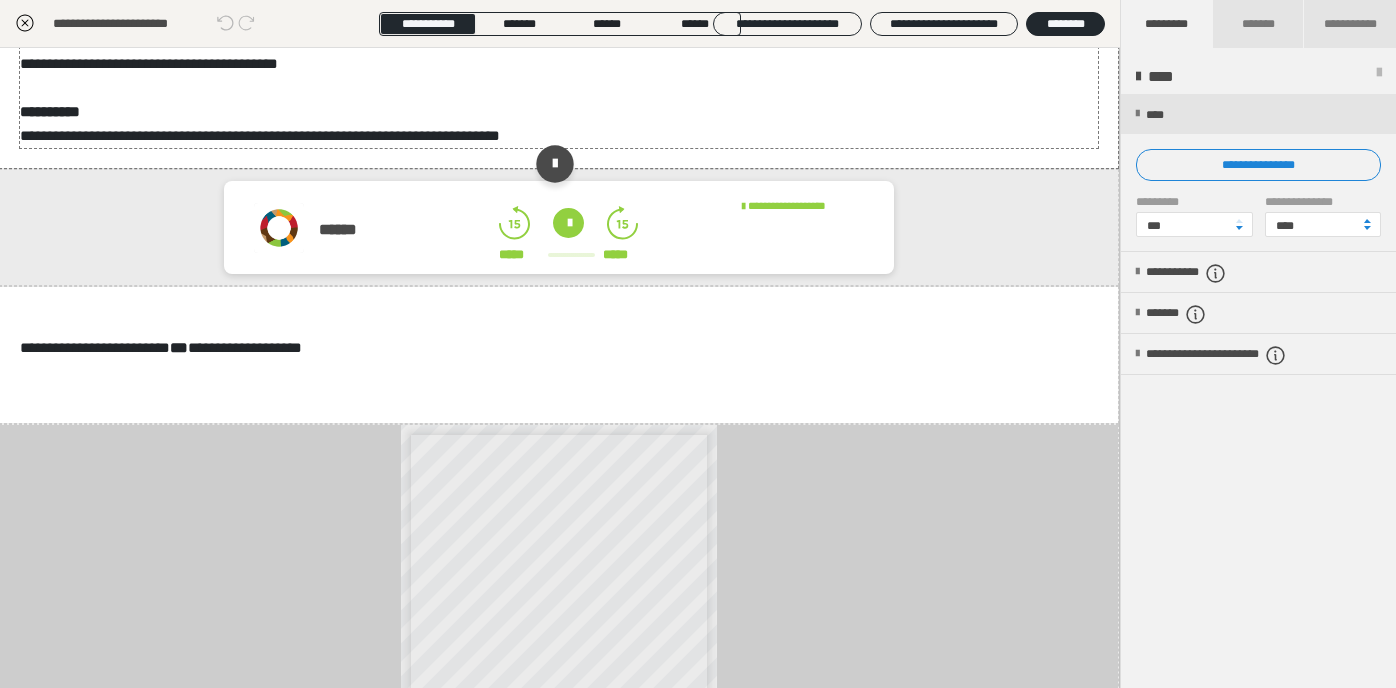 scroll, scrollTop: 2108, scrollLeft: 1, axis: both 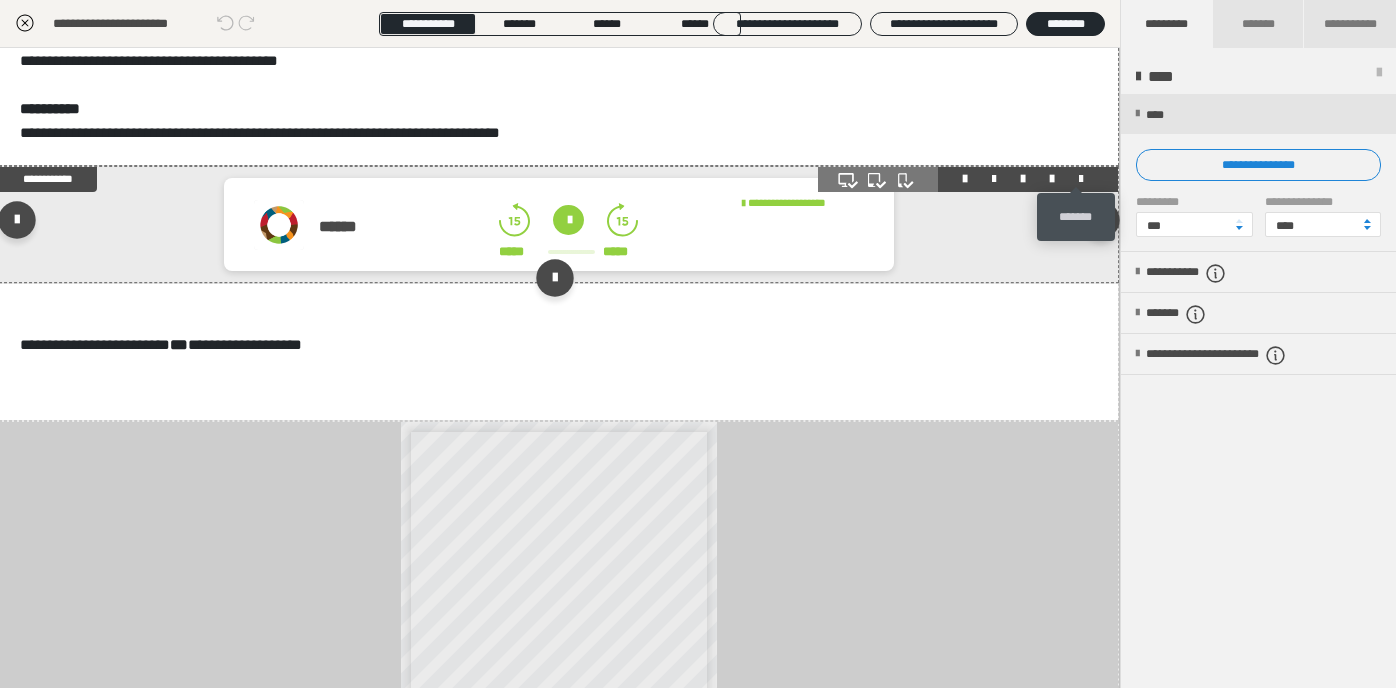 click at bounding box center [1081, 179] 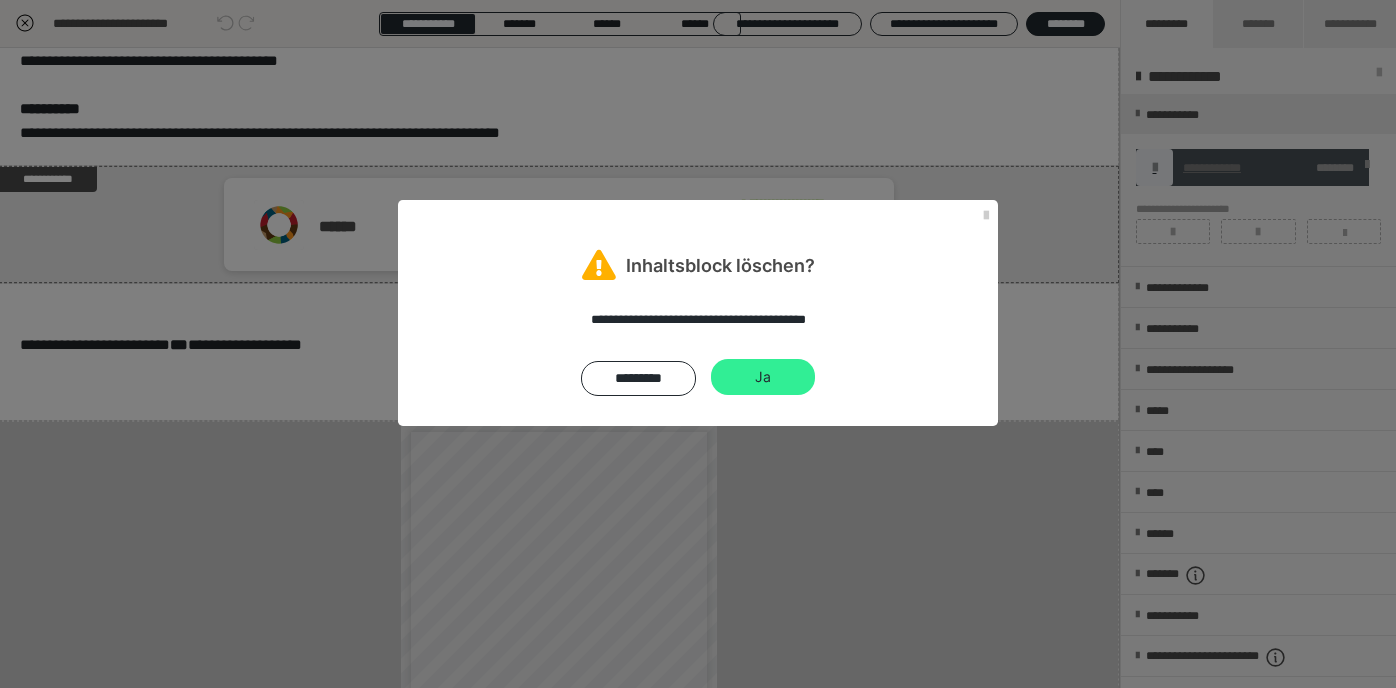 click on "Ja" at bounding box center [763, 377] 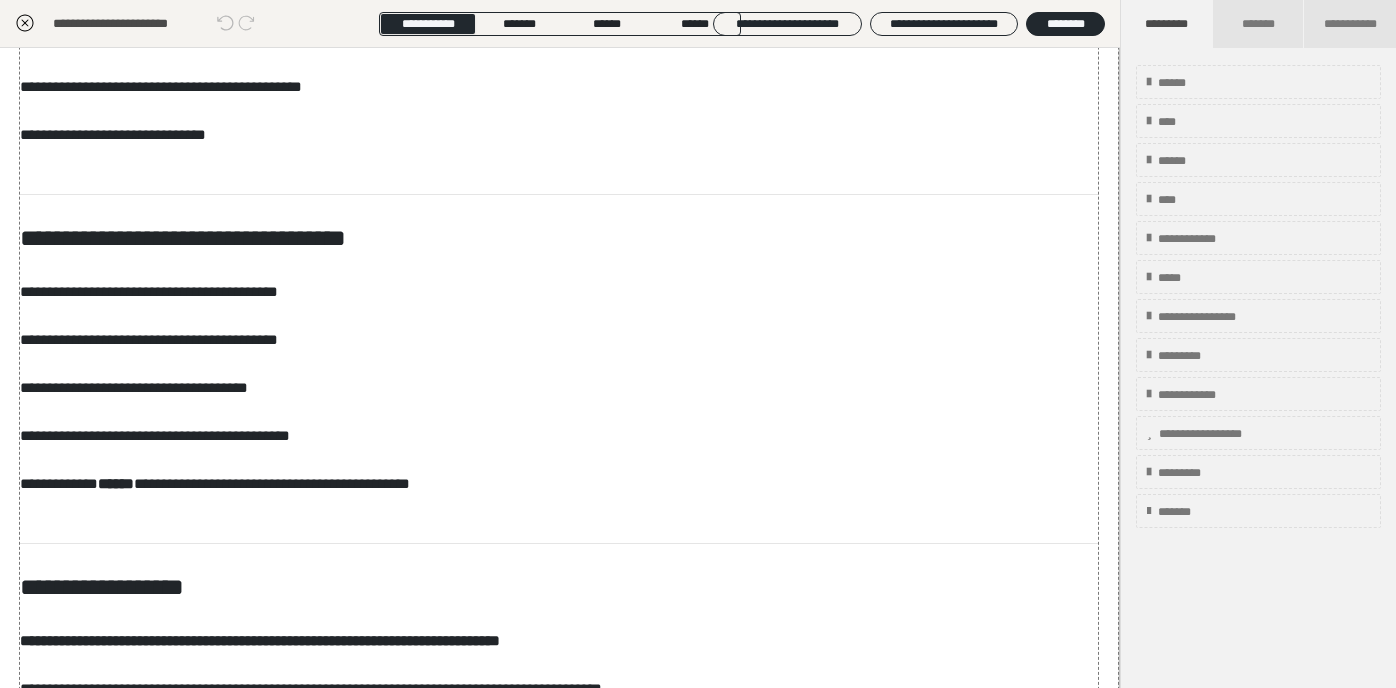 scroll, scrollTop: 1360, scrollLeft: 1, axis: both 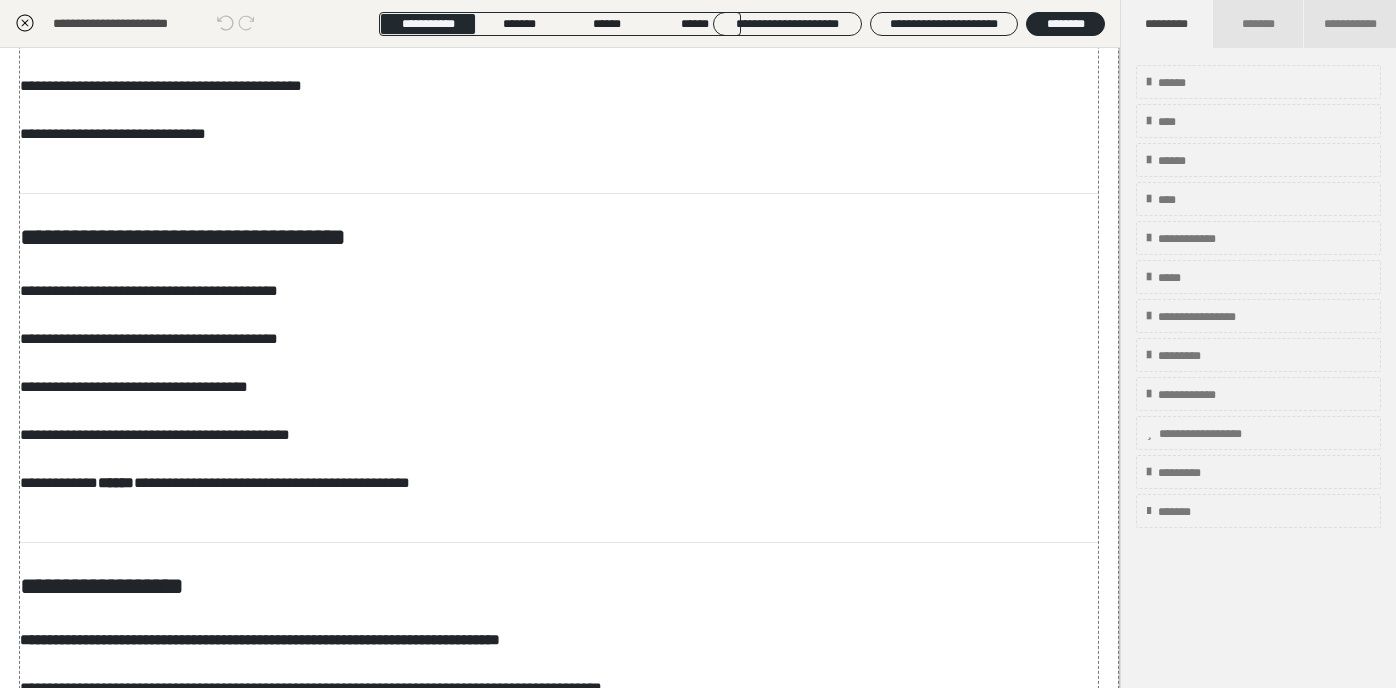 click on "**********" at bounding box center (559, -138) 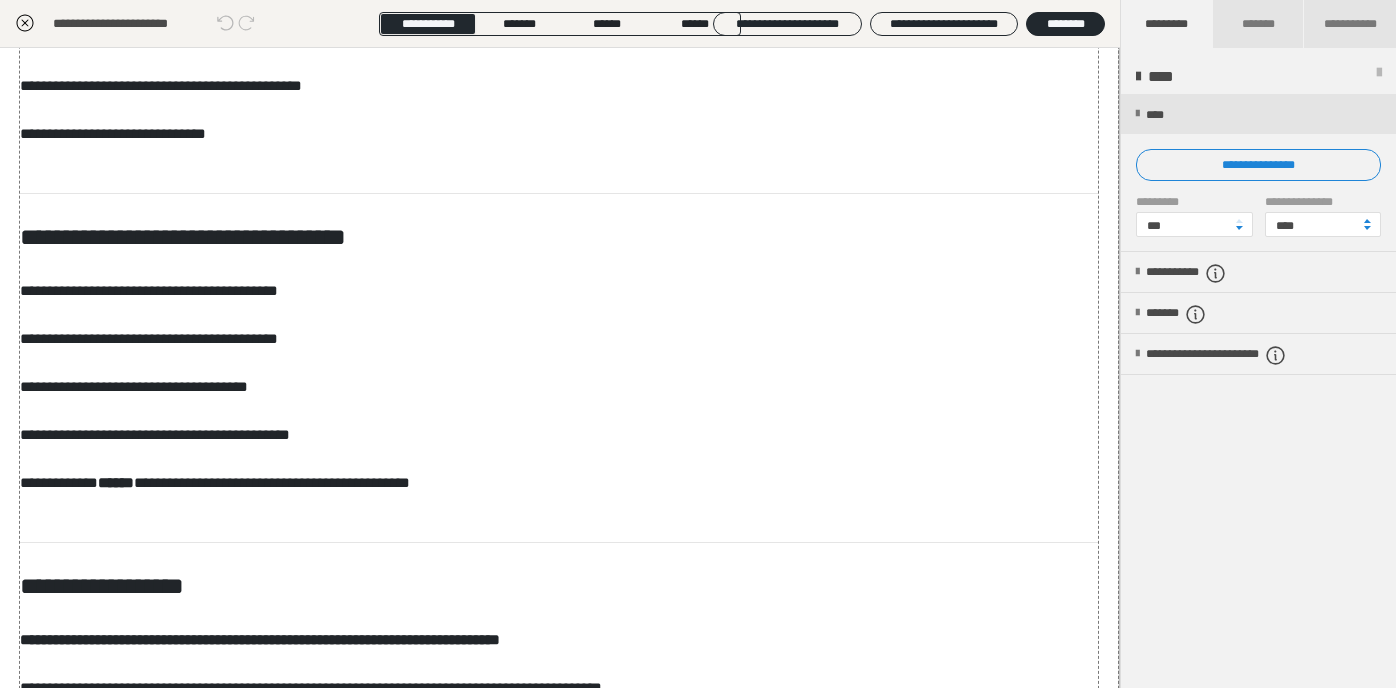 click on "**********" at bounding box center [559, -138] 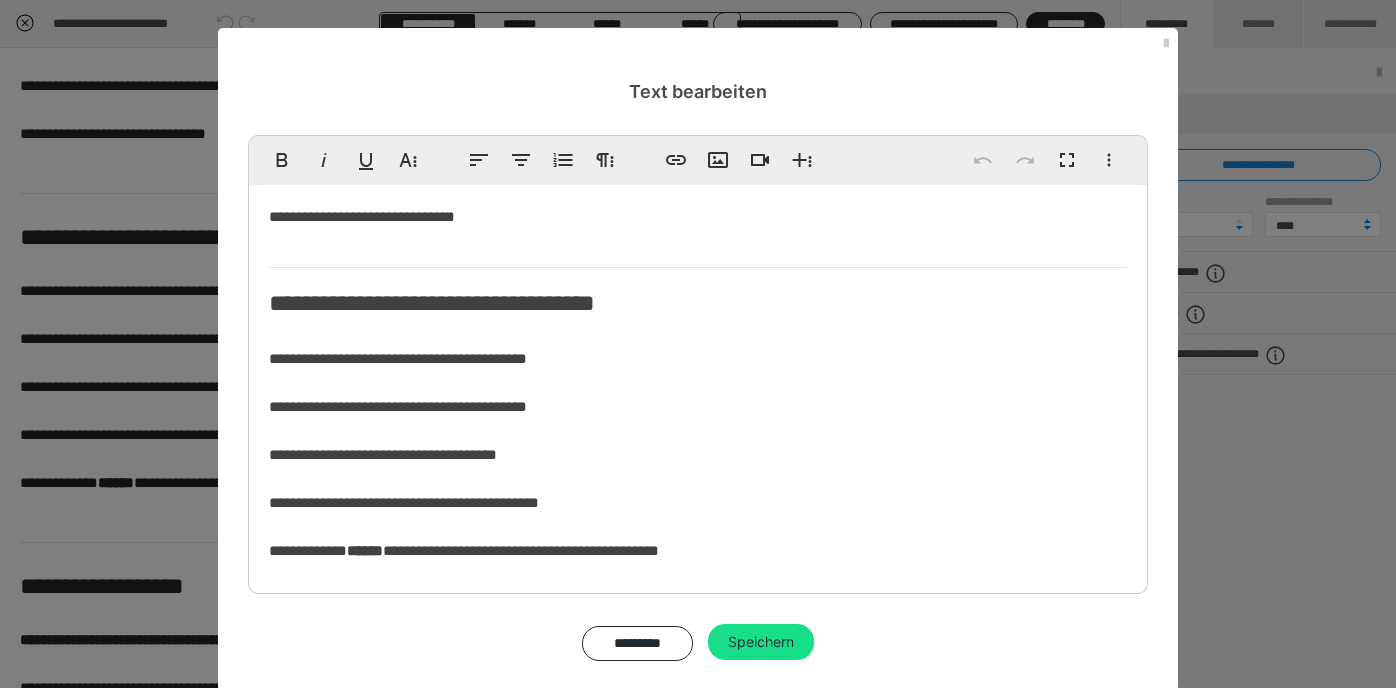 scroll, scrollTop: 1279, scrollLeft: 0, axis: vertical 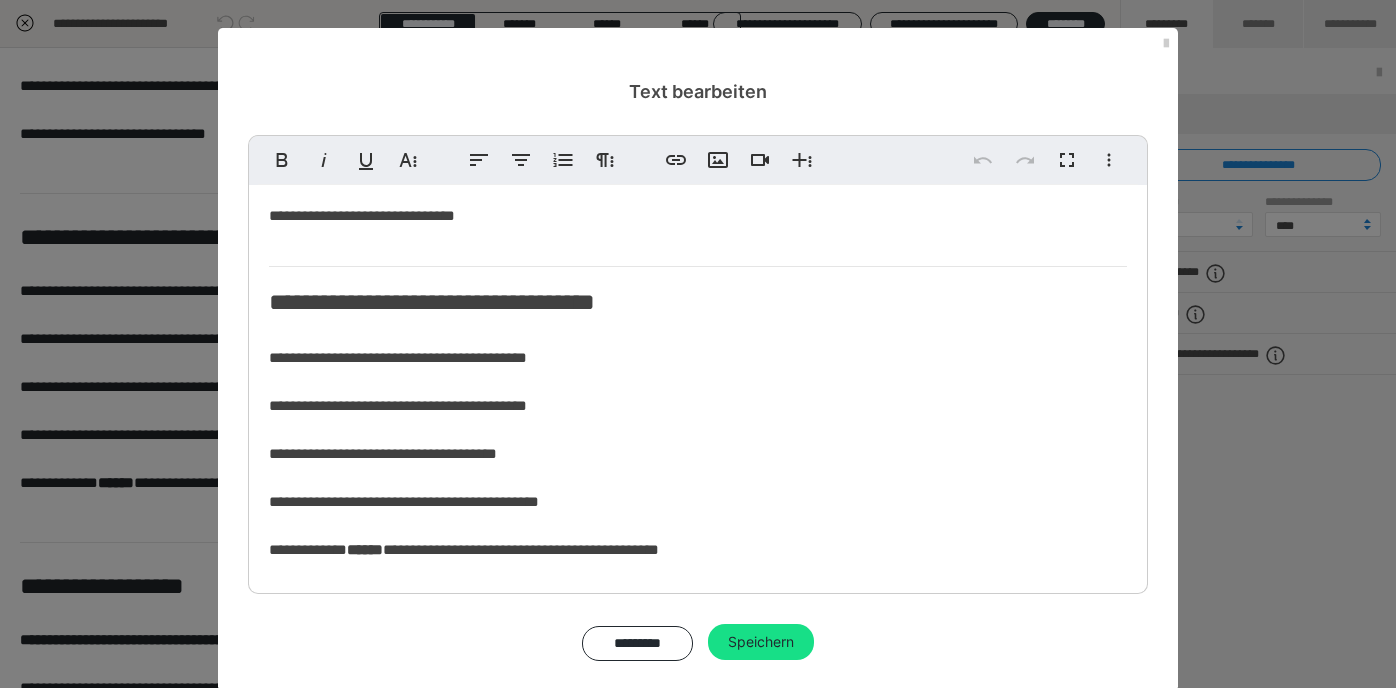 click on "**********" at bounding box center [464, 453] 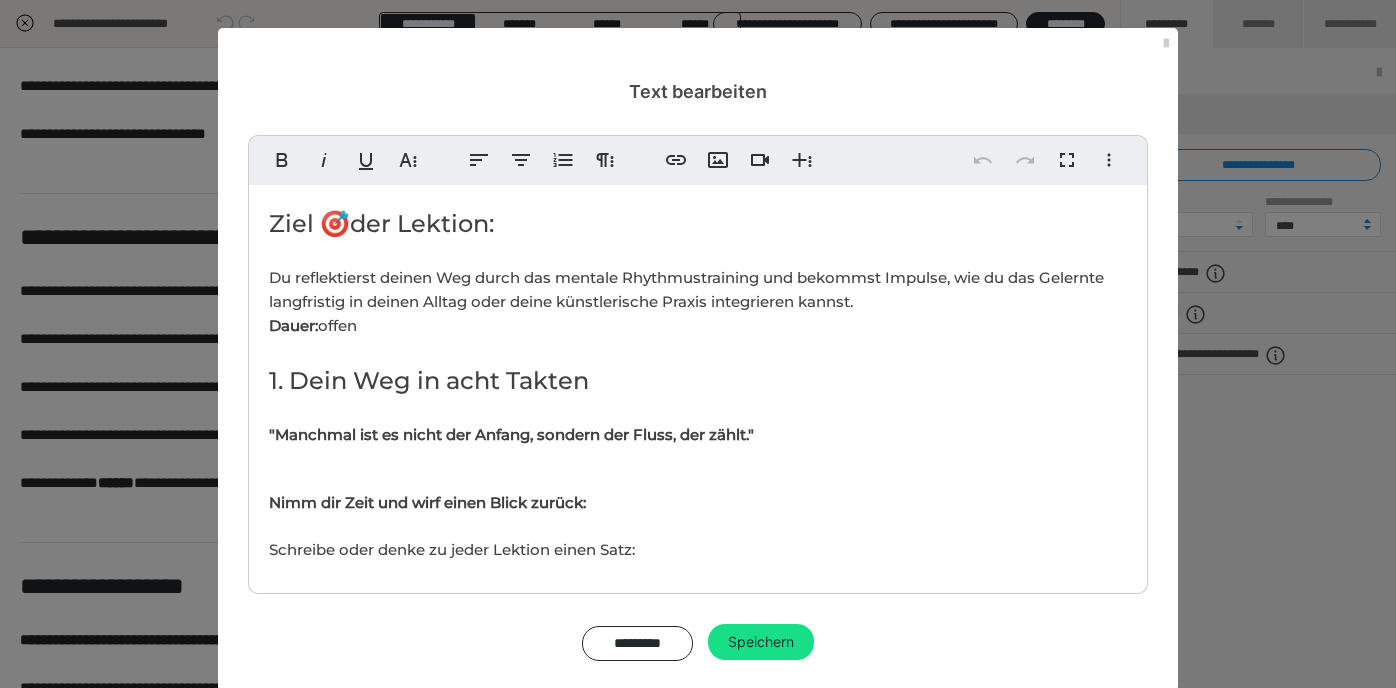 scroll, scrollTop: 1279, scrollLeft: 0, axis: vertical 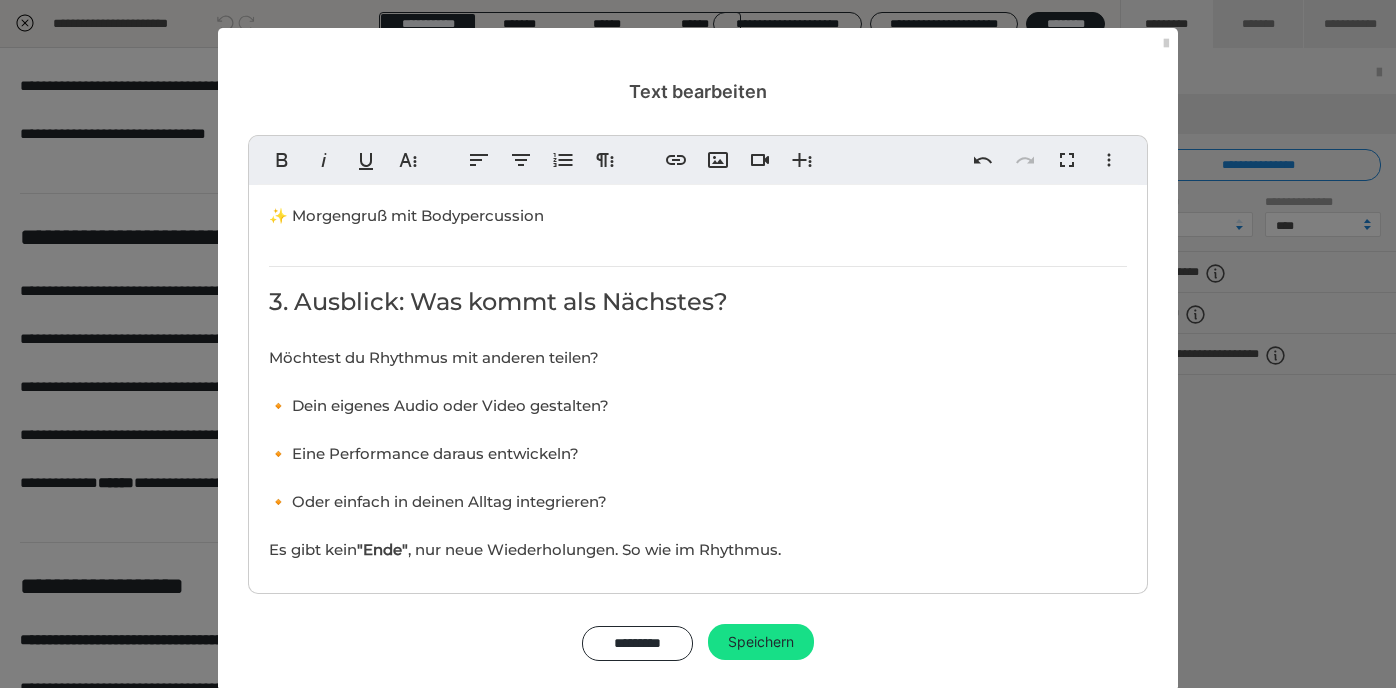 type 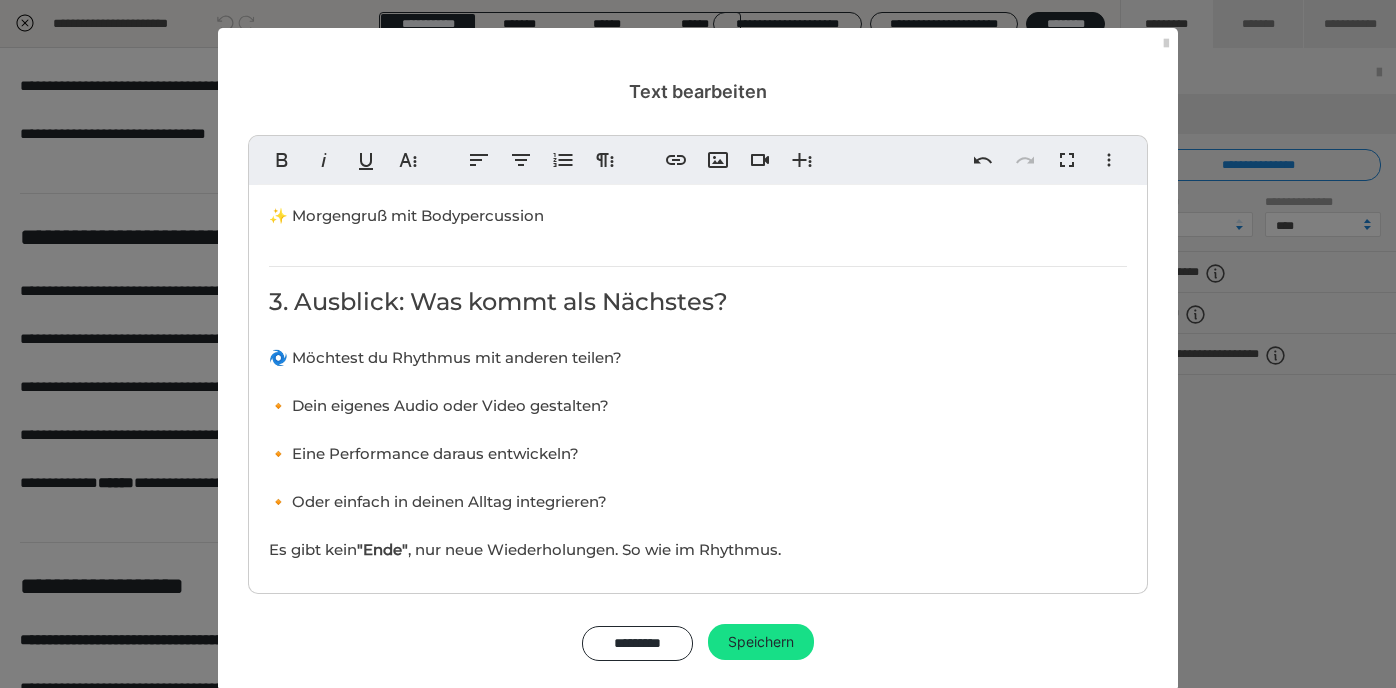 click on "🌀 Möchtest du Rhythmus mit anderen teilen? 🔸 Dein eigenes Audio oder Video gestalten? 🔸 Eine Performance daraus entwickeln? 🔸 Oder einfach in deinen Alltag integrieren? Es gibt kein "Ende", nur neue Wiederholungen. So wie im Rhythmus." at bounding box center (525, 453) 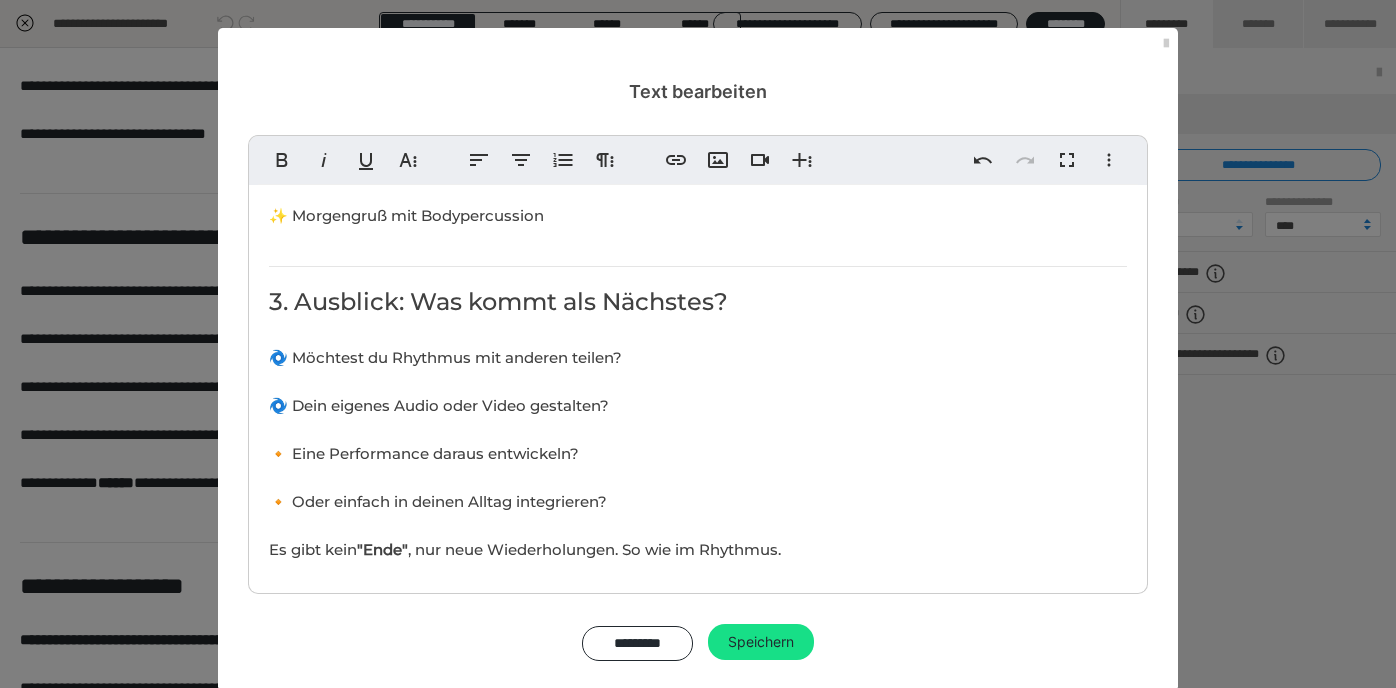 click on "🌀 Möchtest du Rhythmus mit anderen teilen? 🌀 Dein eigenes Audio oder Video gestalten? 🔸 Eine Performance daraus entwickeln? 🔸 Oder einfach in deinen Alltag integrieren? Es gibt kein "Ende" , nur neue Wiederholungen. So wie im Rhythmus." at bounding box center (525, 453) 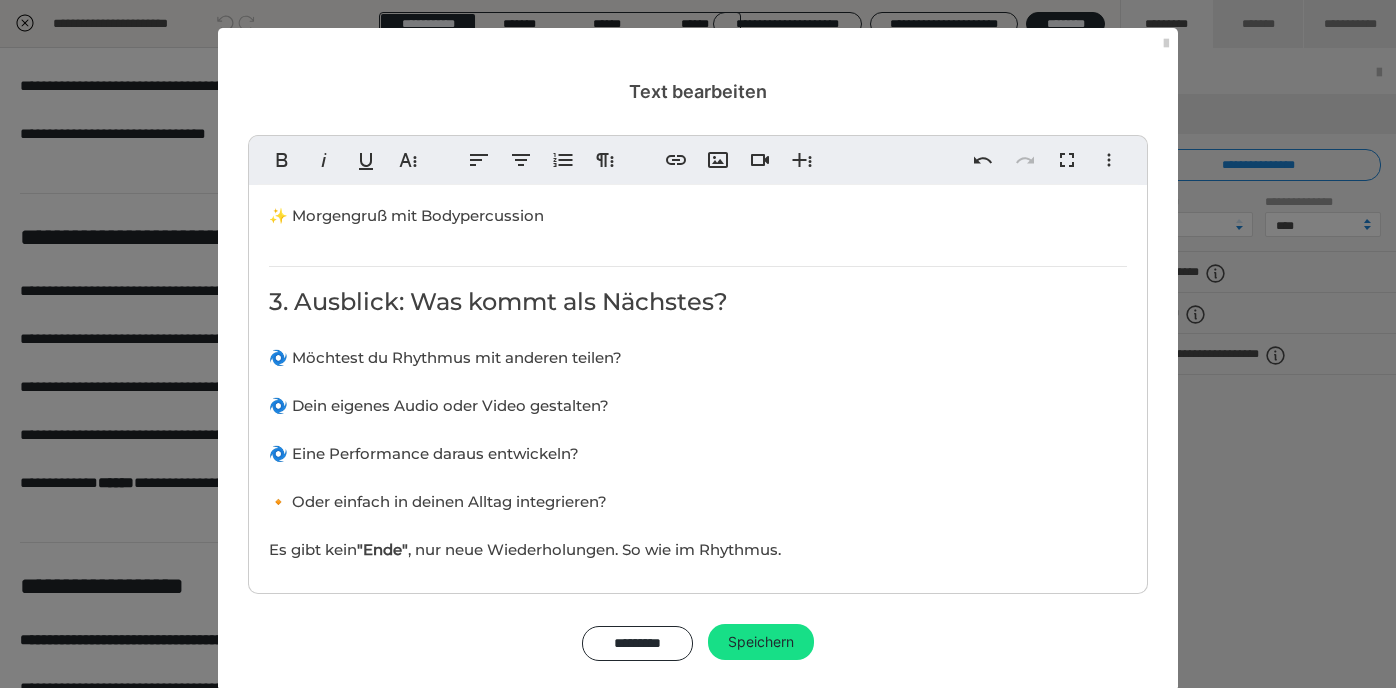 click on "🌀 Möchtest du Rhythmus mit anderen teilen? 🌀 Dein eigenes Audio oder Video gestalten? 🌀 Eine Performance daraus entwickeln? 🔸 Oder einfach in deinen Alltag integrieren? Es gibt kein  "Ende" , nur neue Wiederholungen. So wie im Rhythmus." at bounding box center [525, 453] 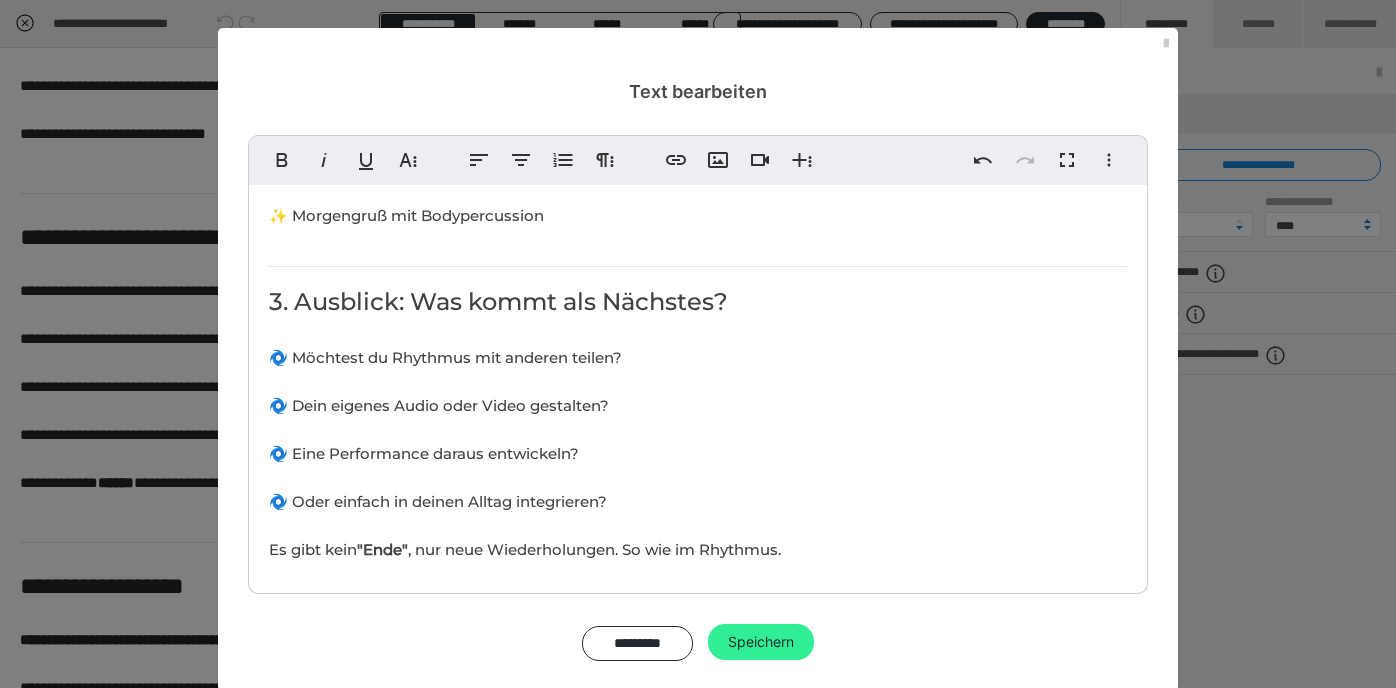click on "Speichern" at bounding box center [761, 642] 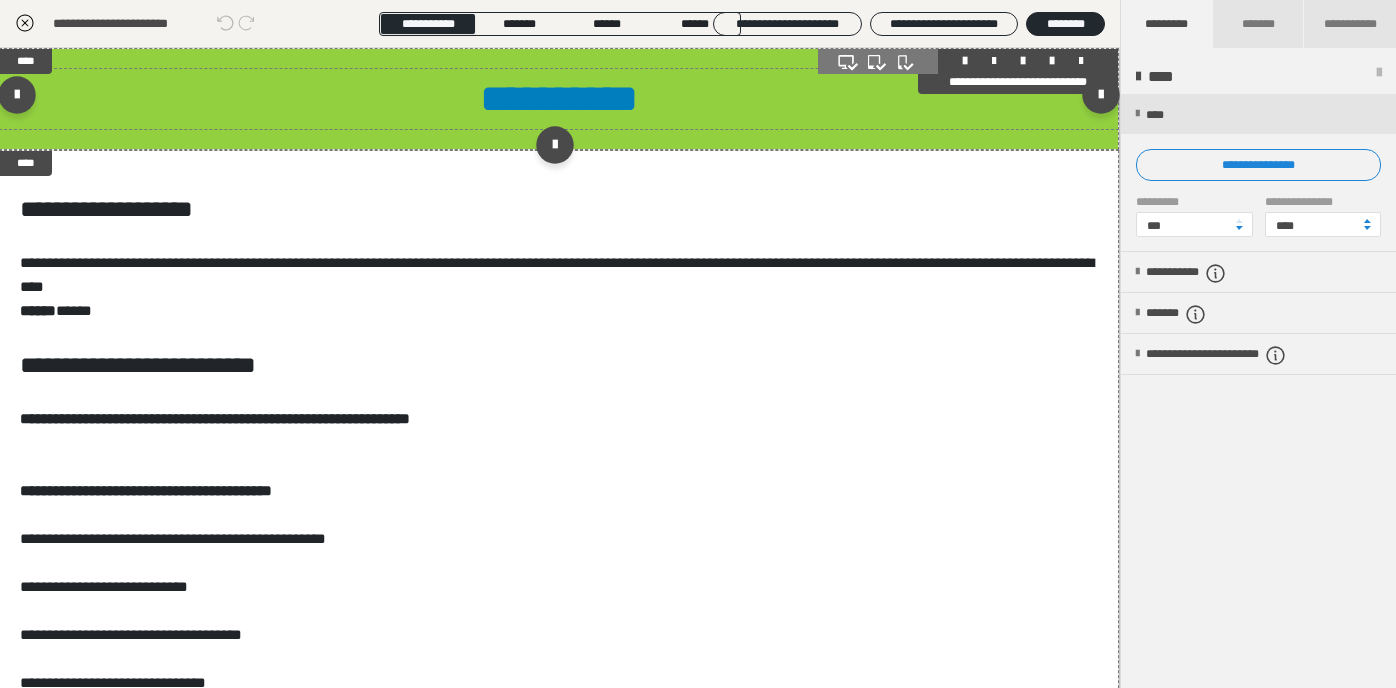 scroll, scrollTop: 0, scrollLeft: 1, axis: horizontal 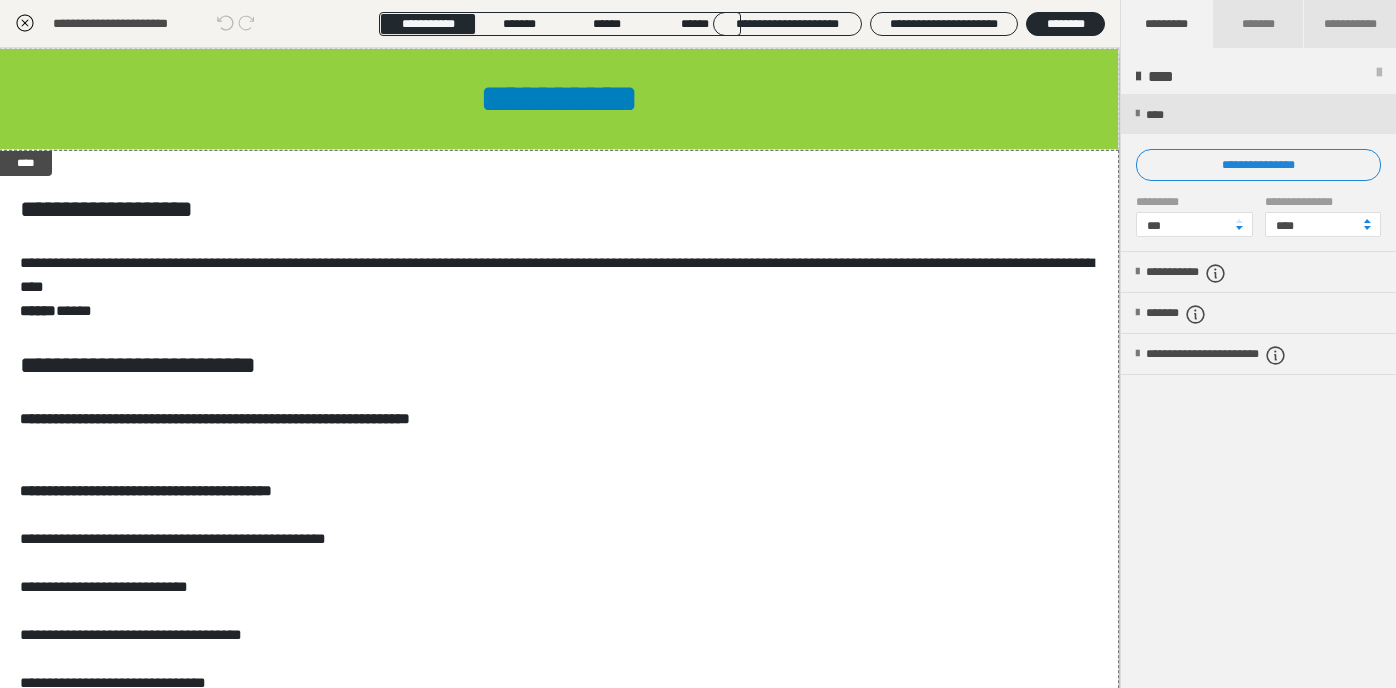 click 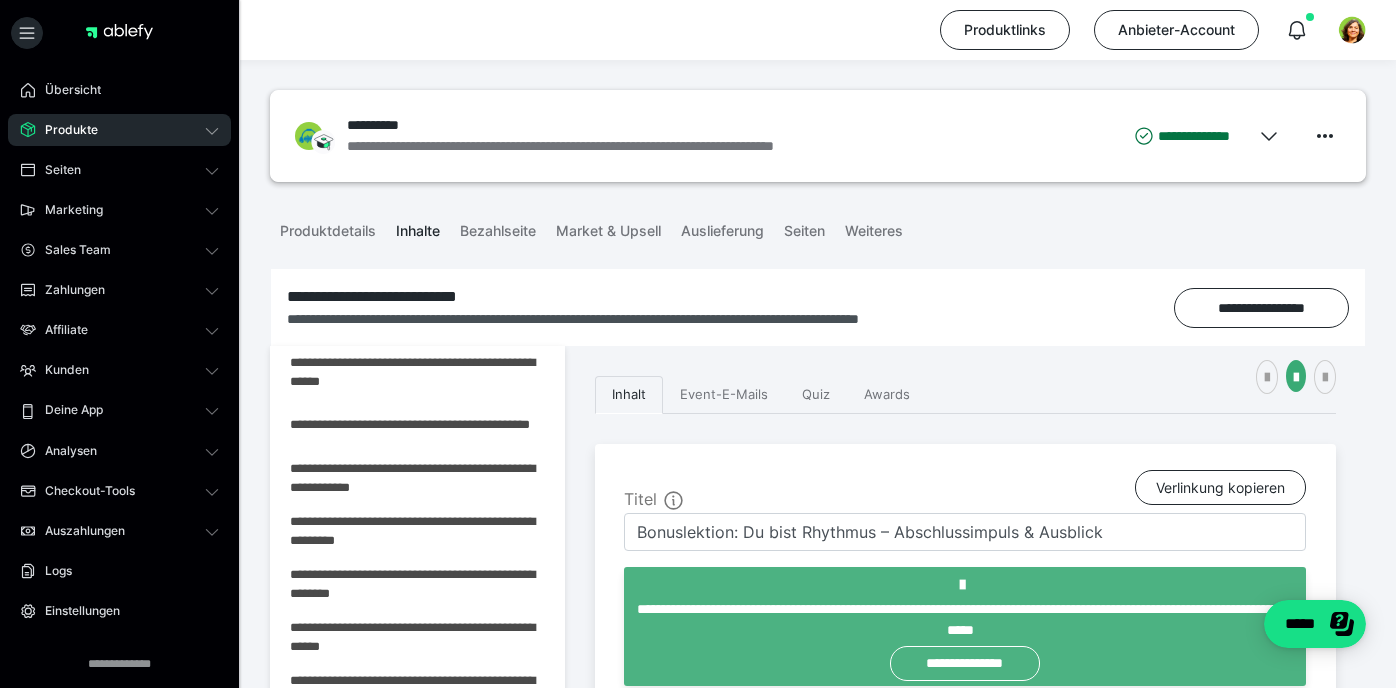scroll, scrollTop: 0, scrollLeft: 0, axis: both 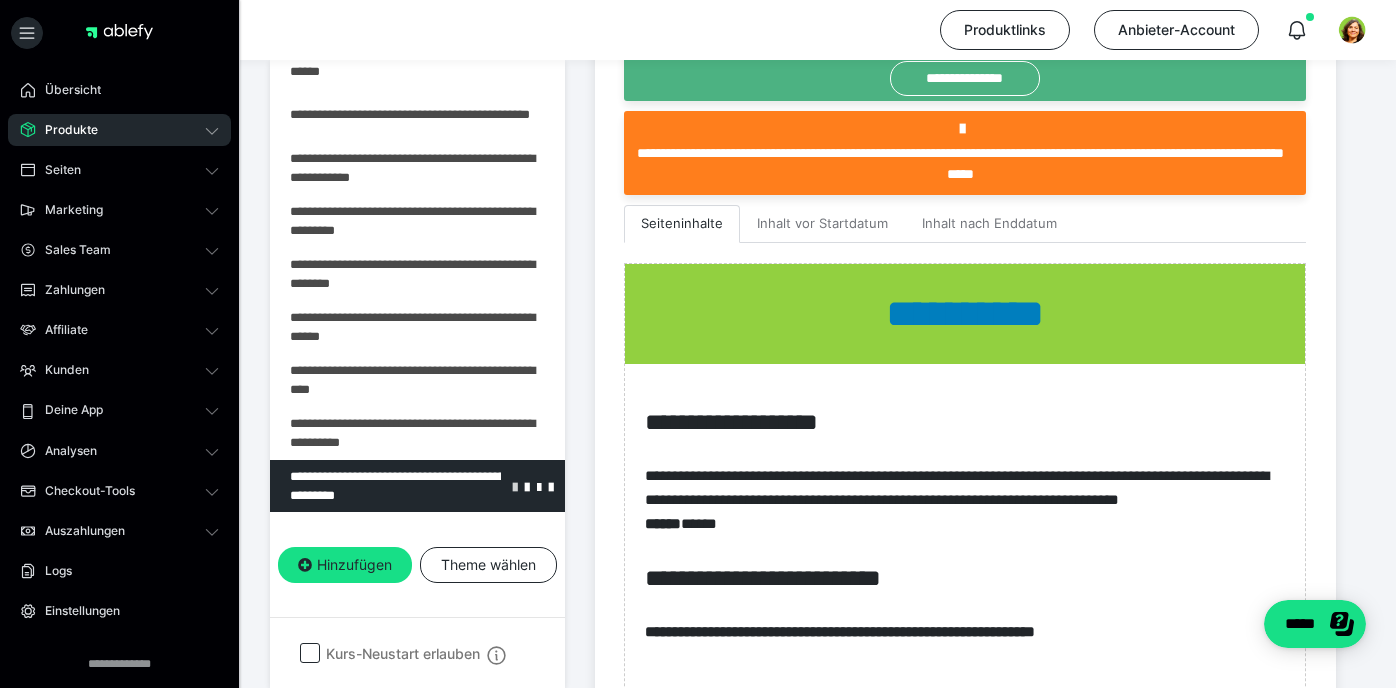 click at bounding box center (515, 486) 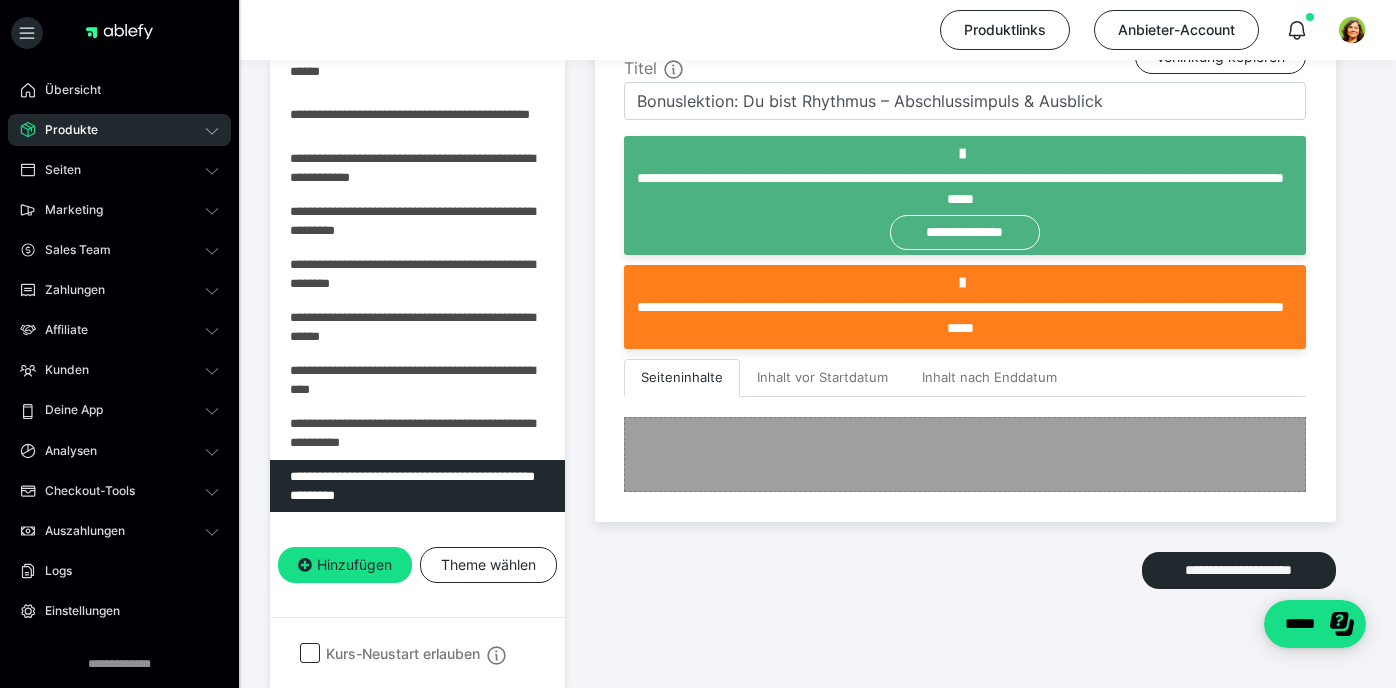 scroll, scrollTop: 430, scrollLeft: 0, axis: vertical 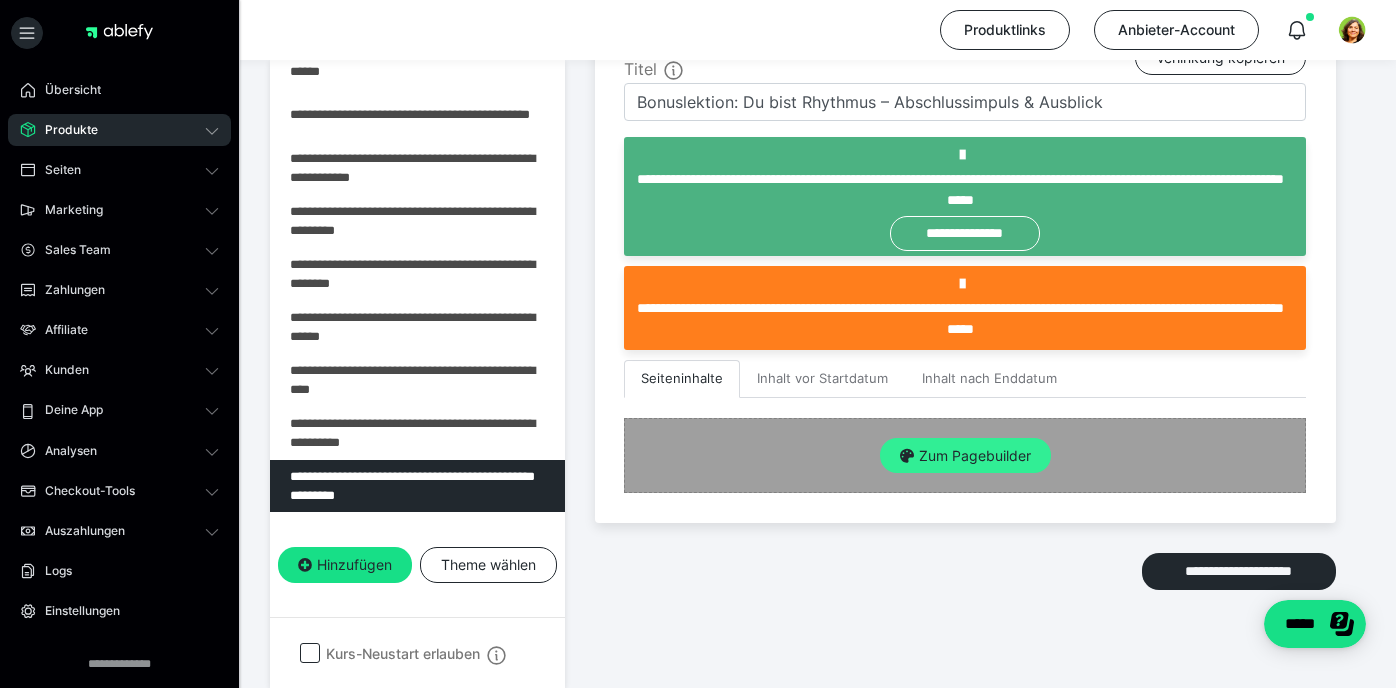 click on "Zum Pagebuilder" at bounding box center (965, 456) 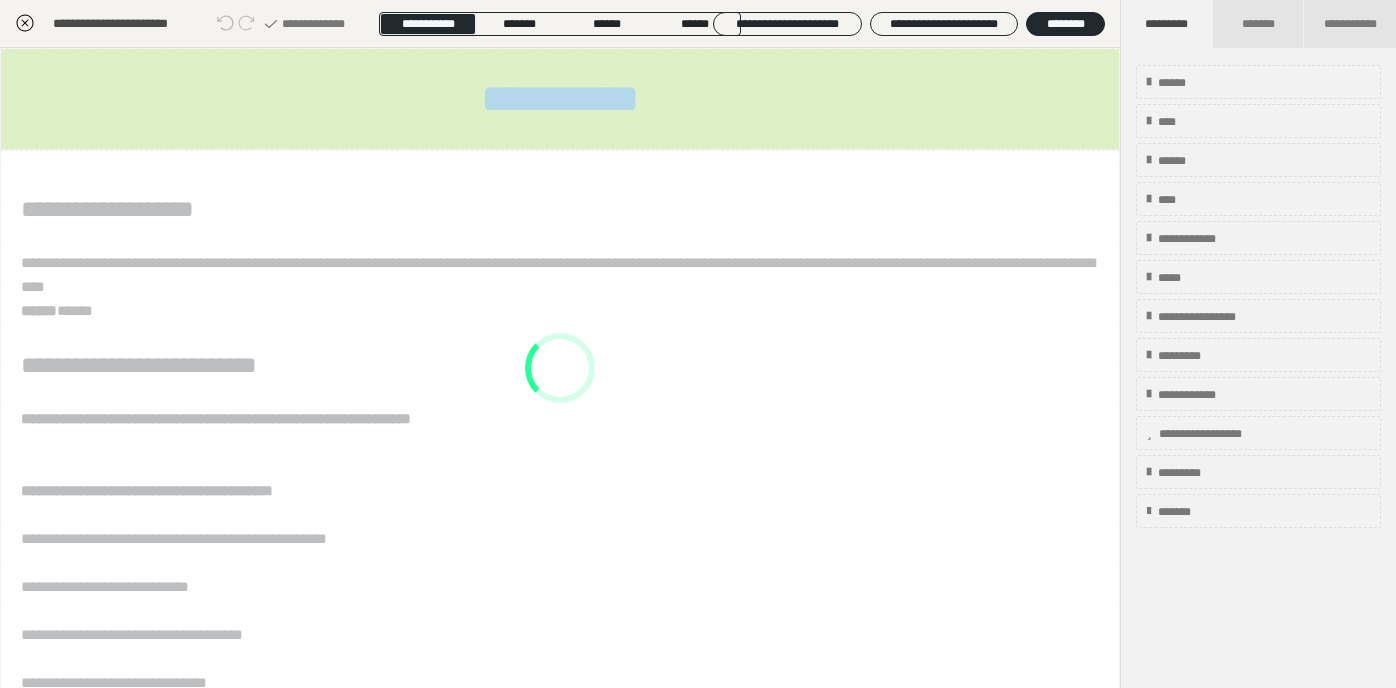 scroll, scrollTop: 335, scrollLeft: 0, axis: vertical 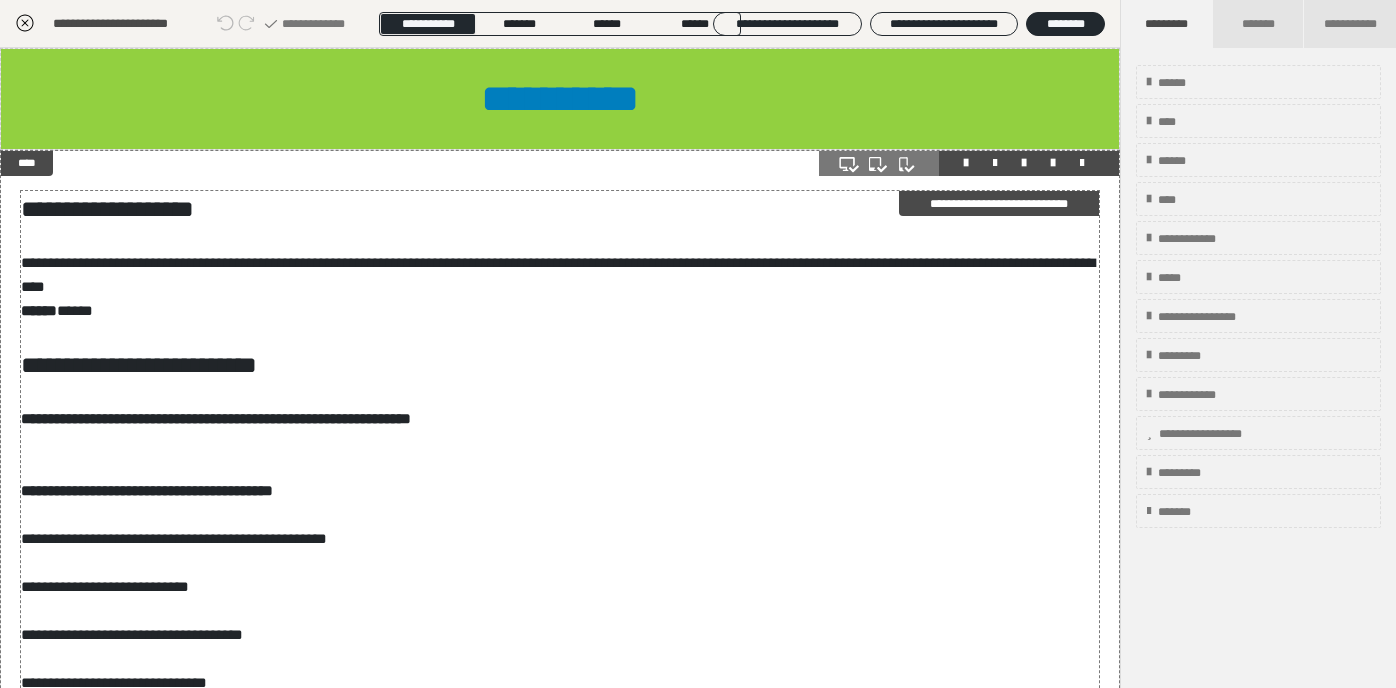 click on "**********" at bounding box center (560, 1222) 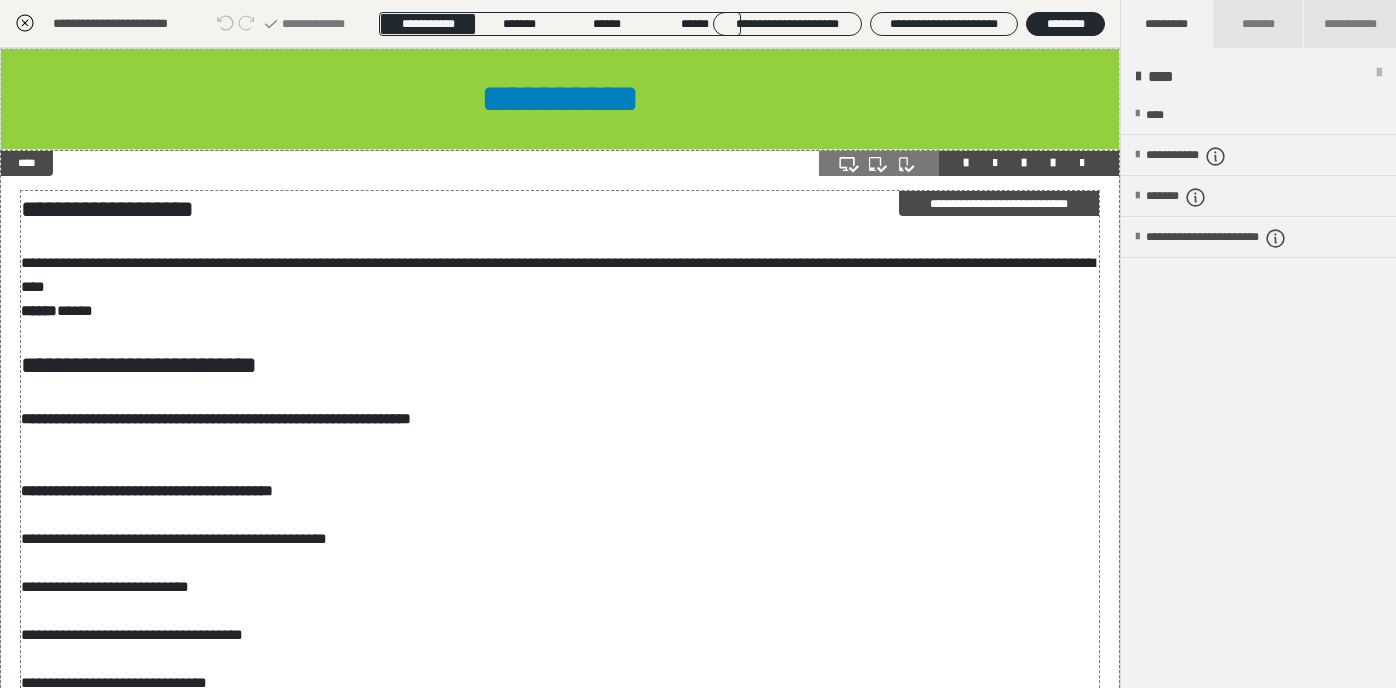 click on "**********" at bounding box center [560, 1222] 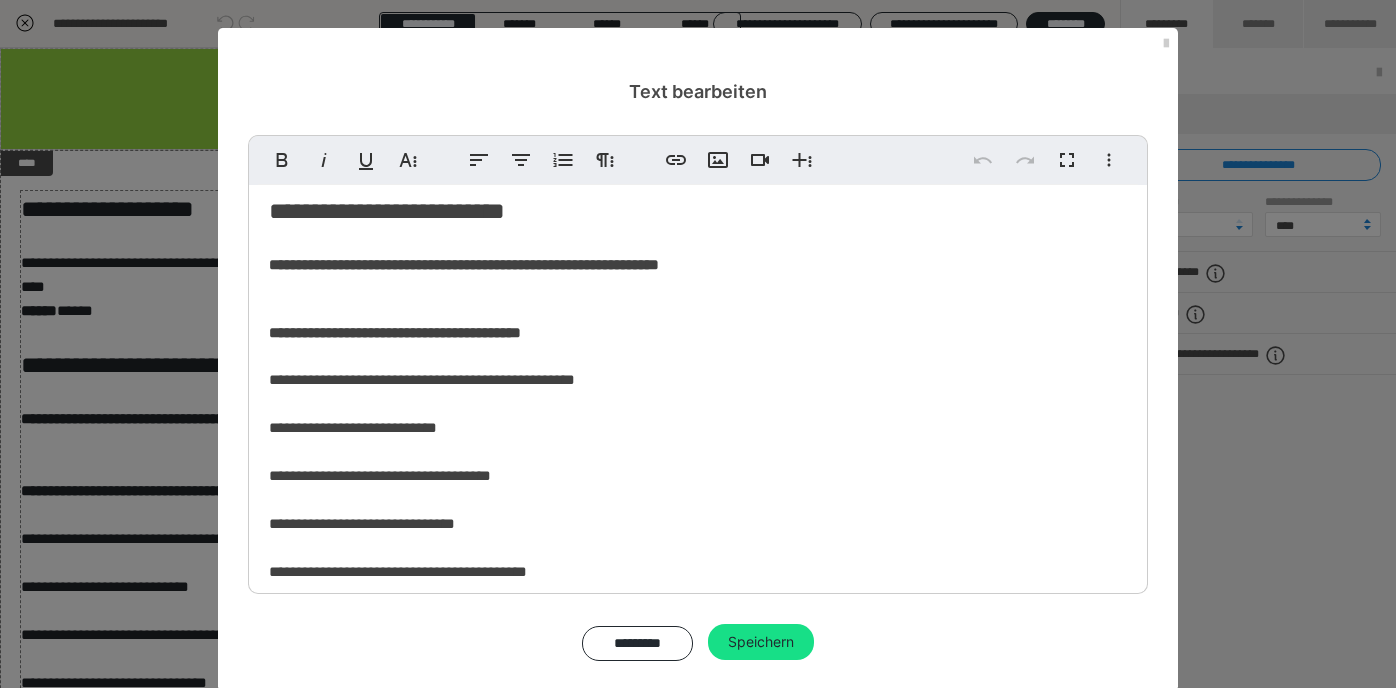 scroll, scrollTop: 207, scrollLeft: 0, axis: vertical 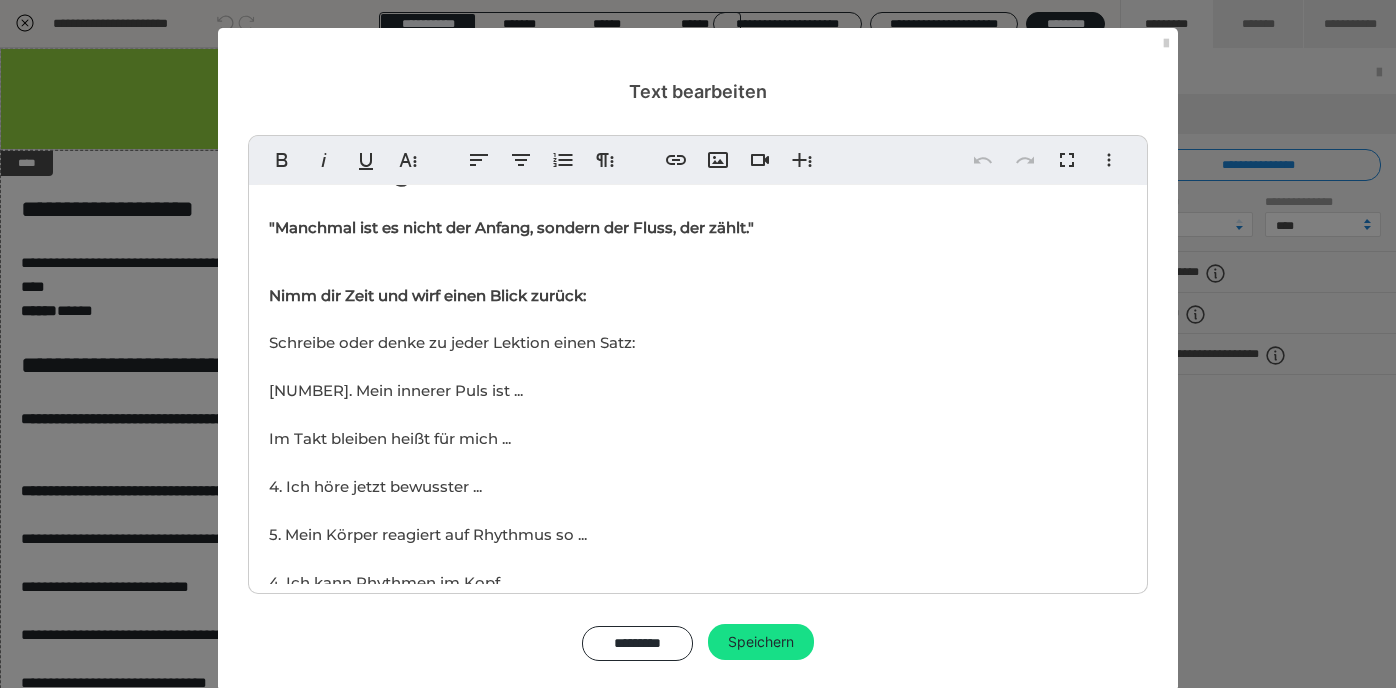 click on "1. Schreibe oder denke zu jeder Lektion einen Satz: 2. Mein innerer Puls ist ... 3. Im Takt bleiben heißt für mich ... 4. Ich höre jetzt bewusster ... 5. Mein Körper reagiert auf Rhythmus so ... 4. Ich kann Rhythmen im Kopf ... 5. Ich teile Rhythmus mit anderen durch ... 6. Wenn ich fühle, klingt es ... 7. Mein Stil ist ... Du kannst die Sätze aufschreiben, aufnehmen, zeichnen oder tanzen." at bounding box center (530, 558) 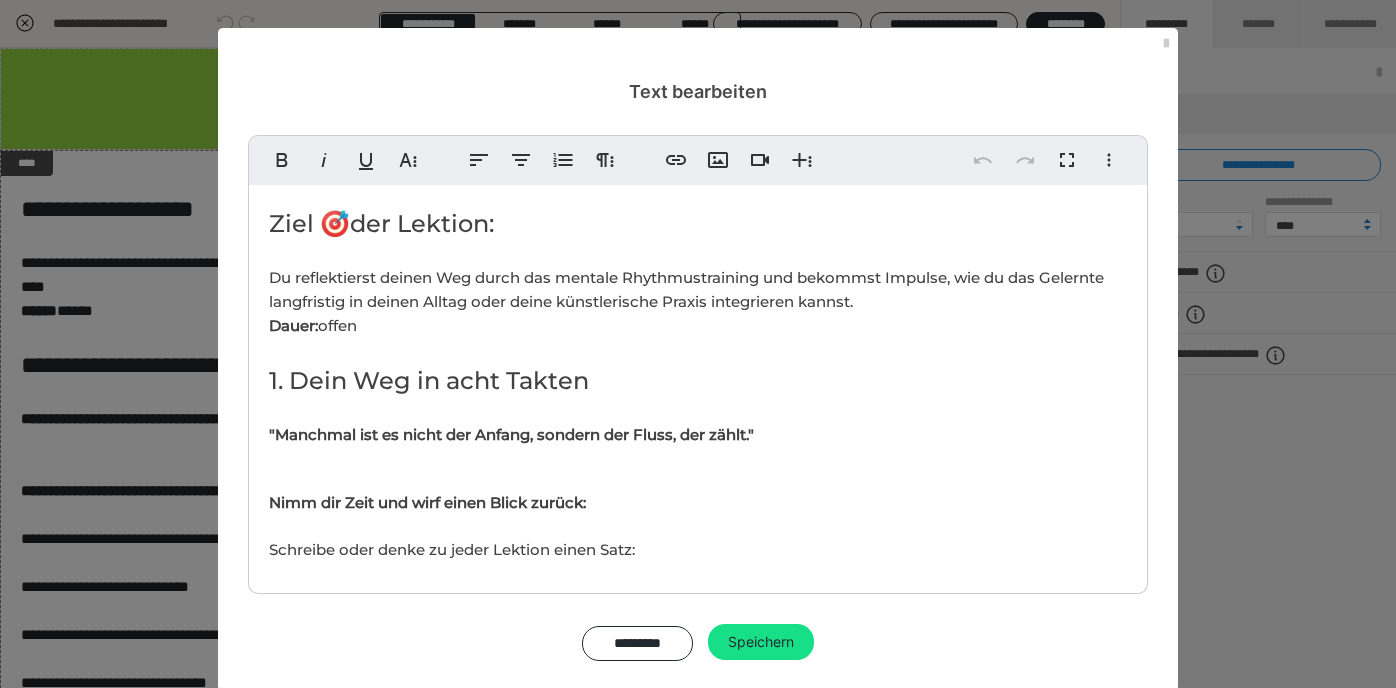 scroll, scrollTop: 207, scrollLeft: 0, axis: vertical 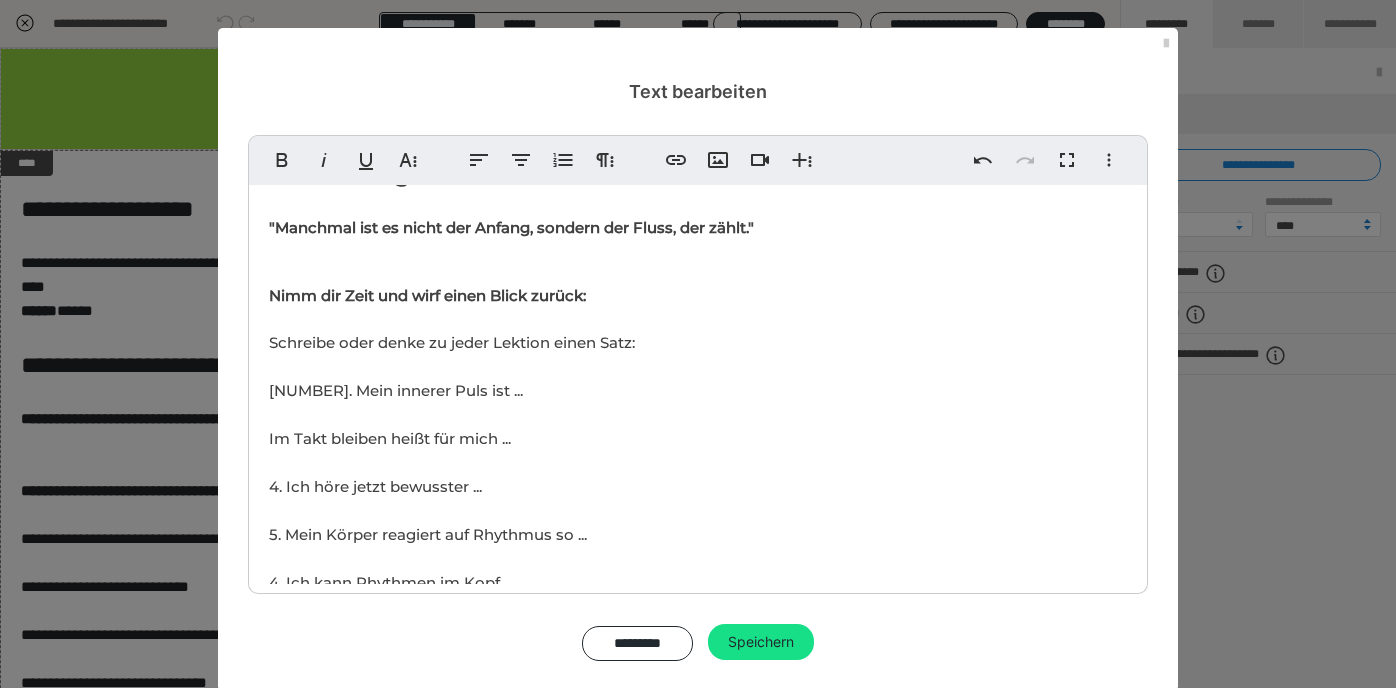 click on "Schreibe oder denke zu jeder Lektion einen Satz: 2. Mein innerer Puls ist ... 3. Im Takt bleiben heißt für mich ... 4. Ich höre jetzt bewusster ... 5. Mein Körper reagiert auf Rhythmus so ... 4. Ich kann Rhythmen im Kopf ... 5. Ich teile Rhythmus mit anderen durch ... 6. Wenn ich fühle, klingt es ... 7. Mein Stil ist ... Du kannst die Sätze aufschreiben, aufnehmen, zeichnen oder tanzen." at bounding box center [530, 558] 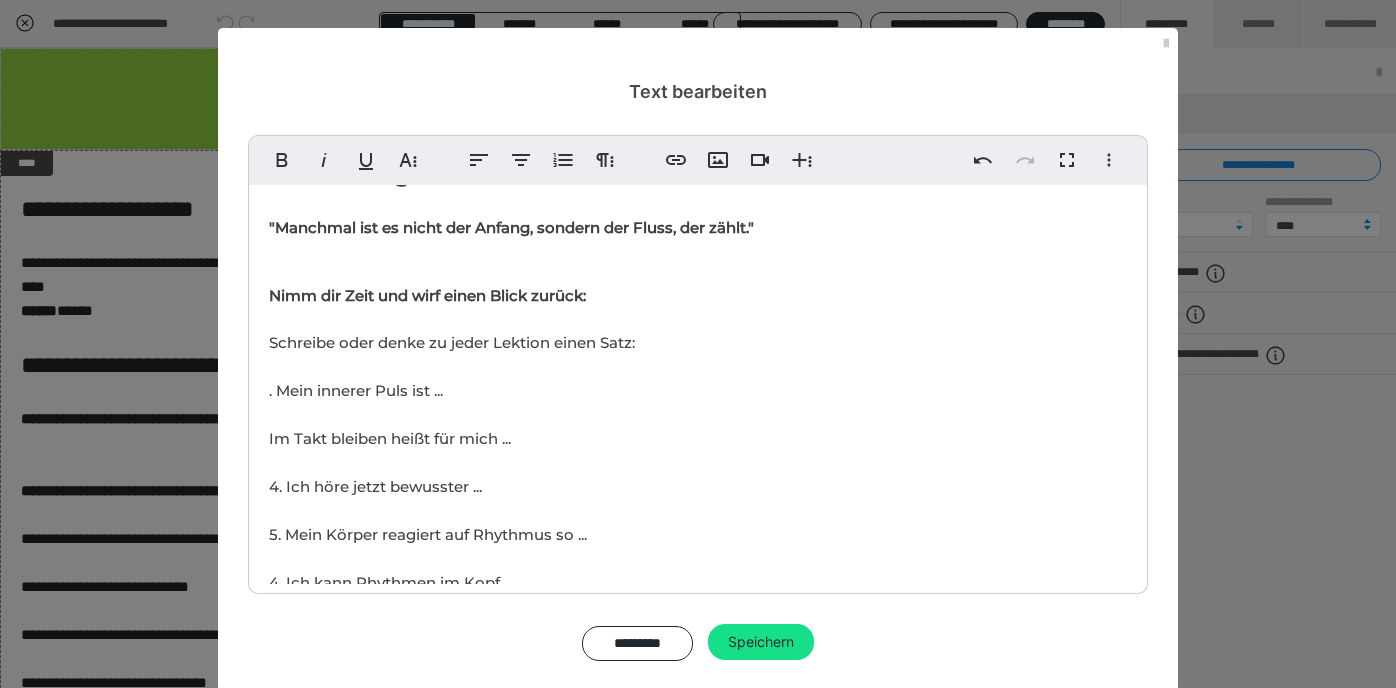type 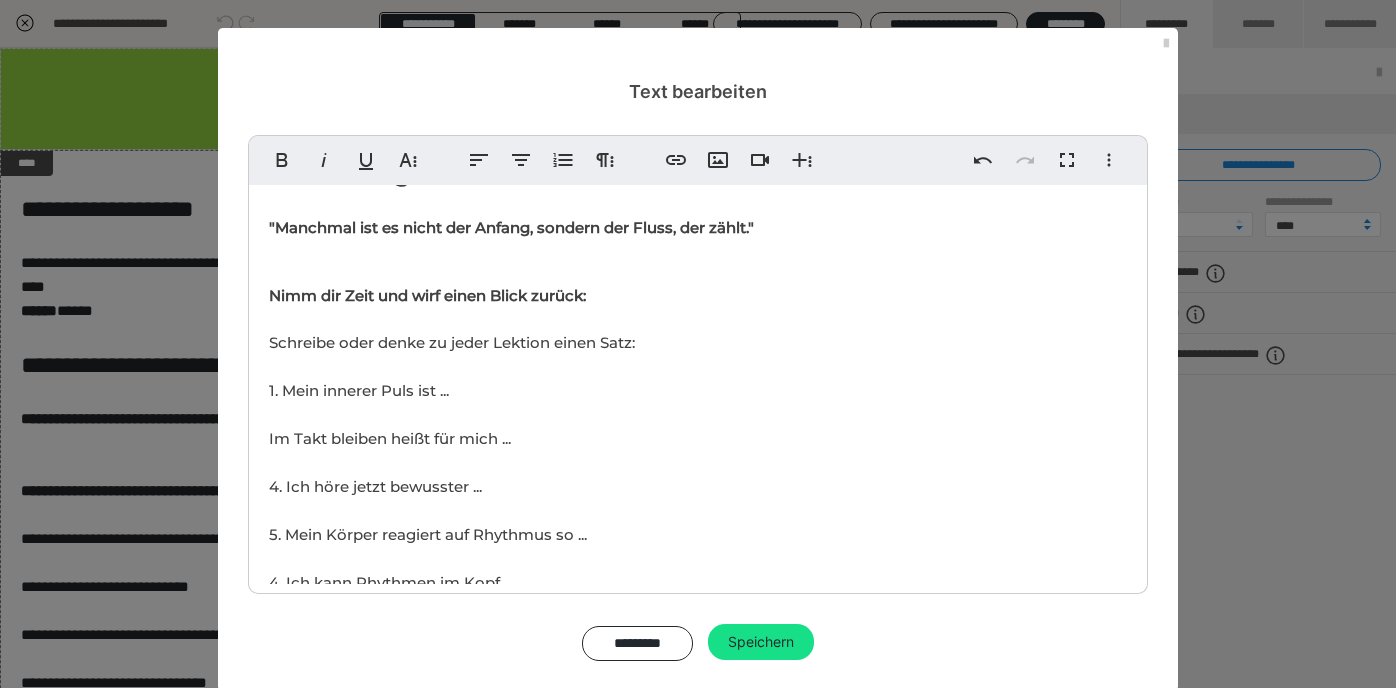 click on "Schreibe oder denke zu jeder Lektion einen Satz: 1. Mein innerer Puls ist ... 3. Im Takt bleiben heißt für mich ... 4. Ich höre jetzt bewusster ... 5. Mein Körper reagiert auf Rhythmus so ... 4. Ich kann Rhythmen im Kopf ... 5. Ich teile Rhythmus mit anderen durch ... 6. Wenn ich fühle, klingt es ... 7. Mein Stil ist ... Du kannst die Sätze aufschreiben, aufnehmen, zeichnen oder tanzen." at bounding box center [530, 558] 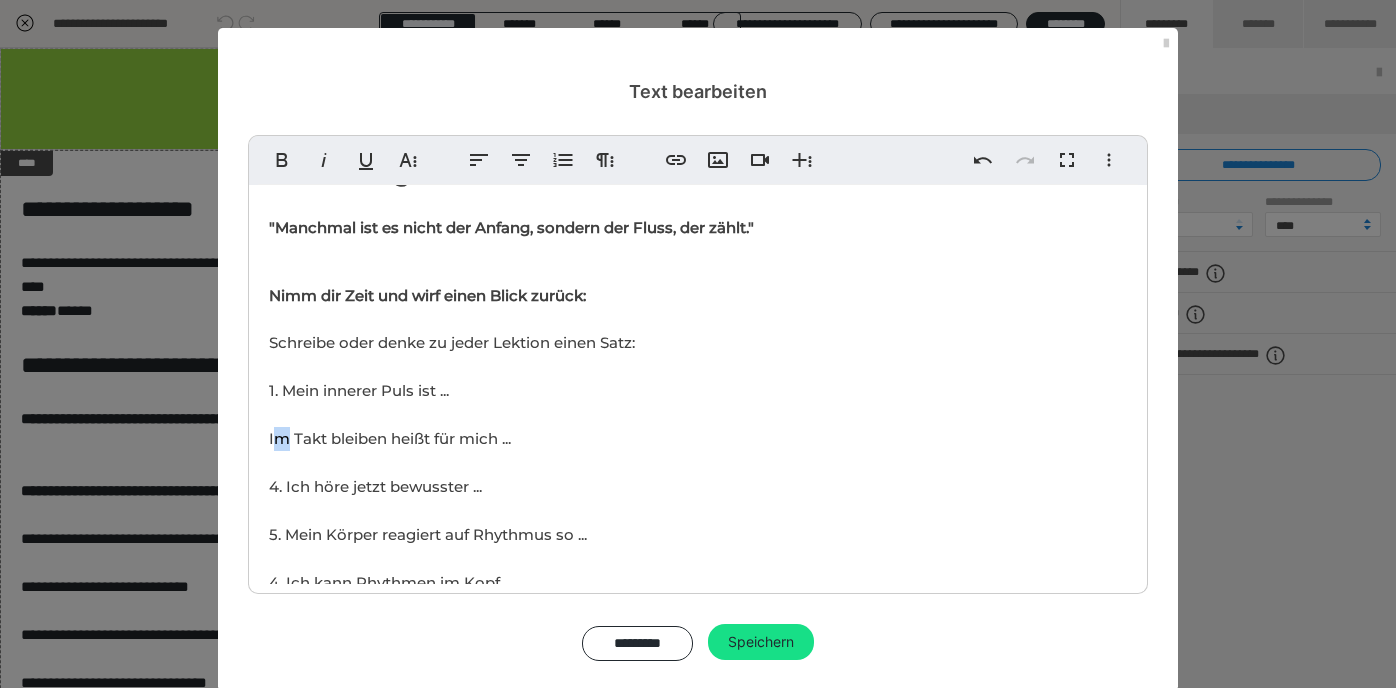 click on "Schreibe oder denke zu jeder Lektion einen Satz: 1. Mein innerer Puls ist ... 3. Im Takt bleiben heißt für mich ... 4. Ich höre jetzt bewusster ... 5. Mein Körper reagiert auf Rhythmus so ... 4. Ich kann Rhythmen im Kopf ... 5. Ich teile Rhythmus mit anderen durch ... 6. Wenn ich fühle, klingt es ... 7. Mein Stil ist ... Du kannst die Sätze aufschreiben, aufnehmen, zeichnen oder tanzen." at bounding box center [530, 558] 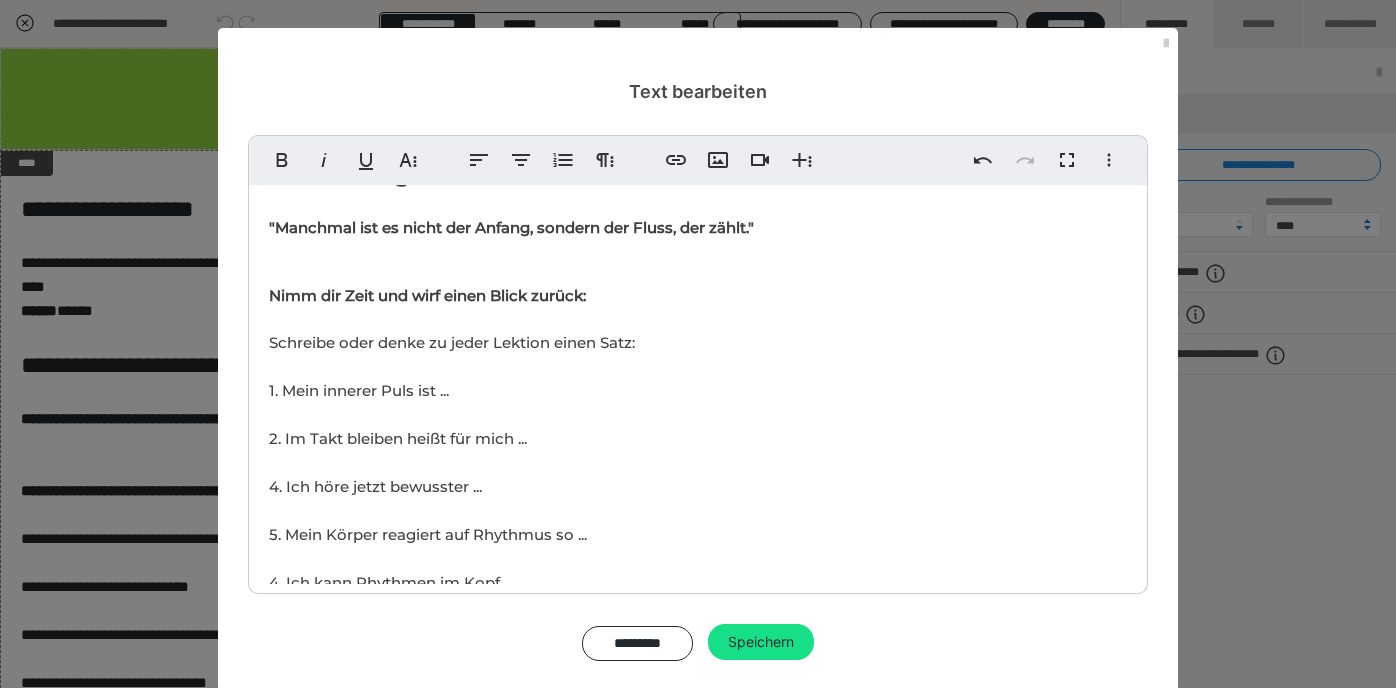 click on "Schreibe oder denke zu jeder Lektion einen Satz: 1. Mein innerer Puls ist ... 2. Im Takt bleiben heißt für mich ... 4. Ich höre jetzt bewusster ... 5. Mein Körper reagiert auf Rhythmus so ... 4. Ich kann Rhythmen im Kopf ... 5. Ich teile Rhythmus mit anderen durch ... 6. Wenn ich fühle, klingt es ... 7. Mein Stil ist ... Du kannst die Sätze aufschreiben, aufnehmen, zeichnen oder tanzen." at bounding box center (530, 558) 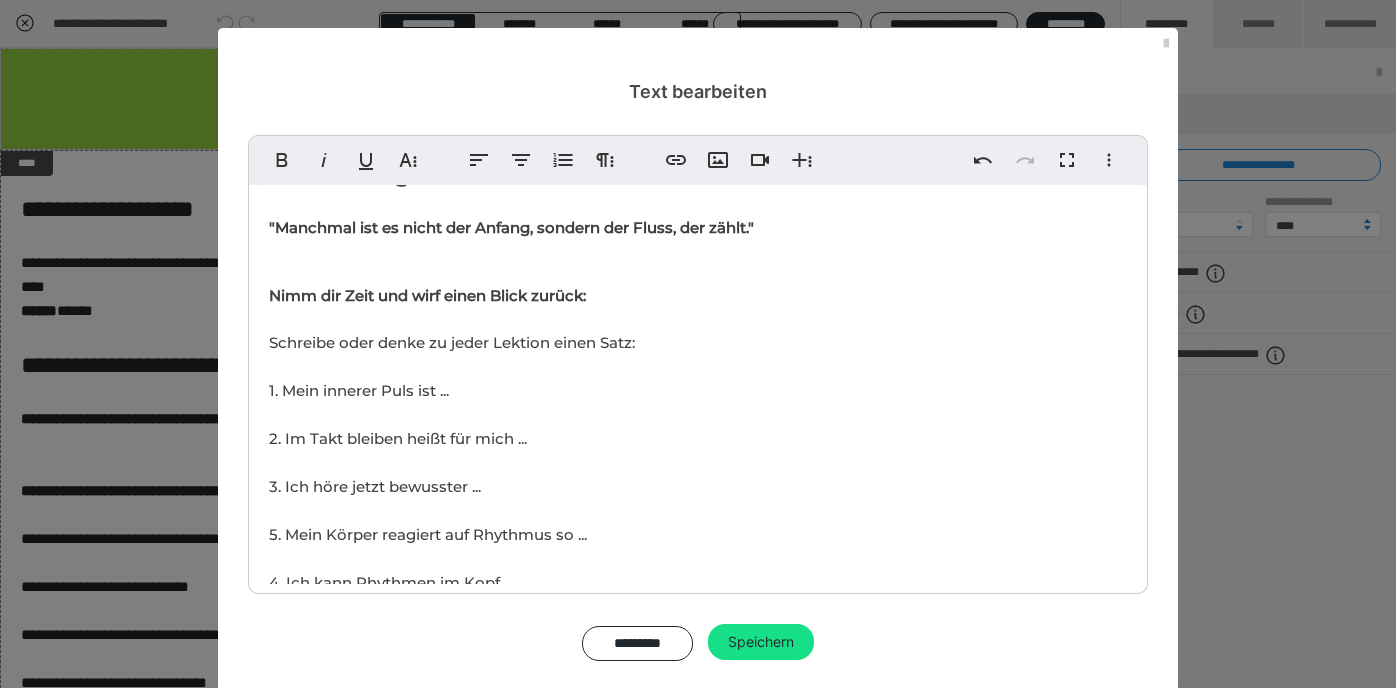 click on "Schreibe oder denke zu jeder Lektion einen Satz: 1. Mein innerer Puls ist ... 2. Im Takt bleiben heißt für mich ... 3. Ich höre jetzt bewusster ... 5. Mein Körper reagiert auf Rhythmus so ... 4. Ich kann Rhythmen im Kopf ... 5. Ich teile Rhythmus mit anderen durch ... 6. Wenn ich fühle, klingt es ... 7. Mein Stil ist ... Du kannst die Sätze aufschreiben, aufnehmen, zeichnen oder tanzen." at bounding box center (530, 558) 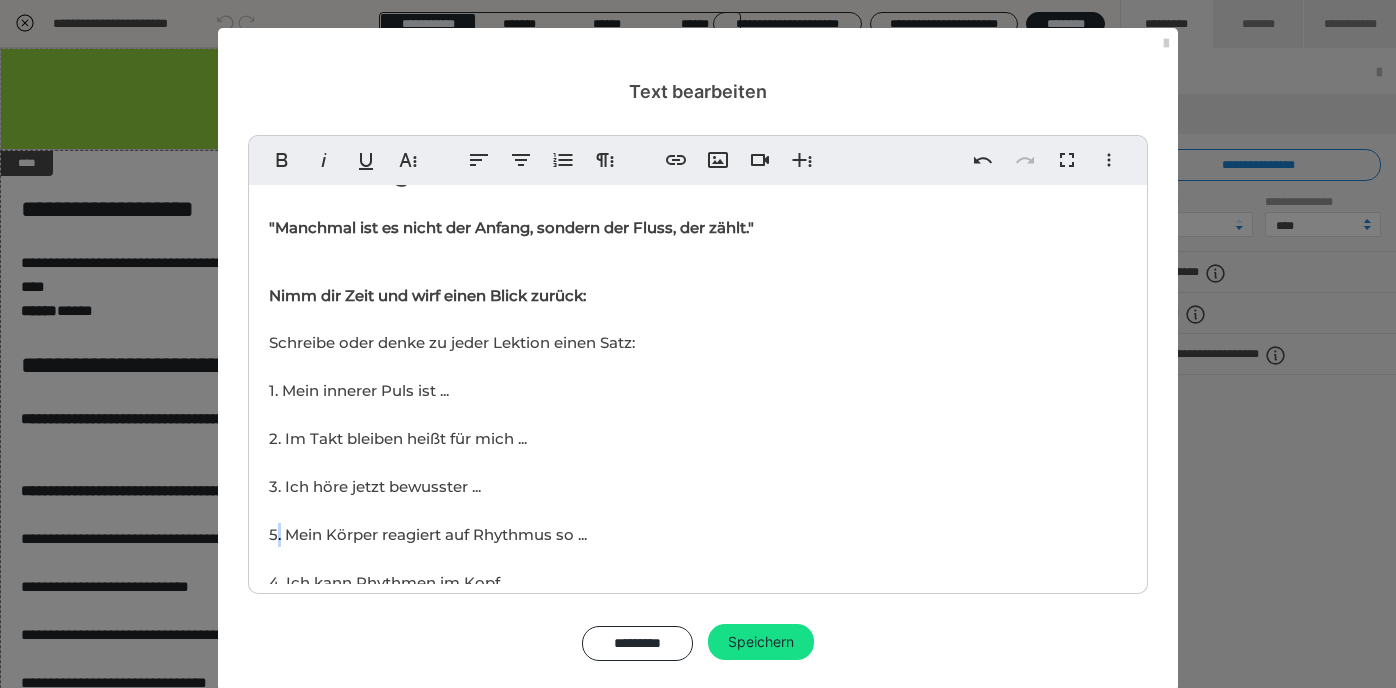 click on "Schreibe oder denke zu jeder Lektion einen Satz: 1. Mein innerer Puls ist ... 2. Im Takt bleiben heißt für mich ... 3. Ich höre jetzt bewusster ... 5. Mein Körper reagiert auf Rhythmus so ... 4. Ich kann Rhythmen im Kopf ... 5. Ich teile Rhythmus mit anderen durch ... 6. Wenn ich fühle, klingt es ... 7. Mein Stil ist ... Du kannst die Sätze aufschreiben, aufnehmen, zeichnen oder tanzen." at bounding box center [530, 558] 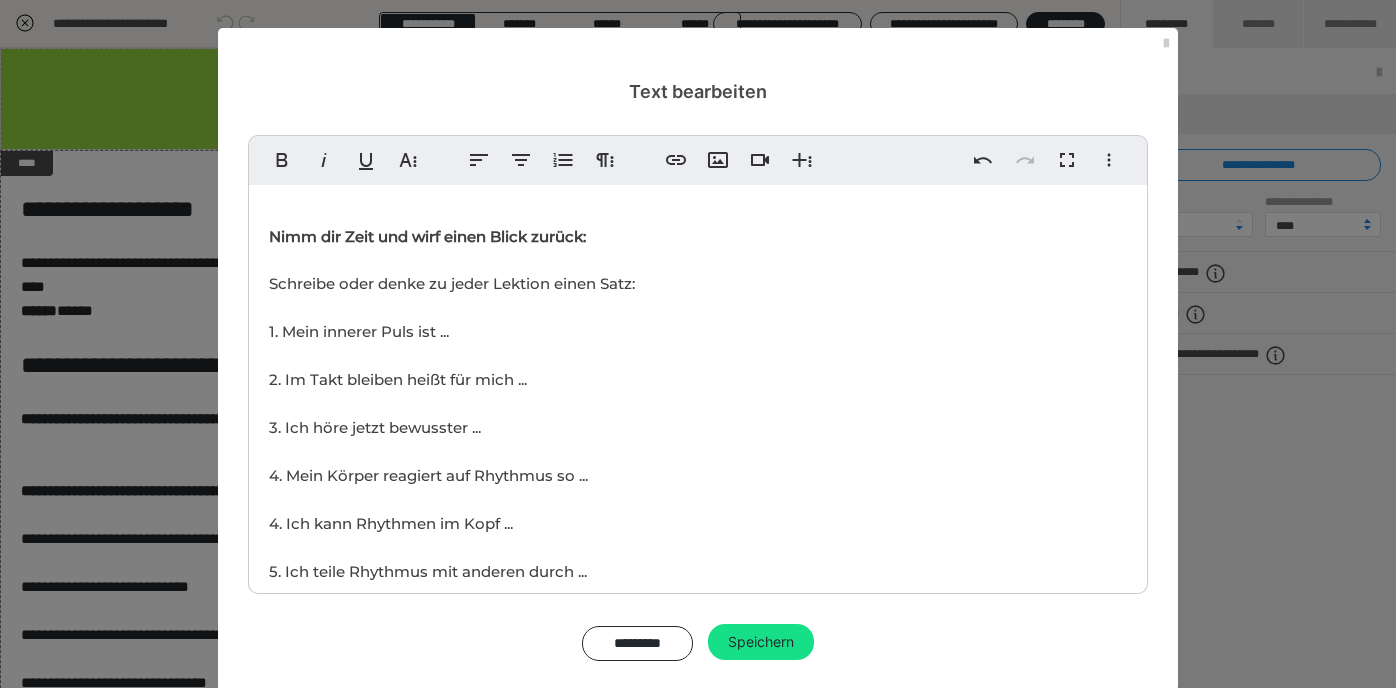scroll, scrollTop: 292, scrollLeft: 0, axis: vertical 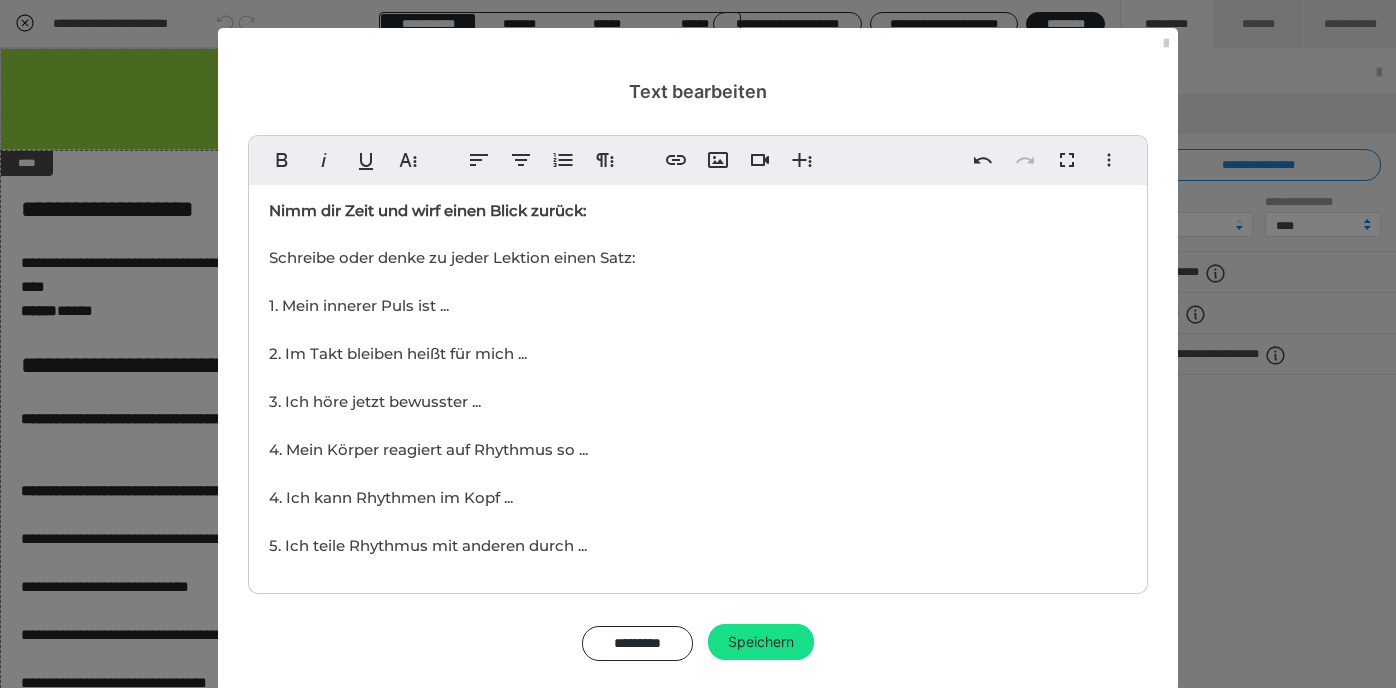 click on "Schreibe oder denke zu jeder Lektion einen Satz: 1. Mein innerer Puls ist ... 2. Im Takt bleiben heißt für mich ... 3. Ich höre jetzt bewusster ... 4. Mein Körper reagiert auf Rhythmus so ... 4. Ich kann Rhythmen im Kopf ... 5. Ich teile Rhythmus mit anderen durch ... 6. Wenn ich fühle, klingt es ... 7. Mein Stil ist ... Du kannst die Sätze aufschreiben, aufnehmen, zeichnen oder tanzen." at bounding box center (530, 473) 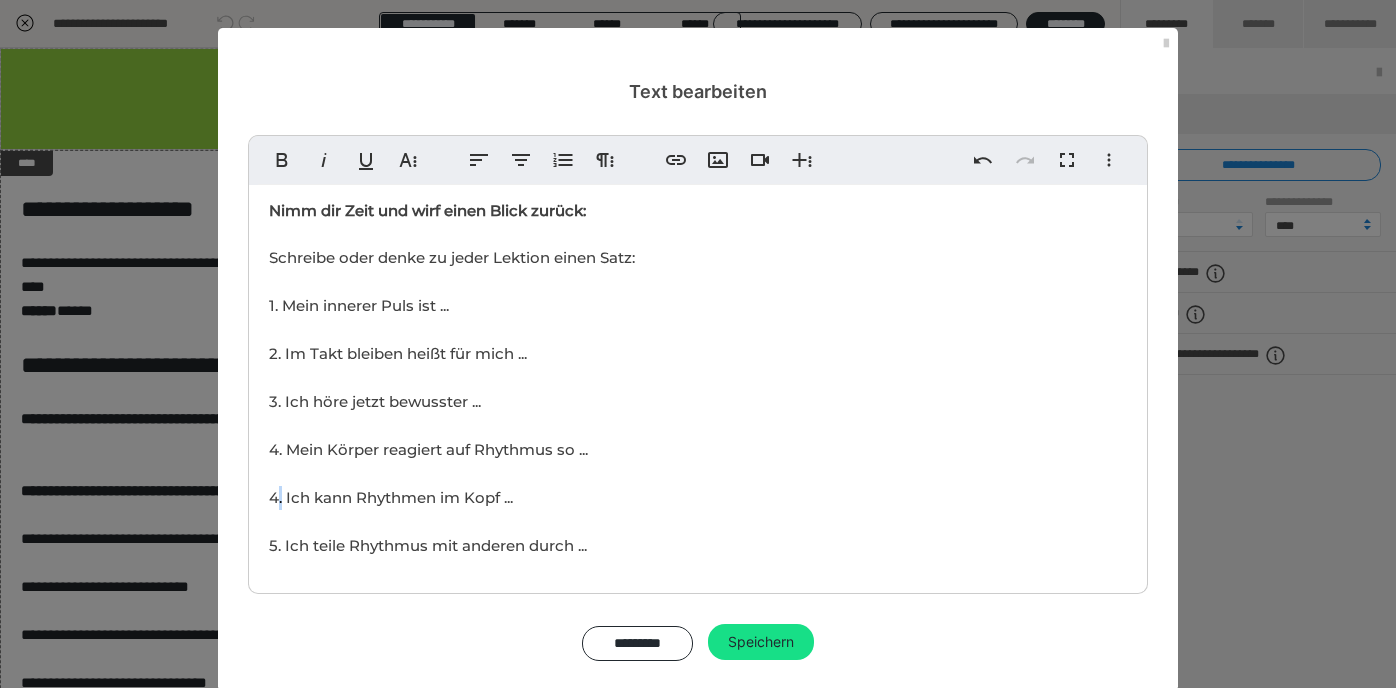 click on "Schreibe oder denke zu jeder Lektion einen Satz: 1. Mein innerer Puls ist ... 2. Im Takt bleiben heißt für mich ... 3. Ich höre jetzt bewusster ... 4. Mein Körper reagiert auf Rhythmus so ... 4. Ich kann Rhythmen im Kopf ... 5. Ich teile Rhythmus mit anderen durch ... 6. Wenn ich fühle, klingt es ... 7. Mein Stil ist ... Du kannst die Sätze aufschreiben, aufnehmen, zeichnen oder tanzen." at bounding box center [530, 473] 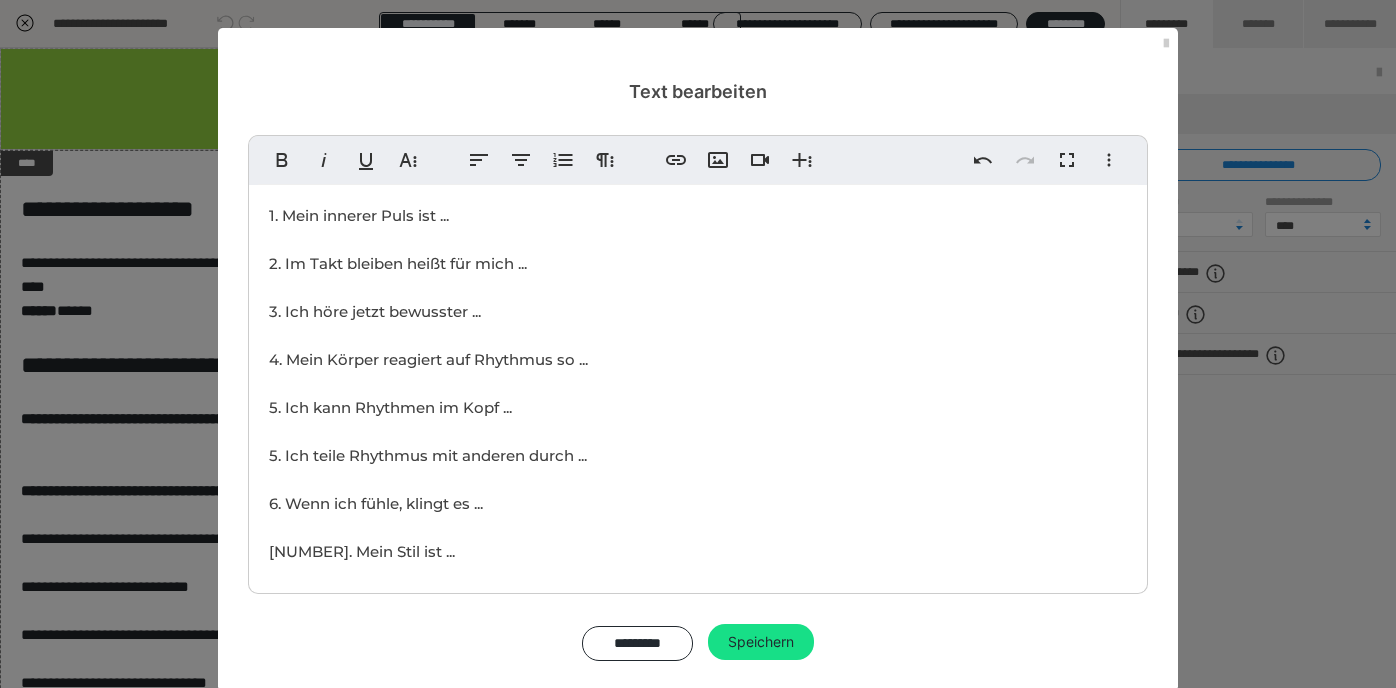 scroll, scrollTop: 386, scrollLeft: 0, axis: vertical 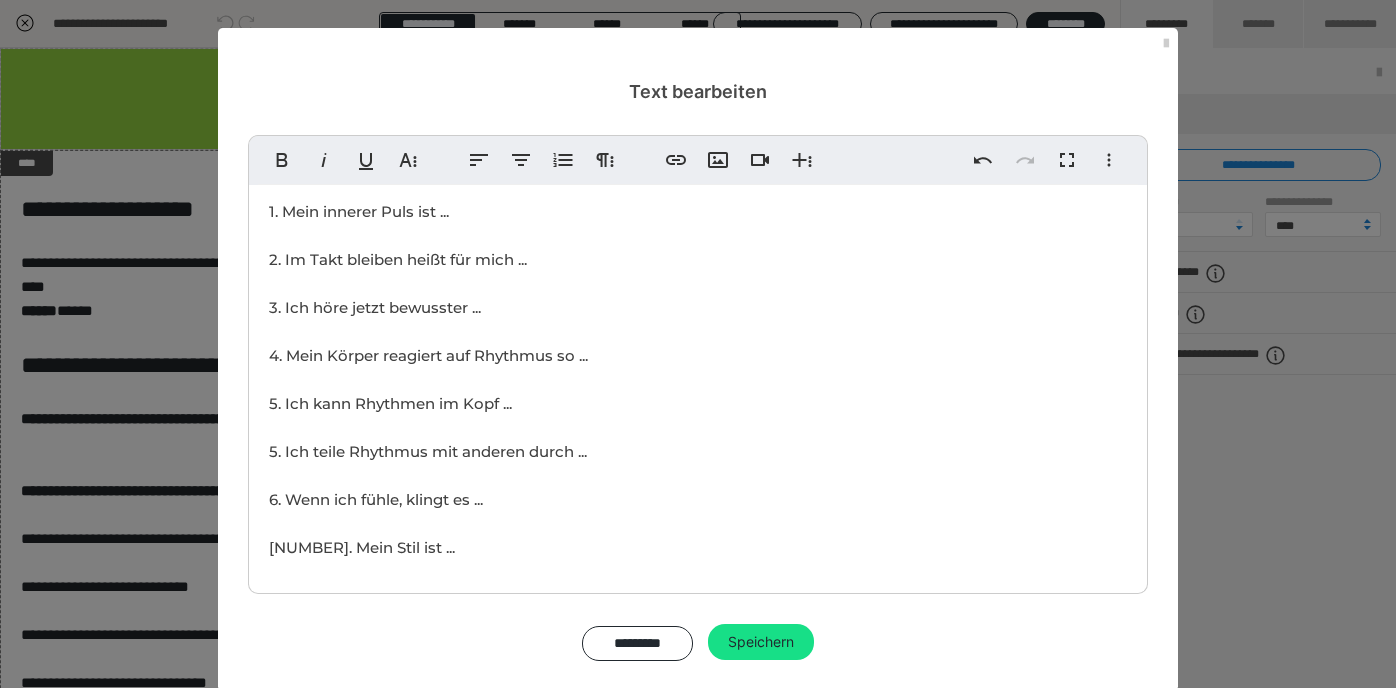 click on "Schreibe oder denke zu jeder Lektion einen Satz: 1. Mein innerer Puls ist ... 2. Im Takt bleiben heißt für mich ... 3. Ich höre jetzt bewusster ... 4. Mein Körper reagiert auf Rhythmus so ... 5. Ich kann Rhythmen im Kopf ... 5. Ich teile Rhythmus mit anderen durch ... 6. Wenn ich fühle, klingt es ... 7. Mein Stil ist ... Du kannst die Sätze aufschreiben, aufnehmen, zeichnen oder tanzen." at bounding box center [530, 379] 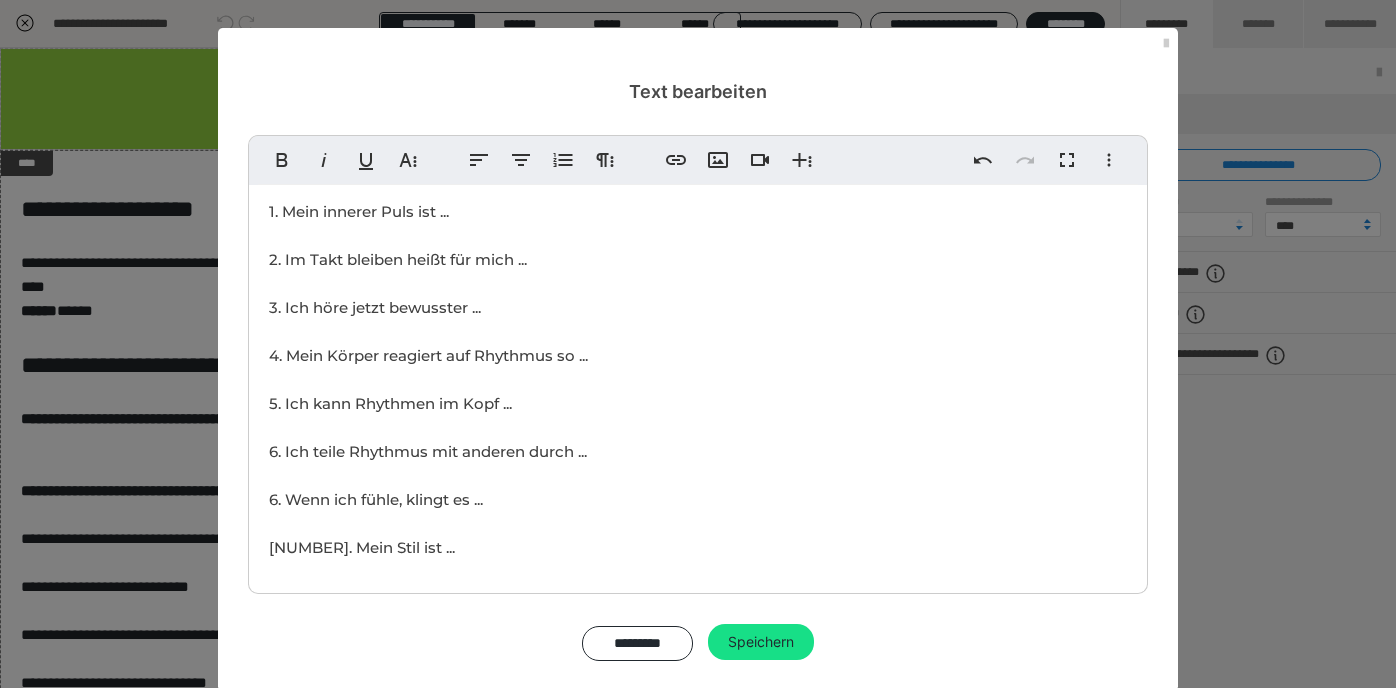 click on "Schreibe oder denke zu jeder Lektion einen Satz: 1. Mein innerer Puls ist ... 2. Im Takt bleiben heißt für mich ... 3. Ich höre jetzt bewusster ... 4. Mein Körper reagiert auf Rhythmus so ... 5. Ich kann Rhythmen im Kopf ... 6. Ich teile Rhythmus mit anderen durch ... 6. Wenn ich fühle, klingt es ... 7. Mein Stil ist ... Du kannst die Sätze aufschreiben, aufnehmen, zeichnen oder tanzen." at bounding box center [530, 379] 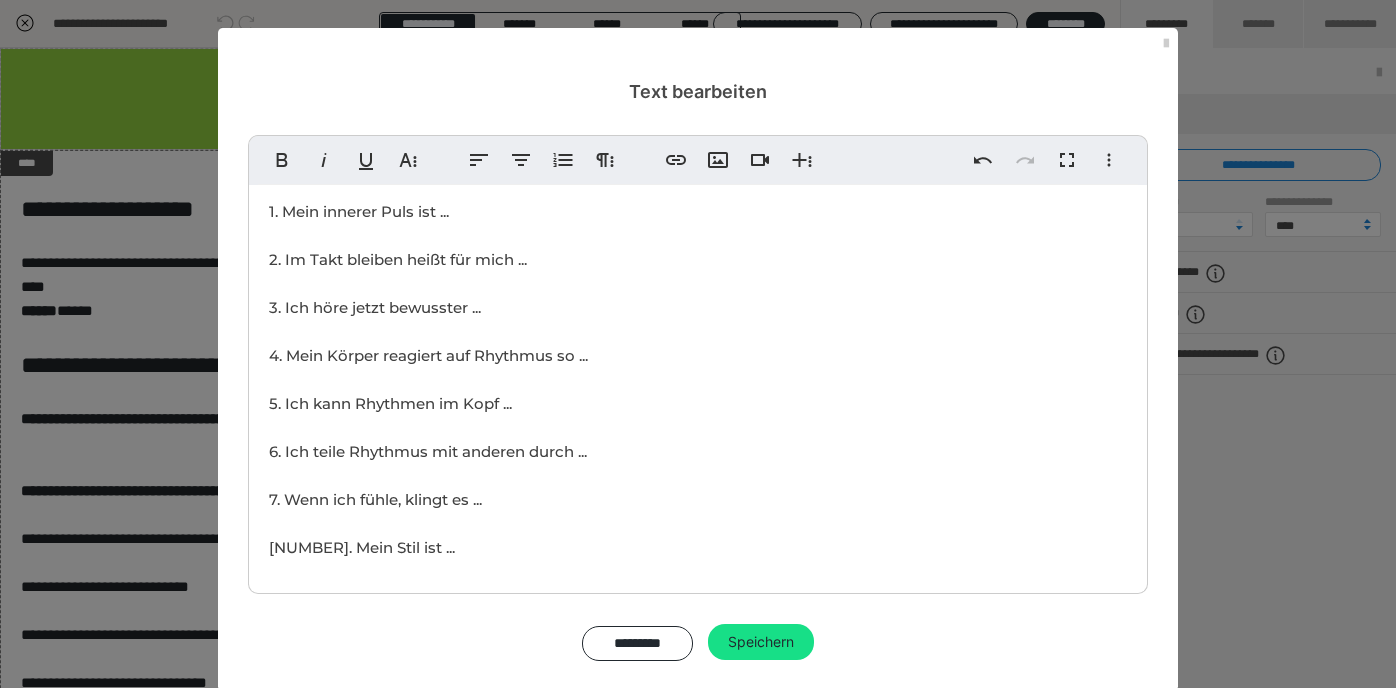 click on "Schreibe oder denke zu jeder Lektion einen Satz: 1. Mein innerer Puls ist ... 2. Im Takt bleiben heißt für mich ... 3. Ich höre jetzt bewusster ... 4. Mein Körper reagiert auf Rhythmus so ... 5. Ich kann Rhythmen im Kopf ... 6. Ich teile Rhythmus mit anderen durch ... 7. Wenn ich fühle, klingt es ... 7. Mein Stil ist ... Du kannst die Sätze aufschreiben, aufnehmen, zeichnen oder tanzen." at bounding box center [530, 379] 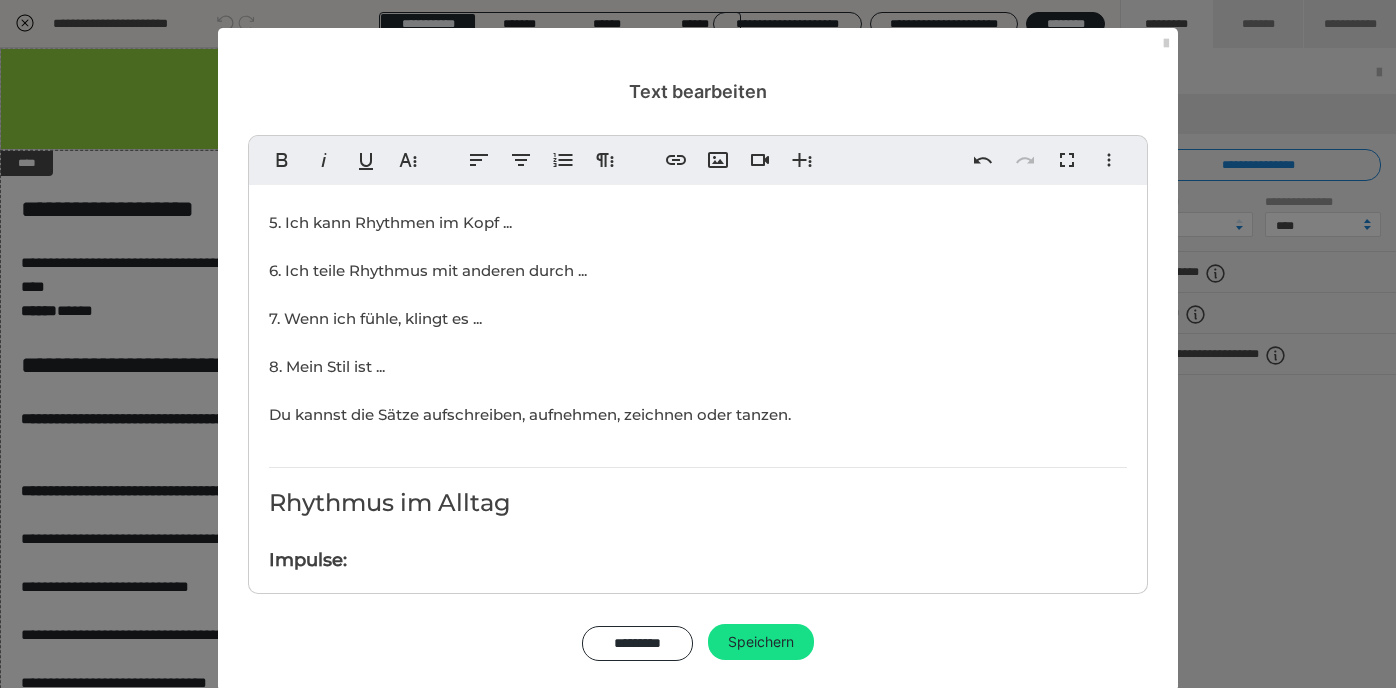 scroll, scrollTop: 571, scrollLeft: 0, axis: vertical 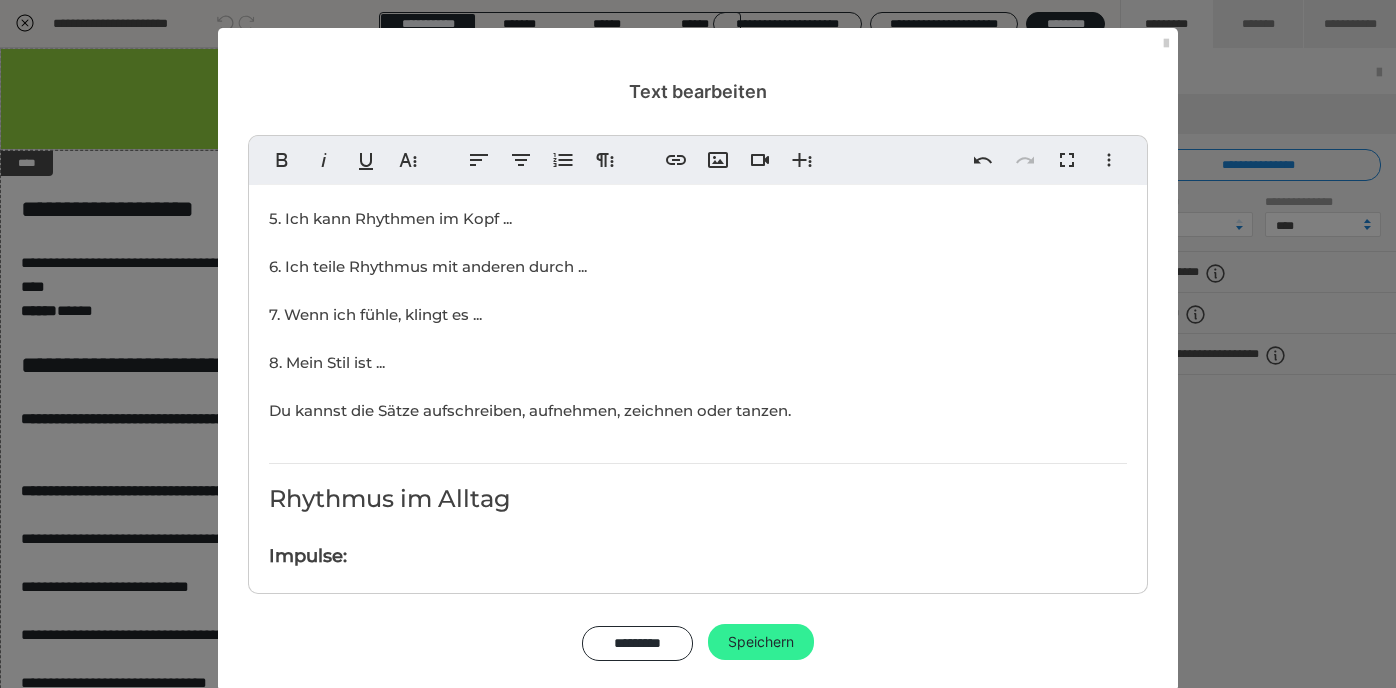 click on "Speichern" at bounding box center [761, 642] 